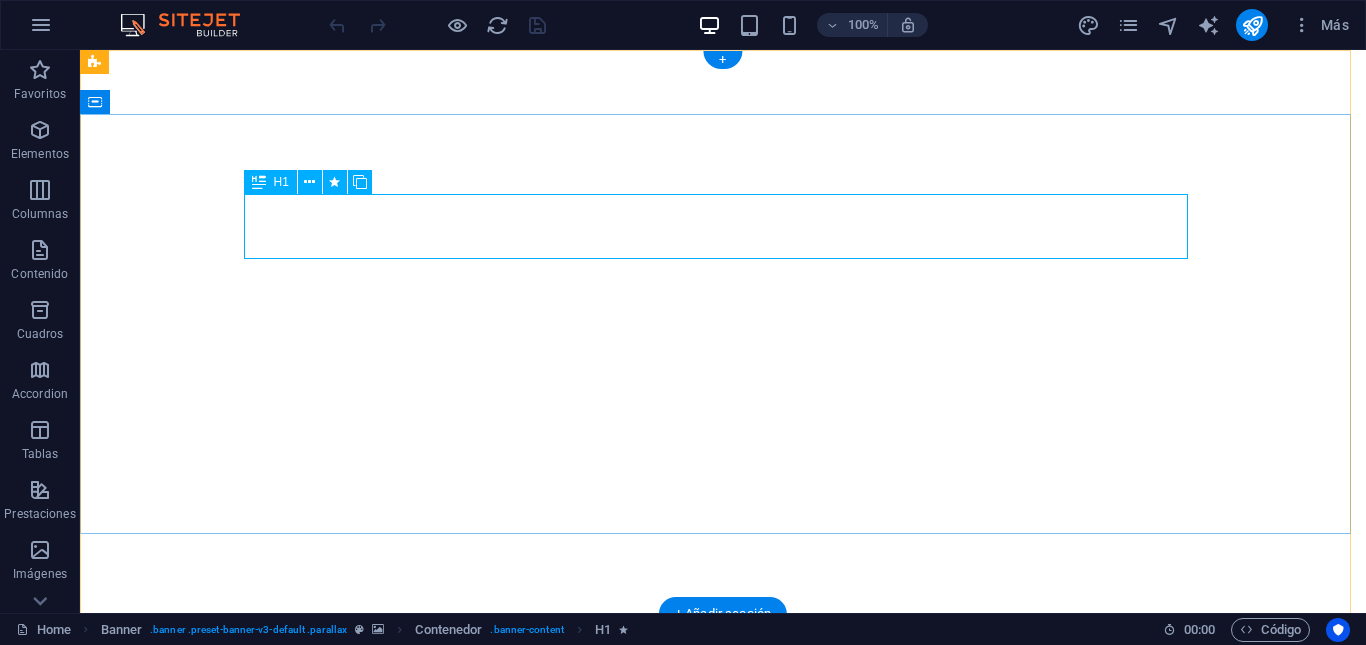scroll, scrollTop: 0, scrollLeft: 0, axis: both 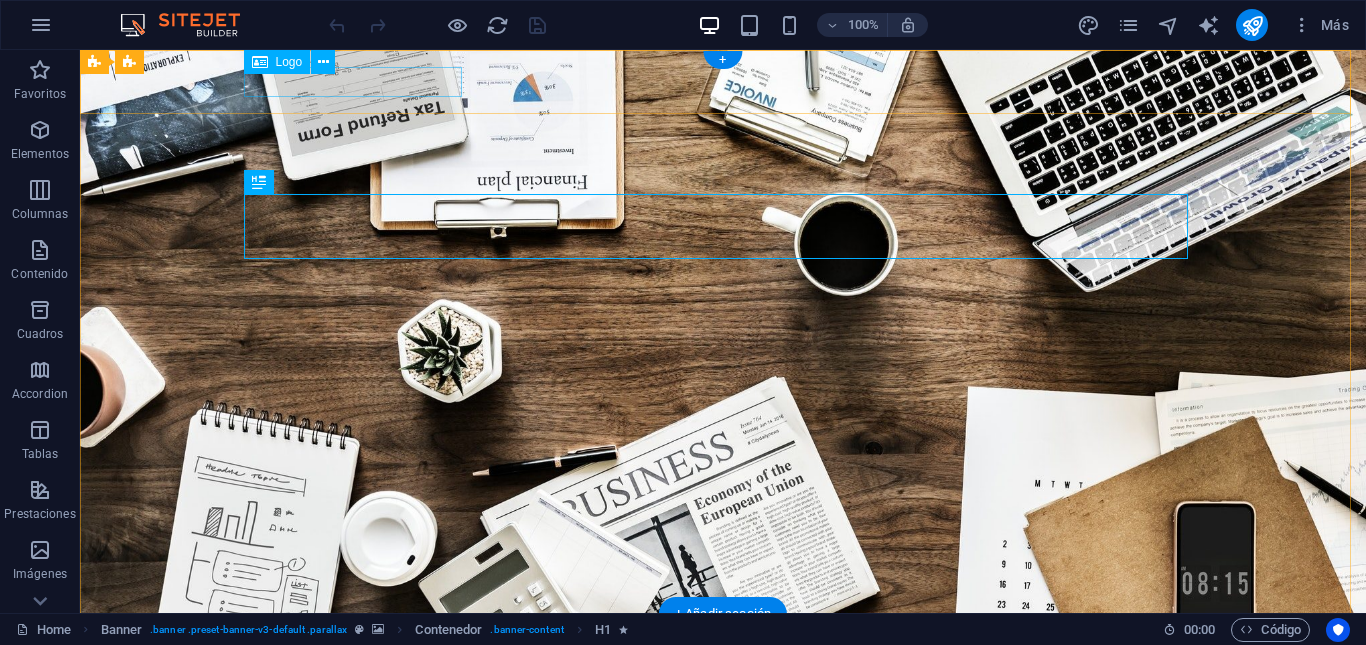 click at bounding box center (723, 645) 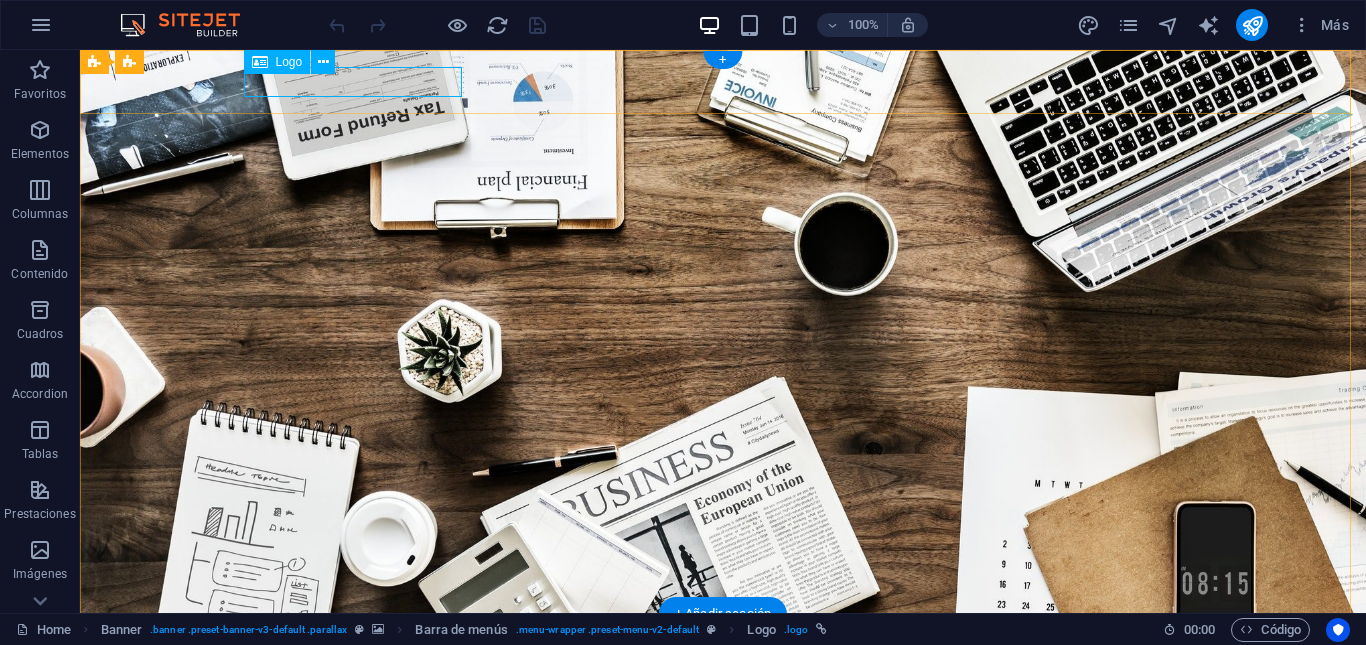 click at bounding box center (723, 645) 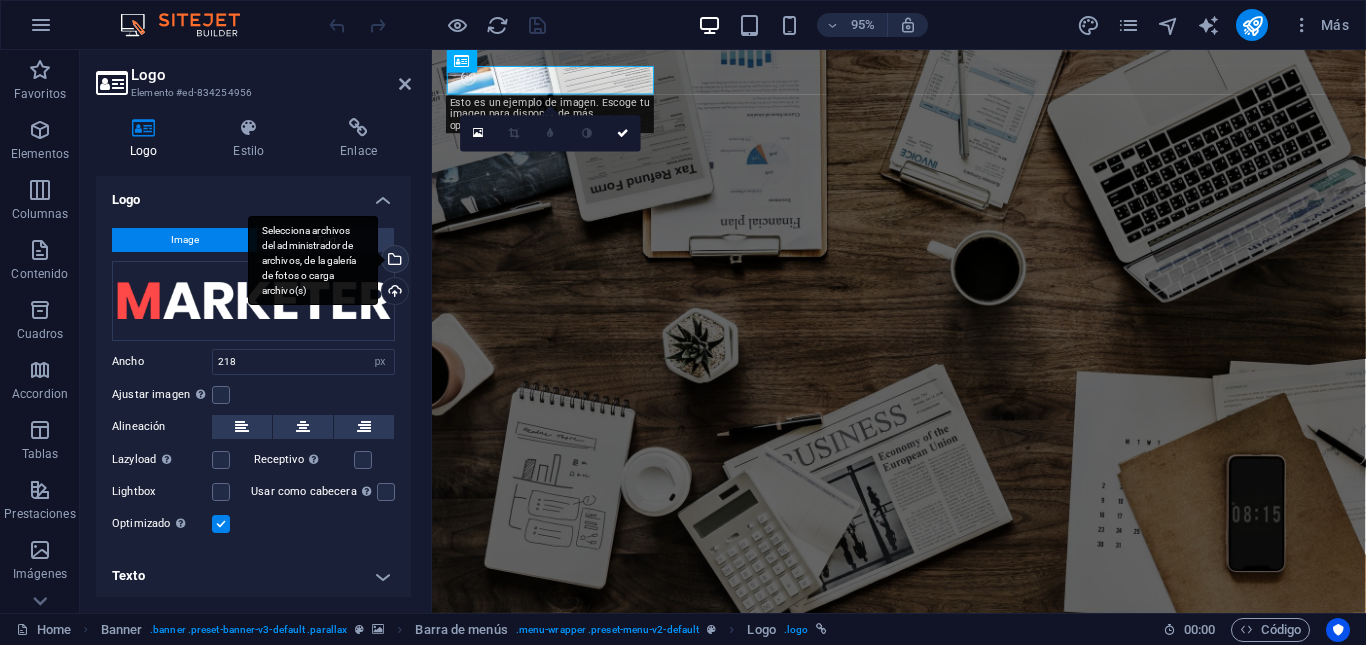 click on "Selecciona archivos del administrador de archivos, de la galería de fotos o carga archivo(s)" at bounding box center [393, 261] 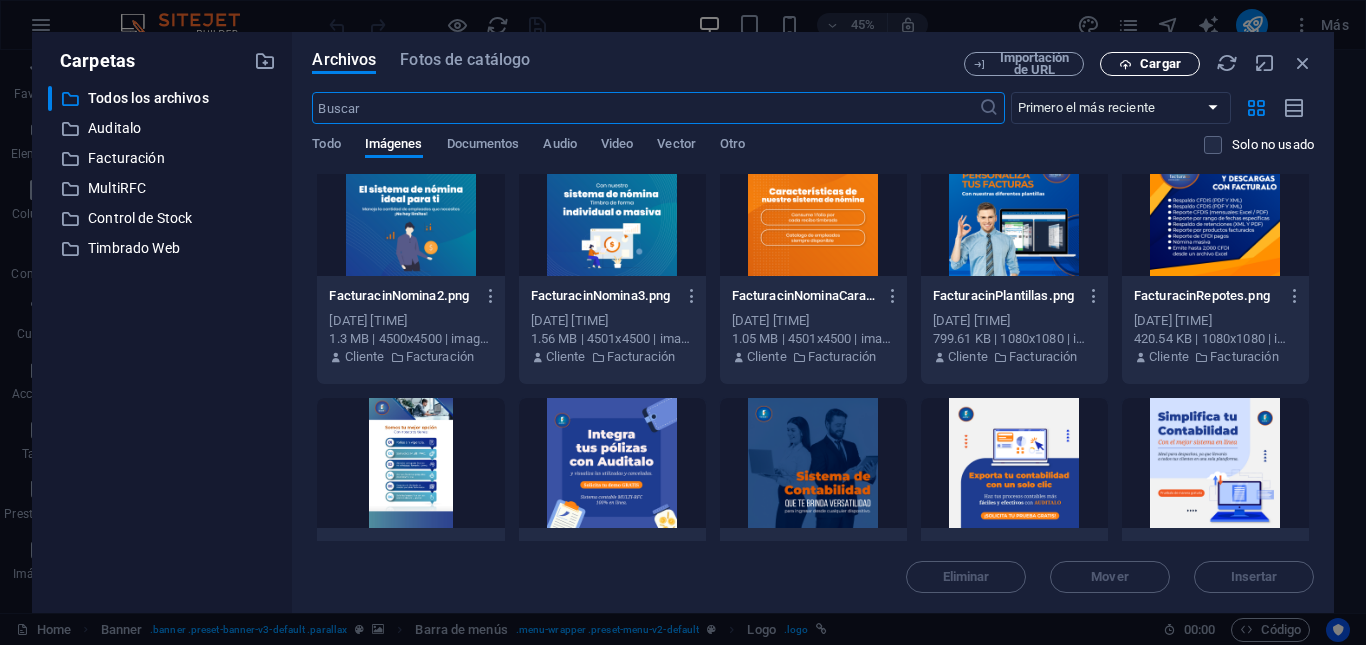scroll, scrollTop: 1897, scrollLeft: 0, axis: vertical 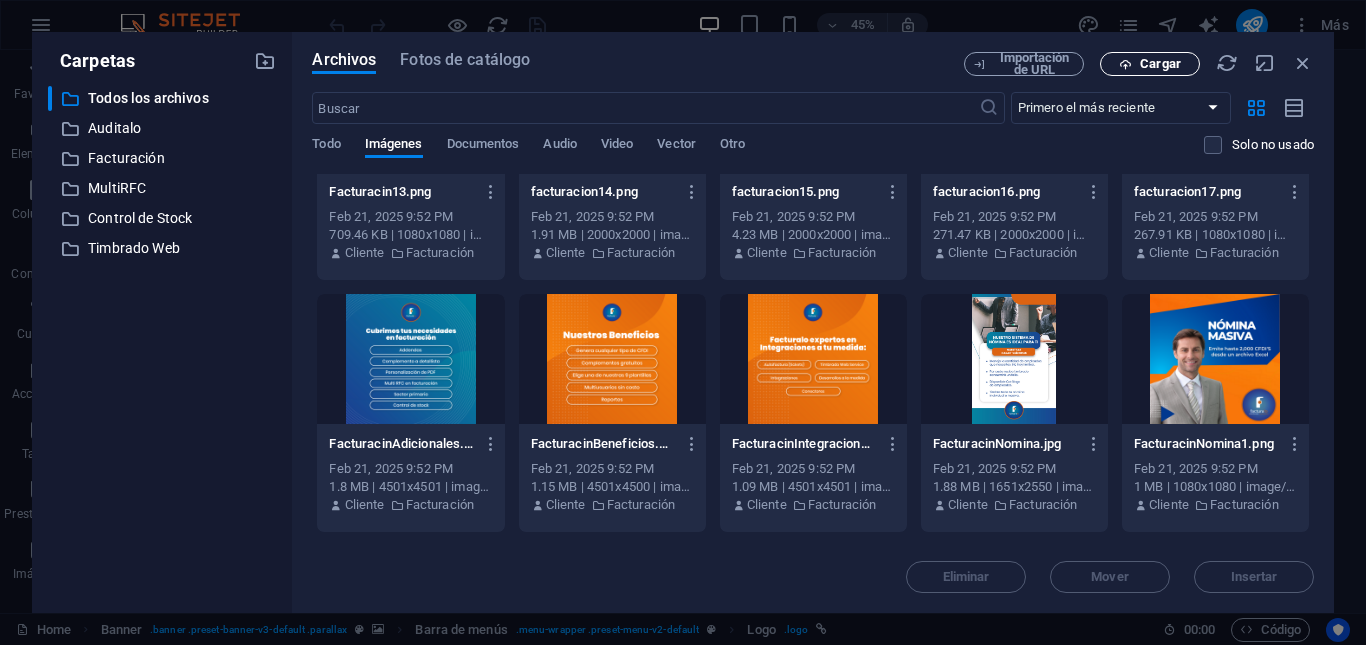 click on "Cargar" at bounding box center [1150, 64] 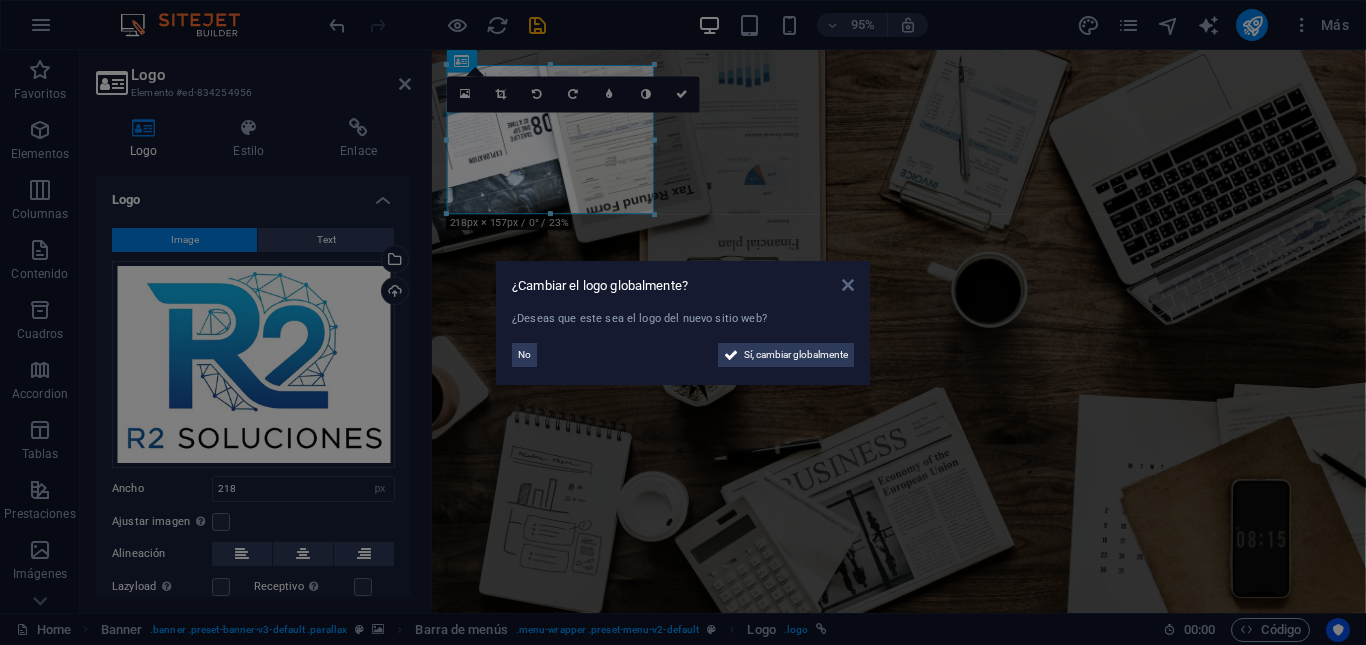 click at bounding box center (848, 285) 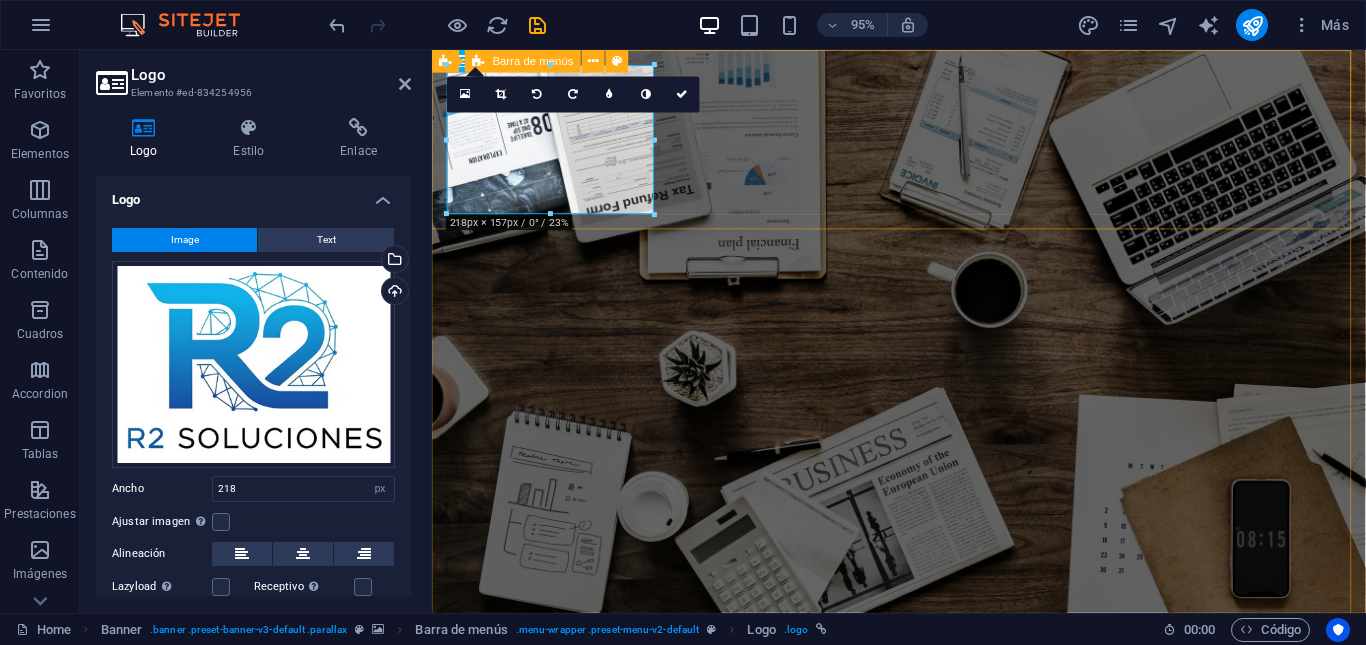 click on "Home About us Services Projects Team Contact" at bounding box center [923, 801] 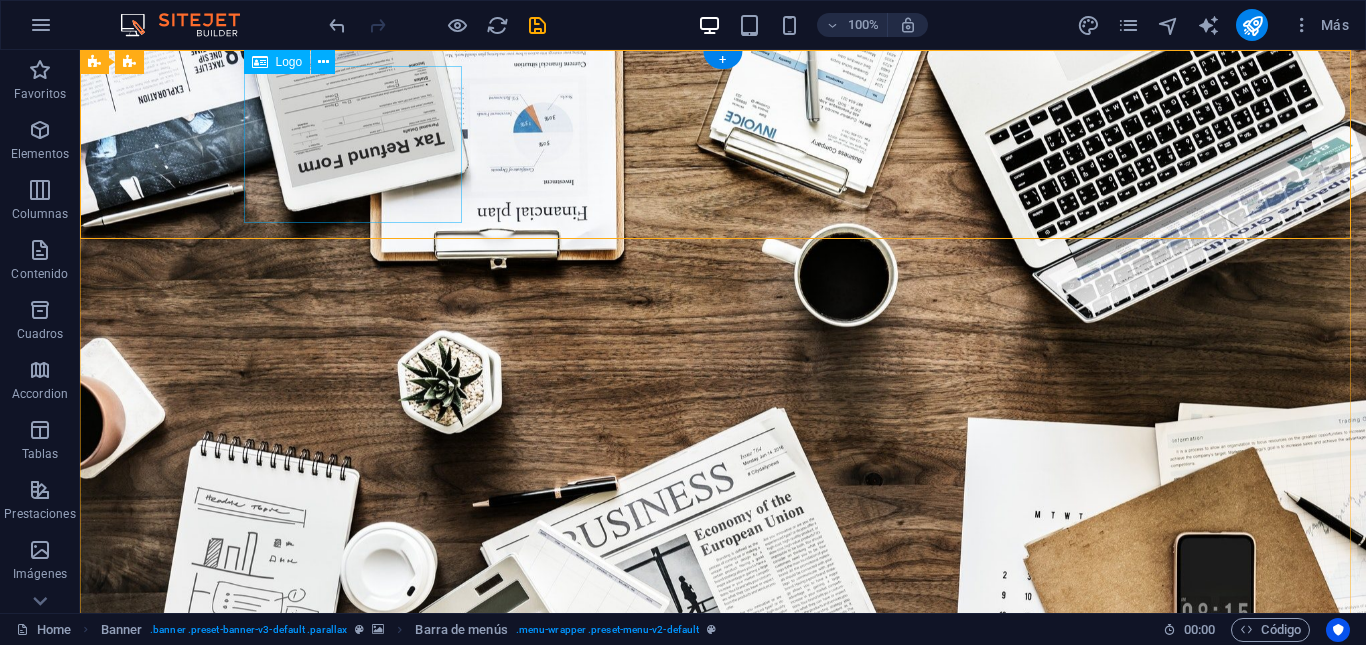 click at bounding box center (723, 770) 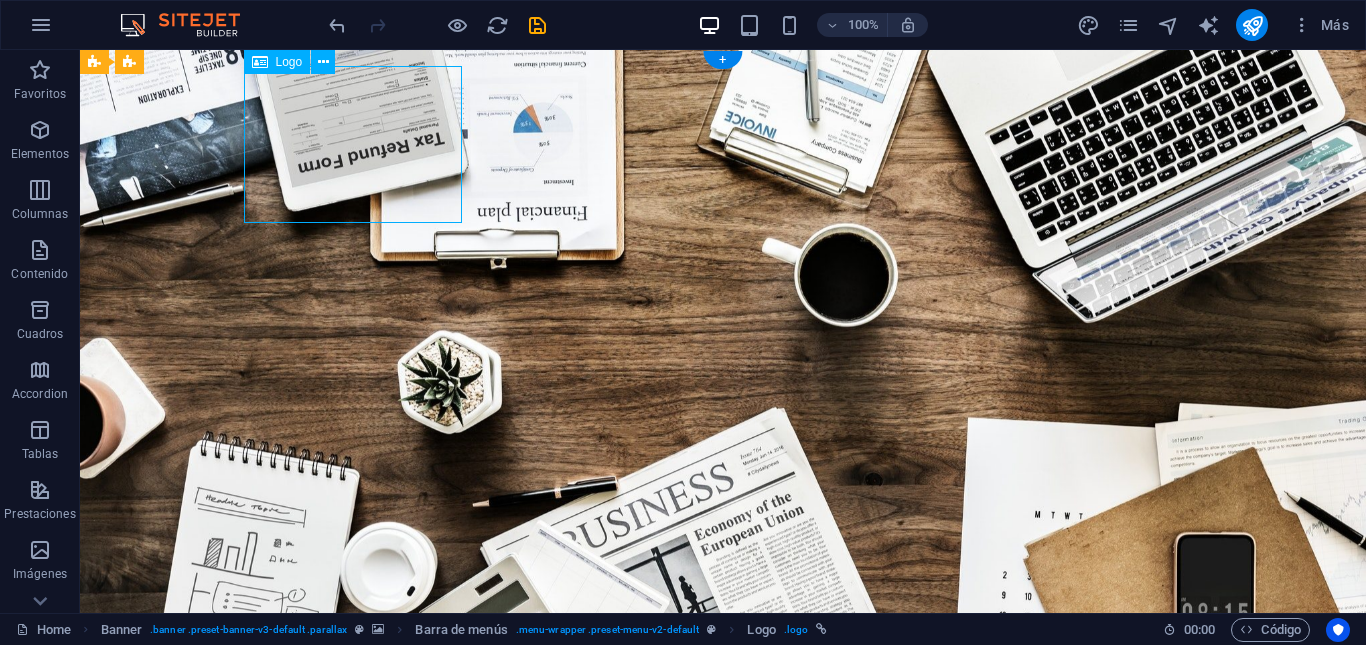 click at bounding box center [723, 770] 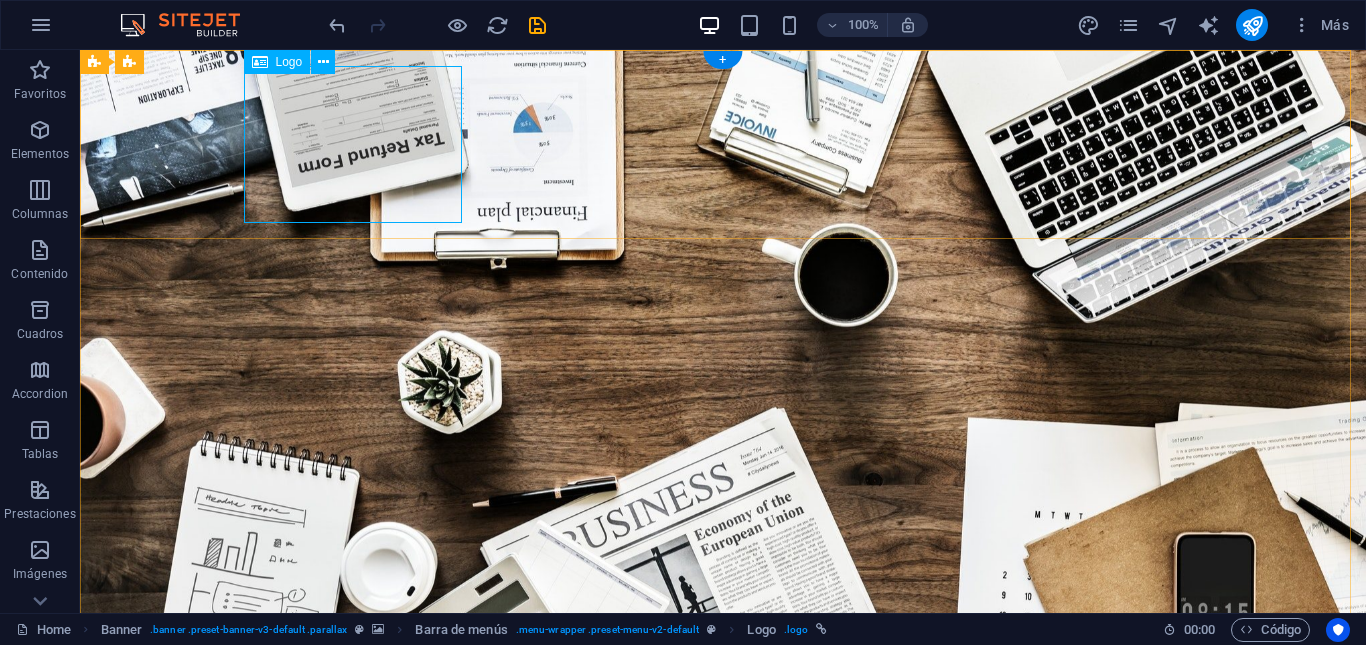 click at bounding box center [723, 770] 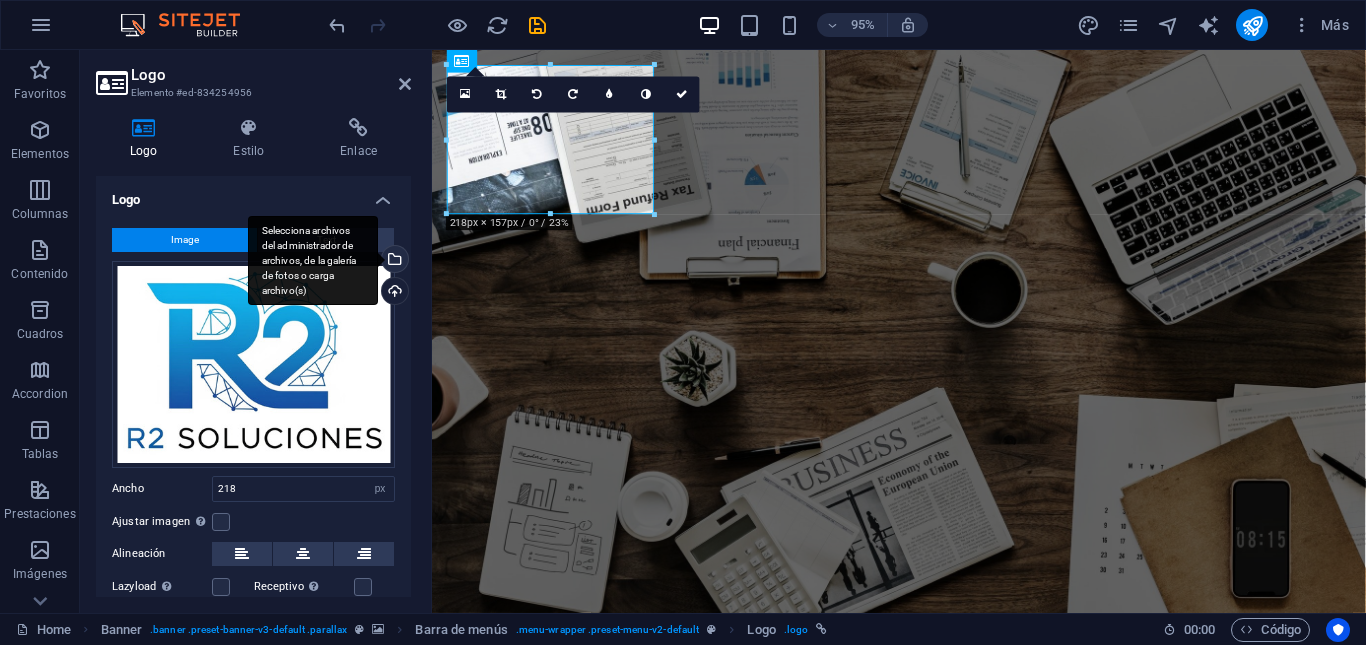 click on "Selecciona archivos del administrador de archivos, de la galería de fotos o carga archivo(s)" at bounding box center [393, 261] 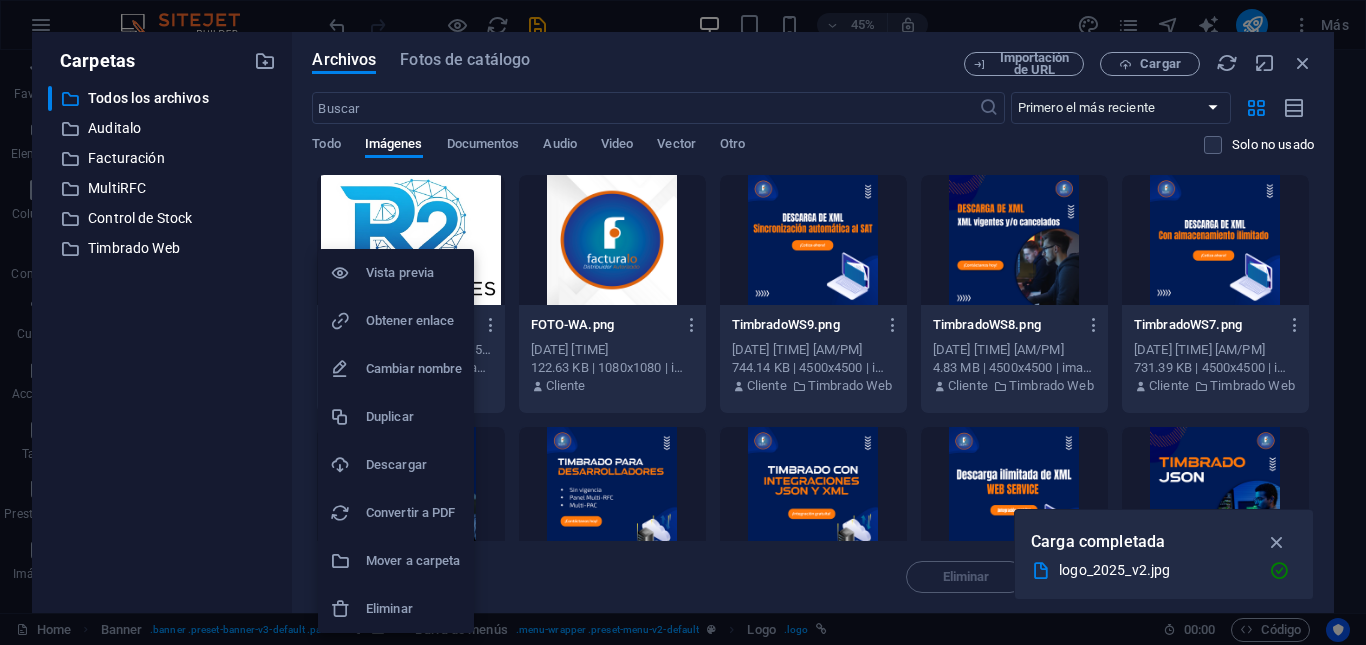 click on "Eliminar" at bounding box center (414, 609) 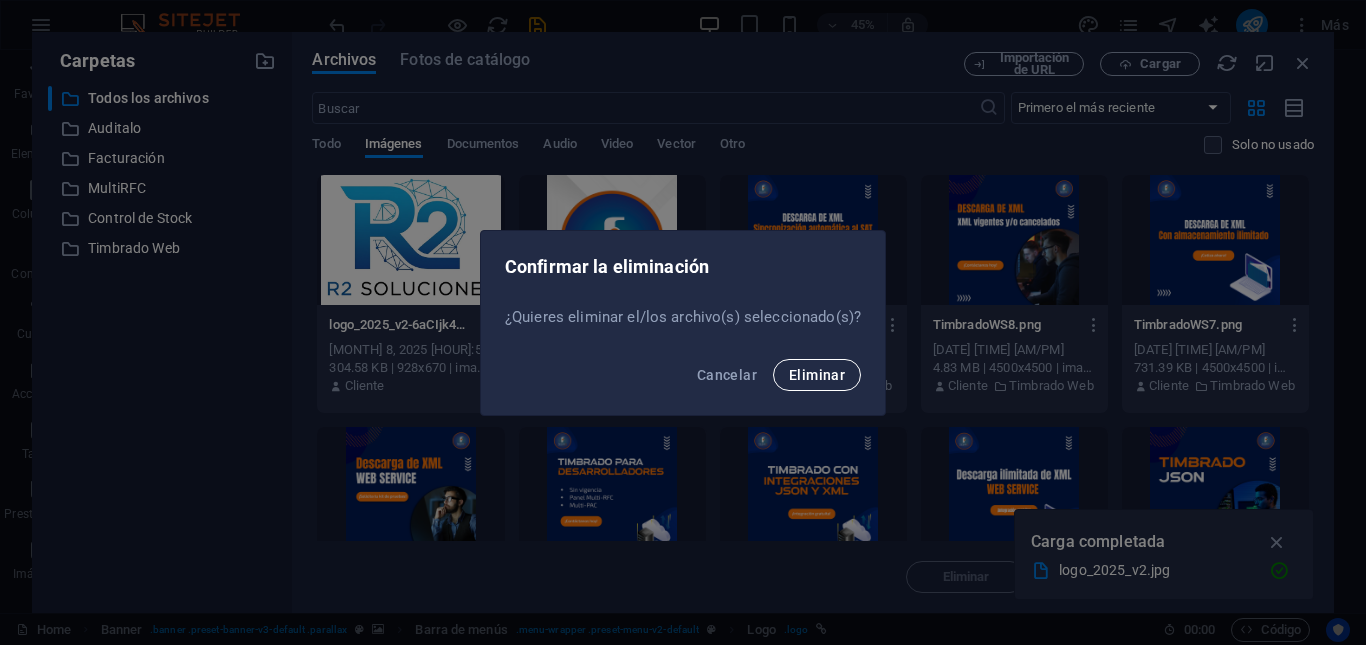 click on "Eliminar" at bounding box center [817, 375] 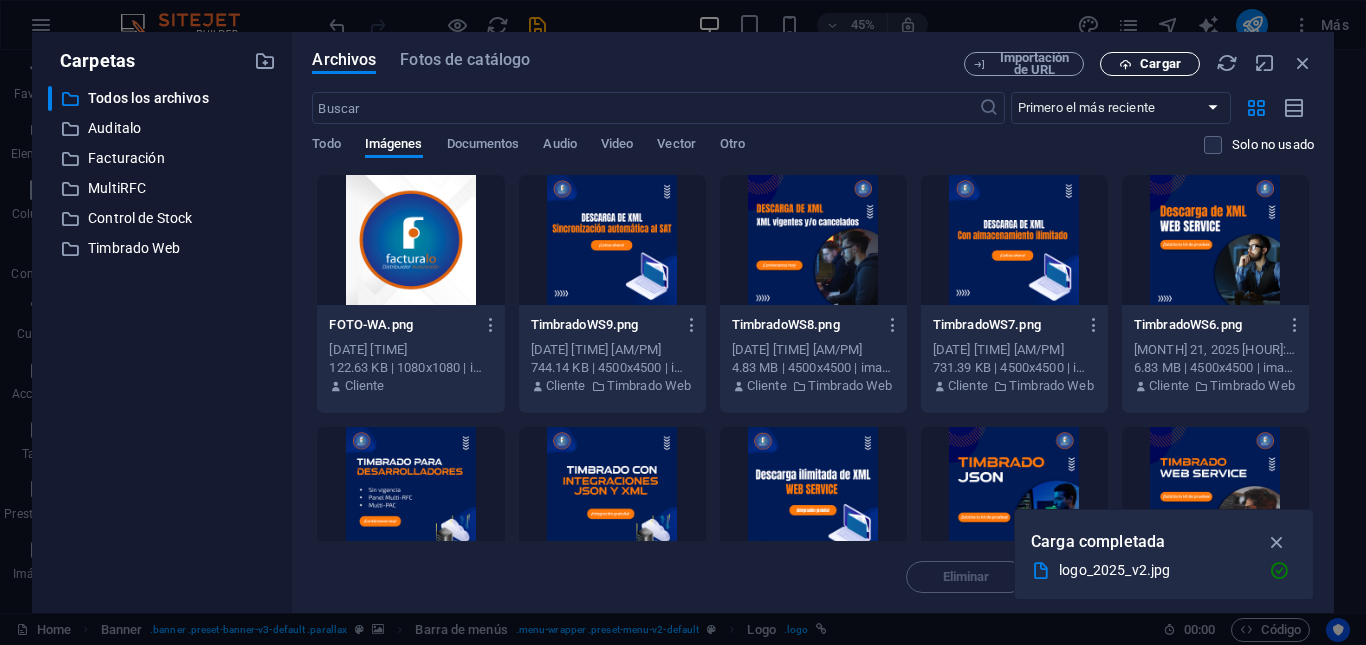 click on "Cargar" at bounding box center (1160, 64) 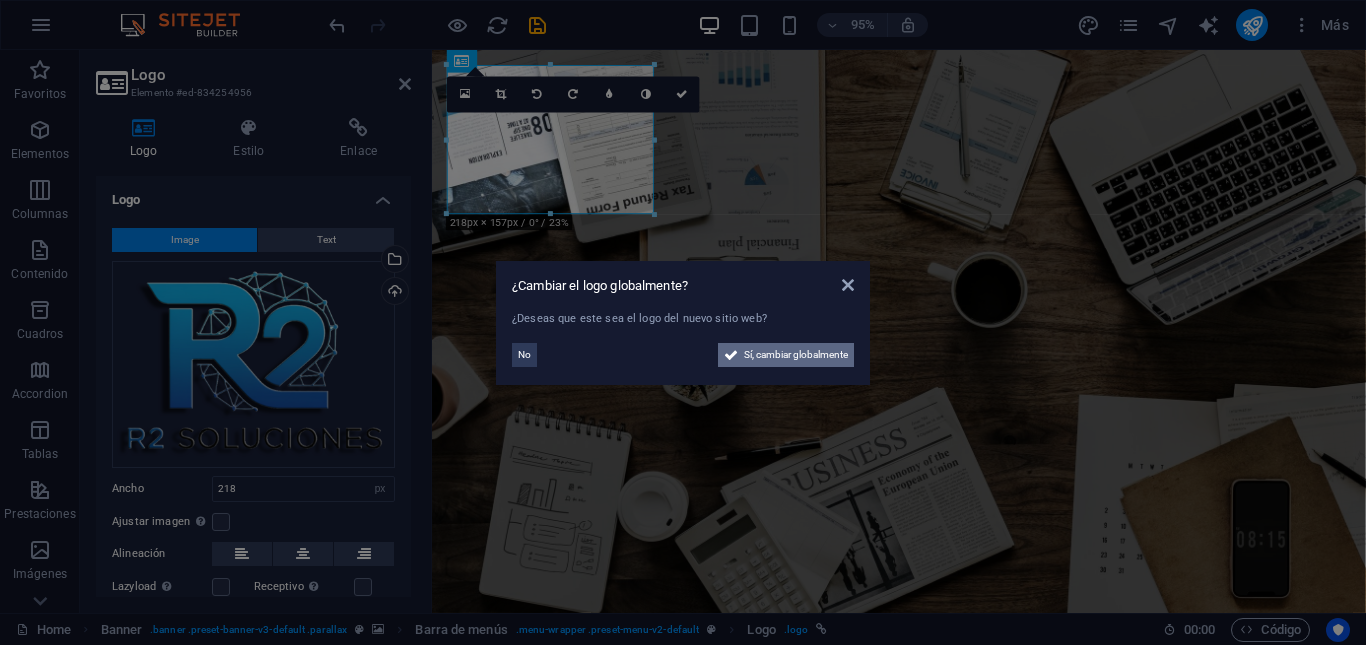 drag, startPoint x: 808, startPoint y: 354, endPoint x: 828, endPoint y: 611, distance: 257.77704 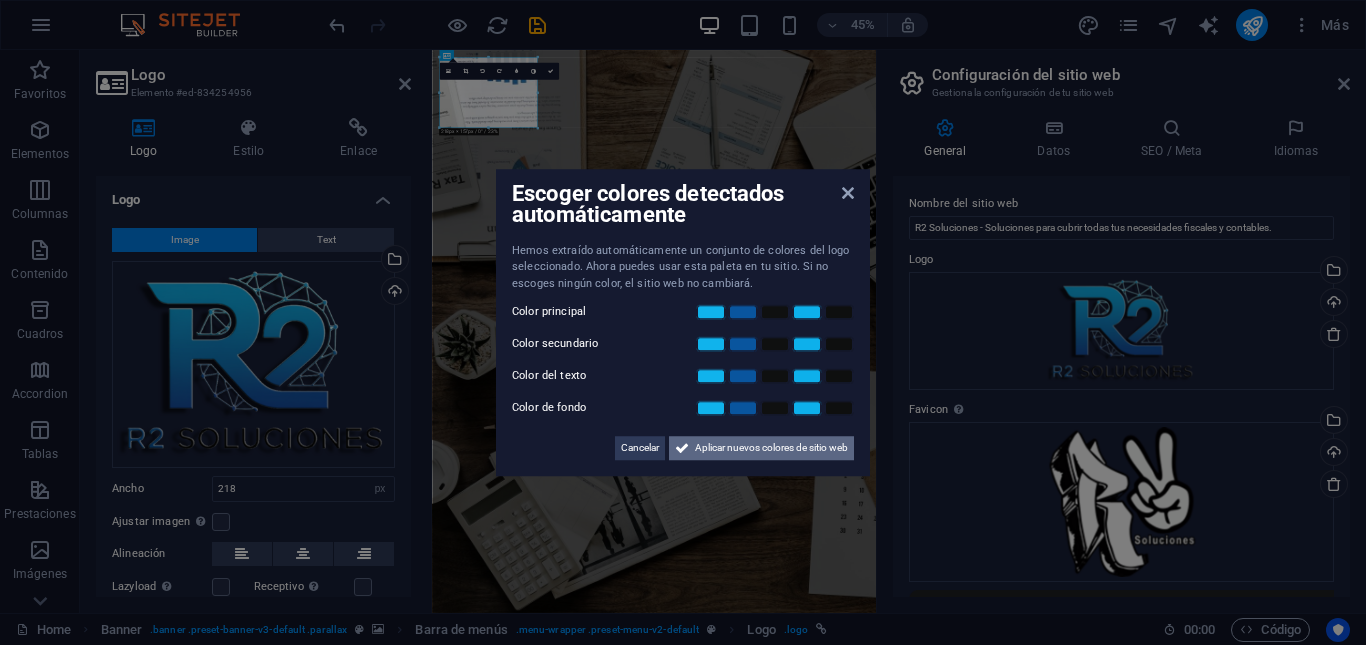 drag, startPoint x: 737, startPoint y: 879, endPoint x: 764, endPoint y: 446, distance: 433.84097 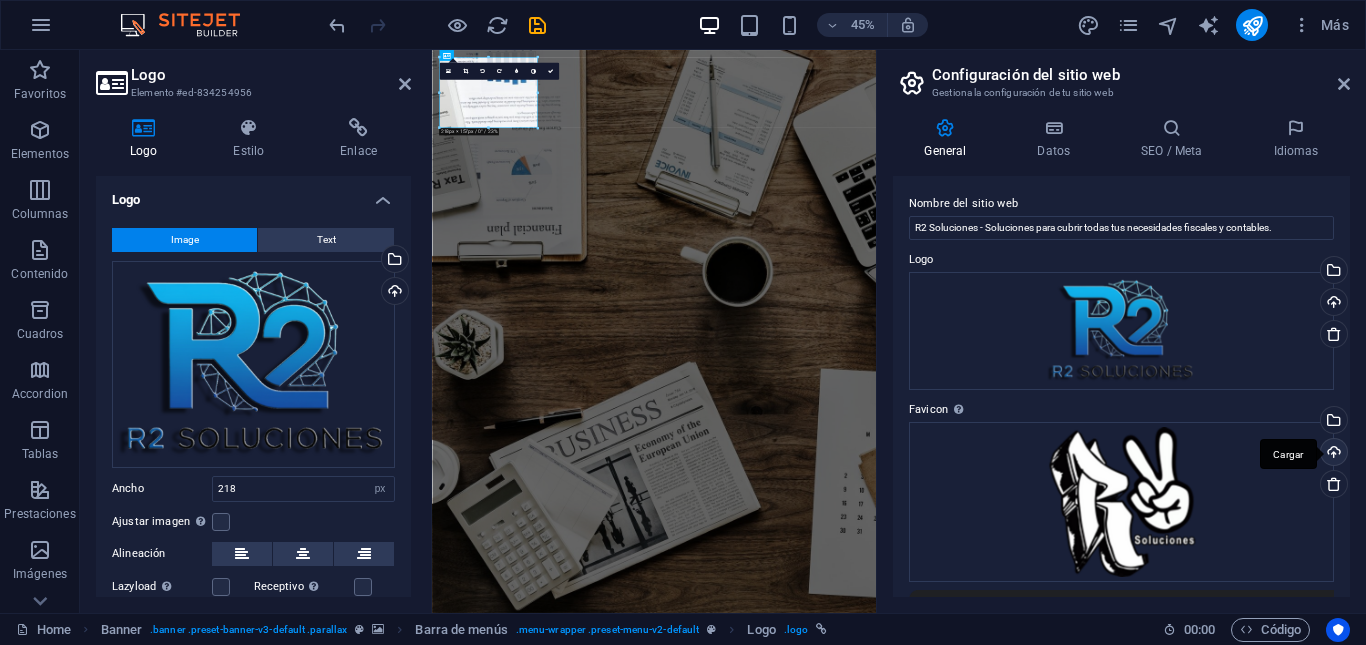 click on "Cargar" at bounding box center [1332, 454] 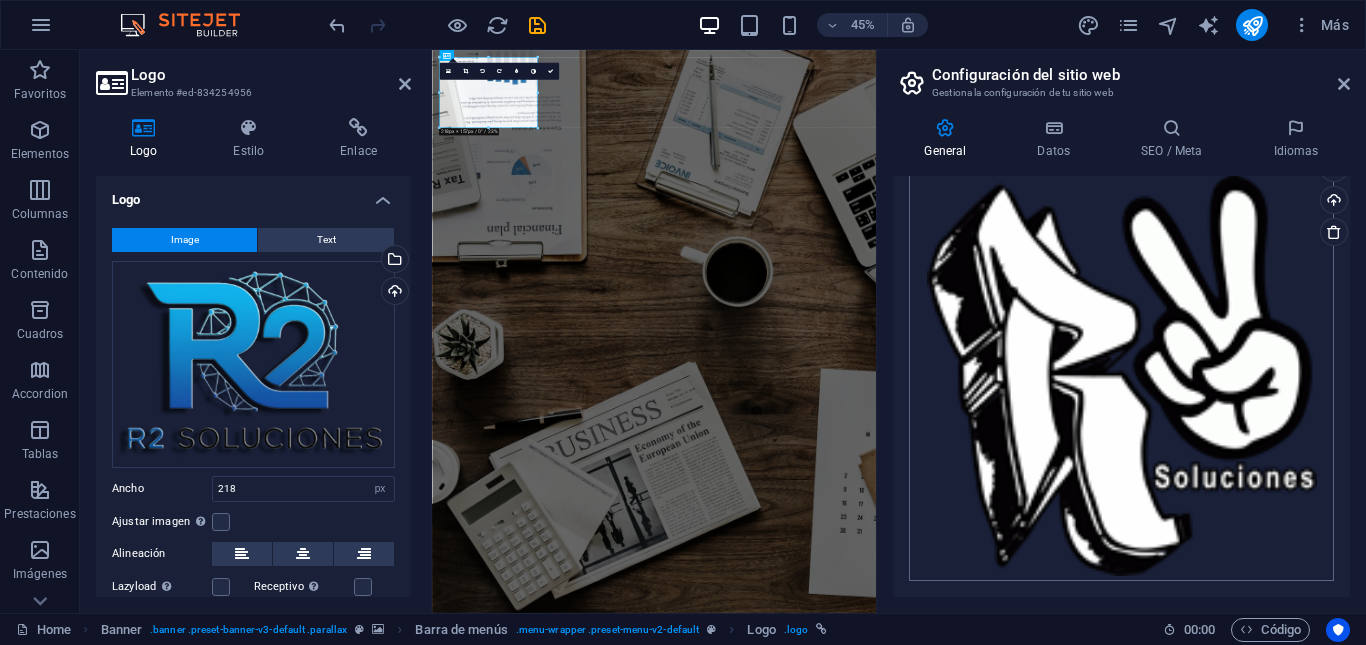 scroll, scrollTop: 332, scrollLeft: 0, axis: vertical 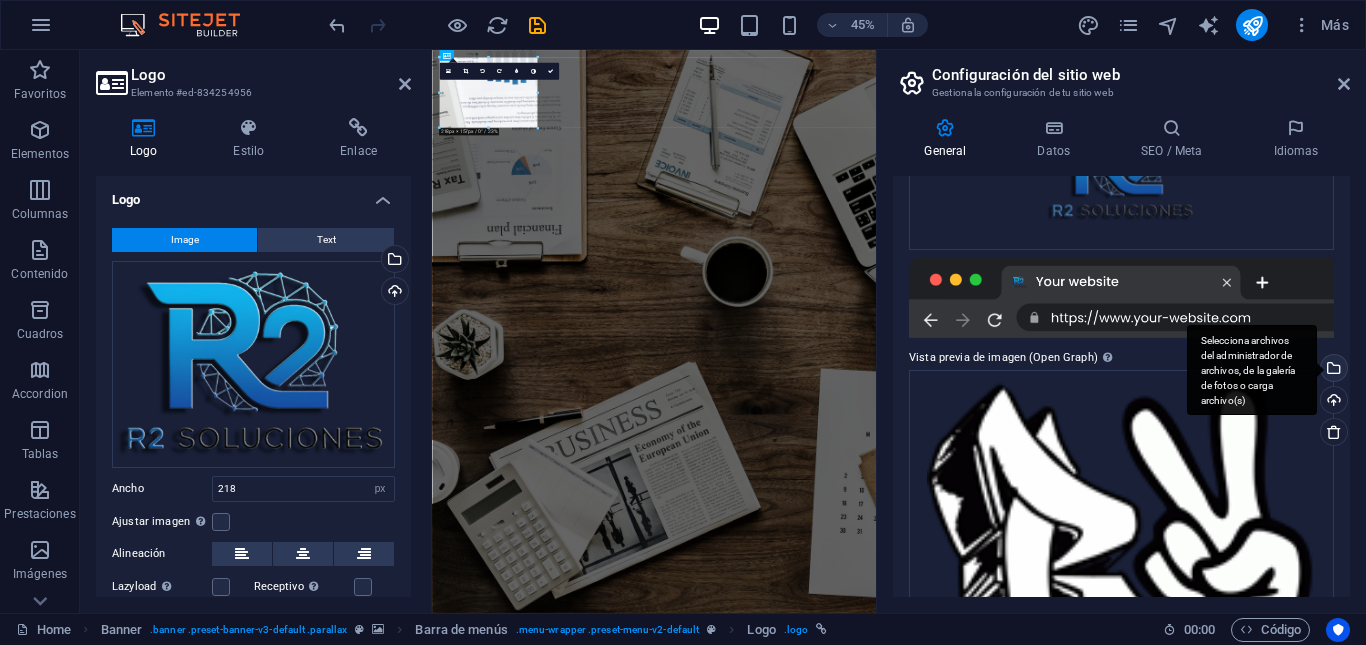 click on "Selecciona archivos del administrador de archivos, de la galería de fotos o carga archivo(s)" at bounding box center [1252, 370] 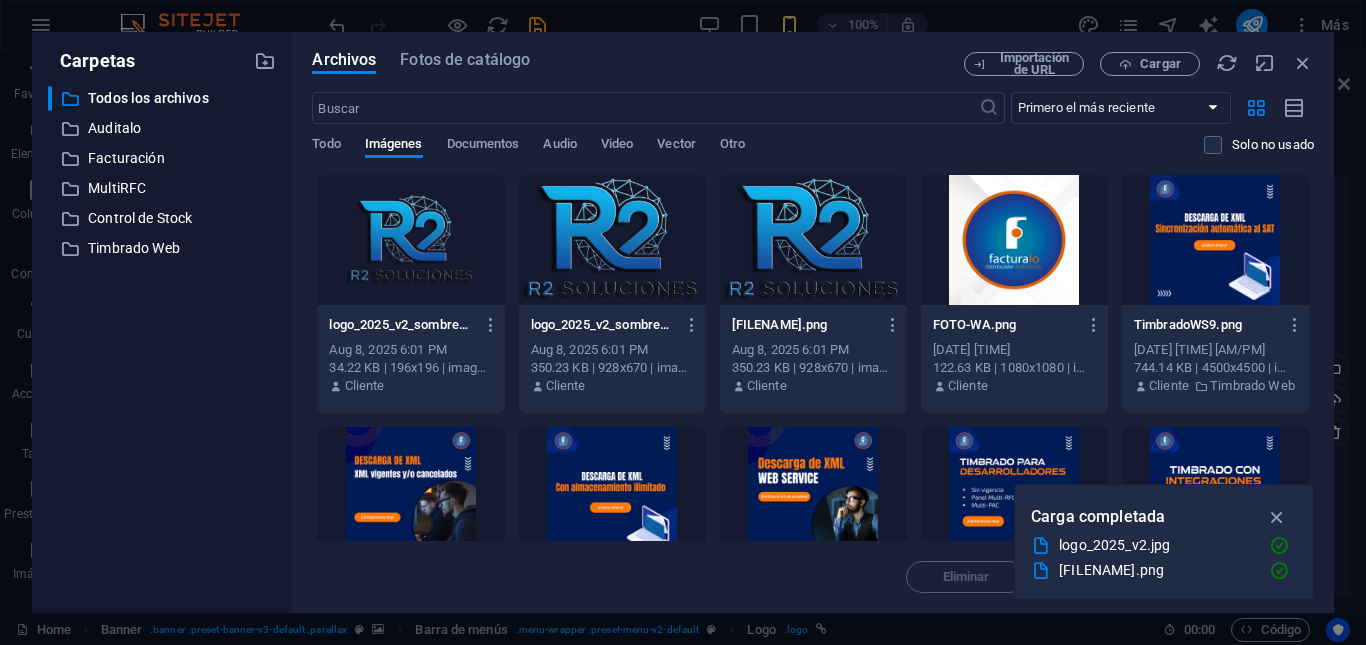 click at bounding box center (410, 240) 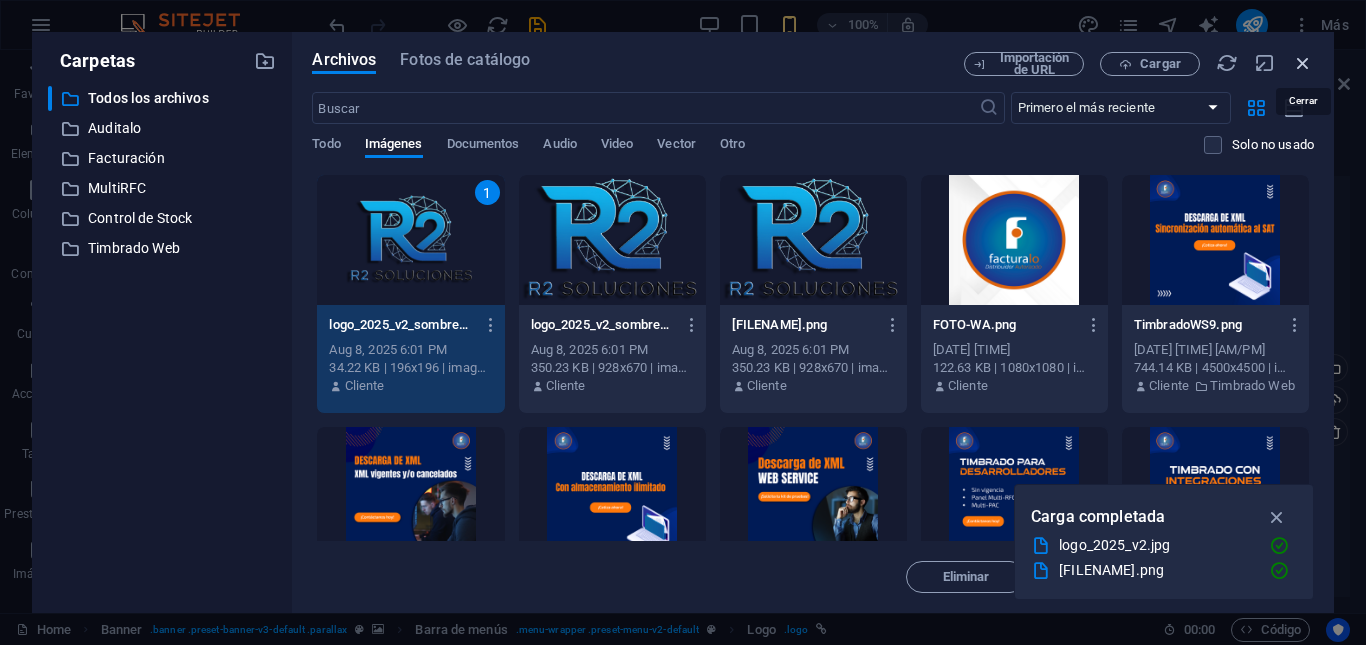 click at bounding box center [1303, 63] 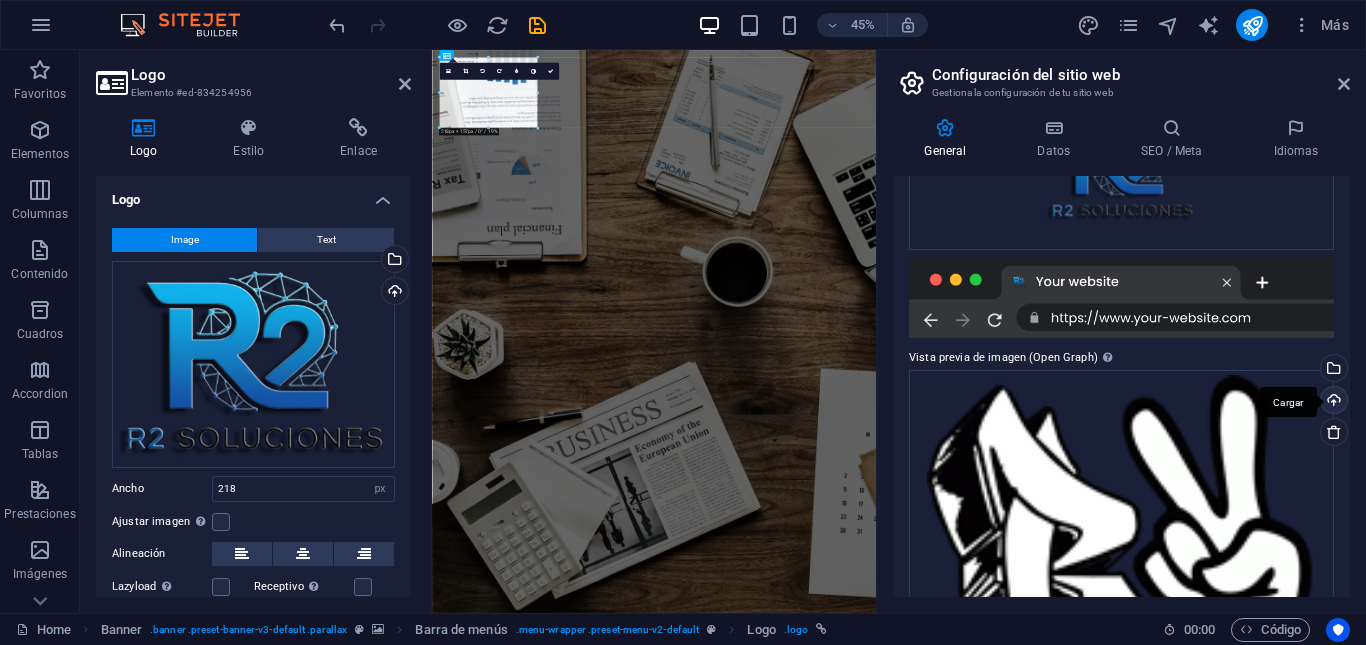 click on "Cargar" at bounding box center (1332, 402) 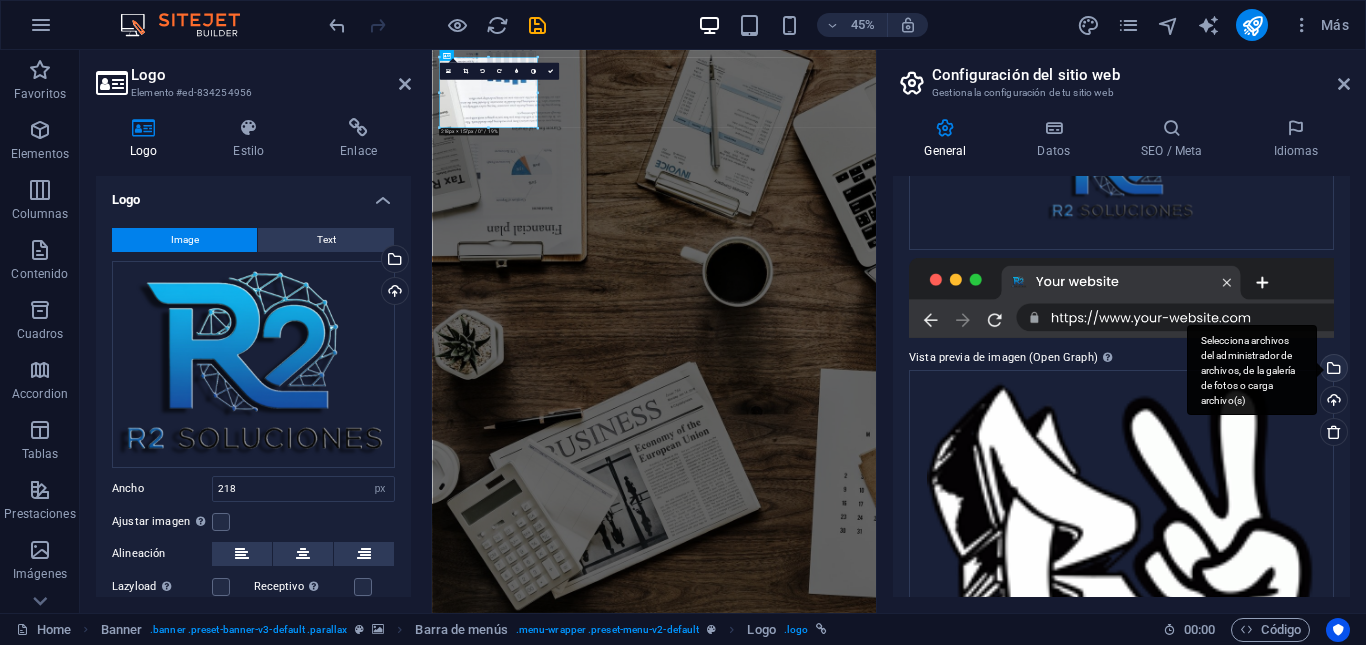 click on "Selecciona archivos del administrador de archivos, de la galería de fotos o carga archivo(s)" at bounding box center [1332, 370] 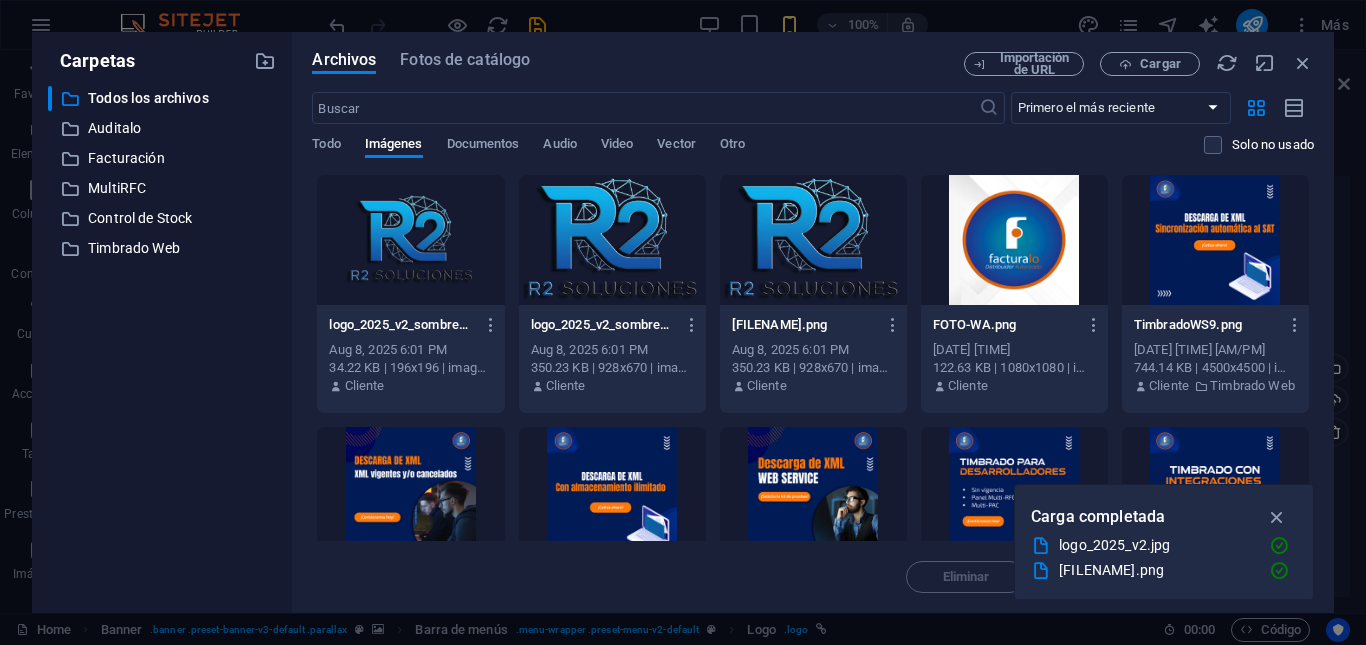 click at bounding box center [410, 240] 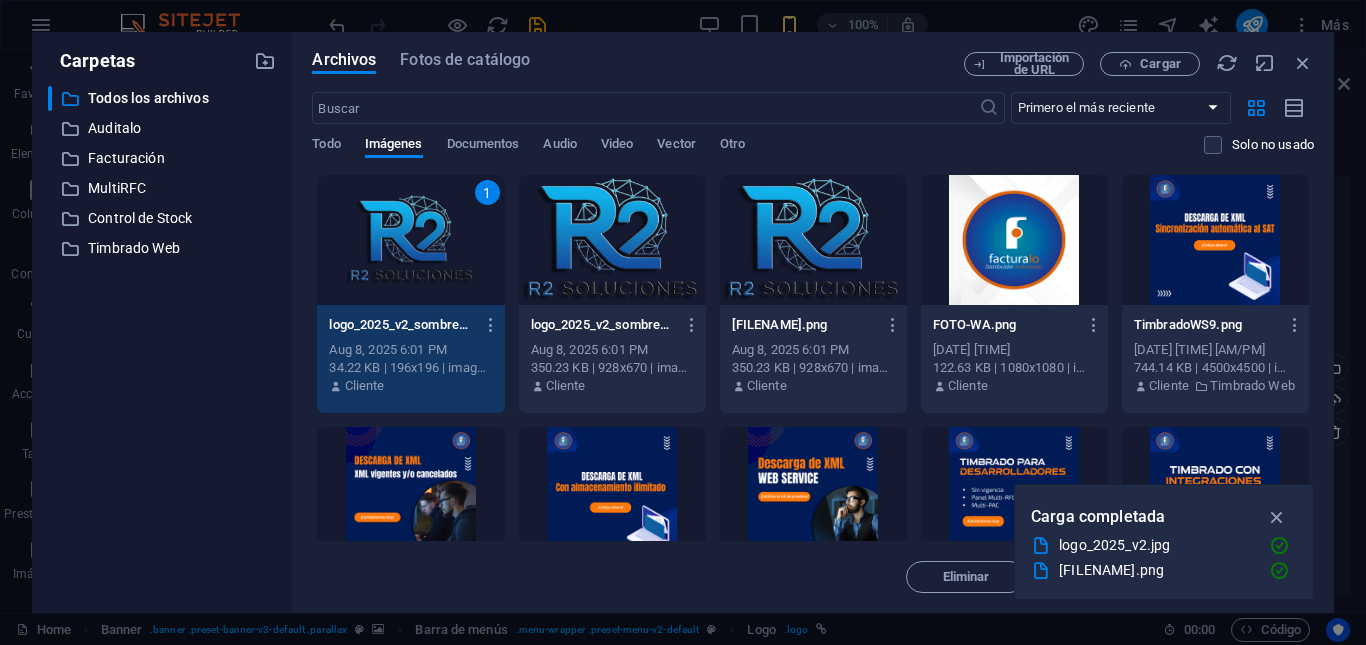 click on "1" at bounding box center [410, 240] 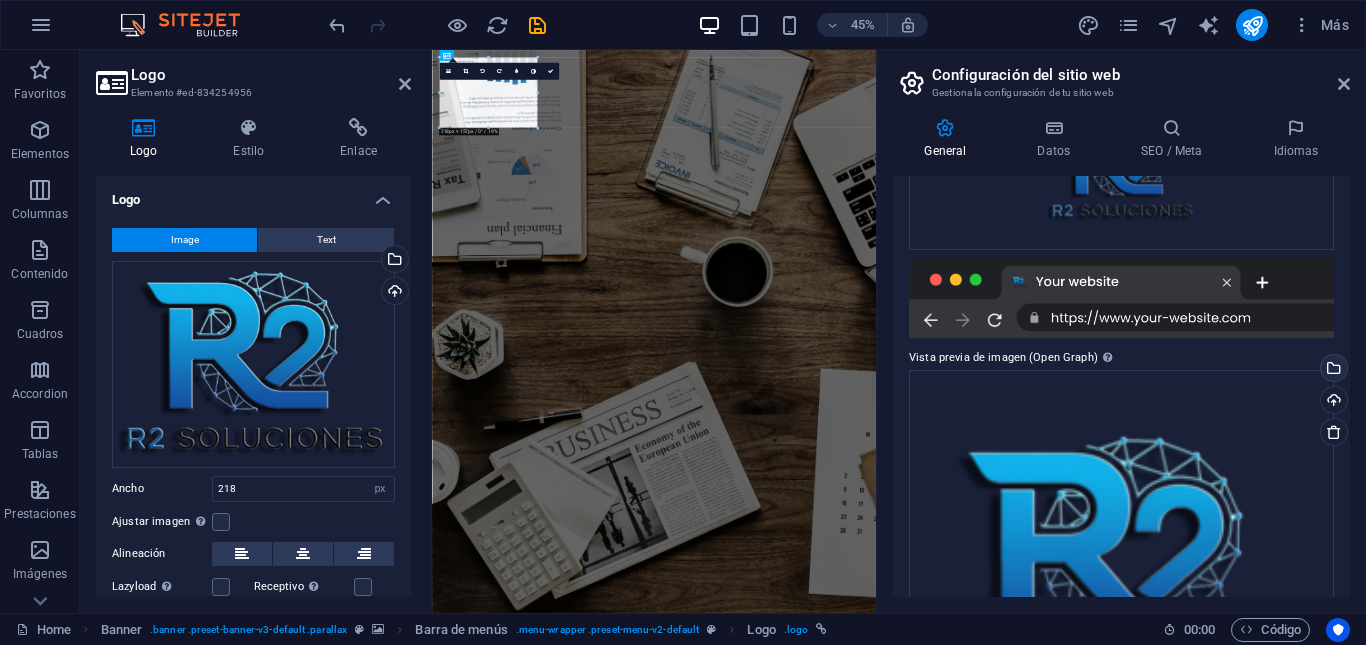 click on "Selecciona archivos del administrador de archivos, de la galería de fotos o carga archivo(s)" at bounding box center [1334, 368] 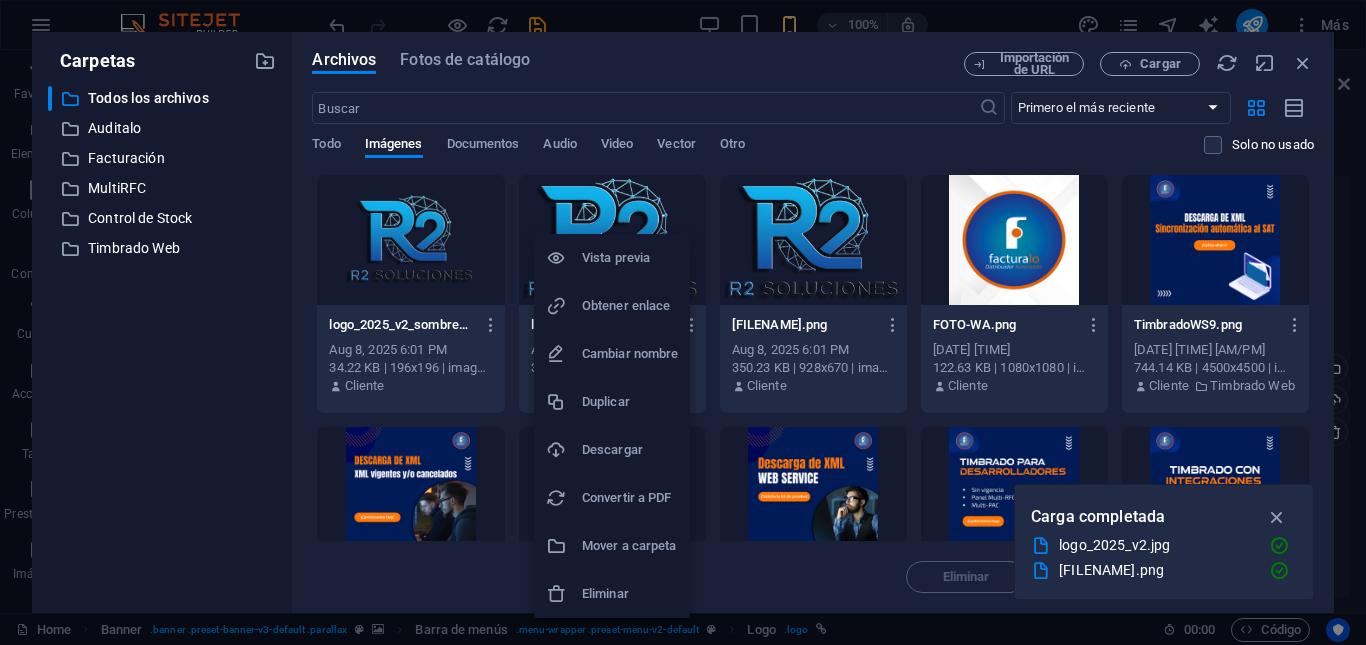click at bounding box center (556, 594) 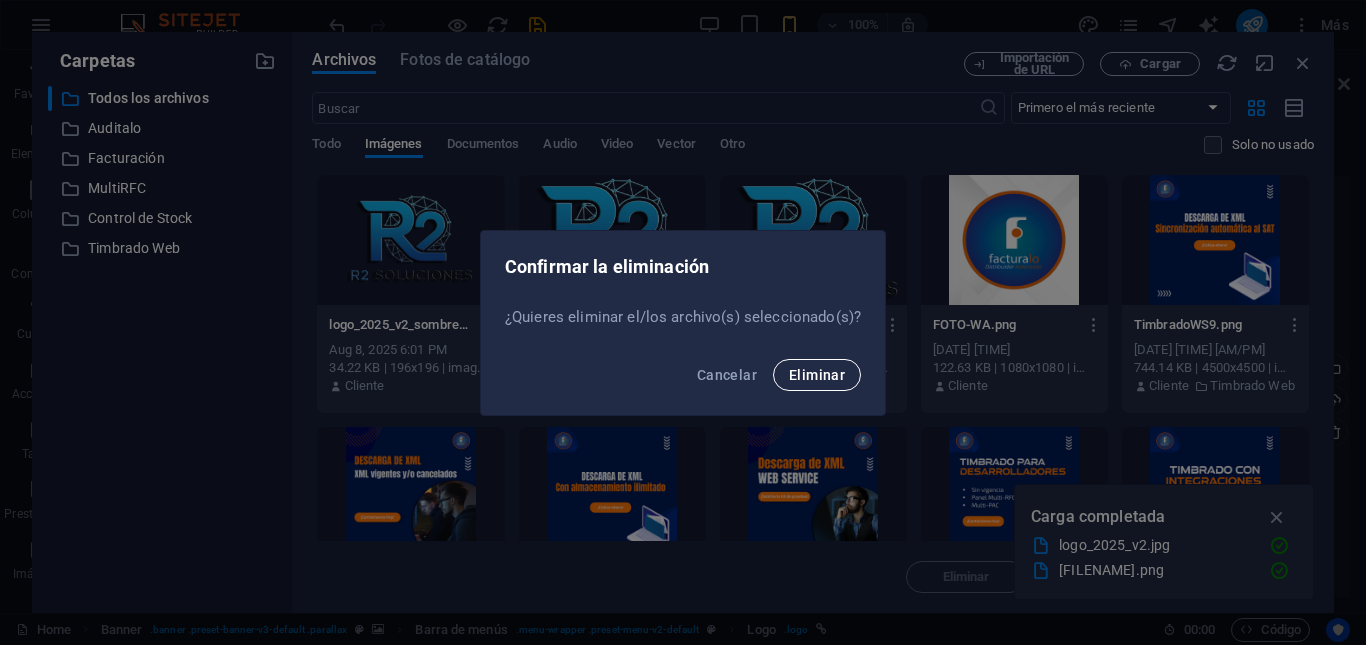 click on "Eliminar" at bounding box center (817, 375) 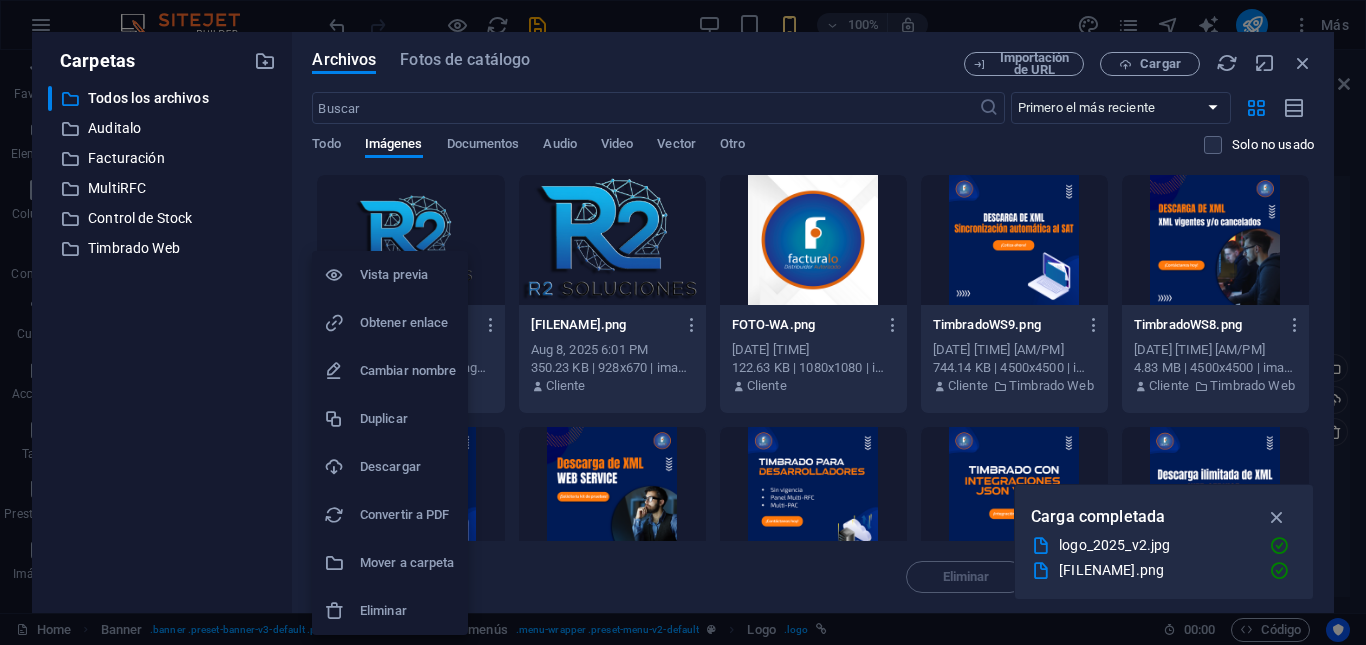 click on "Eliminar" at bounding box center (408, 611) 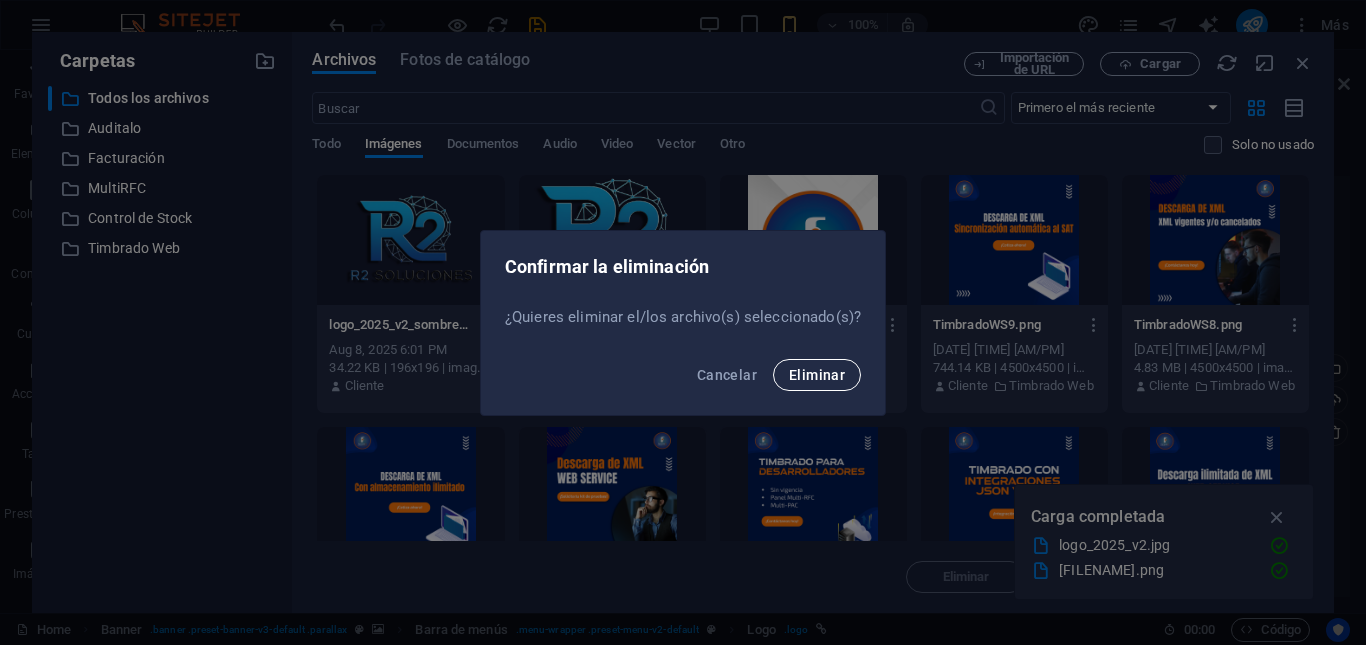click on "Eliminar" at bounding box center (817, 375) 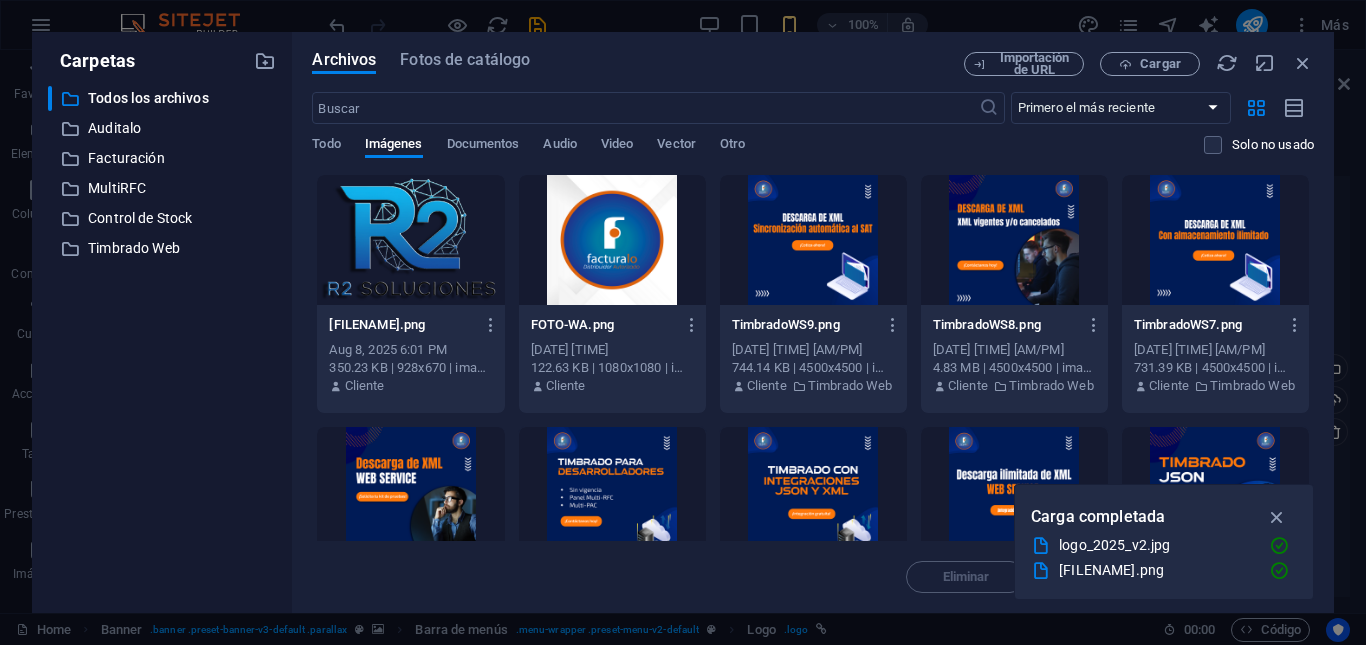 click on "Archivos Fotos de catálogo Importación de URL Cargar ​ Primero el más reciente Primero el más antiguo Nombre (A-Z) Nombre (Z-A) Tamaño (0-9) Tamaño (9-0) Resolución (0-9) Resolución (9-0) Todo Imágenes Documentos Audio Video Vector Otro Solo no usado Arrastra archivos aquí para cargarlos de inmediato logo_2025_v2_sombreado-EHm_WY9m2cxE_VIdJSF0yg.png logo_2025_v2_sombreado-EHm_WY9m2cxE_VIdJSF0yg.png Aug 8, 2025 6:01 PM 350.23 KB | 928x670 | image/png Cliente FOTO-WA.png FOTO-WA.png Feb 28, 2025 9:12 PM 122.63 KB | 1080x1080 | image/png Cliente TimbradoWS9.png TimbradoWS9.png Feb 21, 2025 10:50 PM 744.14 KB | 4500x4500 | image/png Cliente Timbrado Web TimbradoWS8.png TimbradoWS8.png Feb 21, 2025 10:50 PM 4.83 MB | 4500x4500 | image/png Cliente Timbrado Web TimbradoWS7.png TimbradoWS7.png Feb 21, 2025 10:50 PM 731.39 KB | 4500x4500 | image/png Cliente Timbrado Web TimbradoWS6.png TimbradoWS6.png Feb 21, 2025 10:49 PM 6.83 MB | 4500x4500 | image/png Cliente Timbrado Web TimbradoWS5.png TimbradoWS5.png" at bounding box center [813, 322] 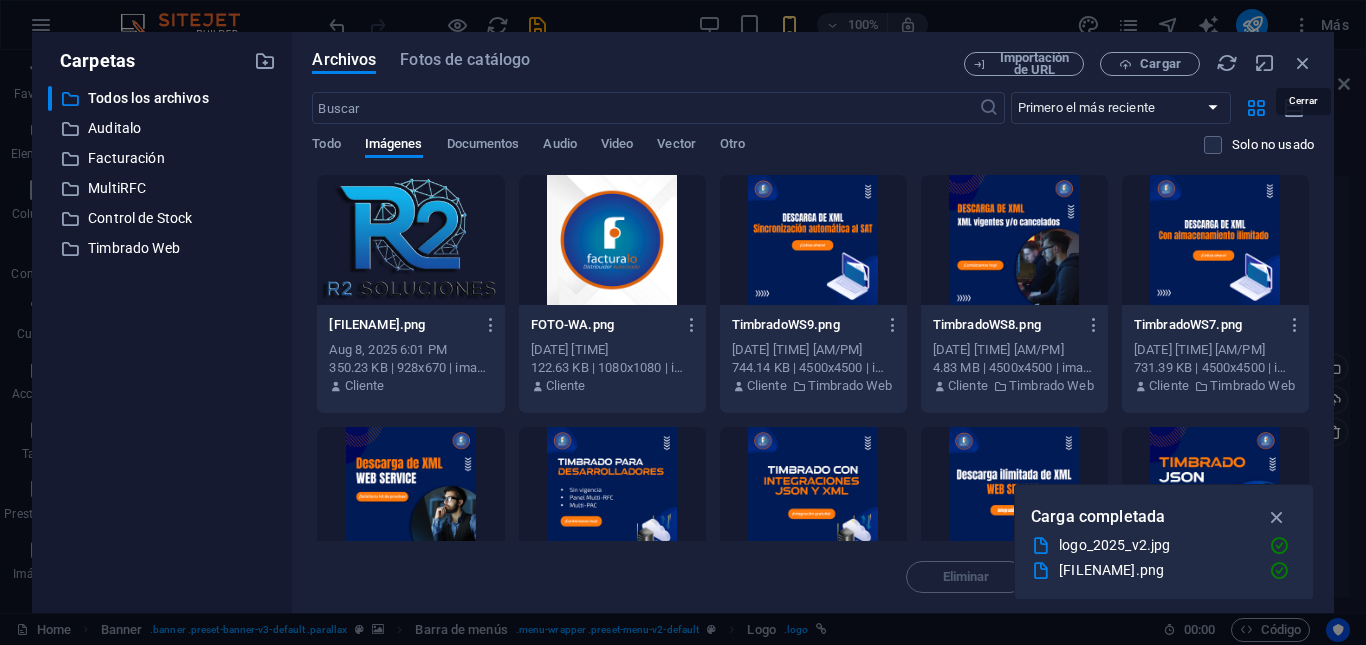drag, startPoint x: 1307, startPoint y: 65, endPoint x: 1313, endPoint y: 354, distance: 289.0623 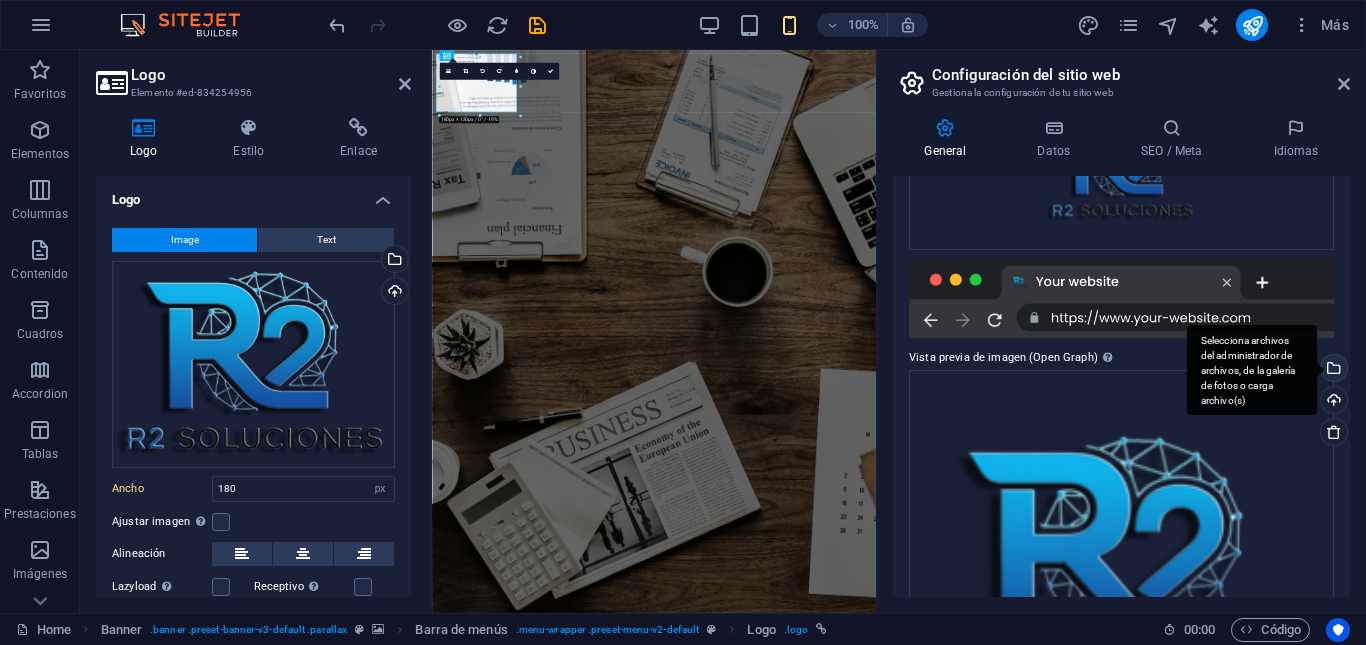 type on "218" 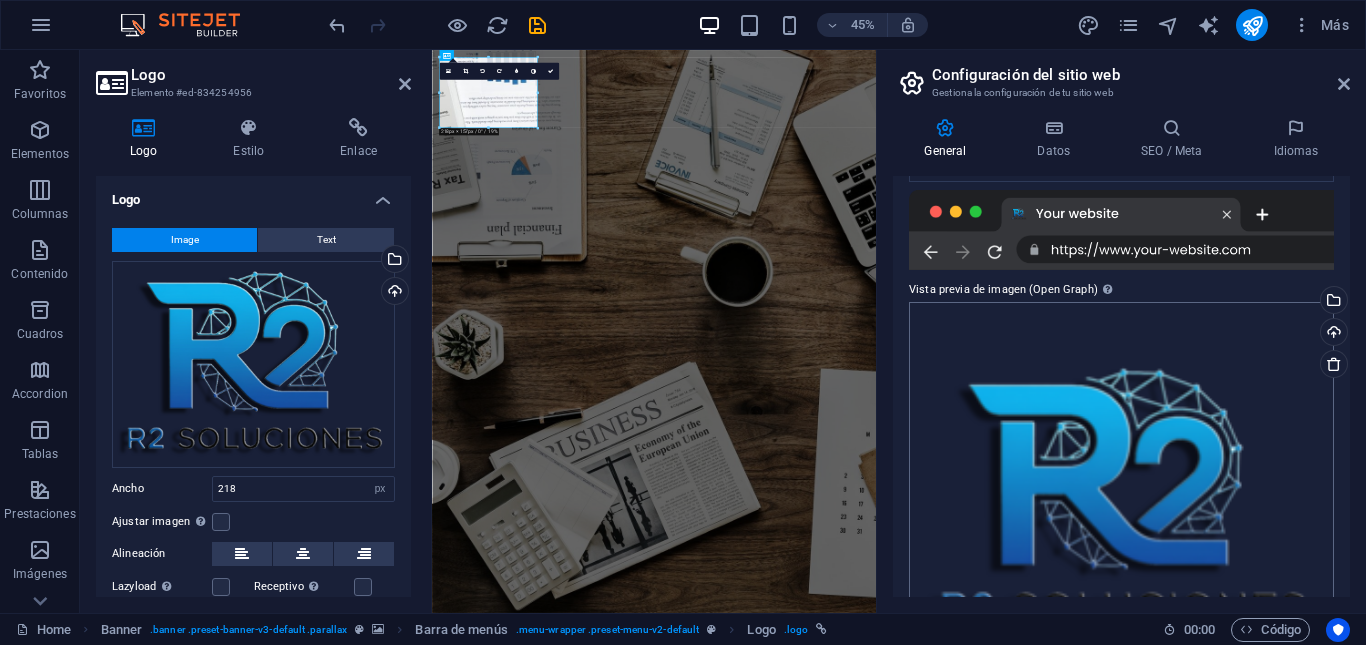 scroll, scrollTop: 521, scrollLeft: 0, axis: vertical 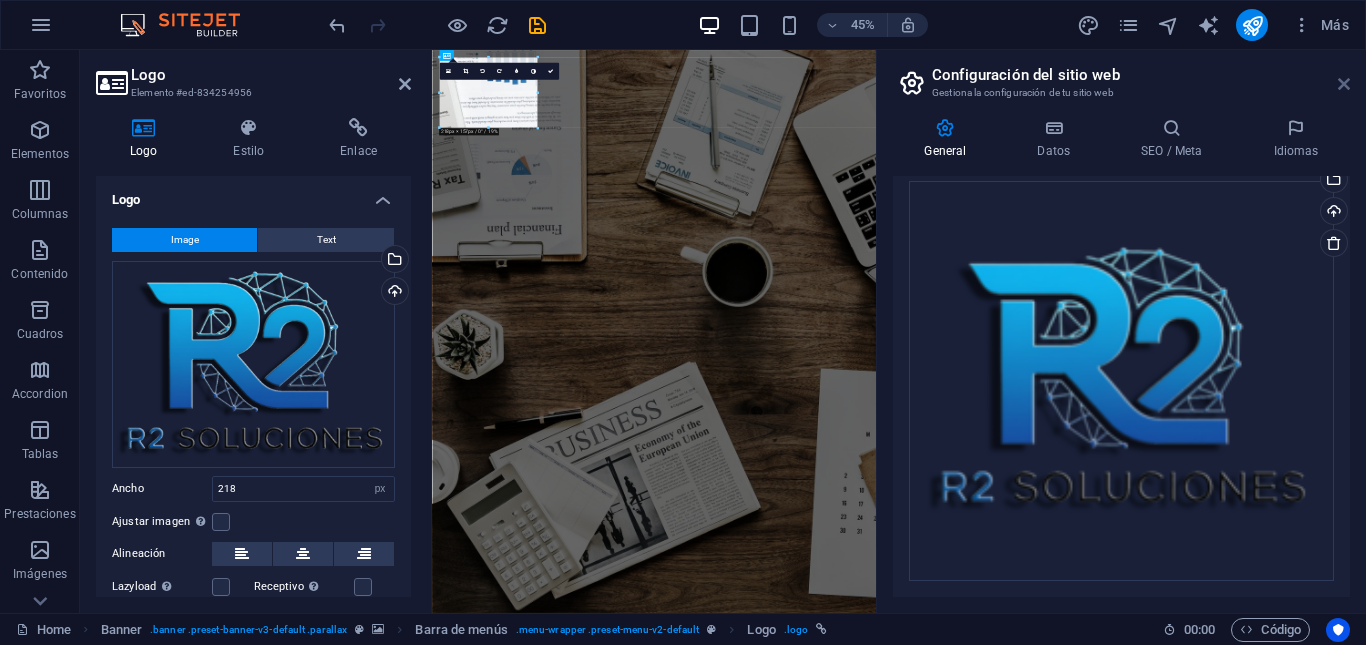 click at bounding box center [1344, 84] 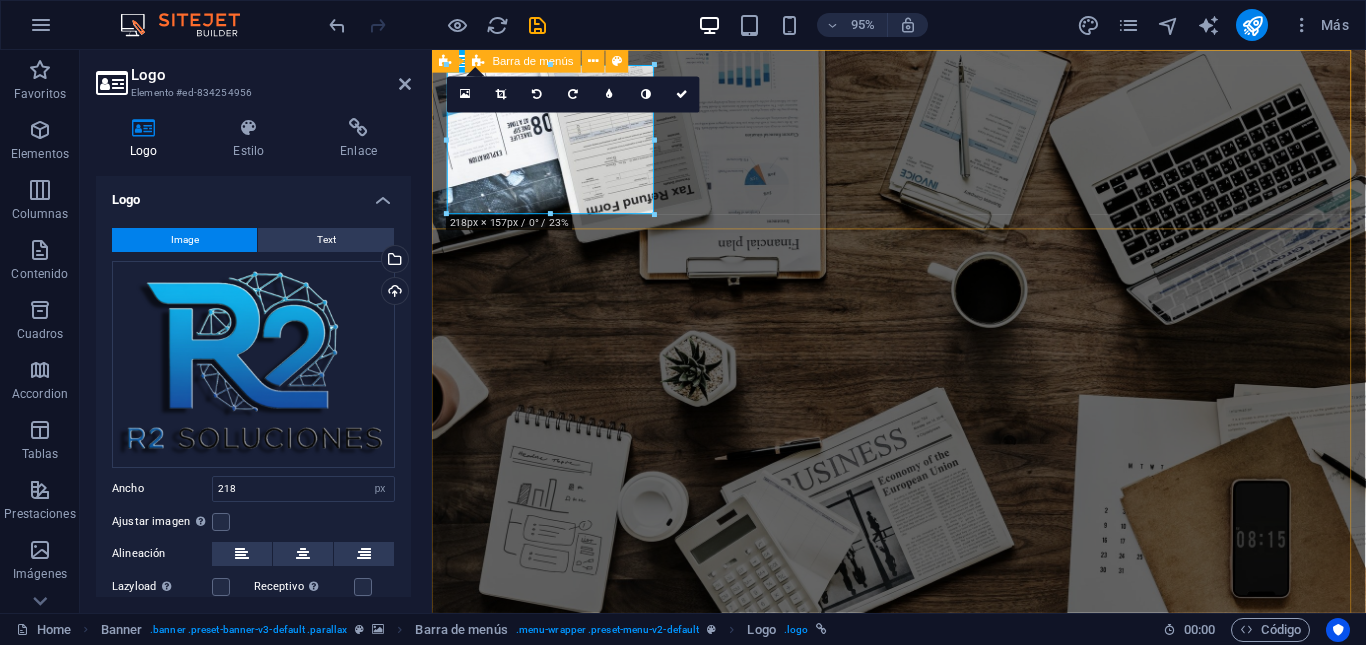 click on "Home About us Services Projects Team Contact" at bounding box center (923, 801) 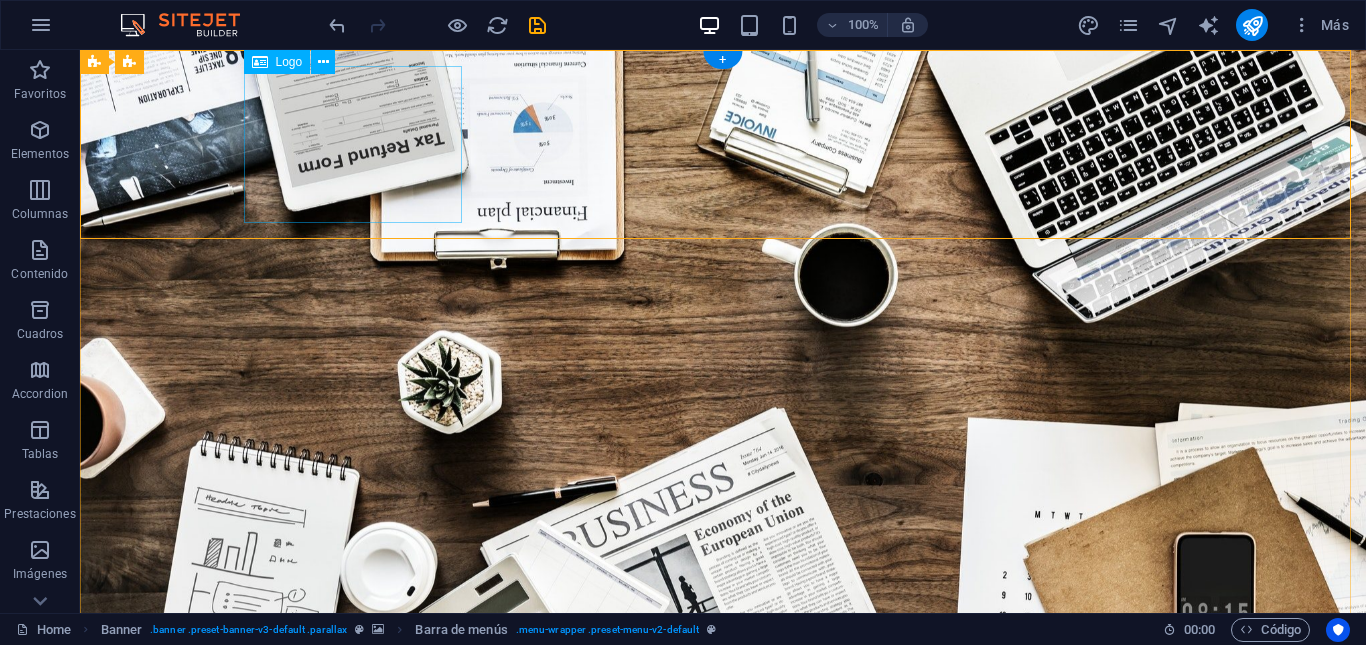 click at bounding box center [723, 770] 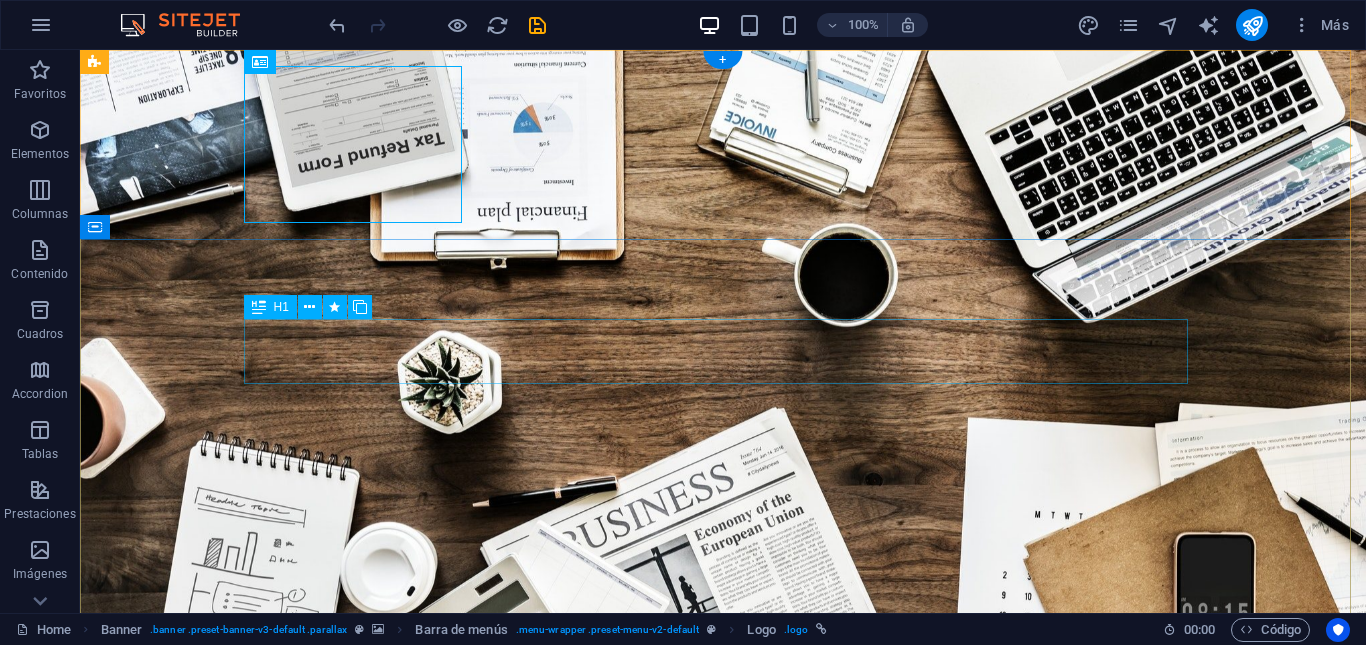 click on "O nline Marketing" at bounding box center [723, 1009] 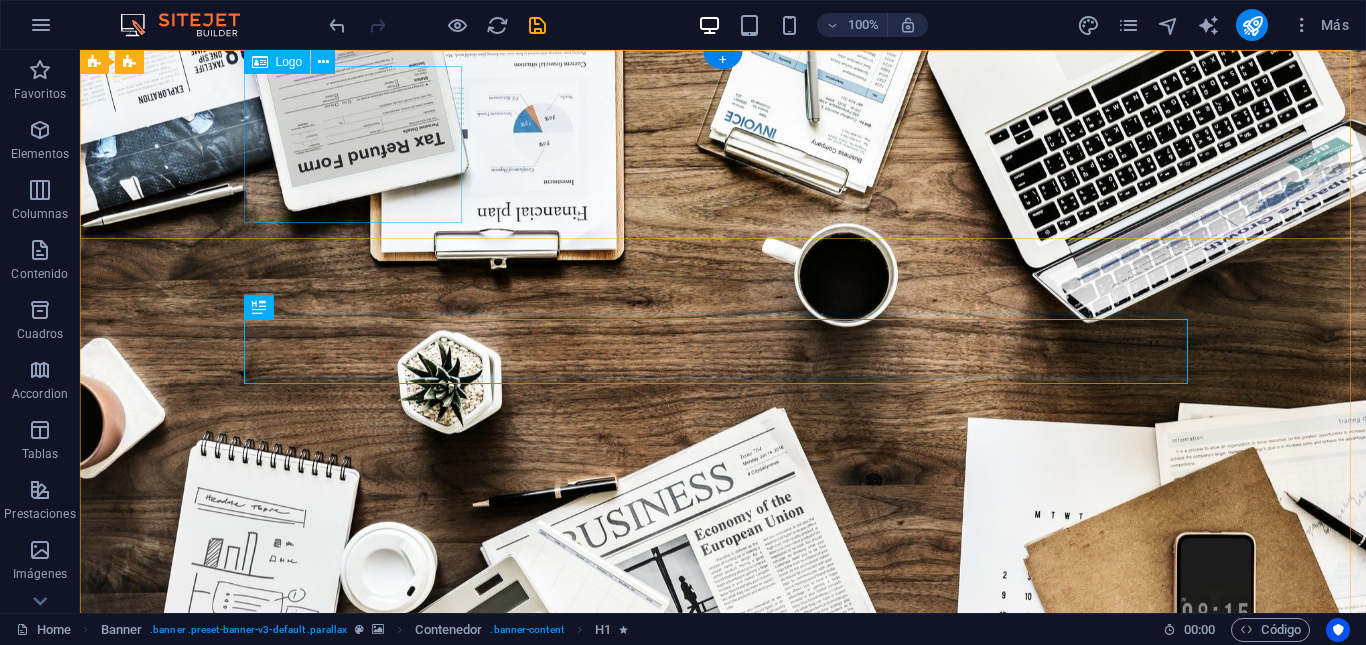 click at bounding box center (723, 770) 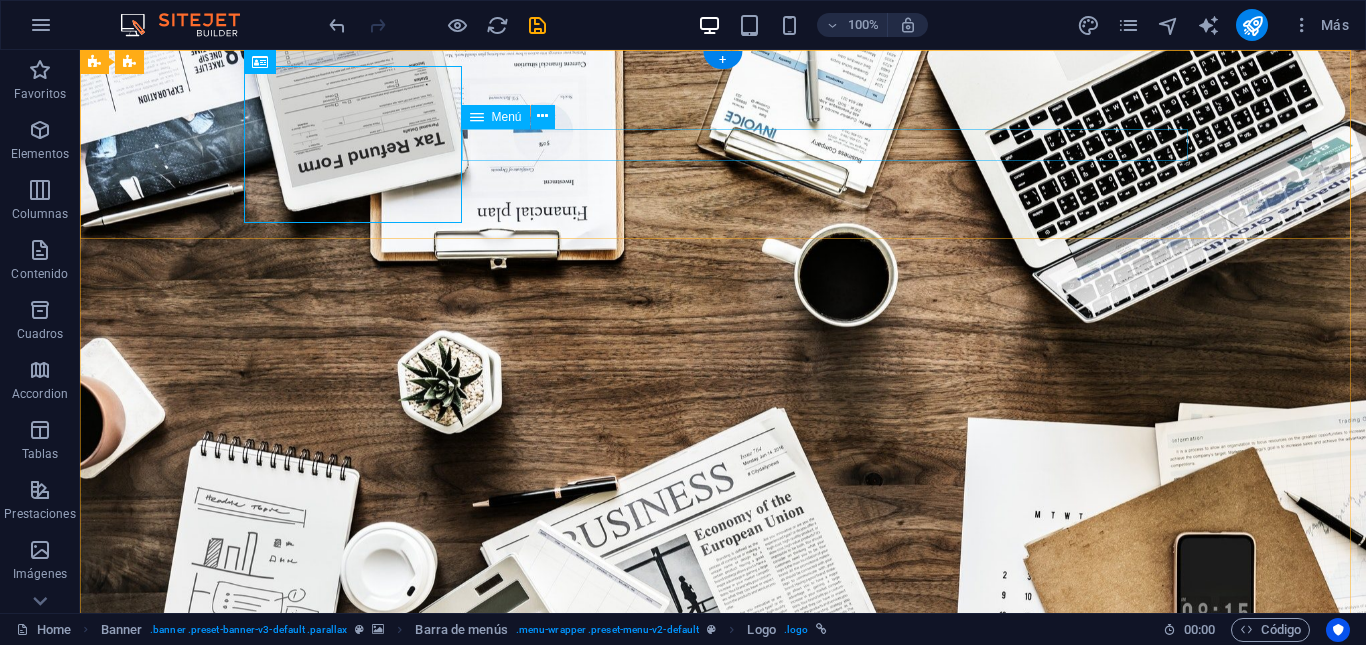 click on "Home About us Services Projects Team Contact" at bounding box center (723, 865) 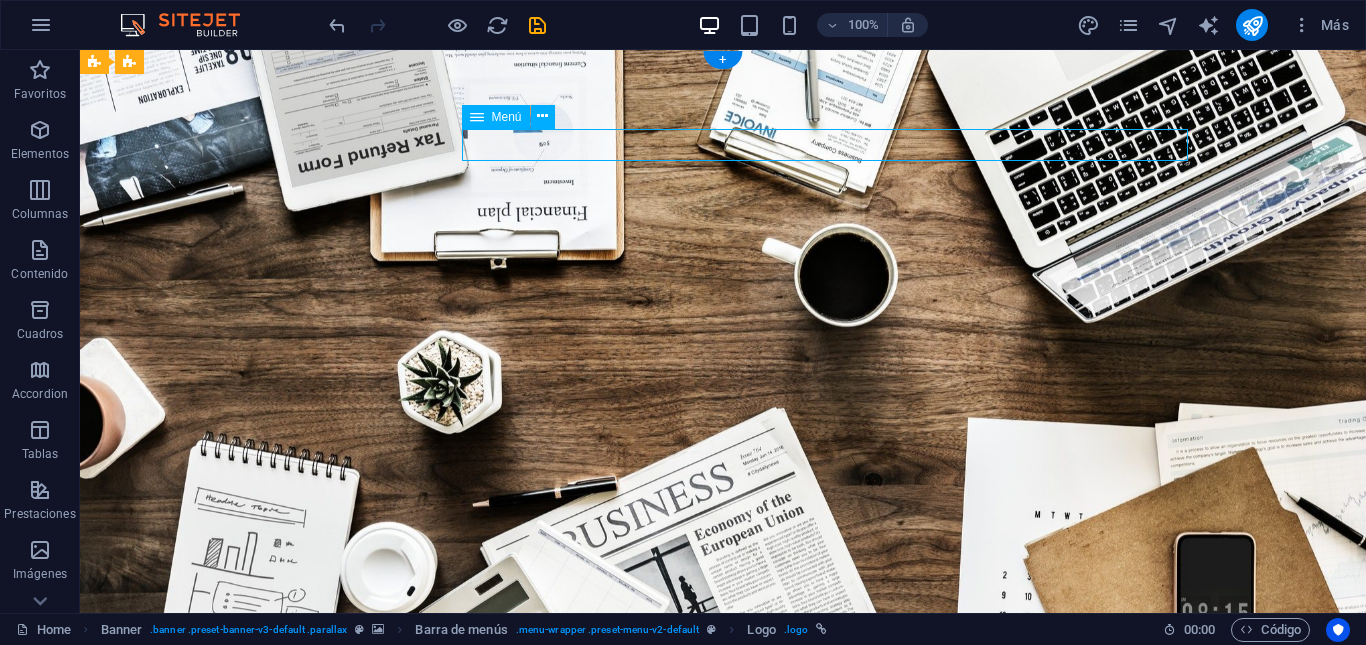 click on "Home About us Services Projects Team Contact" at bounding box center [723, 865] 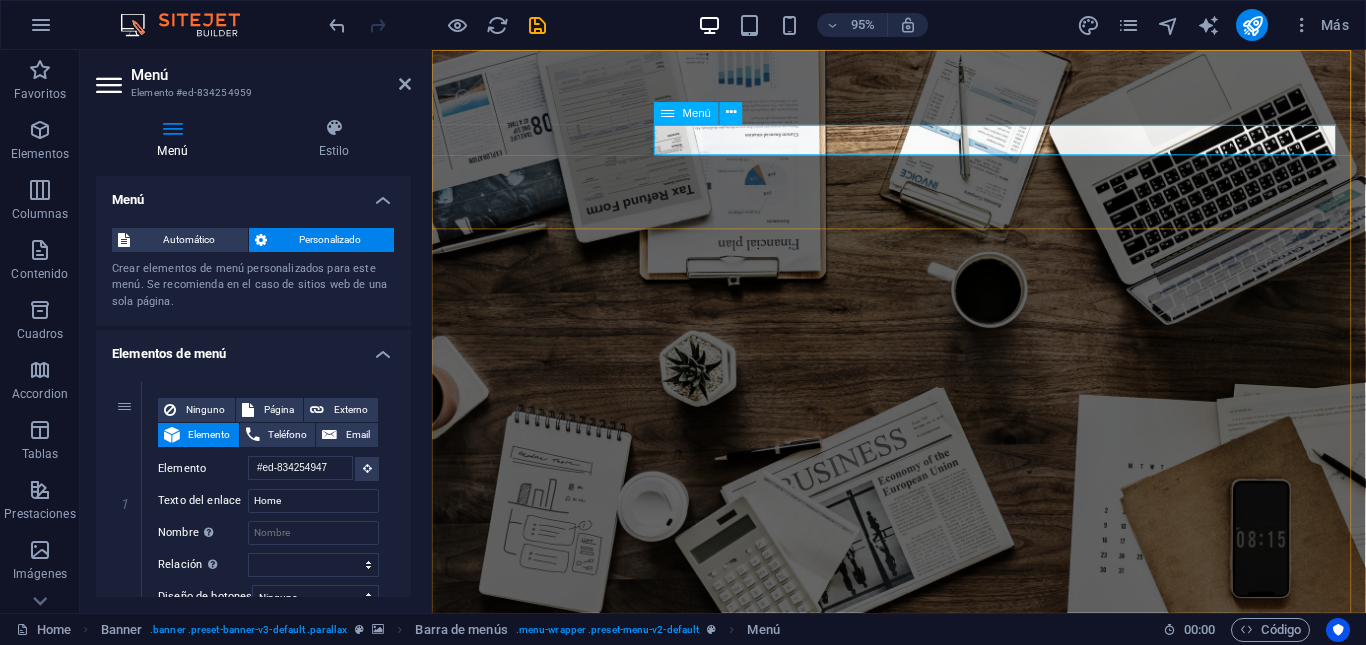 click on "Home About us Services Projects Team Contact" at bounding box center (924, 880) 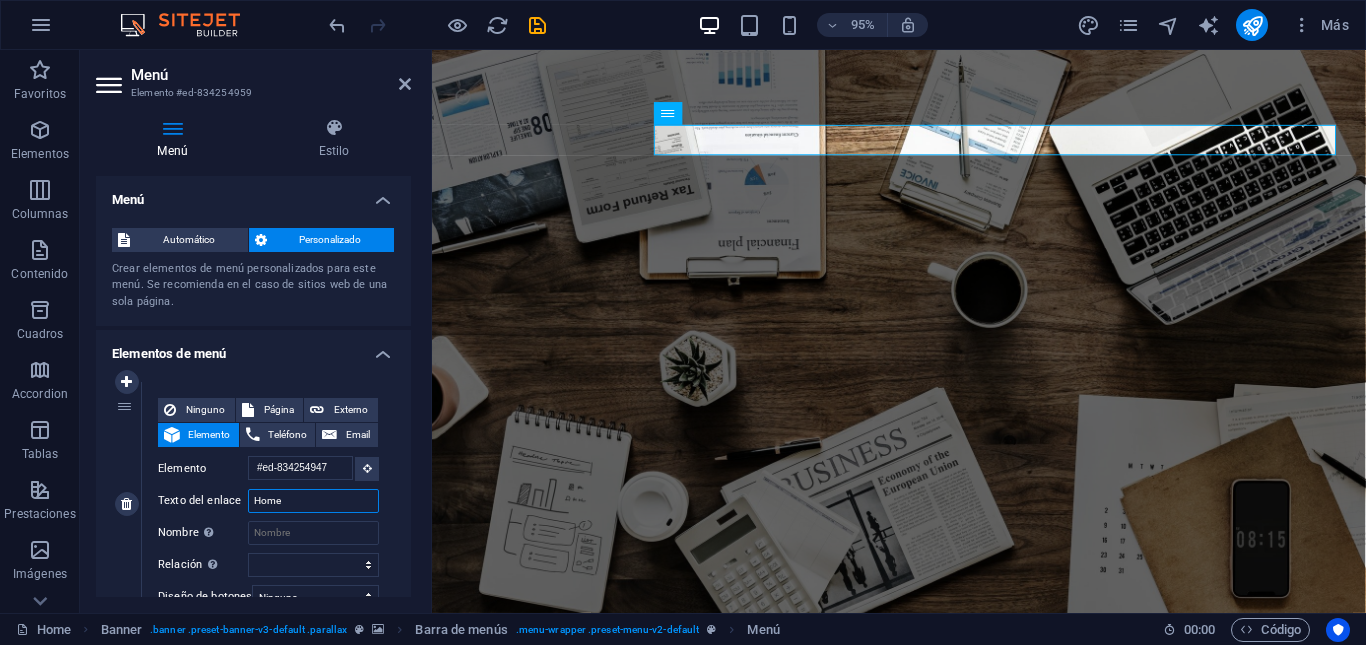 click on "Home" at bounding box center [313, 501] 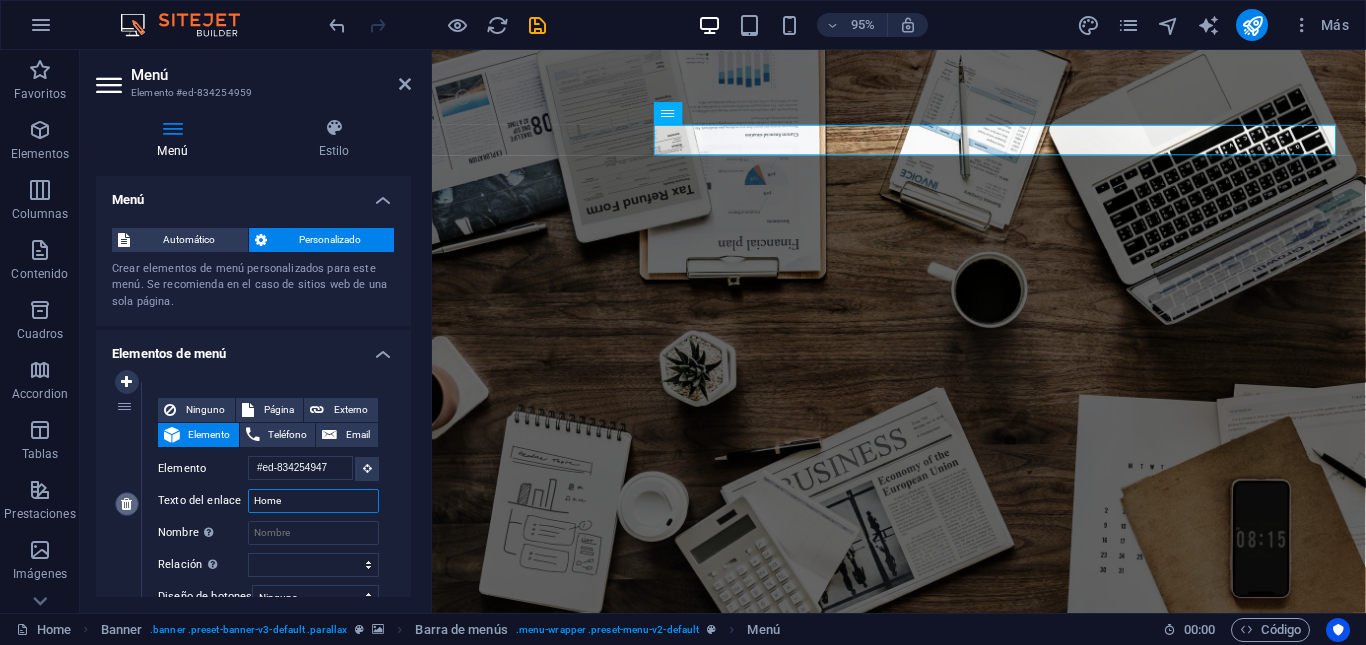 drag, startPoint x: 312, startPoint y: 498, endPoint x: 125, endPoint y: 505, distance: 187.13097 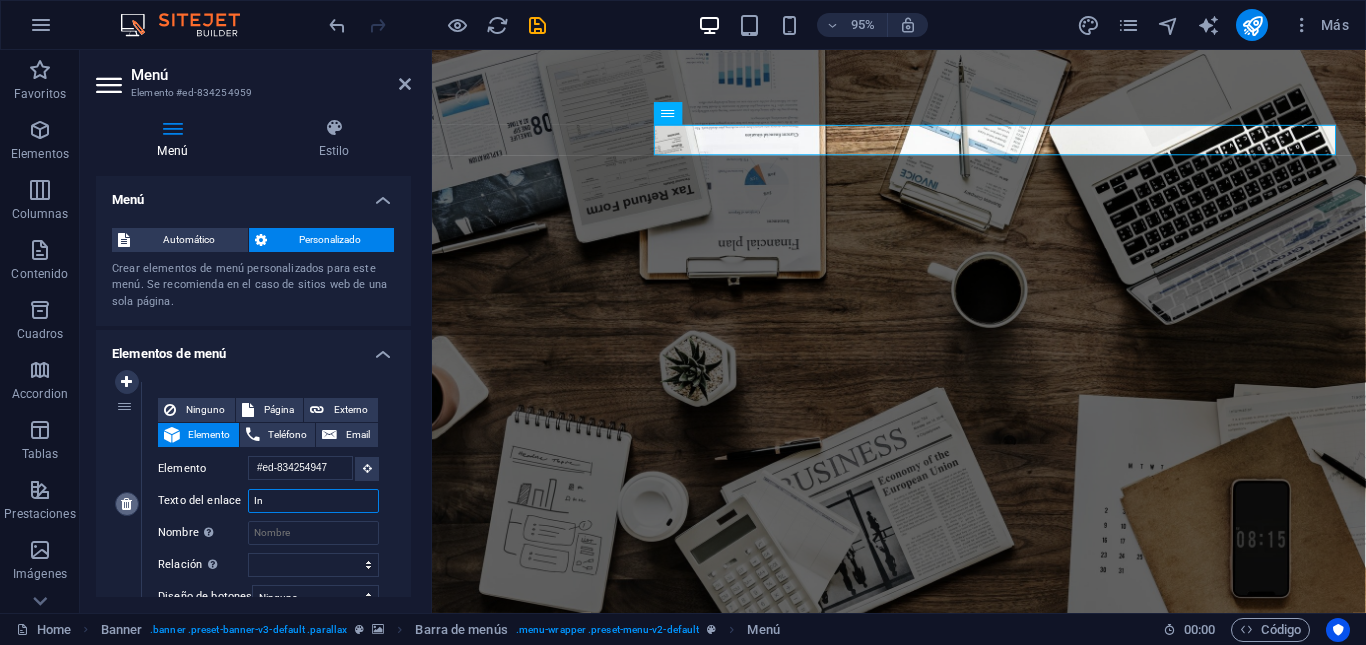 type on "Ini" 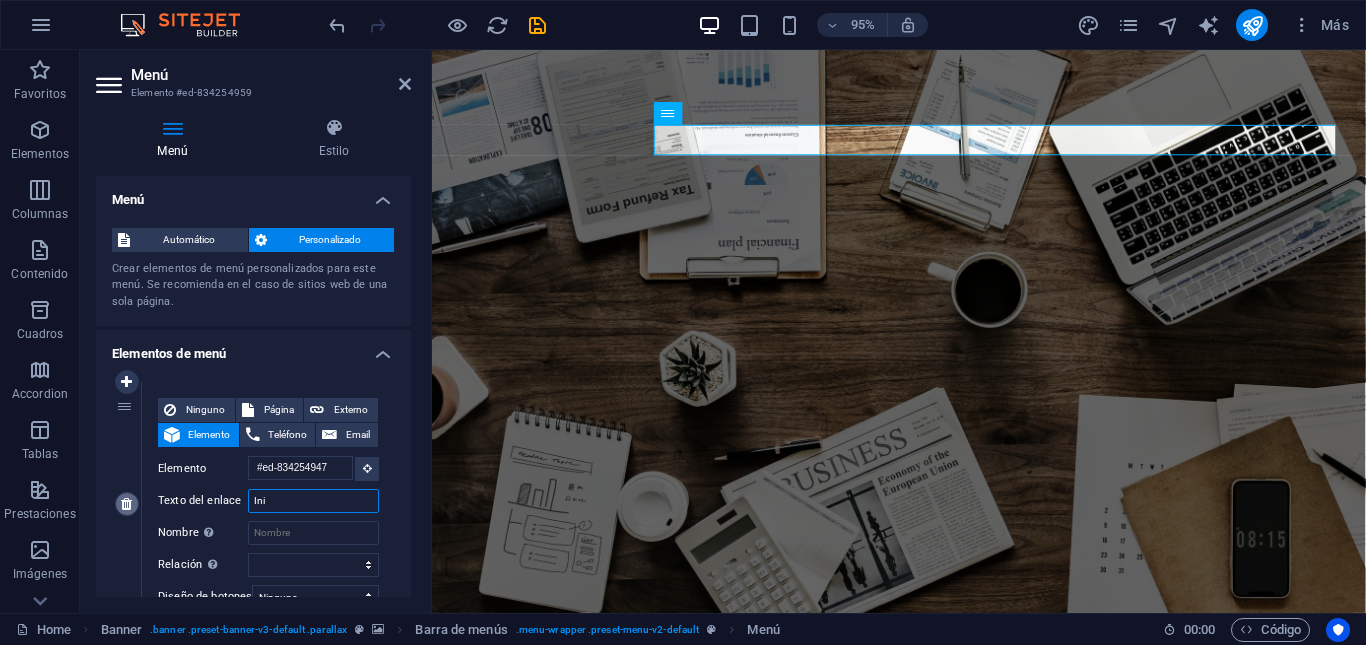 select 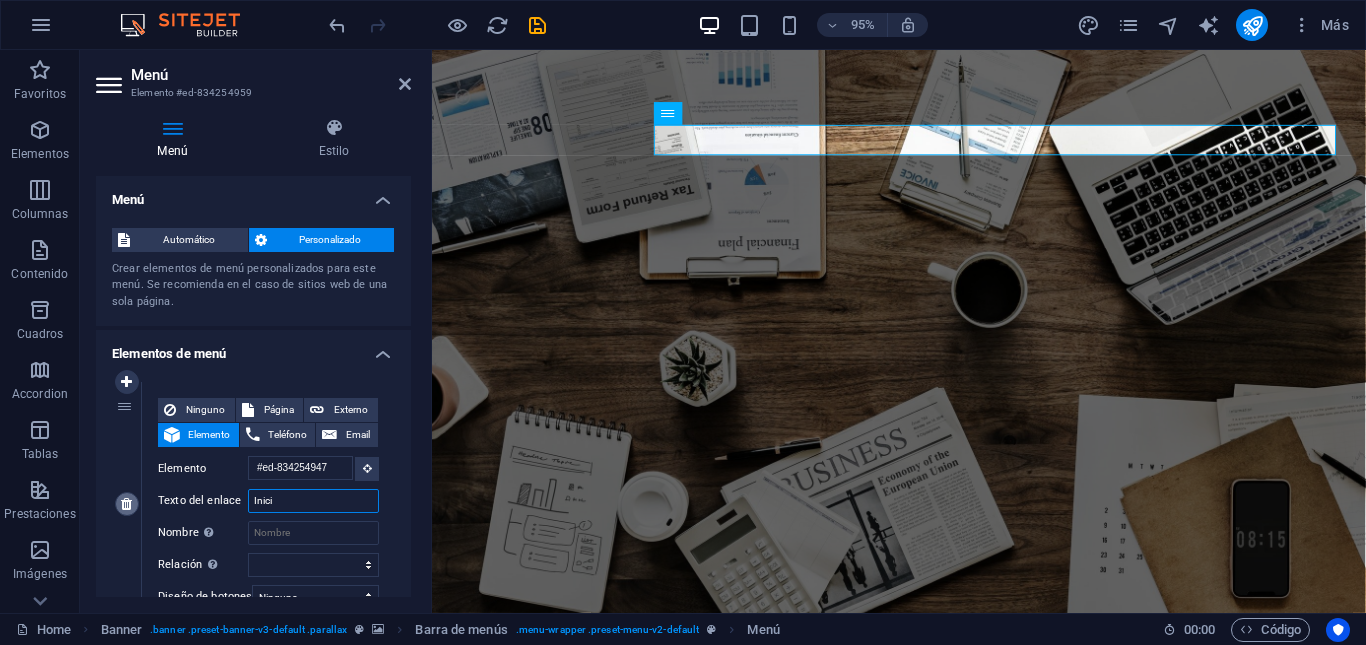 type on "Inicio" 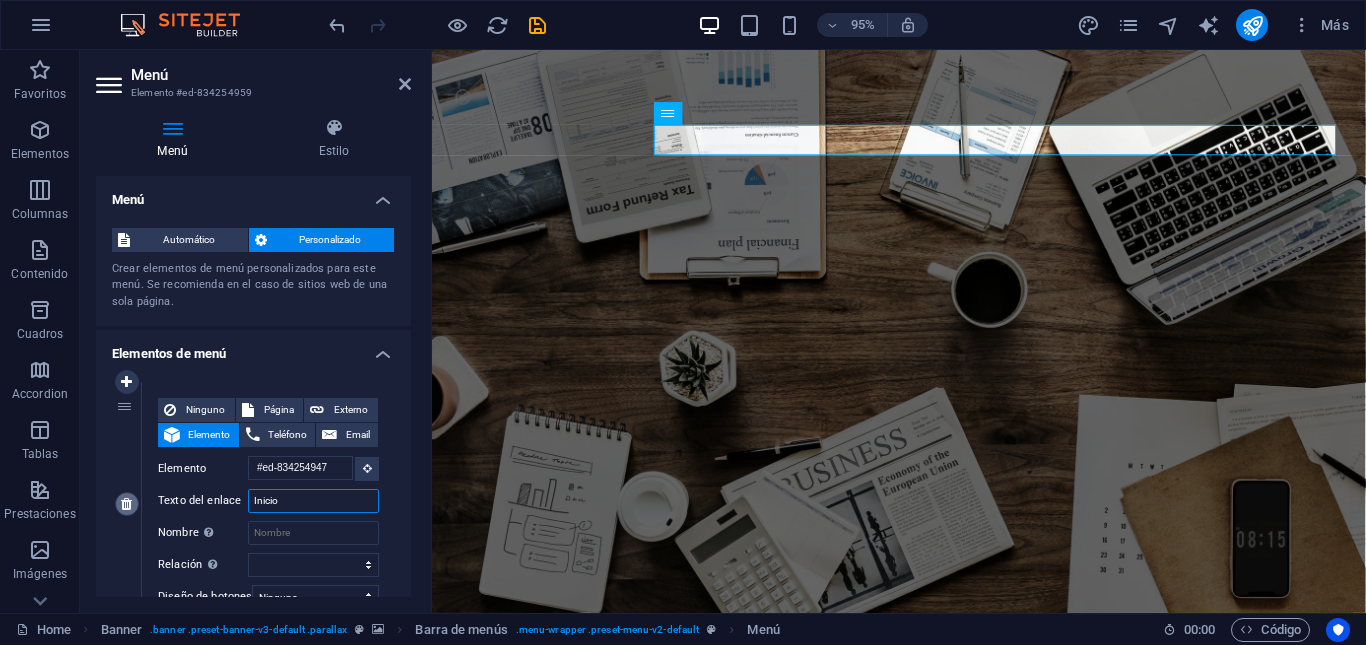 select 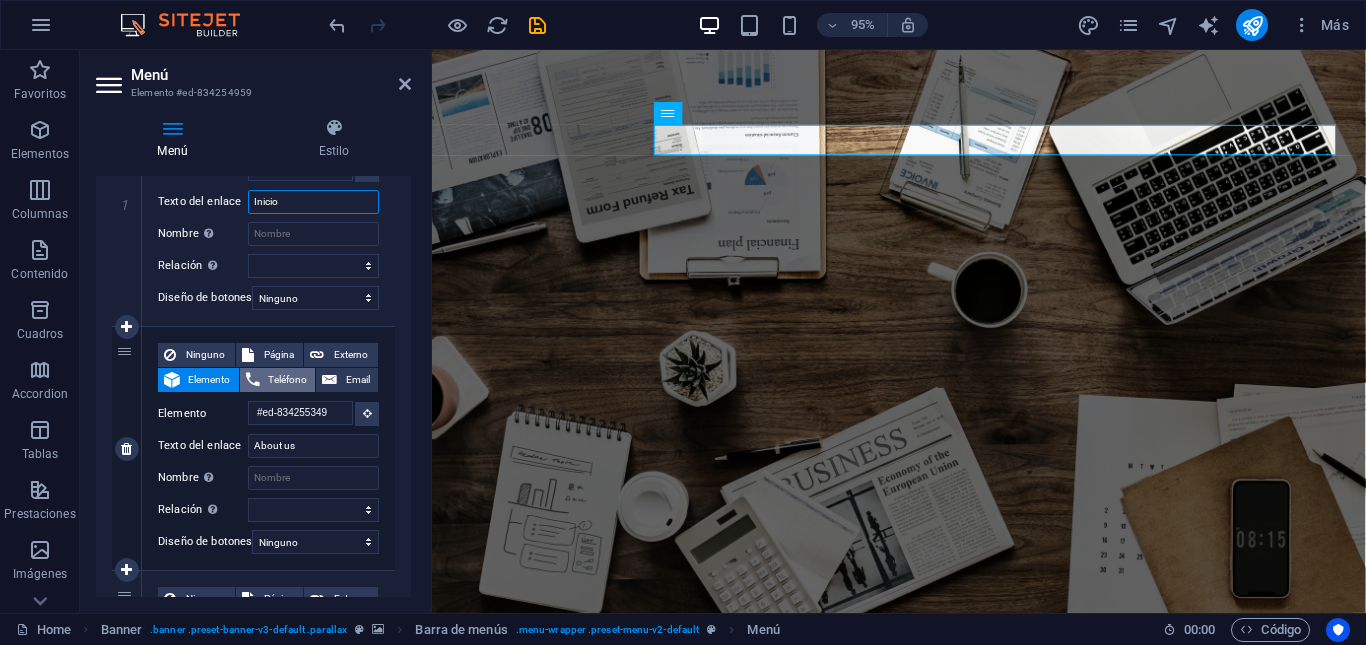 scroll, scrollTop: 300, scrollLeft: 0, axis: vertical 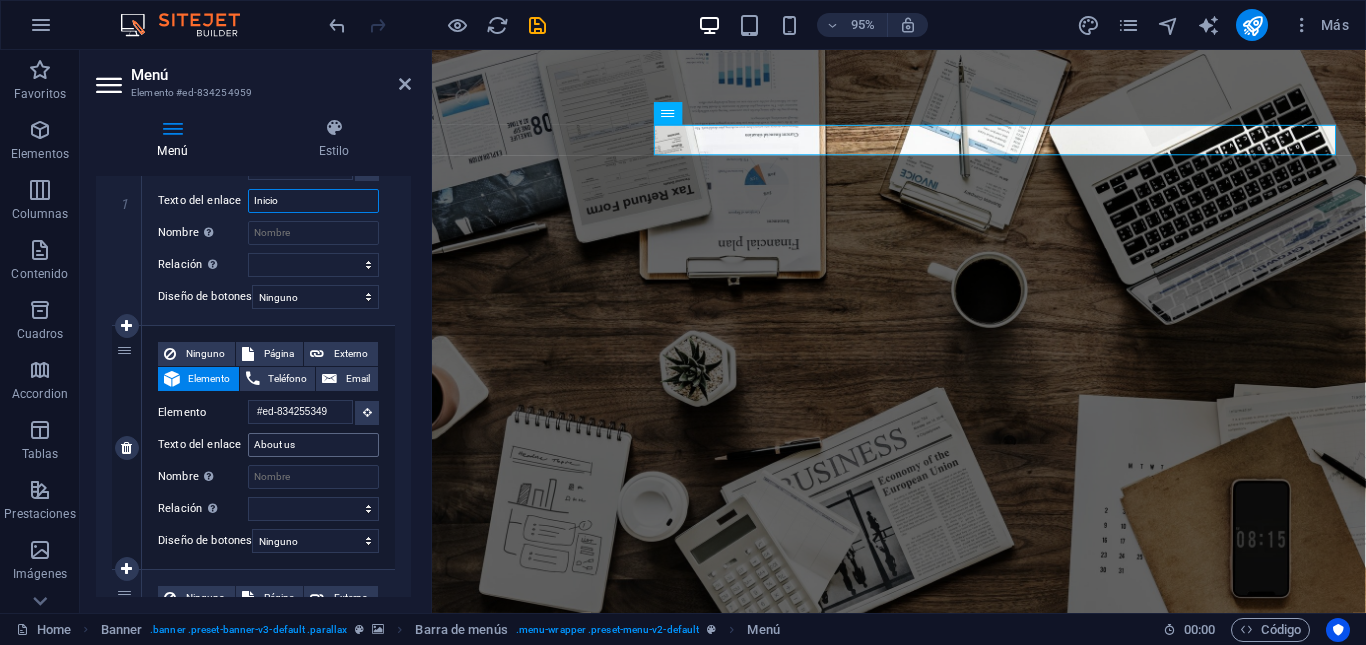 type on "Inicio" 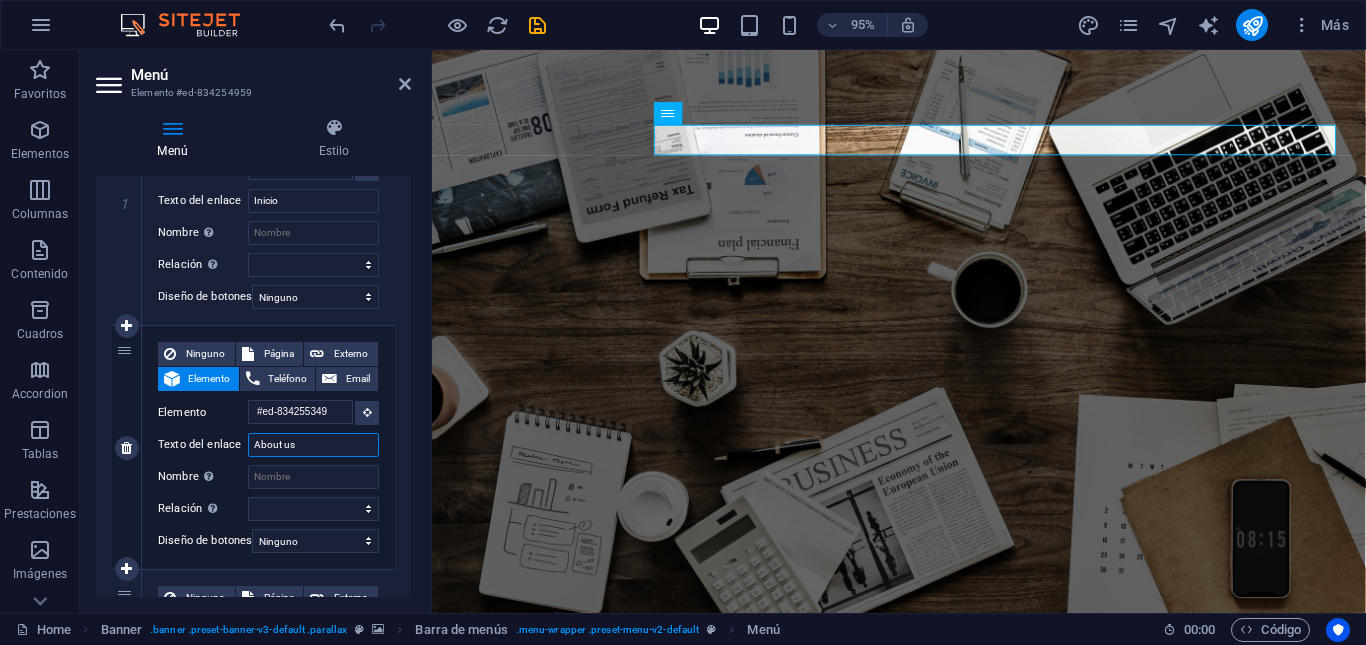drag, startPoint x: 310, startPoint y: 450, endPoint x: 229, endPoint y: 446, distance: 81.09871 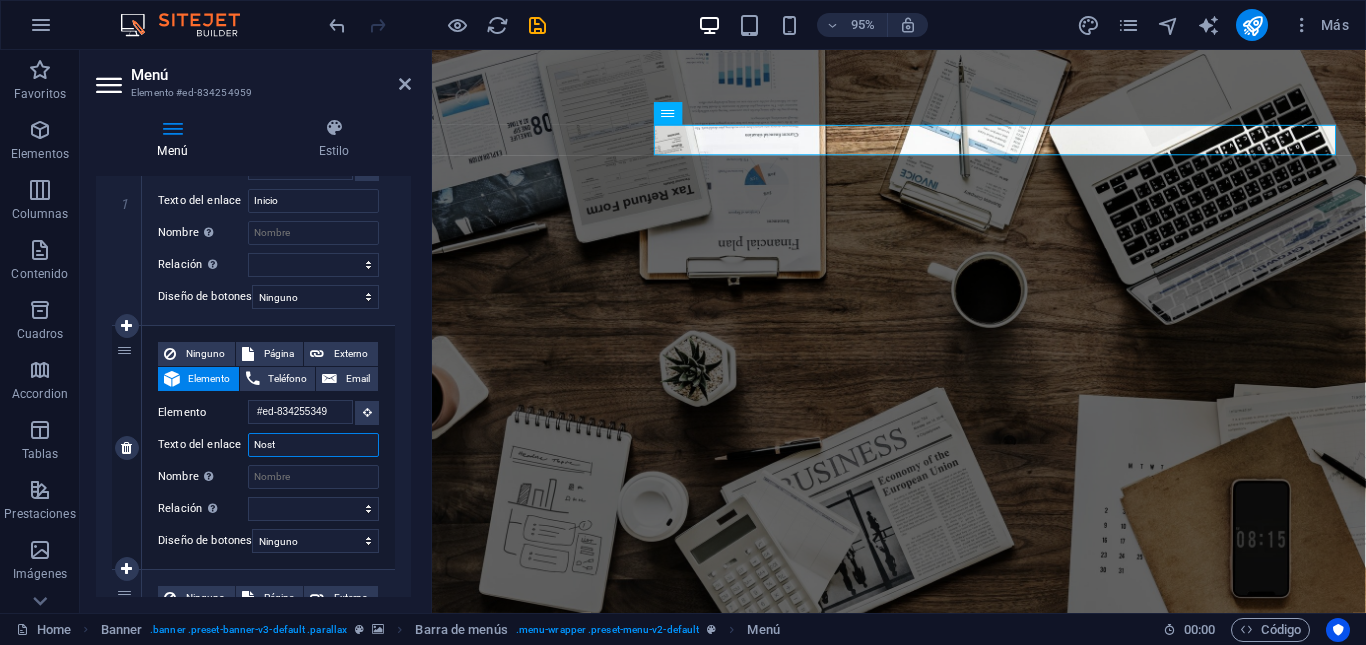type on "Nos" 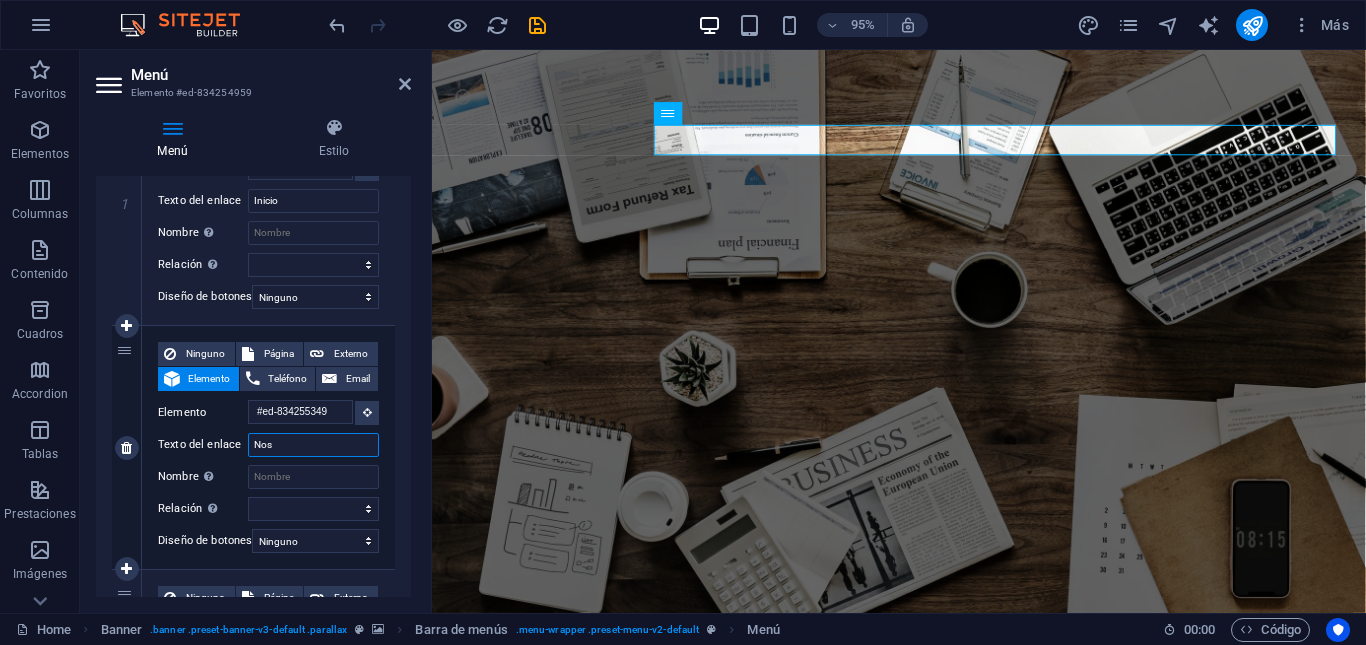select 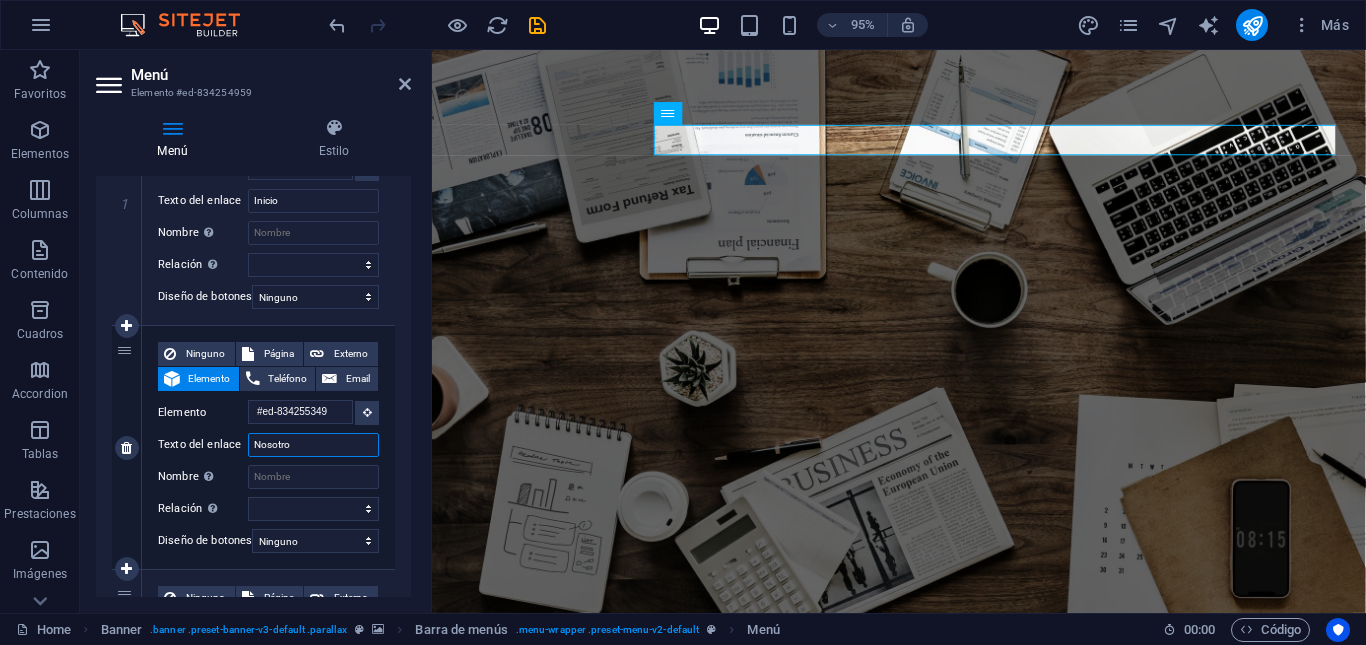 type on "Nosotros" 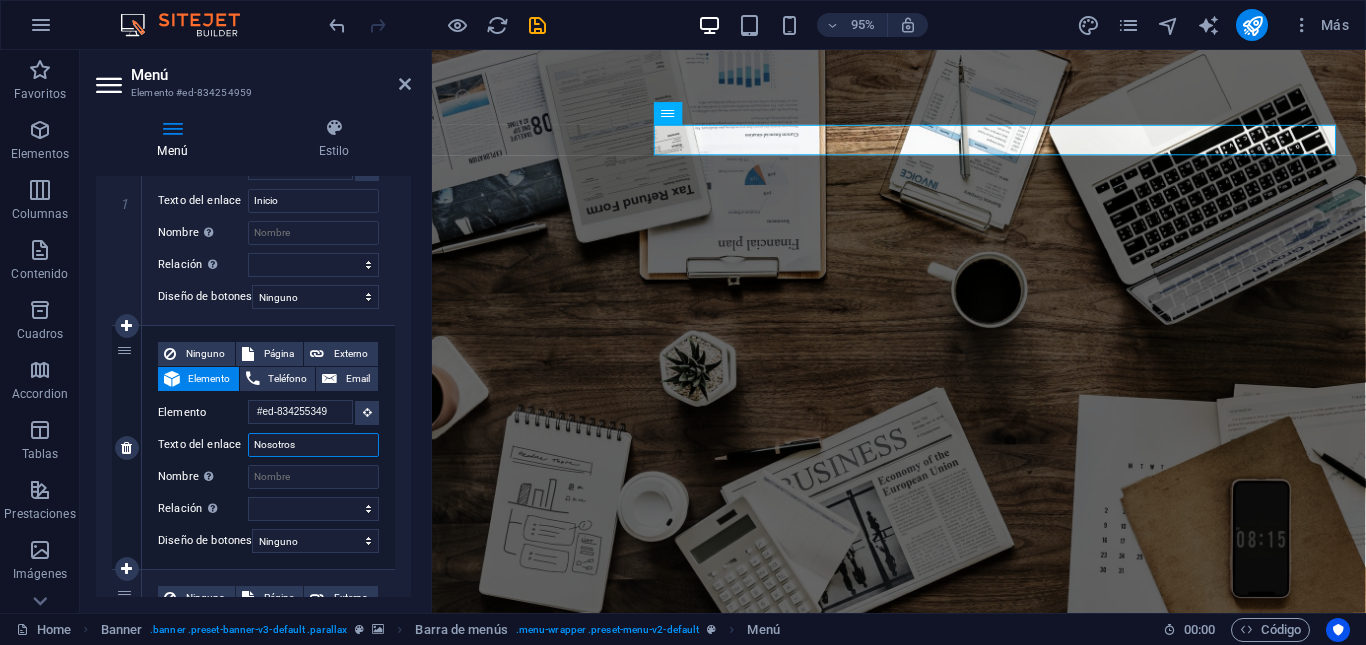 select 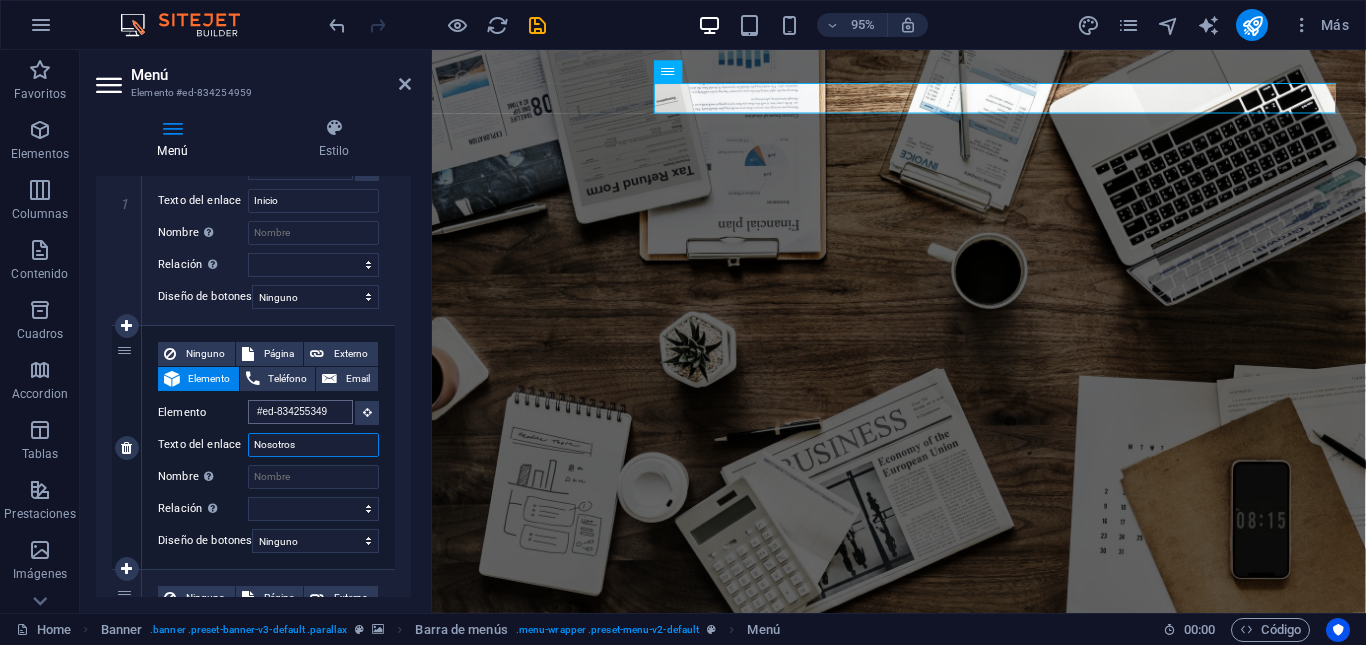 scroll, scrollTop: 600, scrollLeft: 0, axis: vertical 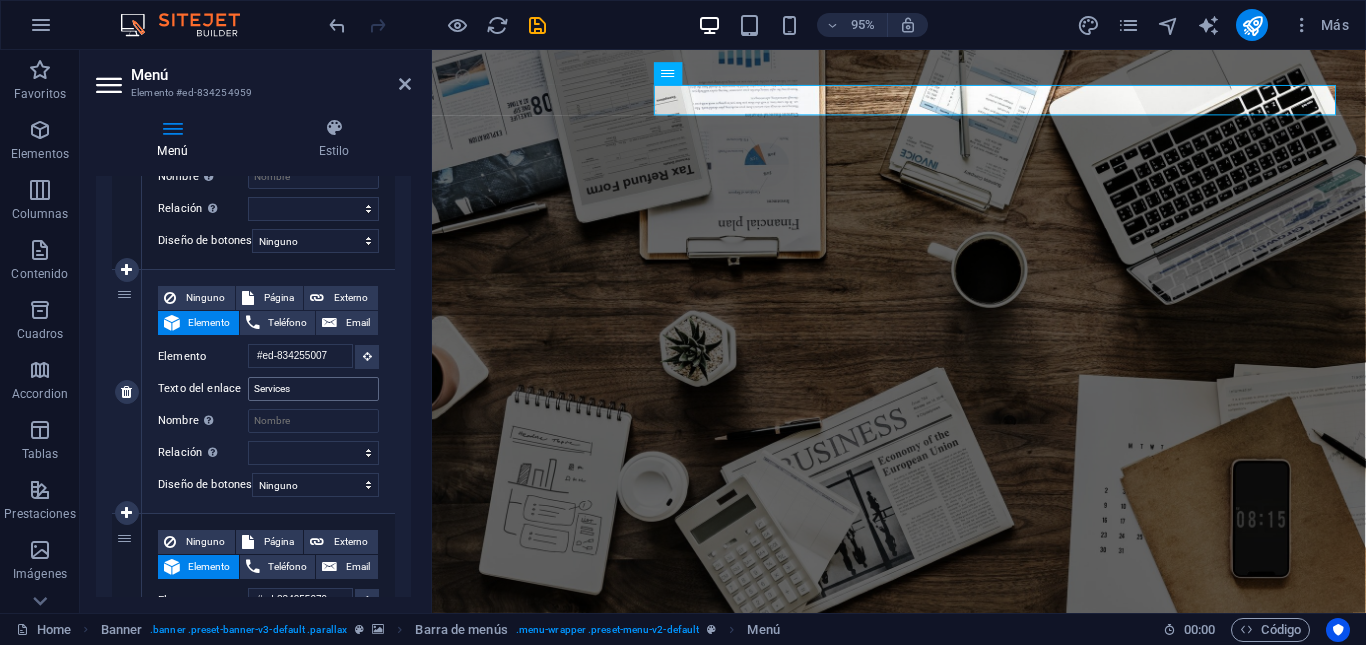 type on "Nosotros" 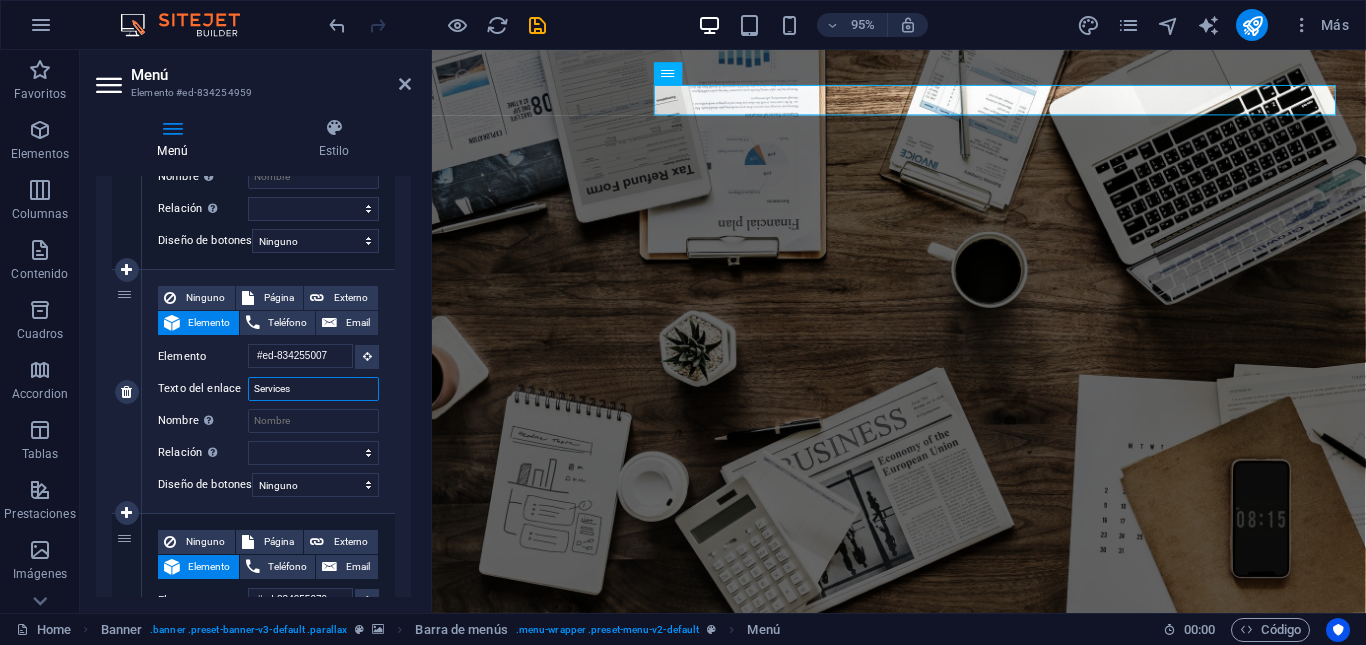 click on "Services" at bounding box center (313, 389) 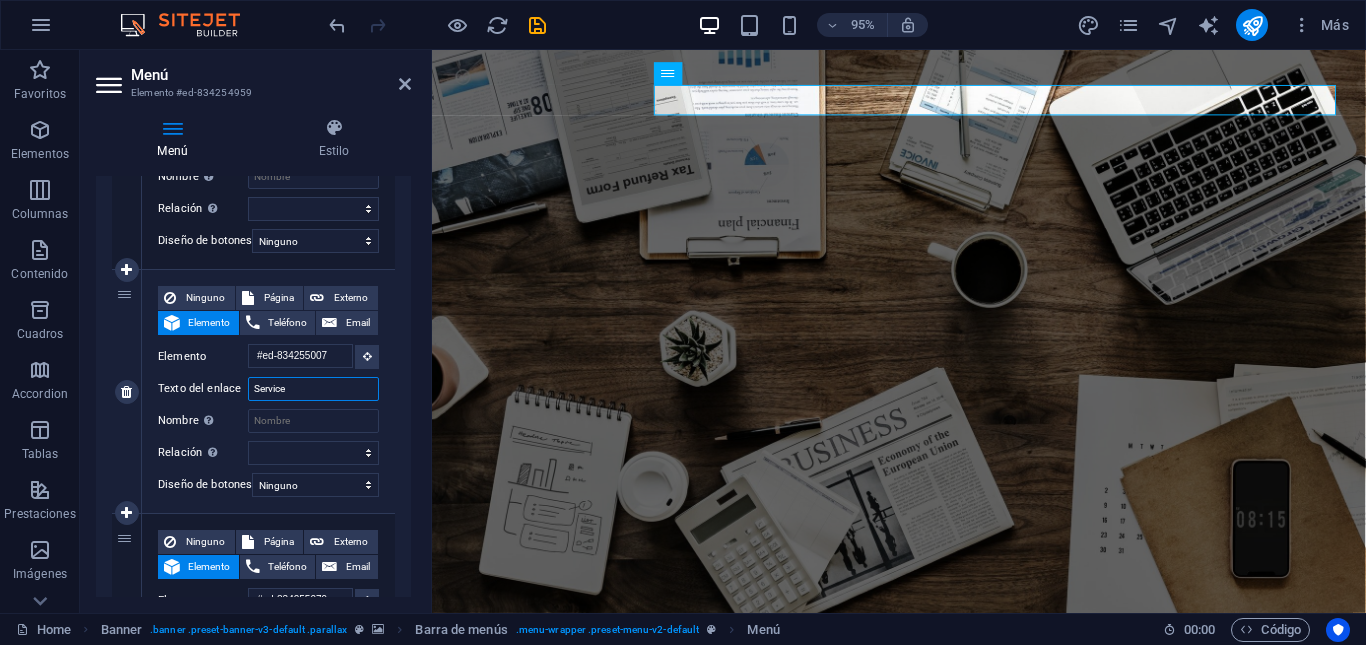 type on "Servic" 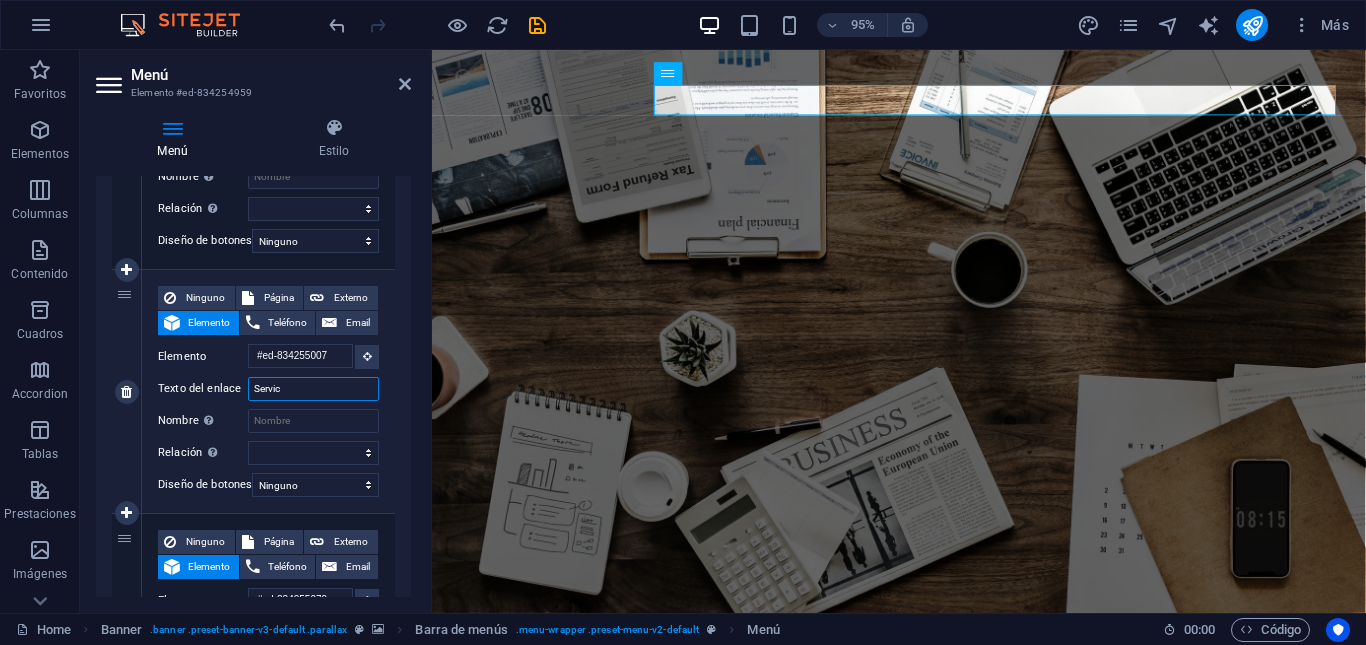 select 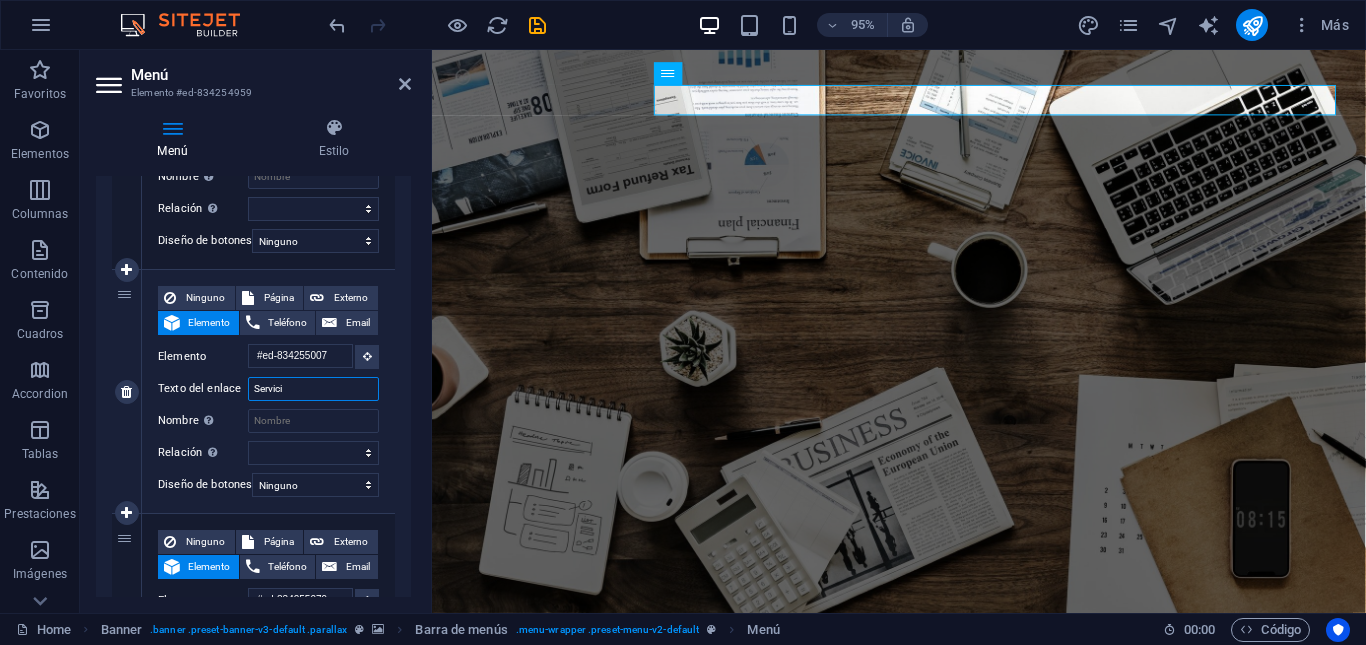 select 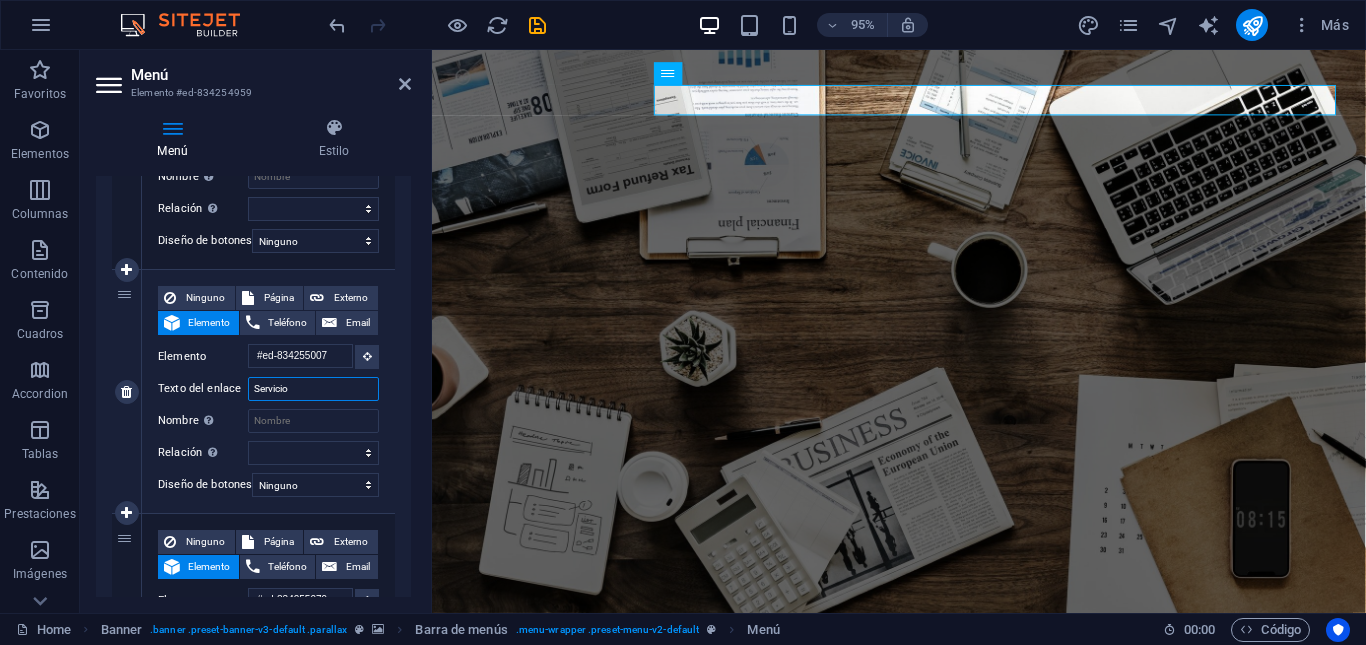type on "Servicios" 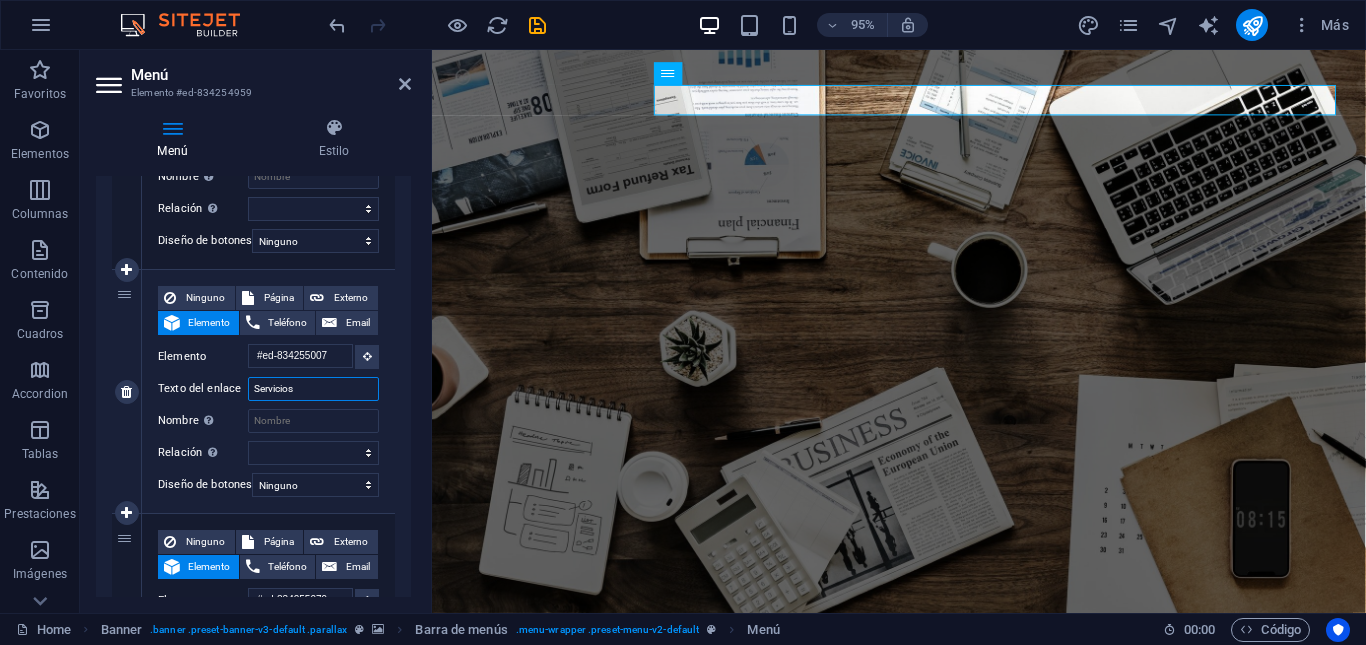 select 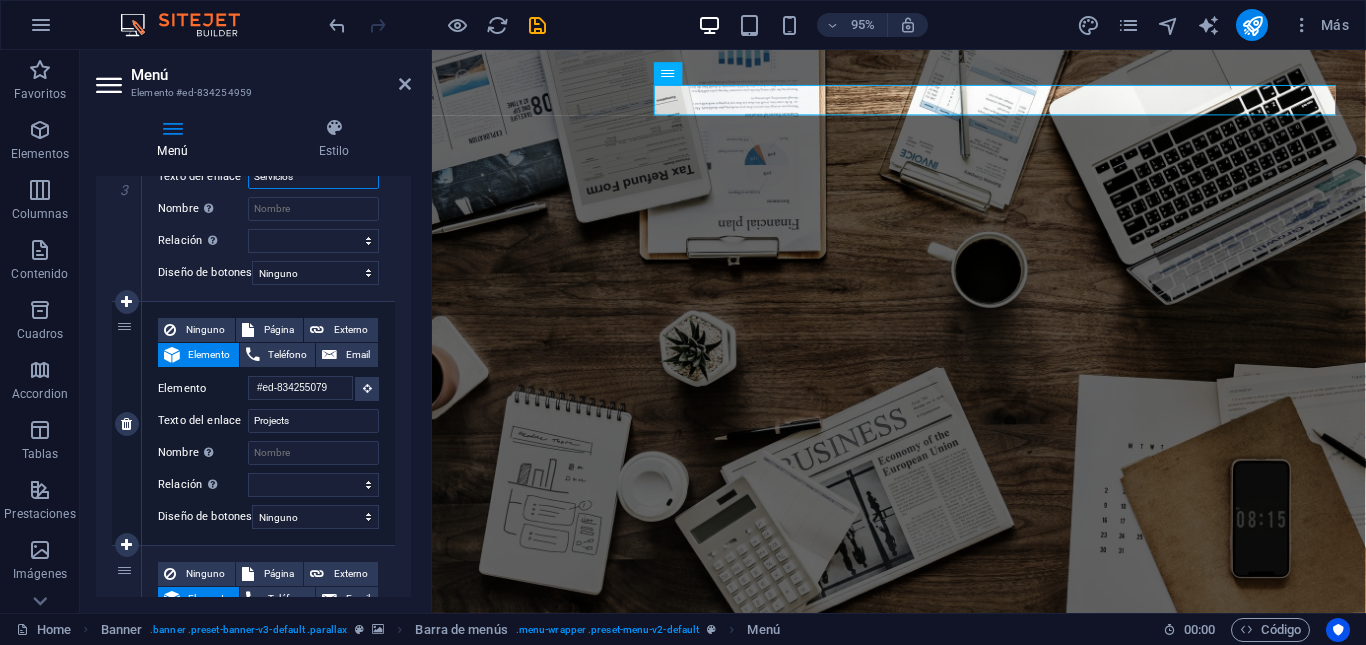 scroll, scrollTop: 1000, scrollLeft: 0, axis: vertical 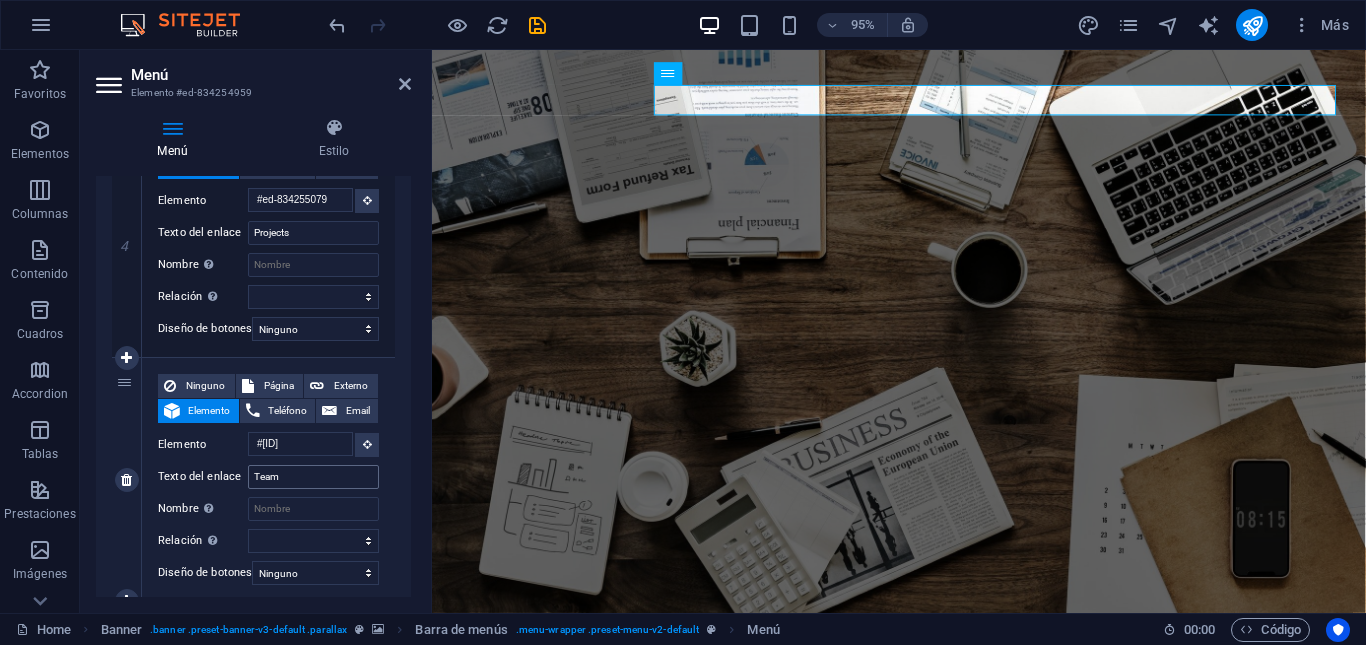 type on "Servicios" 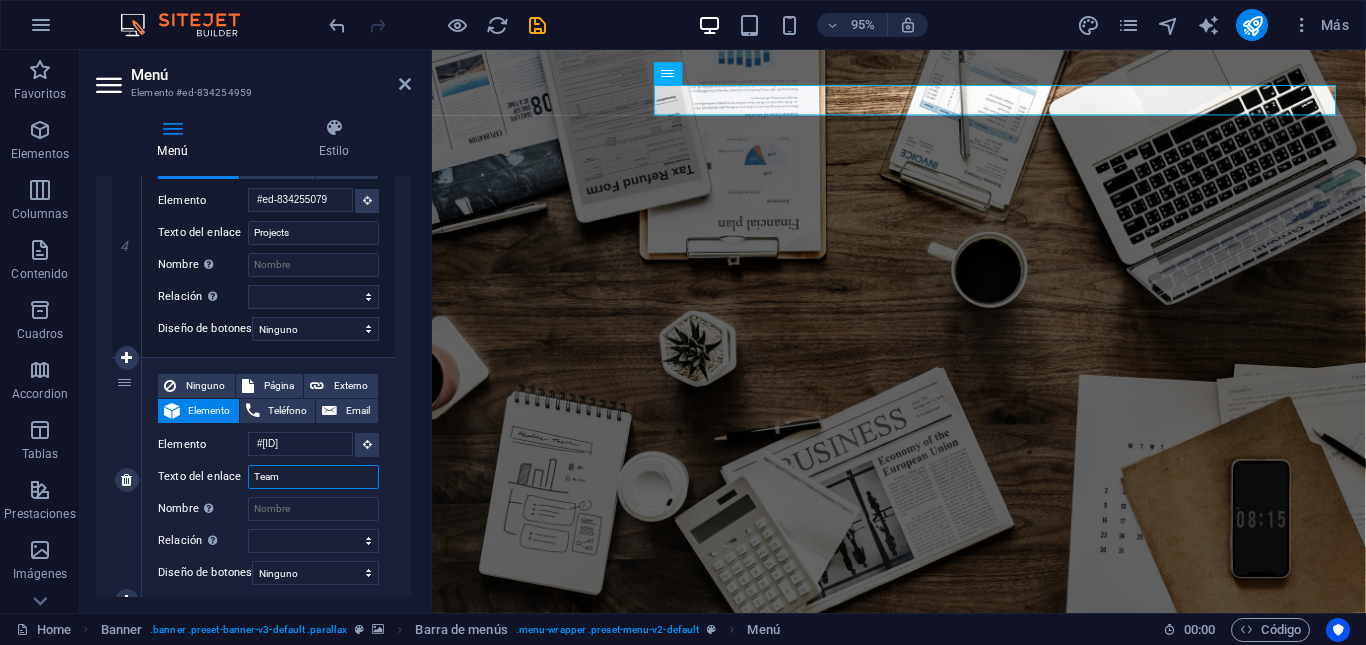 drag, startPoint x: 303, startPoint y: 475, endPoint x: 213, endPoint y: 474, distance: 90.005554 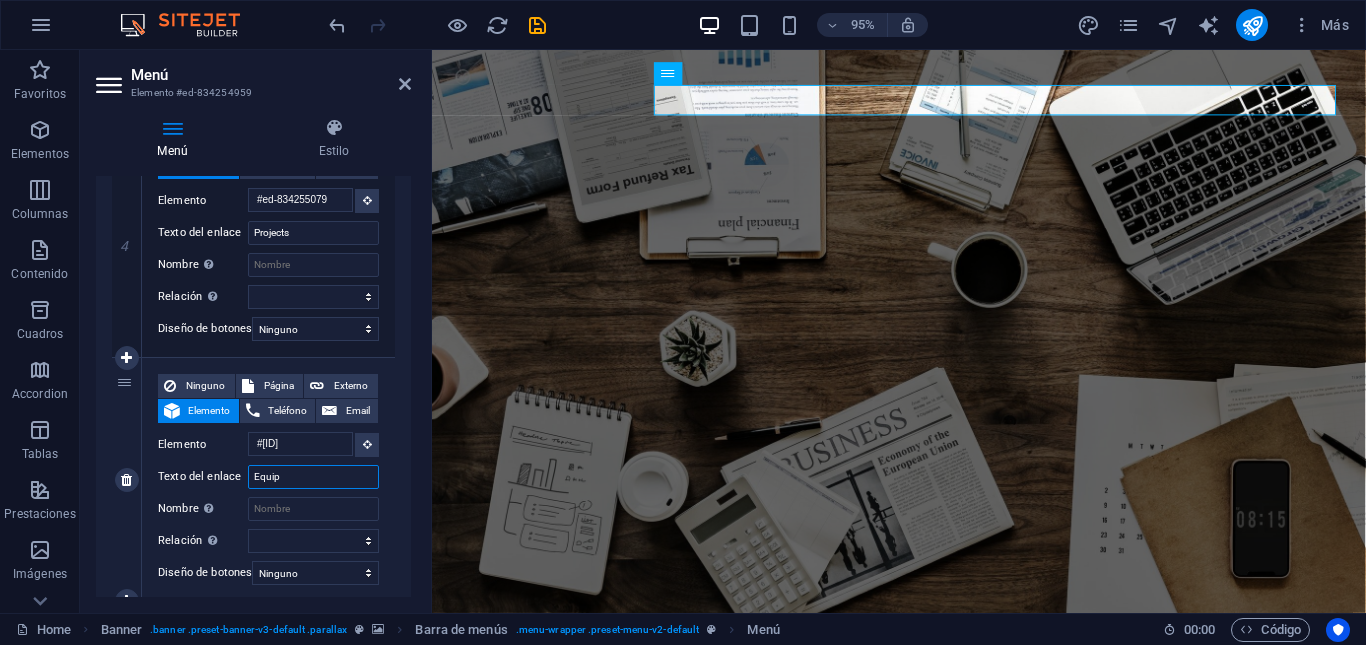 type on "Equipo" 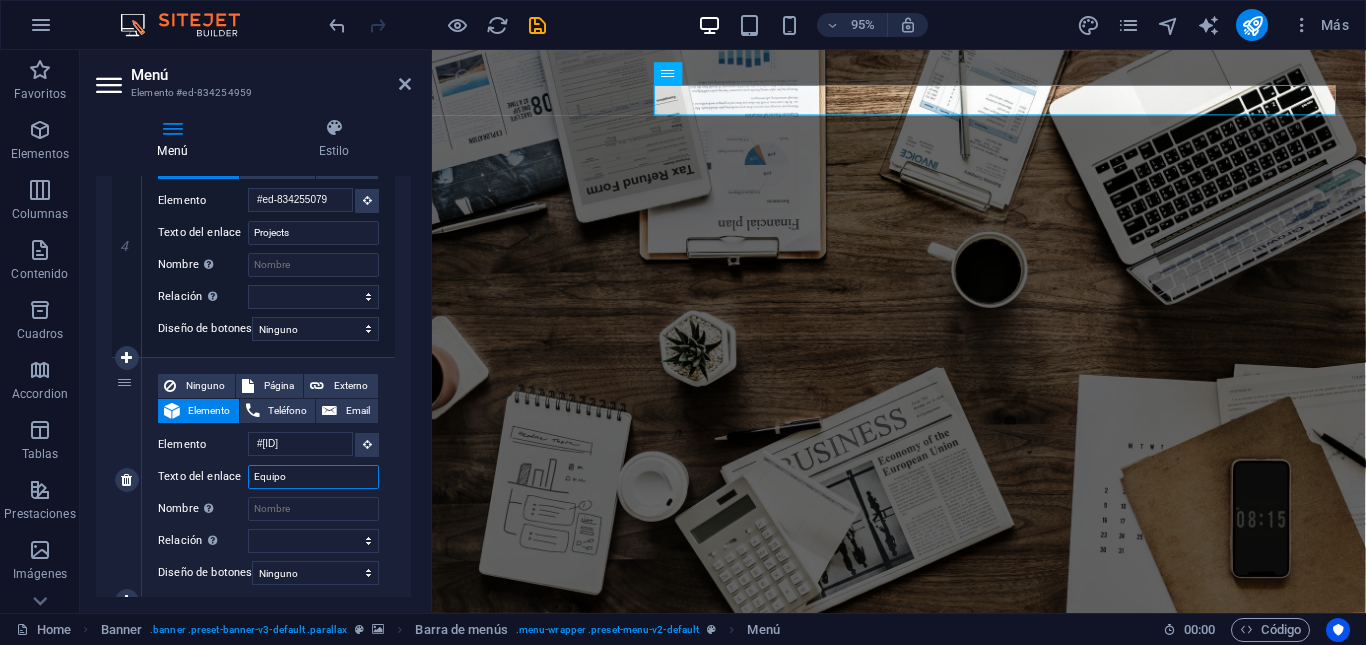 select 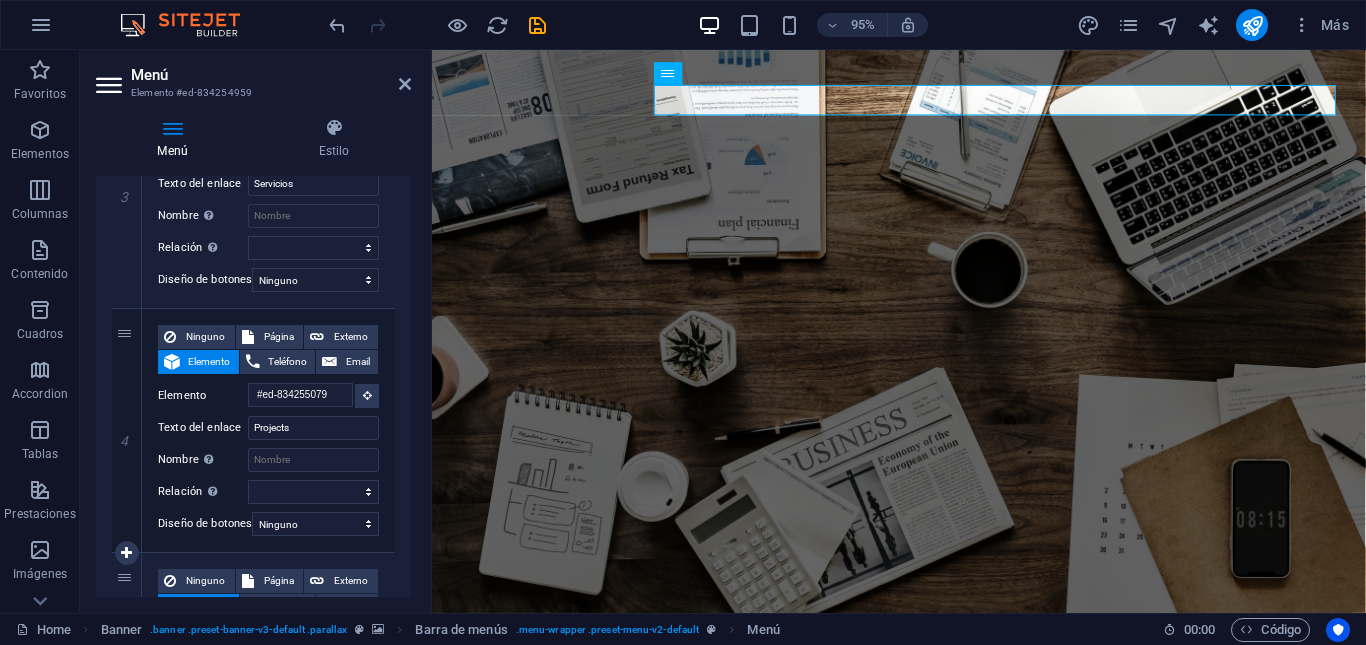 scroll, scrollTop: 800, scrollLeft: 0, axis: vertical 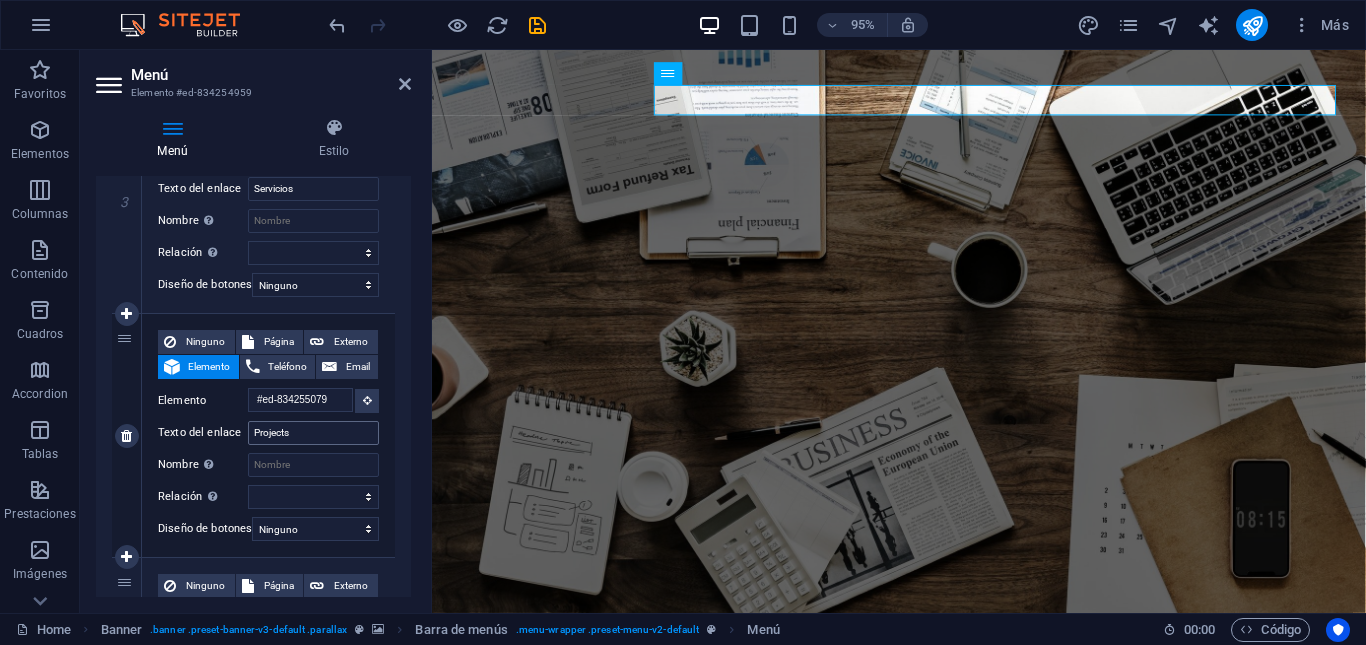 type on "Equipo" 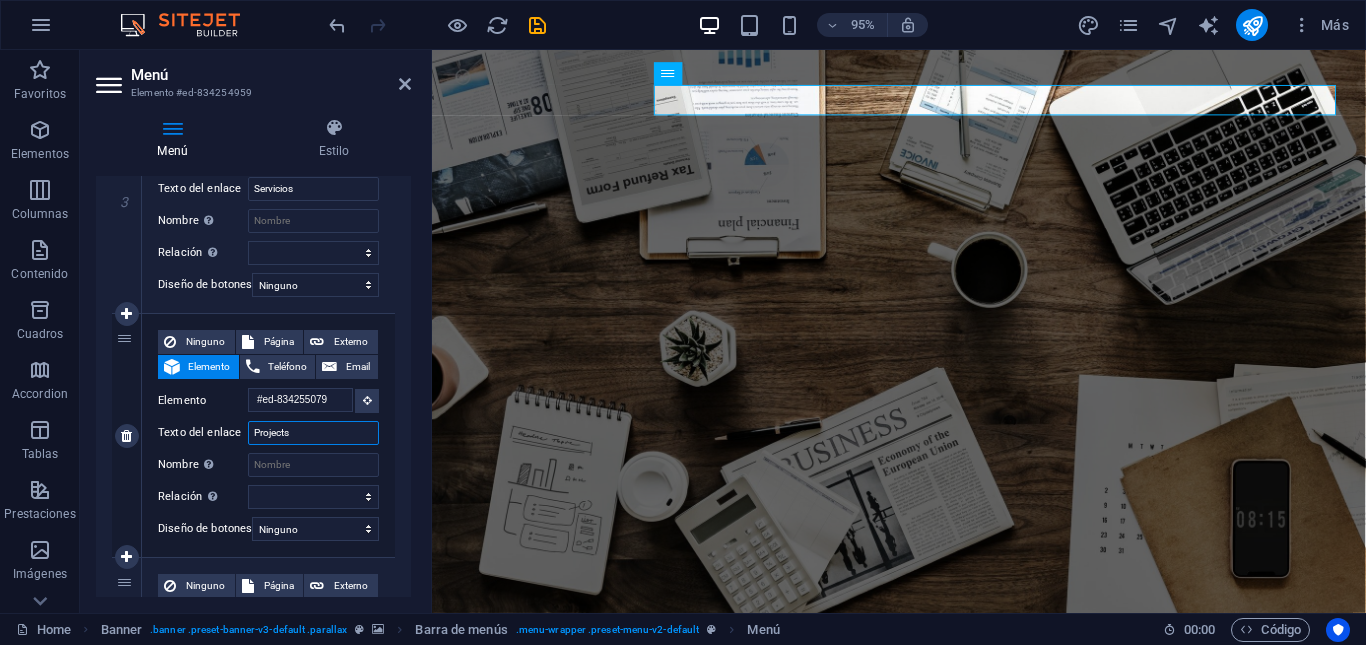 click on "Projects" at bounding box center [313, 433] 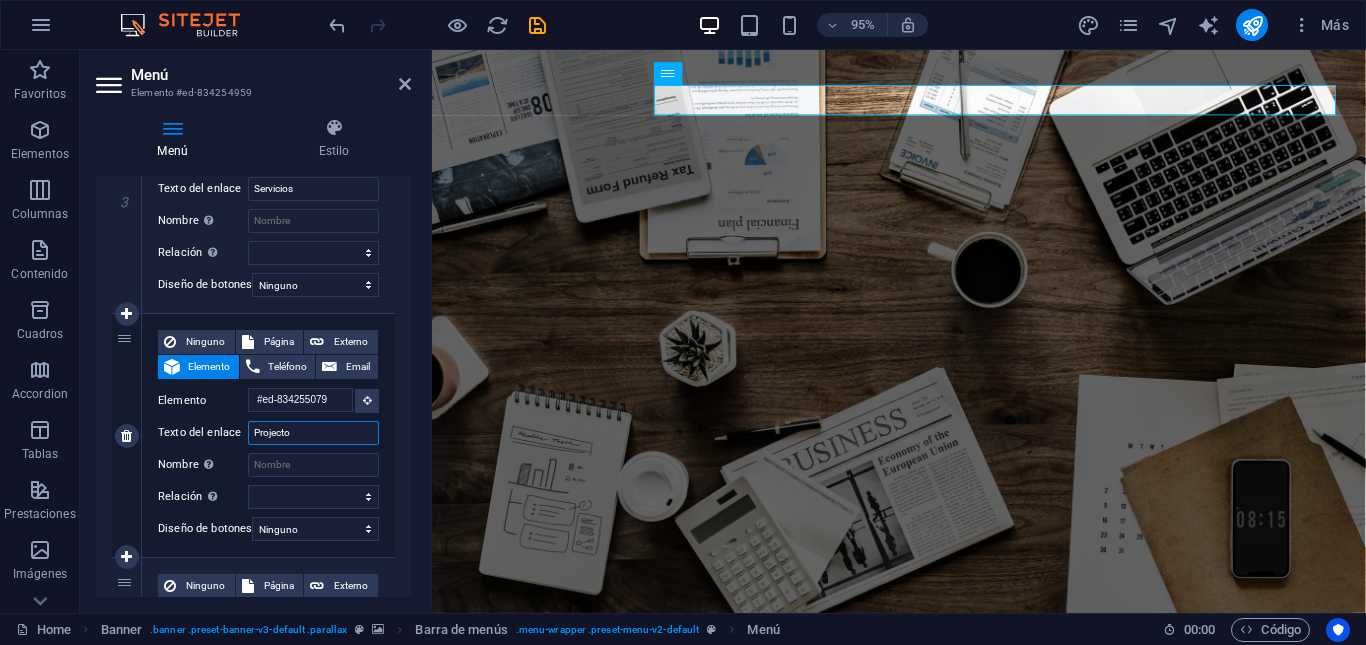 type on "Projectos" 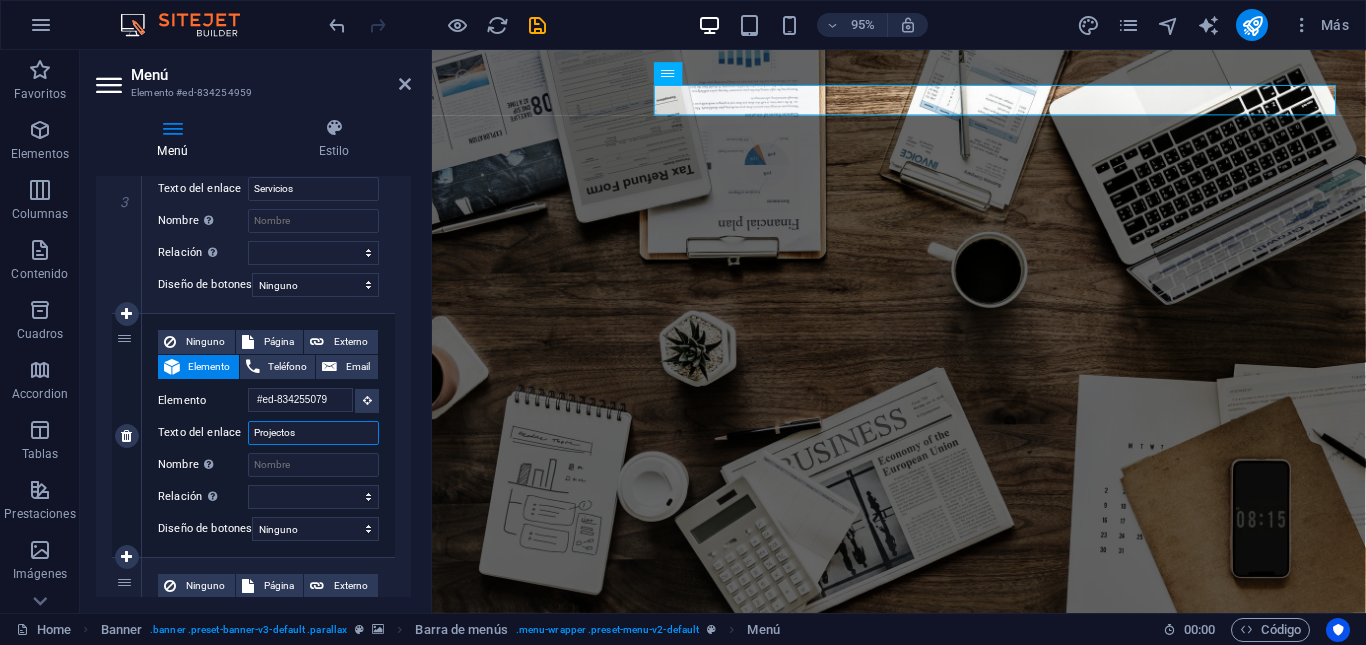 select 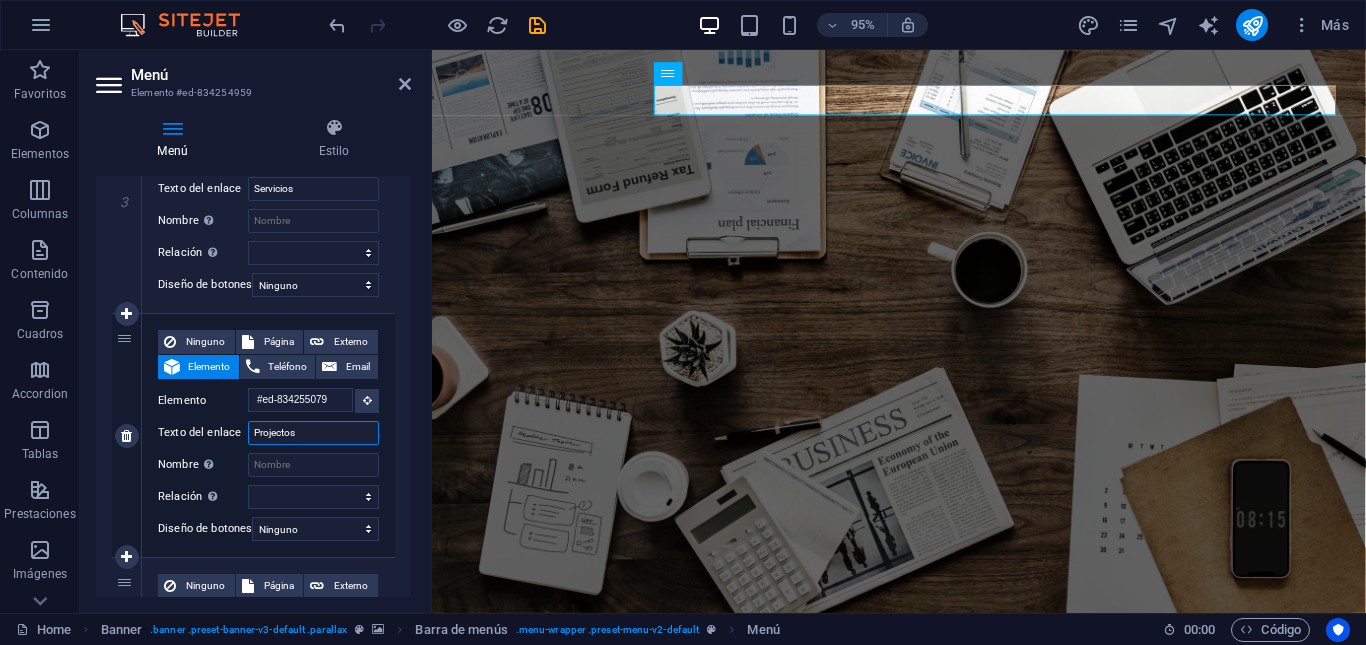 select 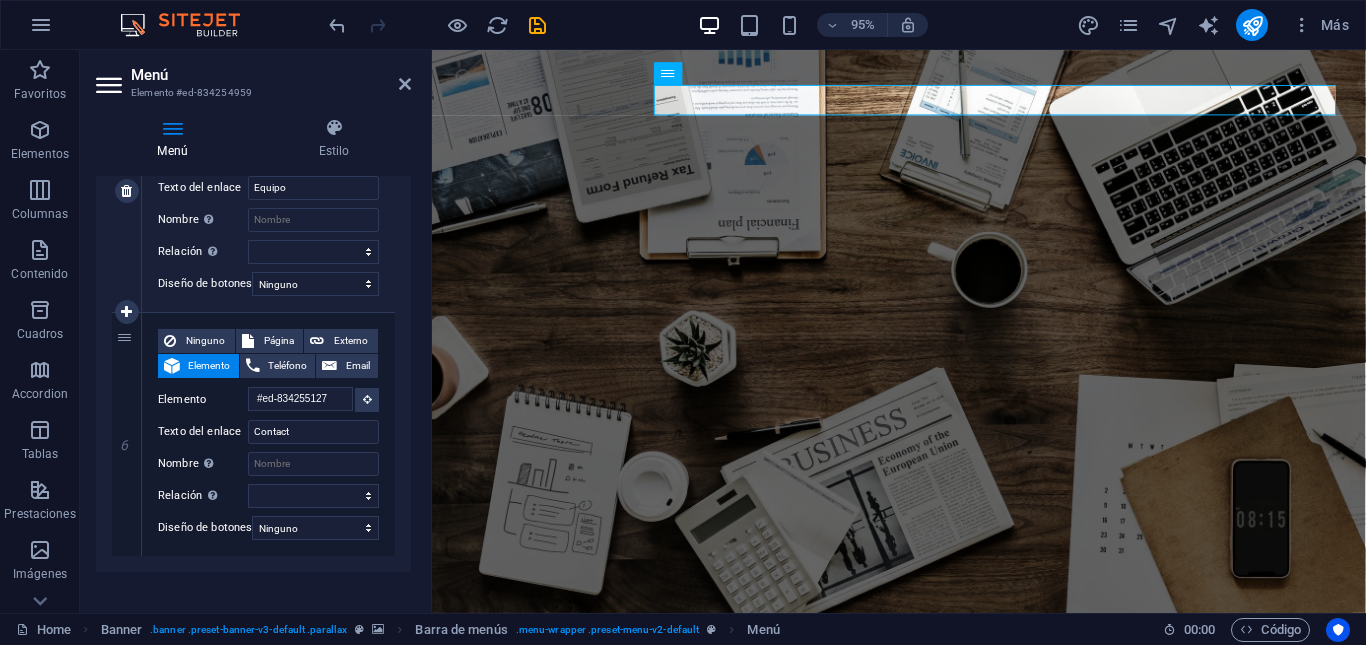 scroll, scrollTop: 1300, scrollLeft: 0, axis: vertical 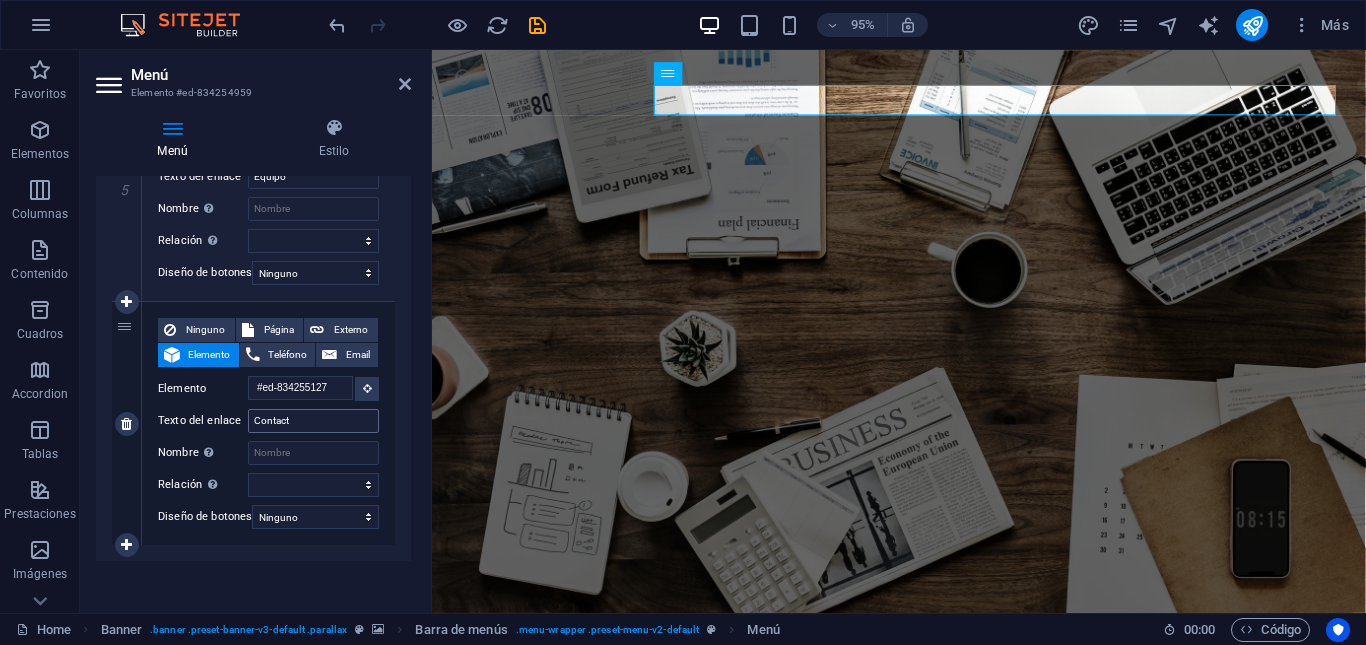 type on "Projectos" 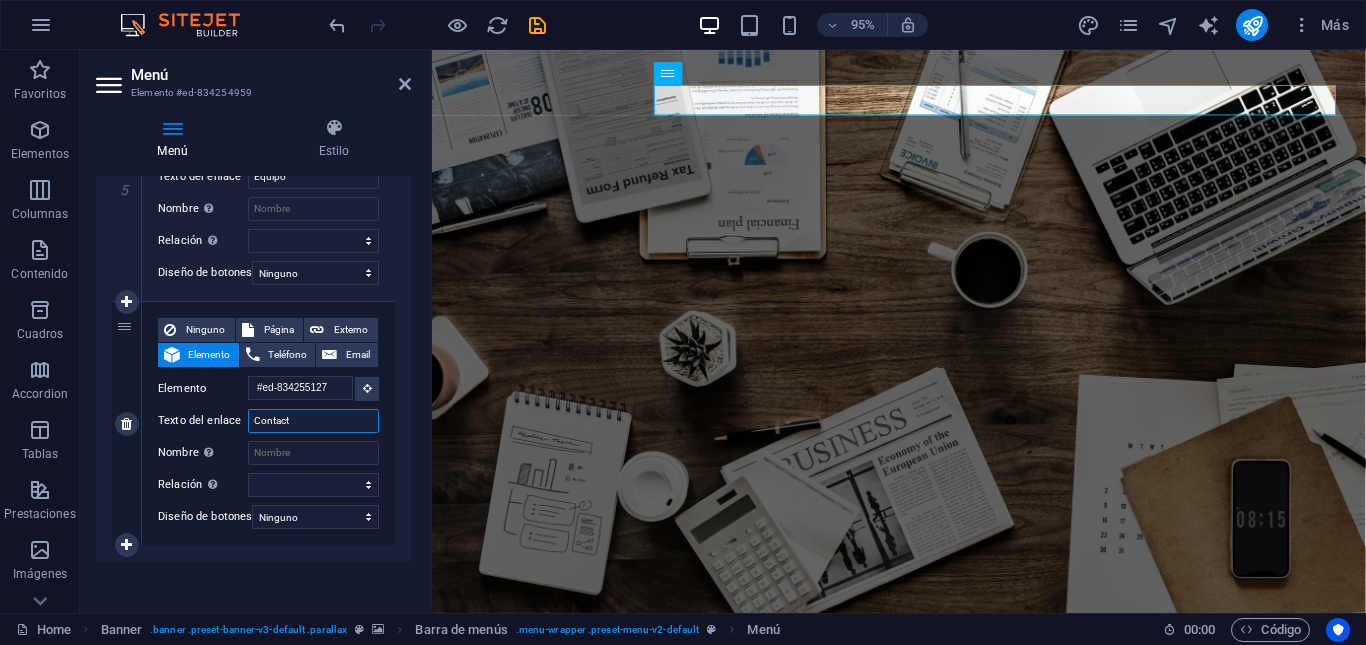 click on "Contact" at bounding box center [313, 421] 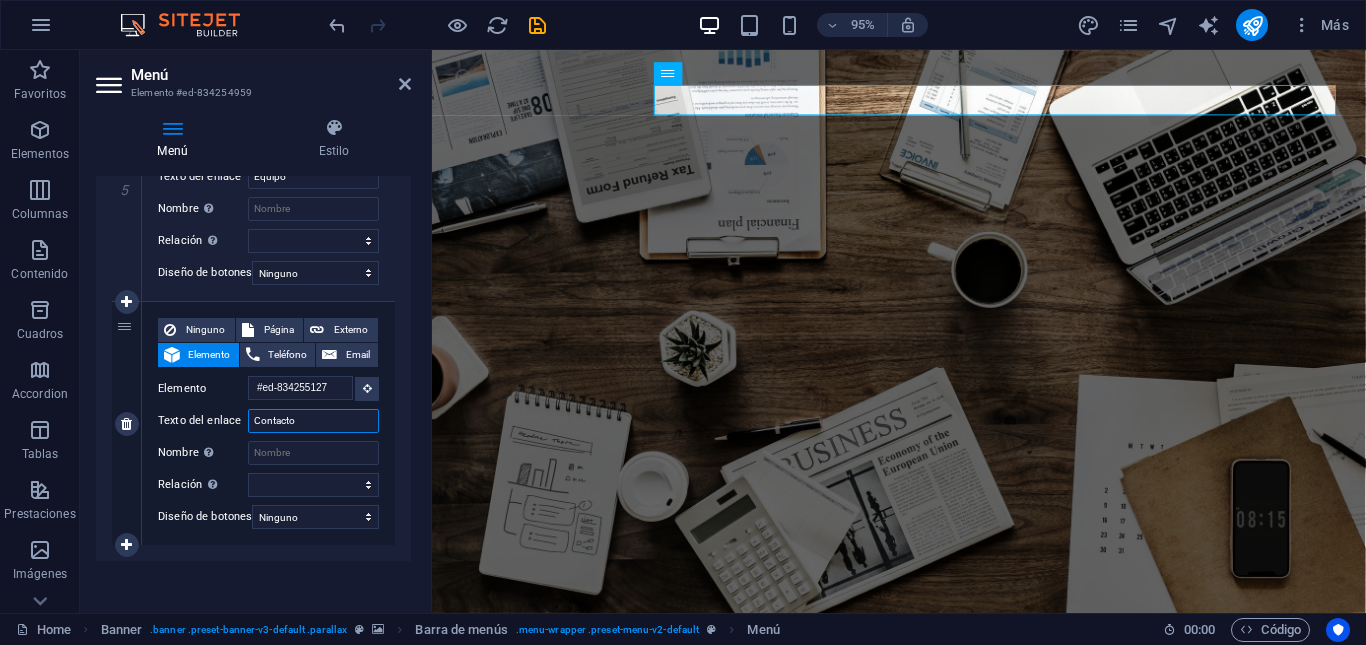 select 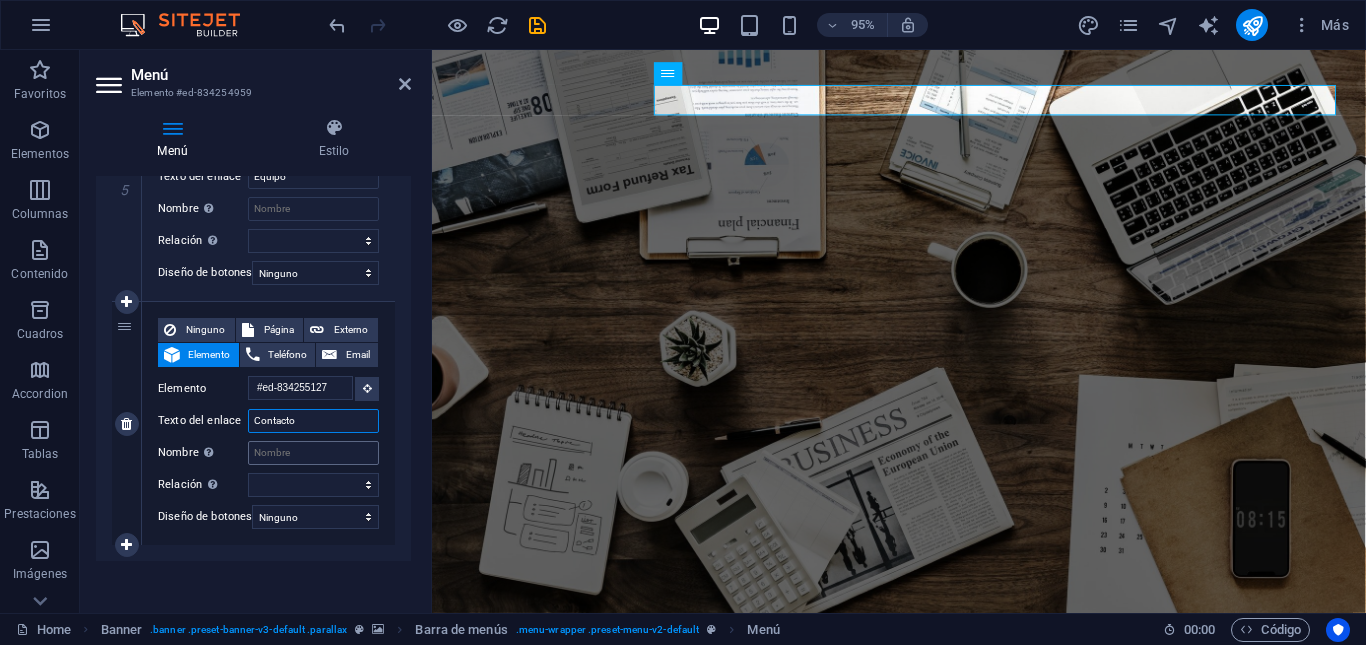 scroll, scrollTop: 1317, scrollLeft: 0, axis: vertical 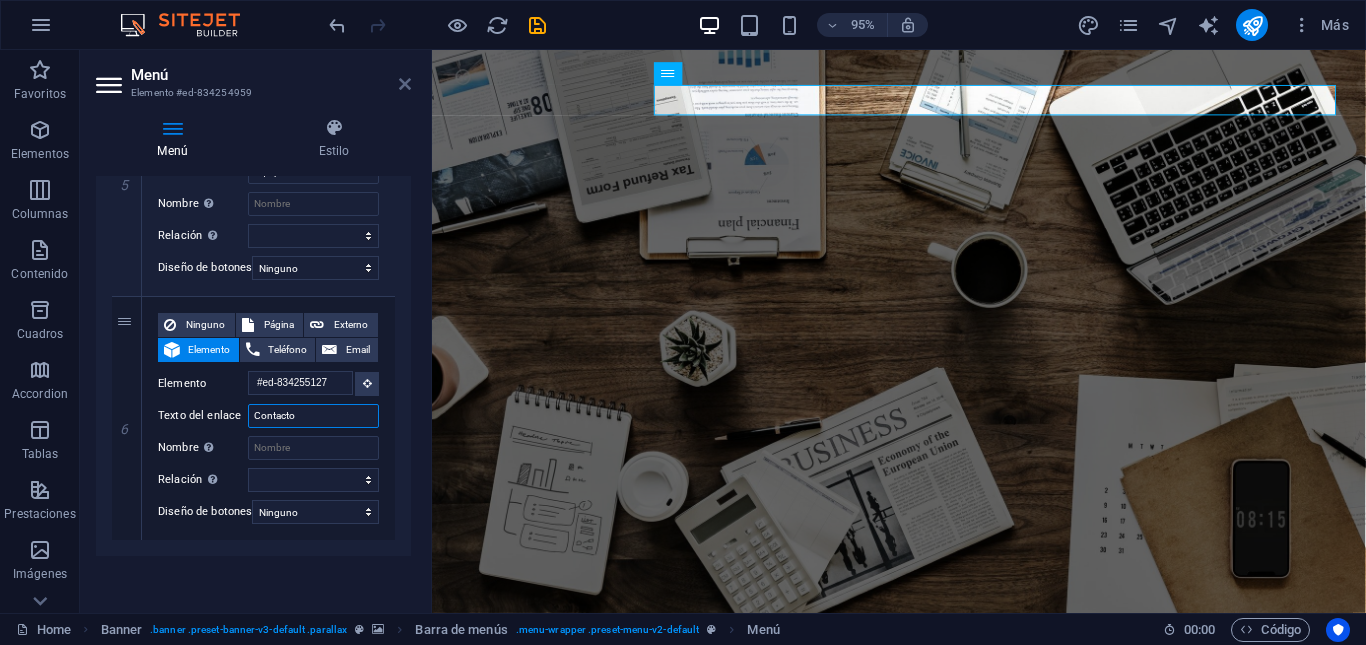 type on "Contacto" 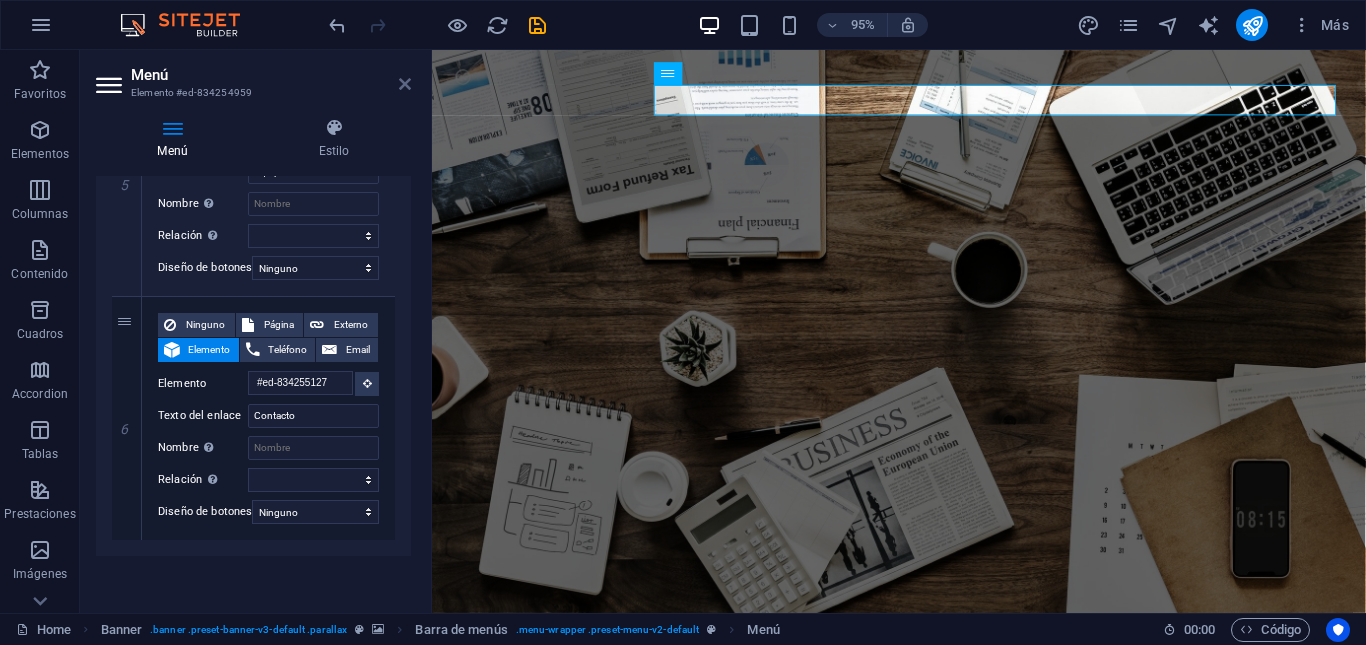 click at bounding box center (405, 84) 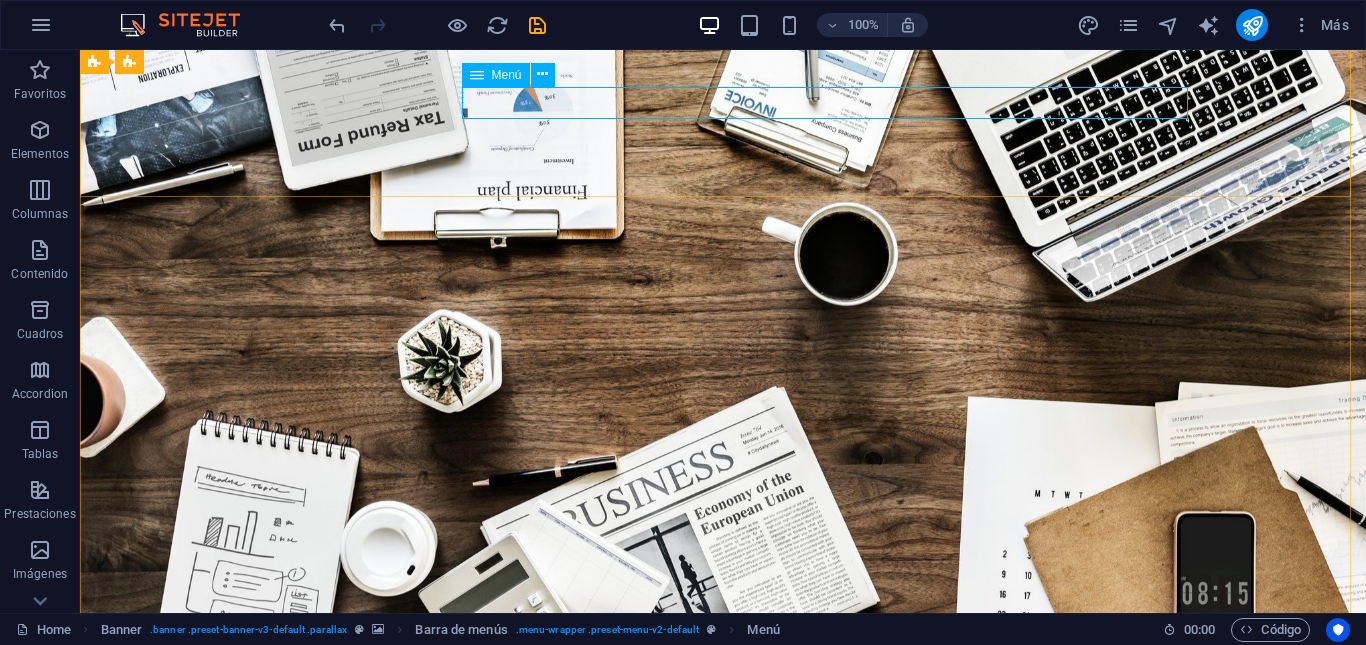 click on "Inicio Nosotros Servicios Proy[LAST]tos Equipo Contacto" at bounding box center (723, 823) 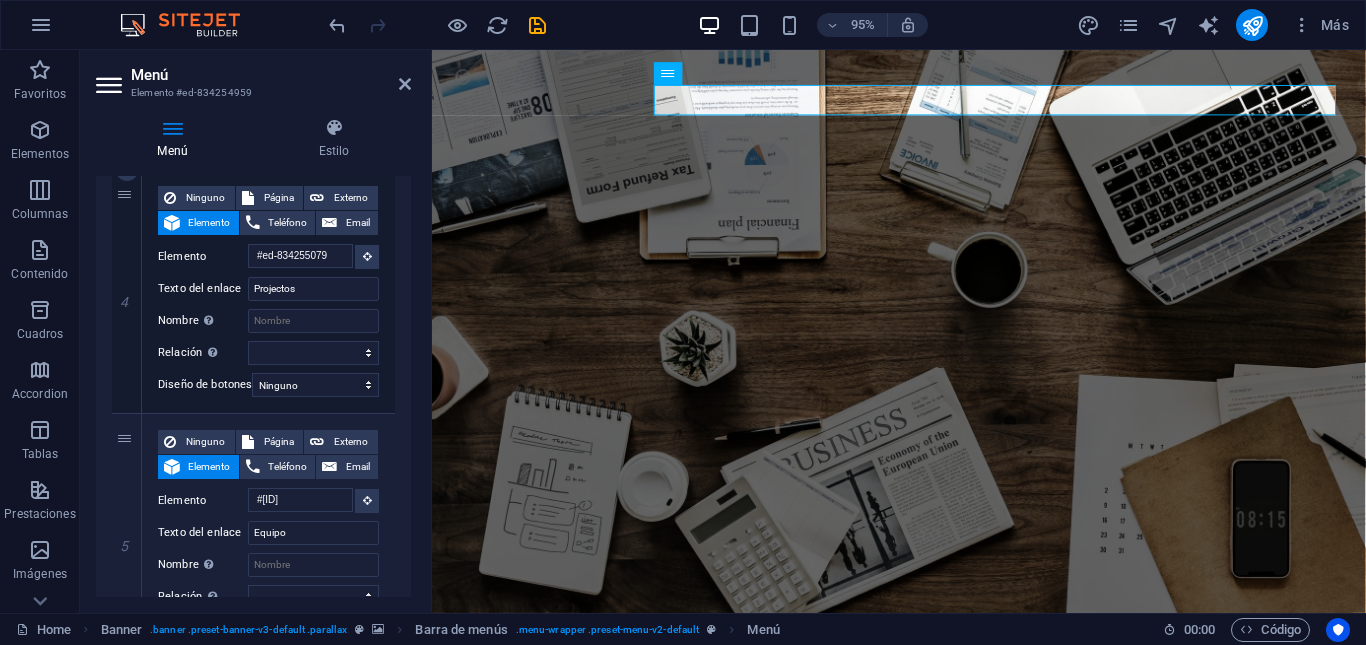 scroll, scrollTop: 1000, scrollLeft: 0, axis: vertical 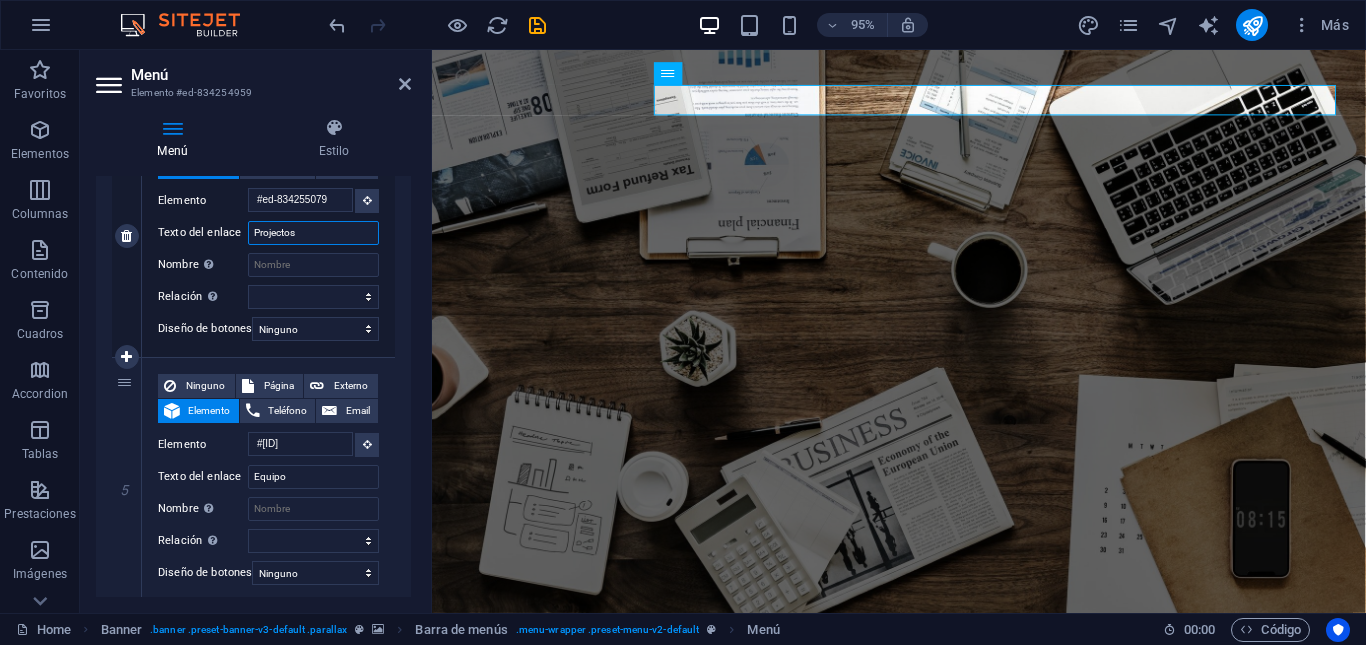 click on "Projectos" at bounding box center [313, 233] 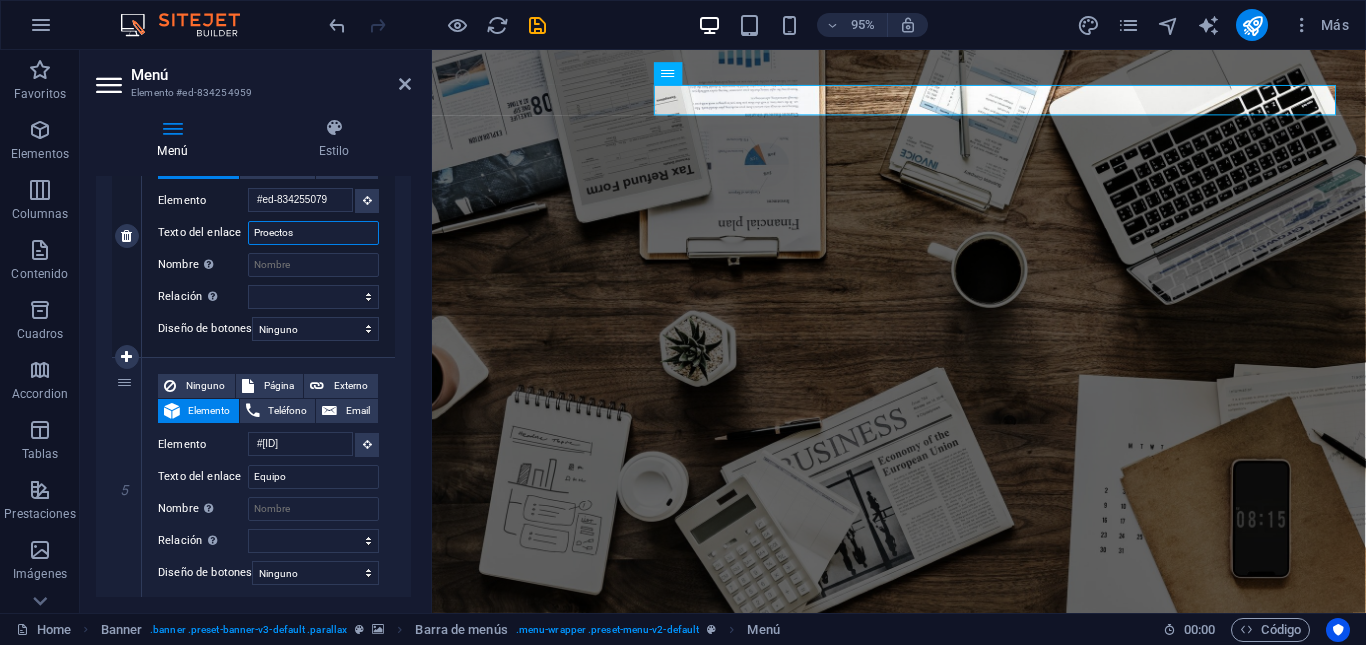 type on "Proyectos" 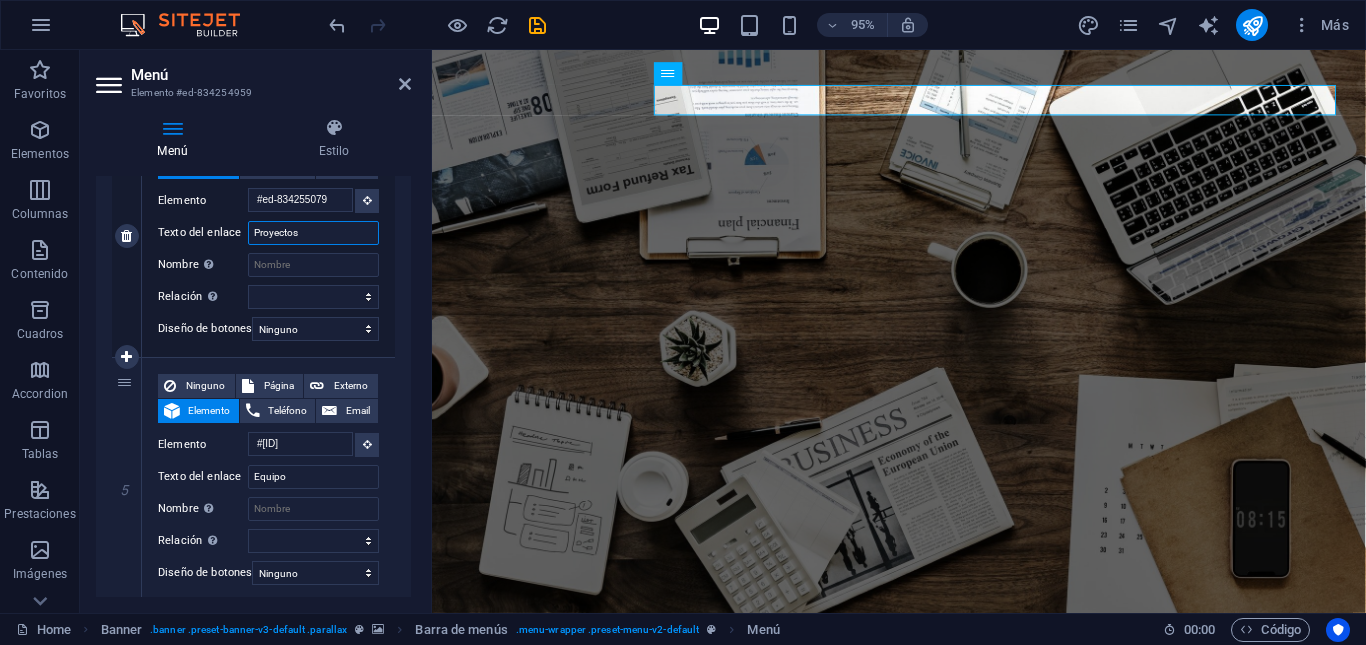 select 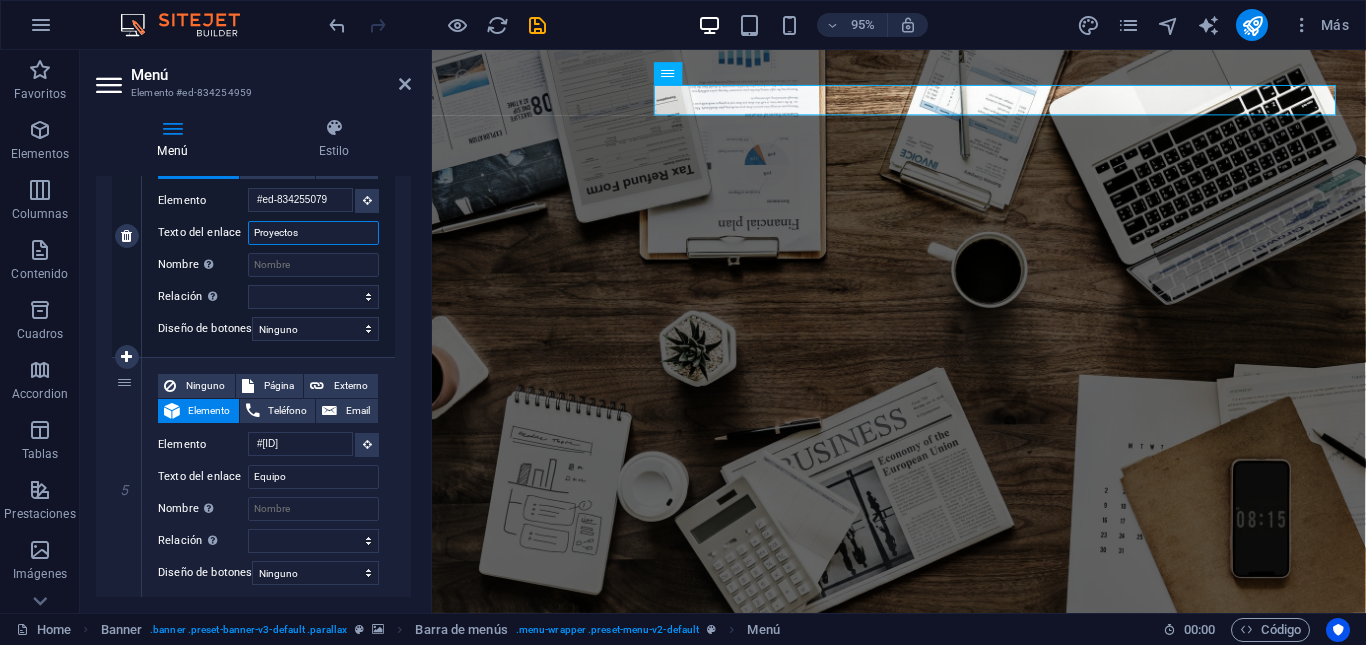 select 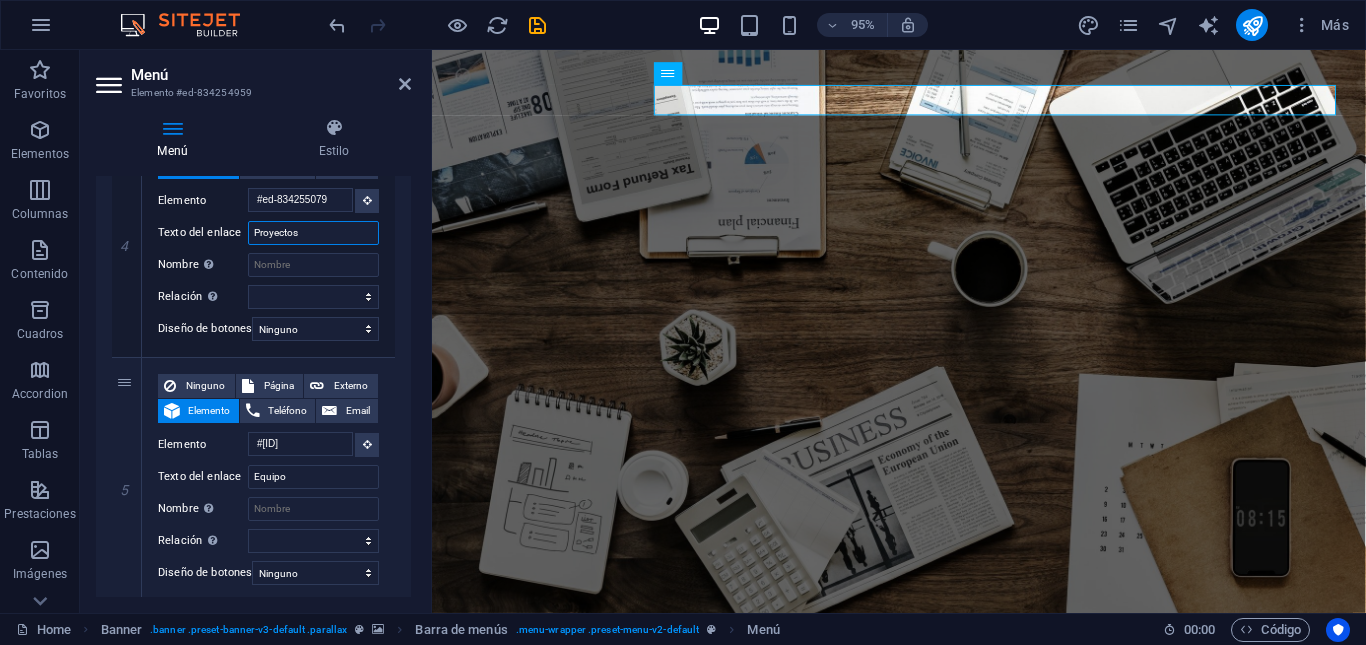 scroll, scrollTop: 42, scrollLeft: 0, axis: vertical 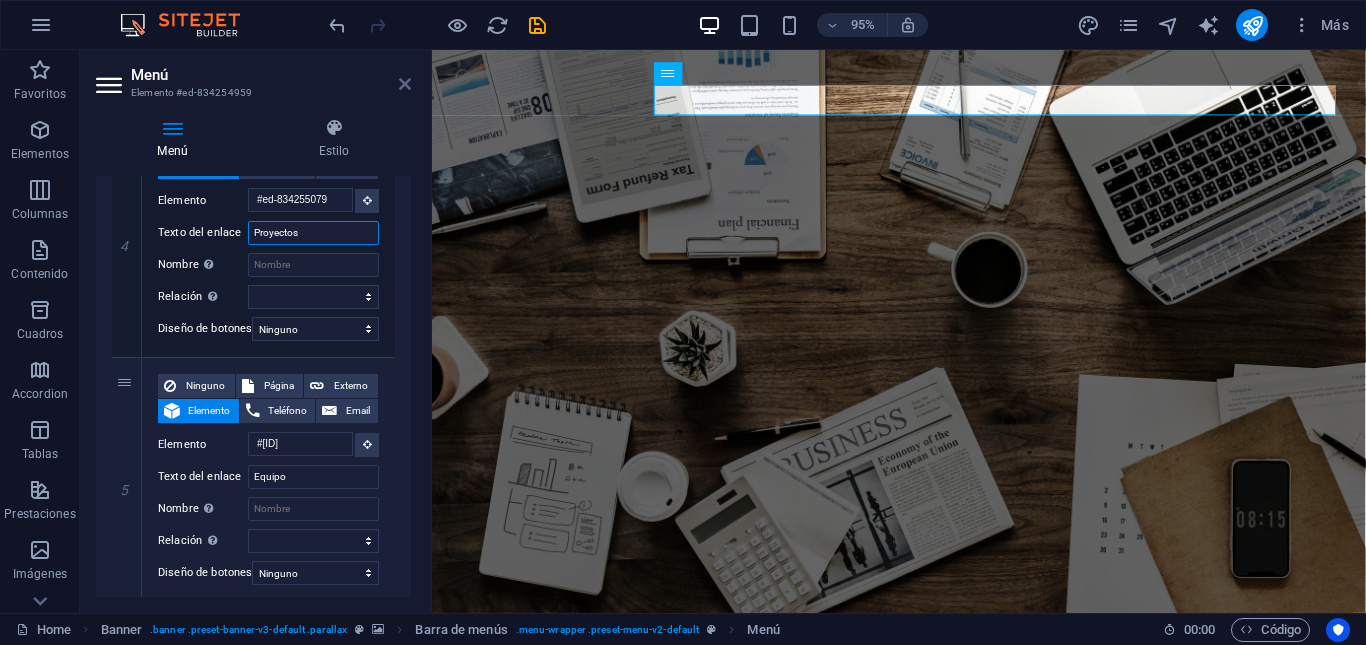 type on "Proyectos" 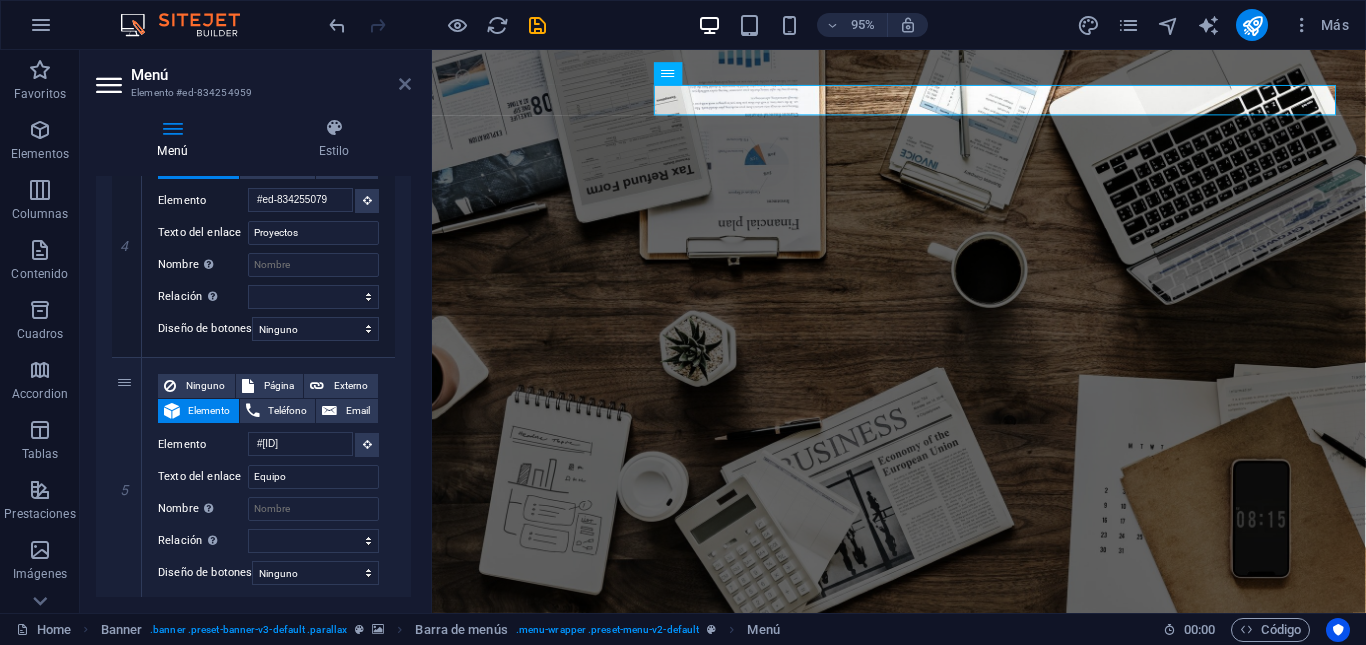 click at bounding box center (405, 84) 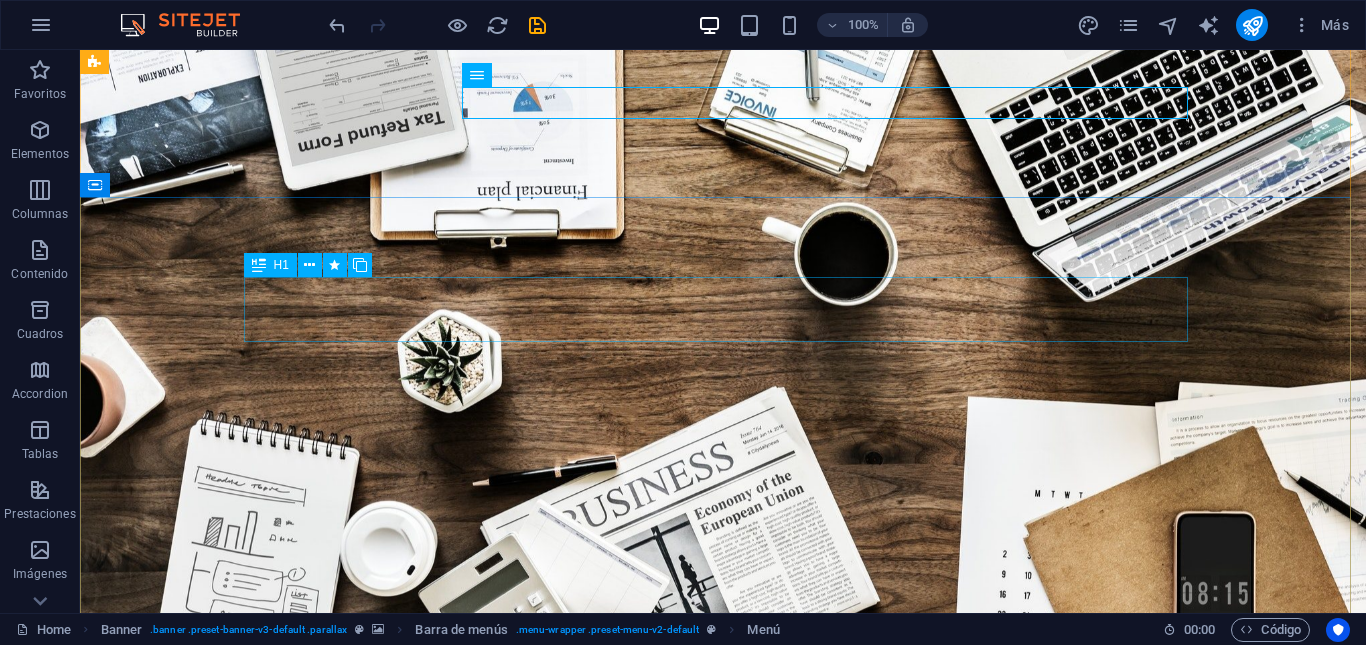 click on "O nline Marketing" at bounding box center (723, 967) 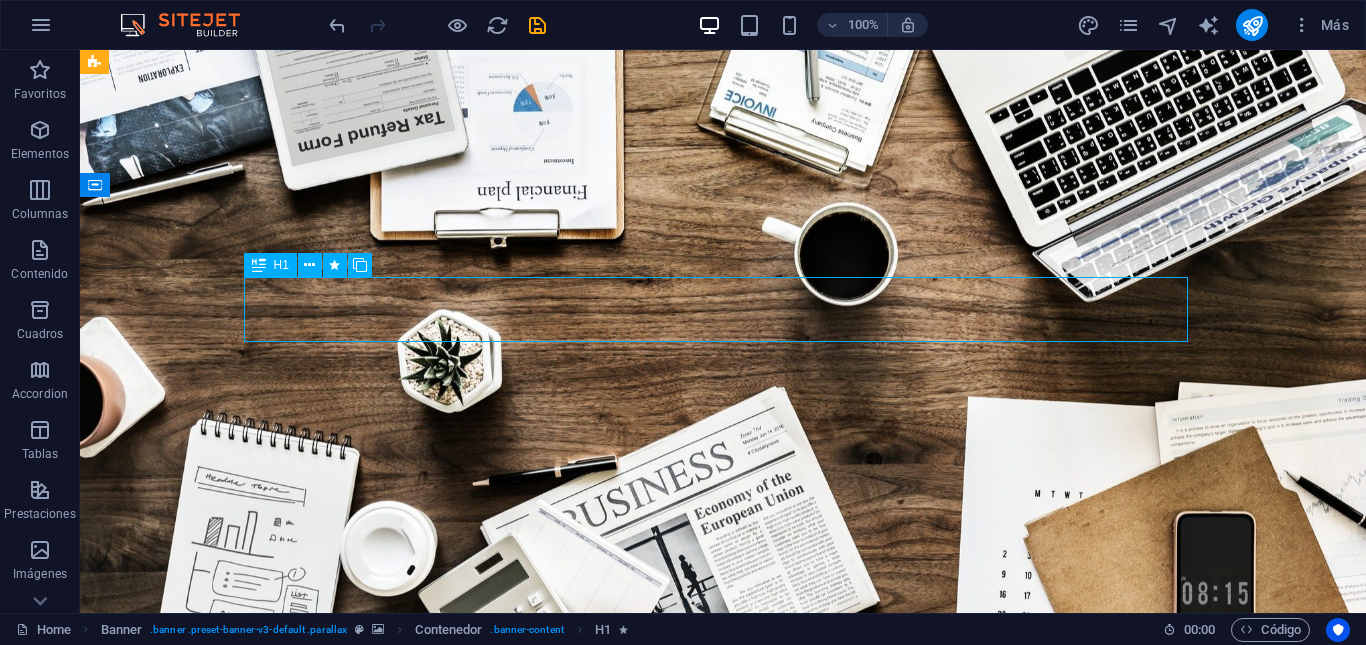 click on "O nline Marketing" at bounding box center [723, 967] 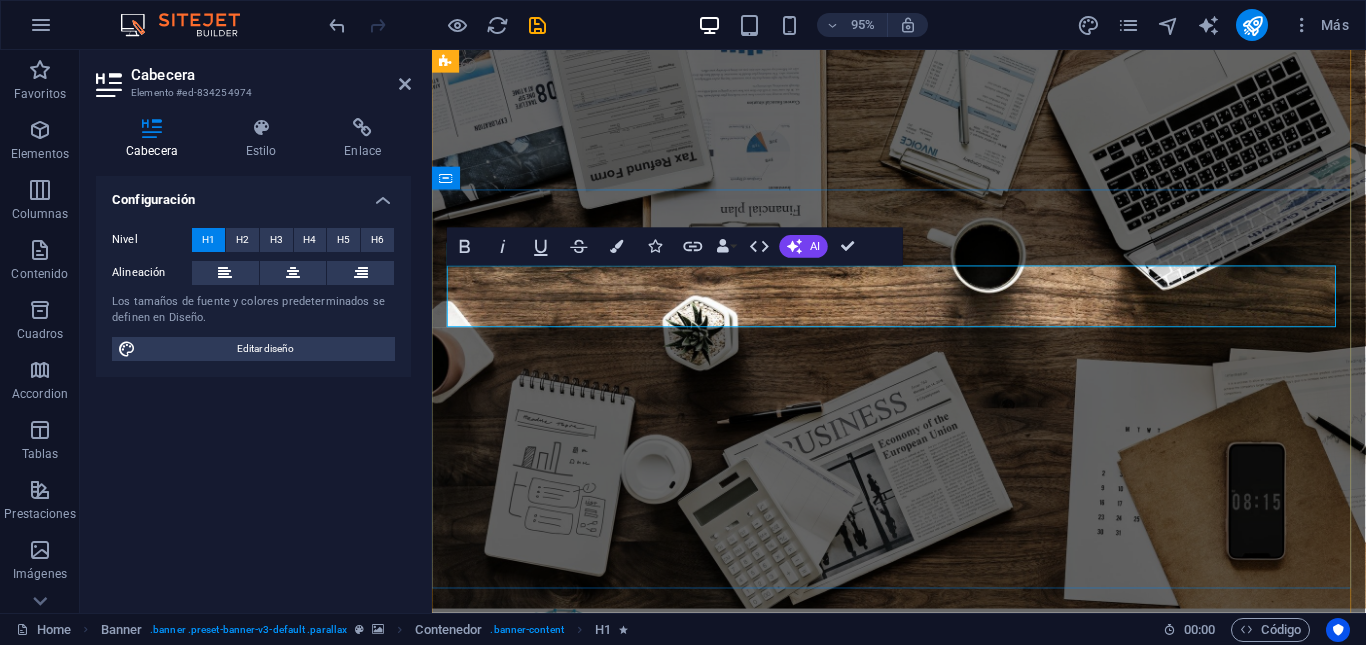 click on "O" at bounding box center (473, 950) 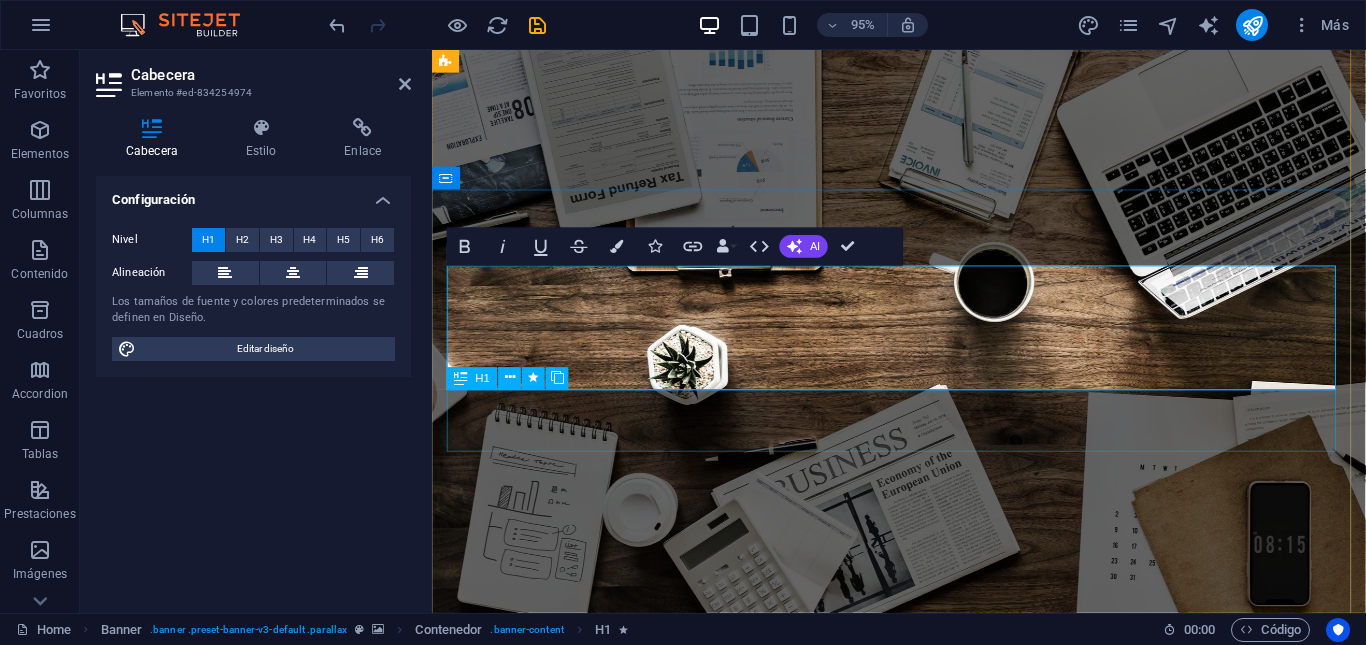 click on "S OCIAL MEDIA MARKETING" at bounding box center [924, 1146] 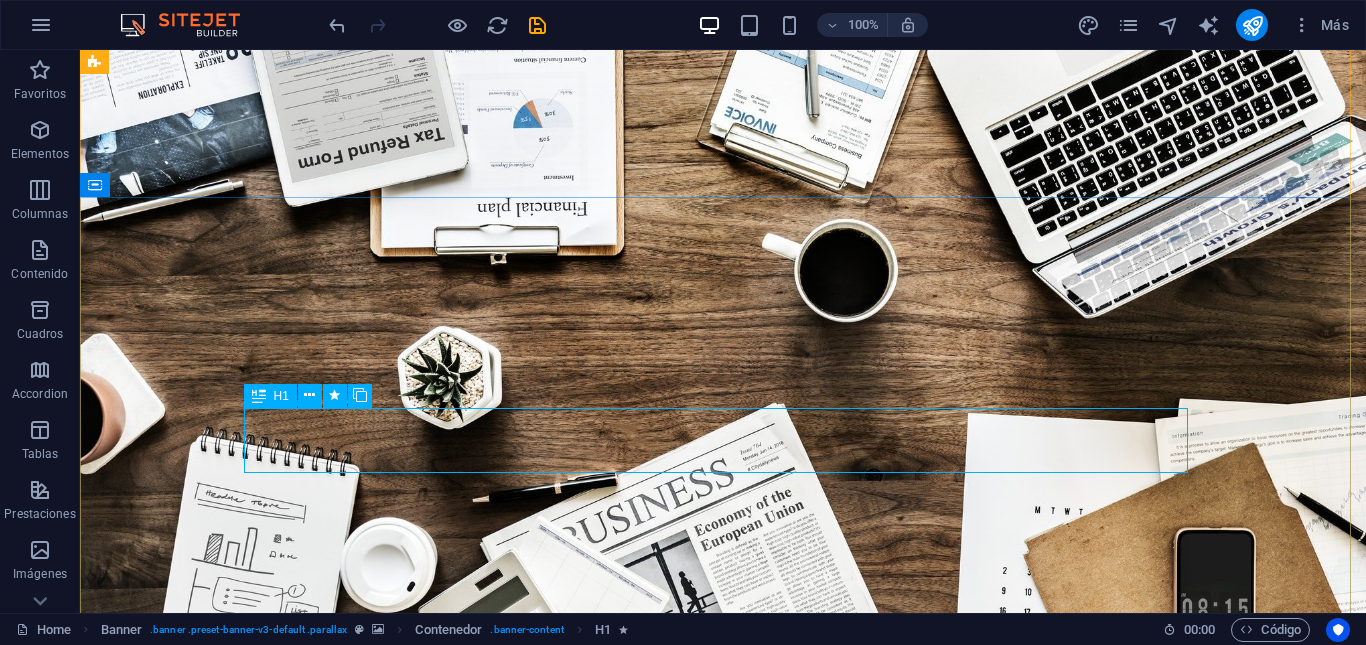 click on "S OCIAL MEDIA MARKETING" at bounding box center [723, 1131] 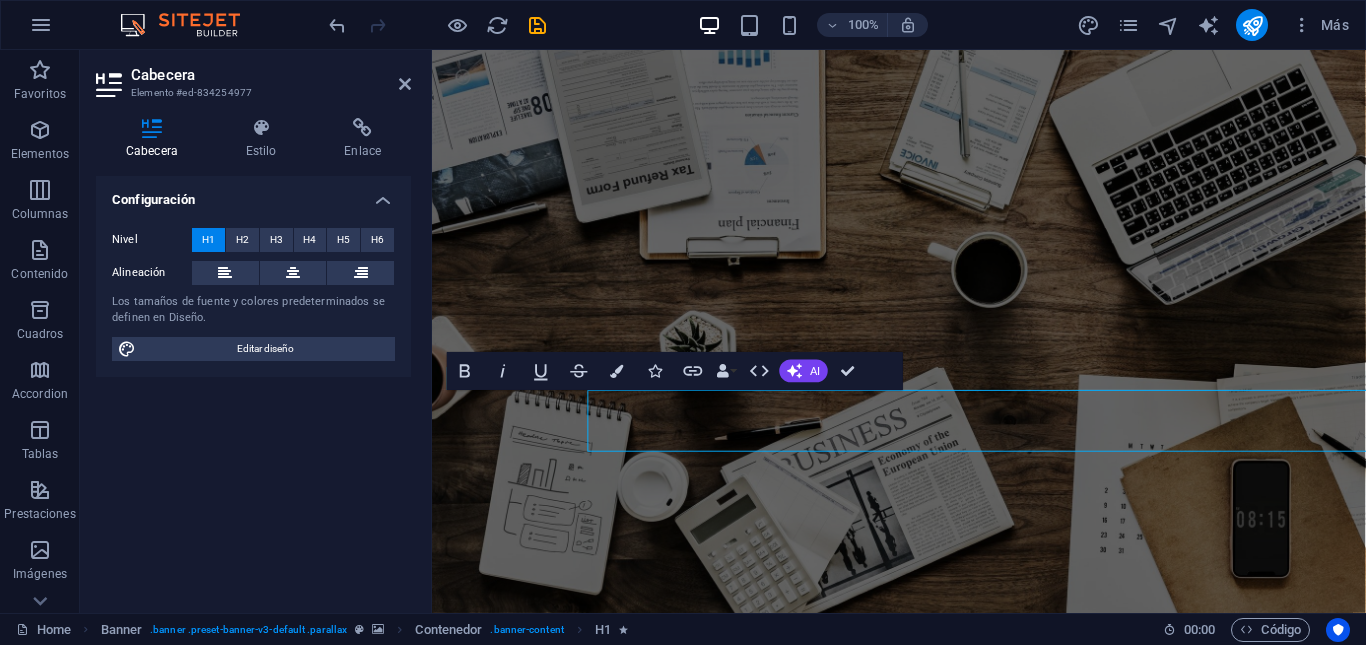 click on "OCIAL MEDIA MARKETING" at bounding box center (828, 1113) 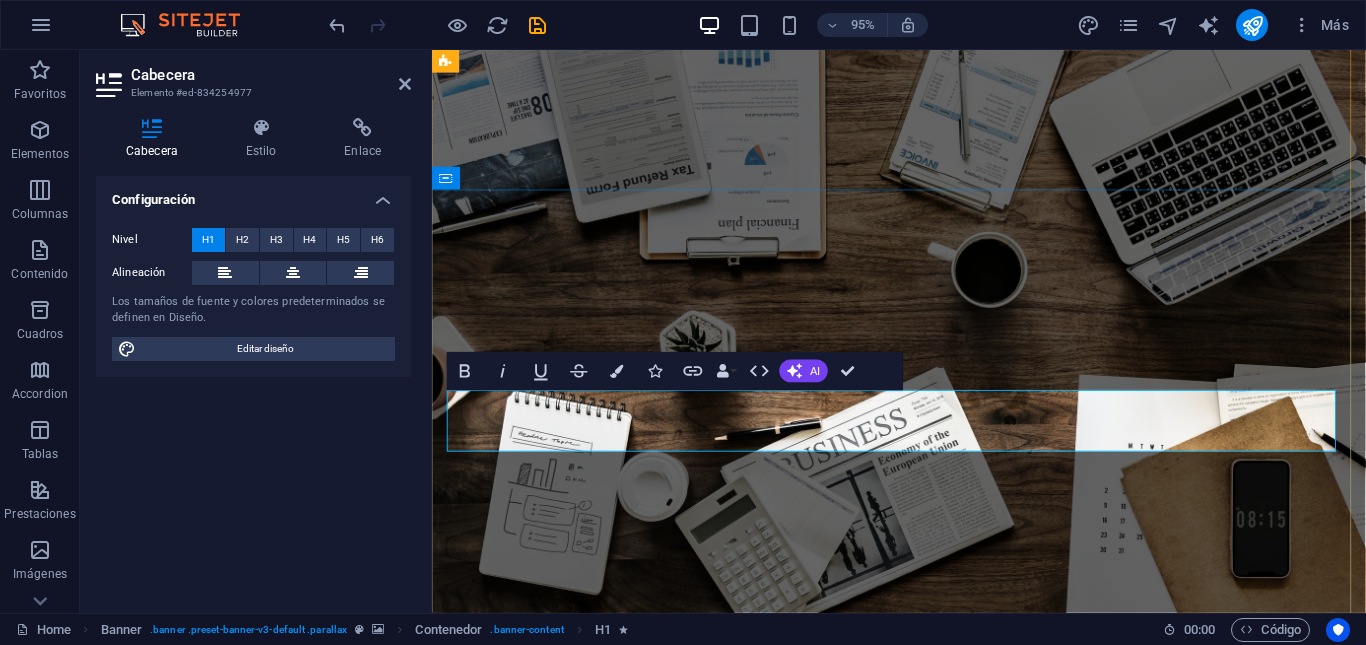 drag, startPoint x: 488, startPoint y: 439, endPoint x: 1029, endPoint y: 440, distance: 541.0009 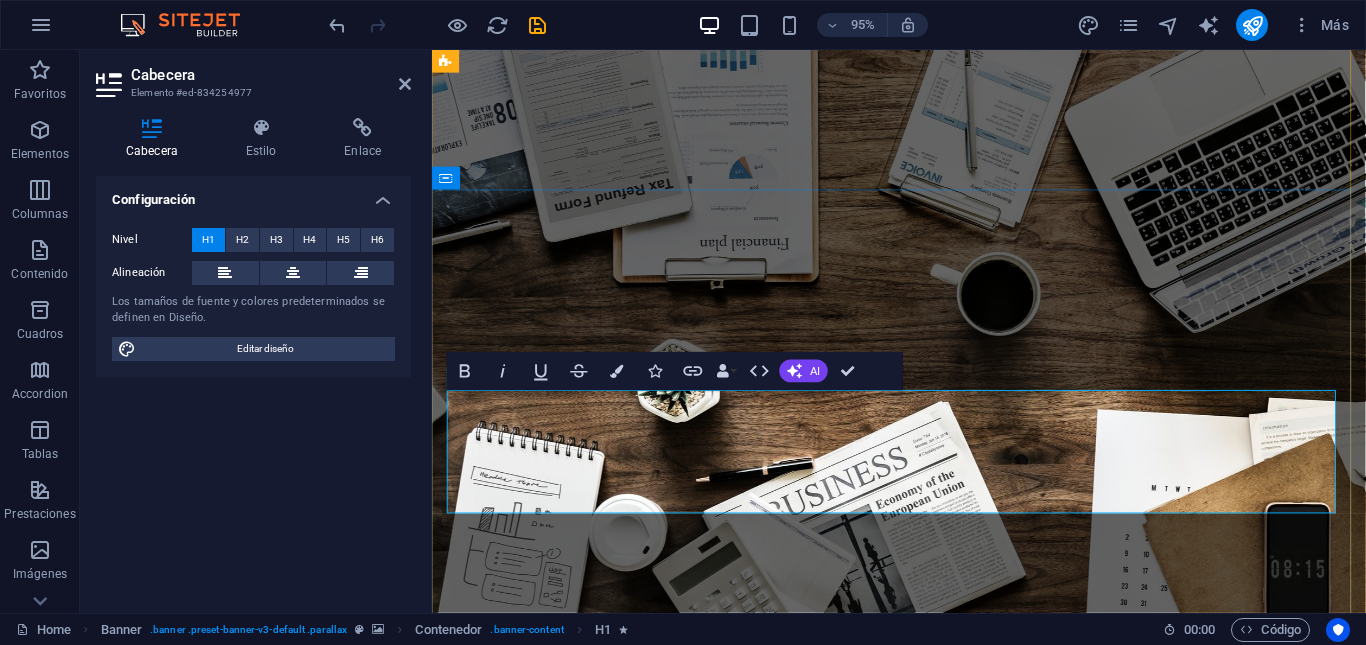 click on "Istemas de facturación eficiente" at bounding box center [830, 1210] 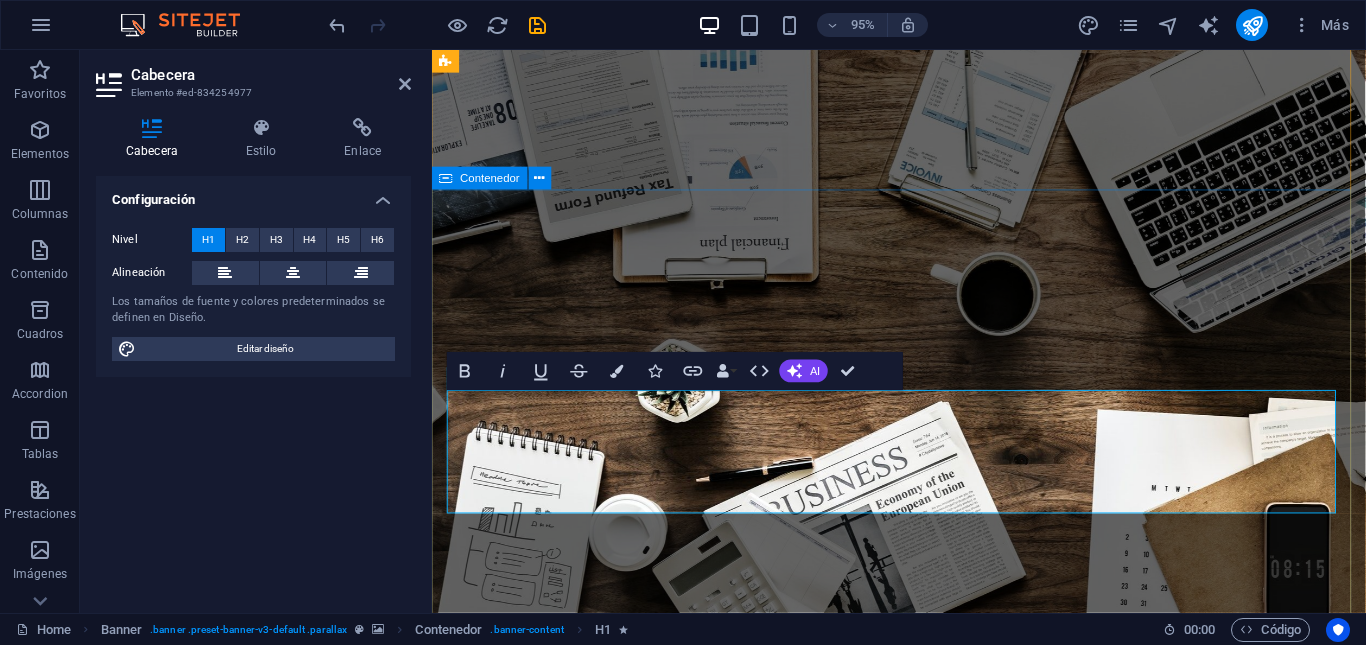 drag, startPoint x: 715, startPoint y: 521, endPoint x: 435, endPoint y: 441, distance: 291.2044 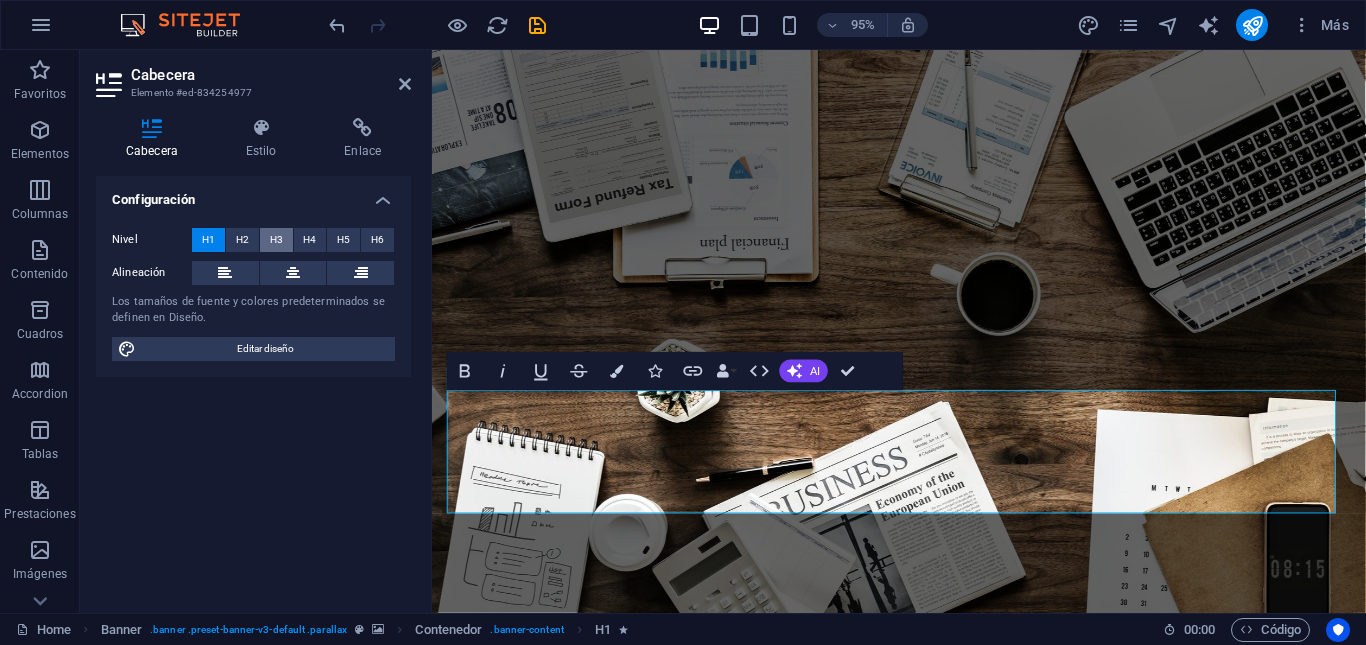 click on "H3" at bounding box center [276, 240] 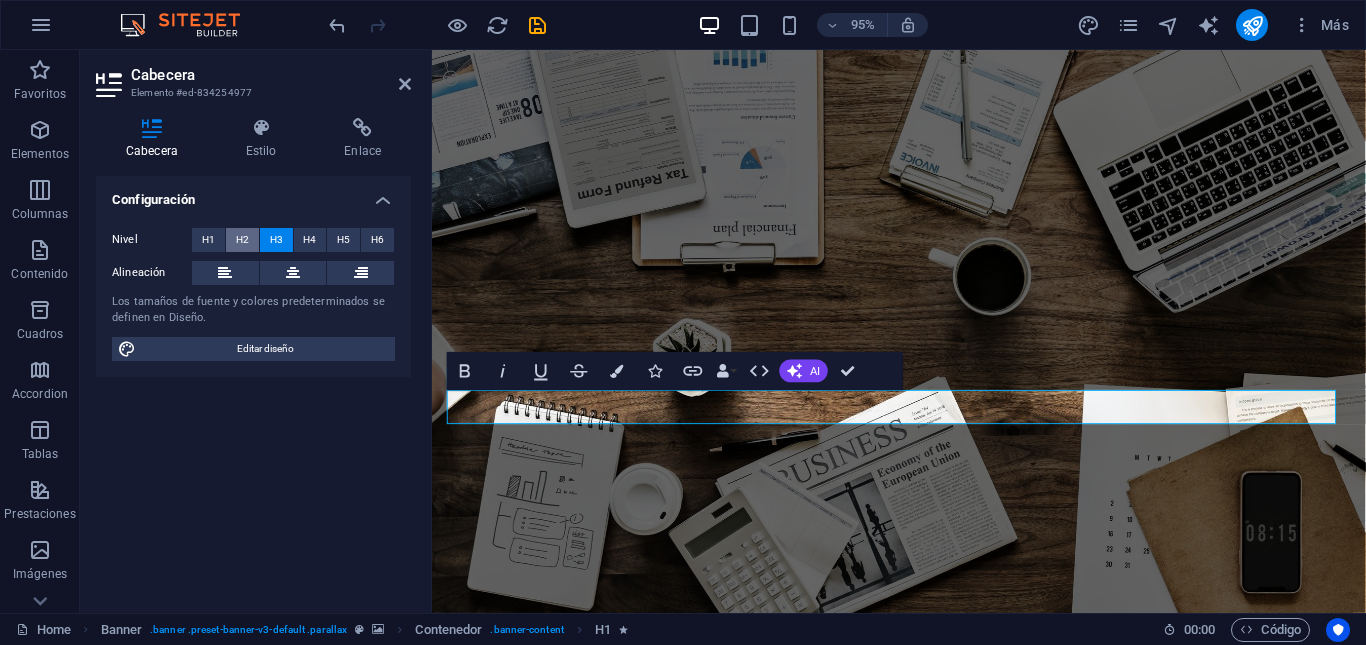 click on "H2" at bounding box center [242, 240] 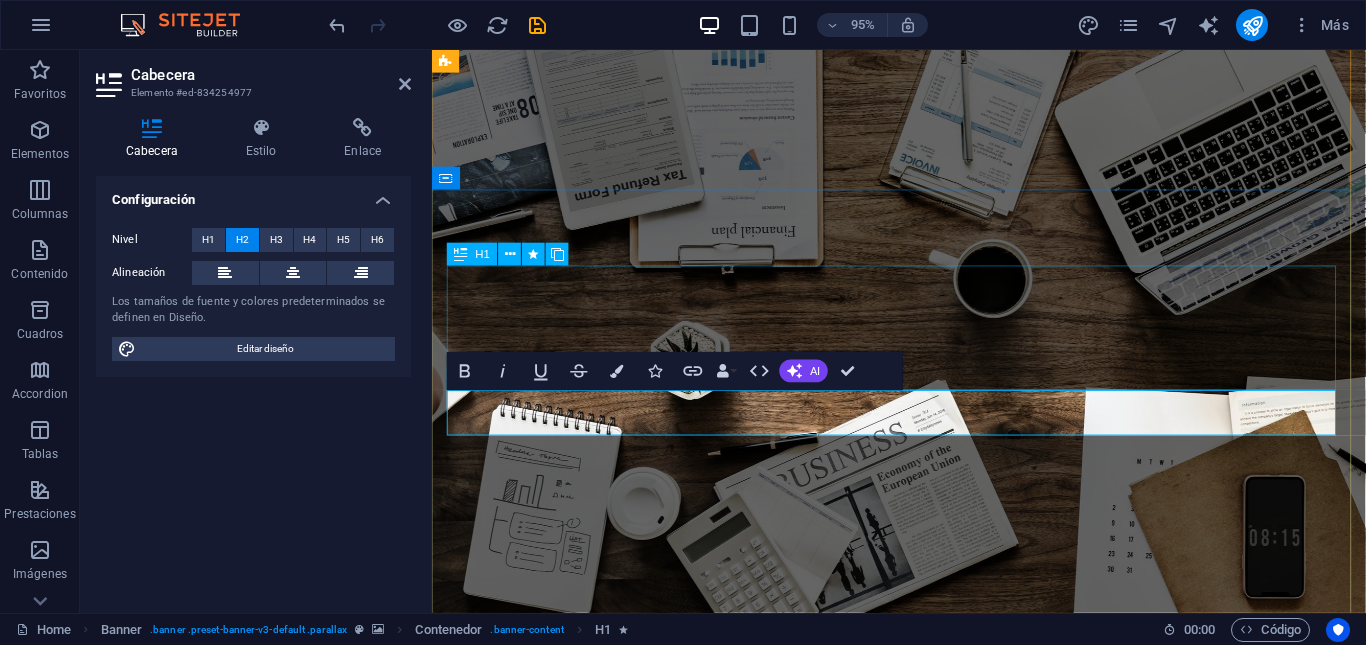 click on "s oluciones que impulsan tu negocio" at bounding box center [924, 1039] 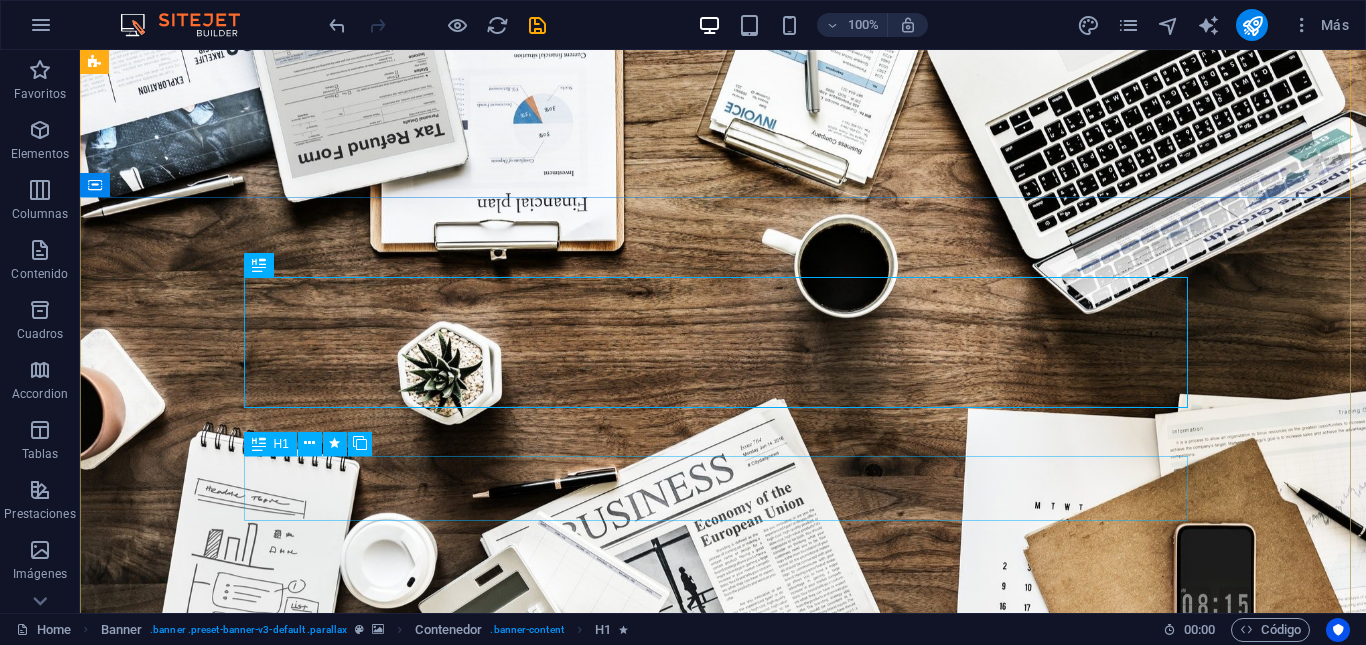 click on "R EVIEW & STATISTICS" at bounding box center [723, 1170] 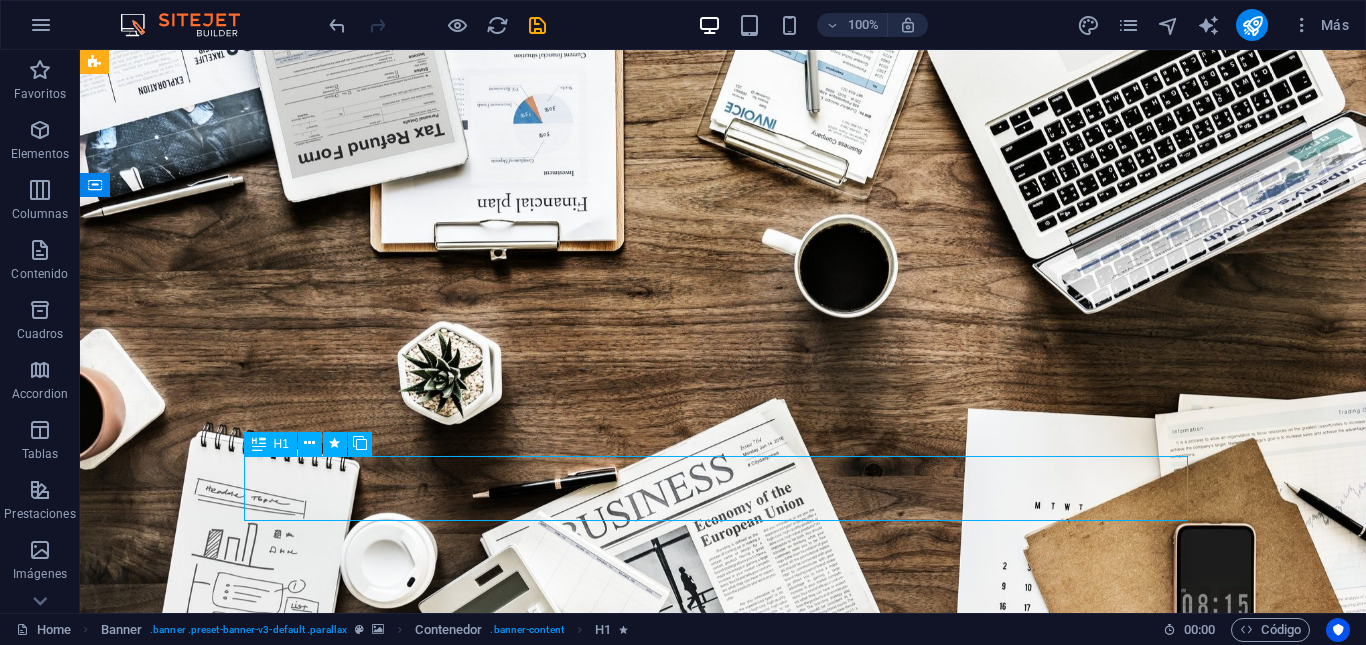 click on "R EVIEW & STATISTICS" at bounding box center [723, 1170] 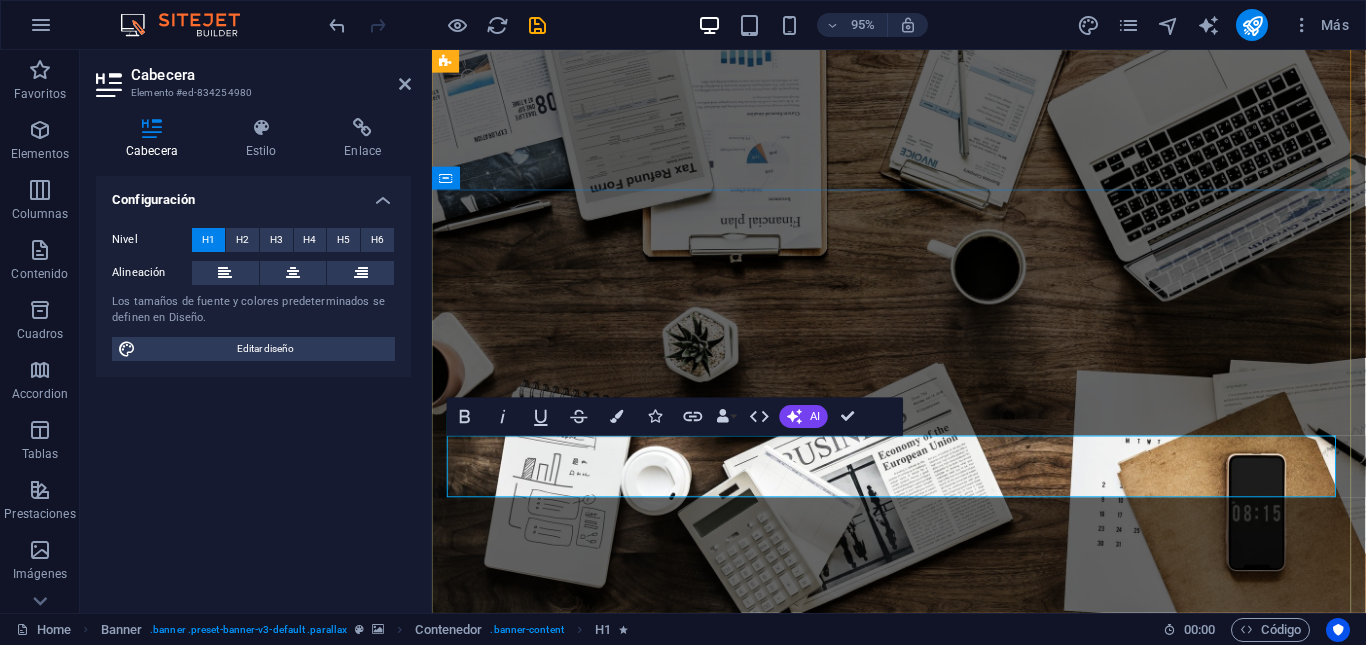 click on "EVIEW & STATISTICS" at bounding box center [761, 1153] 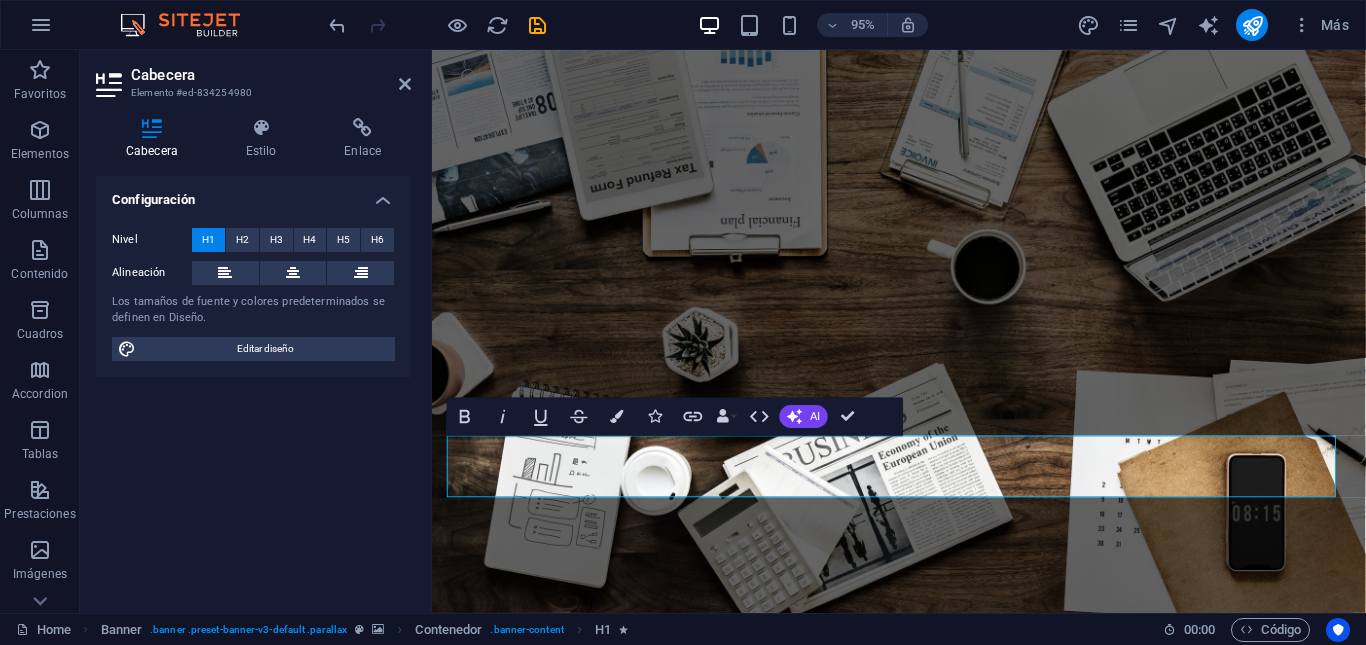 drag, startPoint x: 1045, startPoint y: 477, endPoint x: 802, endPoint y: 500, distance: 244.08604 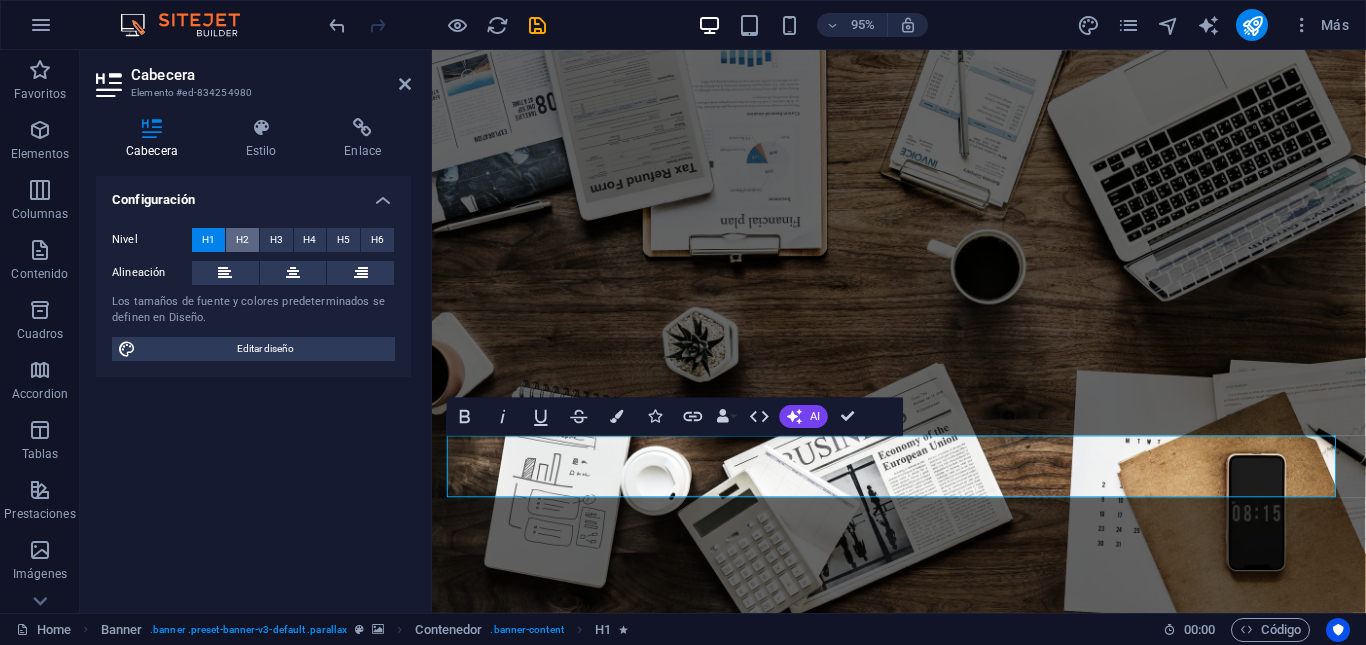 click on "H2" at bounding box center [242, 240] 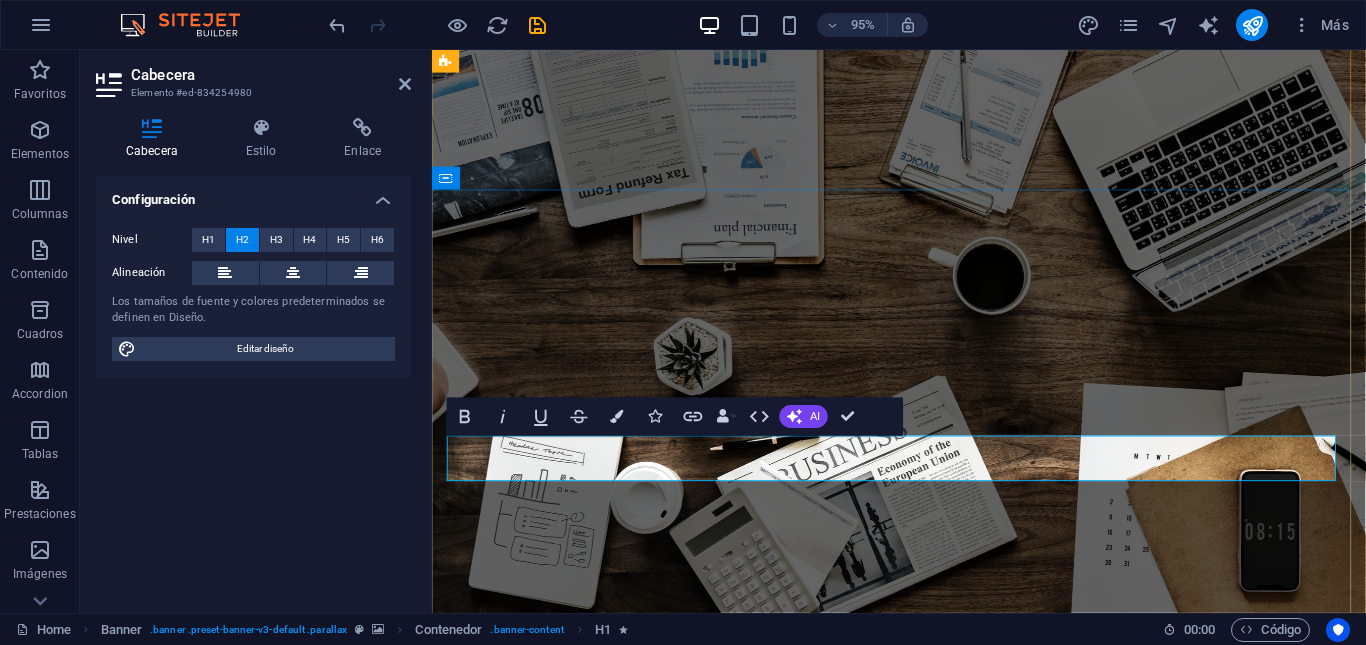 click on "EVIEW & STATISTICS" at bounding box center [677, 1169] 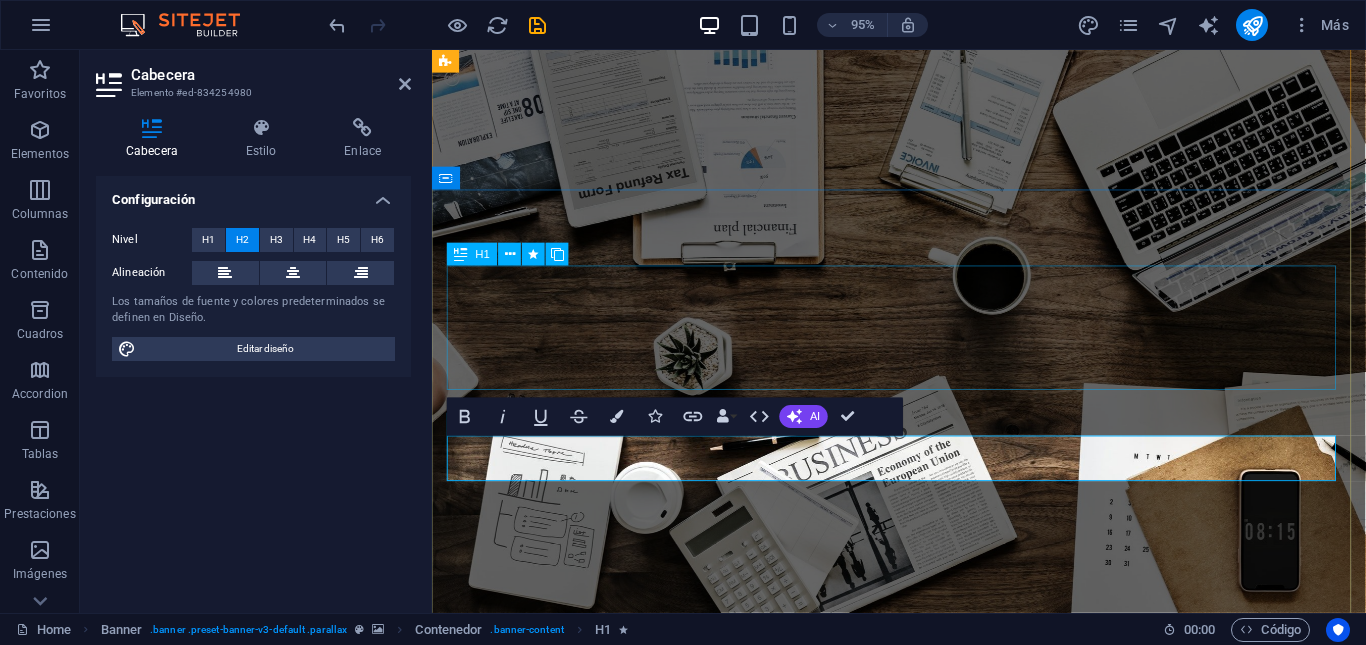 click on "s oluciones que impulsan tu negocio" at bounding box center [924, 1031] 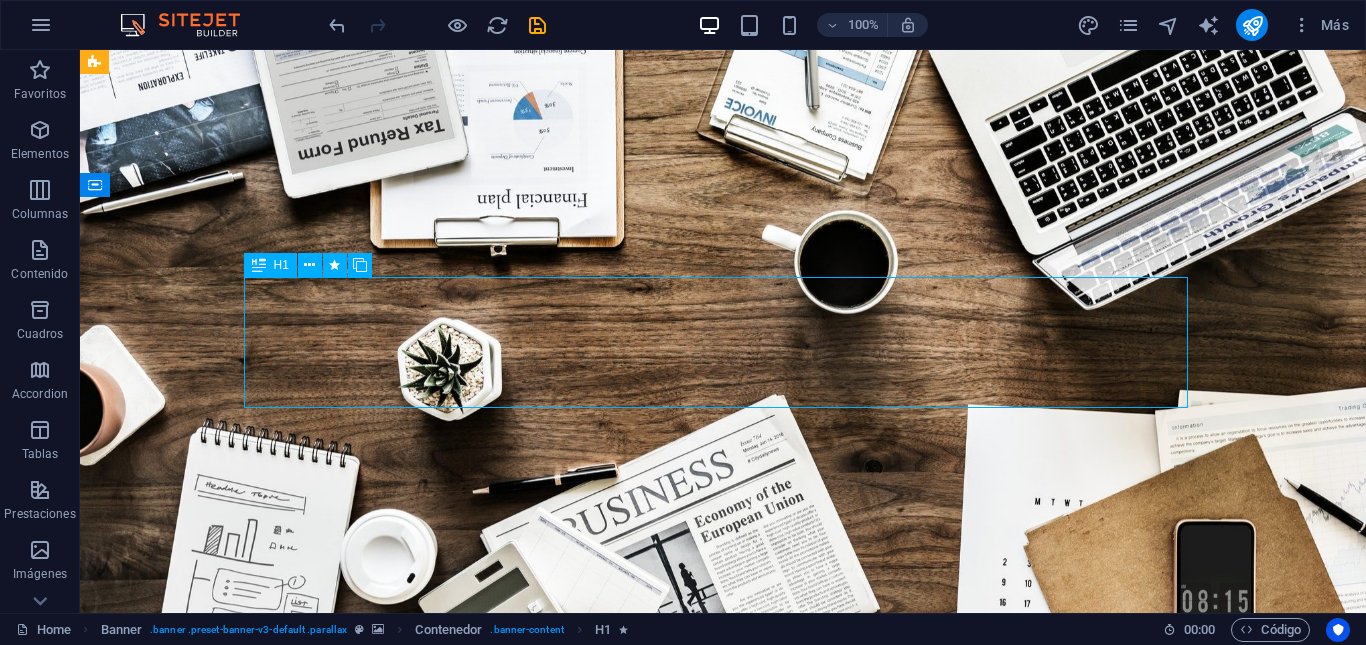 click on "s oluciones que impulsan tu negocio" at bounding box center [723, 1016] 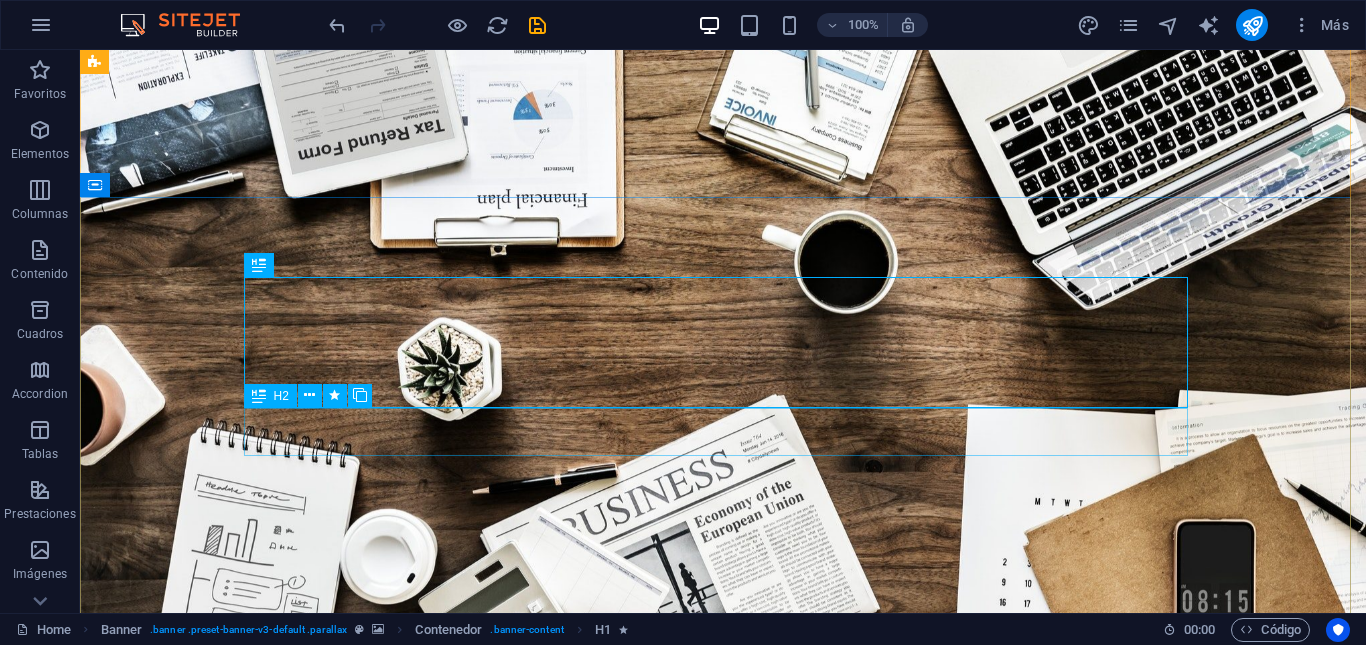 click on "S Istemas de facturación eficiente" at bounding box center [723, 1106] 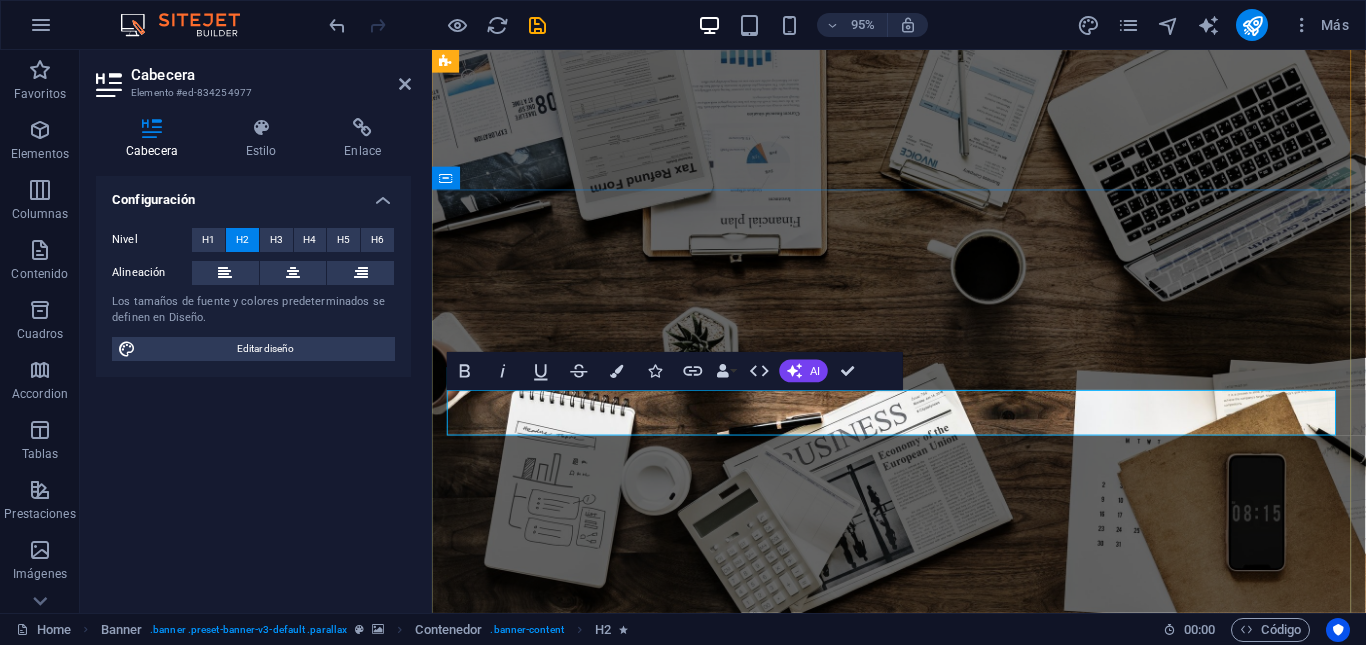 click on "S Istemas de facturación eficiente" at bounding box center [924, 1097] 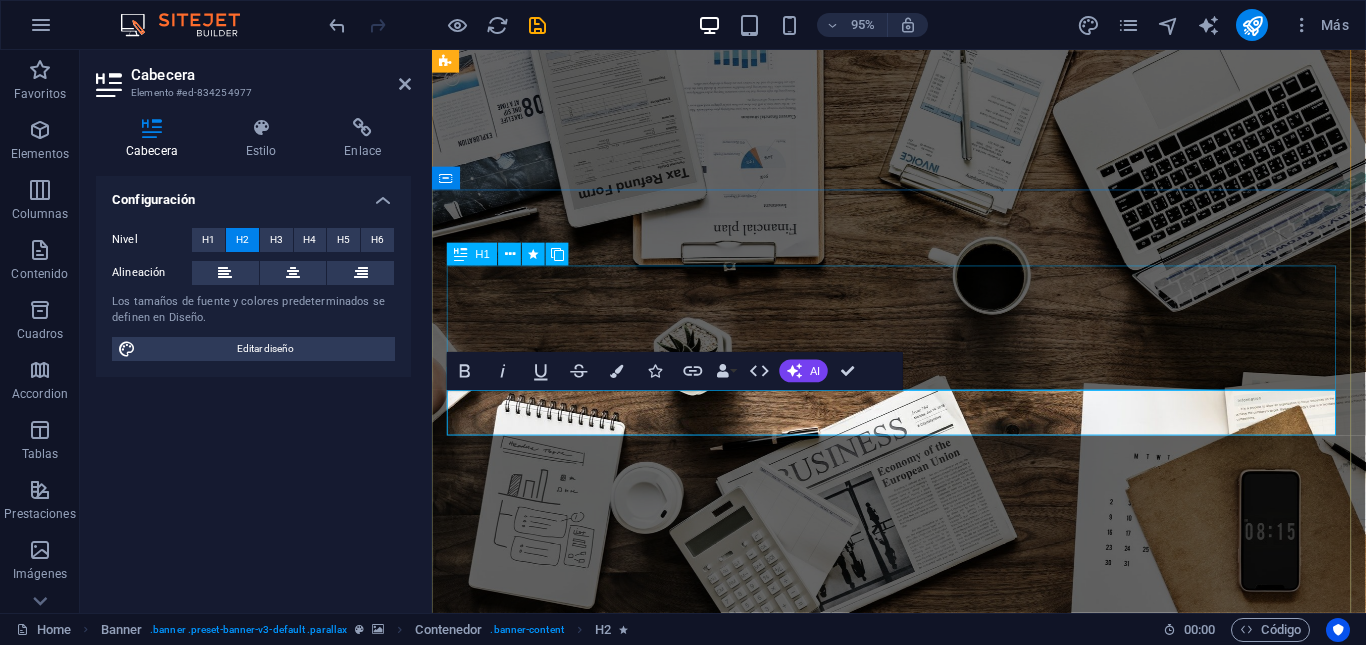 click on "s oluciones que impulsan tu negocio" at bounding box center (924, 1031) 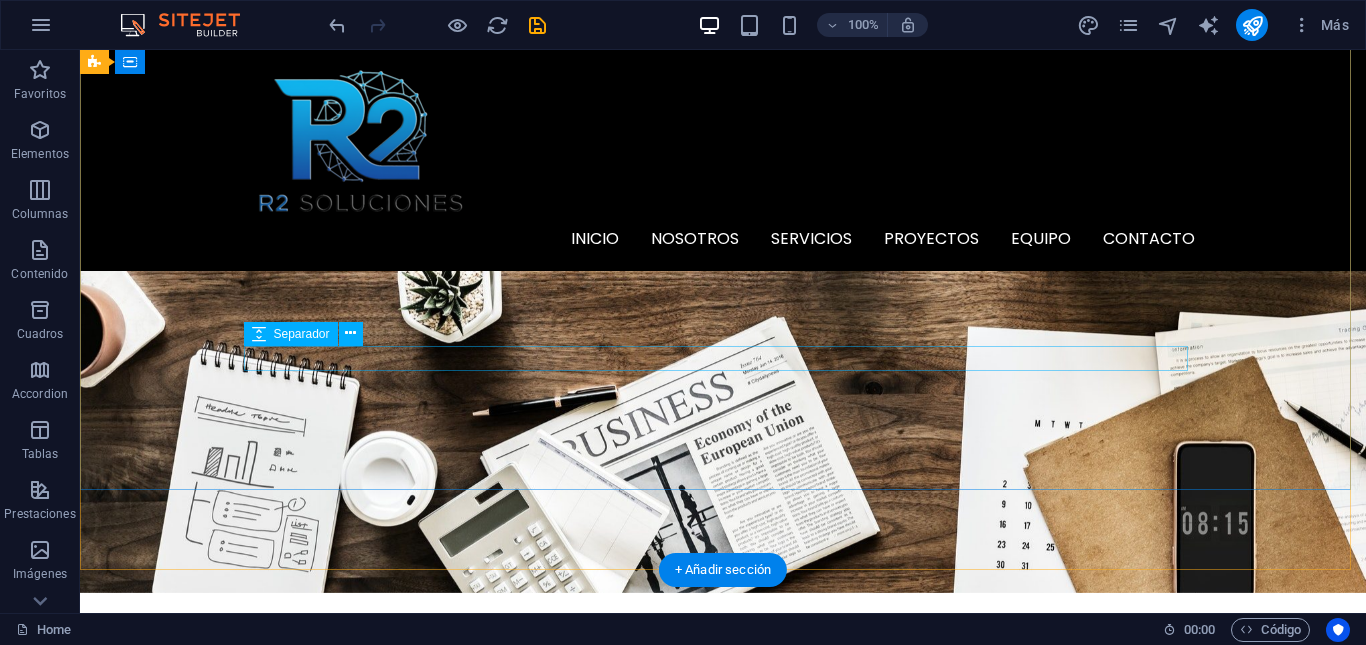 scroll, scrollTop: 0, scrollLeft: 0, axis: both 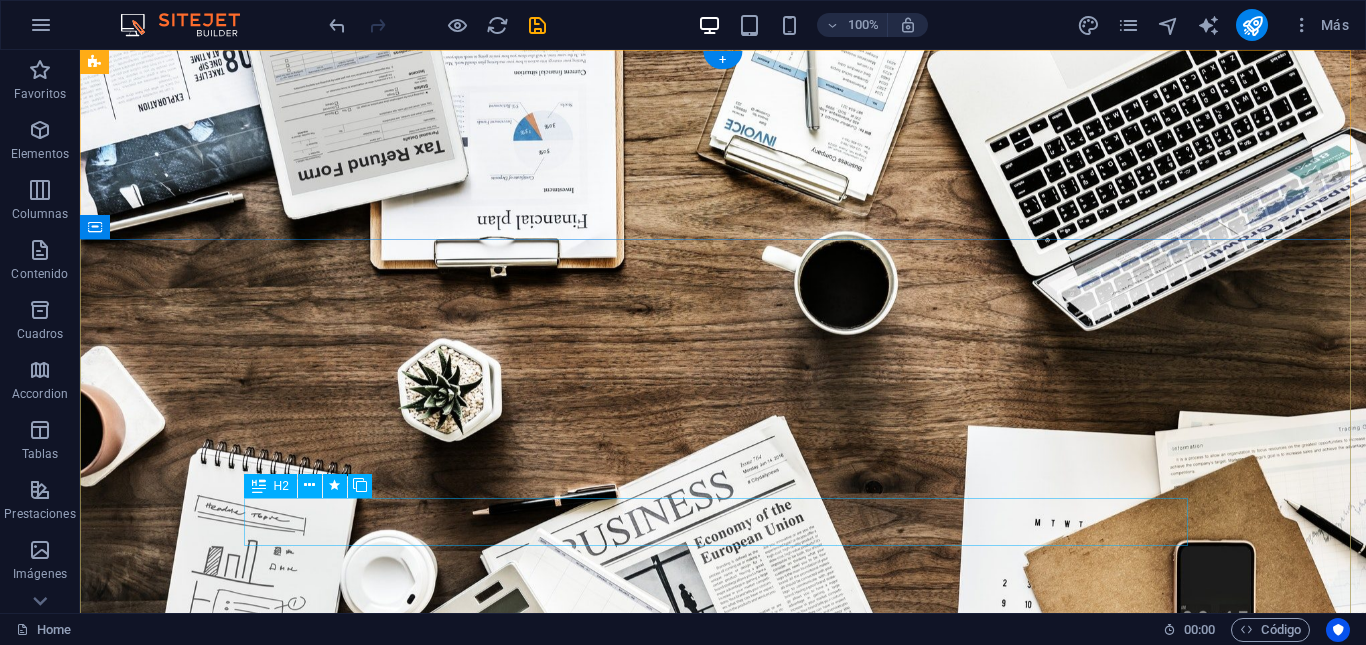 click on "a plicaciones web" at bounding box center (723, 1196) 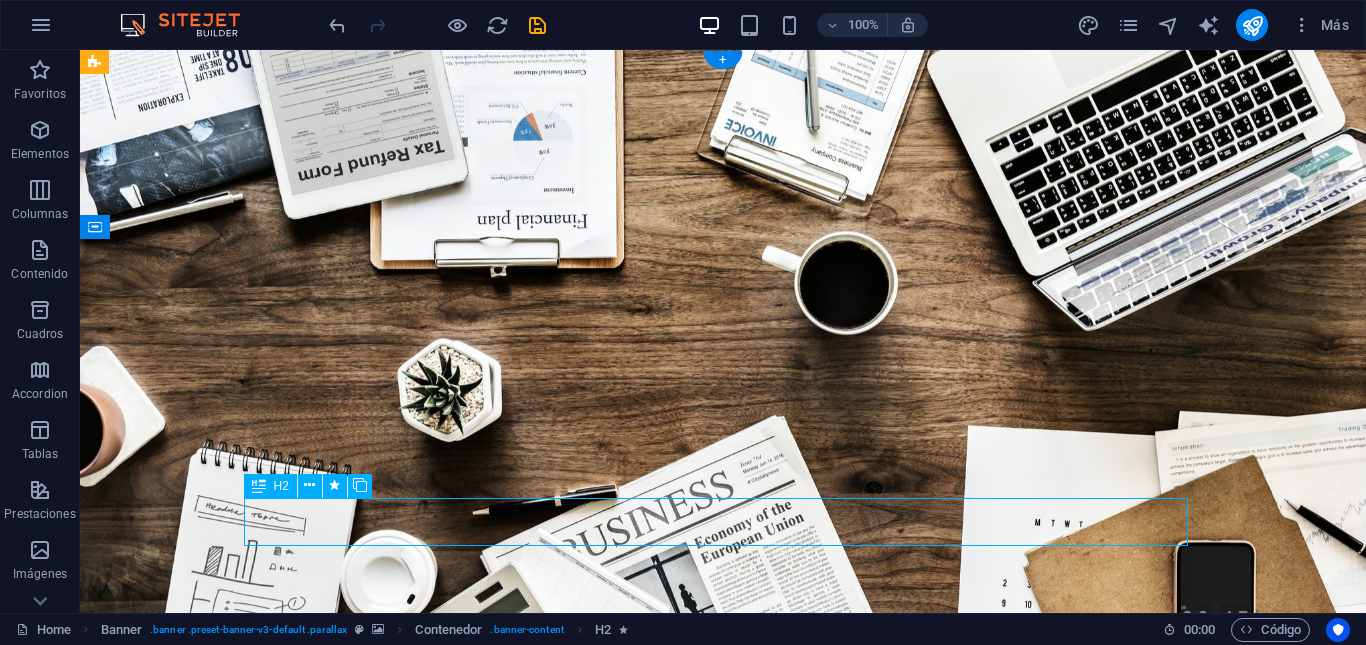 click on "a plicaciones web" at bounding box center (723, 1196) 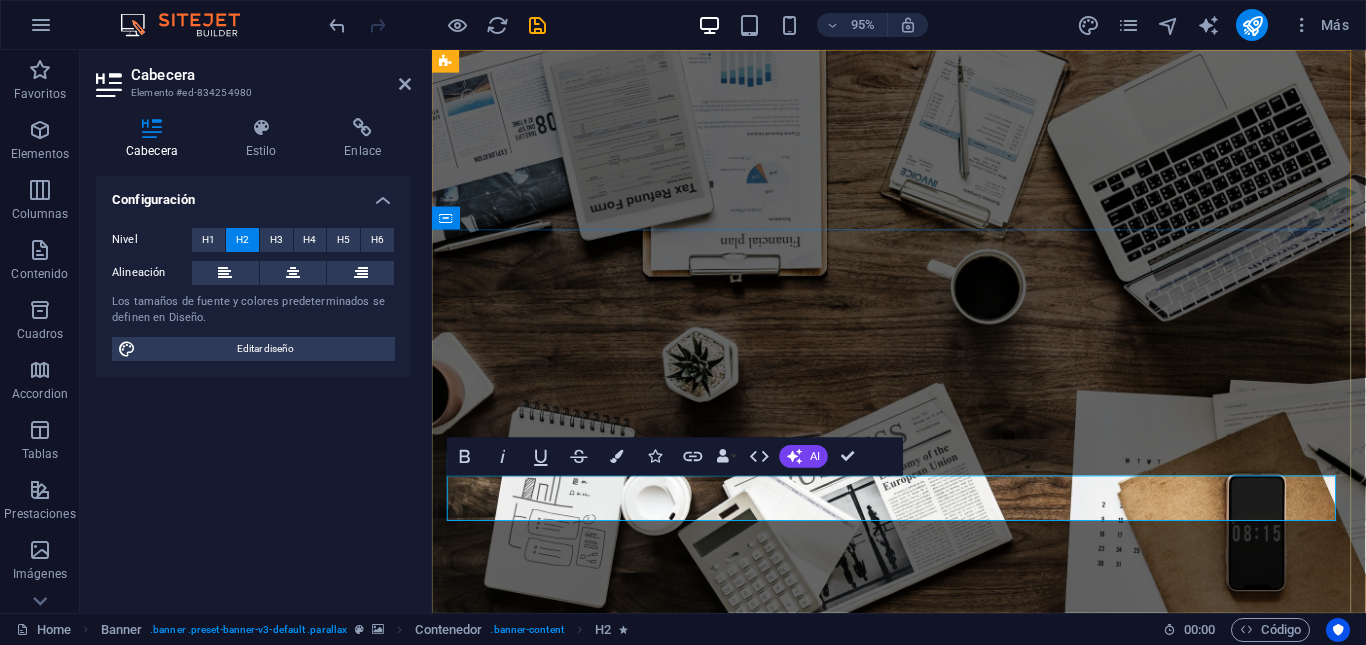 click on "a plicaciones web" at bounding box center [924, 1187] 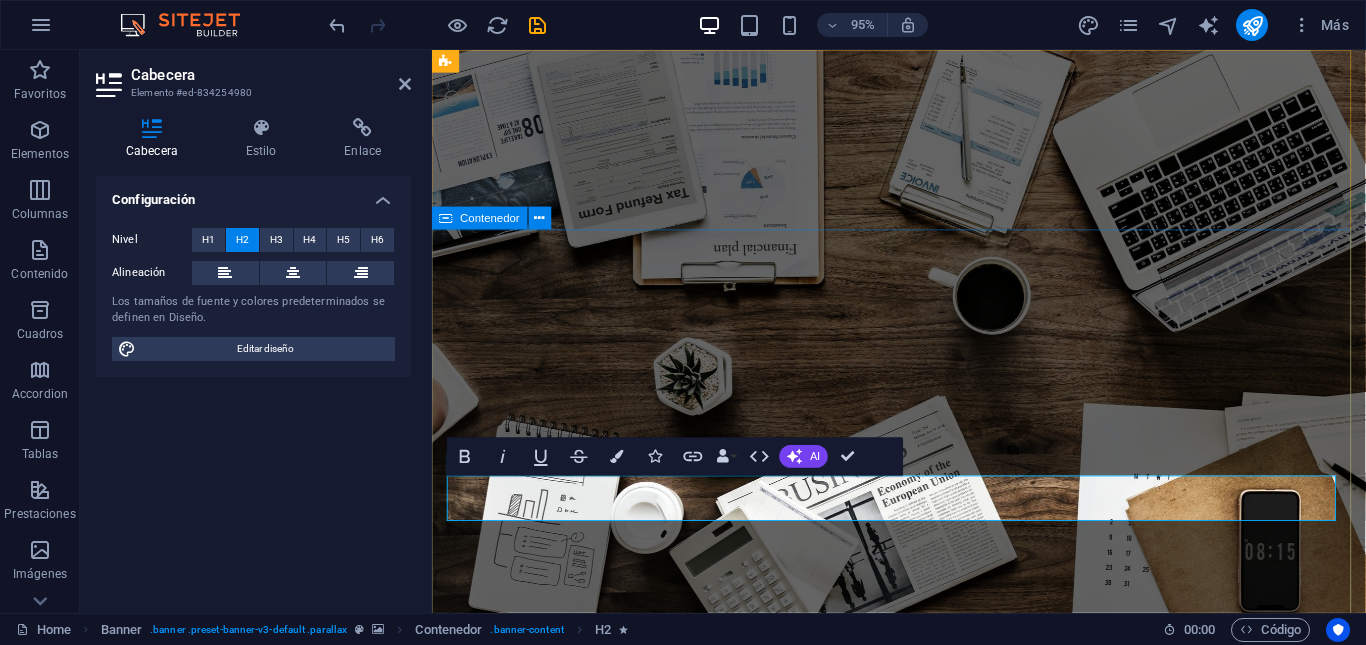 click on "s oluciones que impulsan tu negocio S Istemas de facturación eficientes a plicaciones web y más... Learn more" at bounding box center [923, 1153] 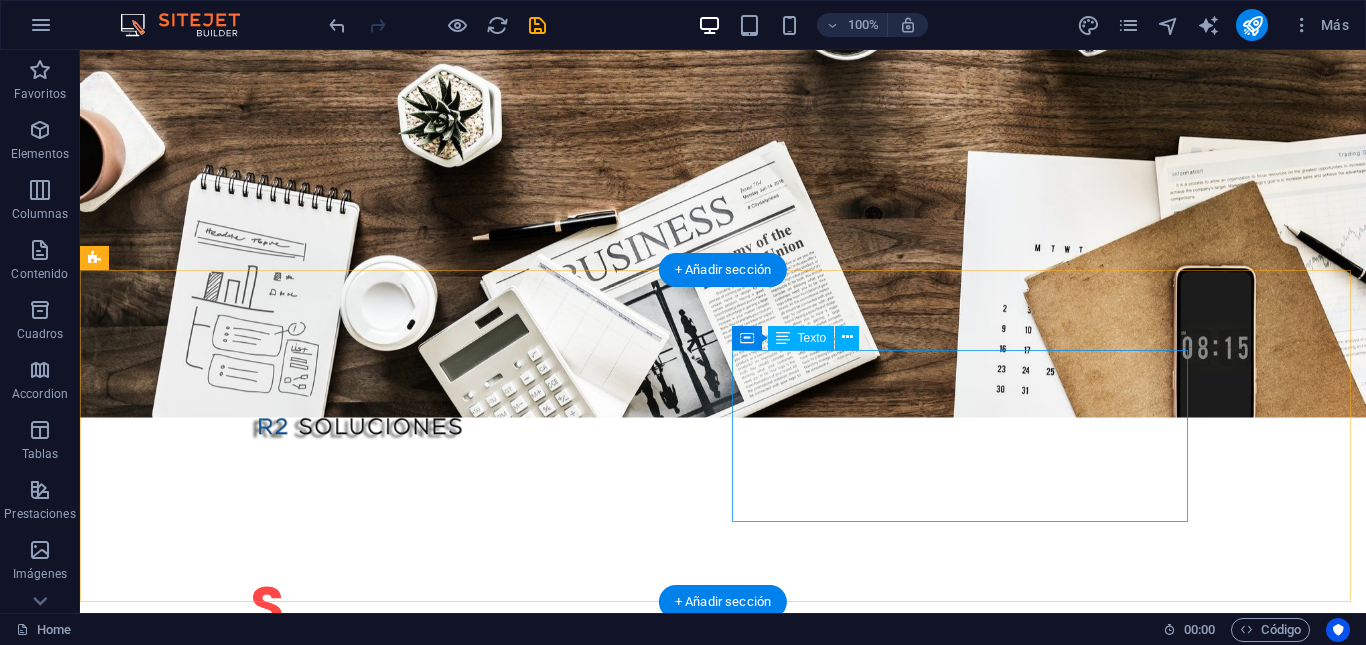 scroll, scrollTop: 500, scrollLeft: 0, axis: vertical 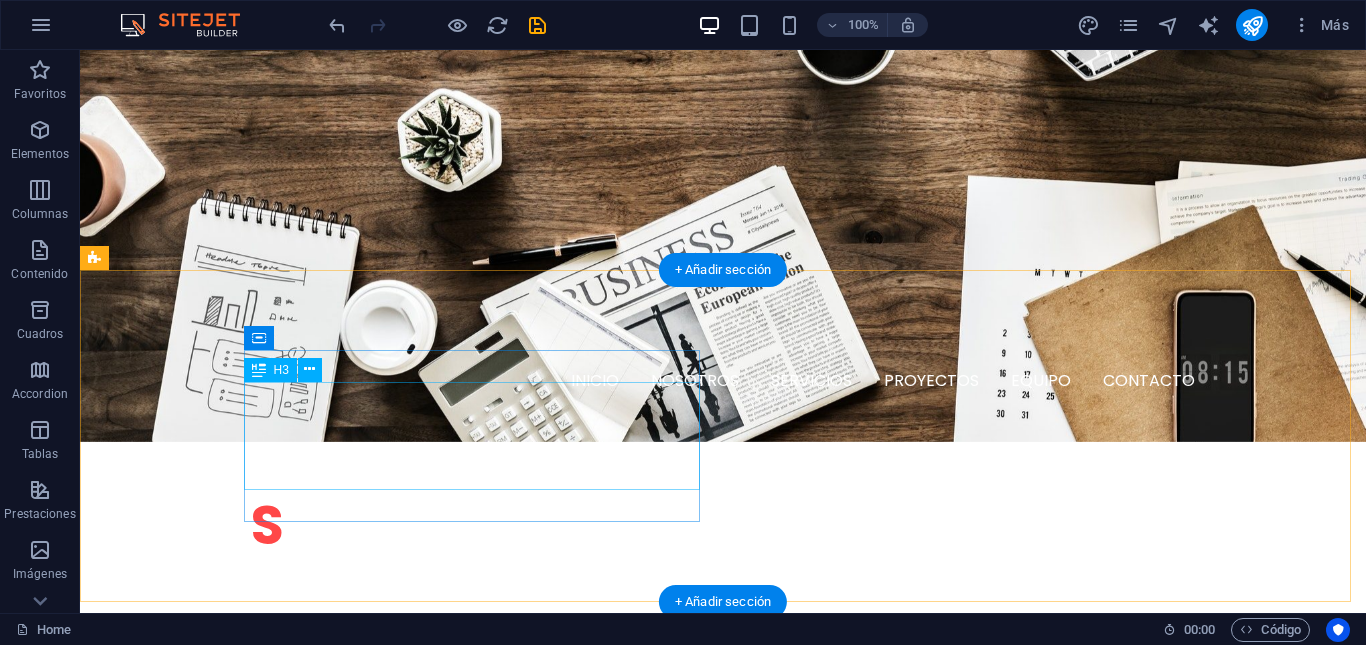 click on "W e are a dynamic team of creative people and Marketing Experts." at bounding box center (324, 1078) 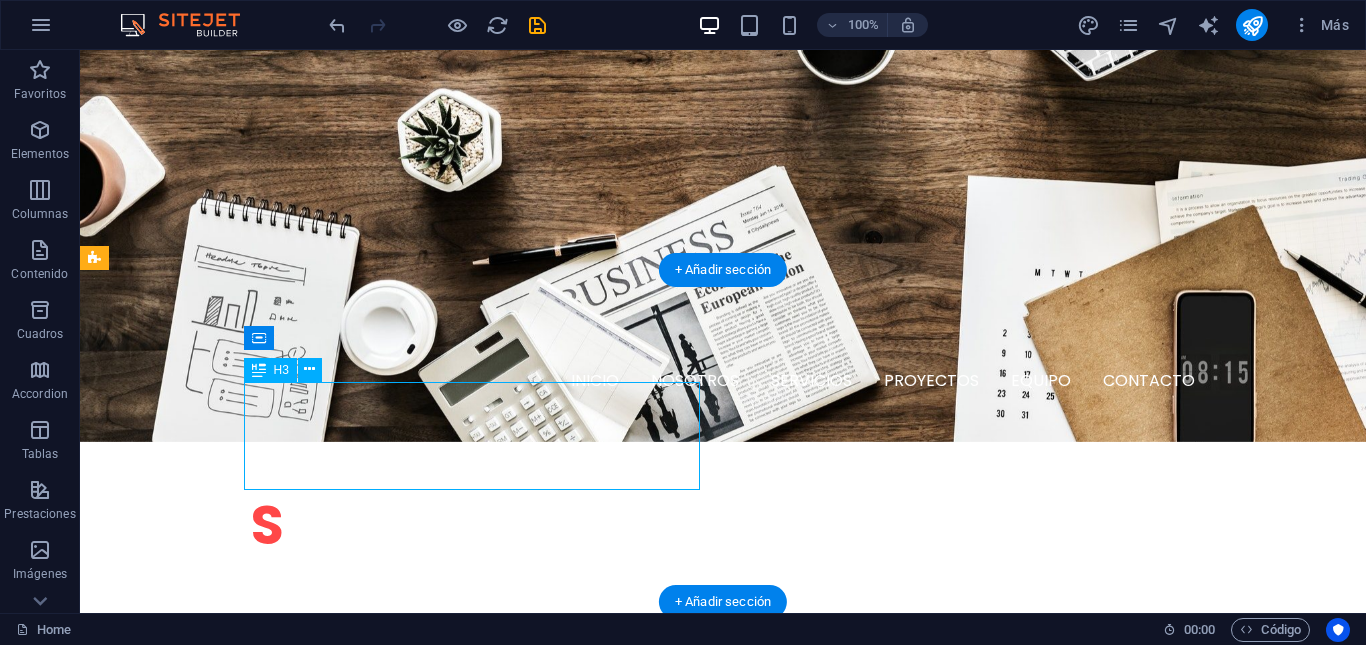 click on "W e are a dynamic team of creative people and Marketing Experts." at bounding box center (324, 1078) 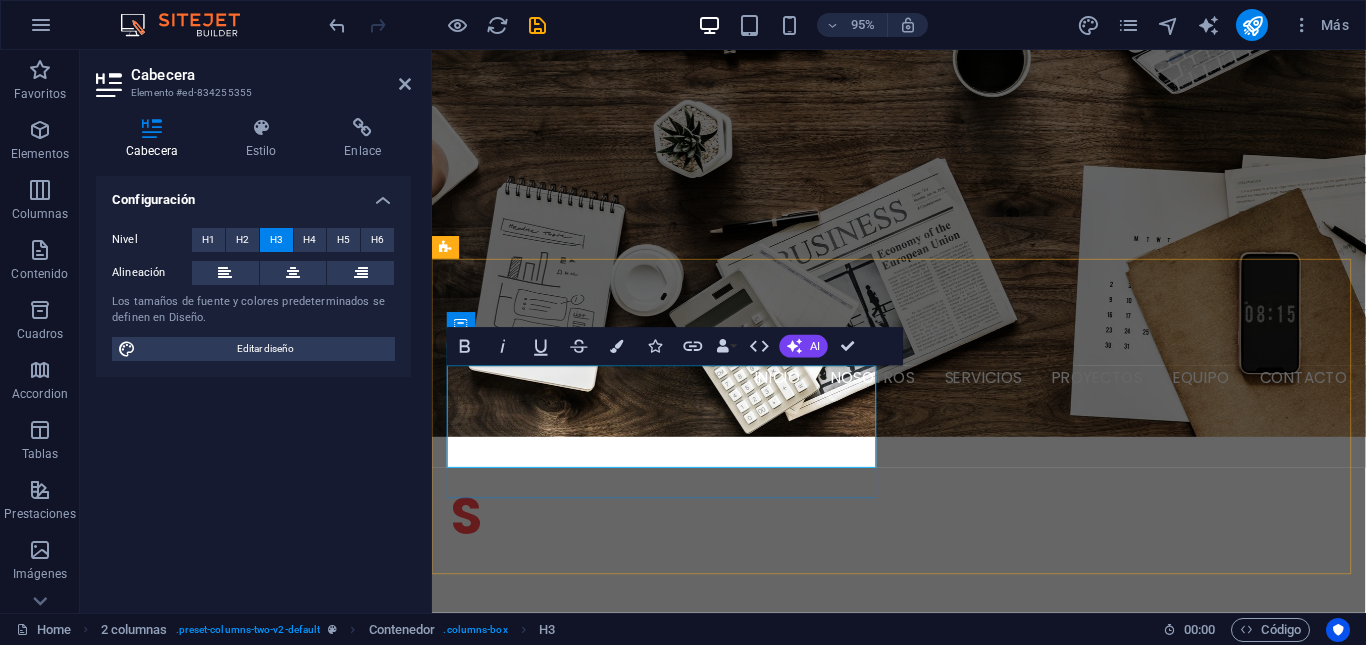 click on "W e are a dynamic team of creative people and Marketing Experts." at bounding box center [676, 1093] 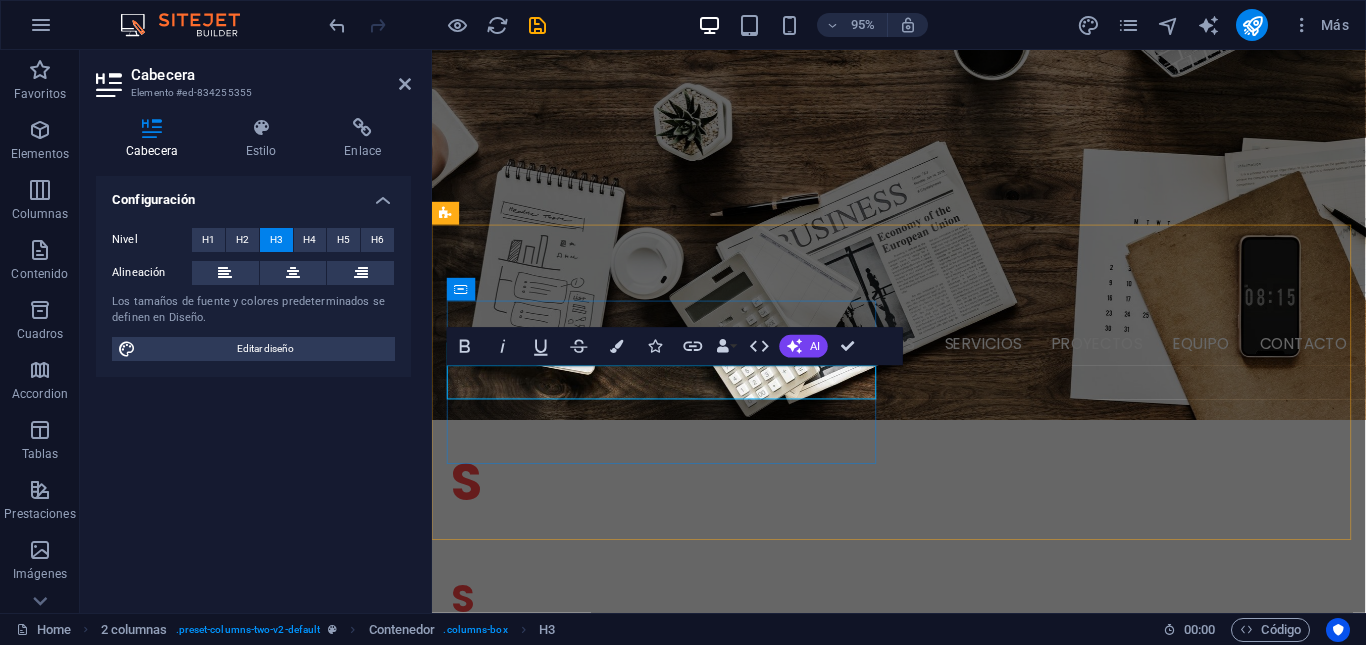 type 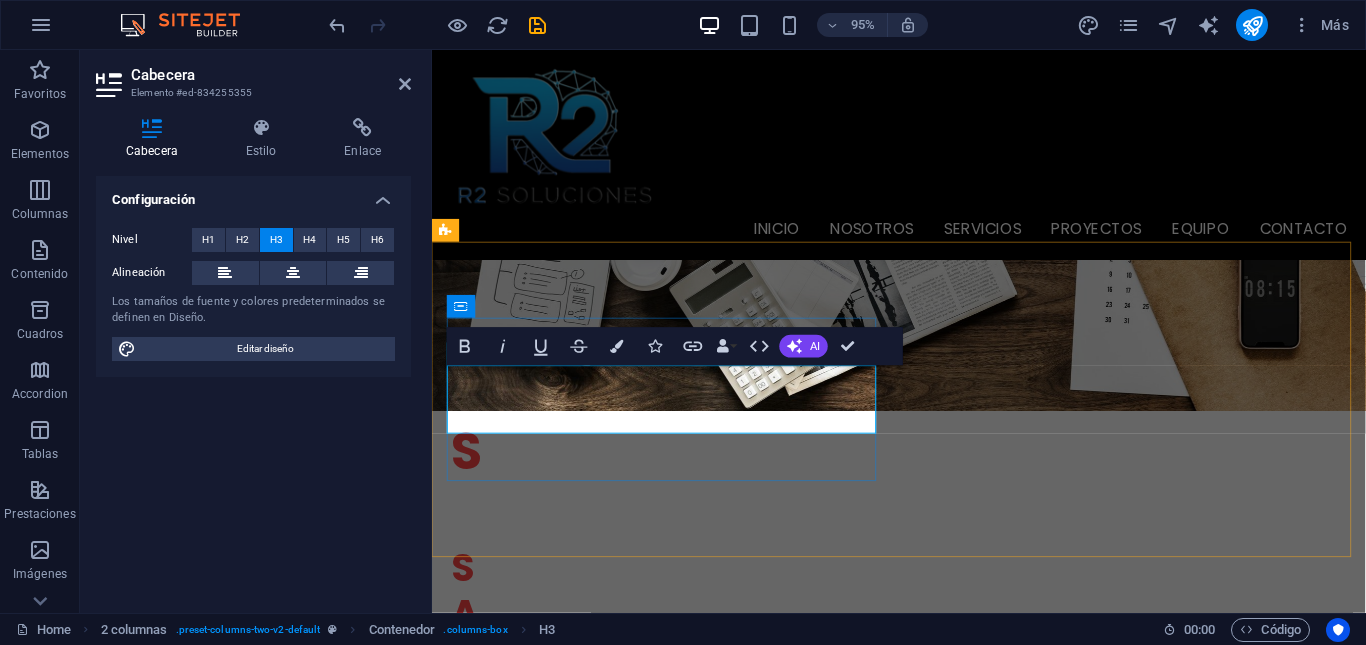 scroll, scrollTop: 518, scrollLeft: 0, axis: vertical 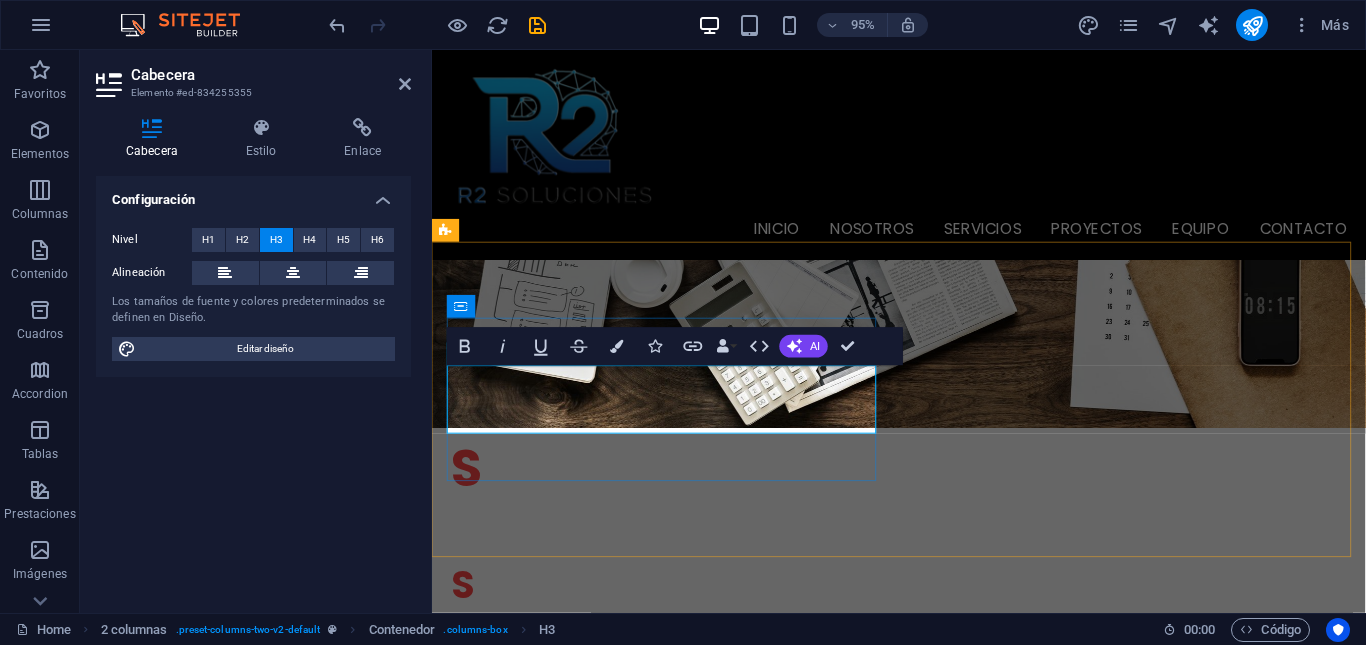 click on "¿t u ¡Tu éxito digital es nuestra prioridad!" at bounding box center [676, 1025] 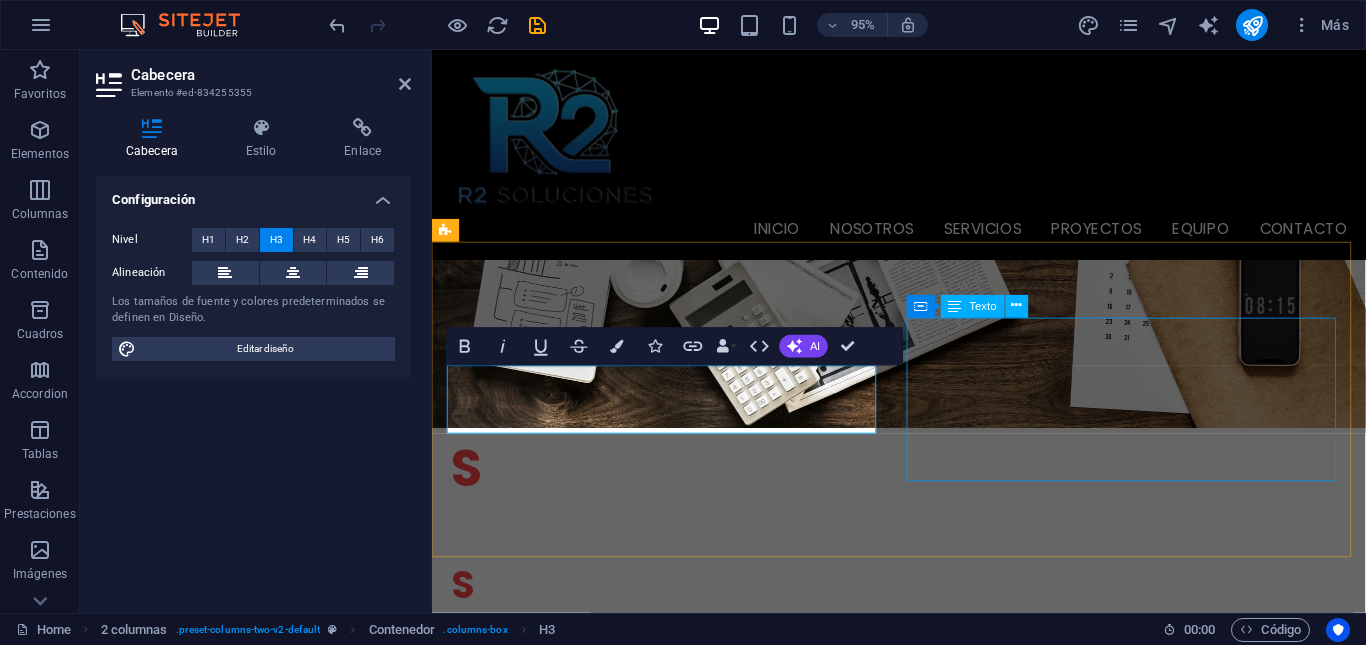 click on "Lorem ipsum dolor sit amet, consetetur sadipscing elitr, sed diam nonumy eirmod tempor invidunt ut labore et dolore magna aliquyam erat, sed diam voluptua.  At vero eos et accusam et justo duo dolores. Et otea rebum stet clita kasd gubergren, no sea takimata sanctus est Lorem ipsum dolor sit amet." at bounding box center [676, 1163] 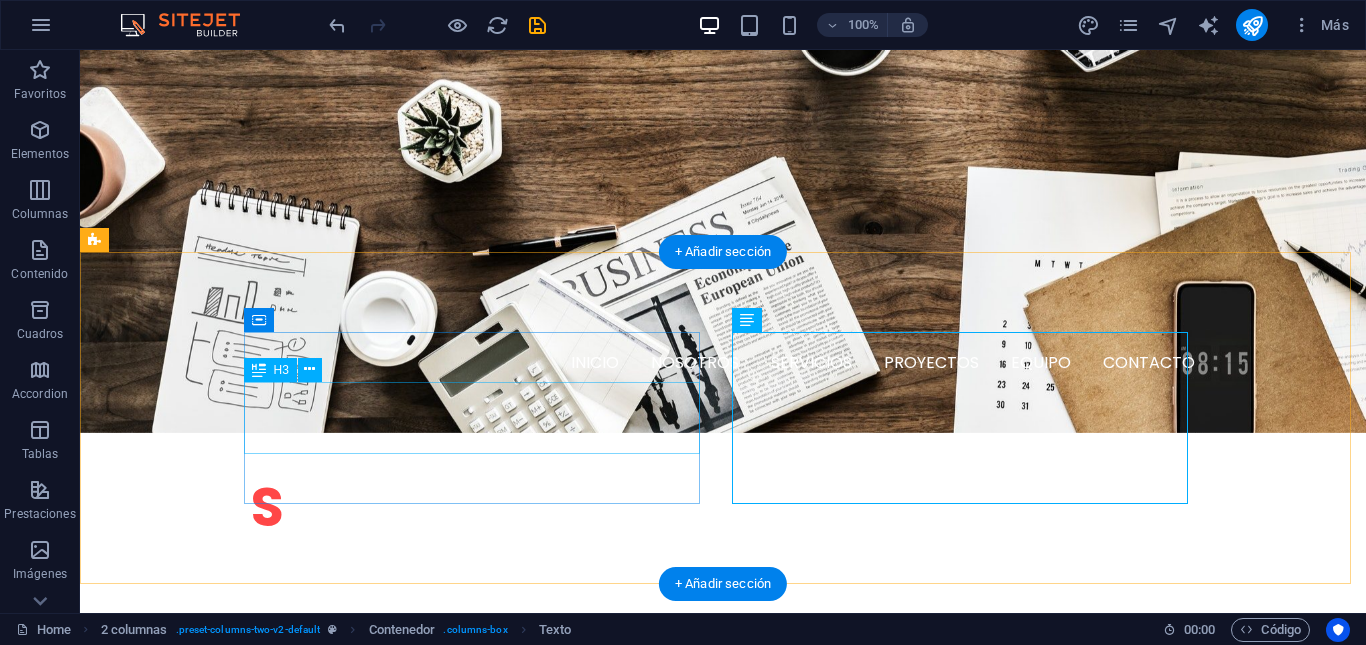 click on "¡t u éxito digital es nuestra prioridad!" at bounding box center (324, 1042) 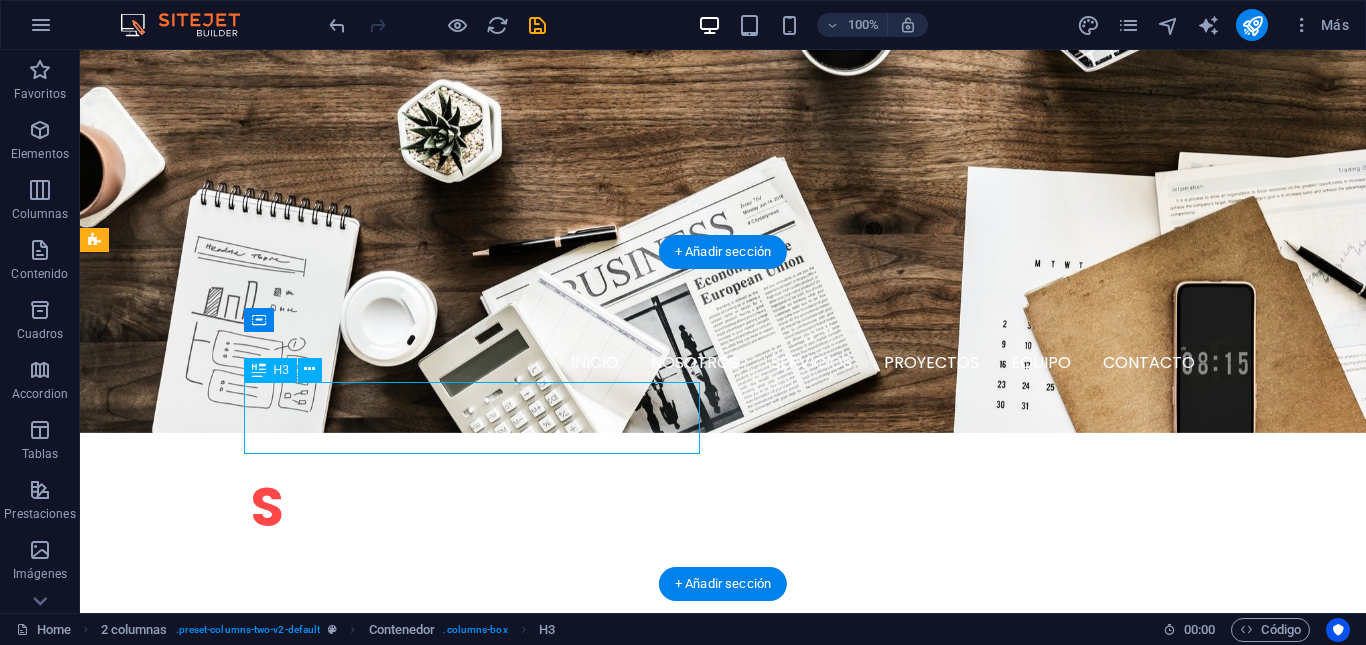 click on "¡t u éxito digital es nuestra prioridad!" at bounding box center [324, 1042] 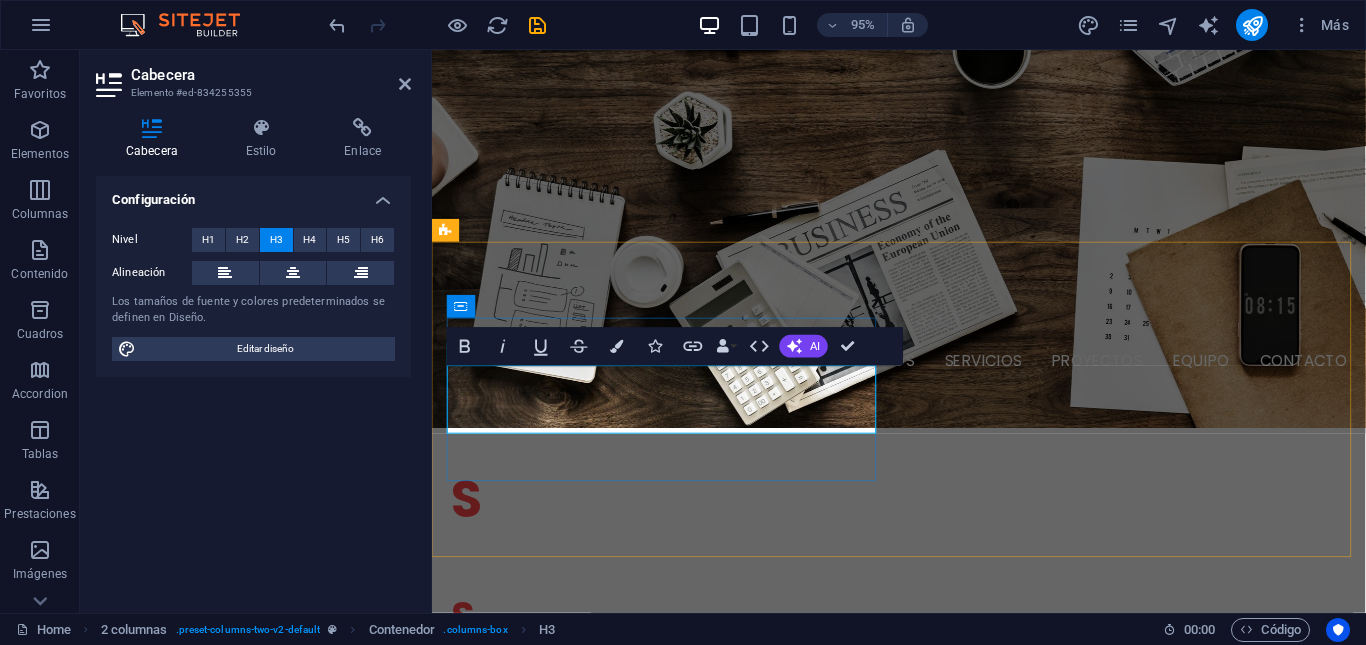 click on "¡t u éxito digital es nuestra prioridad!" at bounding box center (676, 1057) 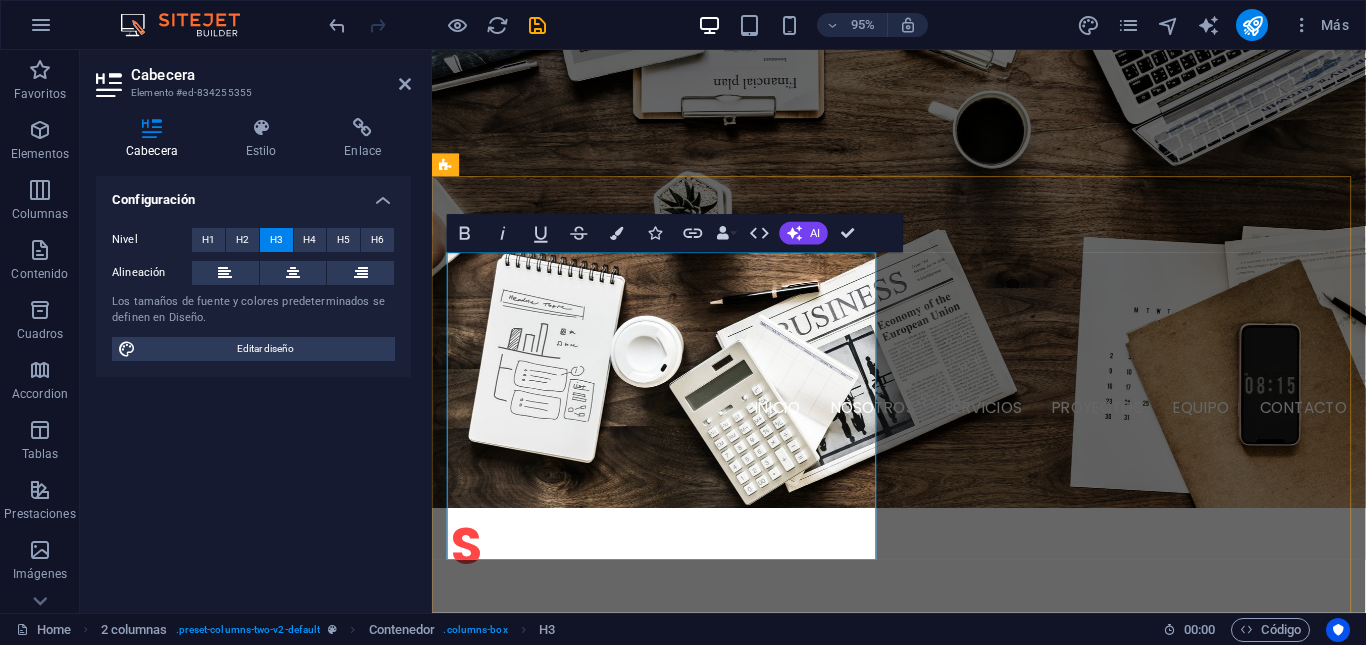 scroll, scrollTop: 668, scrollLeft: 0, axis: vertical 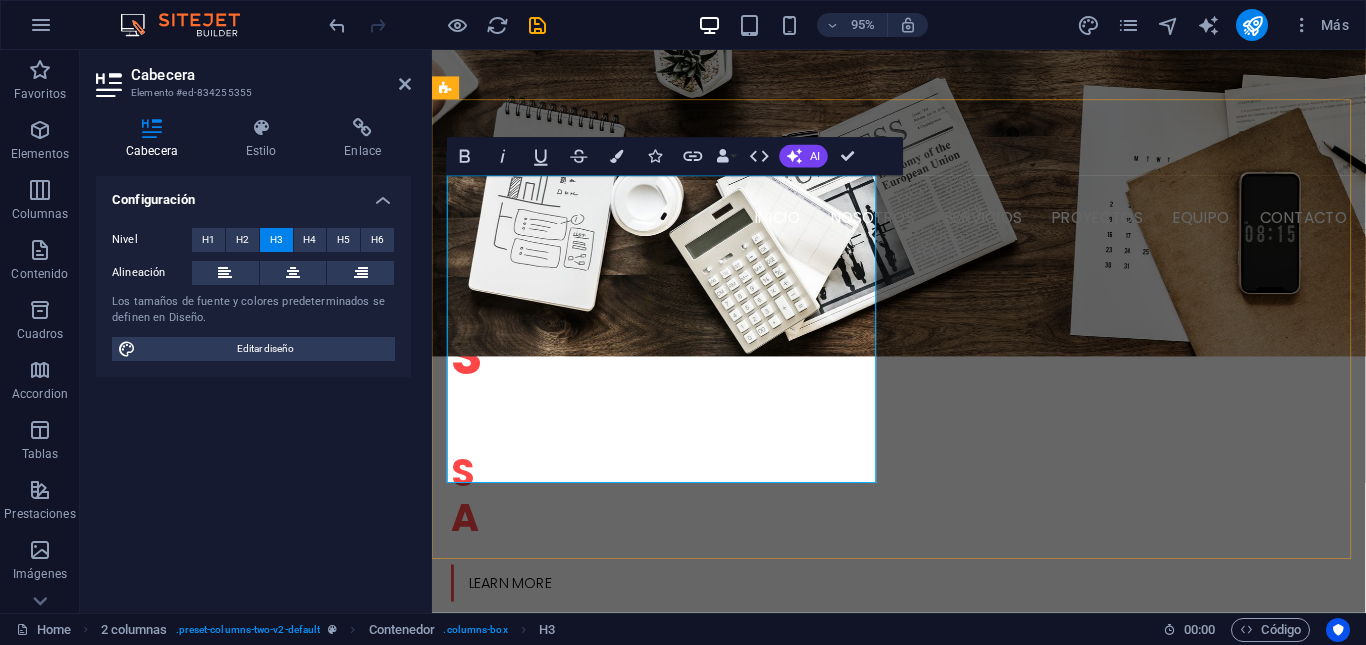 drag, startPoint x: 744, startPoint y: 305, endPoint x: 470, endPoint y: 315, distance: 274.18243 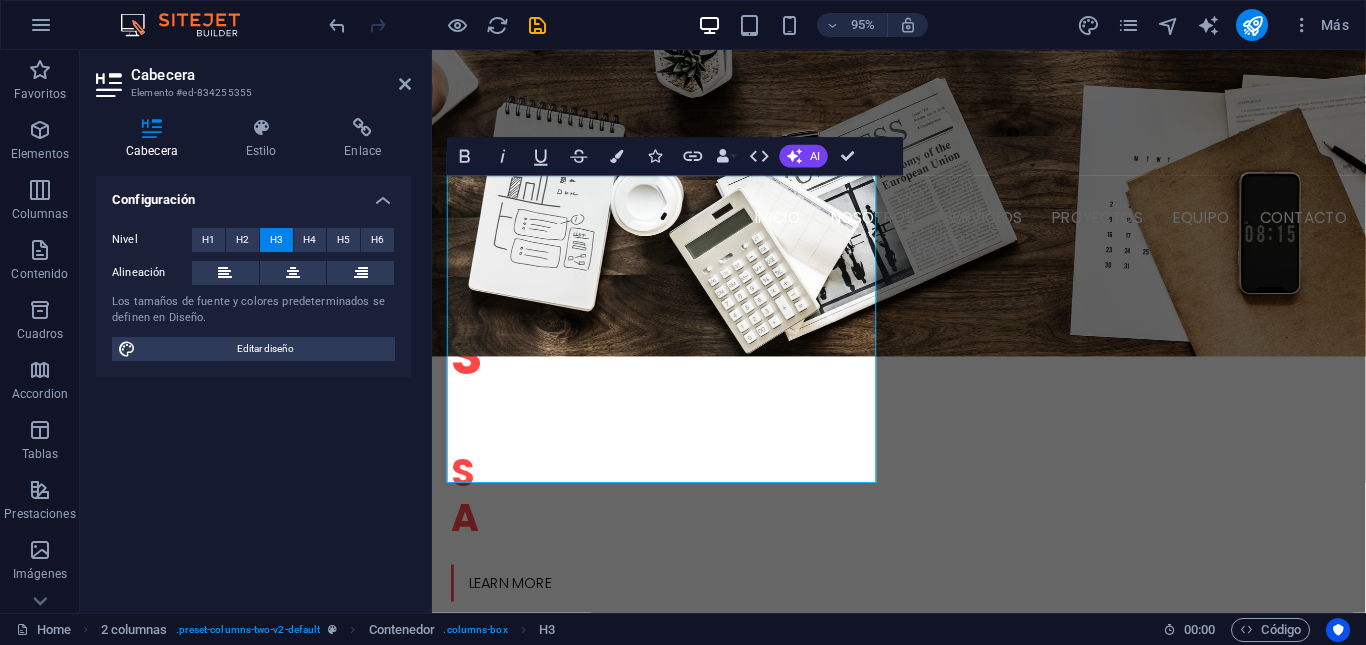 drag, startPoint x: 580, startPoint y: 488, endPoint x: 853, endPoint y: 246, distance: 364.81912 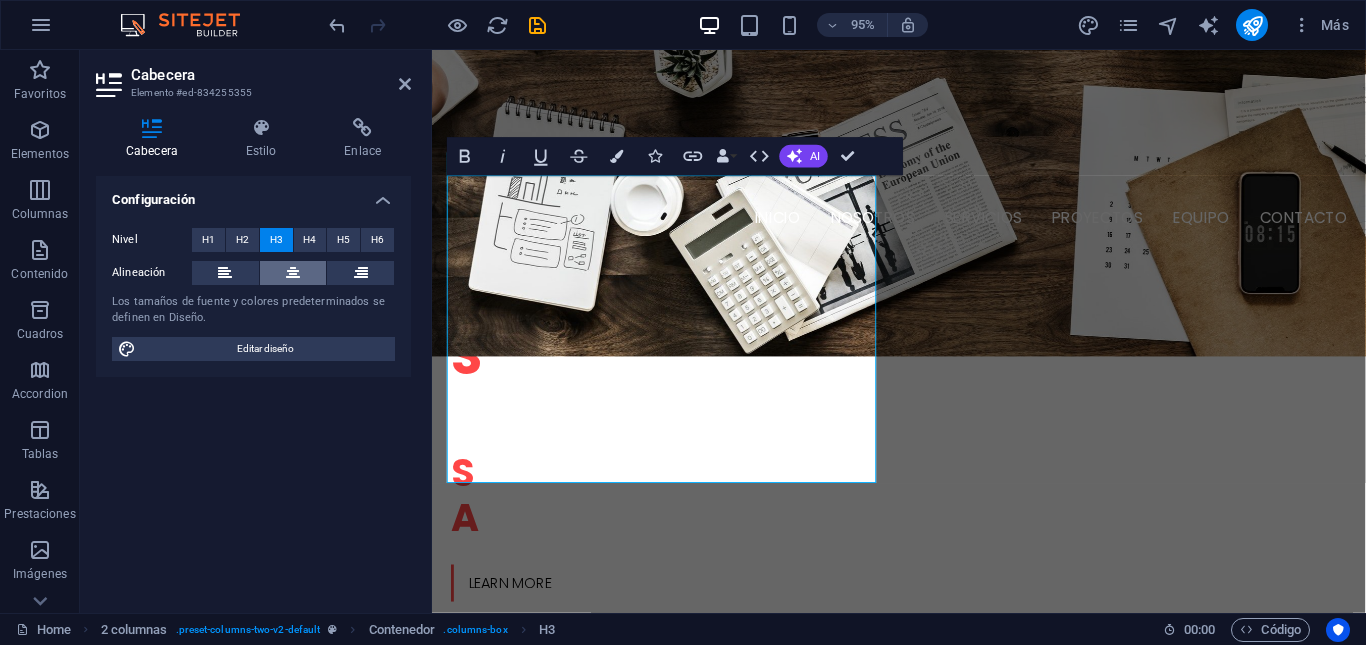click at bounding box center [293, 273] 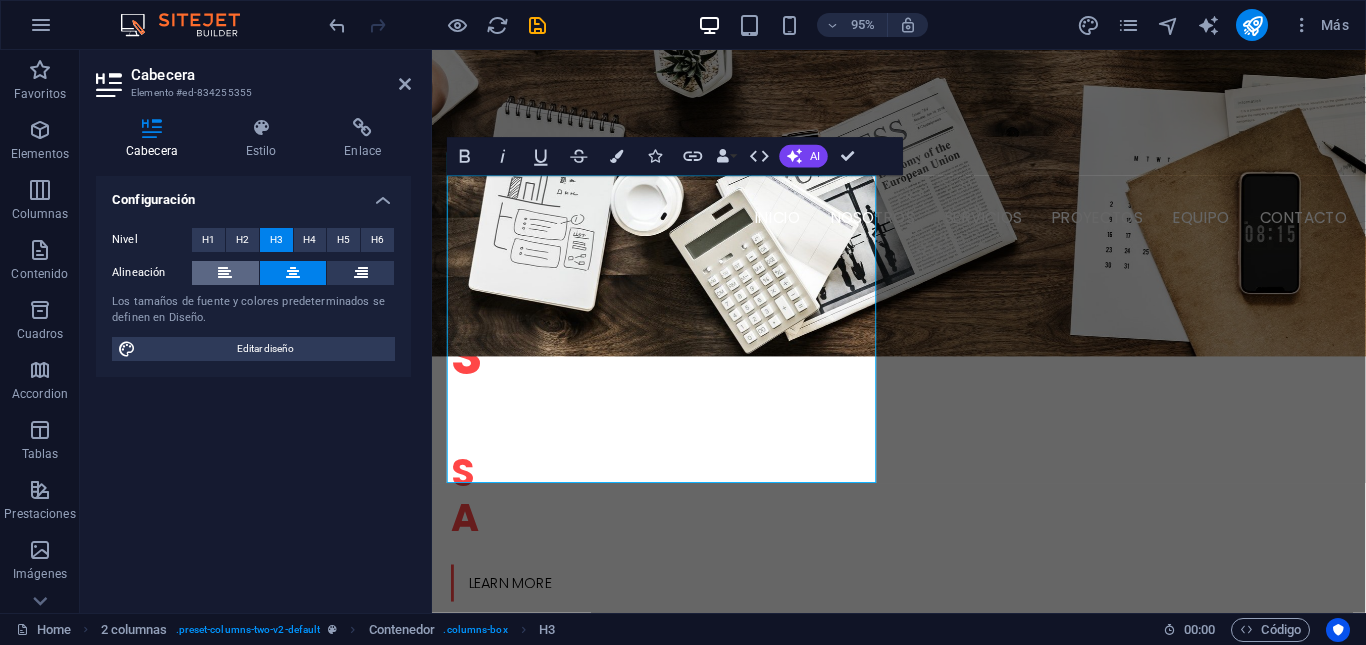 click at bounding box center (225, 273) 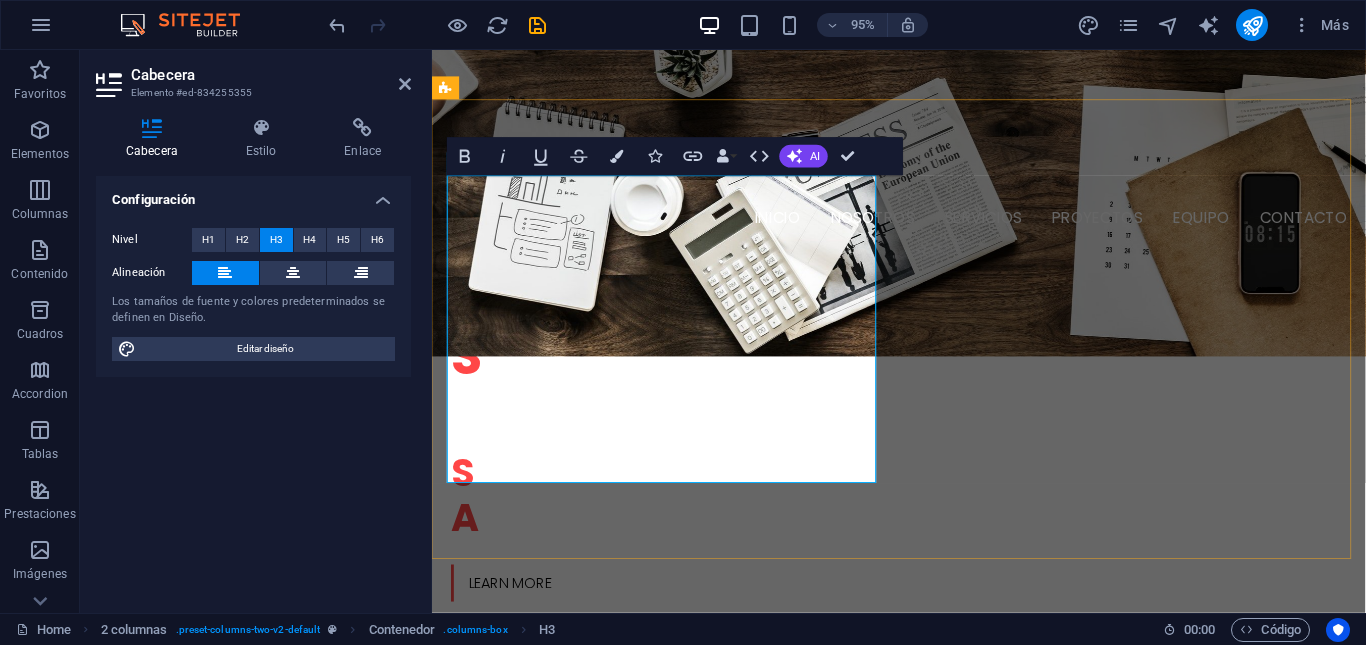 click on "¡t u éxito digital es nuestra prioridad! ‌ ‌¿Listo para llevar tu negocio al siguiente nivel? Contáctanos para una consulta gratuita y descubre cómo podemos ayudarte a alcanzar tus metas digitales." at bounding box center [676, 1033] 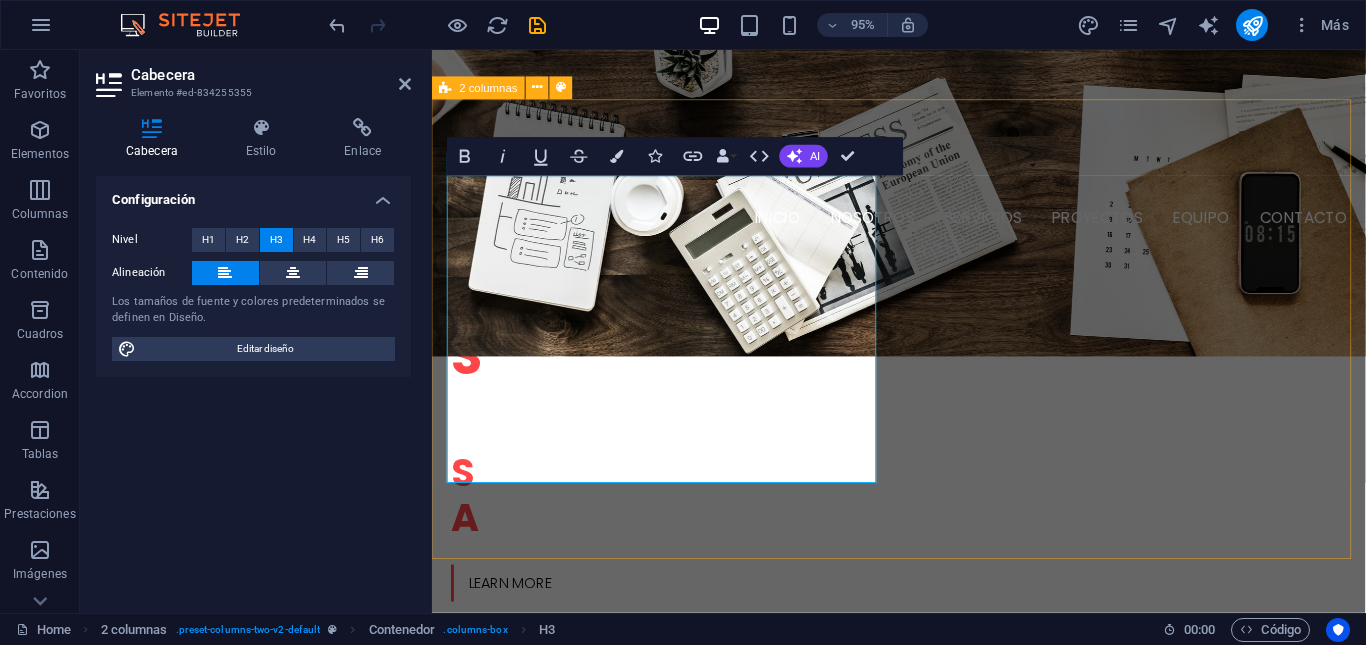 drag, startPoint x: 600, startPoint y: 492, endPoint x: 438, endPoint y: 296, distance: 254.28331 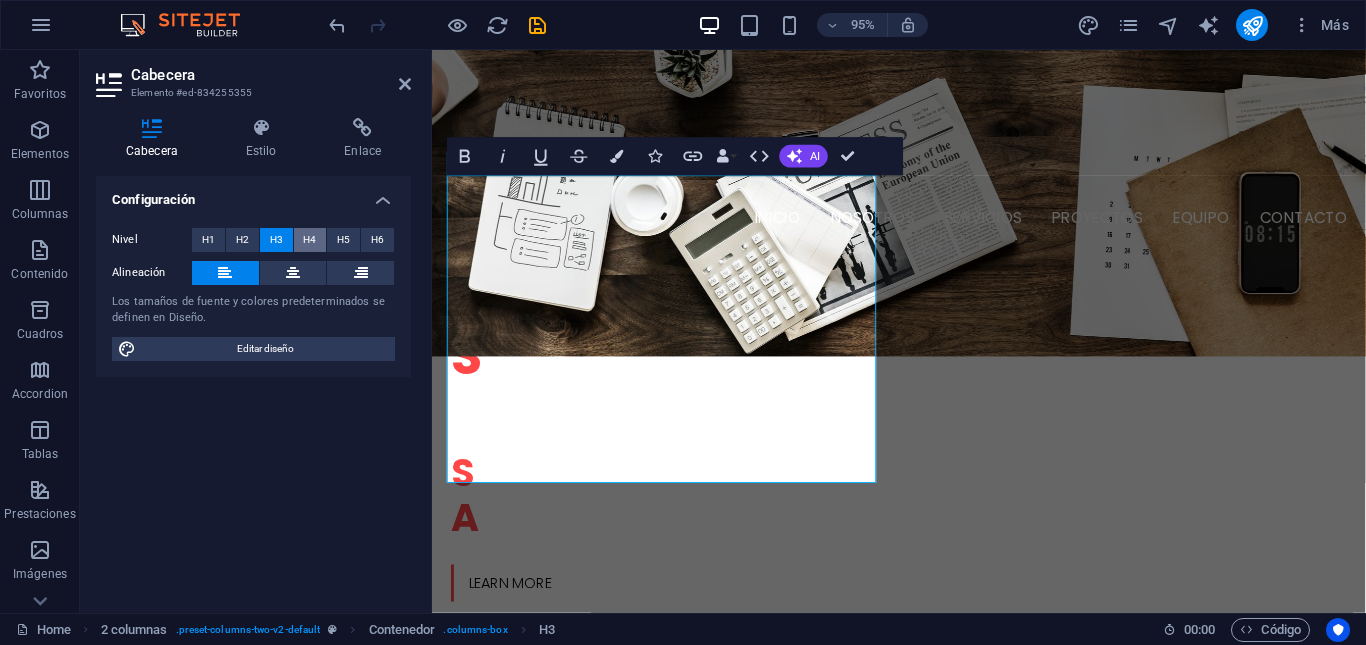 click on "H4" at bounding box center (310, 240) 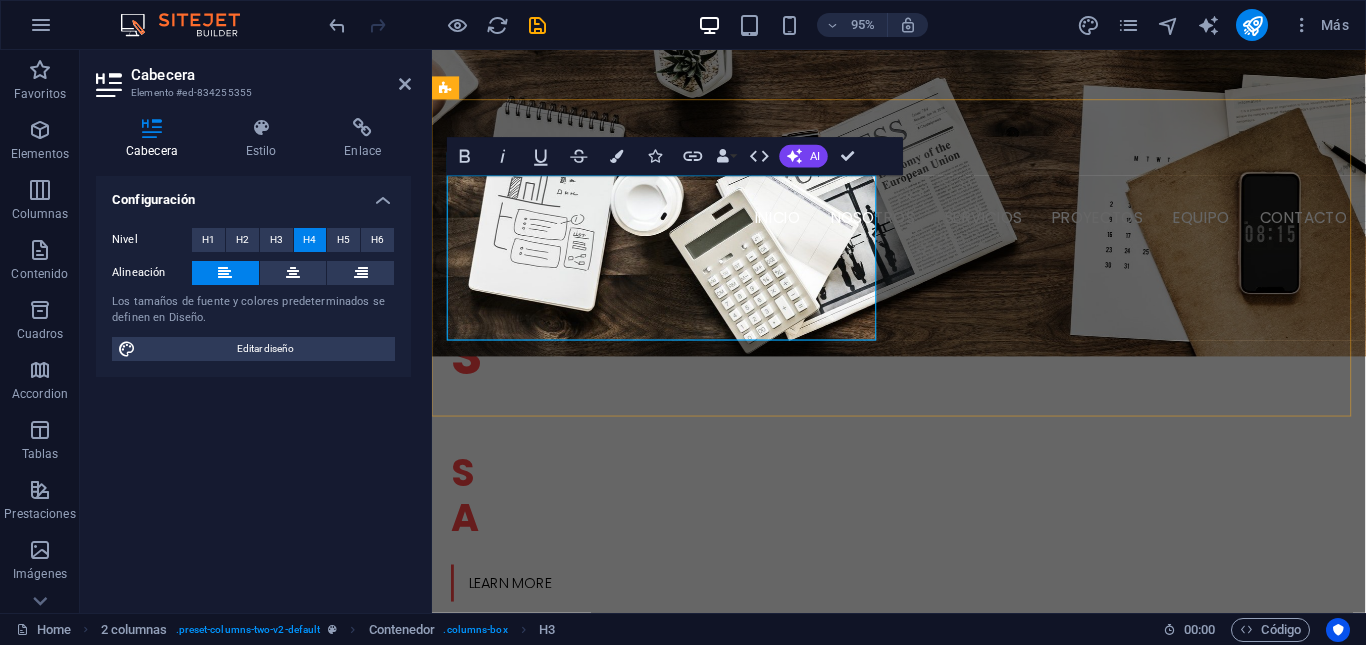 click on "¡t u éxito digital es nuestra prioridad! ‌ ‌¿Listo para llevar tu negocio al siguiente nivel? Contáctanos para una consulta gratuita y descubre cómo podemos ayudarte a alcanzar tus metas digitales." at bounding box center (676, 958) 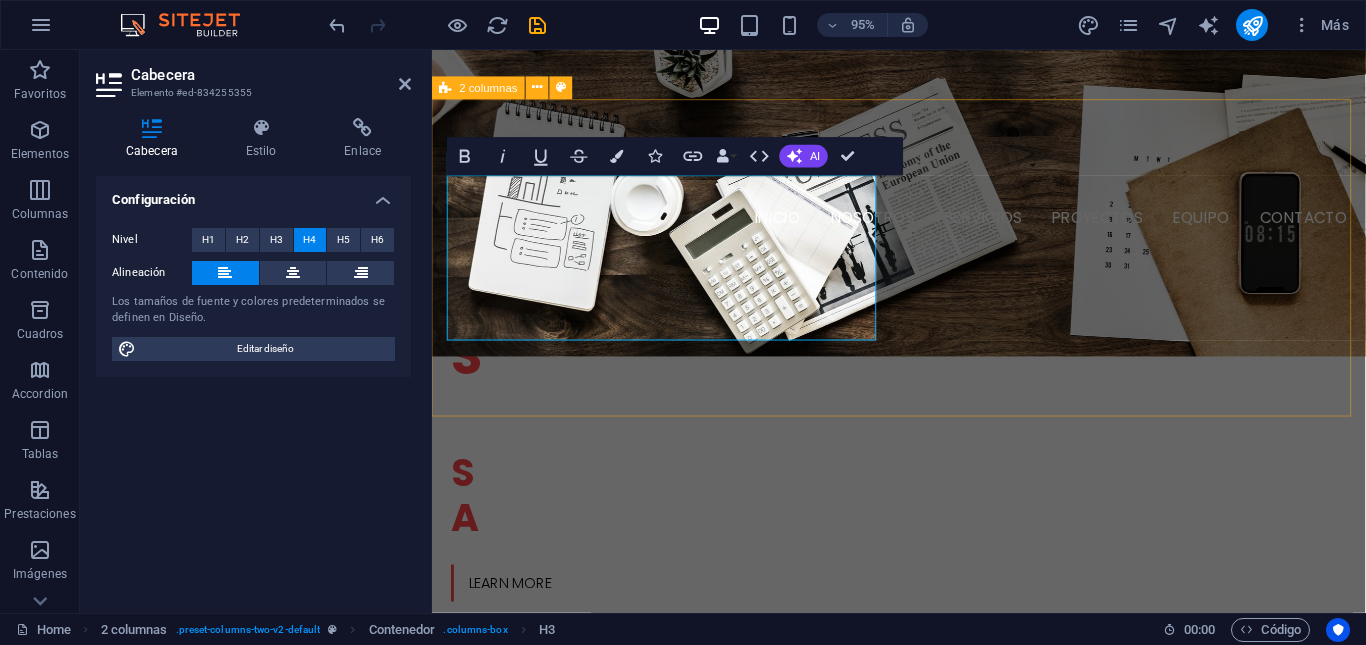 drag, startPoint x: 886, startPoint y: 194, endPoint x: 441, endPoint y: 192, distance: 445.0045 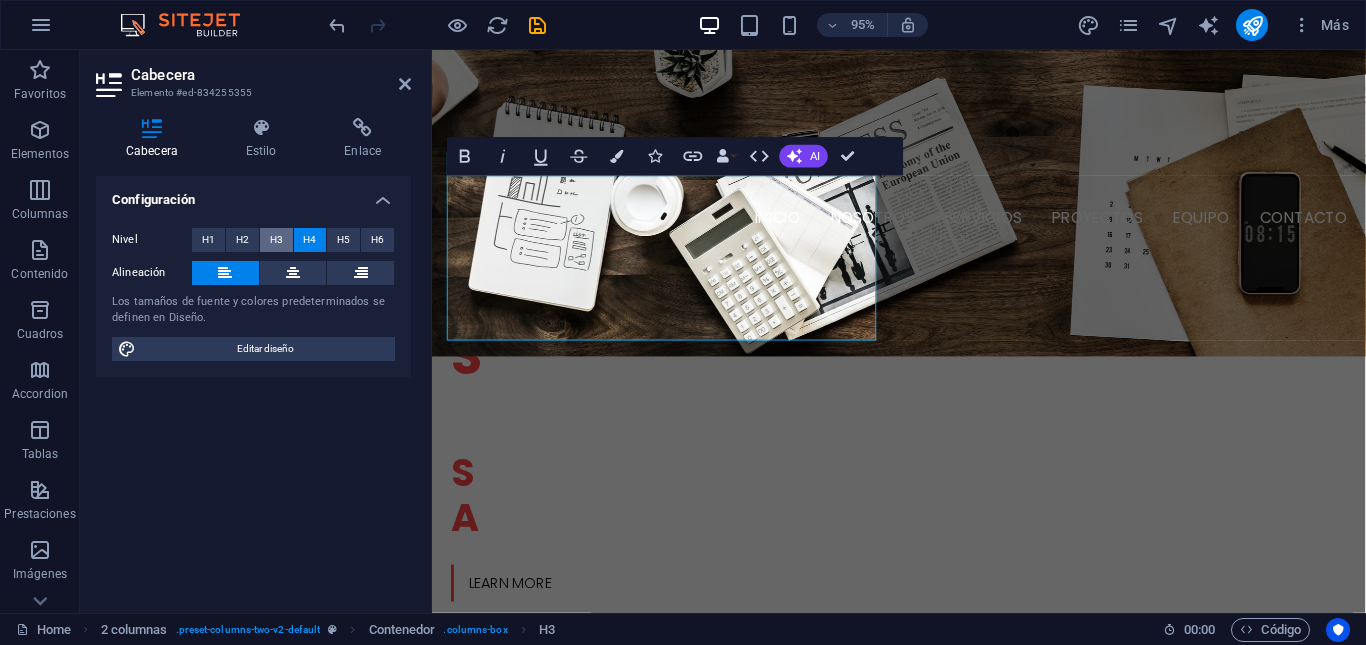 click on "H3" at bounding box center [276, 240] 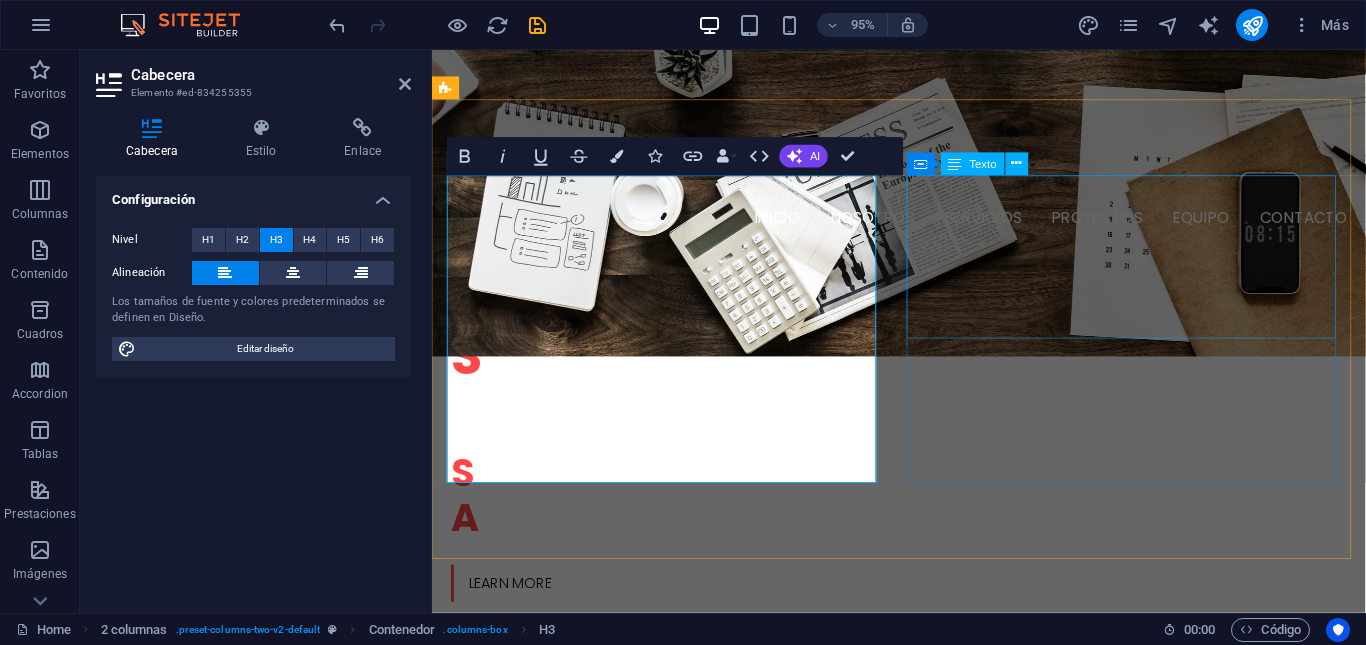click on "Lorem ipsum dolor sit amet, consetetur sadipscing elitr, sed diam nonumy eirmod tempor invidunt ut labore et dolore magna aliquyam erat, sed diam voluptua.  At vero eos et accusam et justo duo dolores. Et otea rebum stet clita kasd gubergren, no sea takimata sanctus est Lorem ipsum dolor sit amet." at bounding box center (676, 1297) 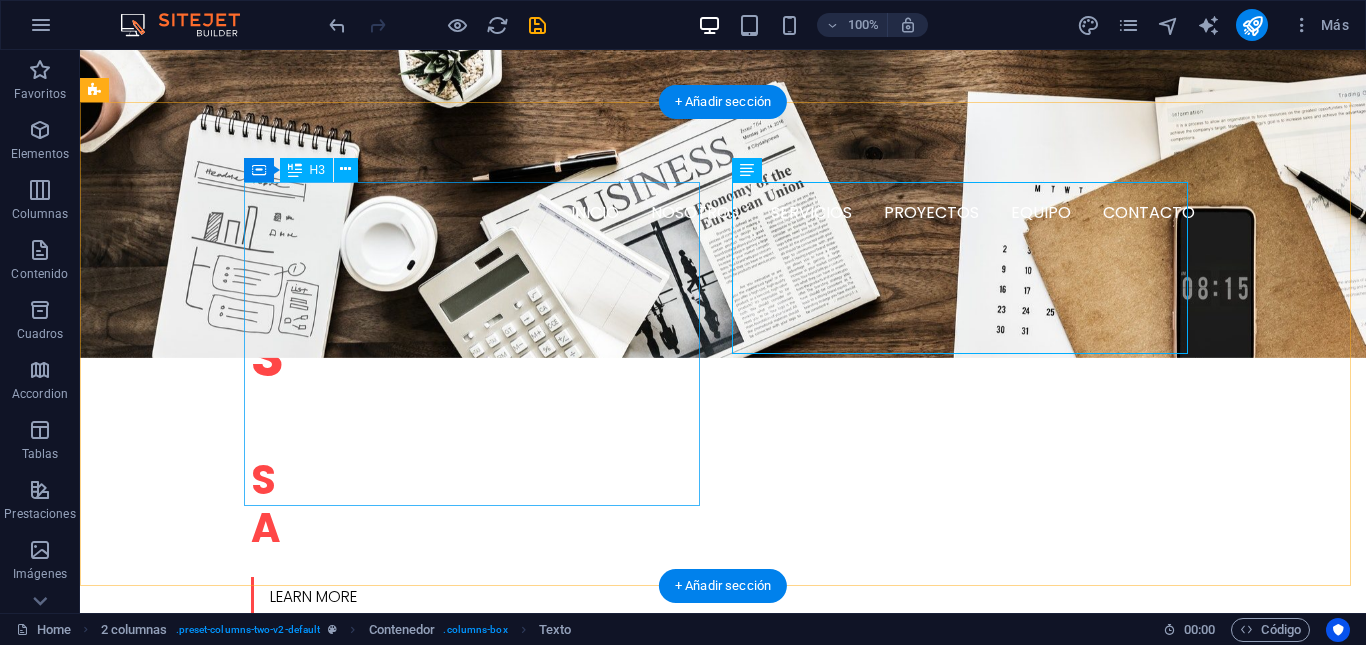 click on "¡t u éxito digital es nuestra prioridad! ¿Listo para llevar tu negocio al siguiente nivel? Contáctanos para una consulta gratuita y descubre cómo podemos ayudarte a alcanzar tus metas digitales." at bounding box center [324, 1018] 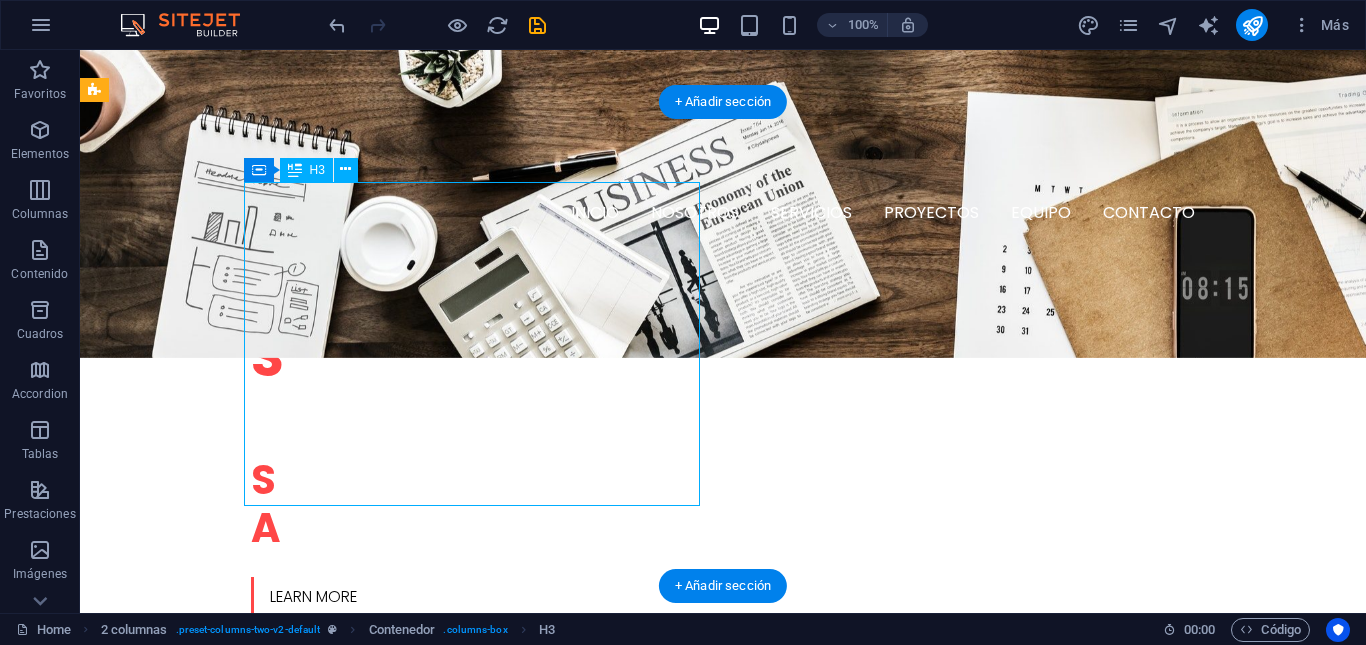 click on "¡t u éxito digital es nuestra prioridad! ¿Listo para llevar tu negocio al siguiente nivel? Contáctanos para una consulta gratuita y descubre cómo podemos ayudarte a alcanzar tus metas digitales." at bounding box center [324, 1018] 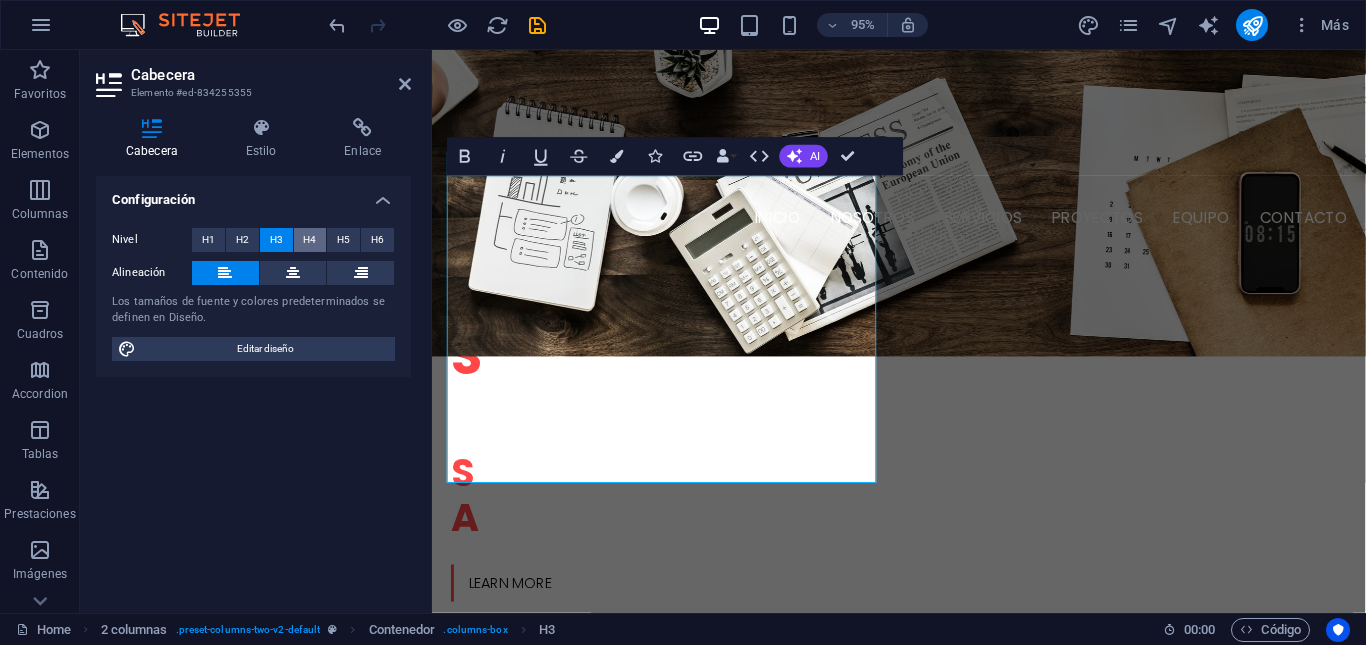 click on "H4" at bounding box center [309, 240] 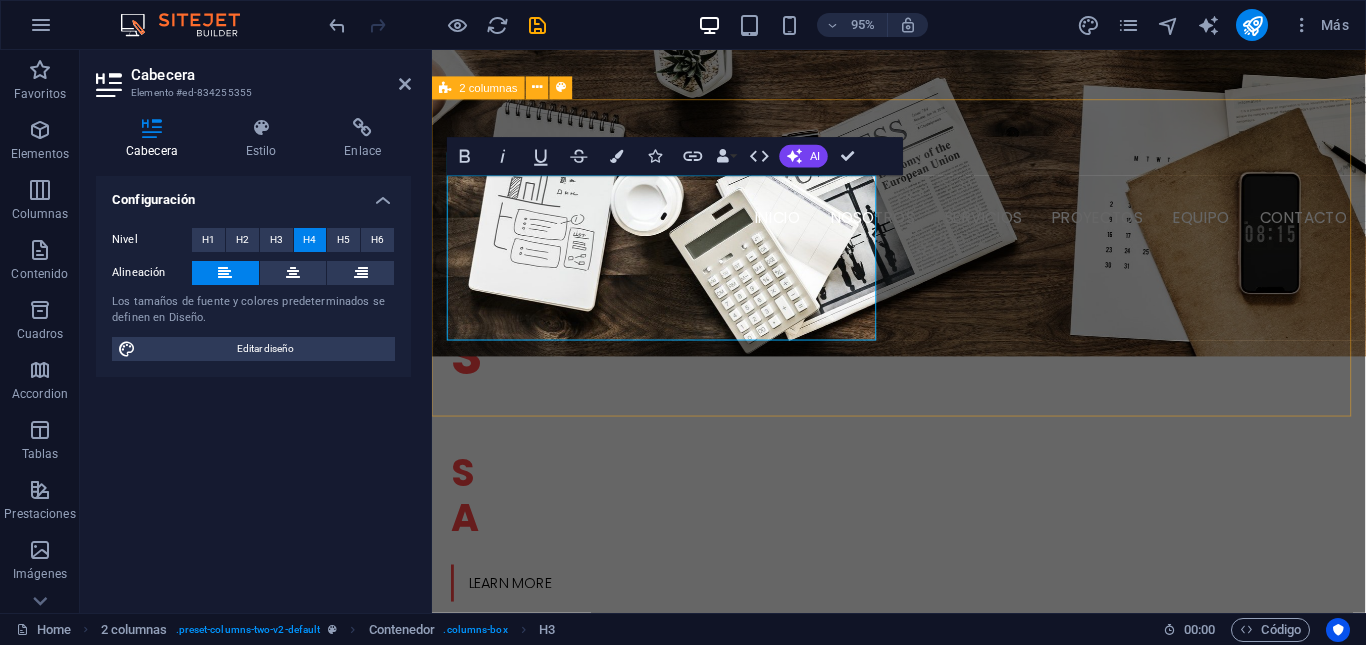 click on "¡t u éxito digital es nuestra prioridad! ¿Listo para llevar tu negocio al siguiente nivel? Contáctanos para una consulta gratuita y descubre cómo podemos ayudarte a alcanzar tus metas digitales. Lorem ipsum dolor sit amet, consetetur sadipscing elitr, sed diam nonumy eirmod tempor invidunt ut labore et dolore magna aliquyam erat, sed diam voluptua.  At vero eos et accusam et justo duo dolores. Et otea rebum stet clita kasd gubergren, no sea takimata sanctus est Lorem ipsum dolor sit amet." at bounding box center (923, 1052) 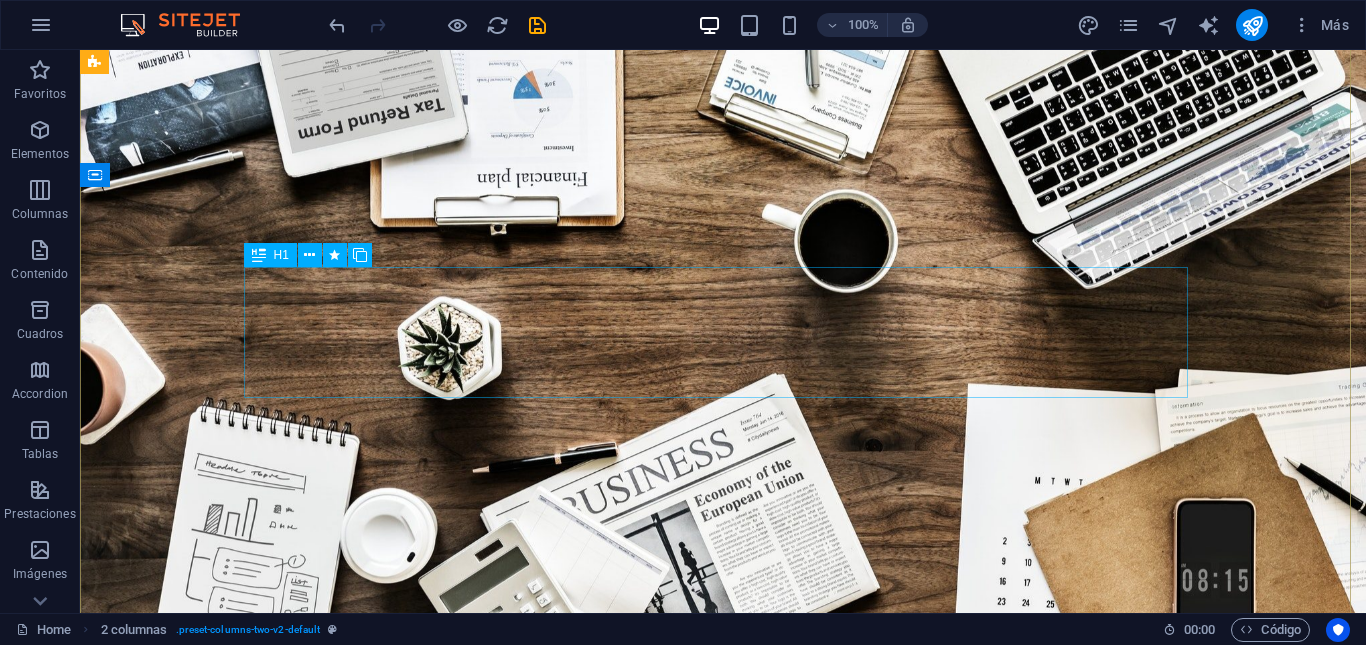 scroll, scrollTop: 0, scrollLeft: 0, axis: both 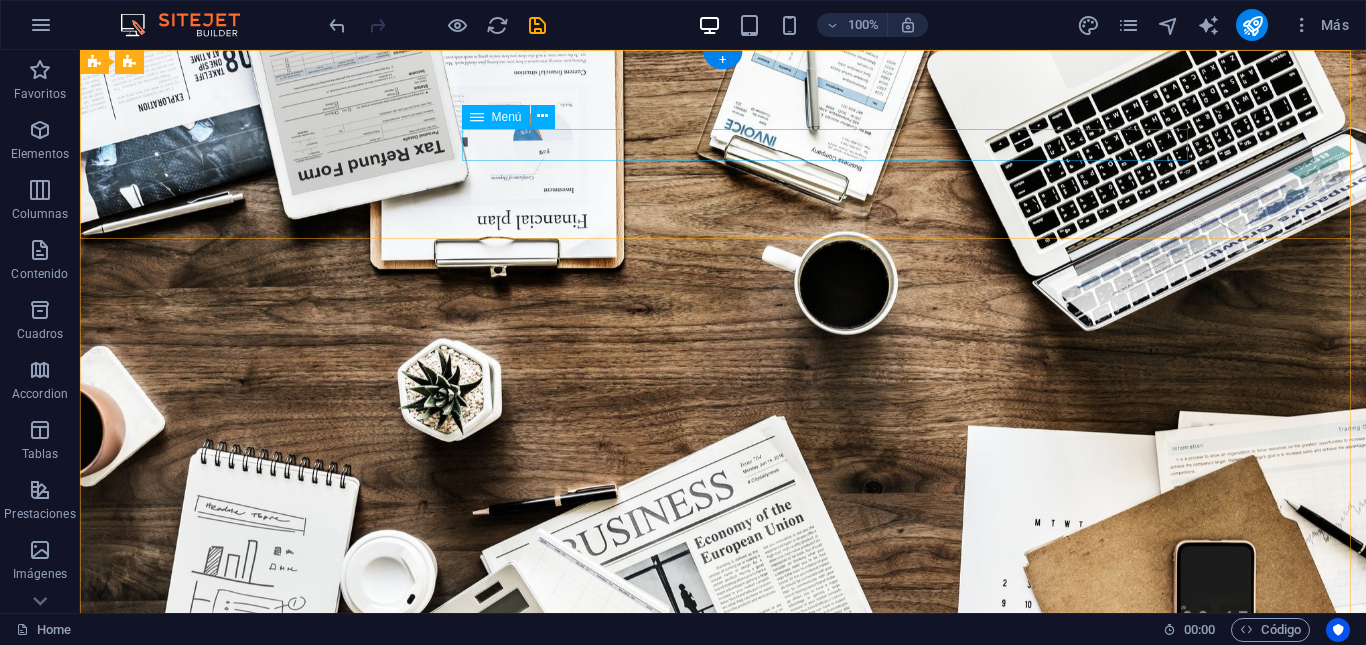 click on "Inicio Nosotros Servicios Proyectos Equipo Contacto" at bounding box center [723, 881] 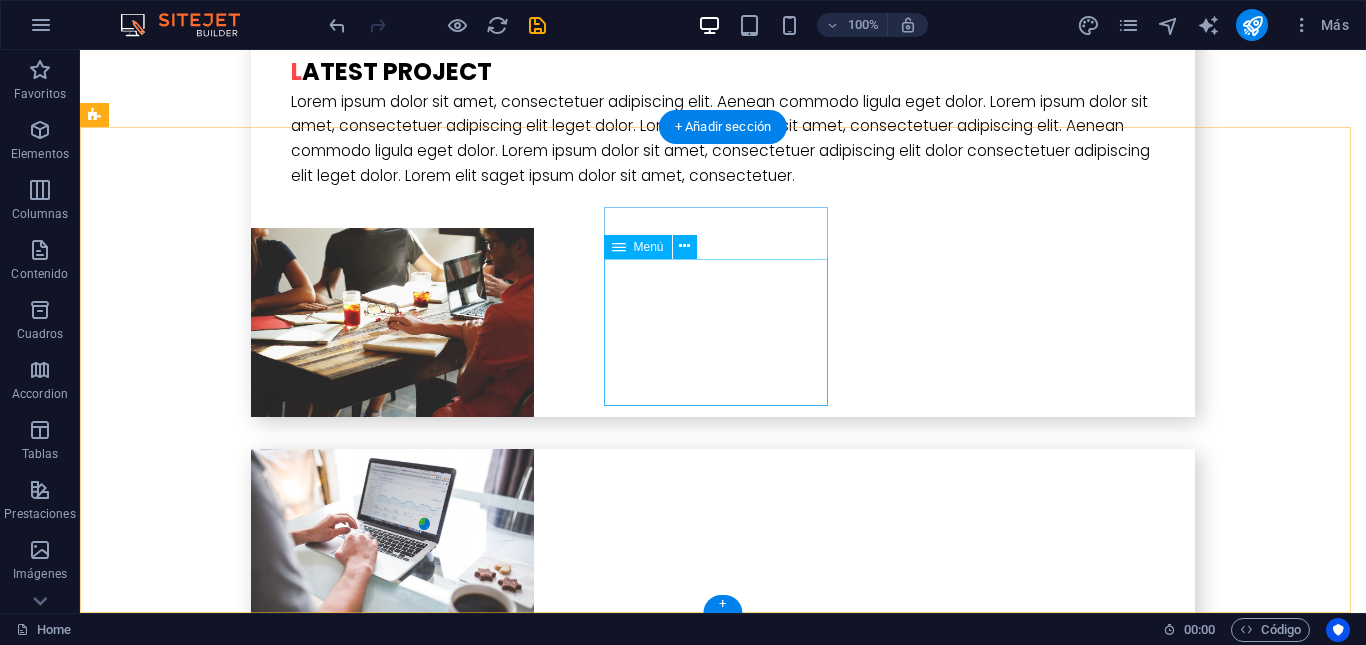 scroll, scrollTop: 5516, scrollLeft: 0, axis: vertical 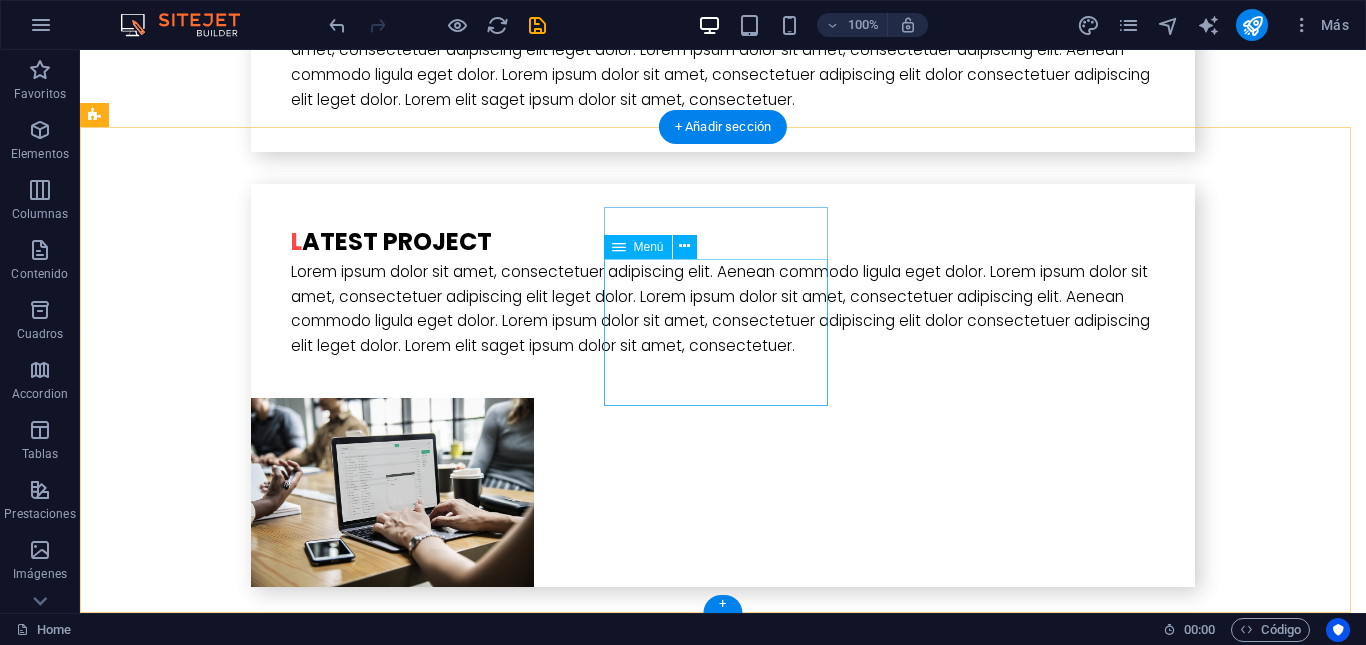 click on "Home About us Services Projects Team Contact" at bounding box center (208, 6209) 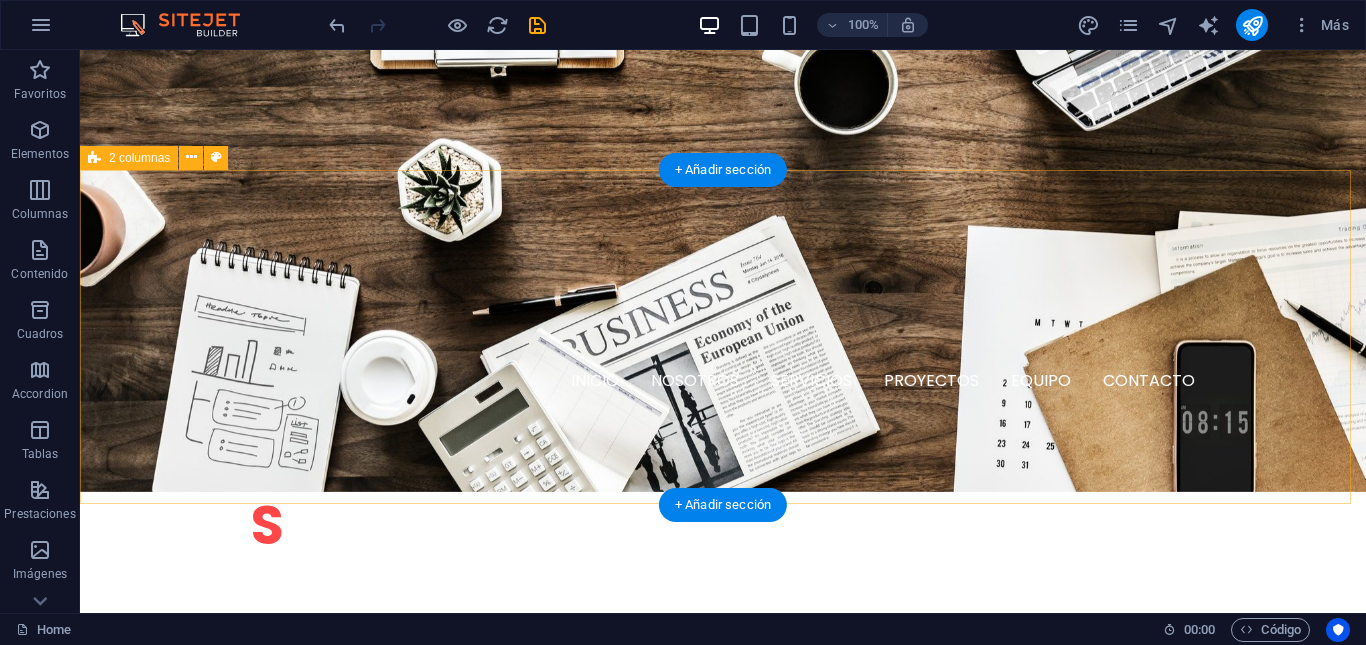 scroll, scrollTop: 600, scrollLeft: 0, axis: vertical 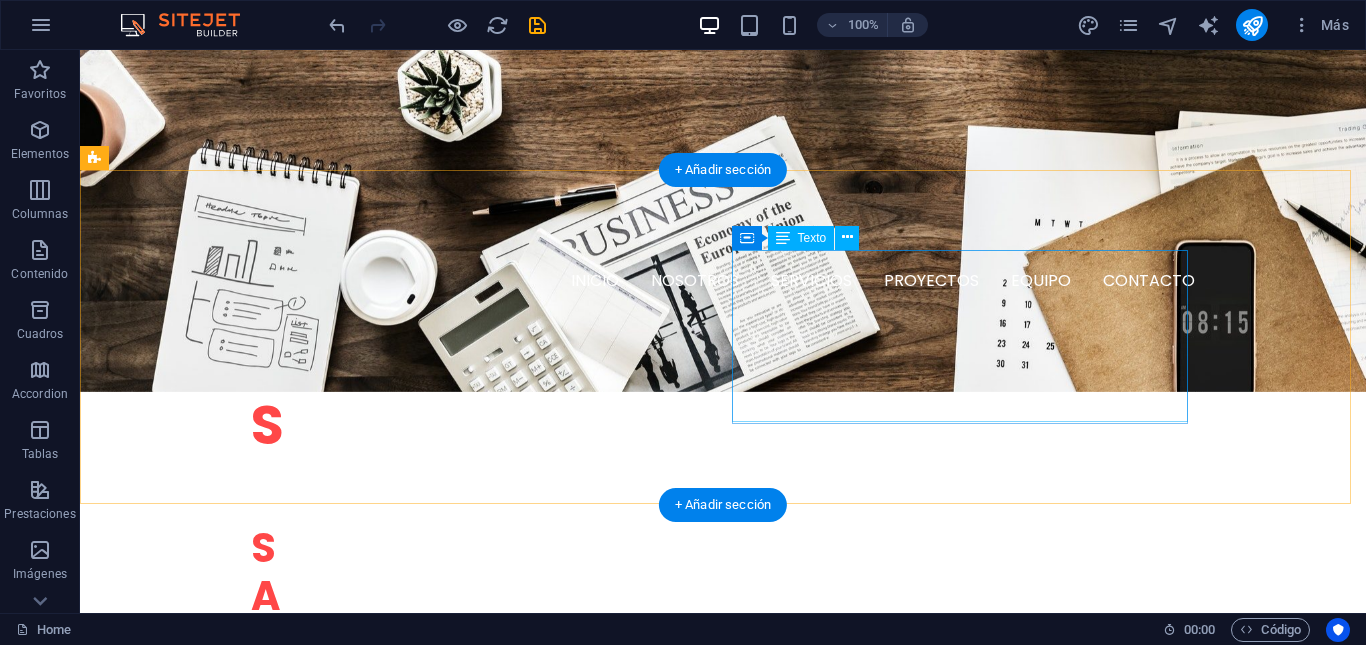 click on "Lorem ipsum dolor sit amet, consetetur sadipscing elitr, sed diam nonumy eirmod tempor invidunt ut labore et dolore magna aliquyam erat, sed diam voluptua.  At vero eos et accusam et justo duo dolores. Et otea rebum stet clita kasd gubergren, no sea takimata sanctus est Lorem ipsum dolor sit amet." at bounding box center (324, 1200) 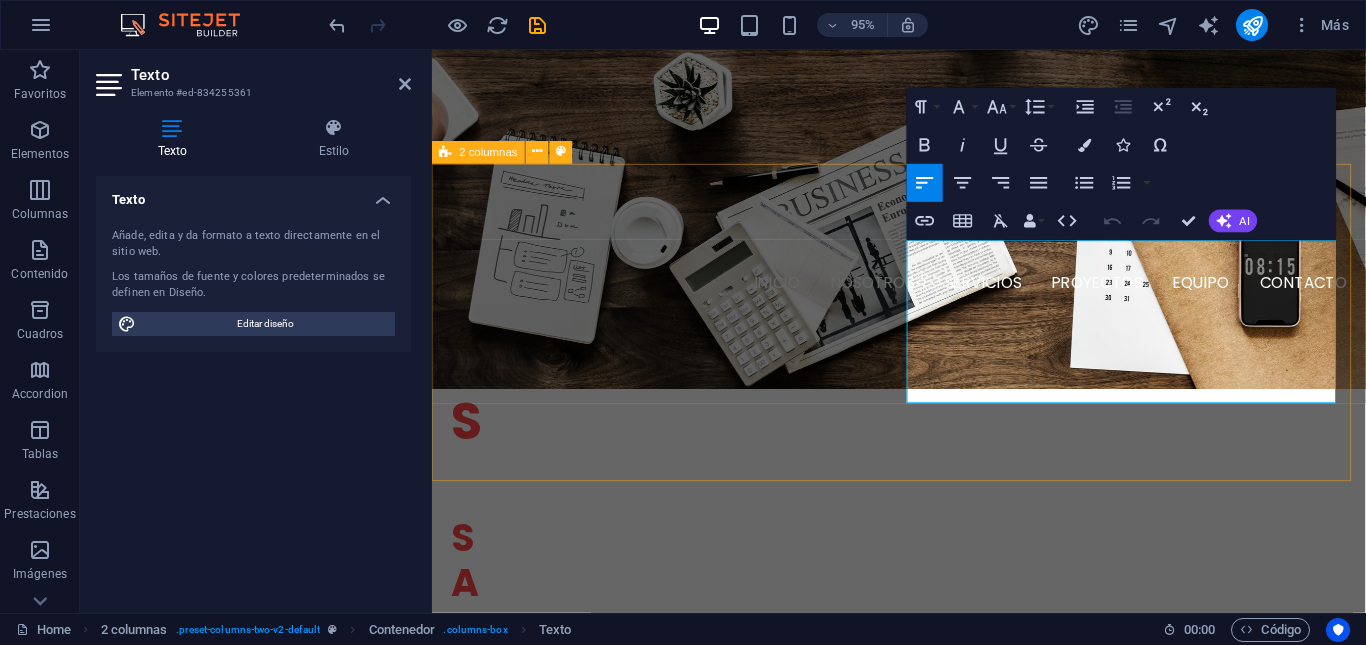 drag, startPoint x: 1251, startPoint y: 405, endPoint x: 930, endPoint y: 272, distance: 347.46222 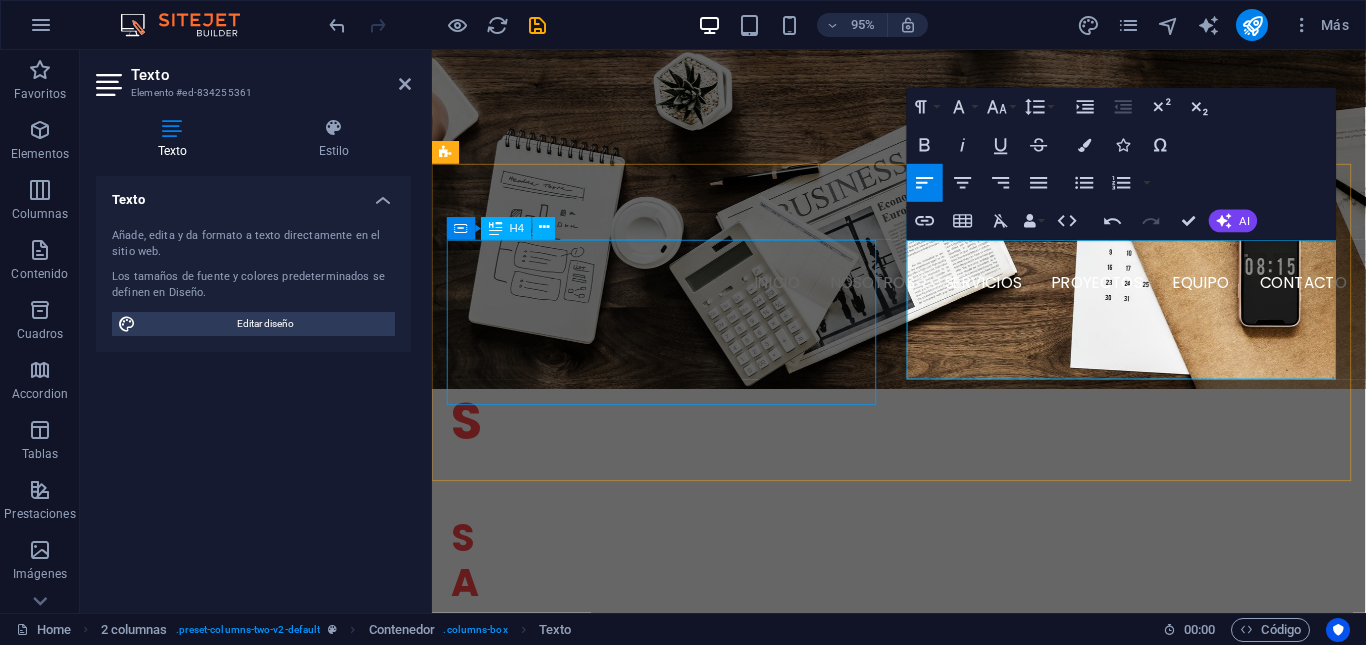scroll, scrollTop: 4782, scrollLeft: 1, axis: both 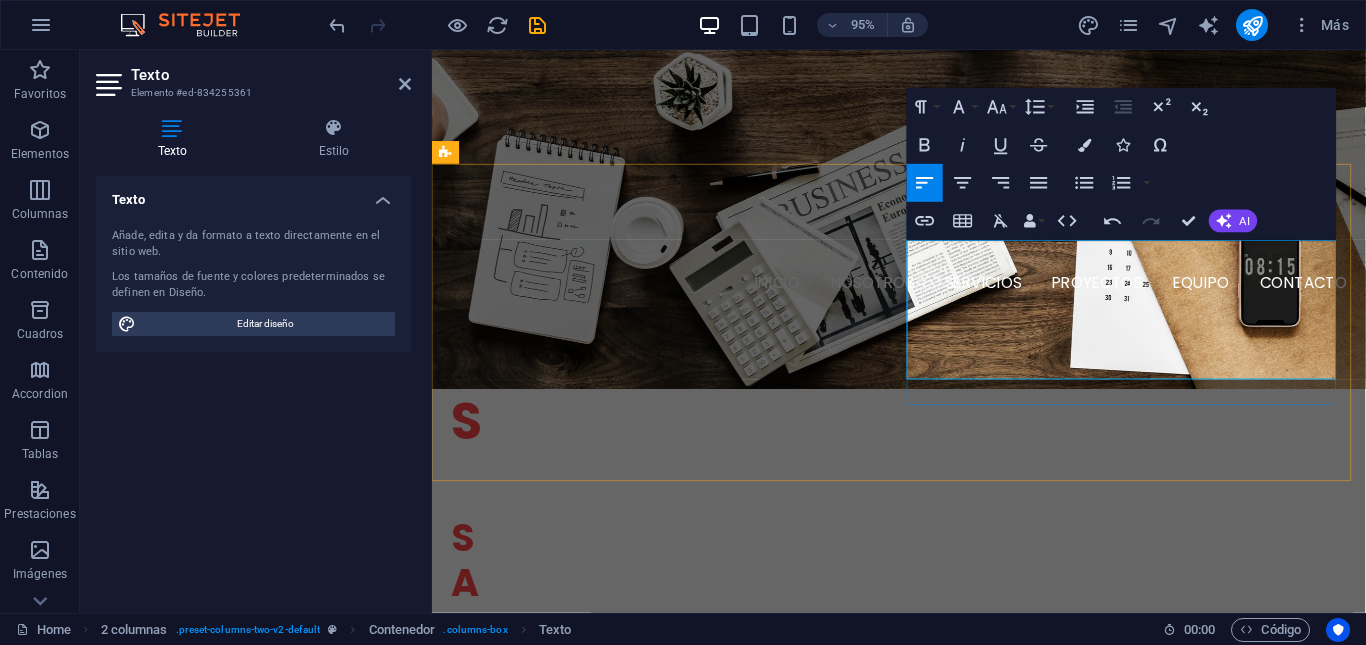 click on "R2Soluciones es un empresa dedicada al diseño de sitios web, registro de dominios y servicio de hospedaje." at bounding box center [676, 1153] 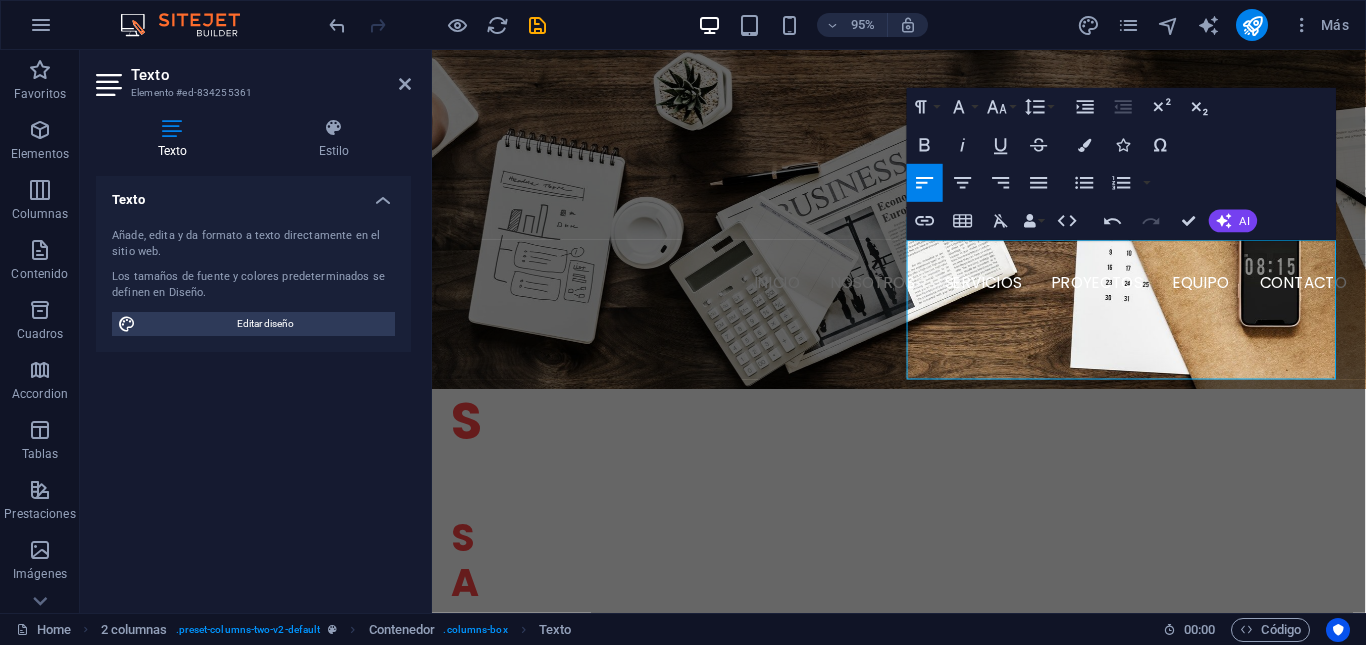 type 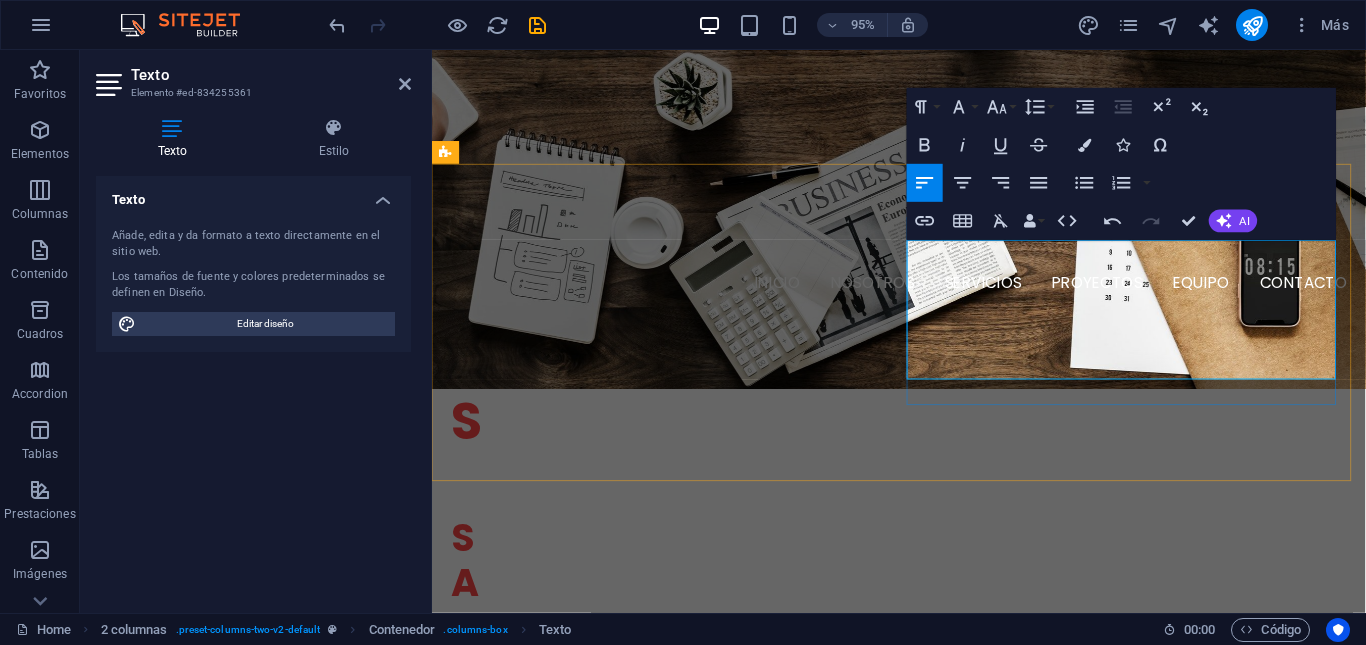 click on "R2Soluciones es un empresa joven  dedicada al diseño de sitios web, registro de dominios y servicio de hospedaje." at bounding box center [676, 1153] 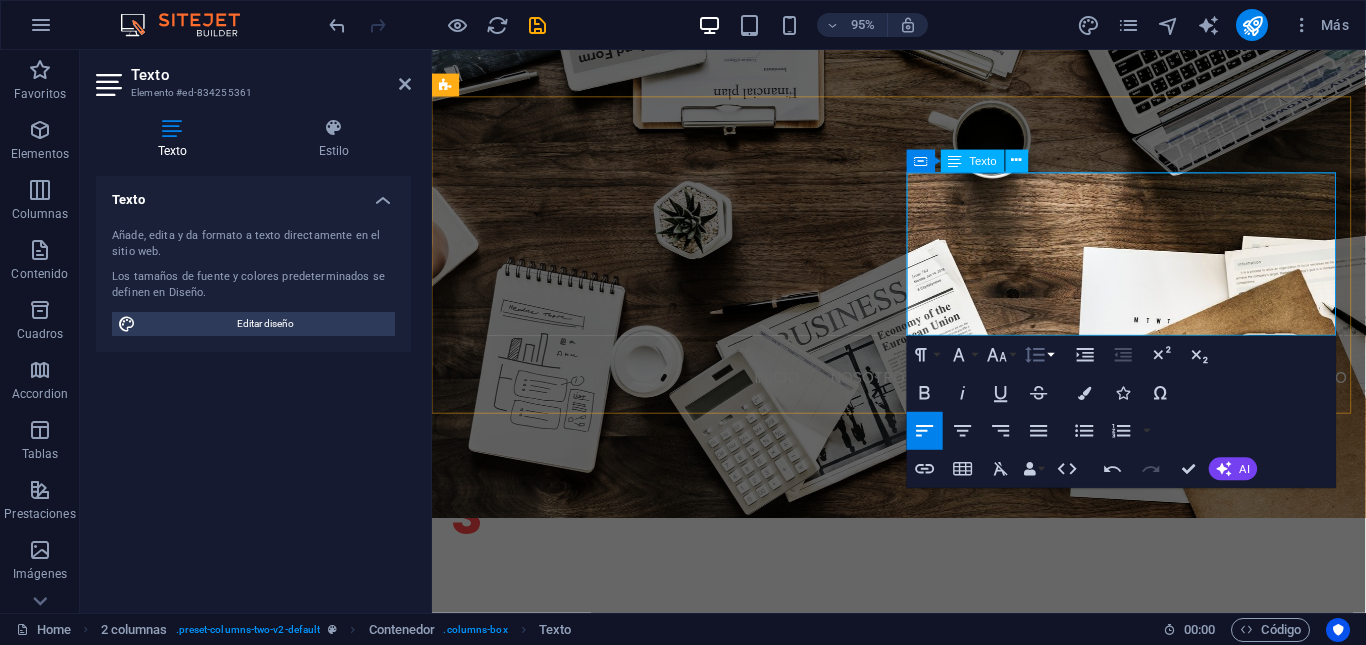 scroll, scrollTop: 700, scrollLeft: 0, axis: vertical 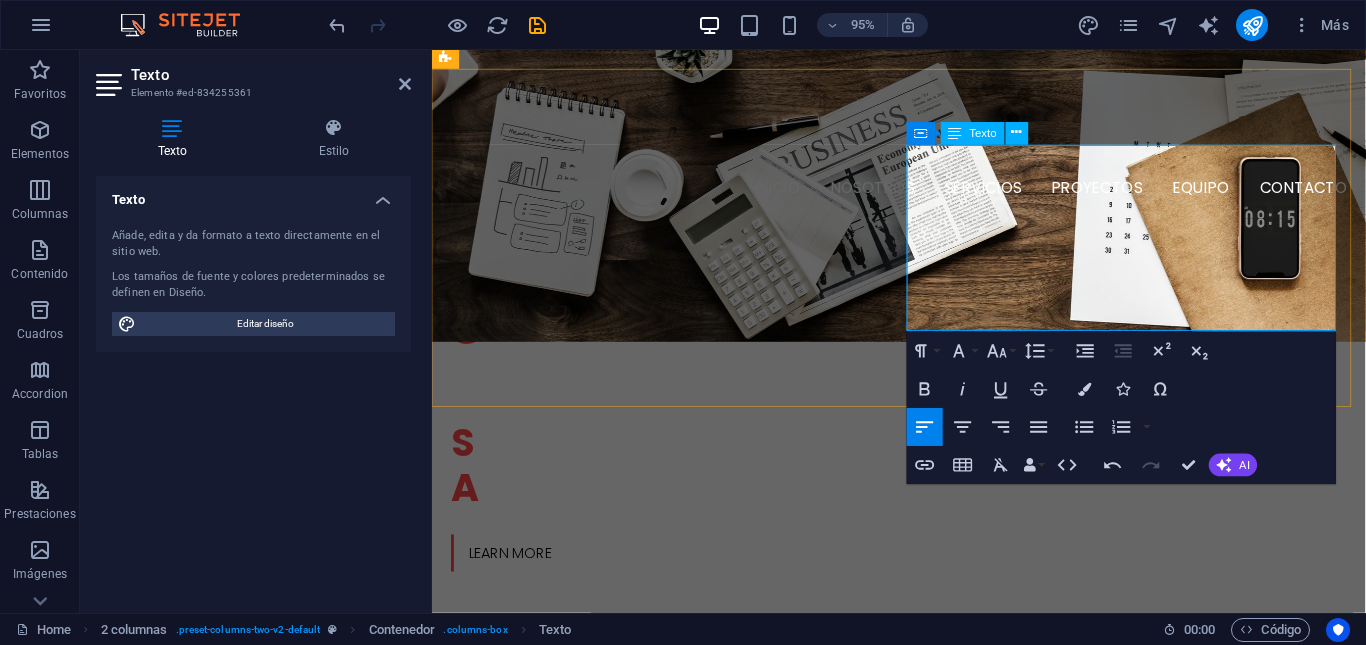 drag, startPoint x: 1065, startPoint y: 208, endPoint x: 1019, endPoint y: 208, distance: 46 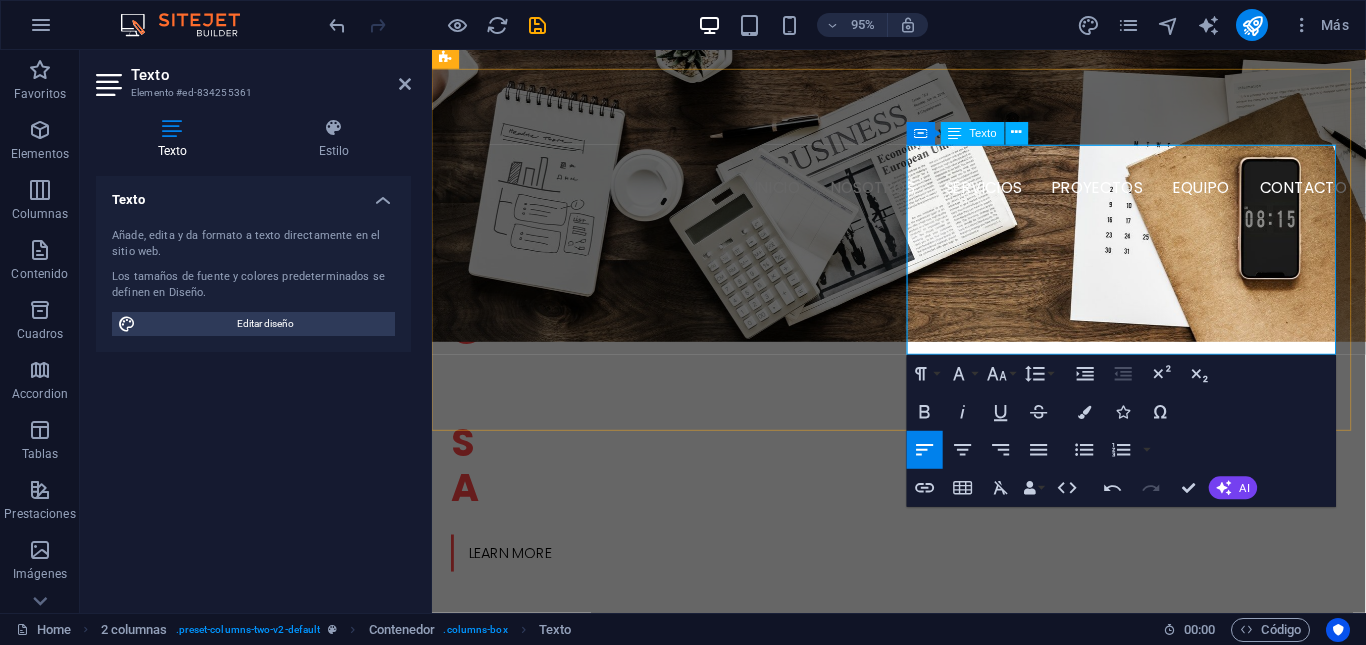 click on "En R2Soluciones te podemos ayudar a diseñar un sitio web (responsive) el cual, se puede visualizar en cualquier dispositivo ya que es adaptable por si mismo a diferentes tamaños de pantalla." at bounding box center [676, 1201] 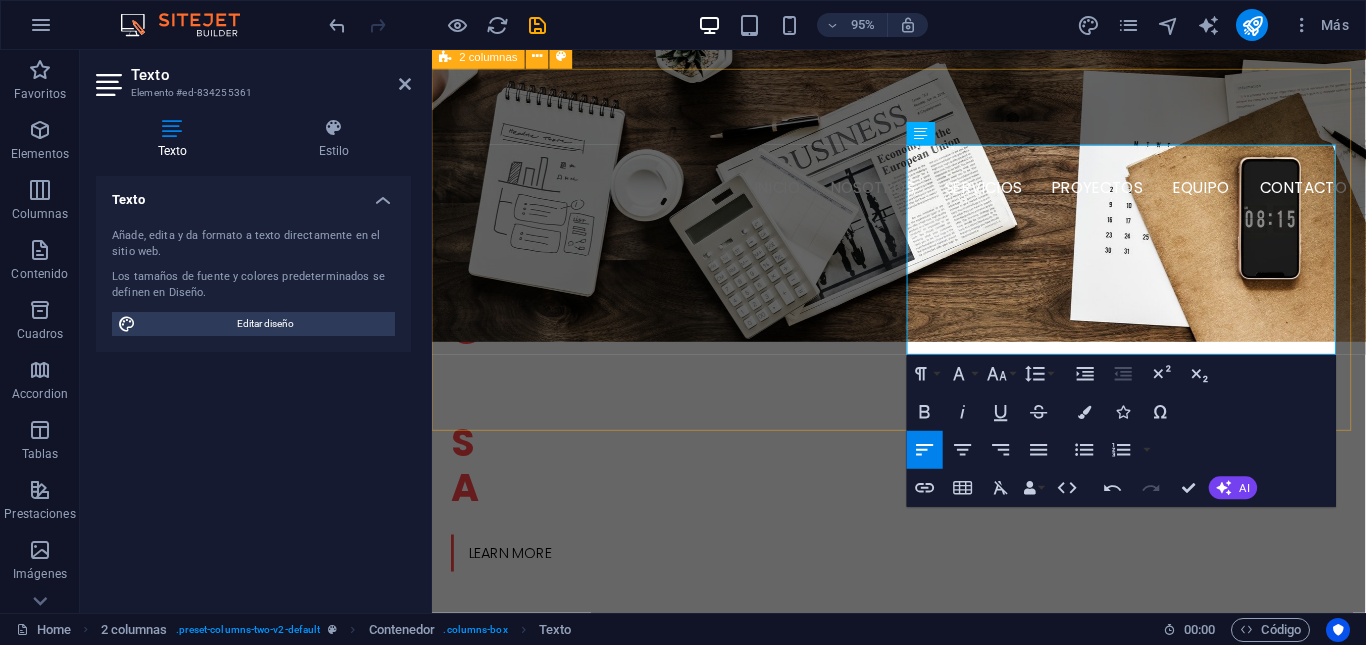drag, startPoint x: 1105, startPoint y: 356, endPoint x: 926, endPoint y: 161, distance: 264.69983 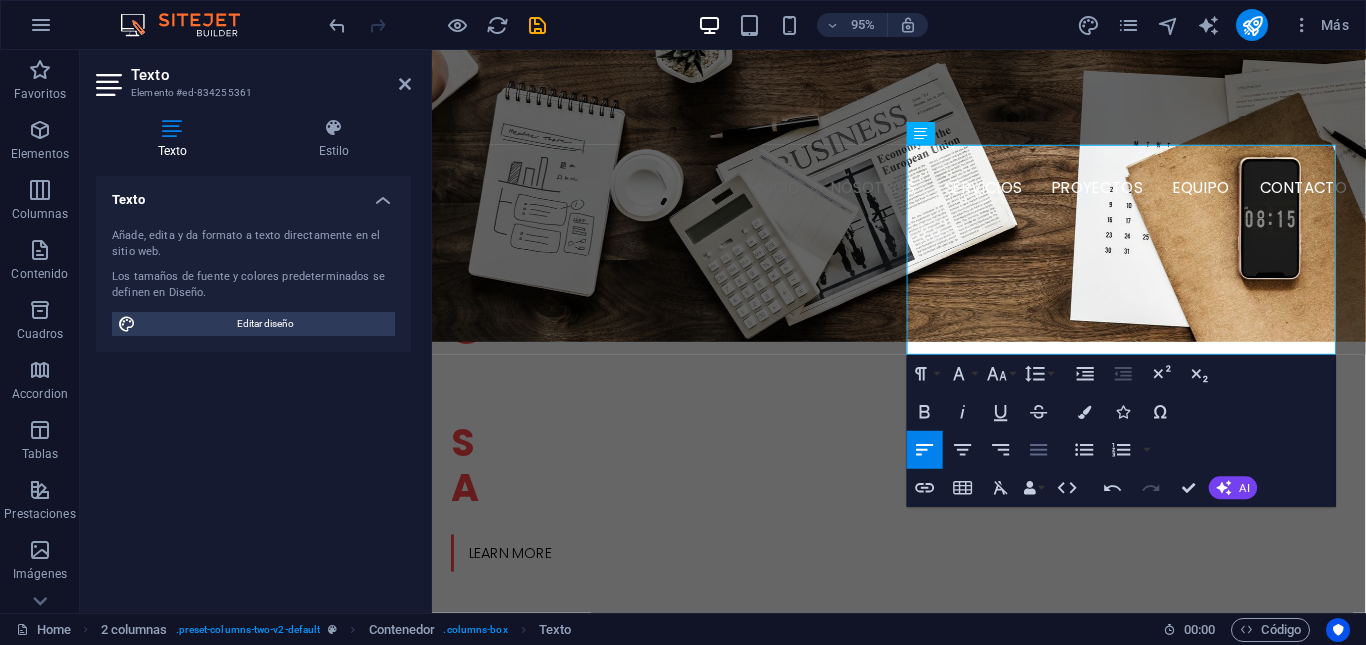 click 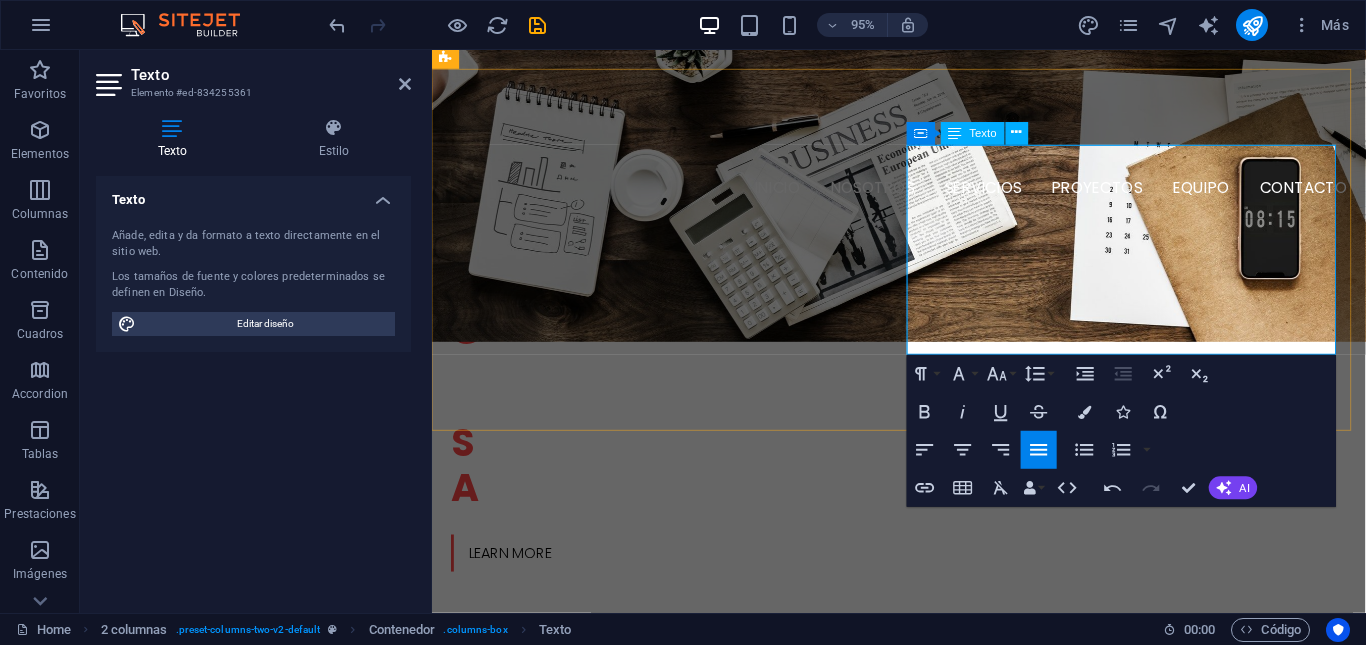 click at bounding box center (676, 1140) 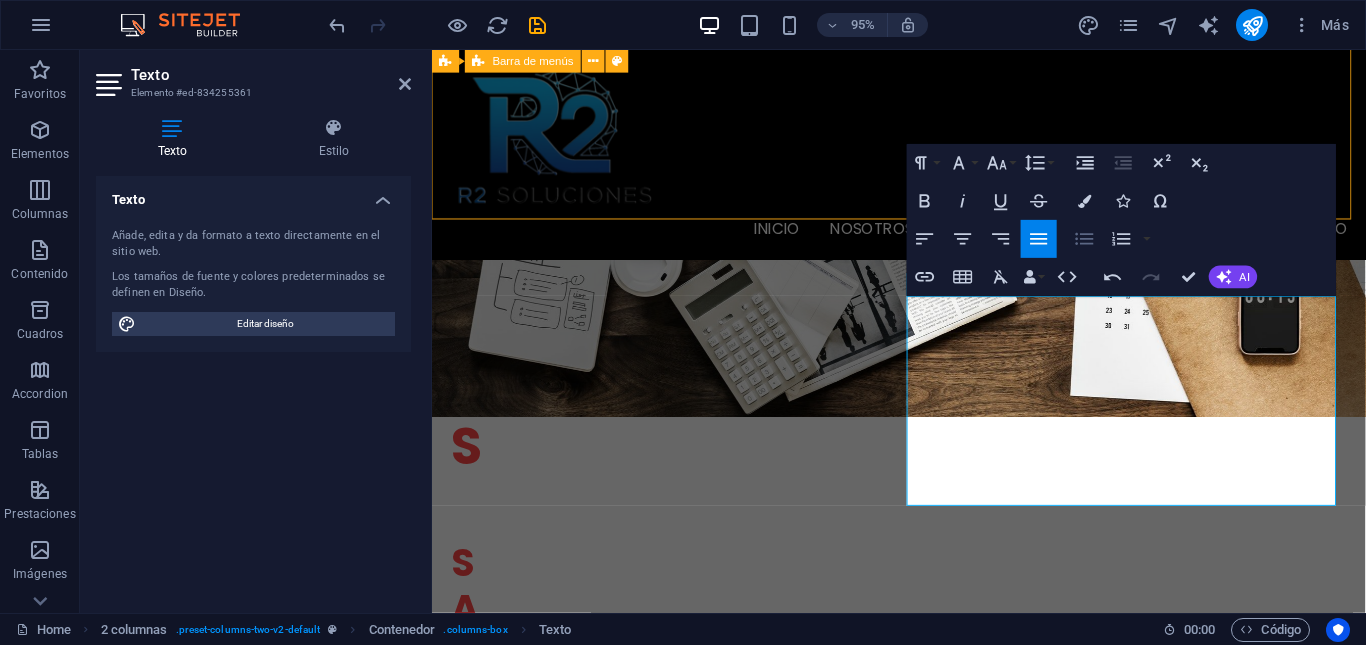 scroll, scrollTop: 500, scrollLeft: 0, axis: vertical 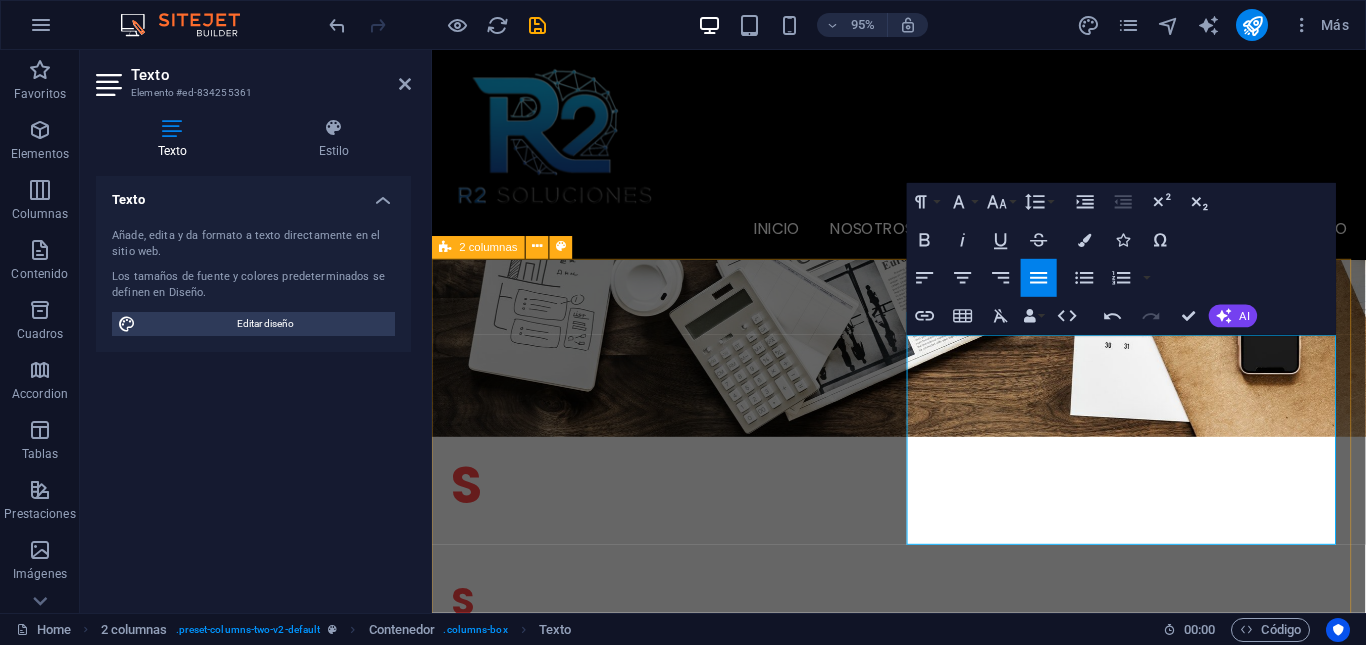 drag, startPoint x: 1117, startPoint y: 555, endPoint x: 926, endPoint y: 481, distance: 204.83408 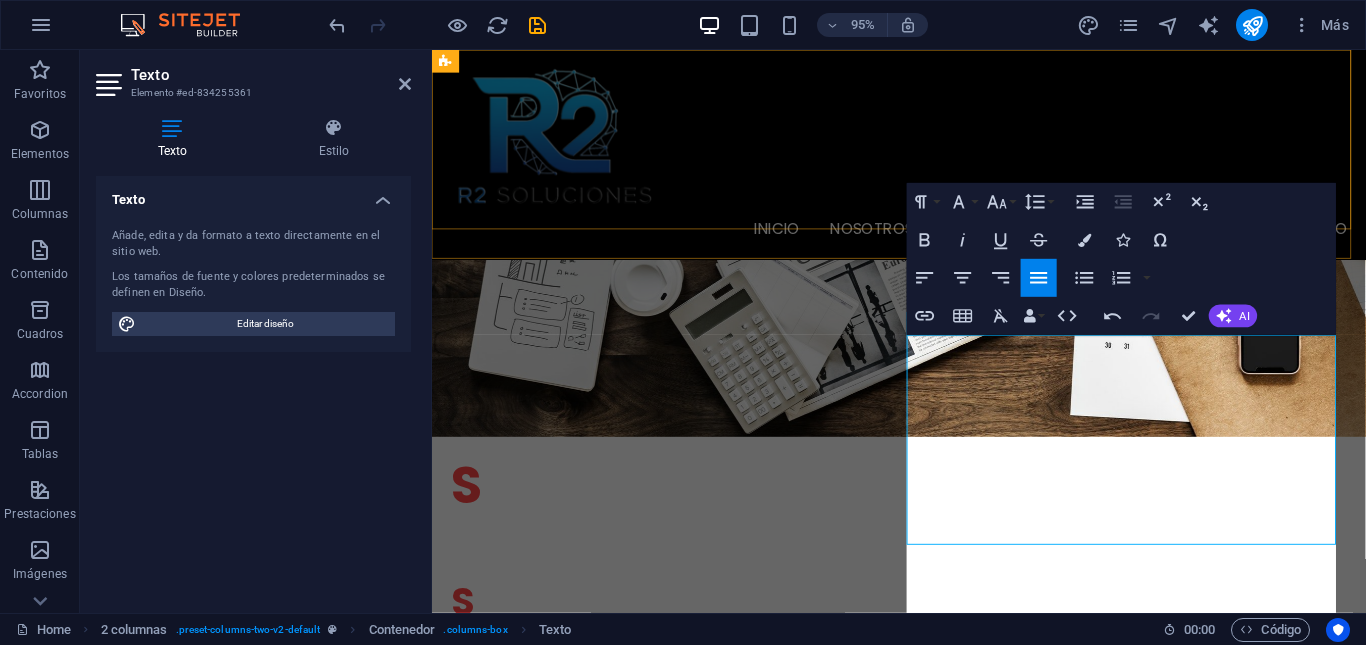 scroll, scrollTop: 8673, scrollLeft: 1, axis: both 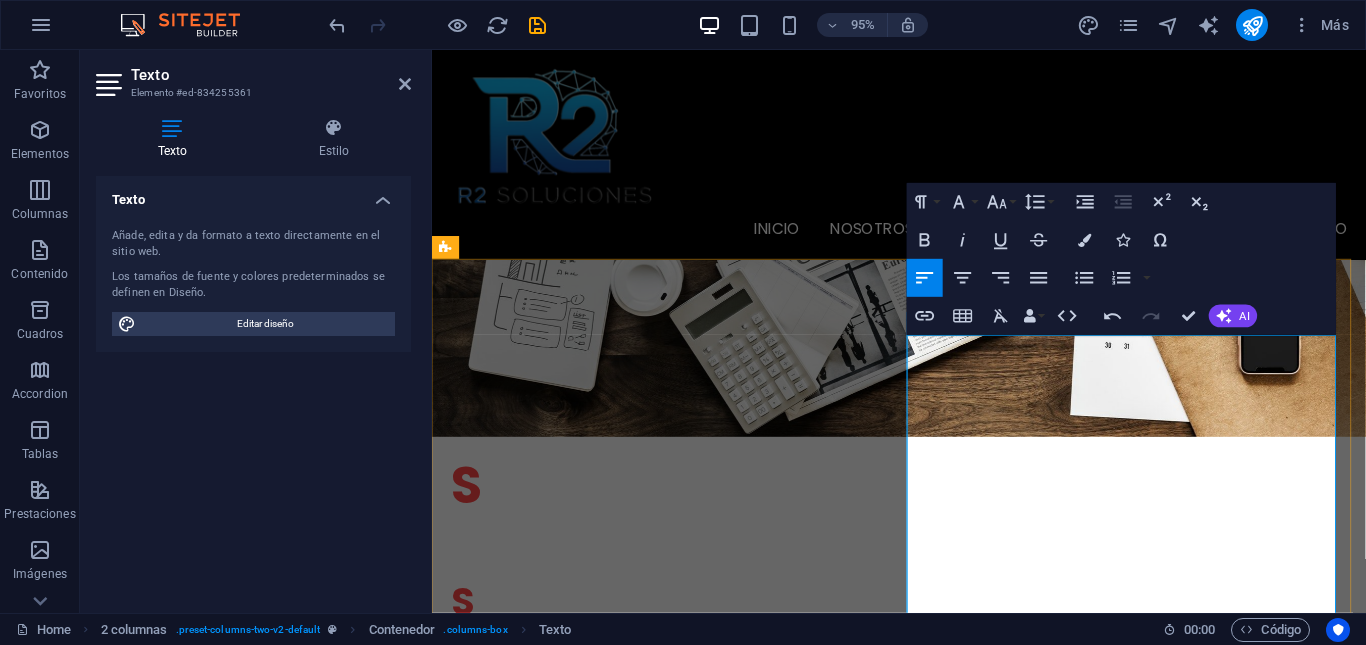 click on "Soluciones Integrales: Cubrimos tus necesidades de facturación y presencia digital en un solo lugar." at bounding box center (676, 1344) 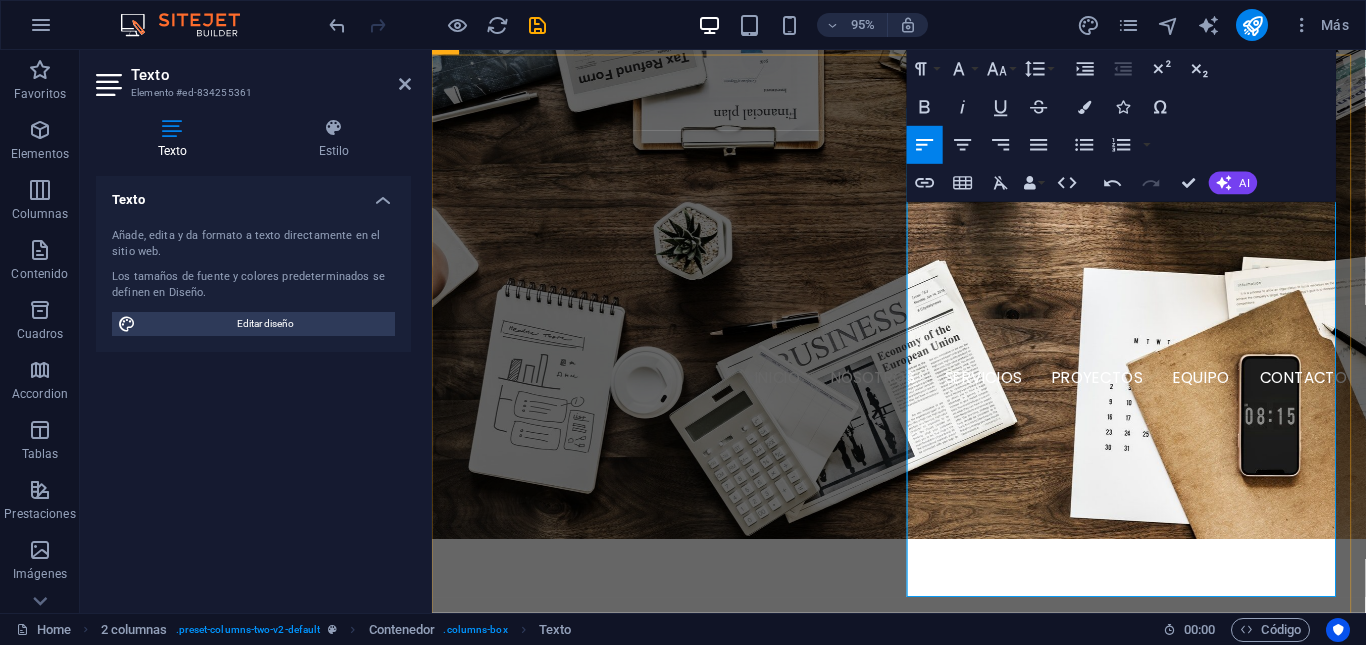scroll, scrollTop: 800, scrollLeft: 0, axis: vertical 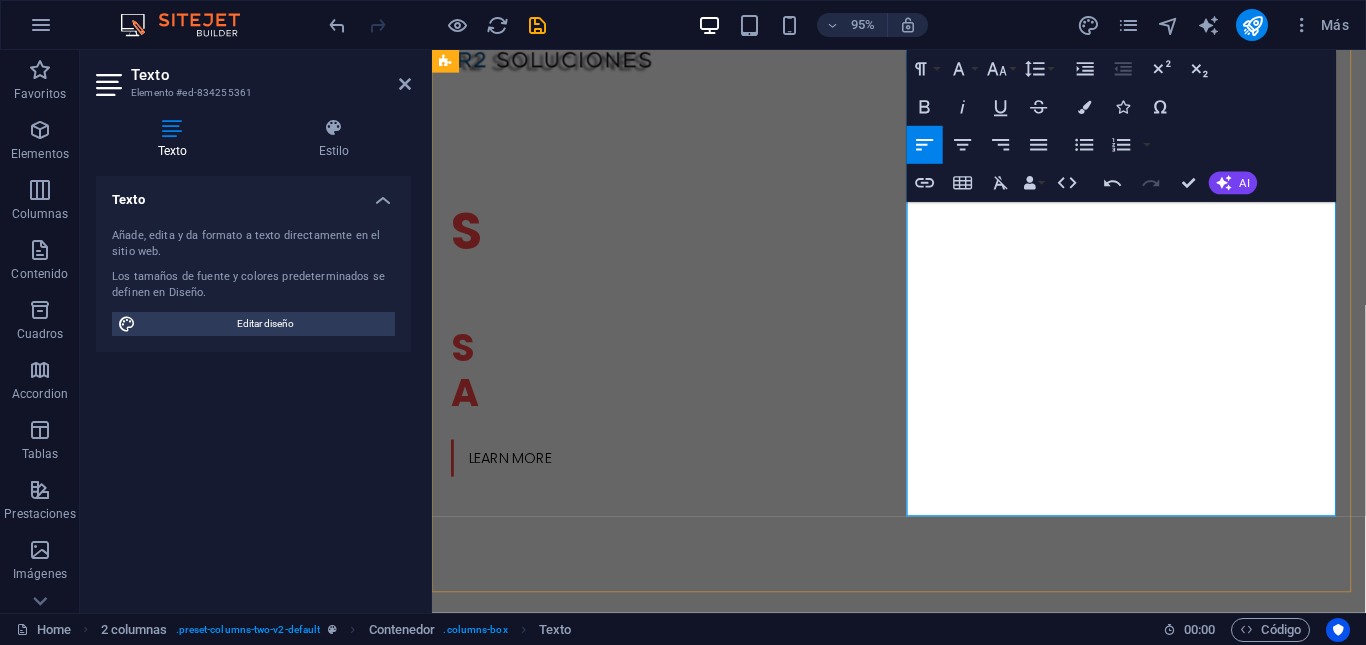 click on "Precios Competitivos: Ofrecemos soluciones de alta calidad a precios accesibles." at bounding box center [676, 1395] 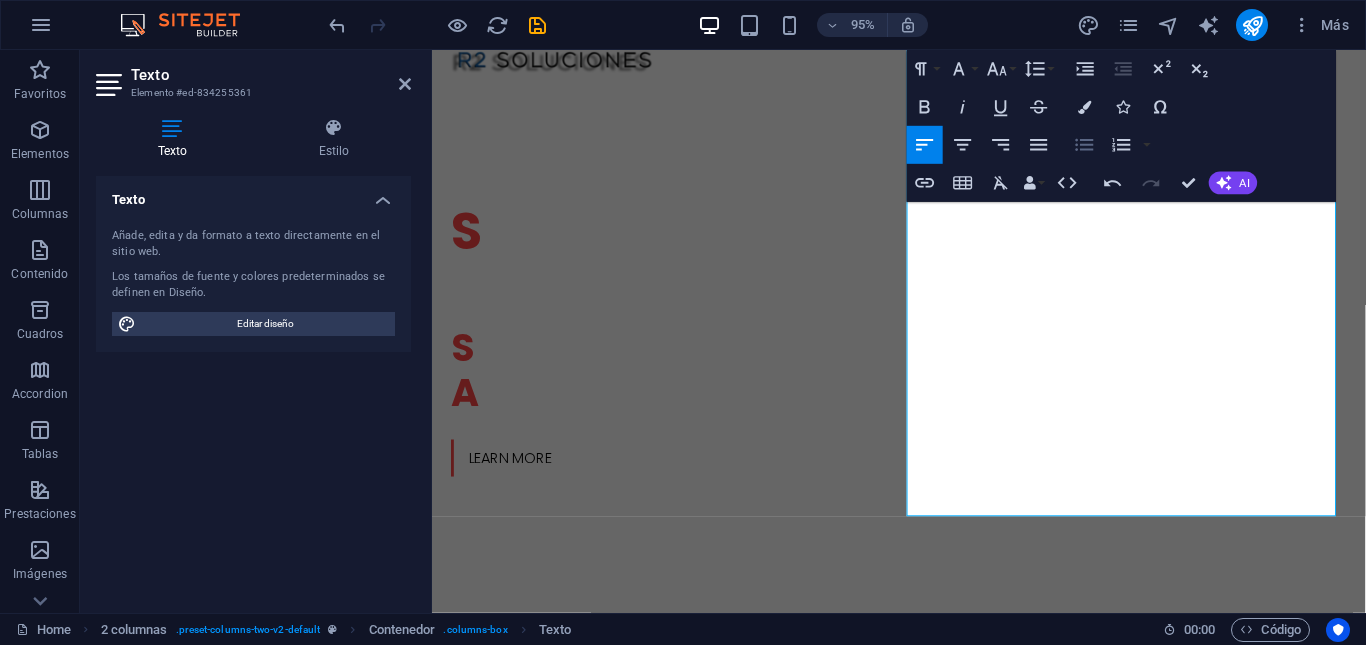 click 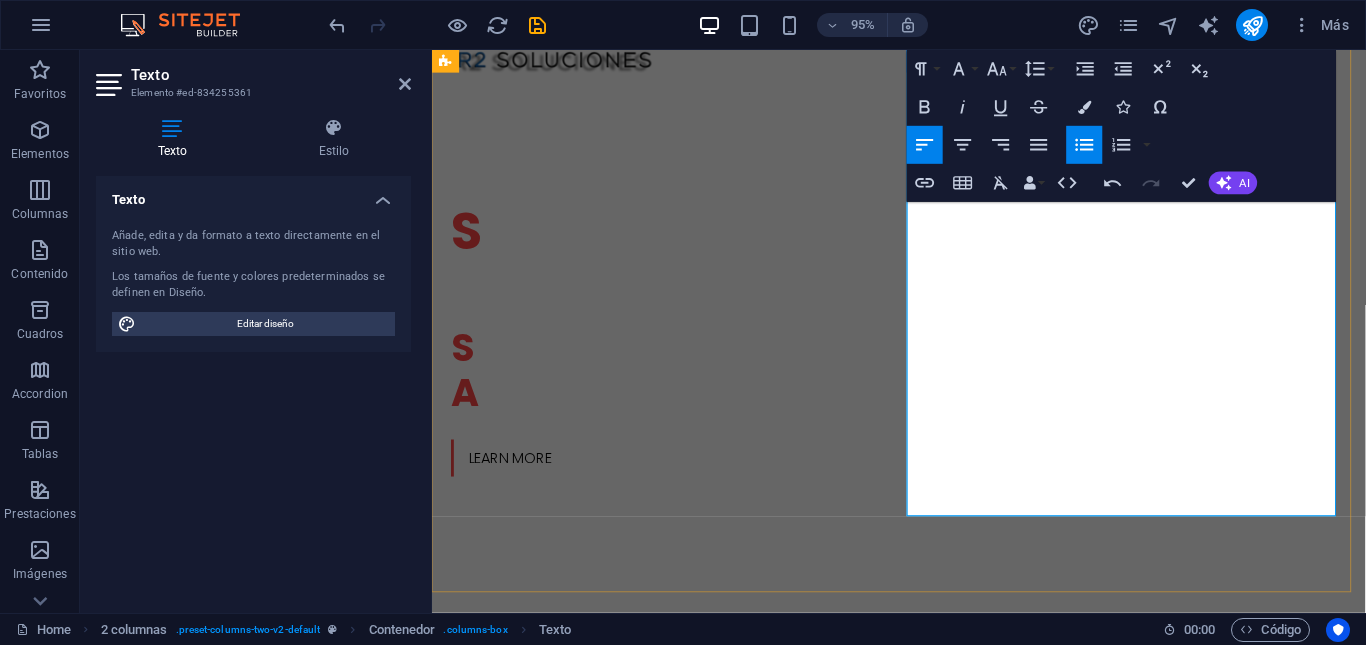 click at bounding box center (684, 1187) 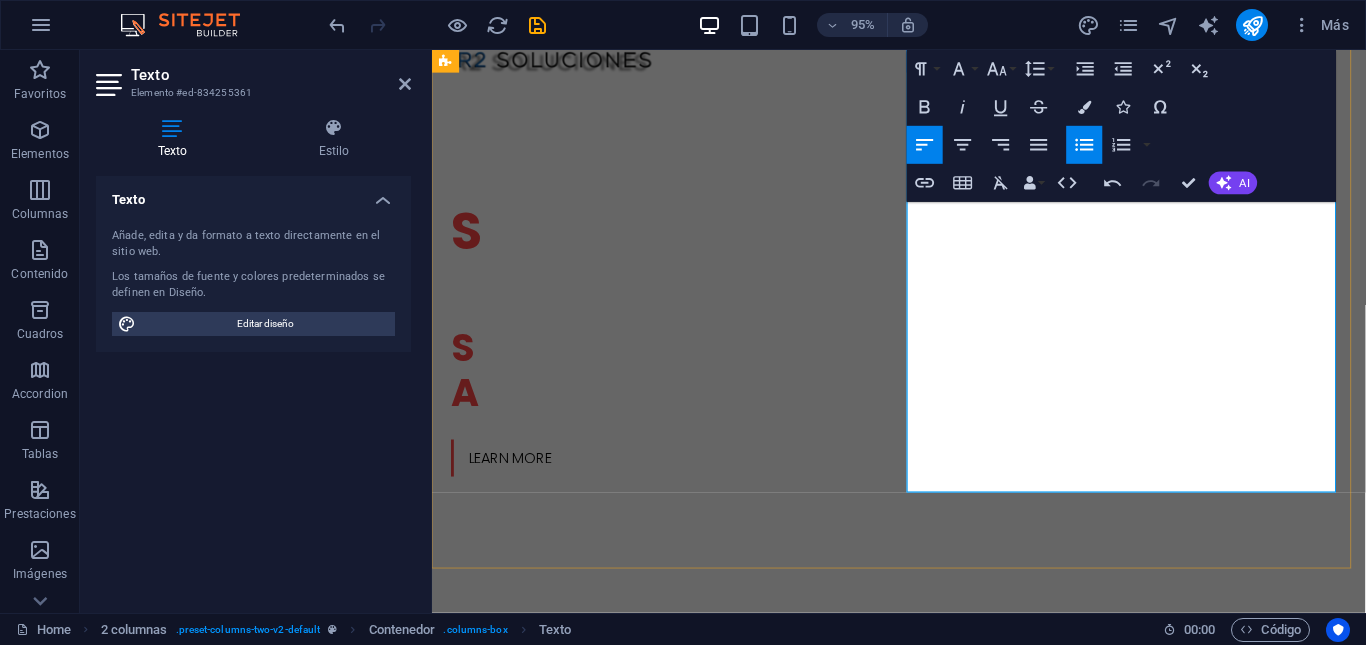 click at bounding box center [684, 1261] 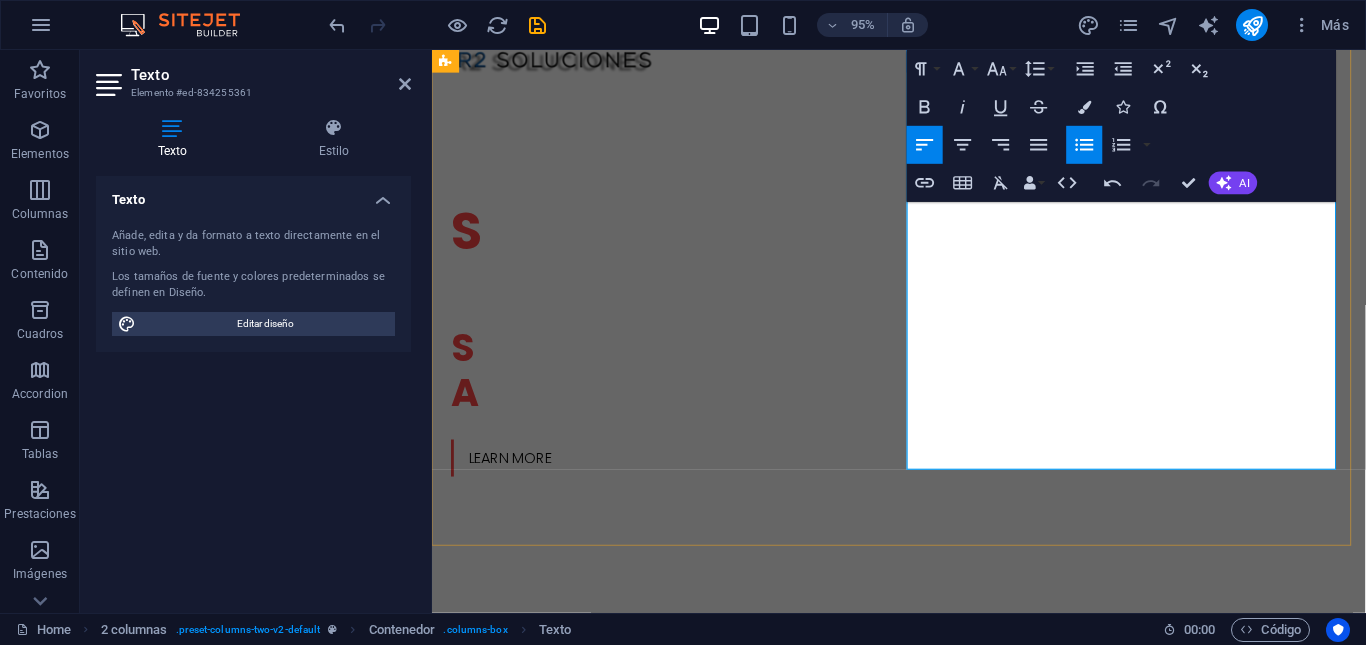 click at bounding box center (684, 1310) 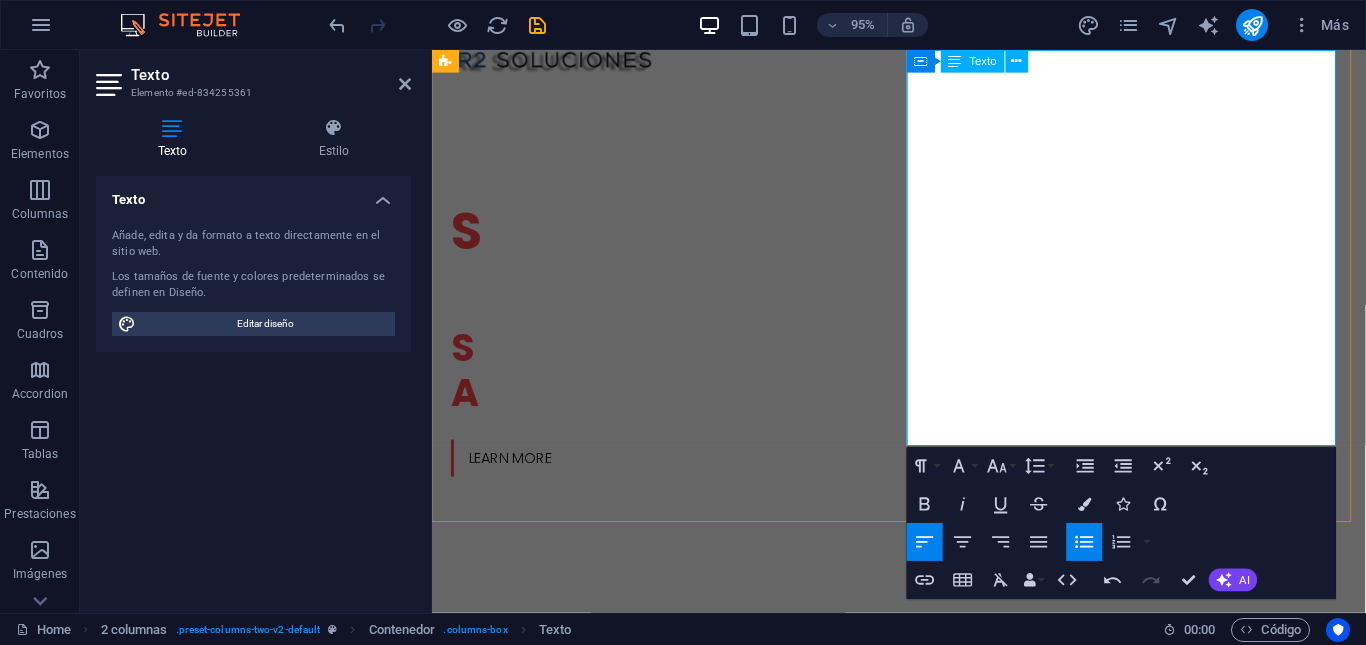 click at bounding box center [684, 1113] 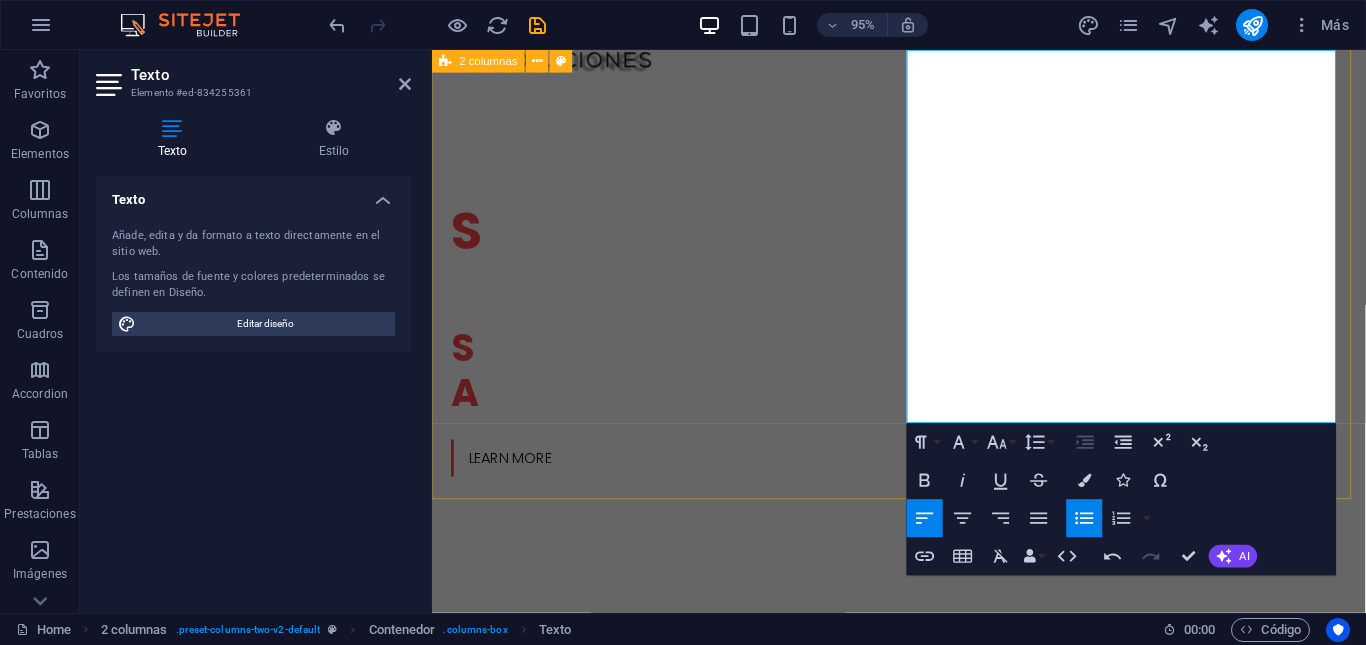 drag, startPoint x: 1182, startPoint y: 425, endPoint x: 913, endPoint y: 196, distance: 353.27325 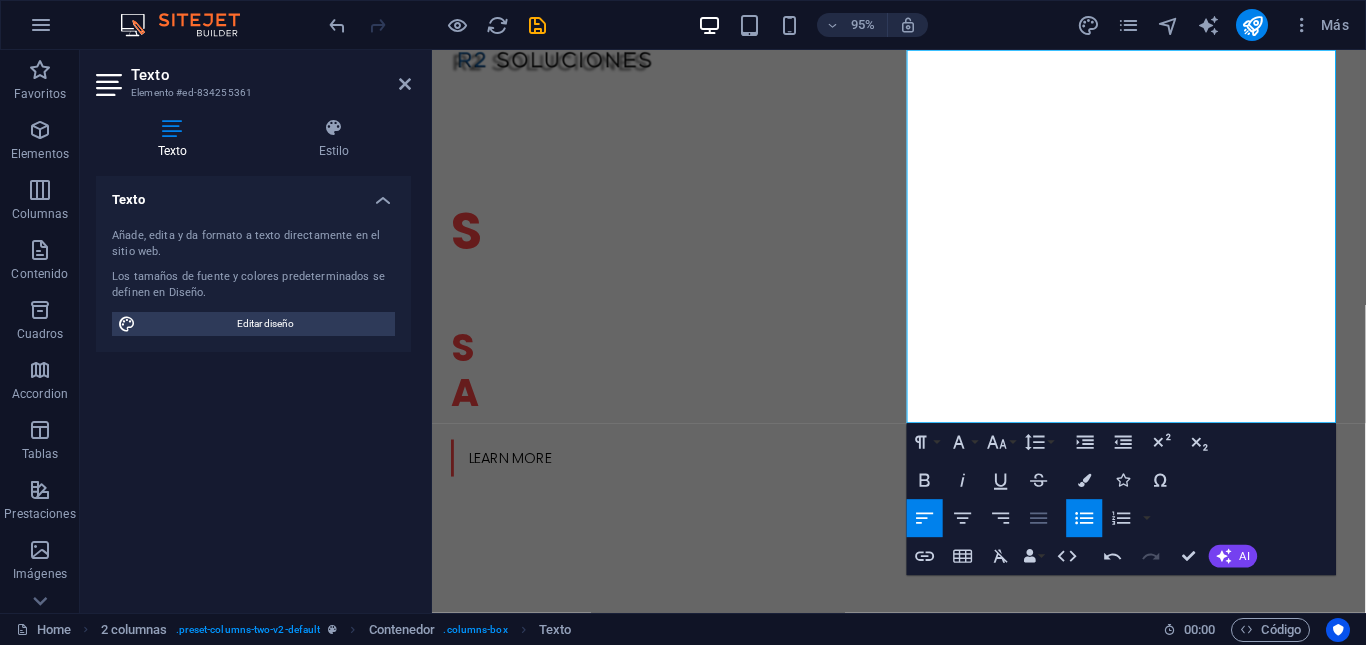 click 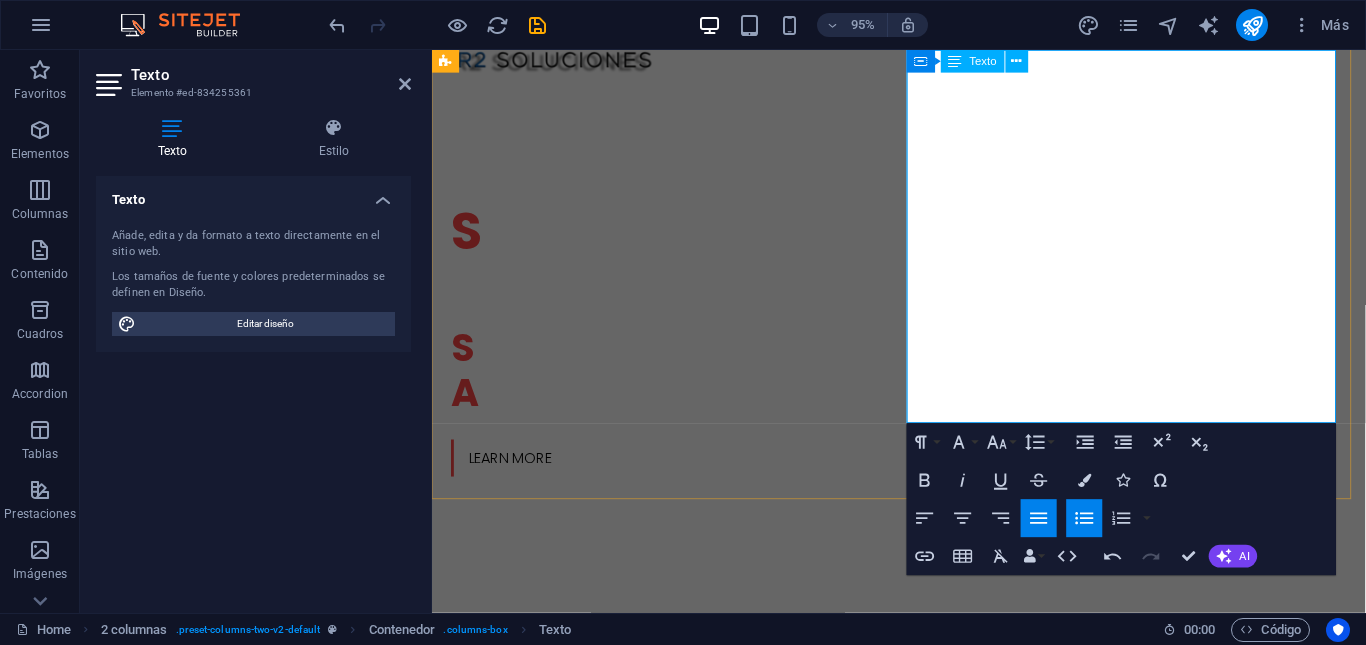 click on "Tecnología de Vanguardia: Utilizamos las últimas herramientas y tendencias para asegurar resultados óptimos." at bounding box center (684, 1187) 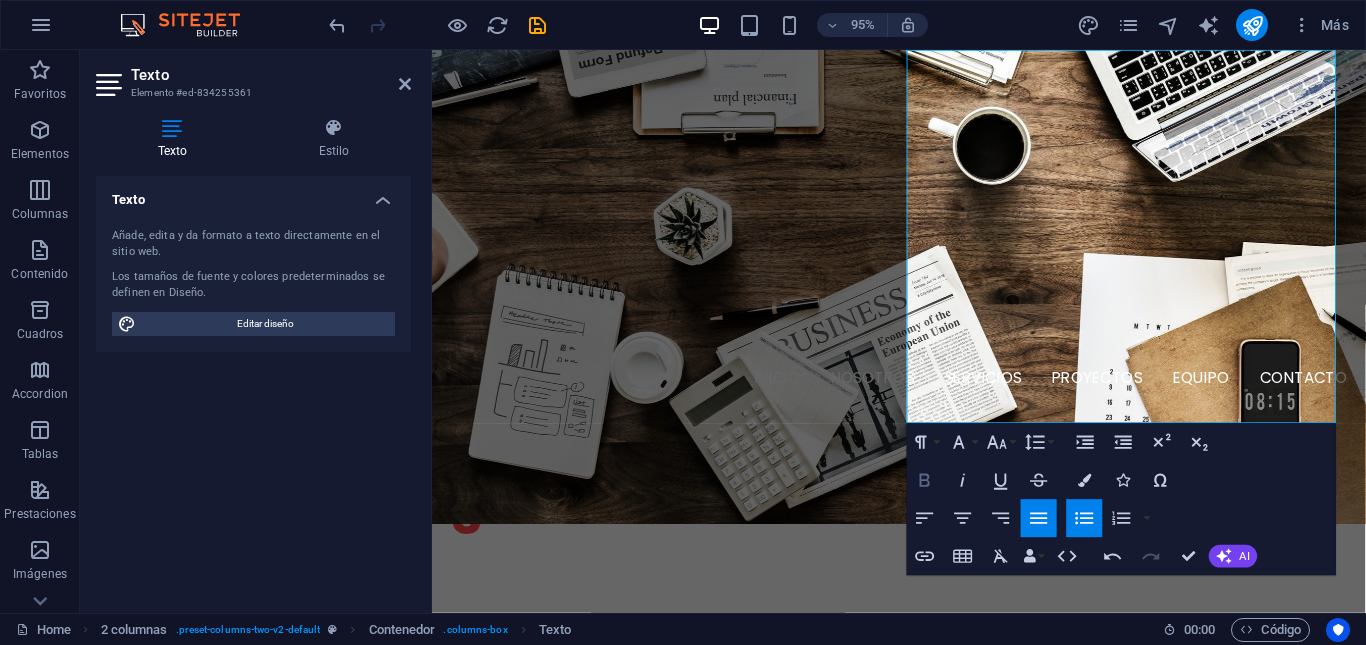 scroll, scrollTop: 800, scrollLeft: 0, axis: vertical 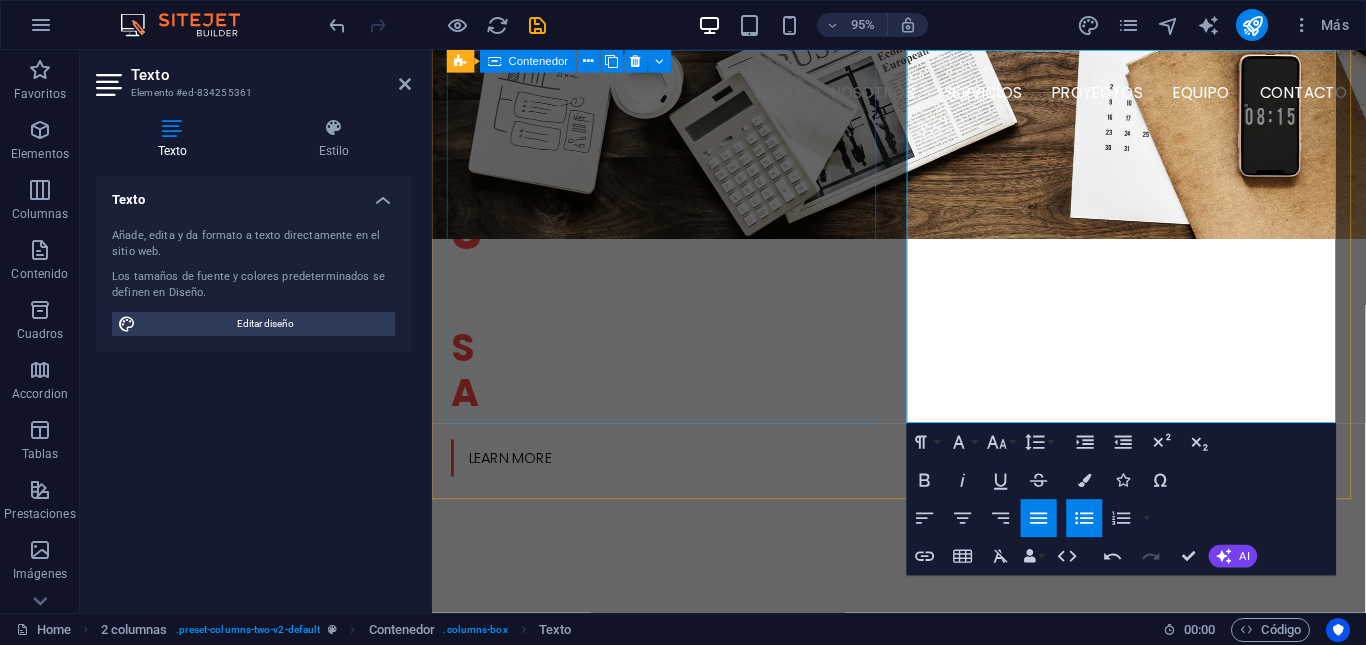 click on "¡t u éxito digital es nuestra prioridad! ¿Listo para llevar tu negocio al siguiente nivel? Contáctanos para una consulta gratuita y descubre cómo podemos ayudarte a alcanzar tus metas digitales." at bounding box center [676, 826] 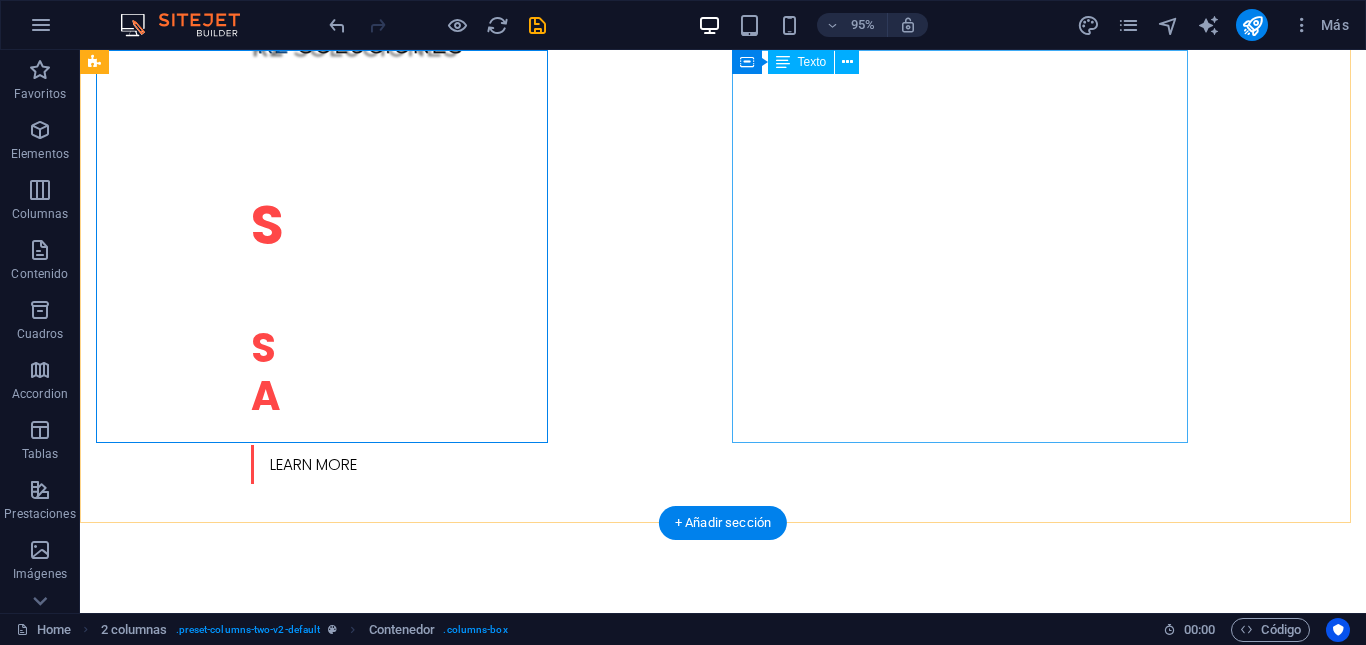 click on "R2 Soluciones es un empresa joven dedicada a ofrecer soluciones digitales para tu negocio, desde sistemas de facturación, aplicaciones web, sitios web autoadministrables, registro de dominios y hospedaje. Soluciones Integrales: Cubrimos tus necesidades de facturación y presencia digital en un solo lugar. Diseño Centrado en el Usuario: Creamos experiencias intuitivas y agradables para tus clientes. Tecnología de Vanguardia: Utilizamos las últimas herramientas y tendencias para asegurar resultados óptimos. Soporte Dedicado: Te acompañamos en cada paso del proceso, brindando asistencia y asesoramiento experto. Precios Competitivos: Ofrecemos soluciones de alta calidad a precios accesibles." at bounding box center (324, 1110) 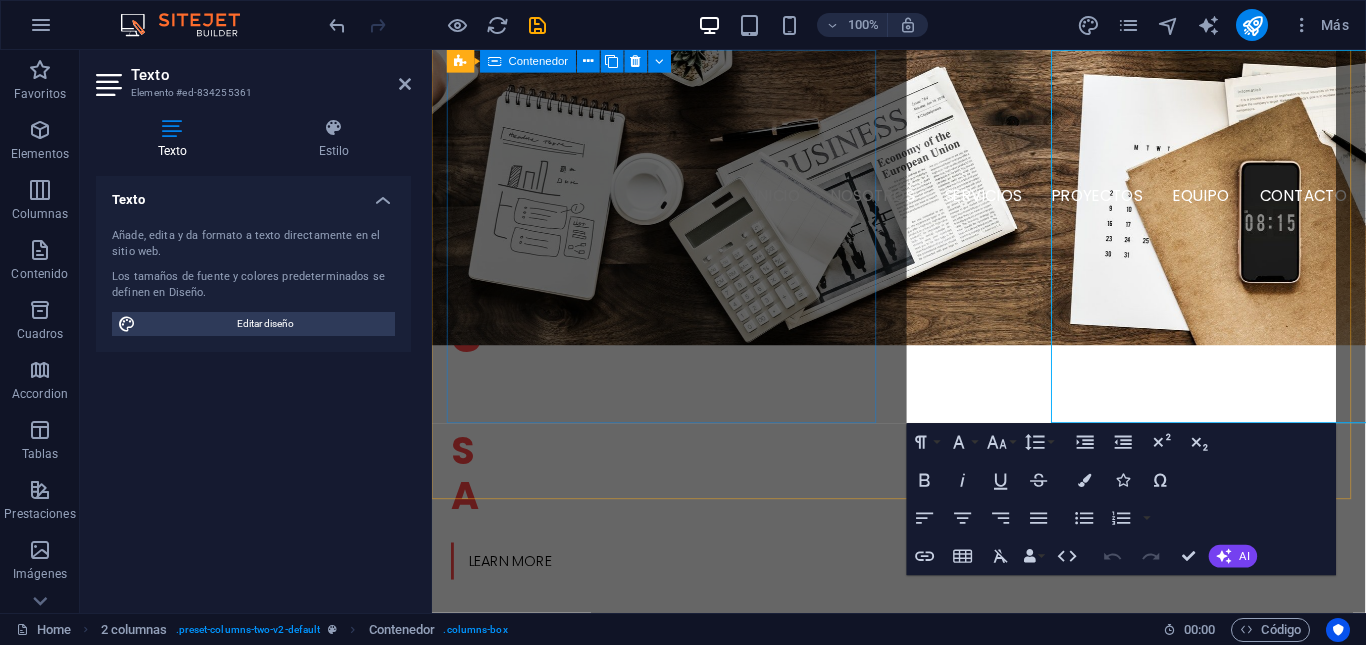 scroll, scrollTop: 800, scrollLeft: 0, axis: vertical 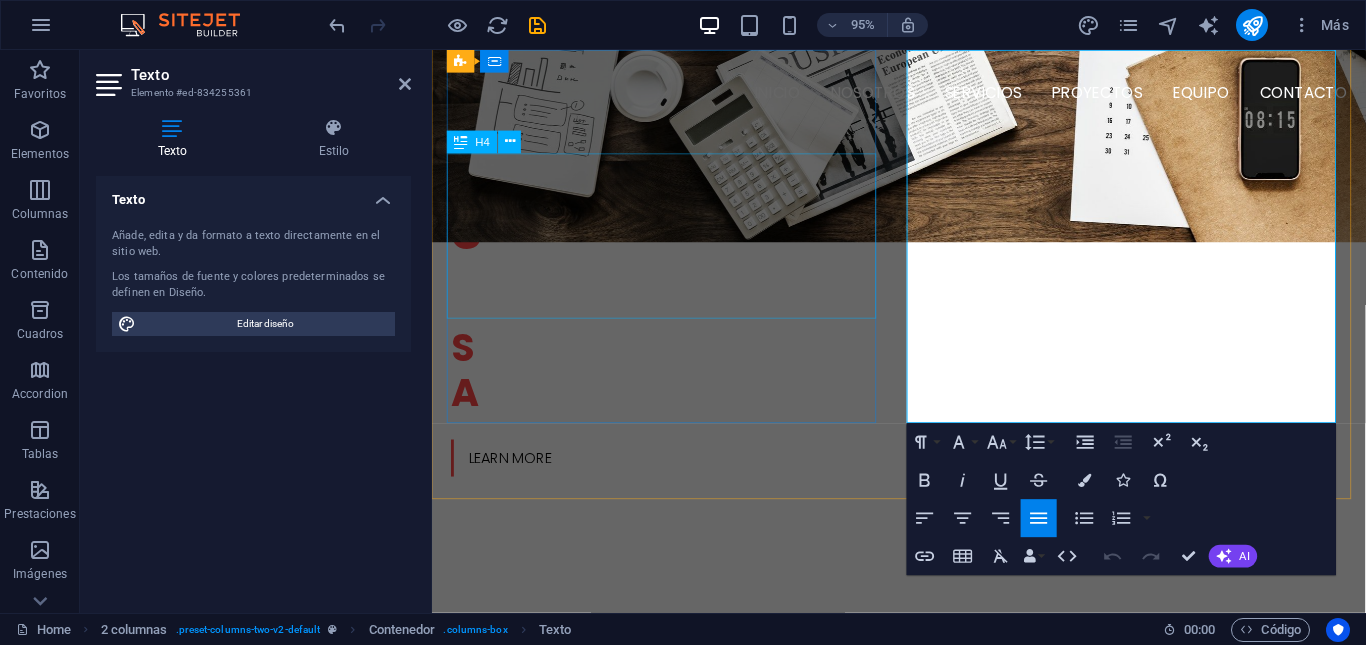 click on "¡t u éxito digital es nuestra prioridad! ¿Listo para llevar tu negocio al siguiente nivel? Contáctanos para una consulta gratuita y descubre cómo podemos ayudarte a alcanzar tus metas digitales." at bounding box center (676, 826) 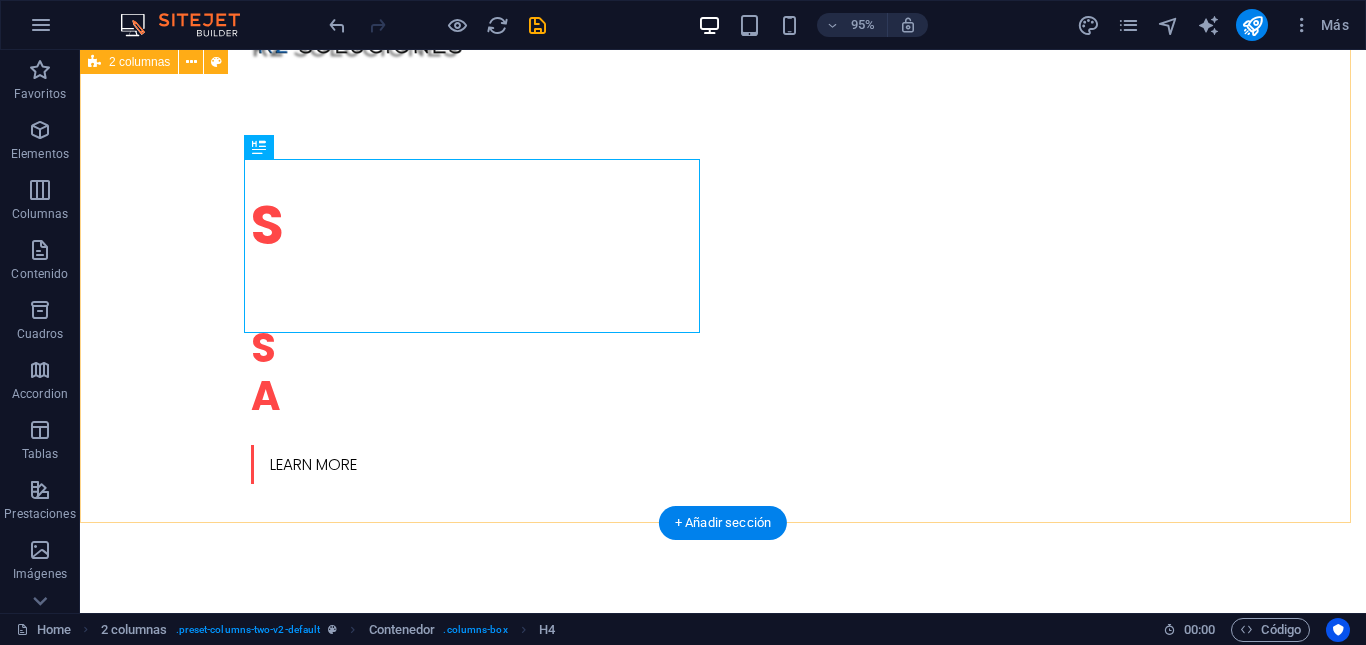 click on "¡t u éxito digital es nuestra prioridad! ¿Listo para llevar tu negocio al siguiente nivel? Contáctanos para una consulta gratuita y descubre cómo podemos ayudarte a alcanzar tus metas digitales. R2 Soluciones es un empresa joven dedicada a ofrecer soluciones digitales para tu negocio, desde sistemas de facturación, aplicaciones web, sitios web autoadministrables, registro de dominios y hospedaje. Soluciones Integrales: Cubrimos tus necesidades de facturación y presencia digital en un solo lugar. Diseño Centrado en el Usuario: Creamos experiencias intuitivas y agradables para tus clientes. Tecnología de Vanguardia: Utilizamos las últimas herramientas y tendencias para asegurar resultados óptimos. Soporte Dedicado: Te acompañamos en cada paso del proceso, brindando asistencia y asesoramiento experto. Precios Competitivos: Ofrecemos soluciones de alta calidad a precios accesibles." at bounding box center (723, 1016) 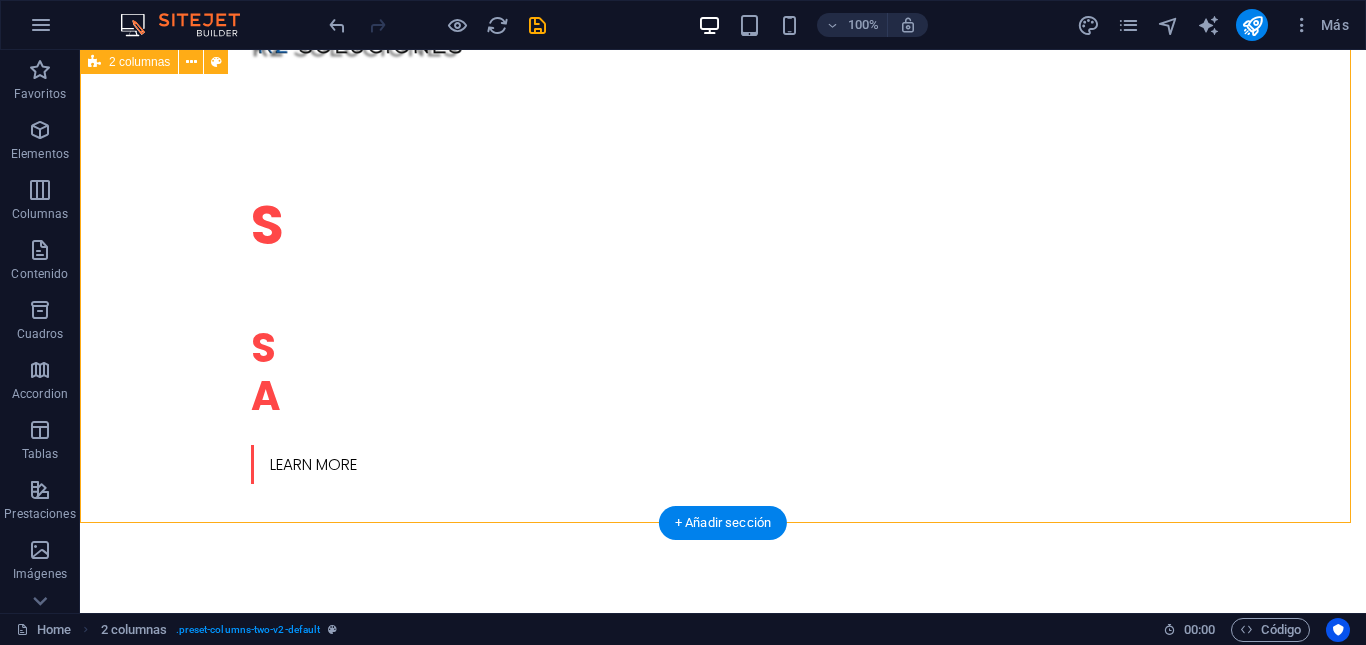 click on "¡t u éxito digital es nuestra prioridad! ¿Listo para llevar tu negocio al siguiente nivel? Contáctanos para una consulta gratuita y descubre cómo podemos ayudarte a alcanzar tus metas digitales. R2 Soluciones es un empresa joven dedicada a ofrecer soluciones digitales para tu negocio, desde sistemas de facturación, aplicaciones web, sitios web autoadministrables, registro de dominios y hospedaje. Soluciones Integrales: Cubrimos tus necesidades de facturación y presencia digital en un solo lugar. Diseño Centrado en el Usuario: Creamos experiencias intuitivas y agradables para tus clientes. Tecnología de Vanguardia: Utilizamos las últimas herramientas y tendencias para asegurar resultados óptimos. Soporte Dedicado: Te acompañamos en cada paso del proceso, brindando asistencia y asesoramiento experto. Precios Competitivos: Ofrecemos soluciones de alta calidad a precios accesibles." at bounding box center (723, 1016) 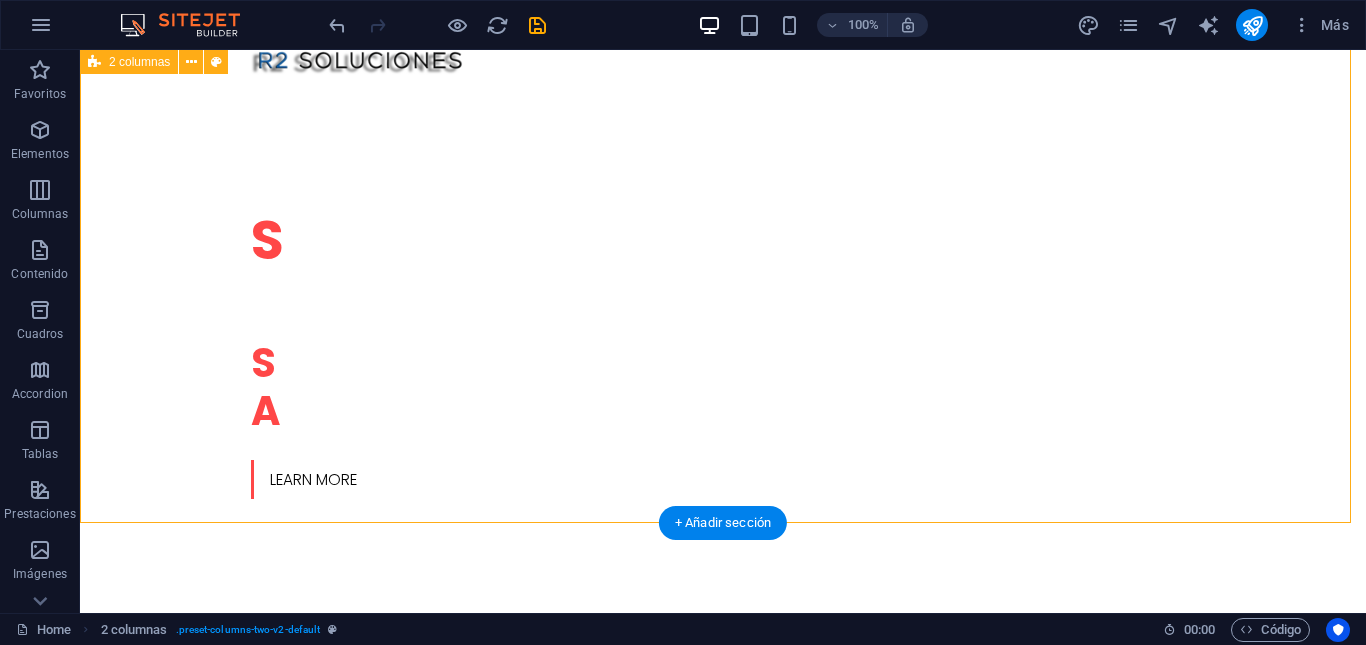 click on "¡t u éxito digital es nuestra prioridad! ¿Listo para llevar tu negocio al siguiente nivel? Contáctanos para una consulta gratuita y descubre cómo podemos ayudarte a alcanzar tus metas digitales." at bounding box center (324, 826) 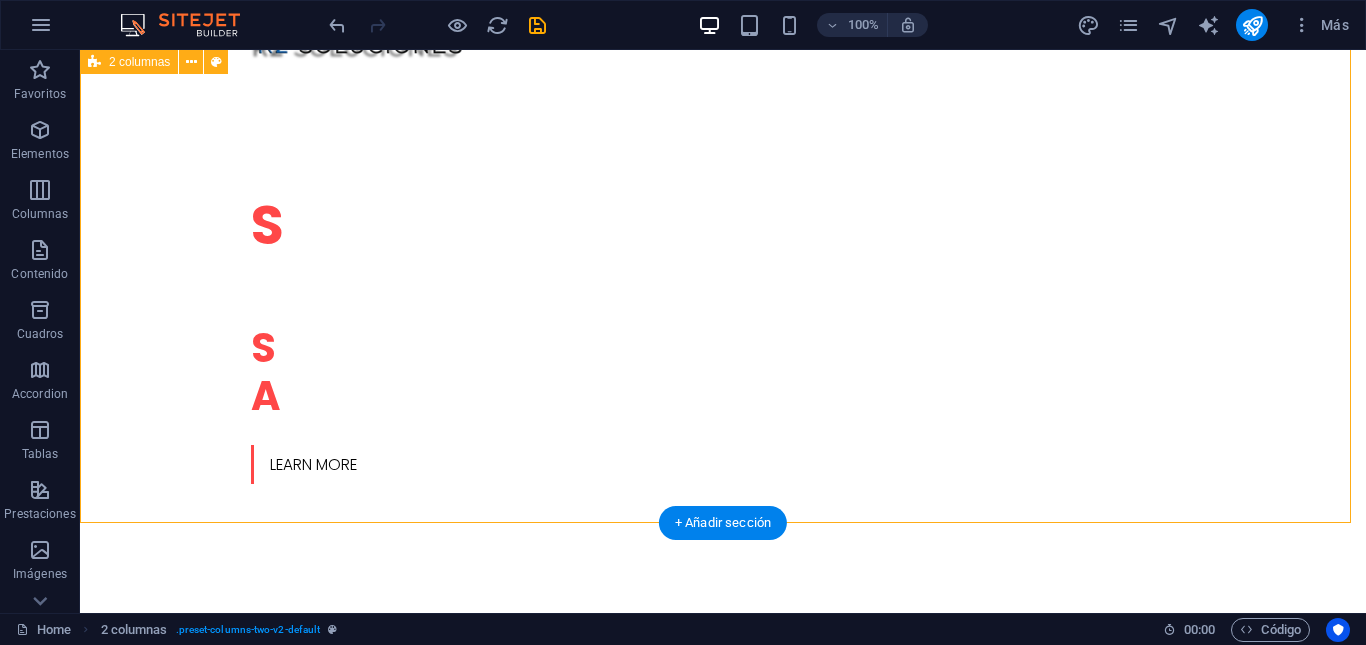click on "¡t u éxito digital es nuestra prioridad! ¿Listo para llevar tu negocio al siguiente nivel? Contáctanos para una consulta gratuita y descubre cómo podemos ayudarte a alcanzar tus metas digitales." at bounding box center [324, 811] 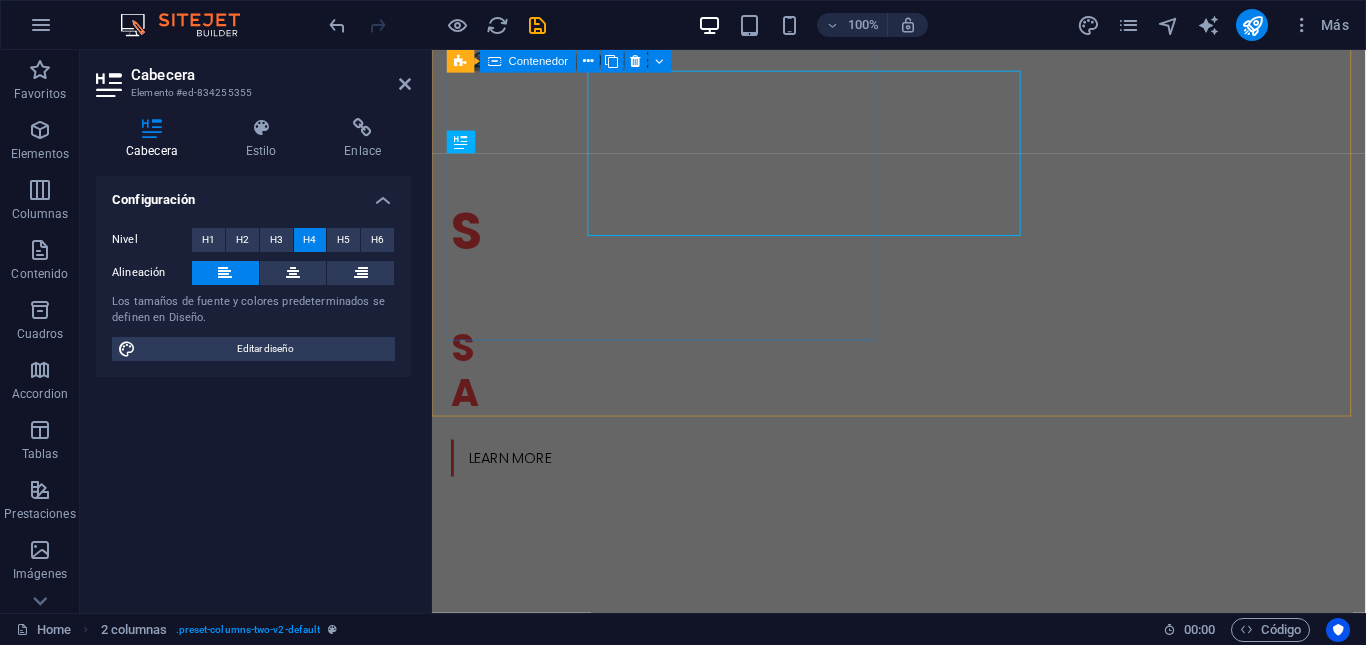 click at bounding box center [676, 739] 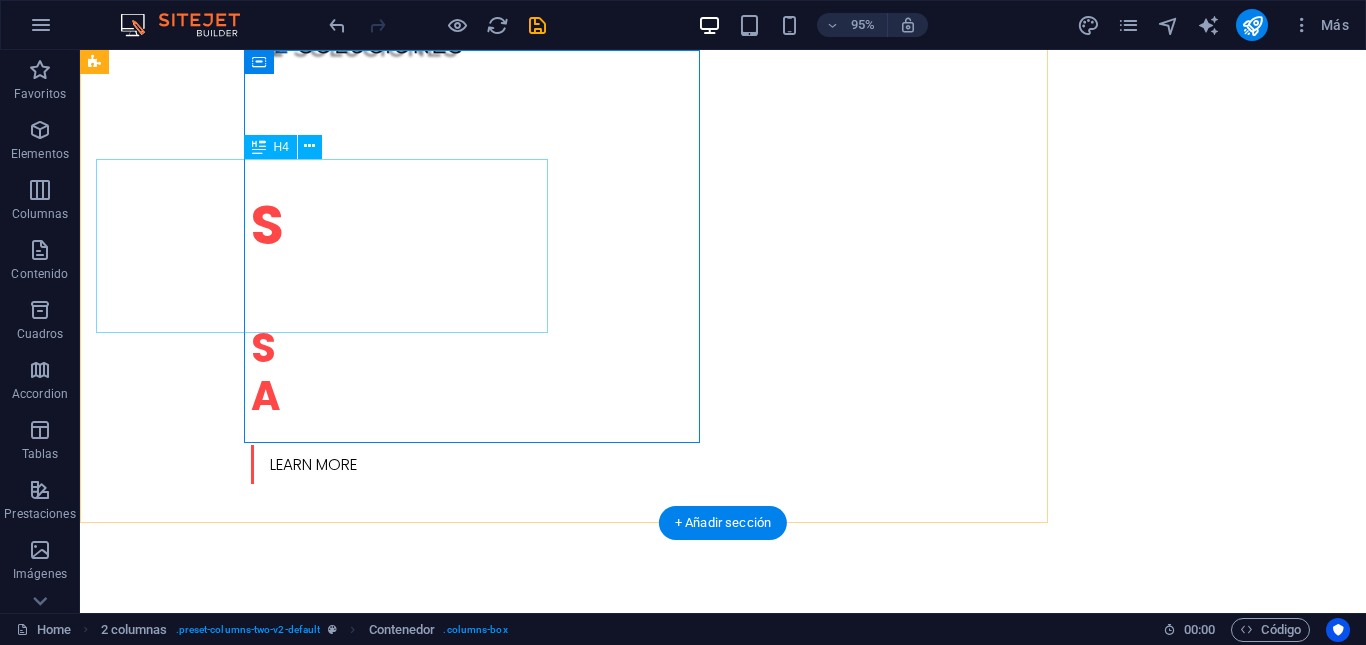 click on "¡t u éxito digital es nuestra prioridad! ¿Listo para llevar tu negocio al siguiente nivel? Contáctanos para una consulta gratuita y descubre cómo podemos ayudarte a alcanzar tus metas digitales." at bounding box center [324, 811] 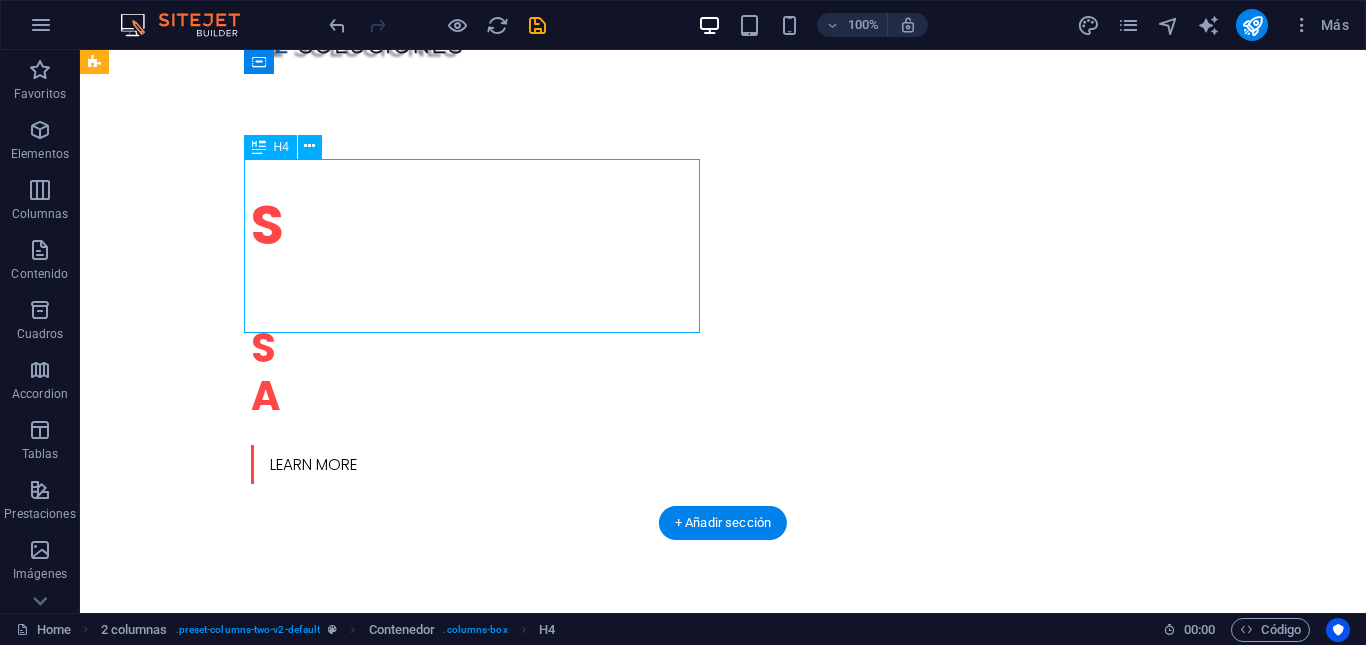 click on "¡t u éxito digital es nuestra prioridad! ¿Listo para llevar tu negocio al siguiente nivel? Contáctanos para una consulta gratuita y descubre cómo podemos ayudarte a alcanzar tus metas digitales." at bounding box center [324, 811] 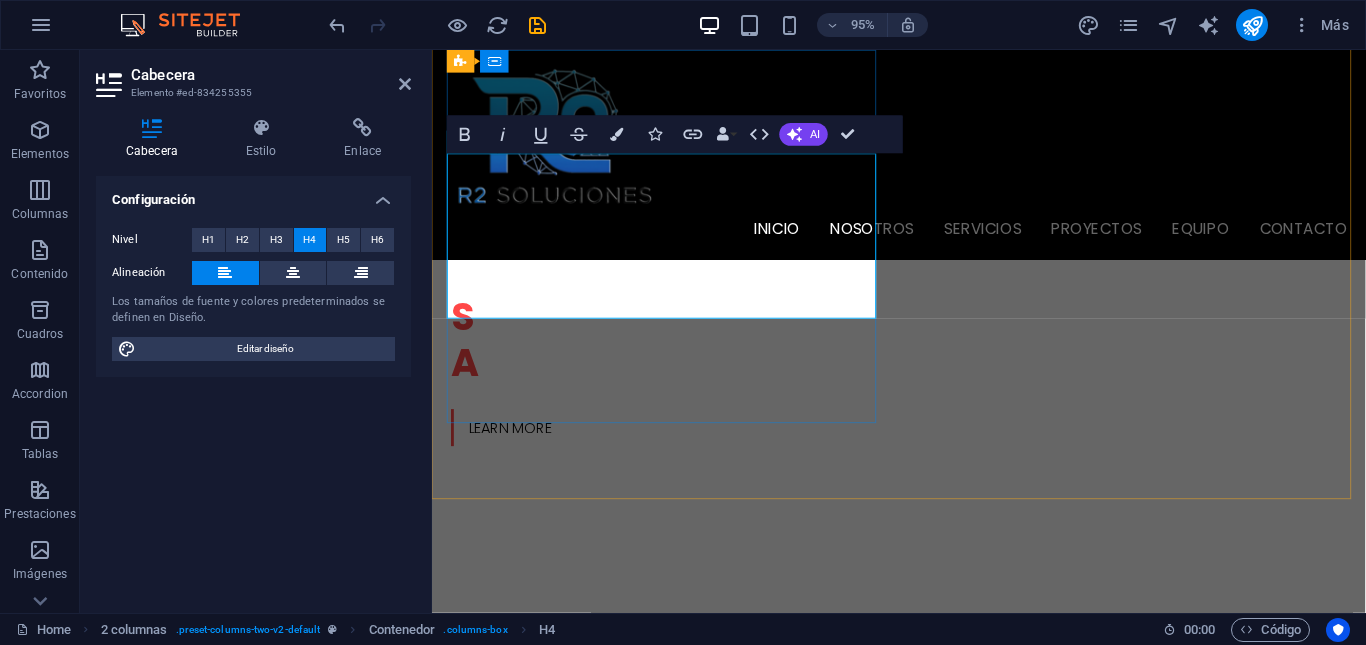 click on "¡t u éxito digital es nuestra prioridad! ¿Listo para llevar tu negocio al siguiente nivel? Contáctanos para una consulta gratuita y descubre cómo podemos ayudarte a alcanzar tus metas digitales." at bounding box center [676, 794] 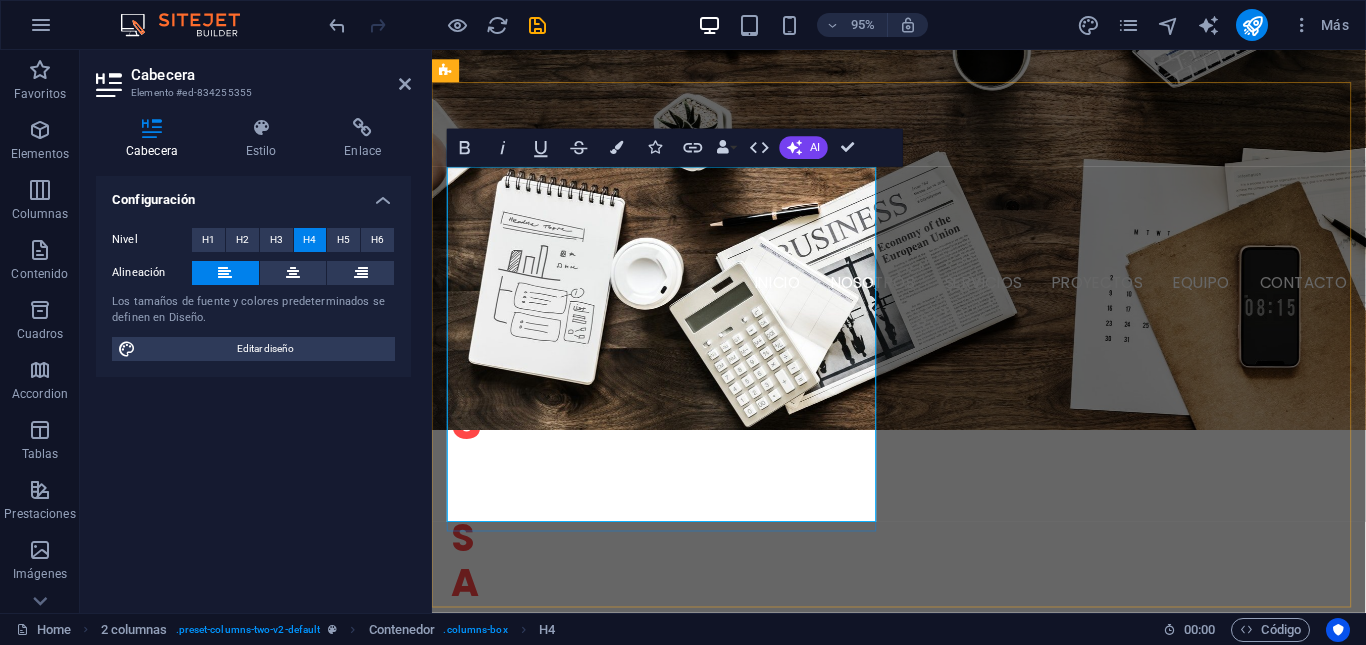 scroll, scrollTop: 700, scrollLeft: 0, axis: vertical 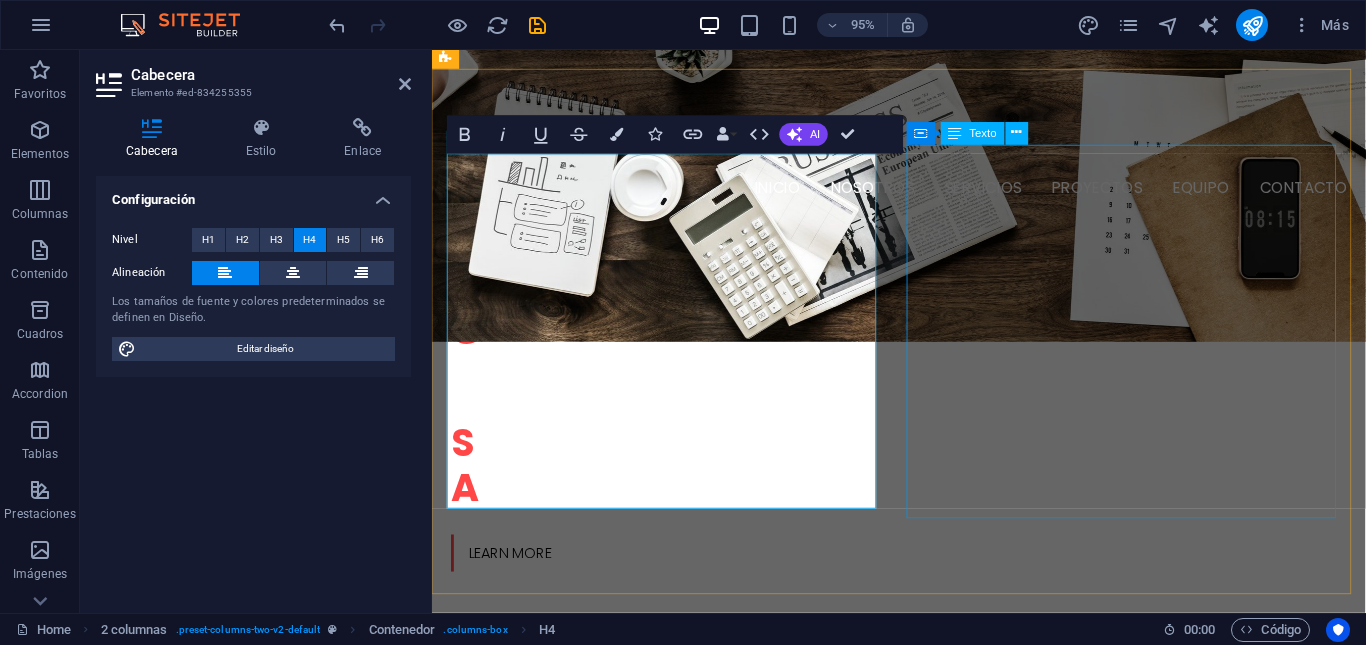 click on "R2 Soluciones es un empresa joven dedicada a ofrecer soluciones digitales para tu negocio, desde sistemas de facturación, aplicaciones web, sitios web autoadministrables, registro de dominios y hospedaje. Soluciones Integrales: Cubrimos tus necesidades de facturación y presencia digital en un solo lugar. Diseño Centrado en el Usuario: Creamos experiencias intuitivas y agradables para tus clientes. Tecnología de Vanguardia: Utilizamos las últimas herramientas y tendencias para asegurar resultados óptimos. Soporte Dedicado: Te acompañamos en cada paso del proceso, brindando asistencia y asesoramiento experto. Precios Competitivos: Ofrecemos soluciones de alta calidad a precios accesibles." at bounding box center (676, 1425) 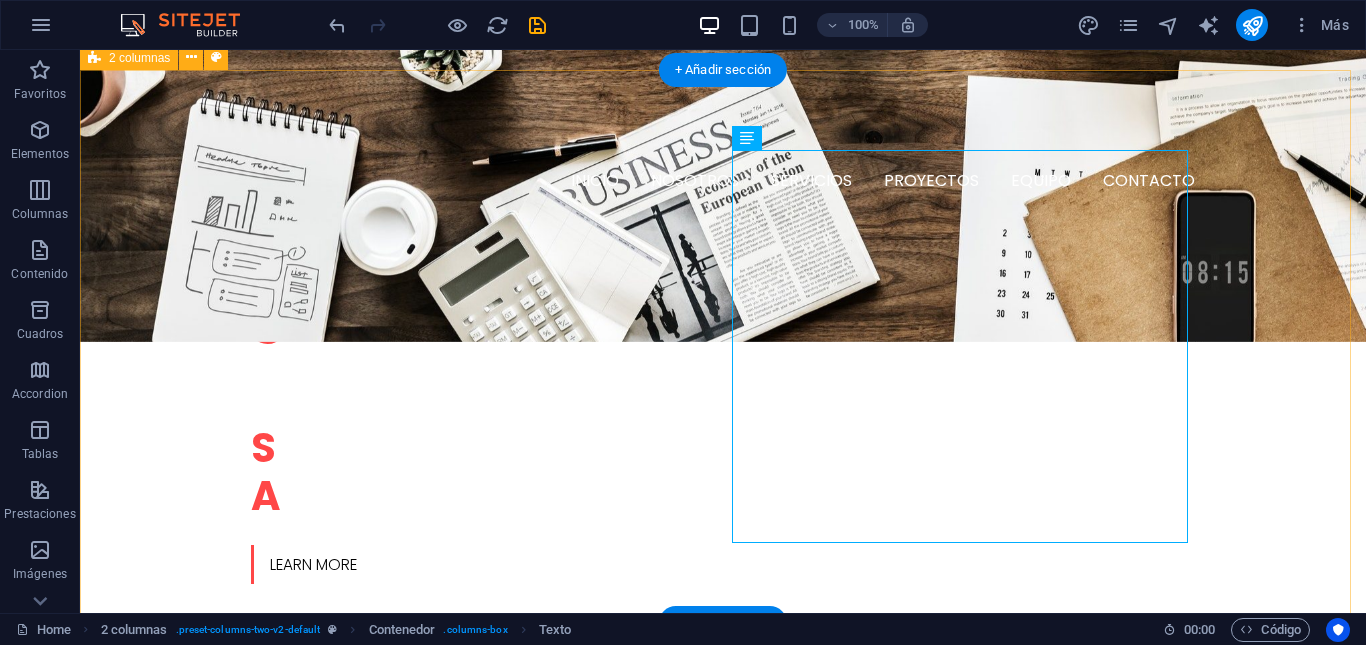 click on "¡t u éxito digital es nuestra prioridad! ¿Listo para llevar tu negocio al siguiente nivel? Contáctanos para una consulta gratuita y descubre cómo podemos ayudarte a alcanzar tus metas digitales. R2 Soluciones es un empresa joven dedicada a ofrecer soluciones digitales para tu negocio, desde sistemas de facturación, aplicaciones web, sitios web autoadministrables, registro de dominios y hospedaje. Soluciones Integrales: Cubrimos tus necesidades de facturación y presencia digital en un solo lugar. Diseño Centrado en el Usuario: Creamos experiencias intuitivas y agradables para tus clientes. Tecnología de Vanguardia: Utilizamos las últimas herramientas y tendencias para asegurar resultados óptimos. Soporte Dedicado: Te acompañamos en cada paso del proceso, brindando asistencia y asesoramiento experto. Precios Competitivos: Ofrecemos soluciones de alta calidad a precios accesibles." at bounding box center [723, 1203] 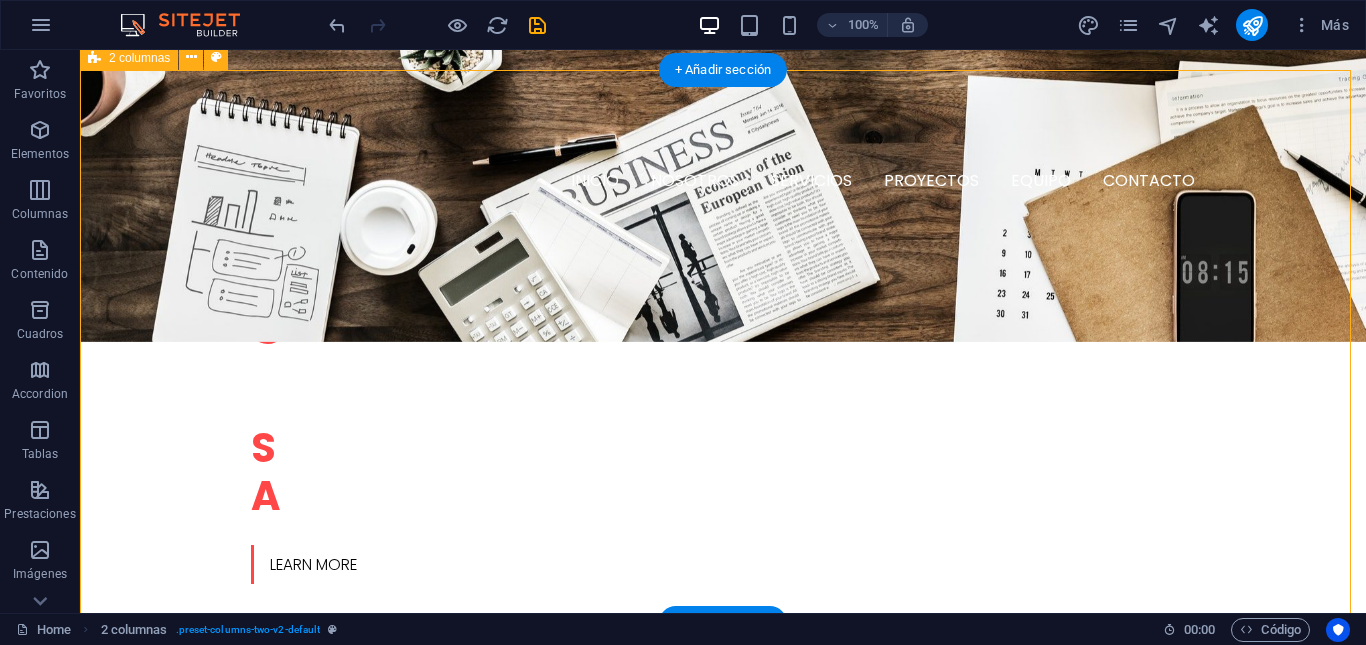 click on "¡t u éxito digital es nuestra prioridad! ¿Listo para llevar tu negocio al siguiente nivel? Contáctanos para una consulta gratuita y descubre cómo podemos ayudarte a alcanzar tus metas digitales. R2 Soluciones es un empresa joven dedicada a ofrecer soluciones digitales para tu negocio, desde sistemas de facturación, aplicaciones web, sitios web autoadministrables, registro de dominios y hospedaje. Soluciones Integrales: Cubrimos tus necesidades de facturación y presencia digital en un solo lugar. Diseño Centrado en el Usuario: Creamos experiencias intuitivas y agradables para tus clientes. Tecnología de Vanguardia: Utilizamos las últimas herramientas y tendencias para asegurar resultados óptimos. Soporte Dedicado: Te acompañamos en cada paso del proceso, brindando asistencia y asesoramiento experto. Precios Competitivos: Ofrecemos soluciones de alta calidad a precios accesibles." at bounding box center (723, 1203) 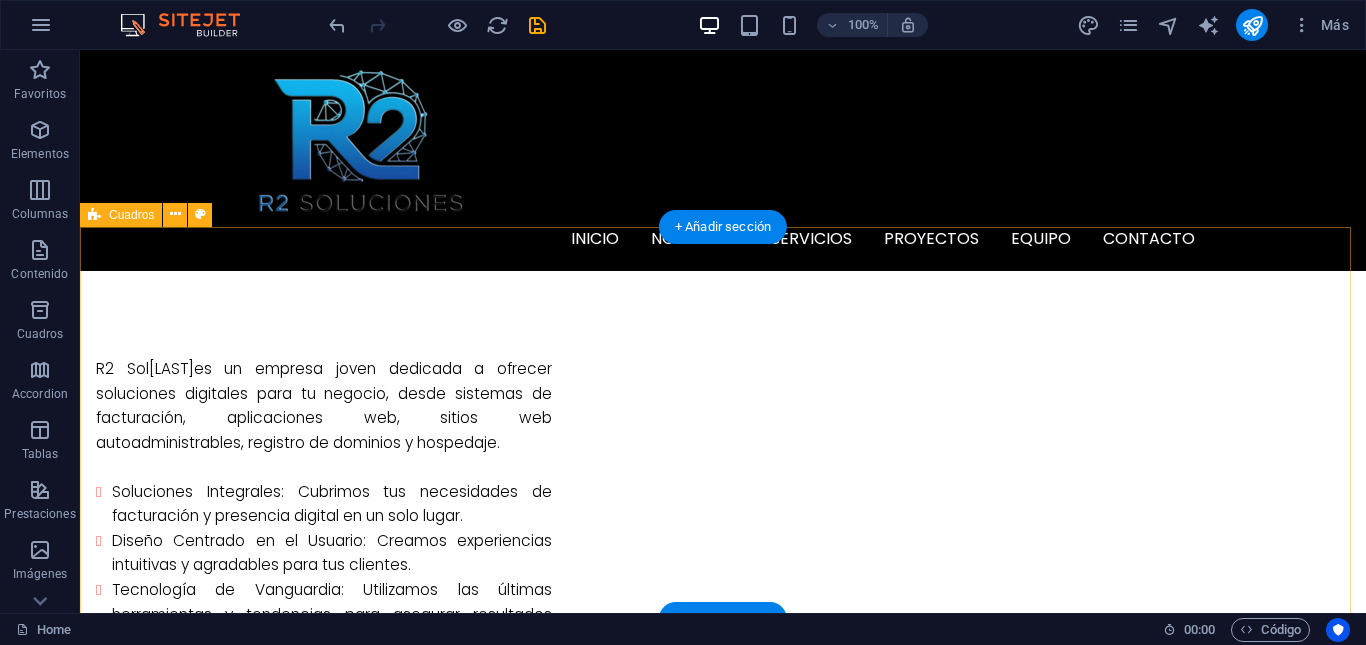 scroll, scrollTop: 1200, scrollLeft: 0, axis: vertical 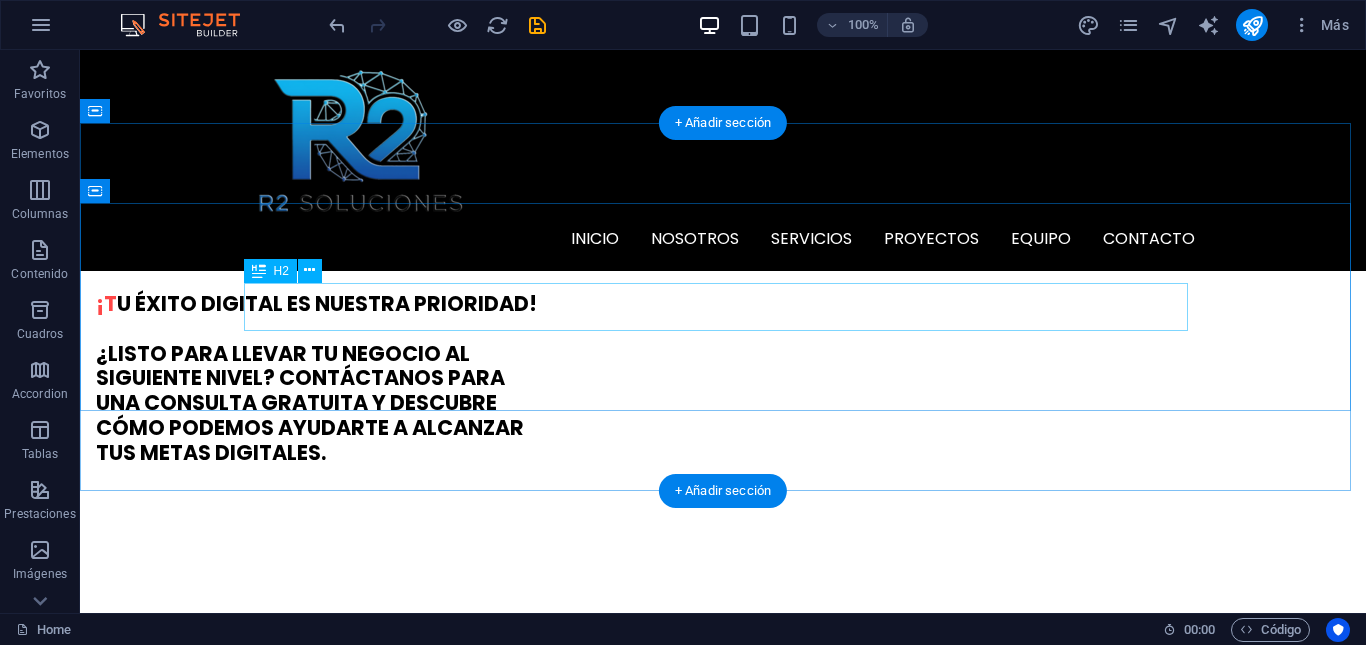 click on "O ur Services" at bounding box center [723, 1682] 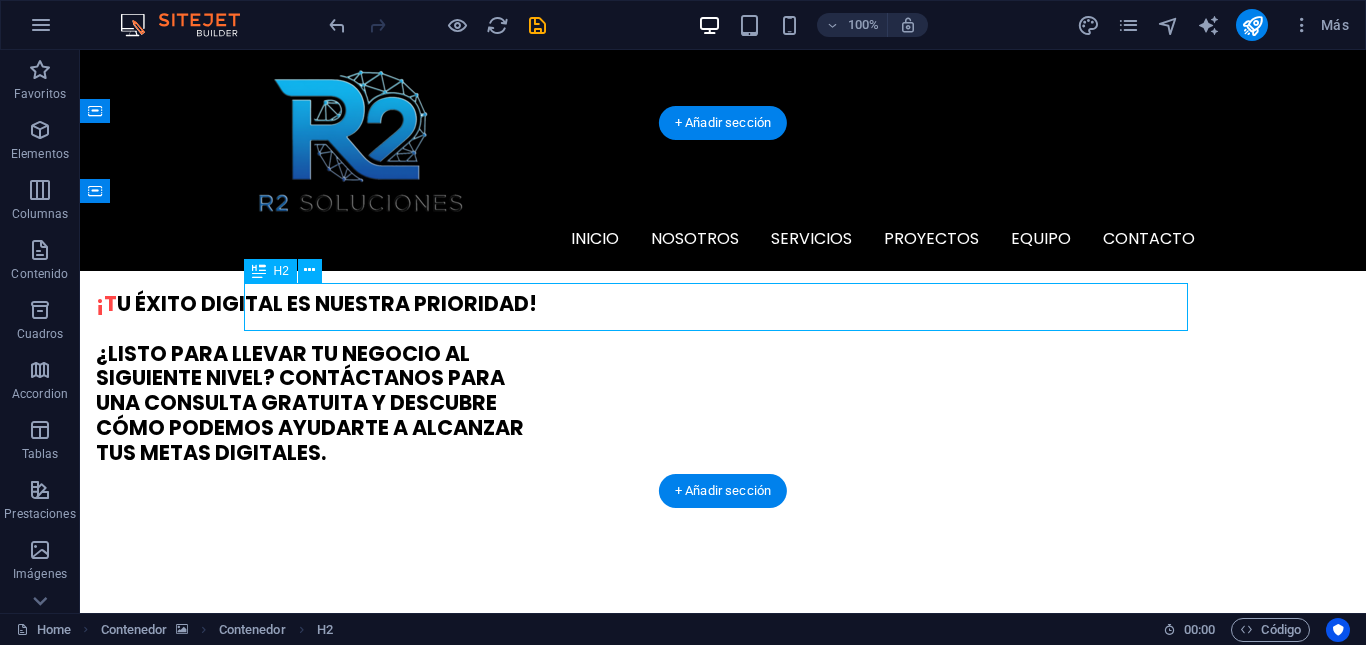 click on "O ur Services" at bounding box center [723, 1682] 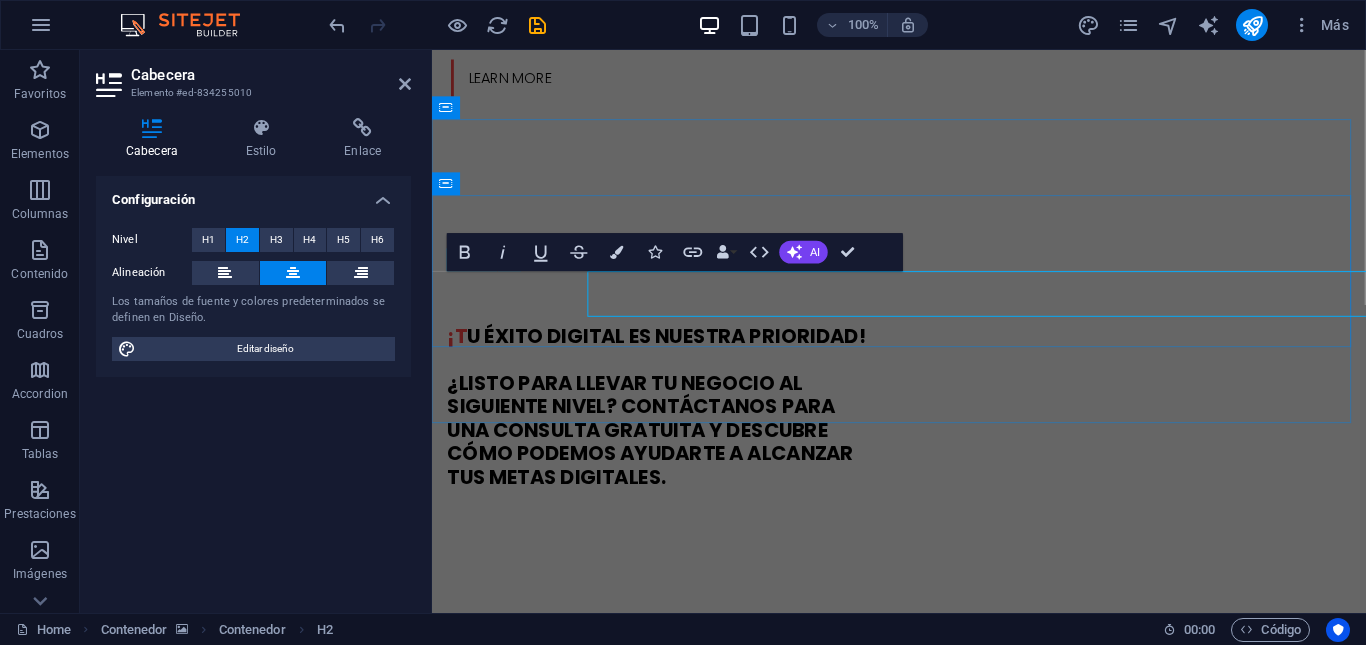 click on "O" at bounding box center (798, 1681) 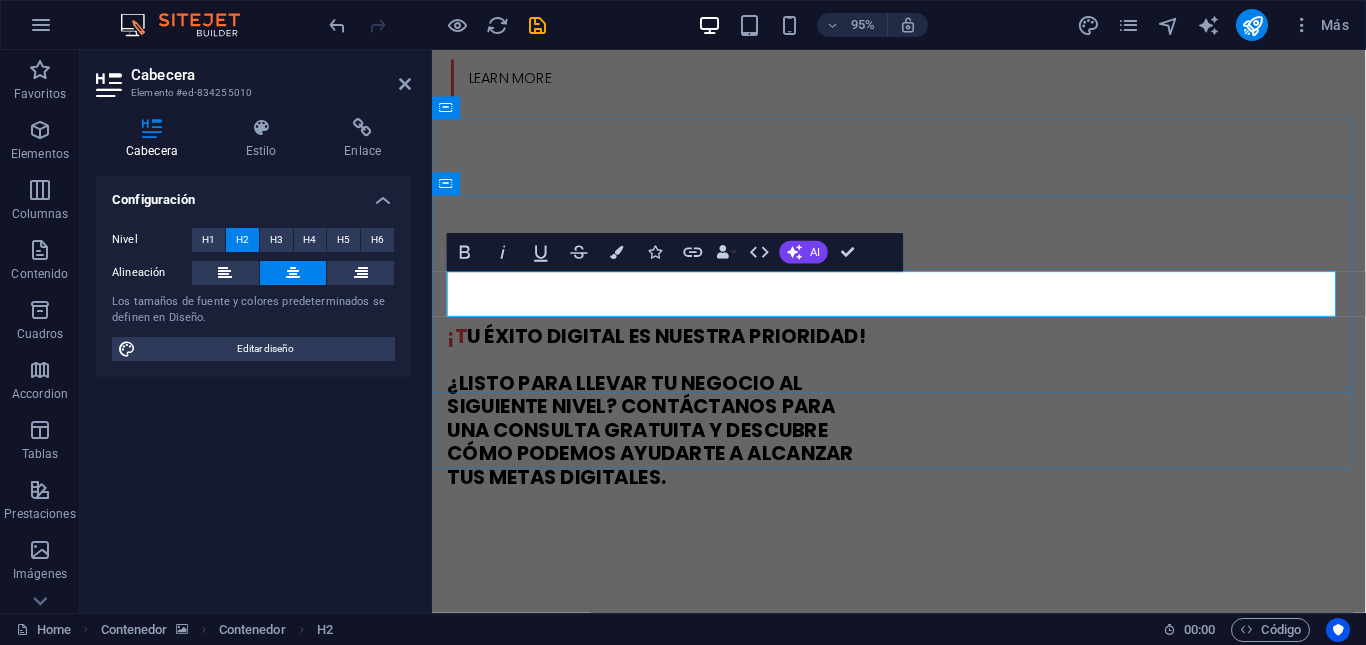 click on "O" at bounding box center (798, 1681) 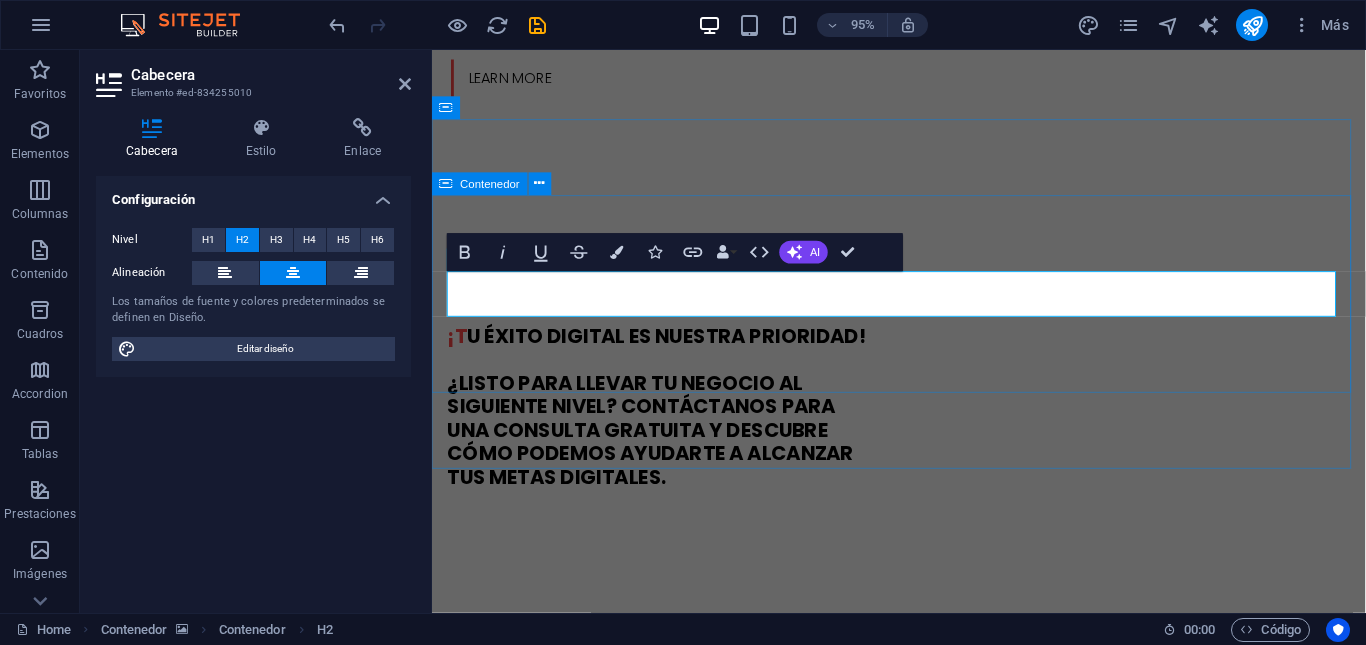 type 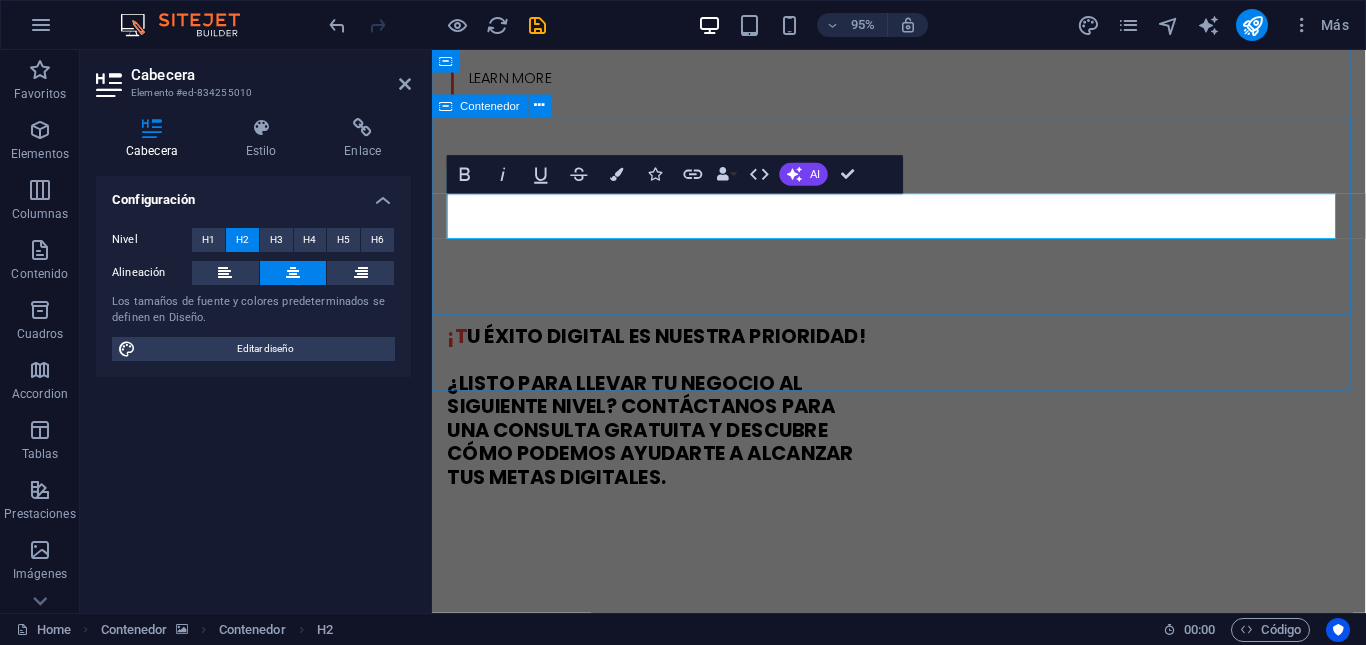 scroll, scrollTop: 1600, scrollLeft: 0, axis: vertical 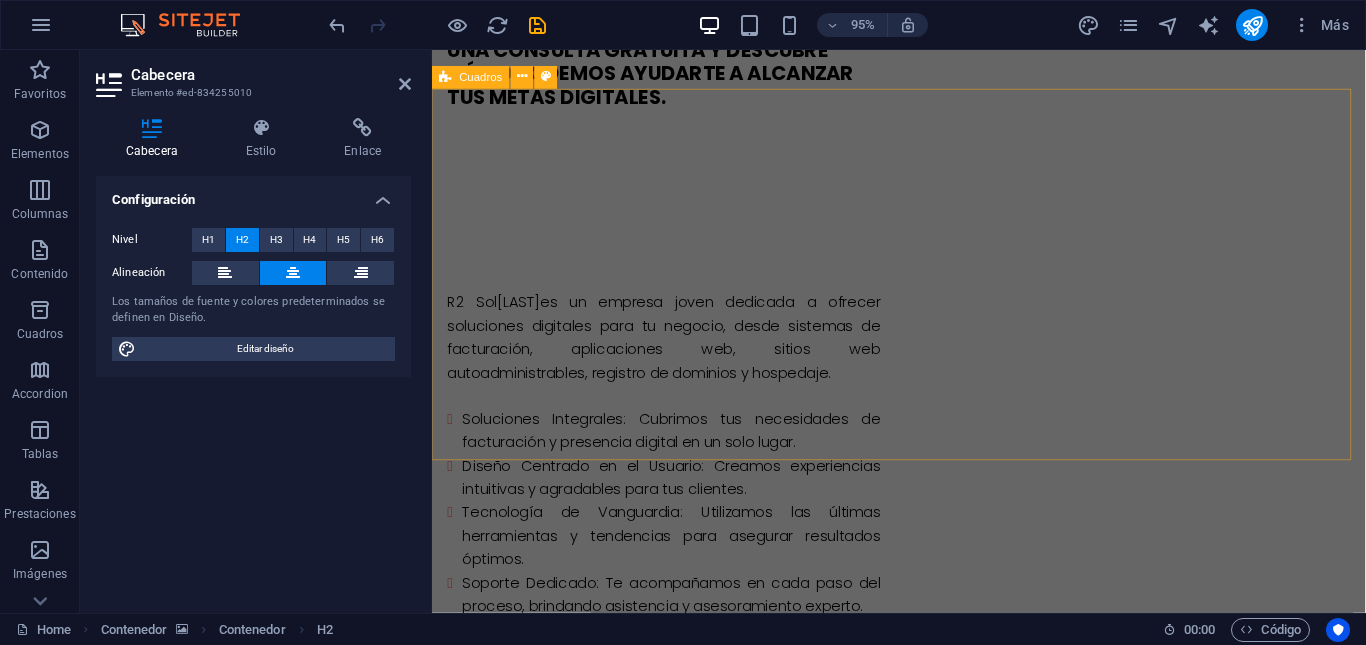 click on "Analytics Lorem ipsum dolor sit amet, consectetur adipisicing elit. Veritatis, dolorem! Strategies Lorem ipsum dolor sit amet, consectetur adipisicing elit. Veritatis, dolorem! Great Results Lorem ipsum dolor sit amet, consectetur adipisicing elit. Veritatis, dolorem!" at bounding box center (923, 1954) 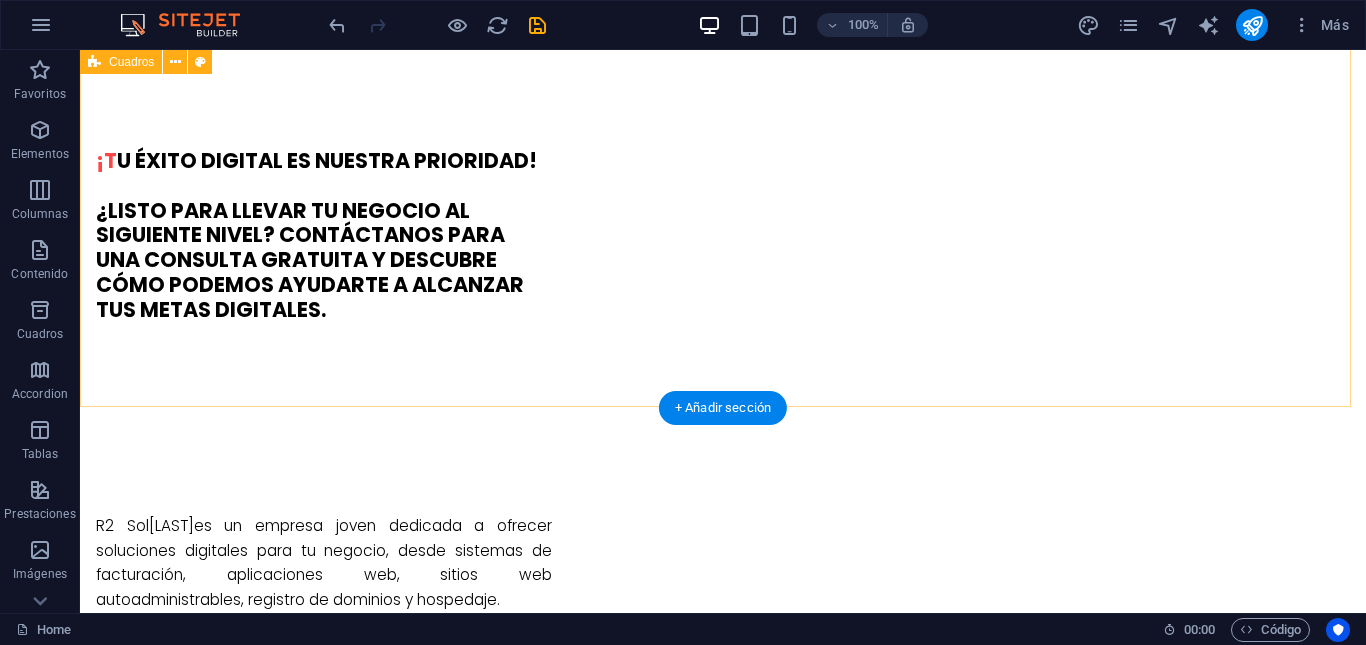 scroll, scrollTop: 1675, scrollLeft: 0, axis: vertical 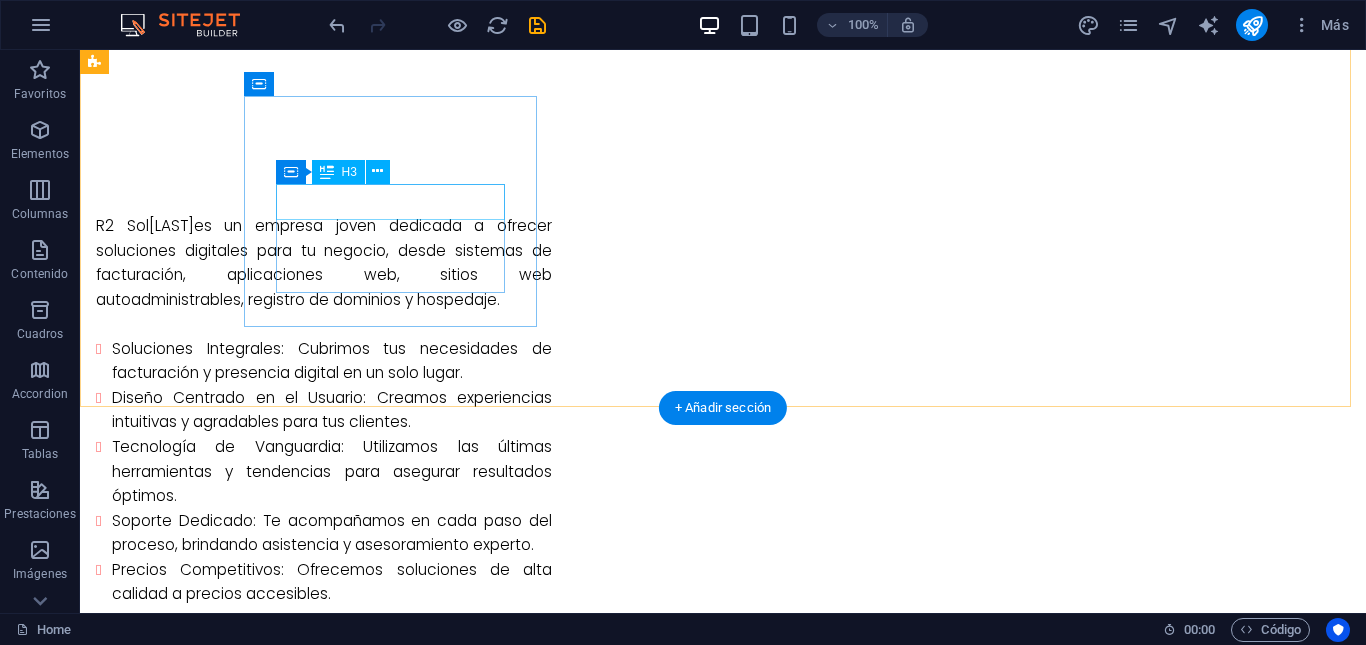 click on "Analytics" at bounding box center [242, 1609] 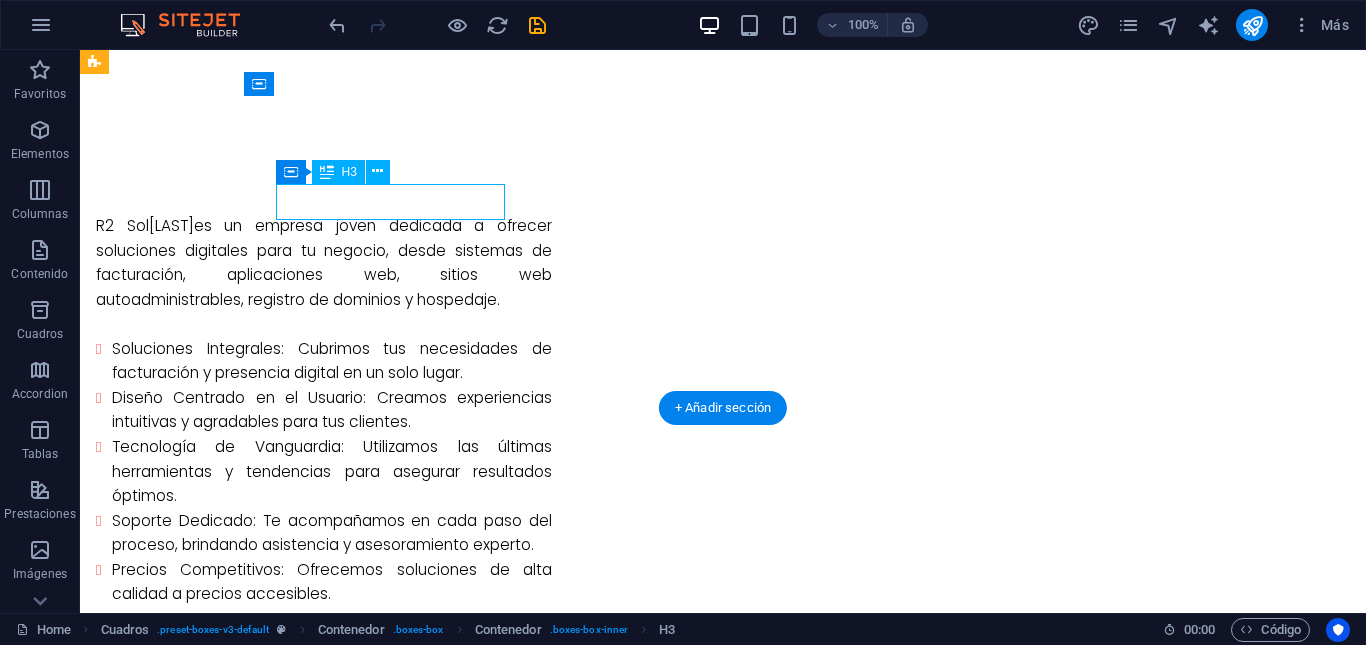 click on "Analytics" at bounding box center [242, 1609] 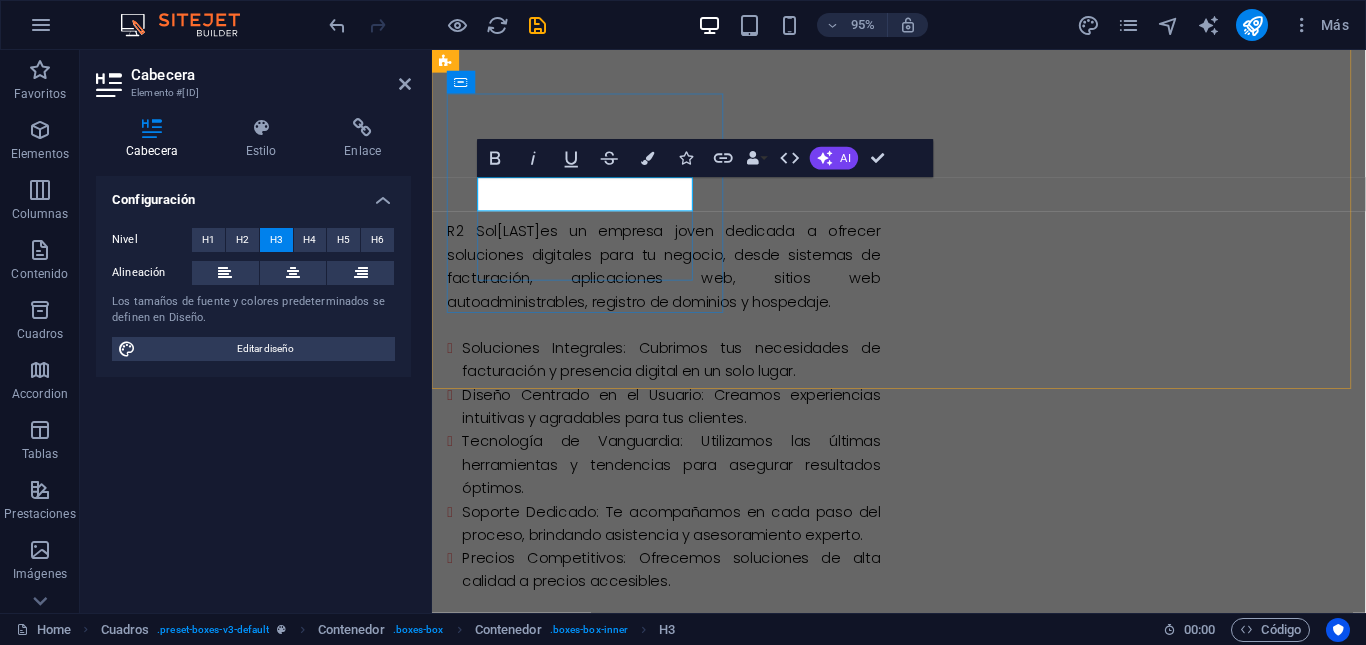 click on "Analytics" at bounding box center [594, 1624] 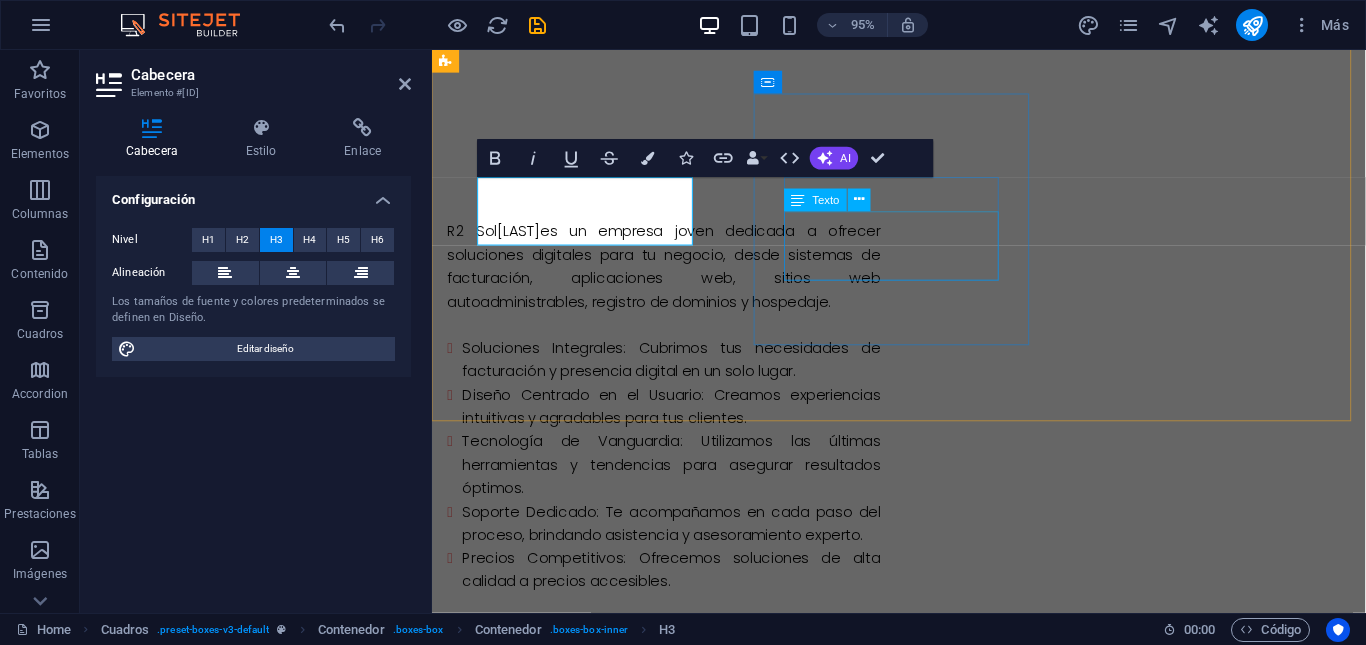 click on "Lorem ipsum dolor sit amet, consectetur adipisicing elit. Veritatis, dolorem!" at bounding box center [594, 1961] 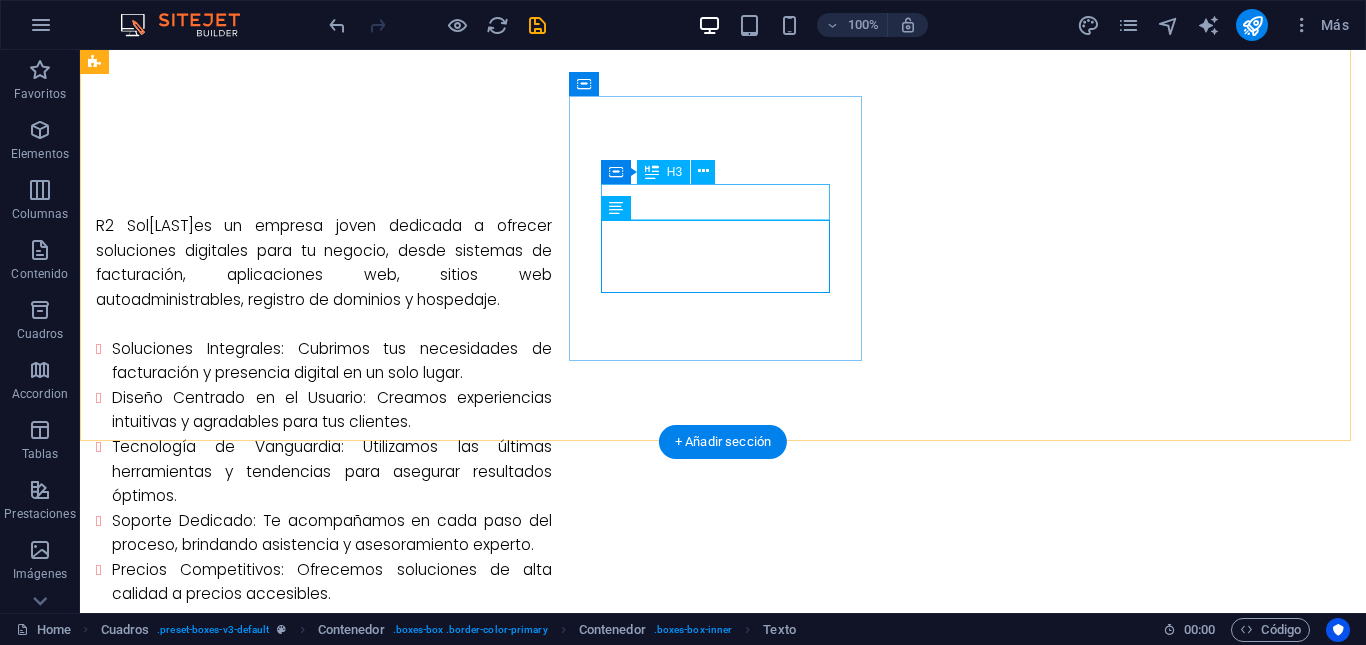click on "Strategies" at bounding box center [242, 1891] 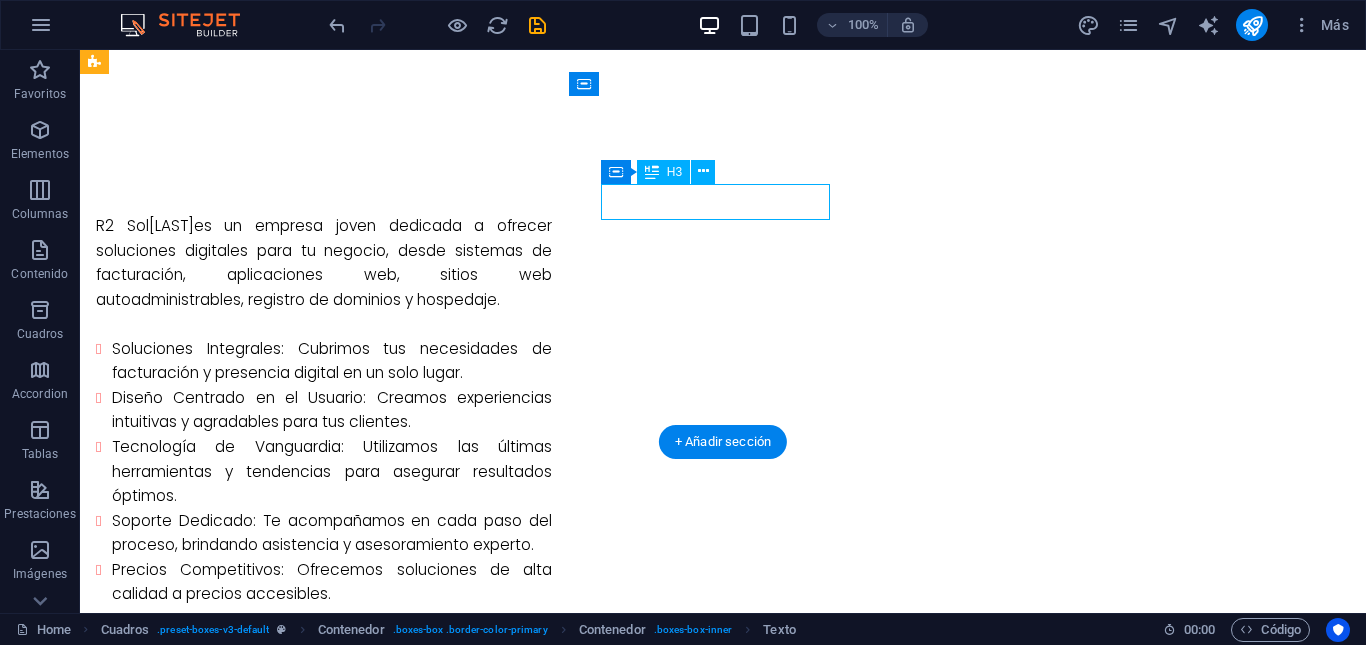 click on "Strategies" at bounding box center (242, 1891) 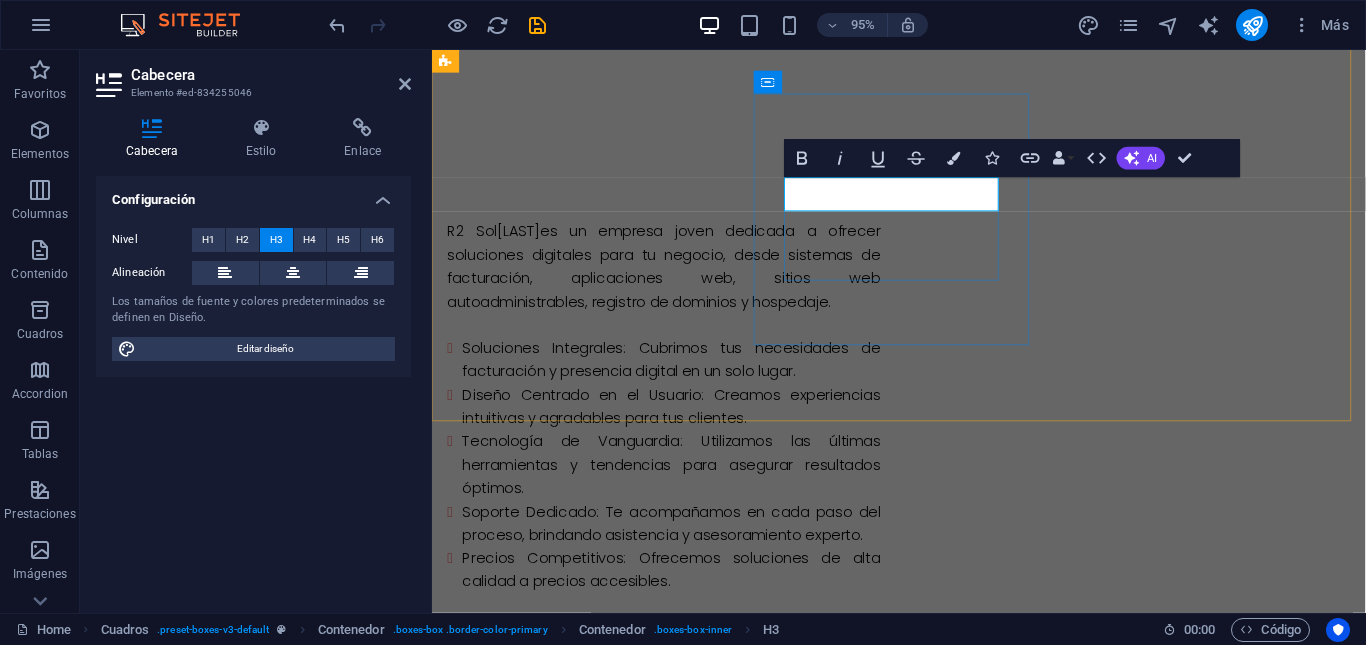 type 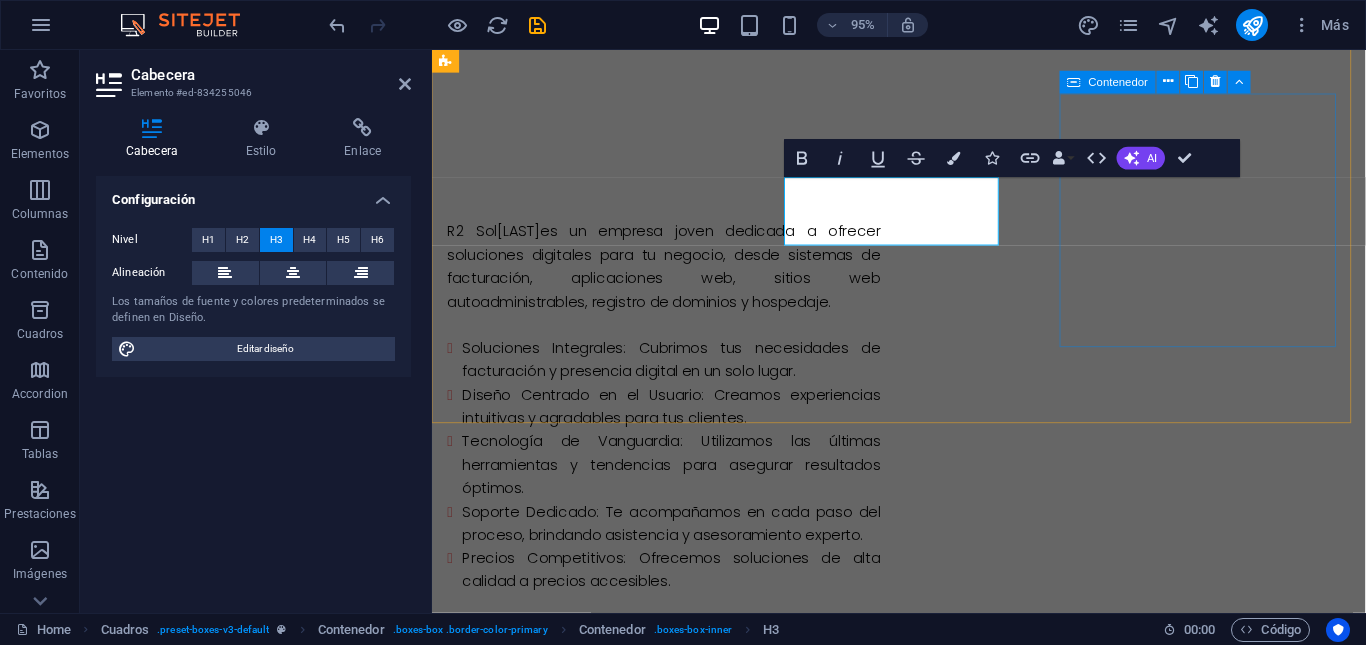 click on "Great Results Lorem ipsum dolor sit amet, consectetur adipisicing elit. Veritatis, dolorem!" at bounding box center (594, 2198) 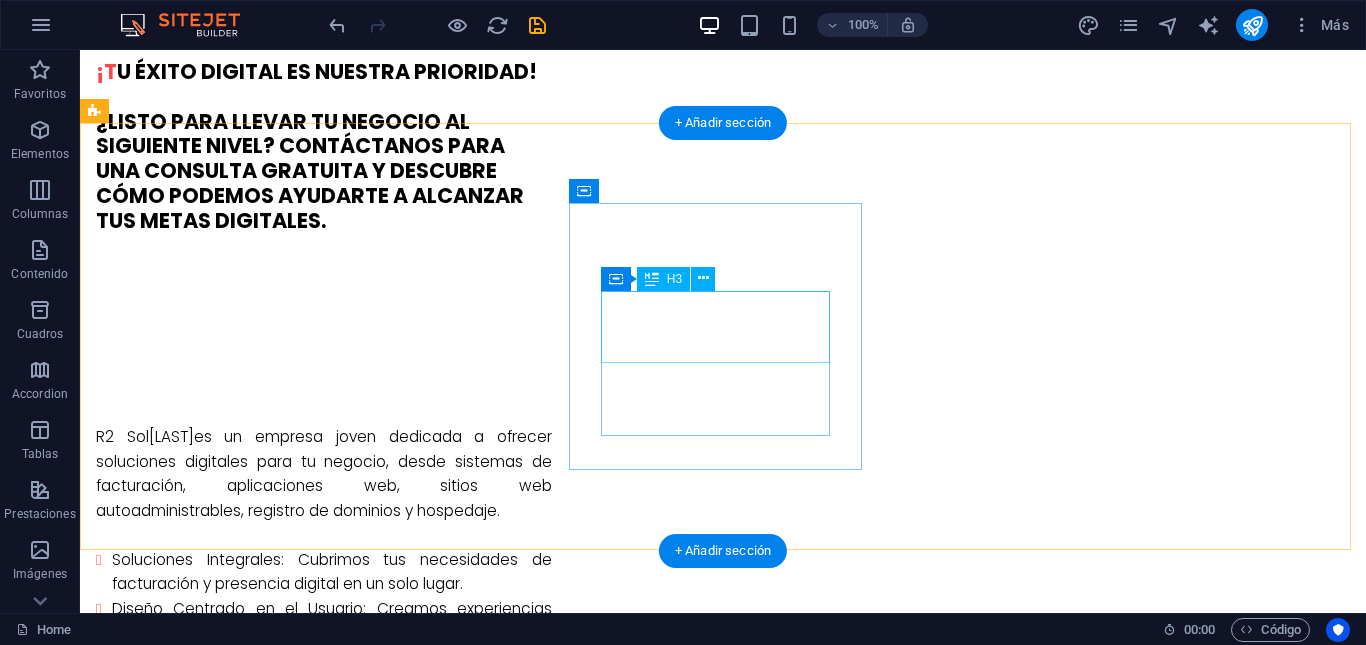 scroll, scrollTop: 1575, scrollLeft: 0, axis: vertical 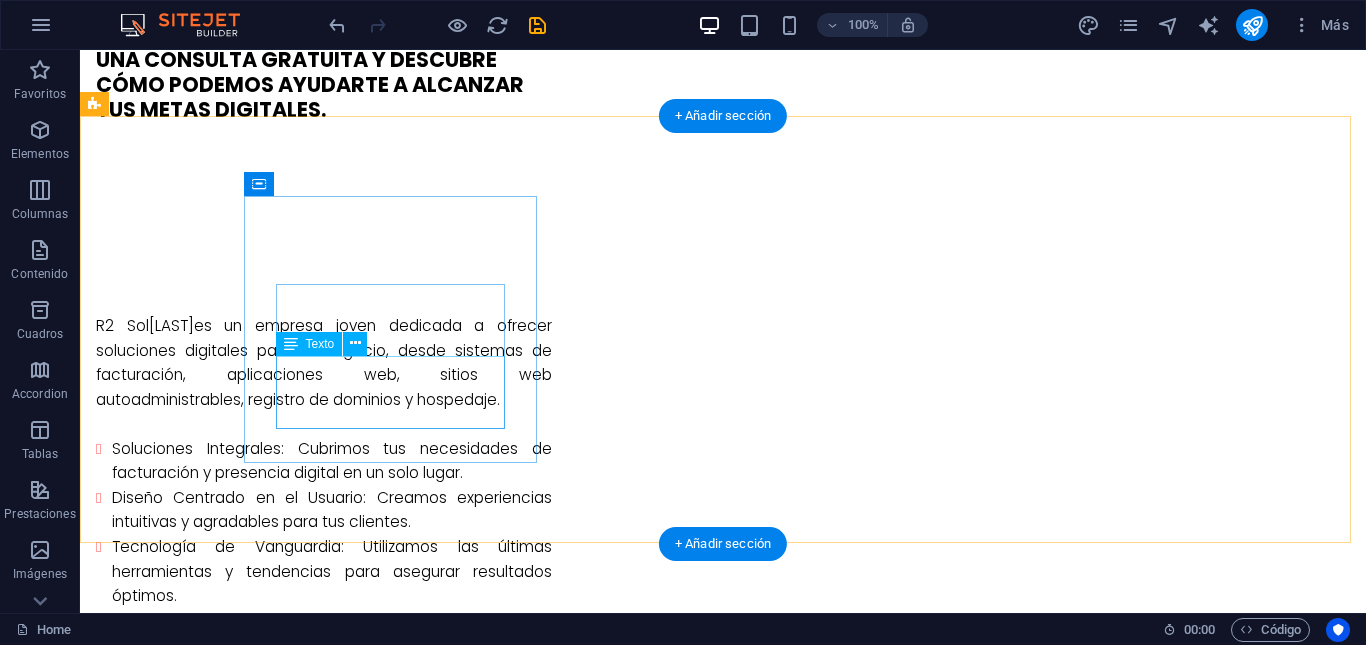 click on "Lorem ipsum dolor sit amet, consectetur adipisicing elit. Veritatis, dolorem!" at bounding box center (242, 1800) 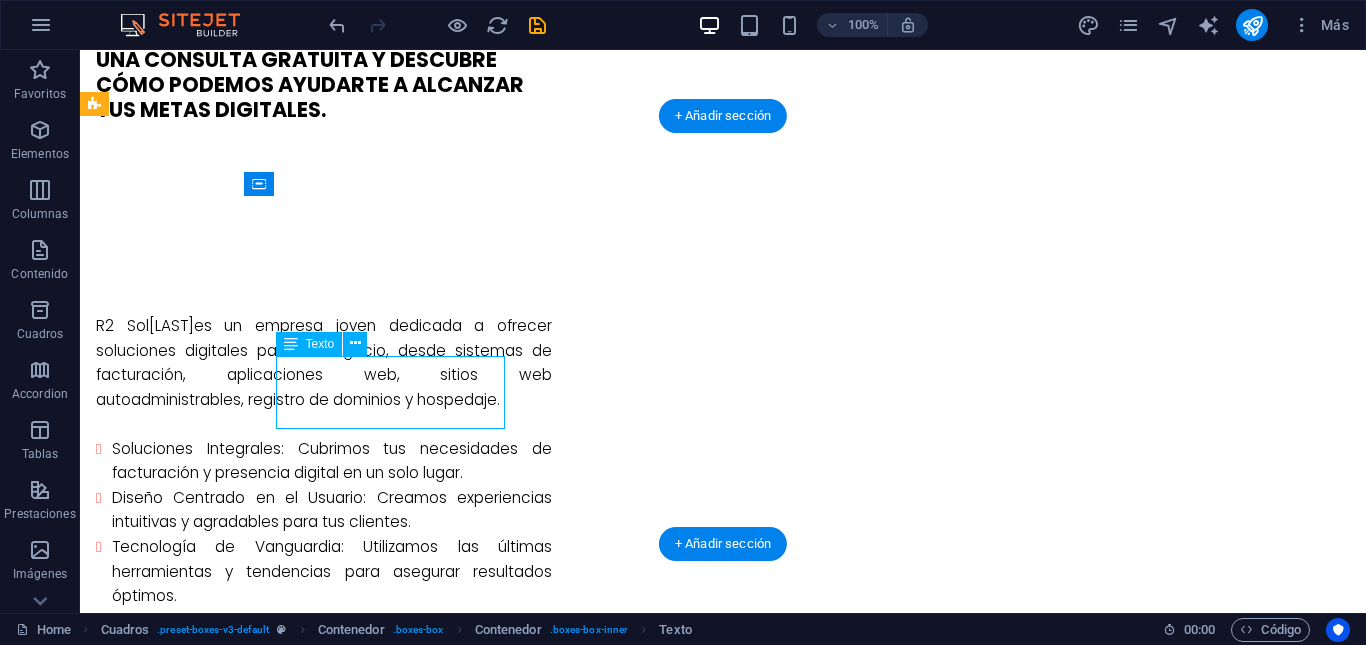 click on "Lorem ipsum dolor sit amet, consectetur adipisicing elit. Veritatis, dolorem!" at bounding box center [242, 1800] 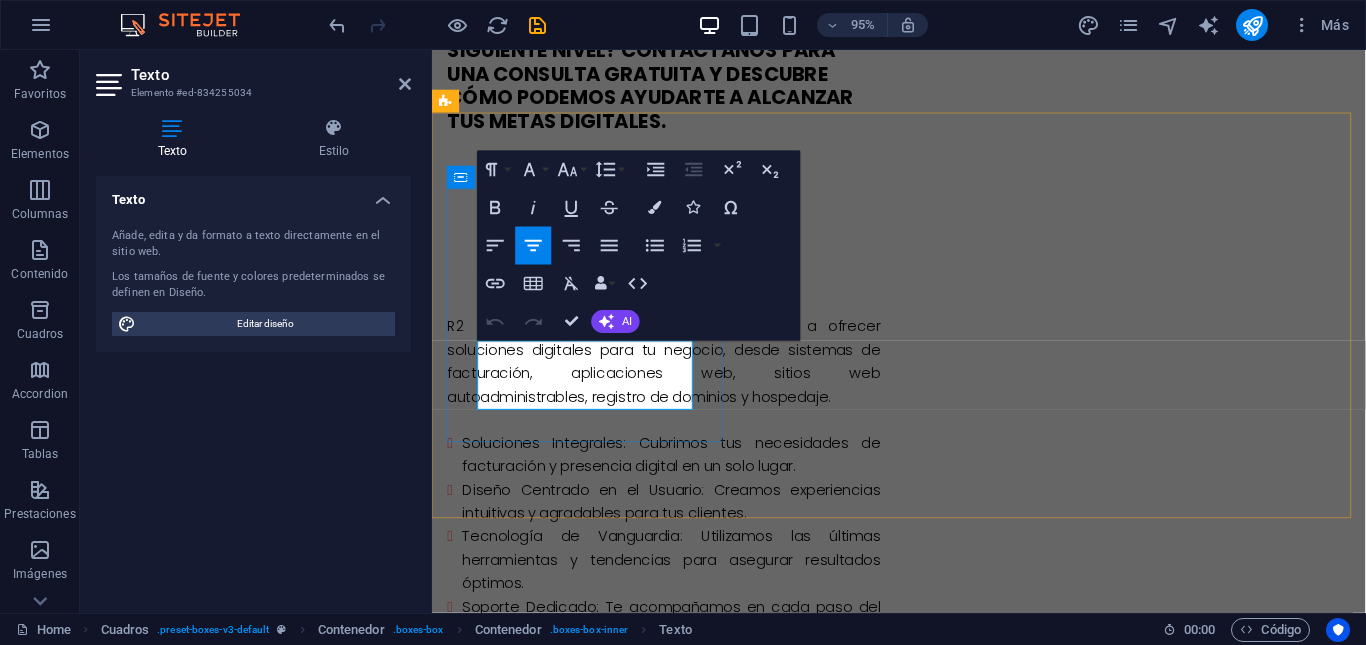 drag, startPoint x: 669, startPoint y: 414, endPoint x: 485, endPoint y: 374, distance: 188.29764 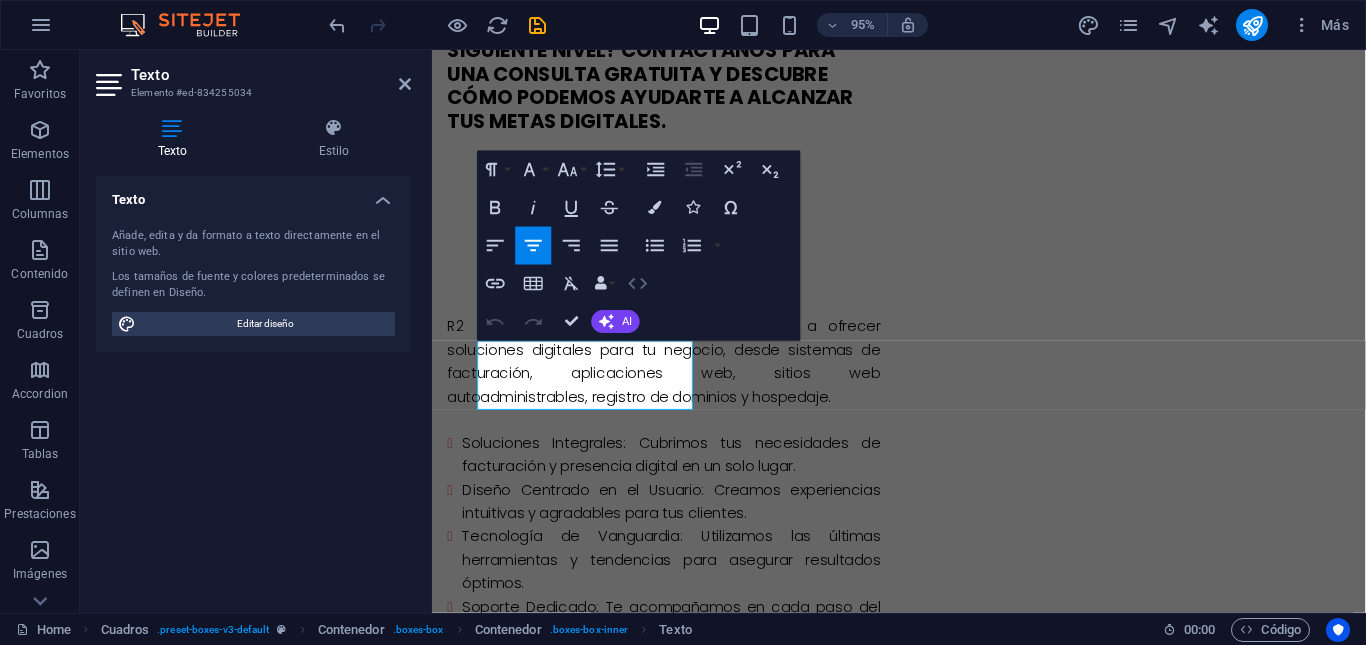 scroll, scrollTop: 912, scrollLeft: 1, axis: both 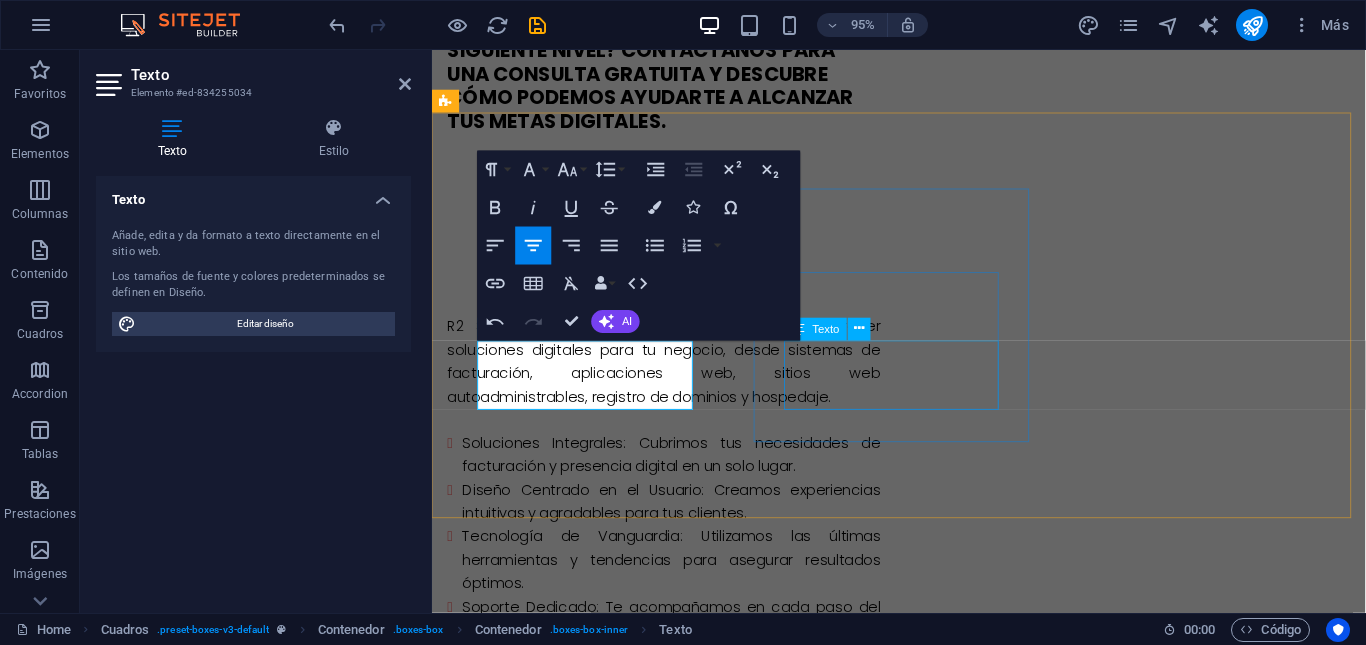 click on "Lorem ipsum dolor sit amet, consectetur adipisicing elit. Veritatis, dolorem!" at bounding box center [594, 2097] 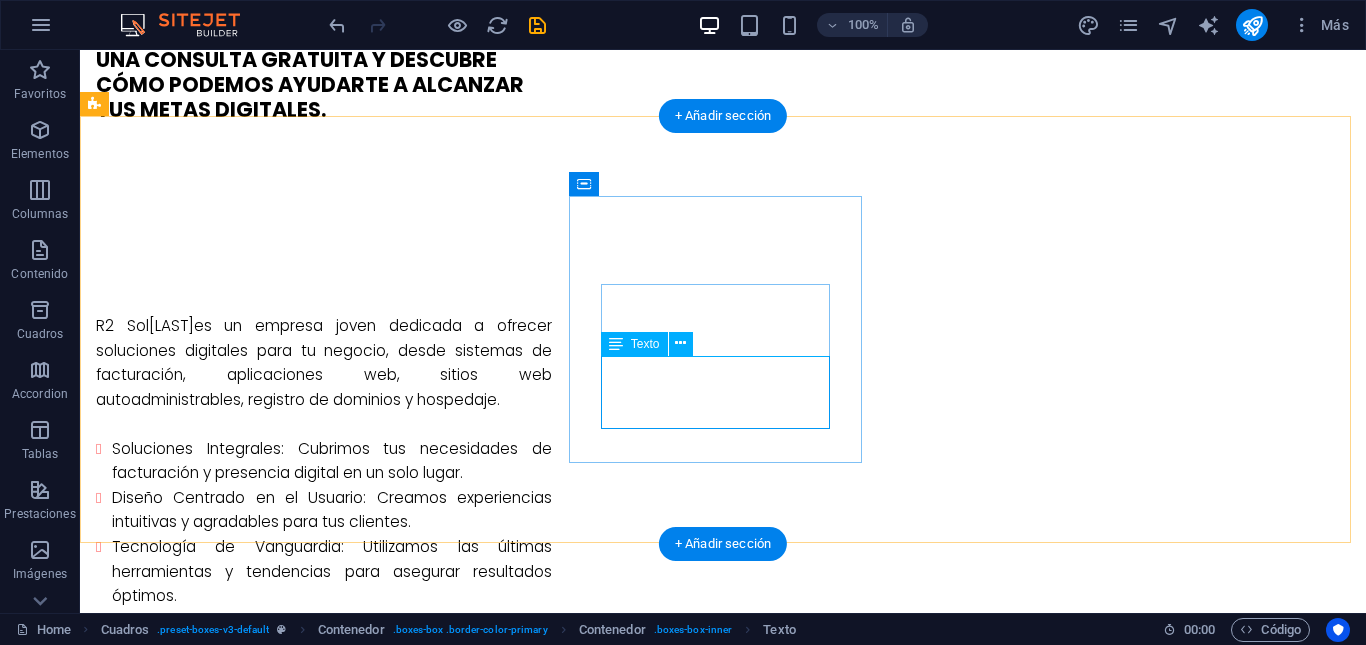 click on "Lorem ipsum dolor sit amet, consectetur adipisicing elit. Veritatis, dolorem!" at bounding box center [242, 2082] 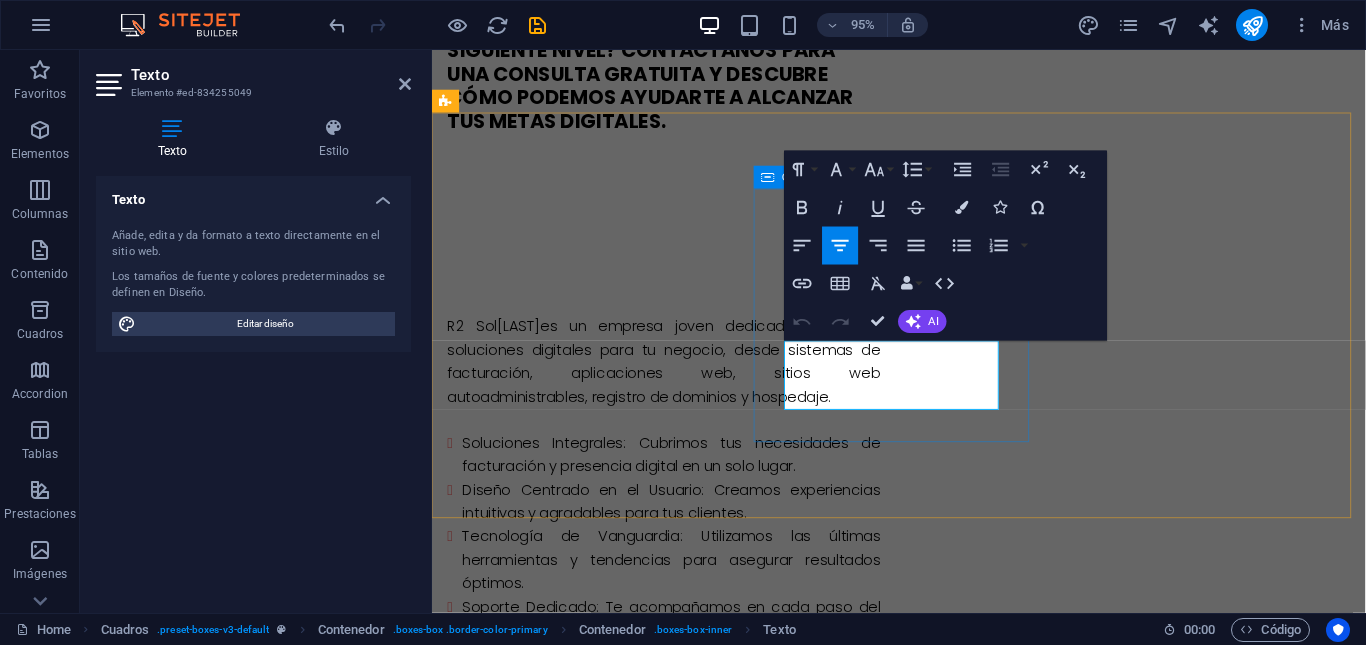 drag, startPoint x: 993, startPoint y: 413, endPoint x: 797, endPoint y: 364, distance: 202.03218 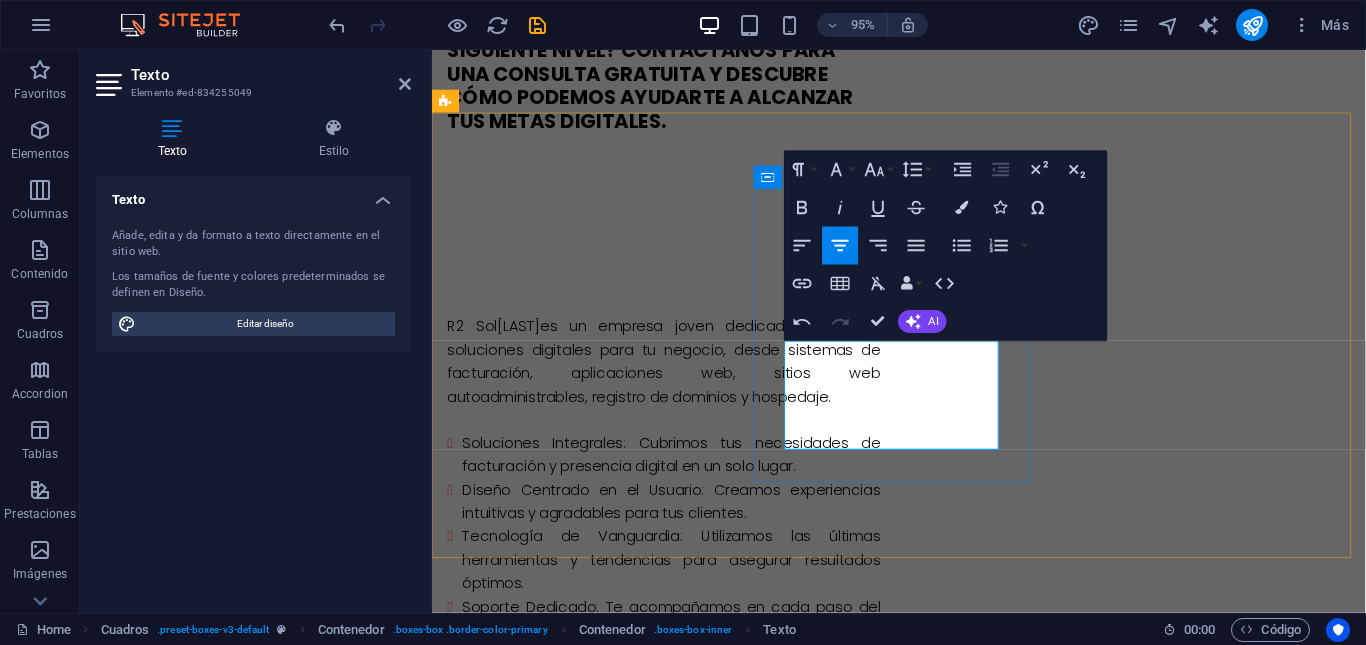 click on "Potencia tu presencia en línea con un diseño atractivo y funcional que cautive a tus clientes." at bounding box center (594, 2117) 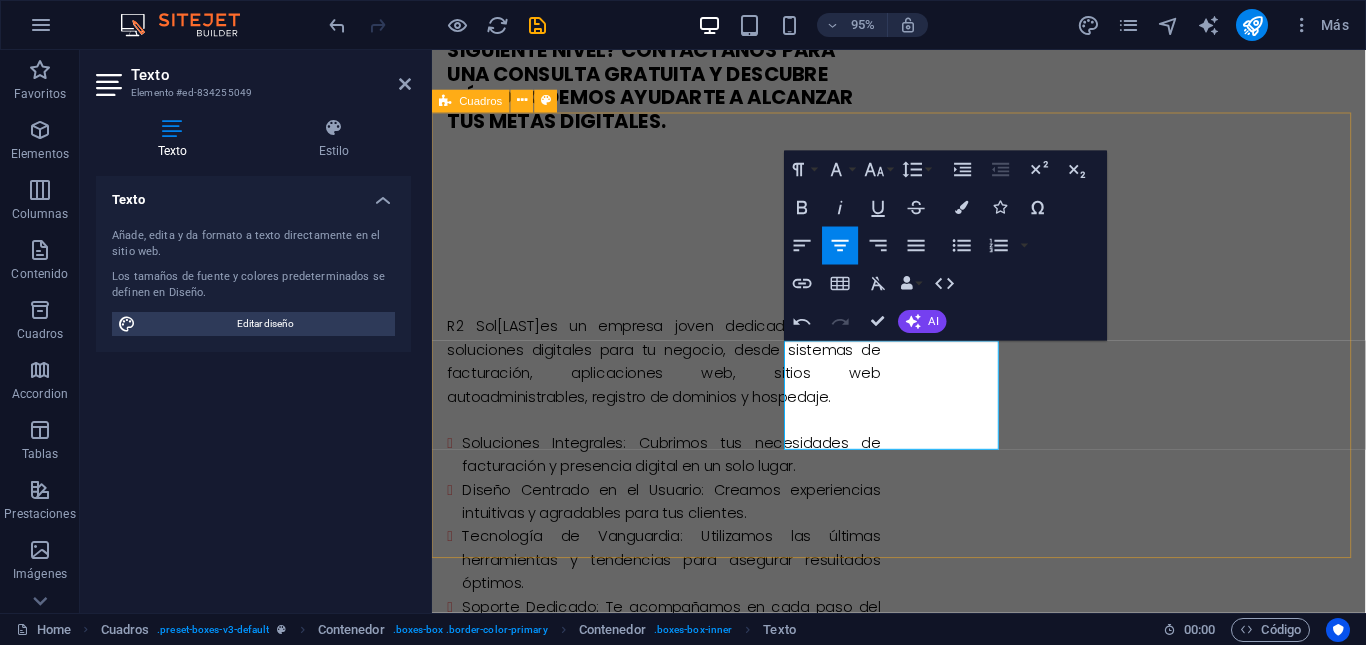click on "sistemas de facturación Simplifica y agiliza tu proceso de facturación con nuestra plataforma intuitiva. applications web Potencia tu presencia en línea con un diseño atractivo y funcional que cautive a tus clientes. Great Results Lorem ipsum dolor sit amet, consectetur adipisicing elit. Veritatis, dolorem!" at bounding box center (923, 2036) 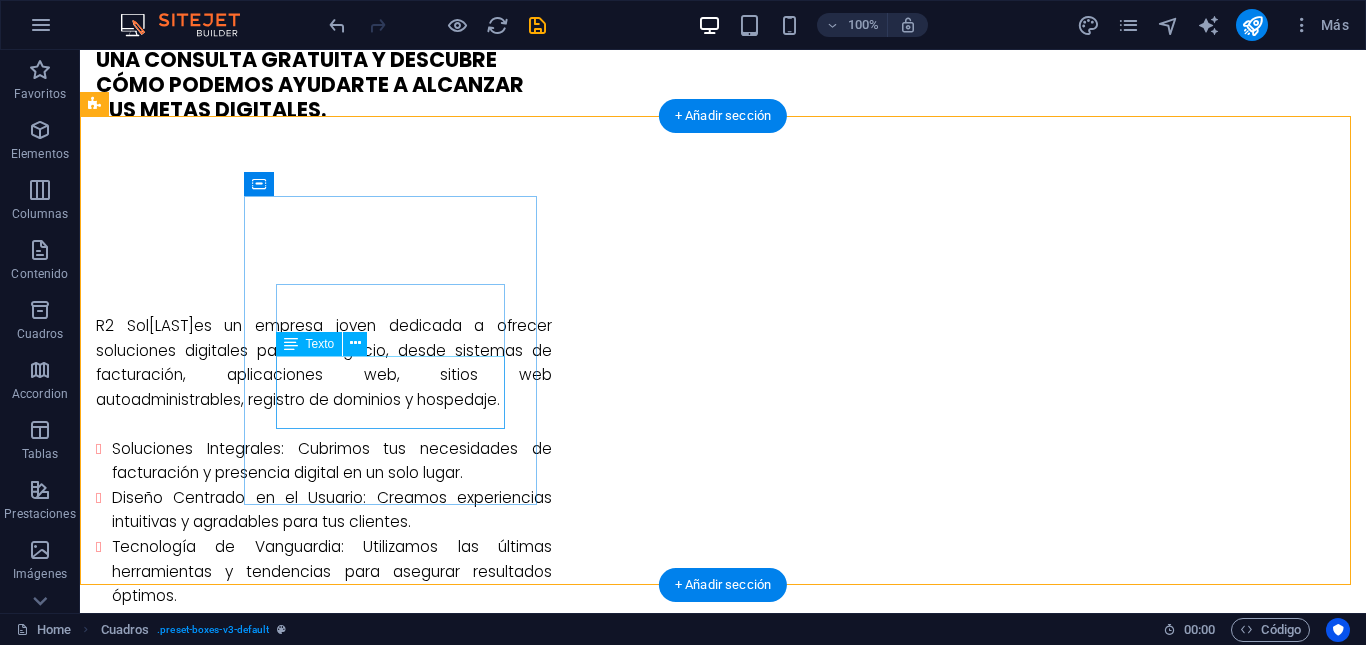 click on "Simplifica y agiliza tu proceso de facturación con nuestra plataforma intuitiva." at bounding box center (242, 1800) 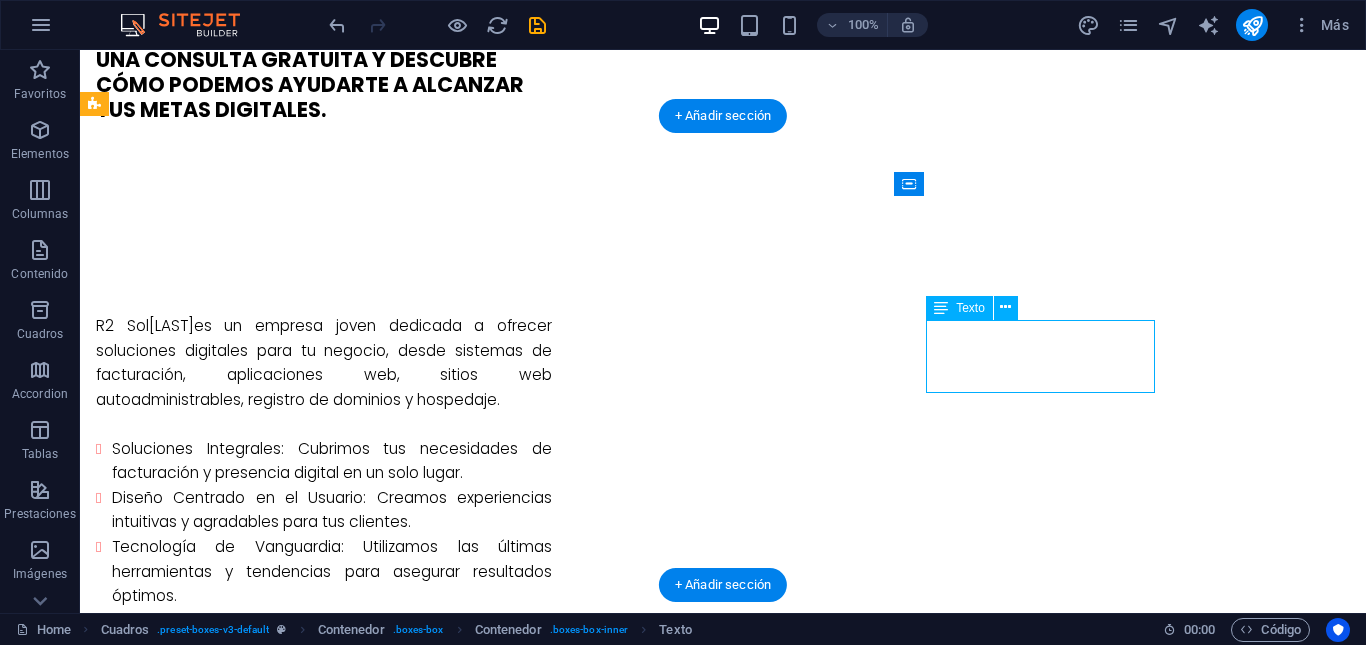 click on "Lorem ipsum dolor sit amet, consectetur adipisicing elit. Veritatis, dolorem!" at bounding box center (242, 2371) 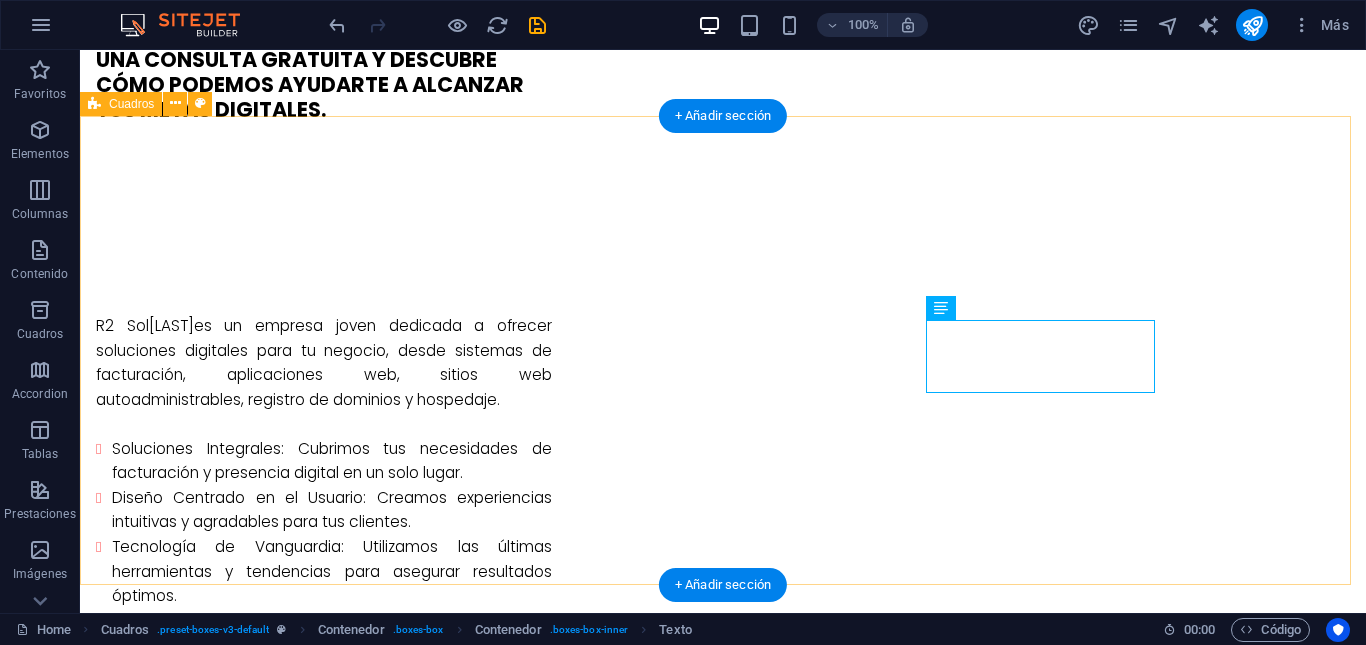 click on "sistemas de facturación Simplifica y agiliza tu proceso de facturación con nuestra plataforma intuitiva. applications web Potencia tu presencia en línea con un diseño atractivo y funcional que cautive a tus clientes. Great Results Lorem ipsum dolor sit amet, consectetur adipisicing elit. Veritatis, dolorem!" at bounding box center (723, 2021) 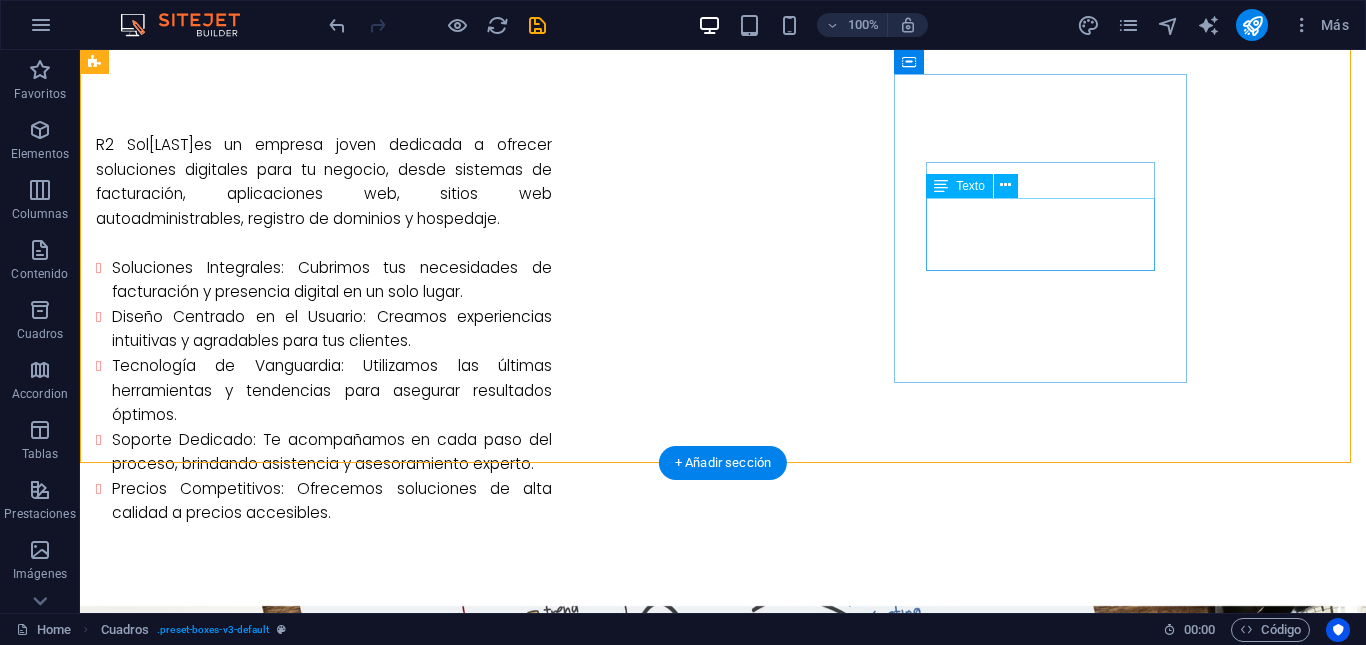 scroll, scrollTop: 1775, scrollLeft: 0, axis: vertical 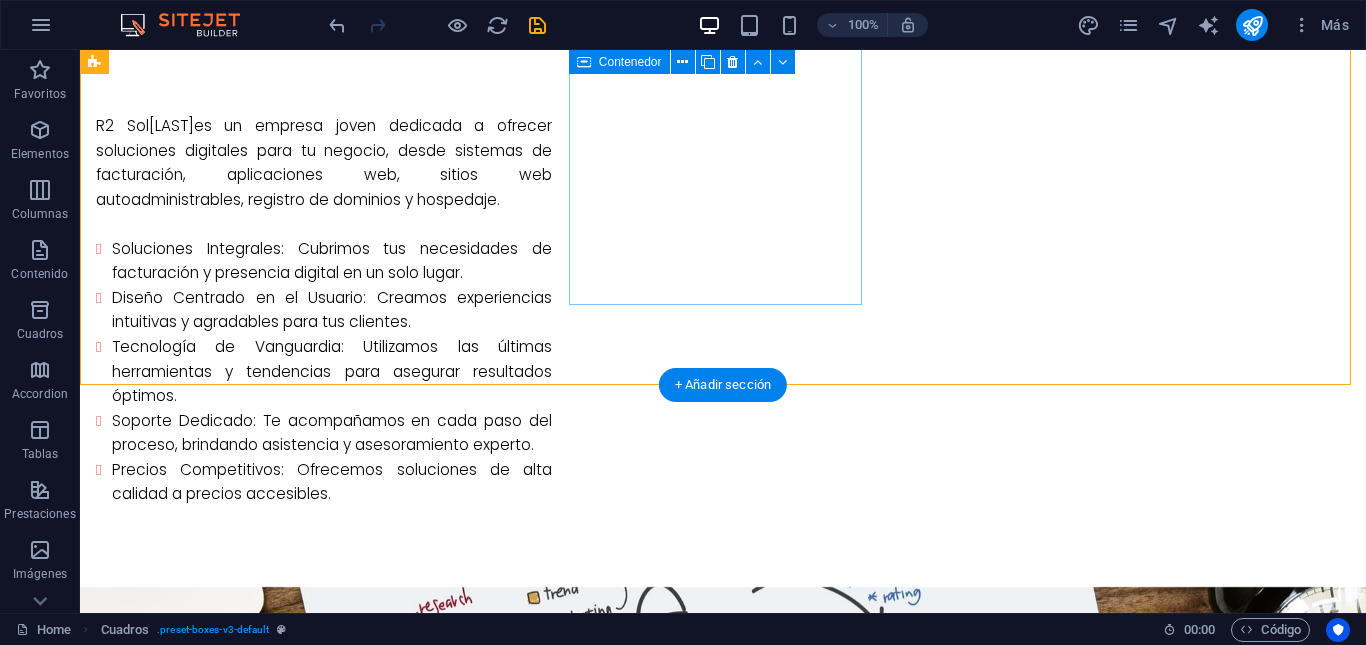 click on "Potencia tu presencia en línea con un diseño atractivo y funcional que cautive a tus clientes." at bounding box center (242, 1902) 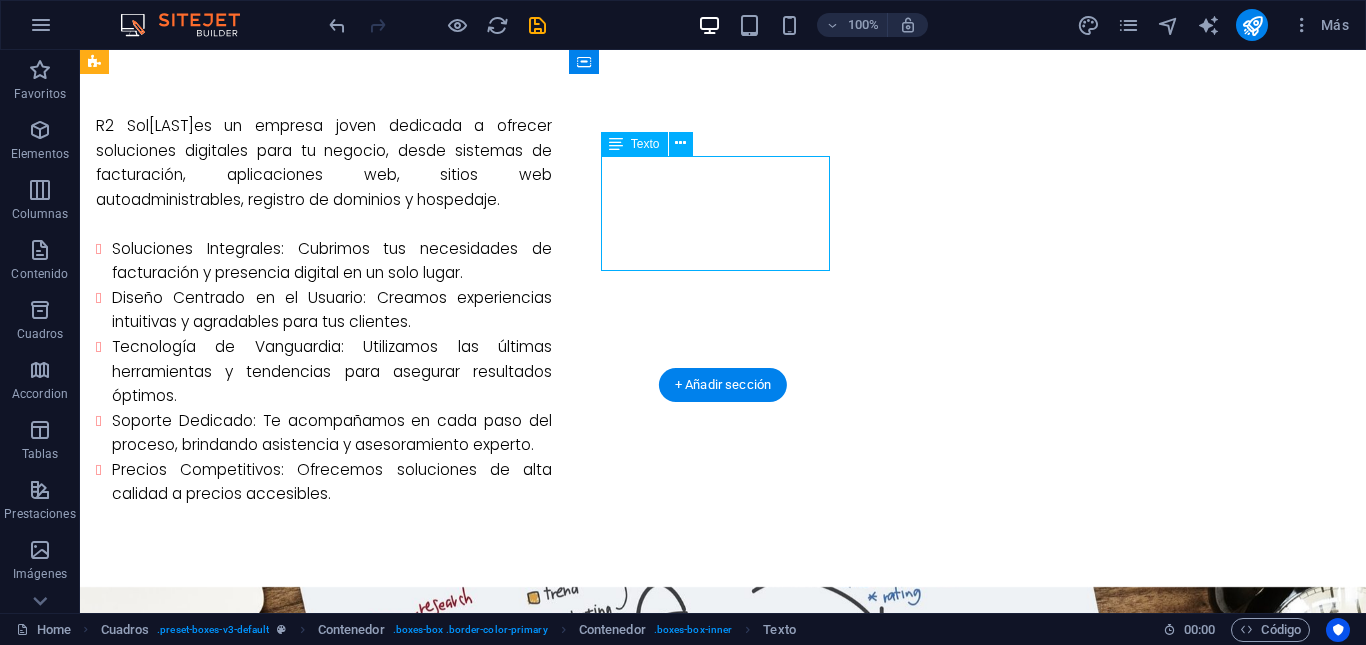 click on "Potencia tu presencia en línea con un diseño atractivo y funcional que cautive a tus clientes." at bounding box center (242, 1902) 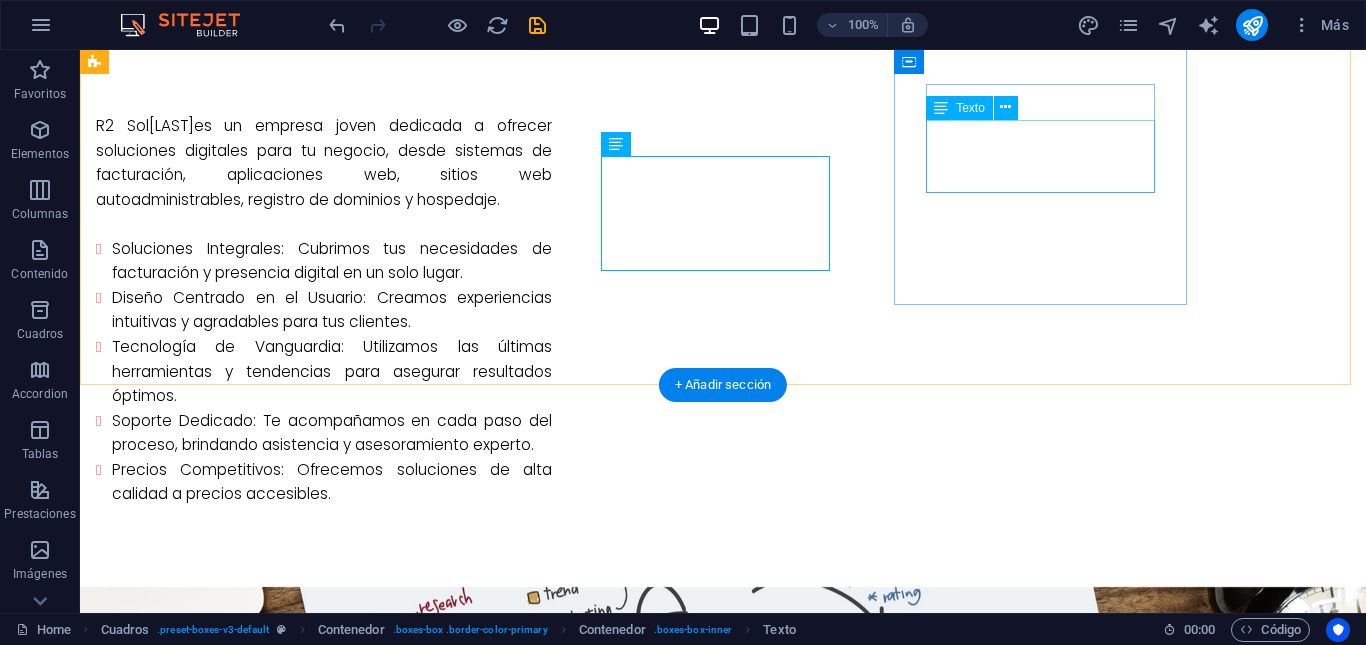 click on "Lorem ipsum dolor sit amet, consectetur adipisicing elit. Veritatis, dolorem!" at bounding box center (242, 2171) 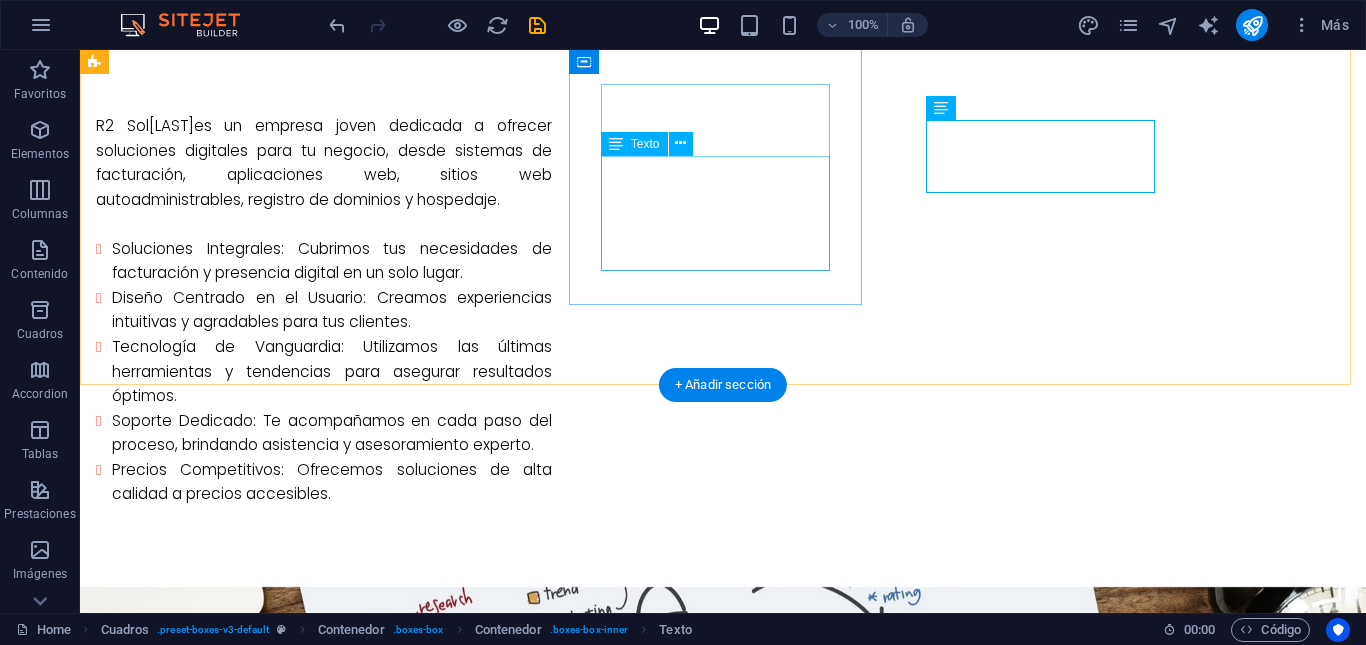 click on "Potencia tu presencia en línea con un diseño atractivo y funcional que cautive a tus clientes." at bounding box center (242, 1902) 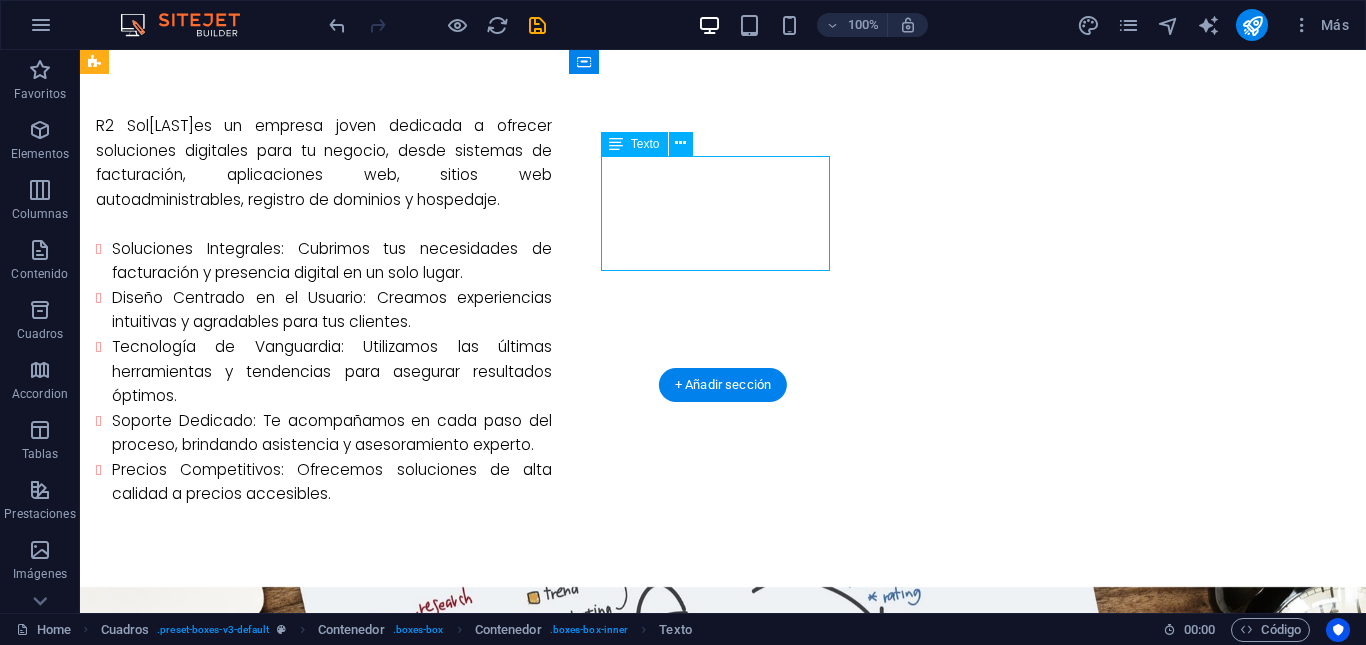click on "Potencia tu presencia en línea con un diseño atractivo y funcional que cautive a tus clientes." at bounding box center [242, 1902] 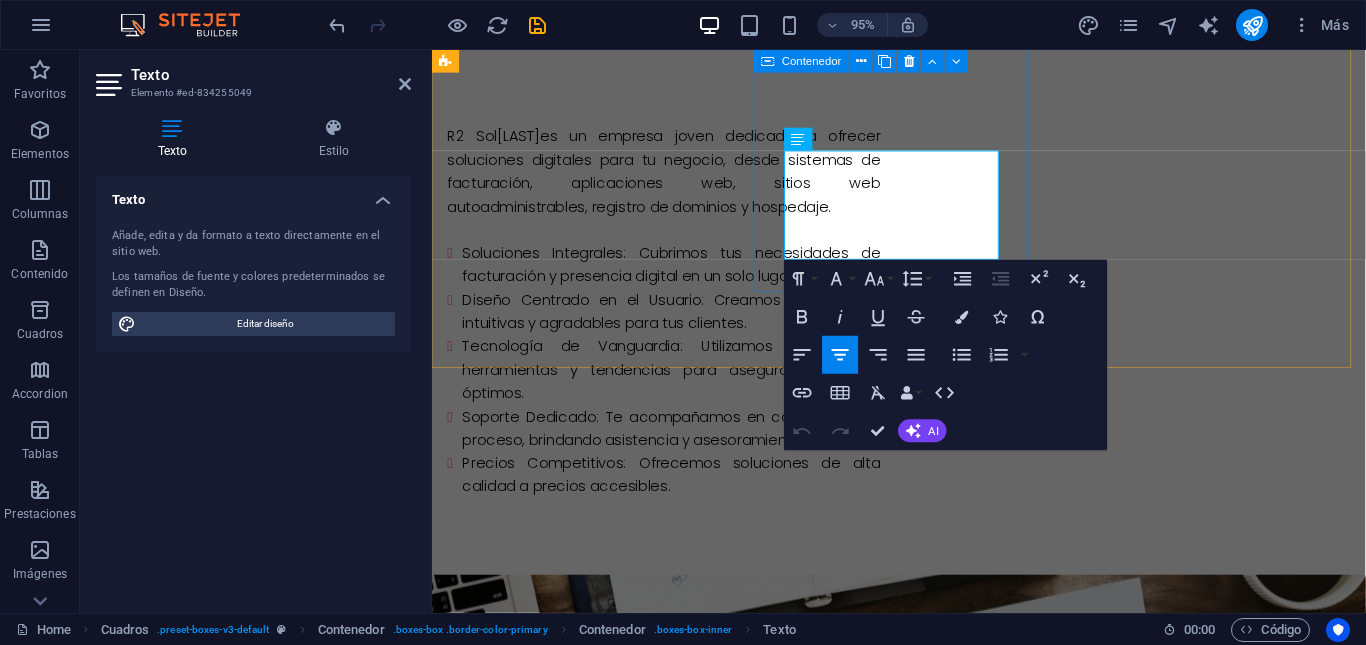 drag, startPoint x: 1014, startPoint y: 254, endPoint x: 789, endPoint y: 158, distance: 244.6242 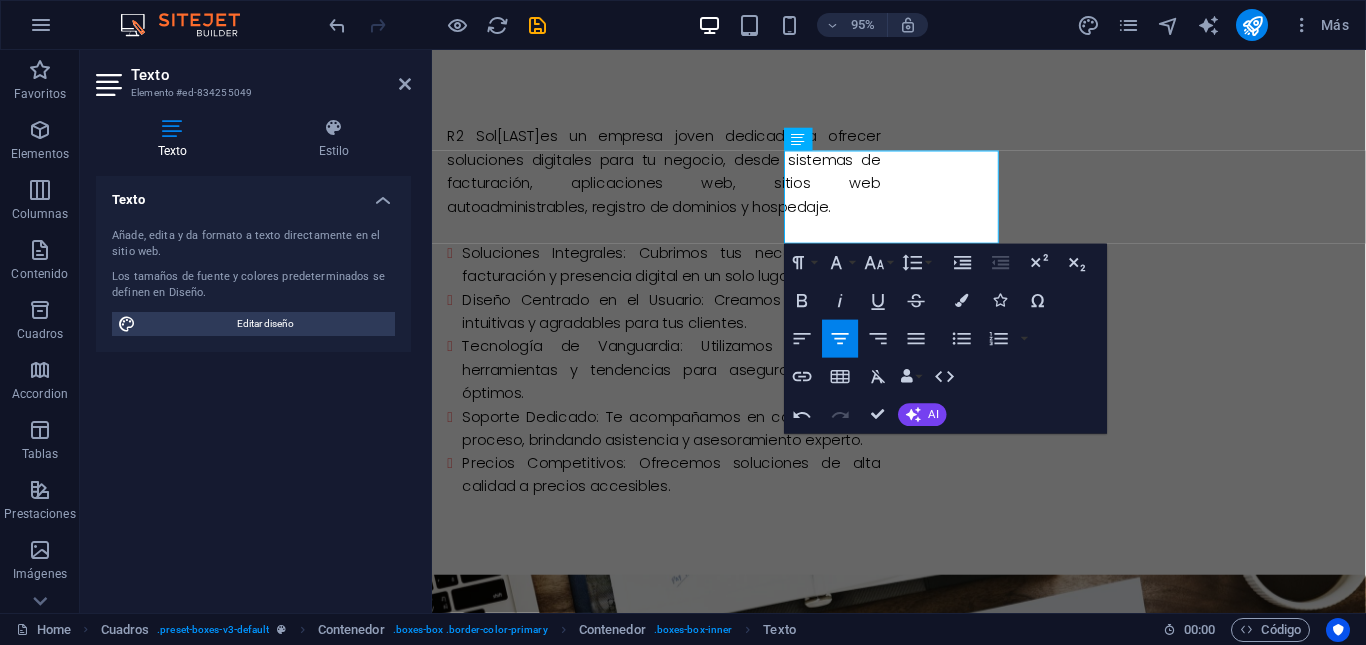 scroll, scrollTop: 1105, scrollLeft: 1, axis: both 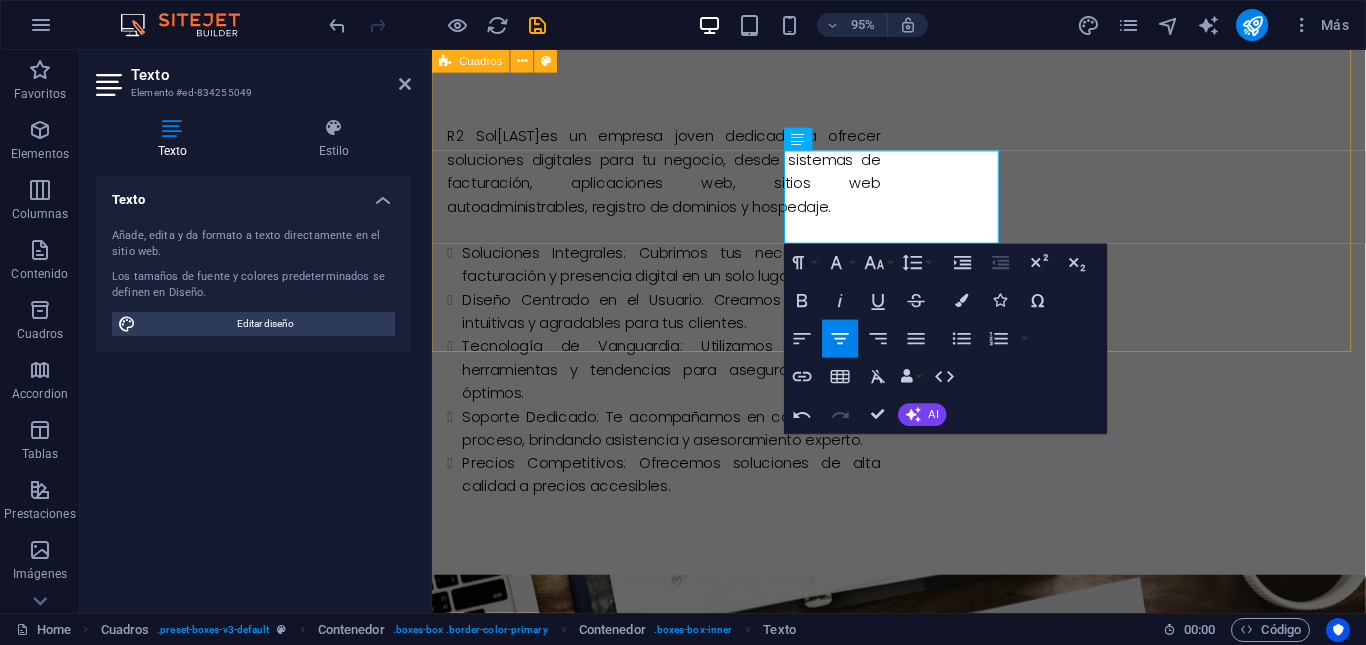 click on "sistemas de facturación Simplifica y agiliza tu proceso de facturación con nuestra plataforma intuitiva. aplicaciones web Potencia tu presencia en línea con un diseño atractivo y funcional que cautive a tus clientes. Potencia tu presencia en línea con un diseño atractivo y funcional que cautive a tus clientes. Great Results Lorem ipsum dolor sit amet, consectetur adipisicing elit. Veritatis, dolorem!" at bounding box center [923, 1828] 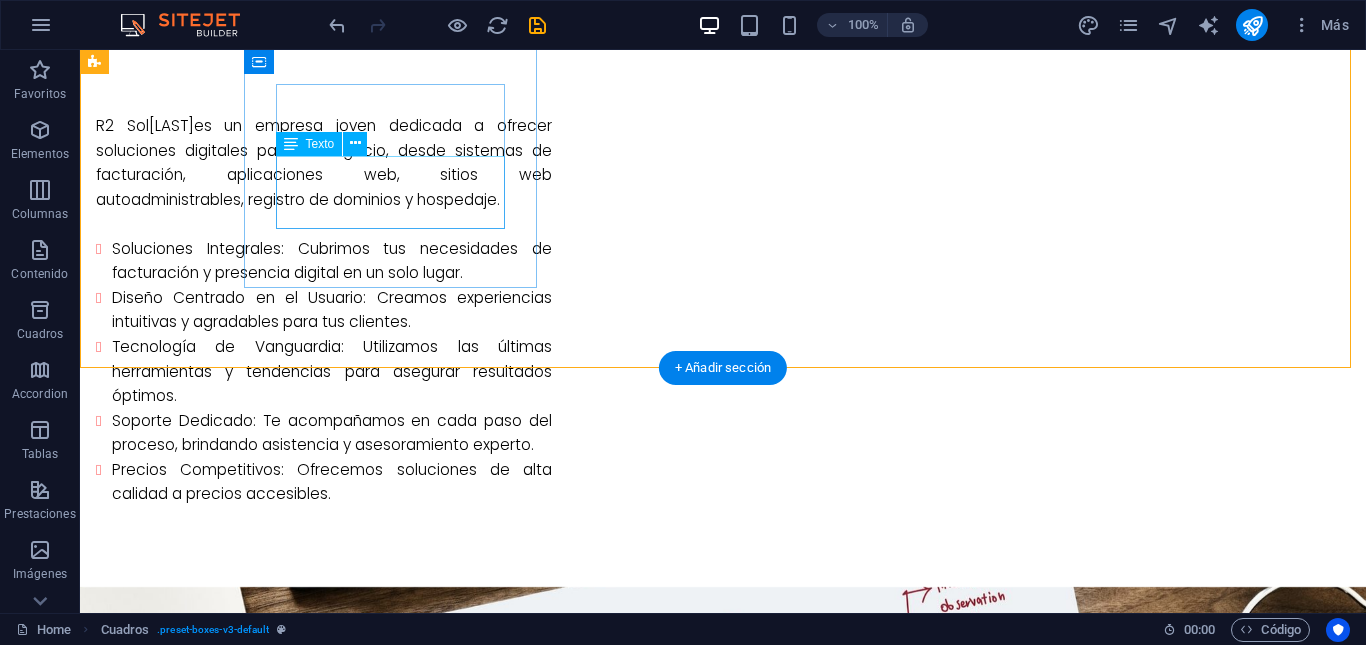 click on "Simplifica y agiliza tu proceso de facturación con nuestra plataforma intuitiva." at bounding box center (242, 1600) 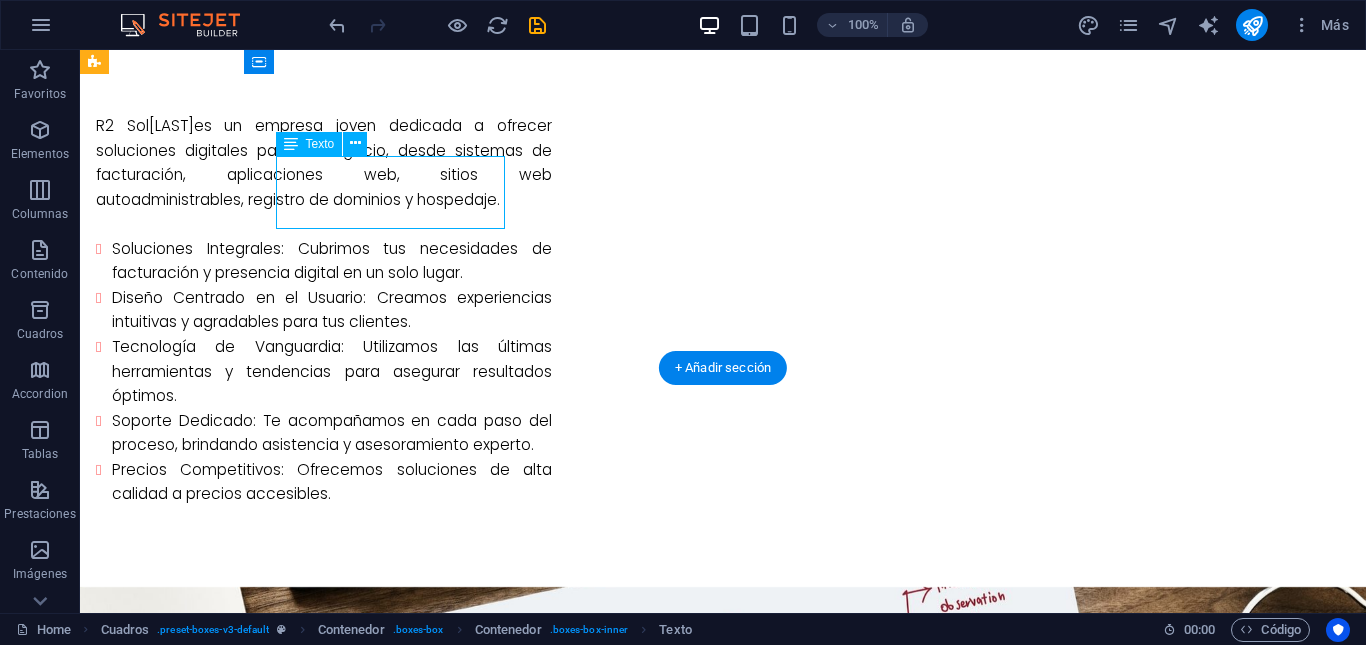 click on "Simplifica y agiliza tu proceso de facturación con nuestra plataforma intuitiva." at bounding box center [242, 1600] 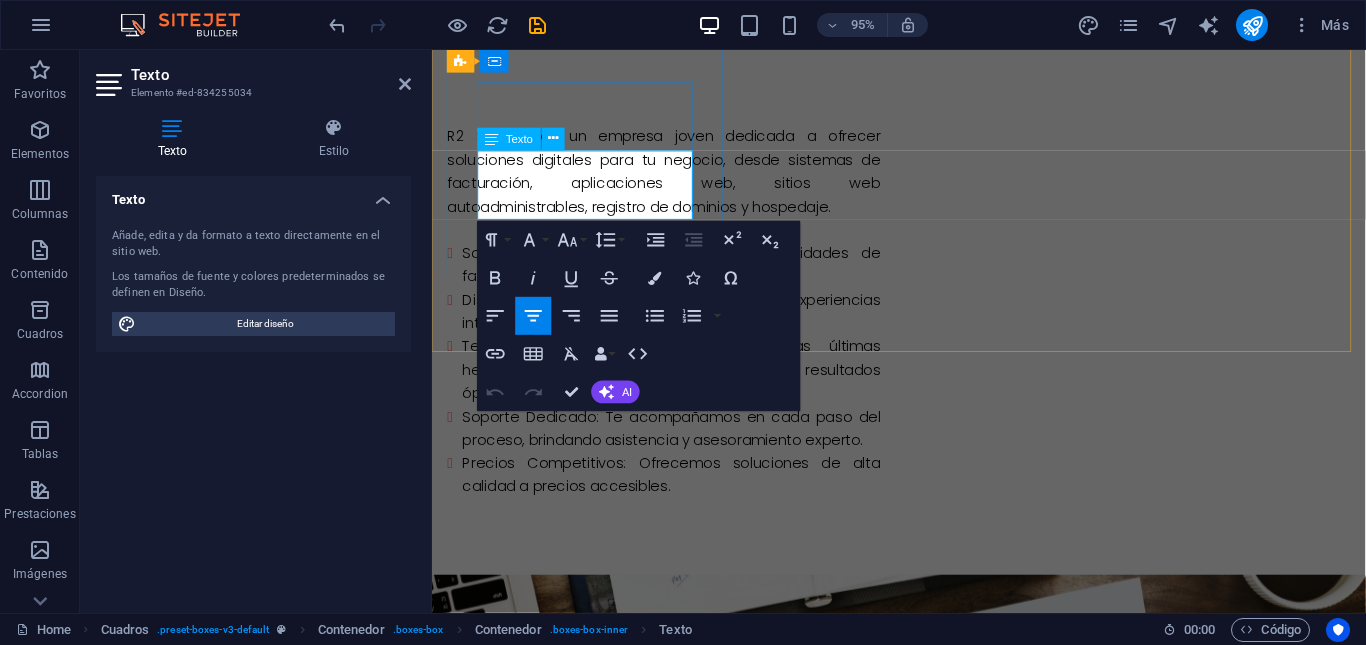 click on "Simplifica y agiliza tu proceso de facturación con nuestra plataforma intuitiva." at bounding box center [594, 1615] 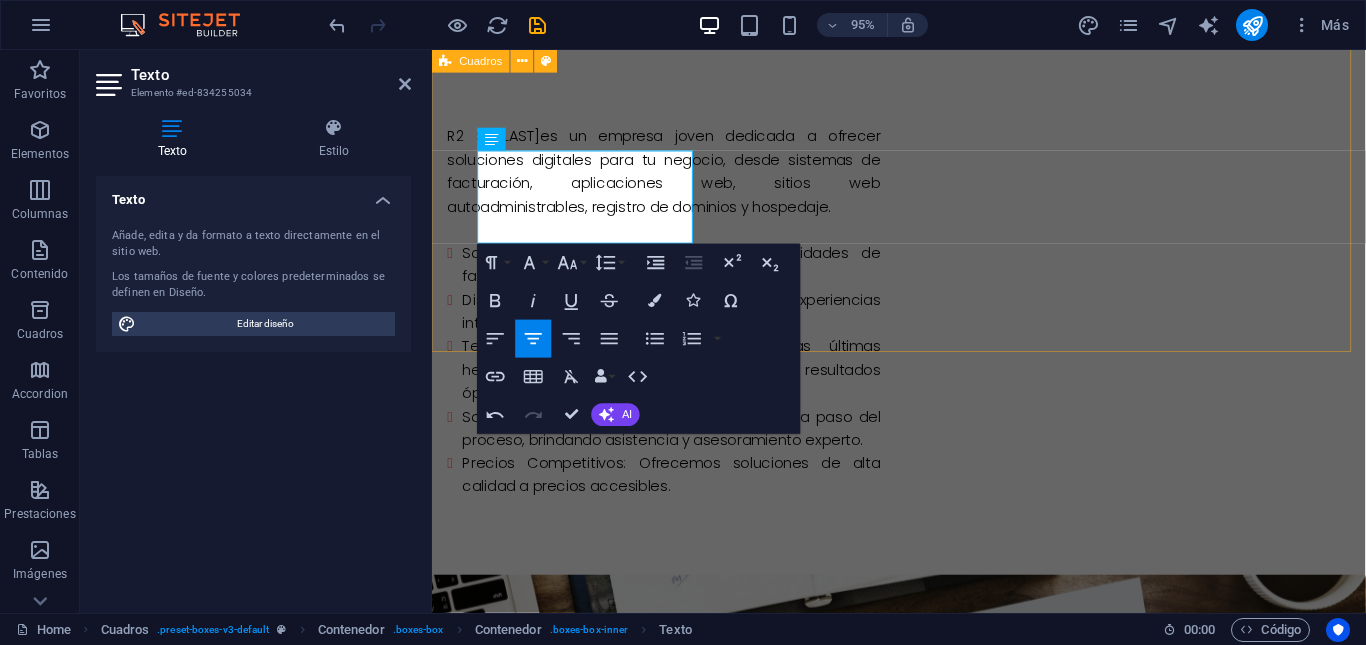click on "sistemas de facturación Simplifica y agiliza tu proceso de facturación con nuestra plataforma intuitiva. applications web Potencia tu presencia en línea con un diseño atractivo y funcional que cautive a tus clientes. Great Results Lorem ipsum dolor sit amet, consectetur adipisicing elit. Veritatis, dolorem!" at bounding box center (923, 1840) 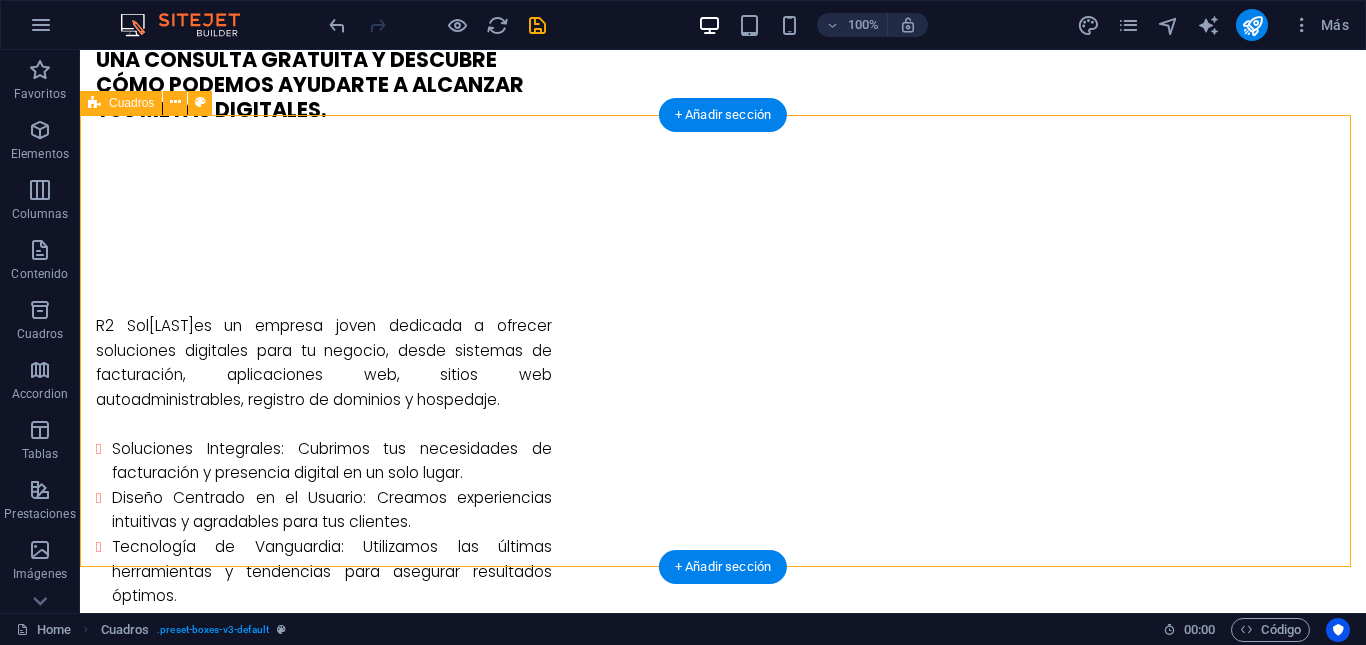 scroll, scrollTop: 1675, scrollLeft: 0, axis: vertical 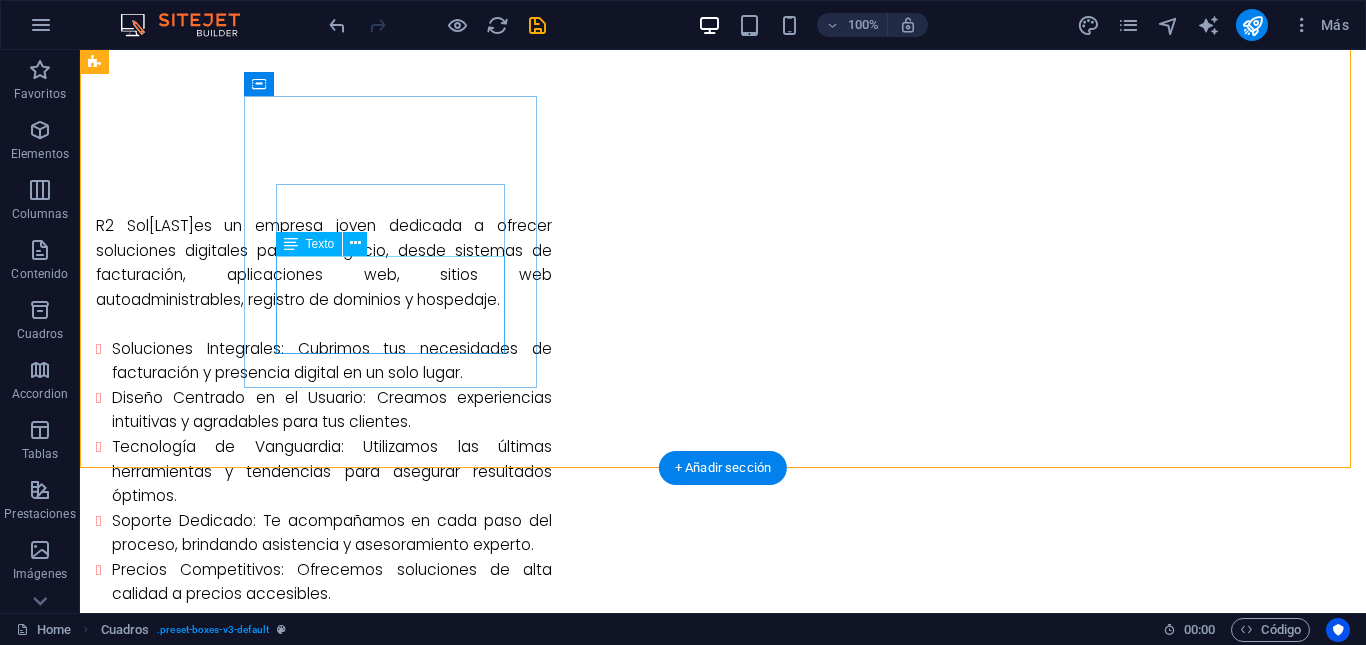 click on "Simplifica y agiliza tu proceso de facturación con nuestra plataforma intuitiva." at bounding box center [242, 1712] 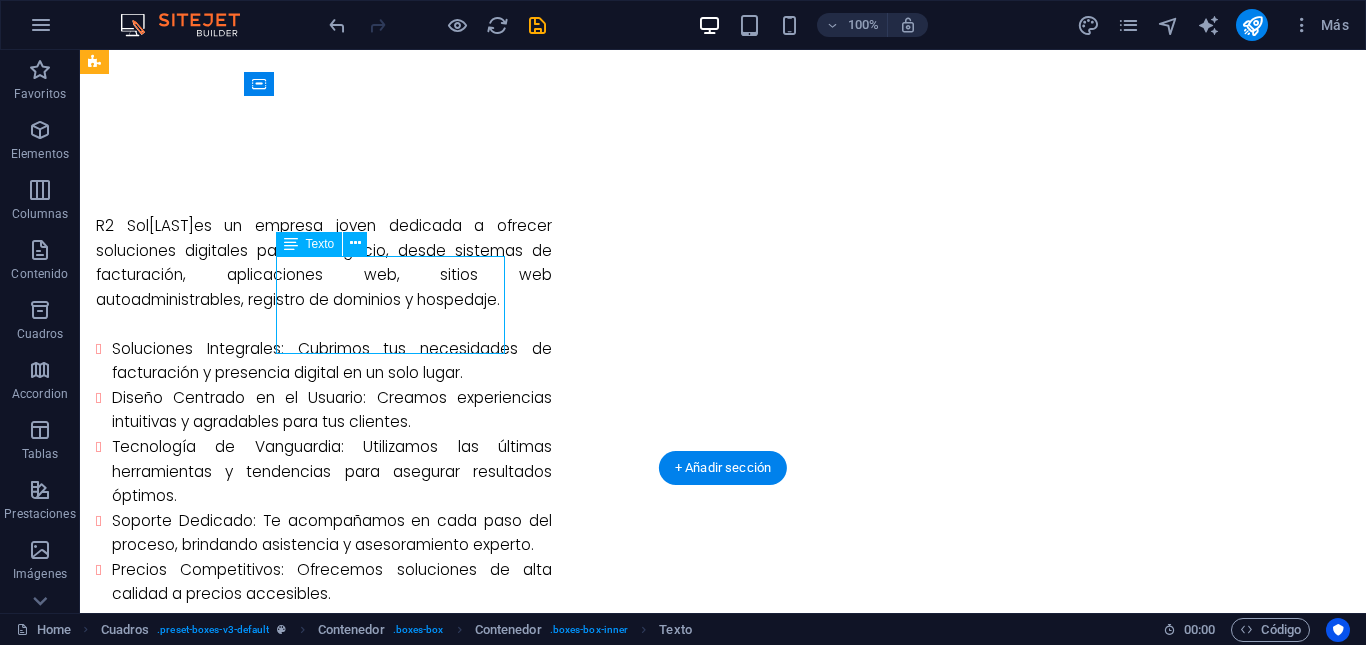 click on "Simplifica y agiliza tu proceso de facturación con nuestra plataforma intuitiva." at bounding box center (242, 1712) 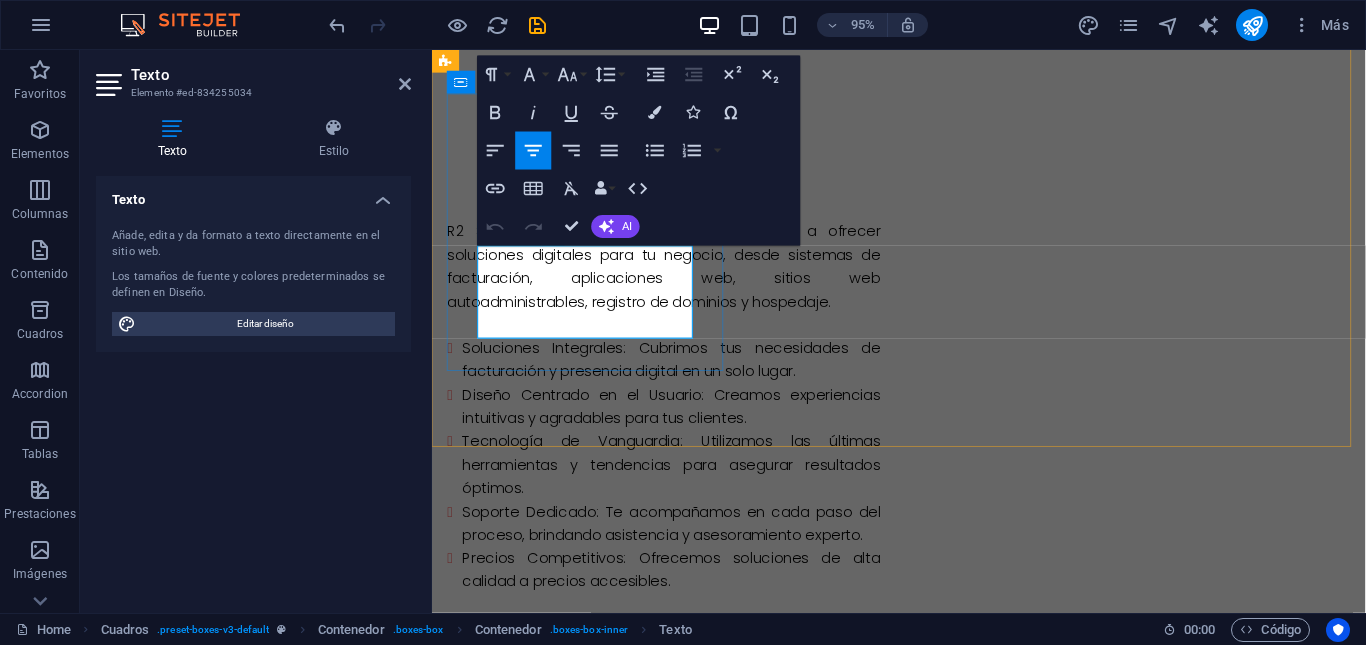 click at bounding box center (594, 1764) 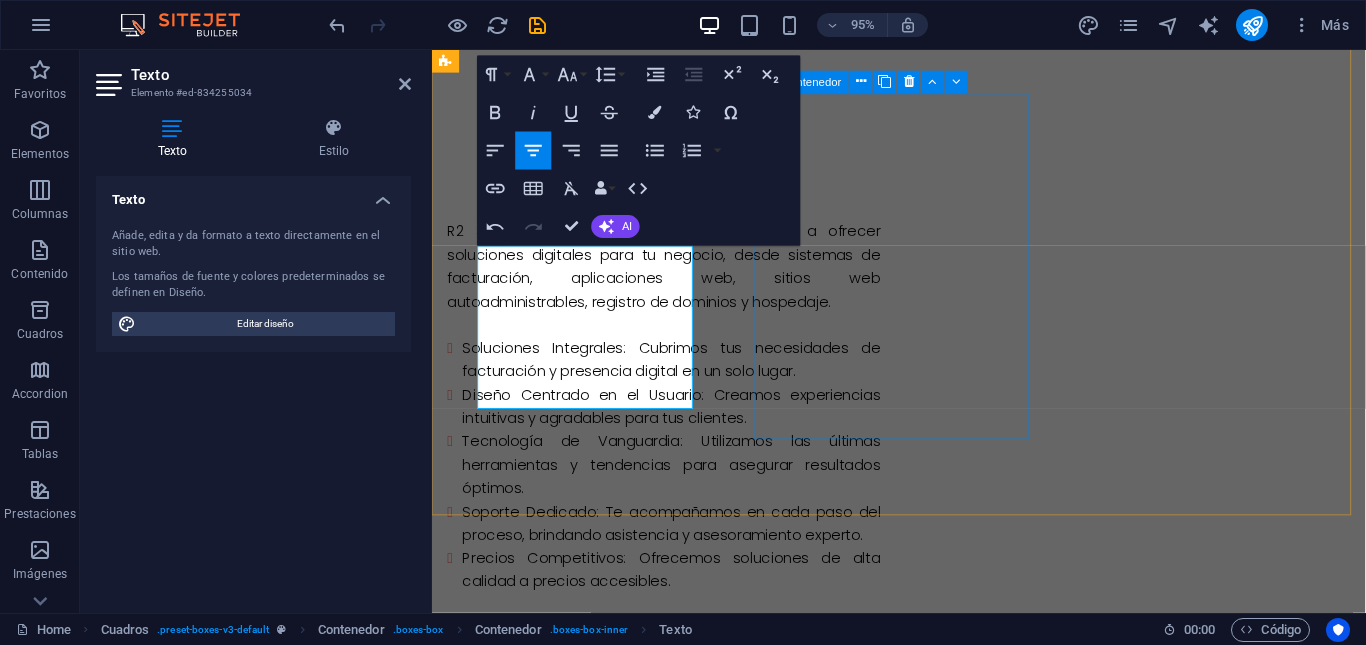 scroll, scrollTop: 224, scrollLeft: 6, axis: both 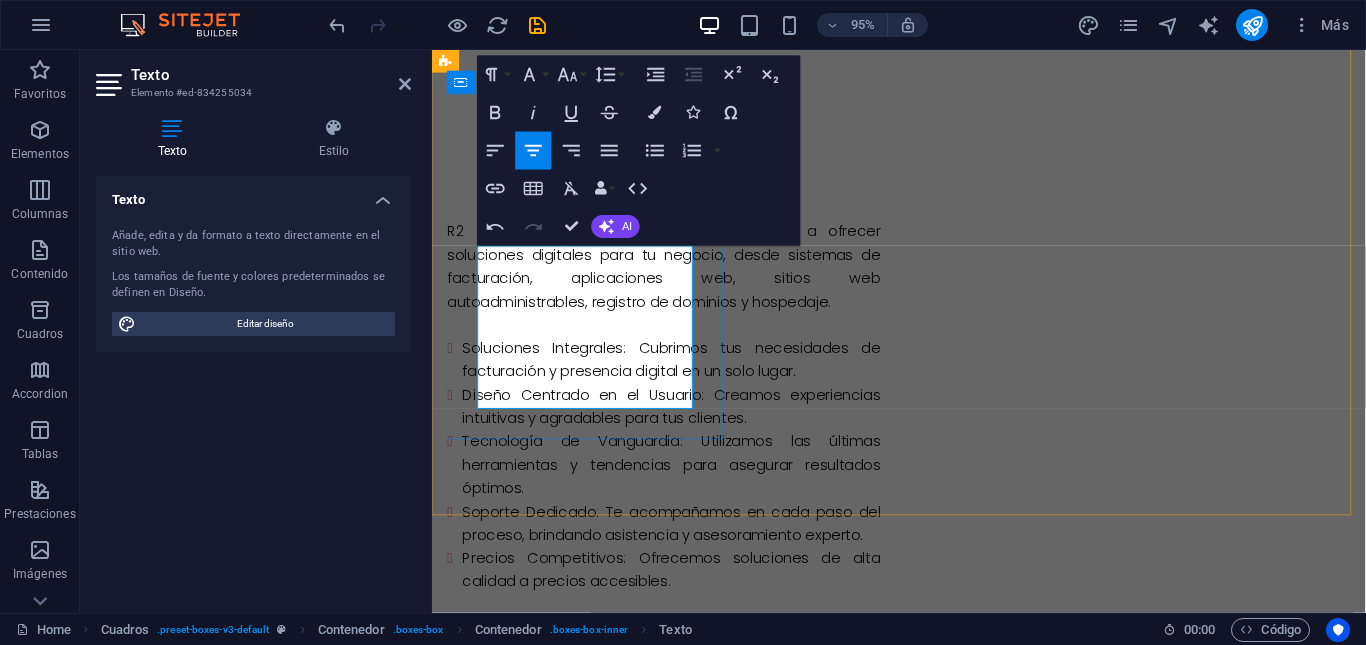 click on "Simplifica y agiliza tu proceso de facturación con nuestra plataforma intuitiva.  Diseñada para pequeñas y medianas empresas" at bounding box center (594, 1739) 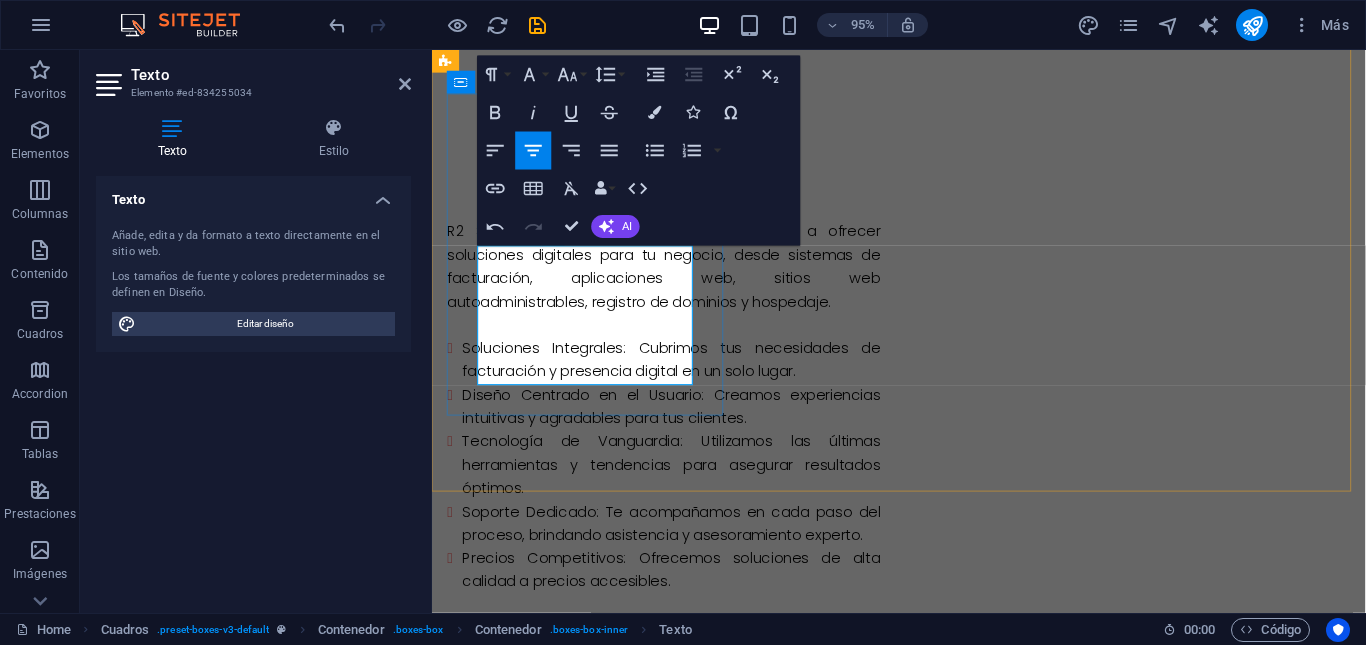 click on "Simplifica y agiliza tu proceso de facturación con nuestra plataforma  intuitiva.  Diseñada para pequeñas y medianas empresas" at bounding box center (594, 1739) 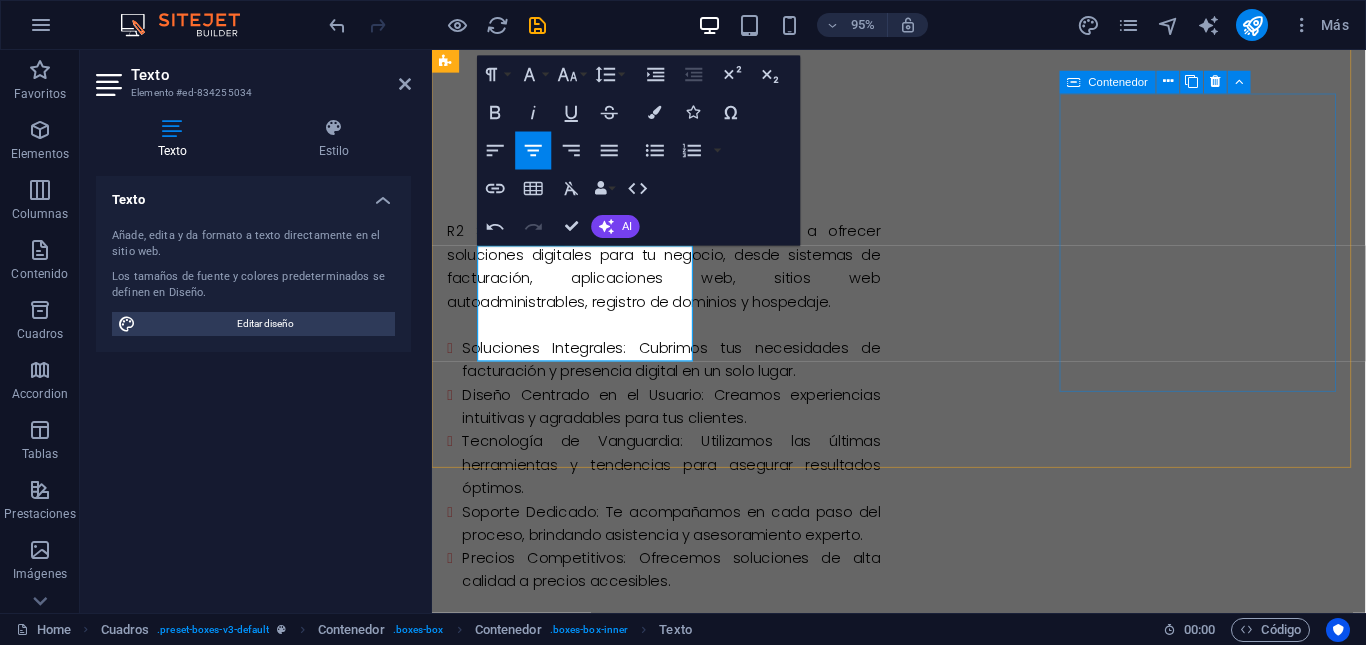 click on "Great Results Lorem ipsum dolor sit amet, consectetur adipisicing elit. Veritatis, dolorem!" at bounding box center [594, 2272] 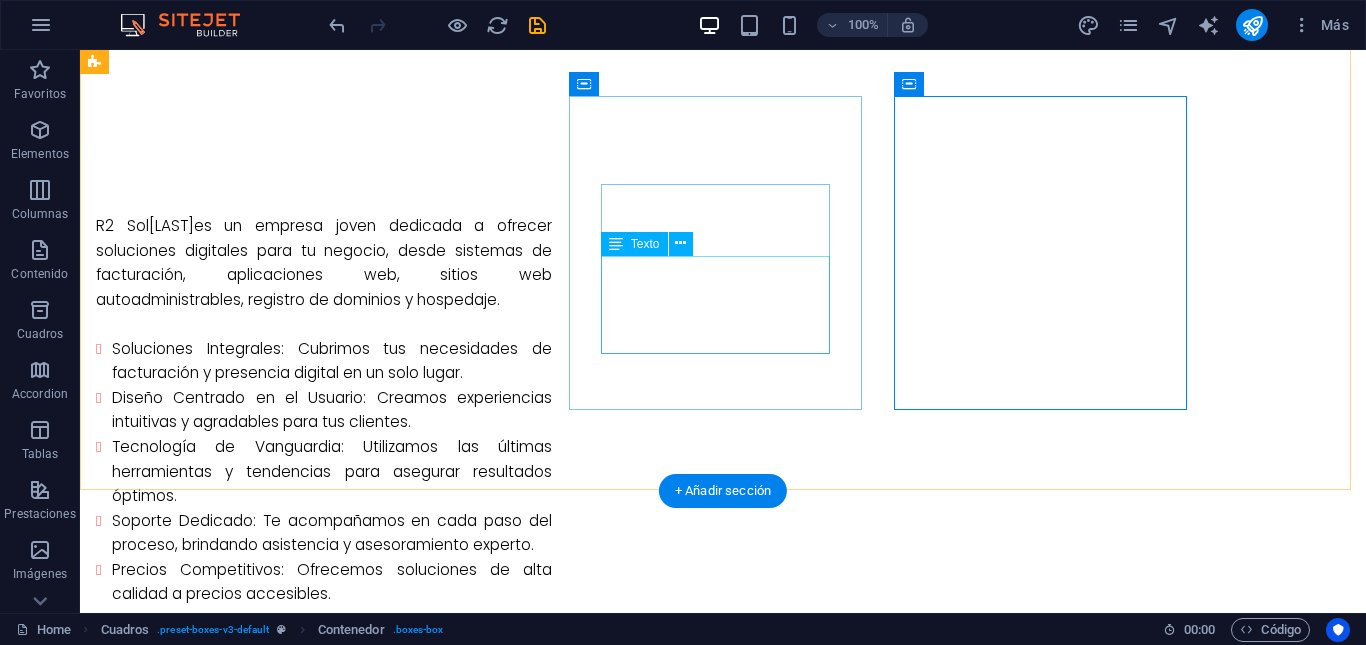click on "Potencia tu presencia en línea con un diseño atractivo y funcional que cautive a tus clientes." at bounding box center (242, 2043) 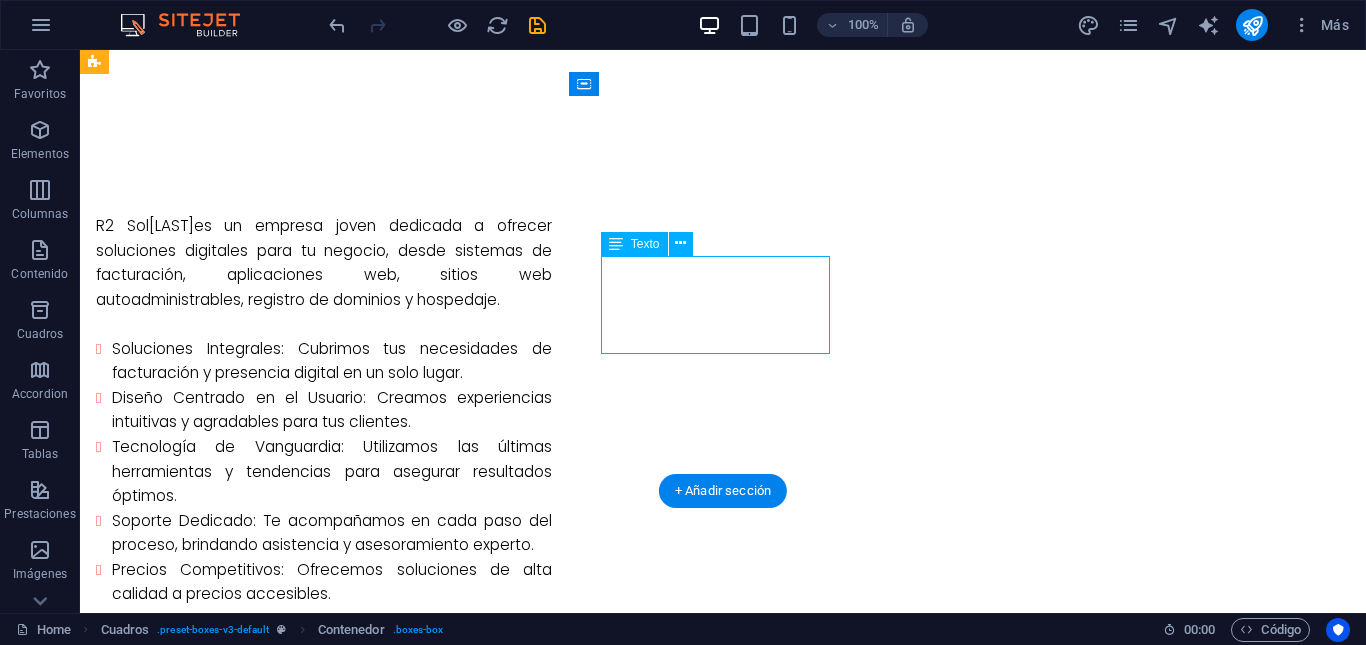 click on "Potencia tu presencia en línea con un diseño atractivo y funcional que cautive a tus clientes." at bounding box center (242, 2043) 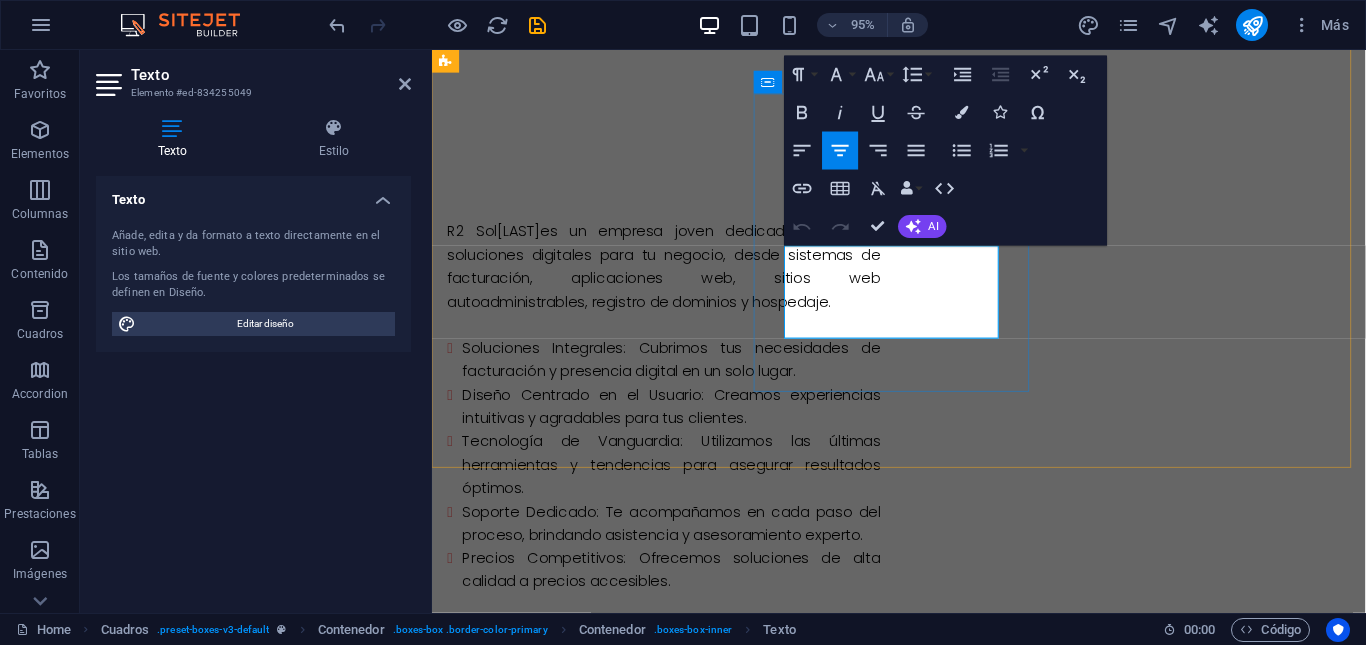 click on "Potencia tu presencia en línea con un diseño atractivo y funcional que cautive a tus clientes." at bounding box center (594, 2058) 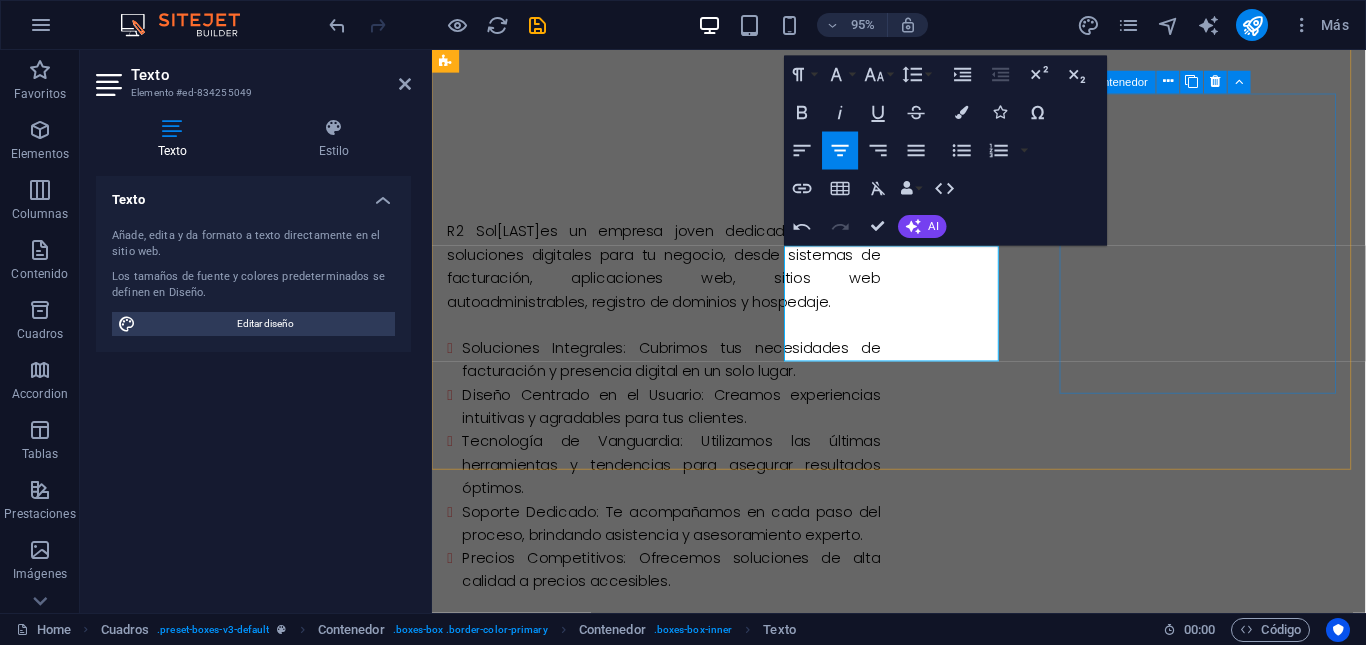 click on "Great Results Lorem ipsum dolor sit amet, consectetur adipisicing elit. Veritatis, dolorem!" at bounding box center [594, 2297] 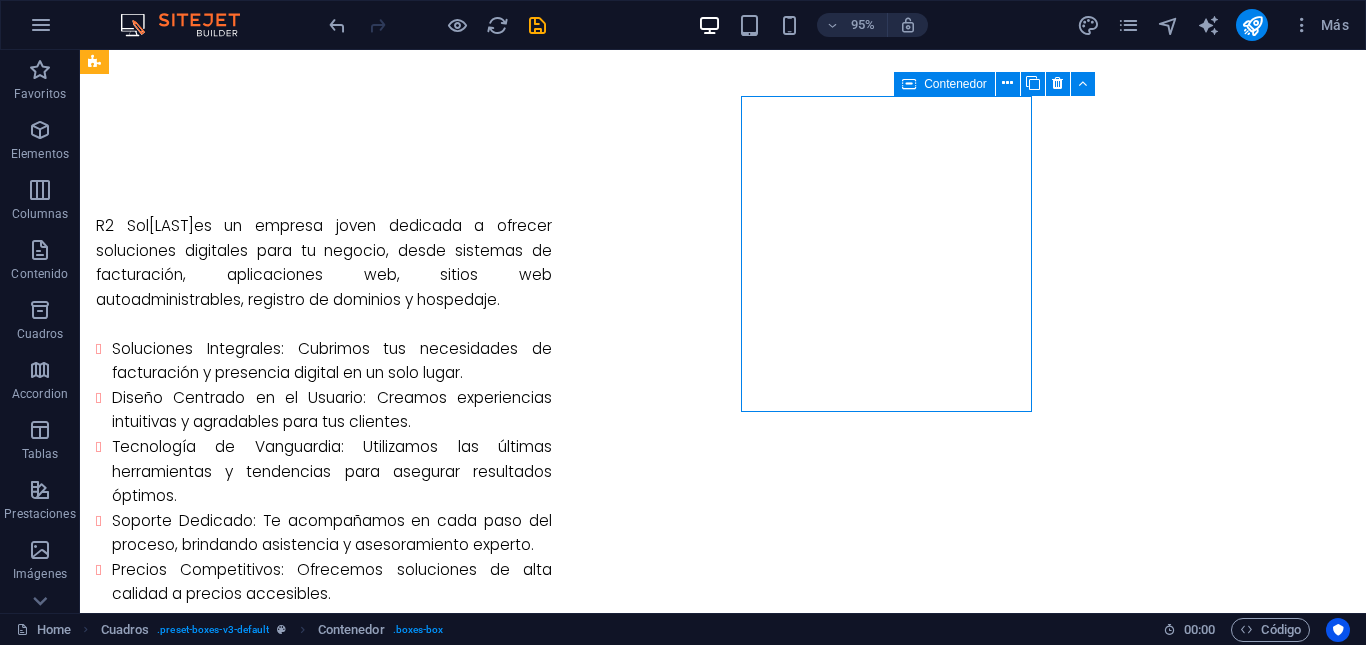 click on "sistemas de facturación Simplifica y agiliza tu proceso de facturación con nuestra plataforma intuitiva.  Diseñada para pequeñas y medianas empresas. aplicaciones web Potencia tu presencia en línea con un diseño atractivo y funcional que cautive a tus clientes. Great Results Lorem ipsum dolor sit amet, consectetur adipisicing elit. Veritatis, dolorem!" at bounding box center (723, 1949) 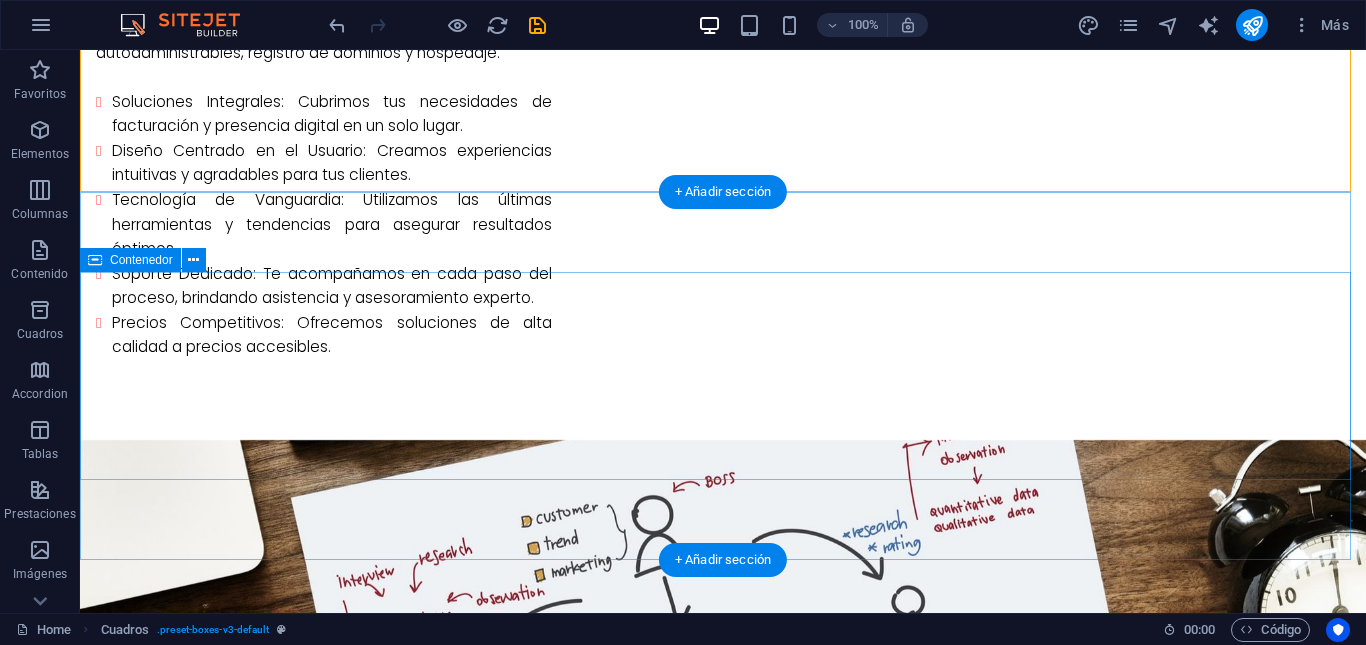 scroll, scrollTop: 1975, scrollLeft: 0, axis: vertical 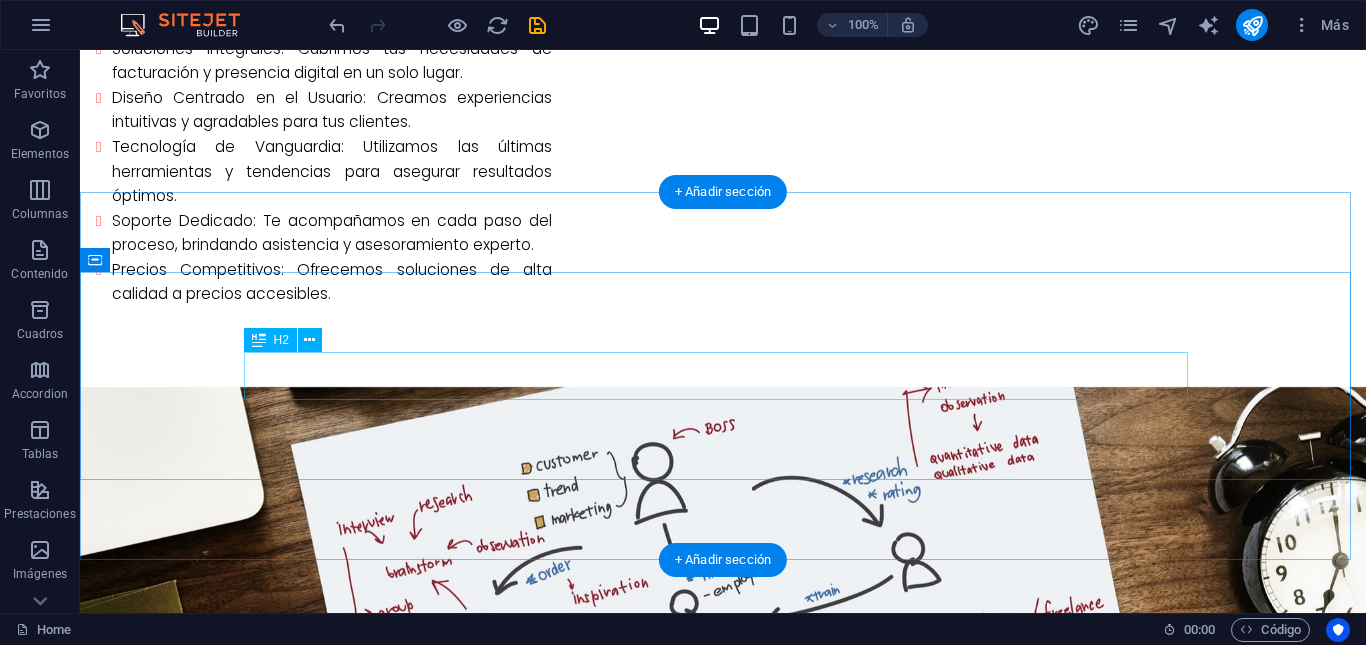 click on "O ur Projects" at bounding box center (723, 2728) 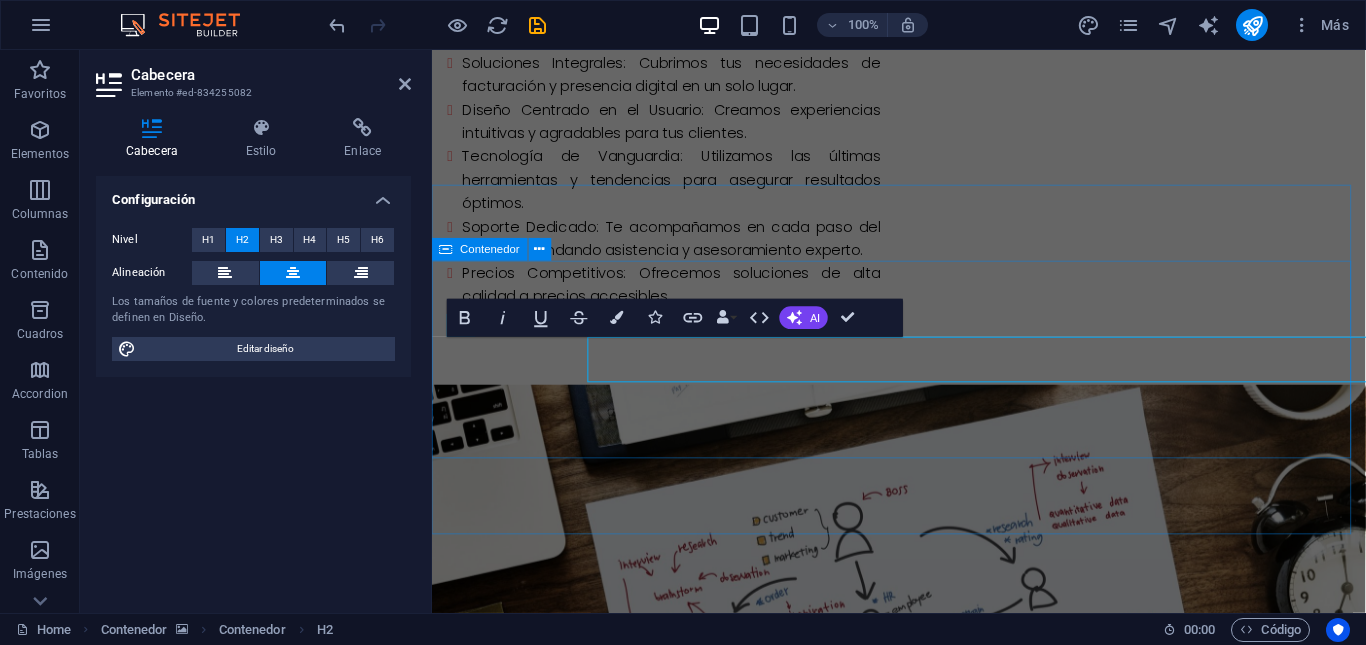 click on "ur Projects" at bounding box center (939, 2695) 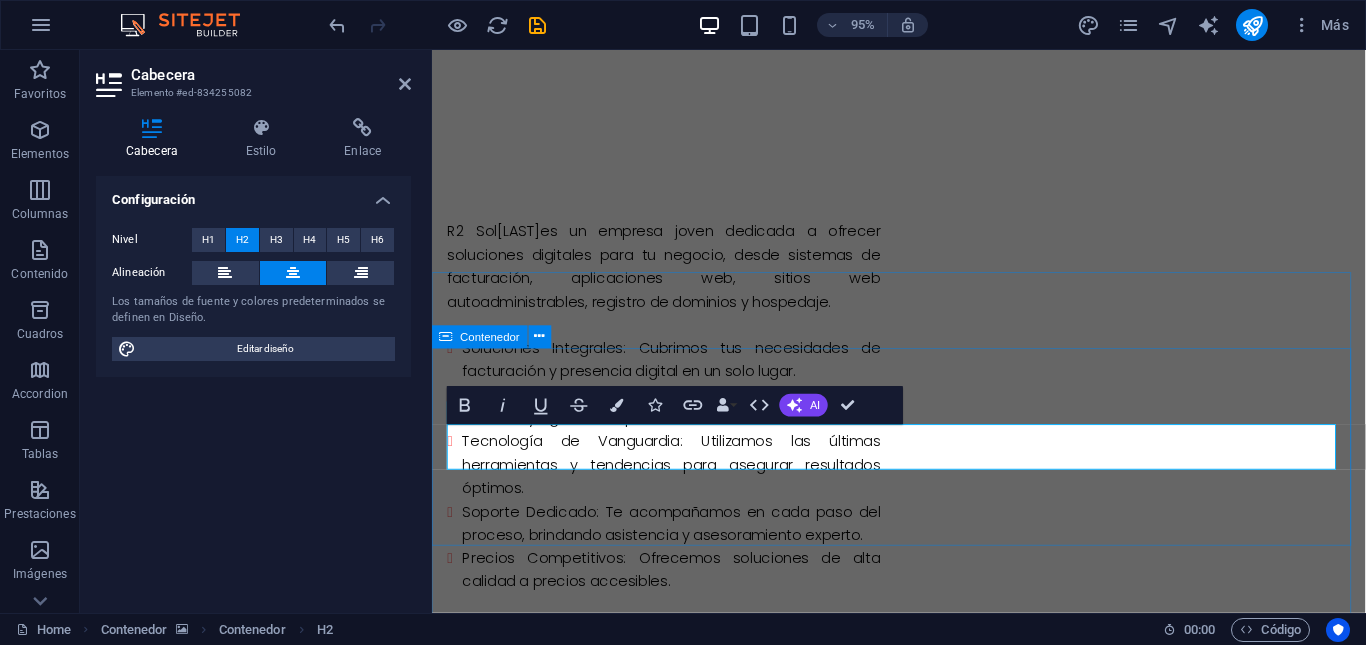 scroll, scrollTop: 1975, scrollLeft: 0, axis: vertical 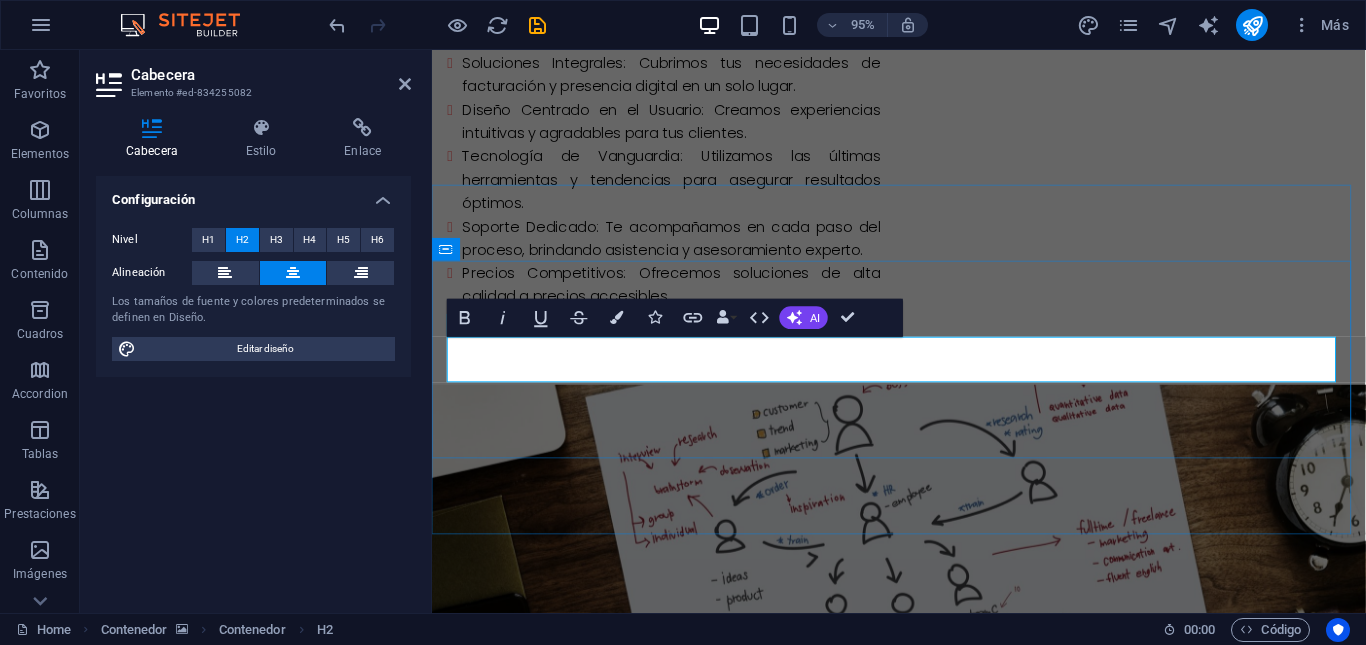 click on "ur Projects" at bounding box center [939, 2743] 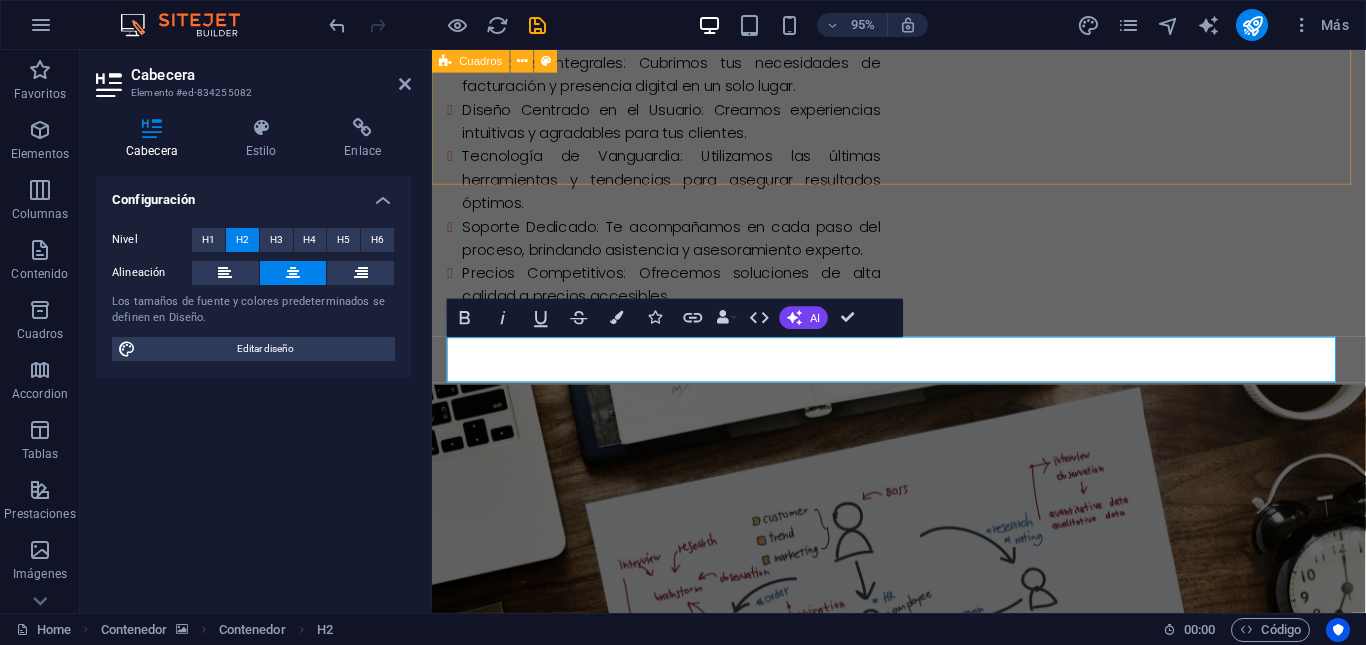 click on "sistemas de facturación Simplifica y agiliza tu proceso de facturación con nuestra plataforma intuitiva.  Diseñada para pequeñas y medianas empresas. aplicaciones web Potencia tu presencia en línea con un diseño atractivo y funcional que cautive a tus clientes. Great Results Lorem ipsum dolor sit amet, consectetur adipisicing elit. Veritatis, dolorem!" at bounding box center (923, 1664) 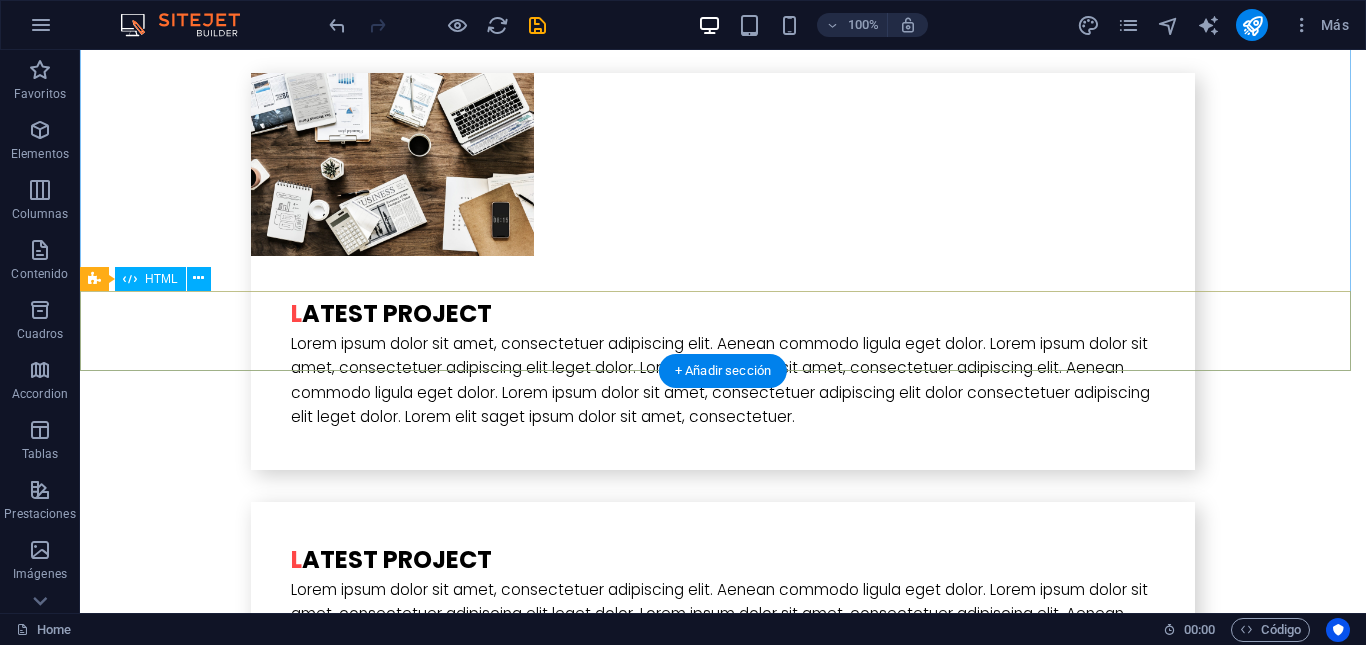 scroll, scrollTop: 4898, scrollLeft: 0, axis: vertical 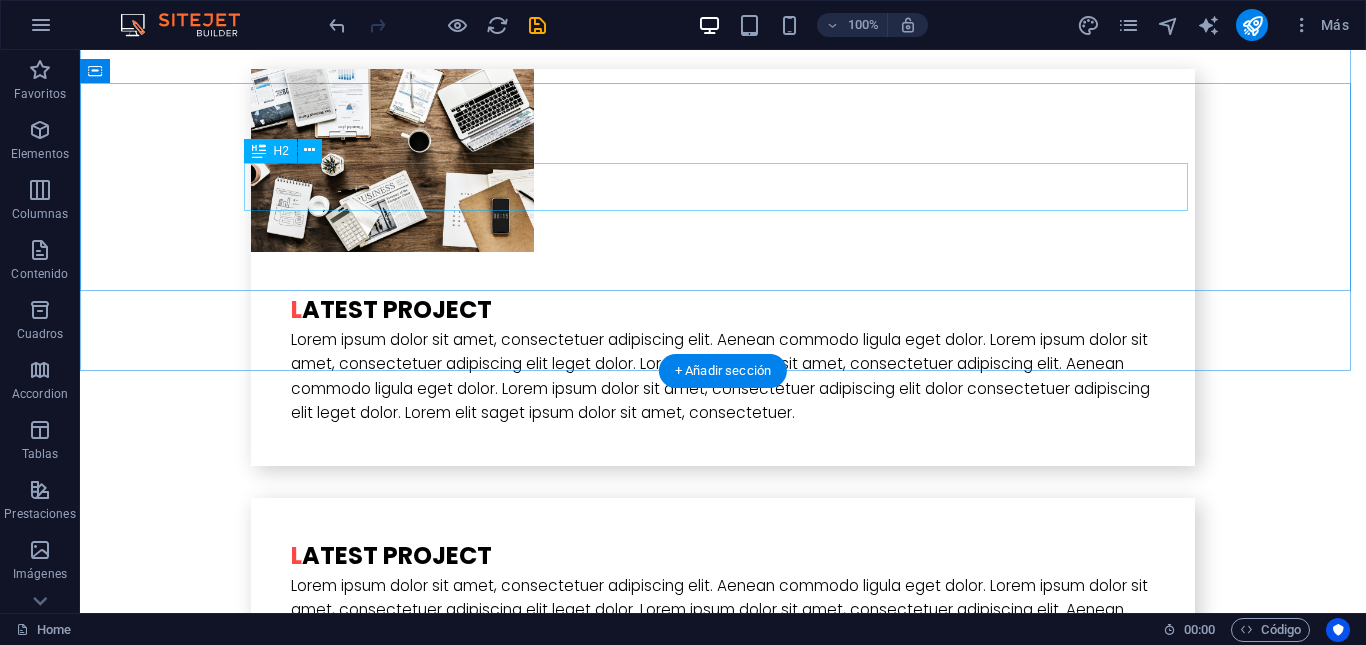 click on "C ontact Us" at bounding box center (723, 4620) 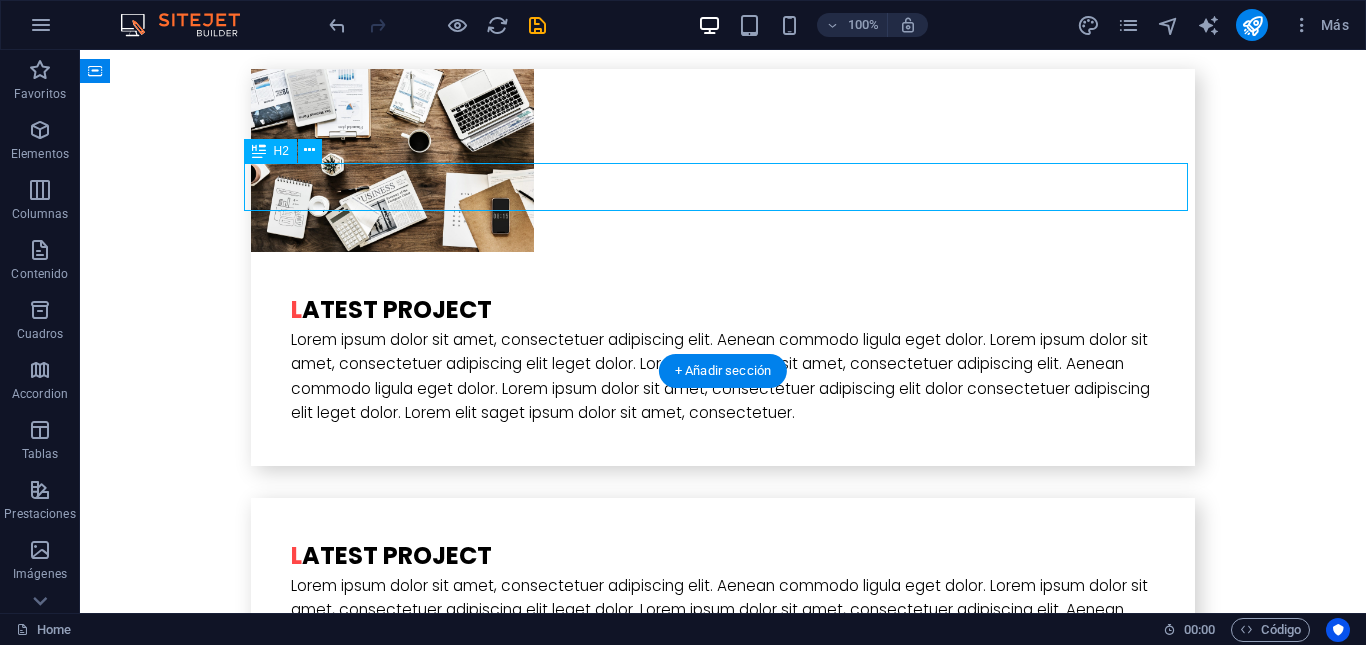 click on "C ontact Us" at bounding box center (723, 4620) 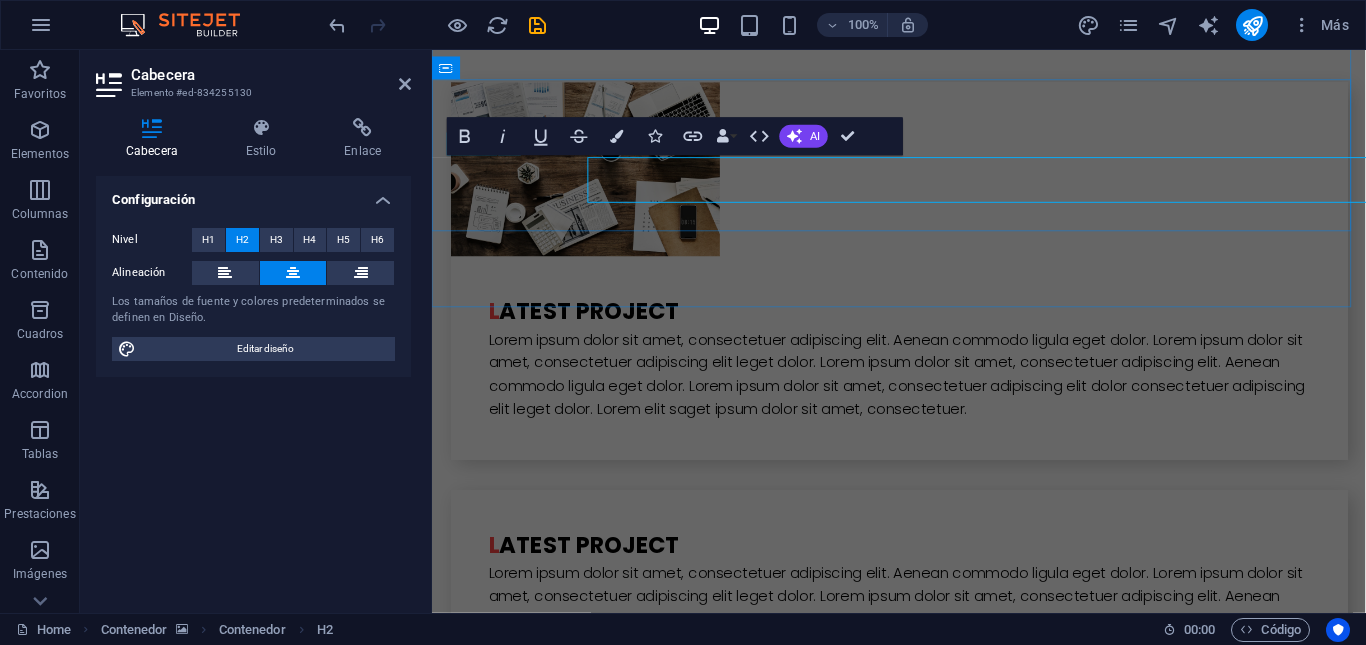 click on "C" at bounding box center [810, 4587] 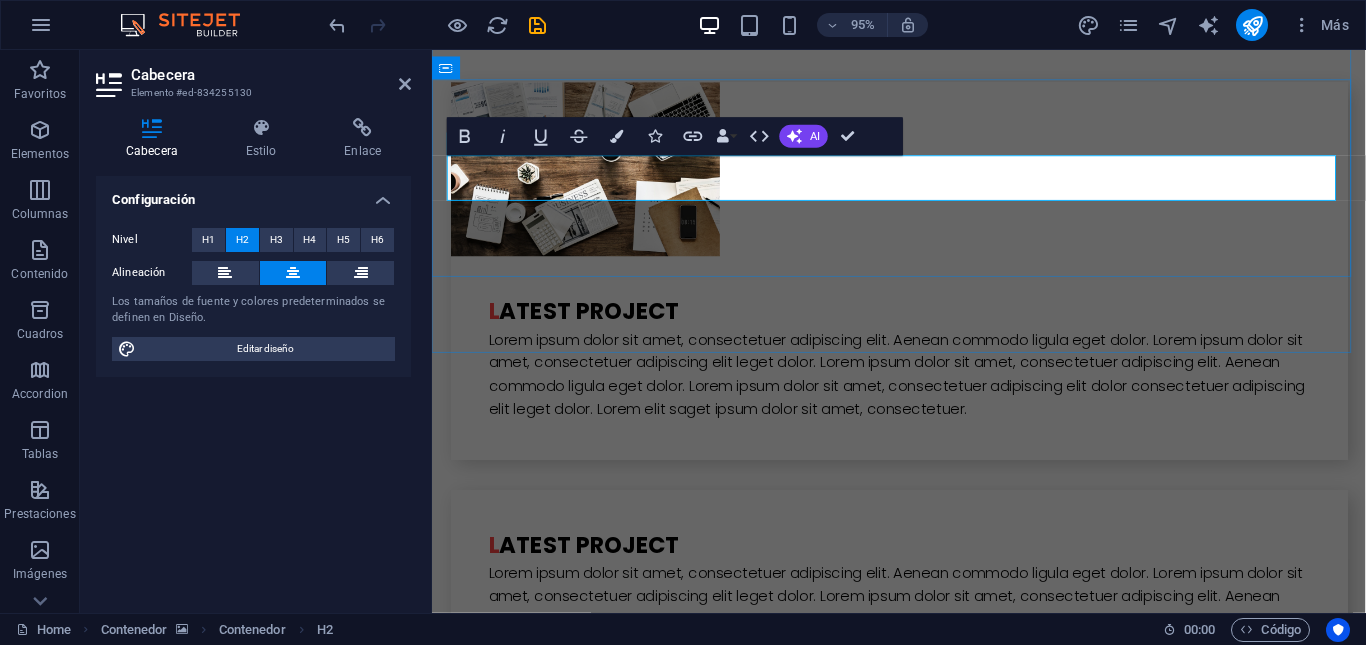 click on "ontact Us" at bounding box center (939, 4587) 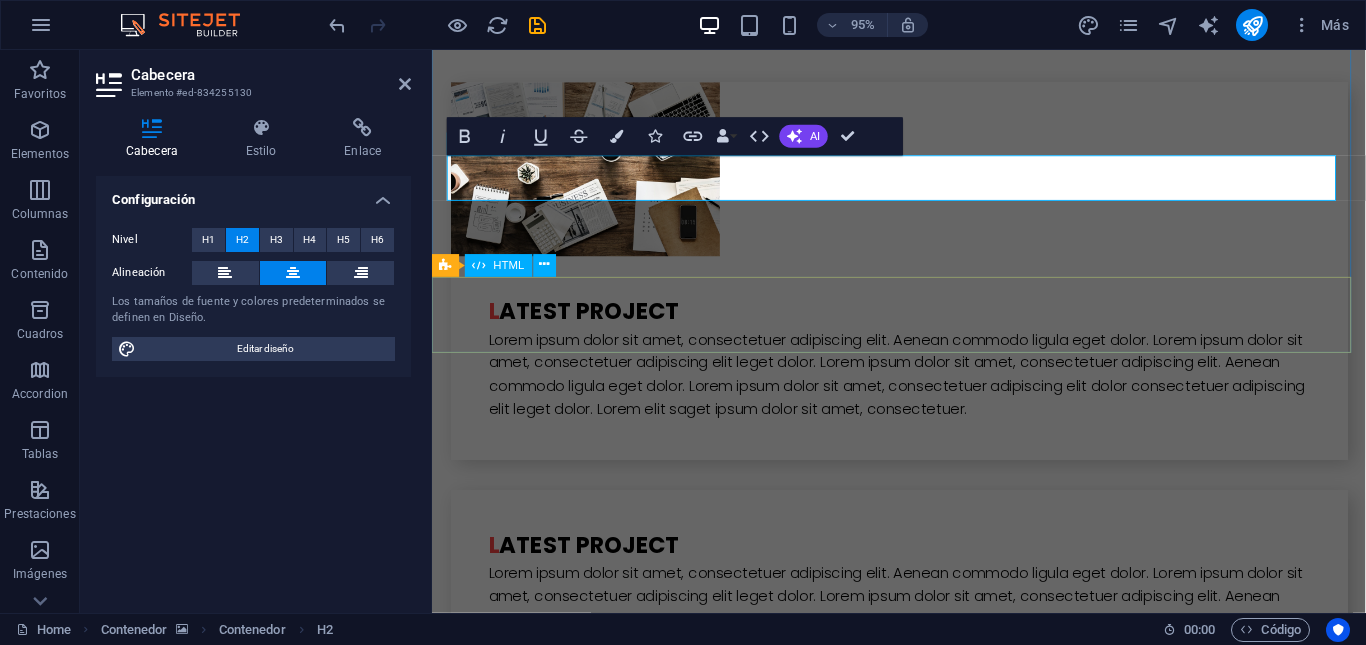 click at bounding box center (923, 4779) 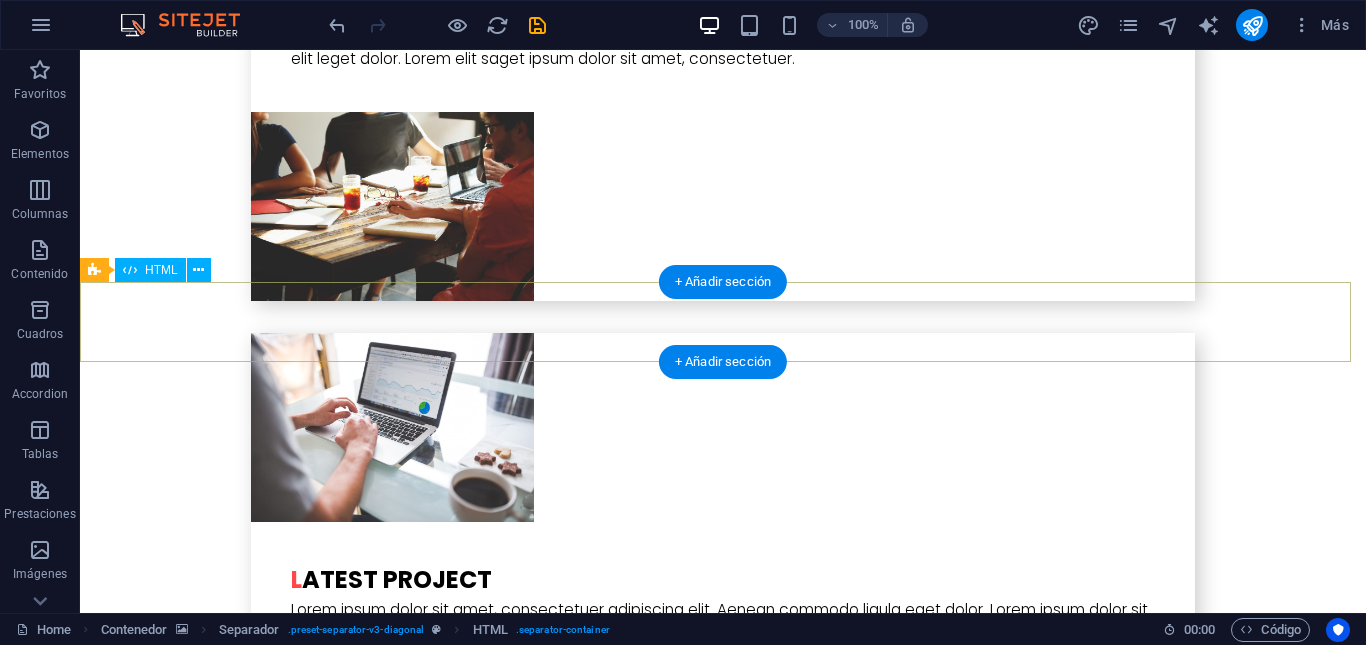 scroll, scrollTop: 5820, scrollLeft: 0, axis: vertical 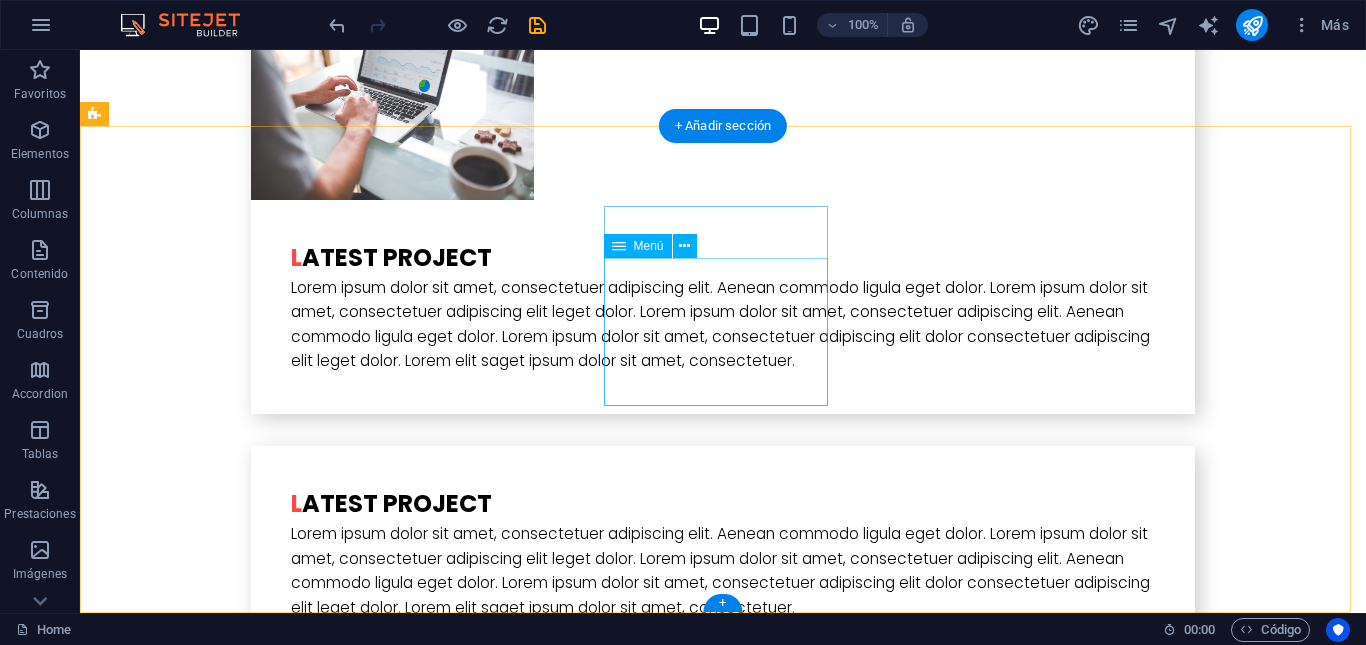 click on "Home About us Services Projects Team Contact" at bounding box center [208, 6471] 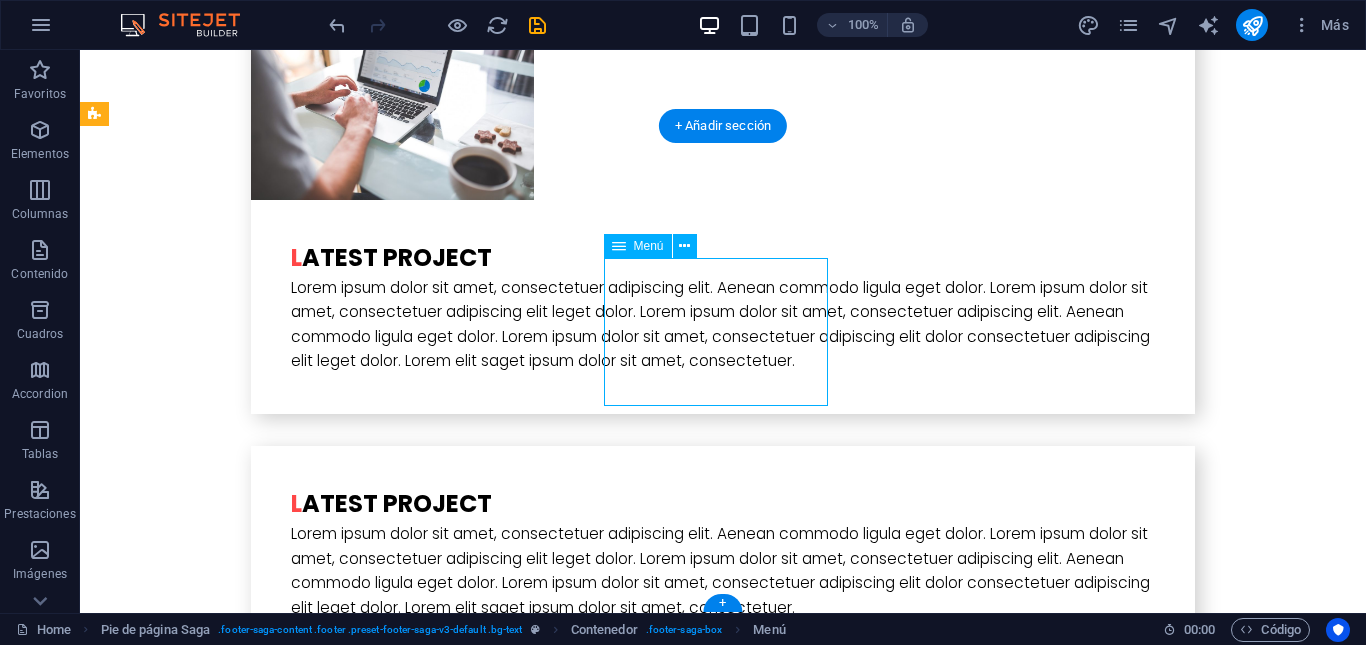 click on "Home About us Services Projects Team Contact" at bounding box center [208, 6471] 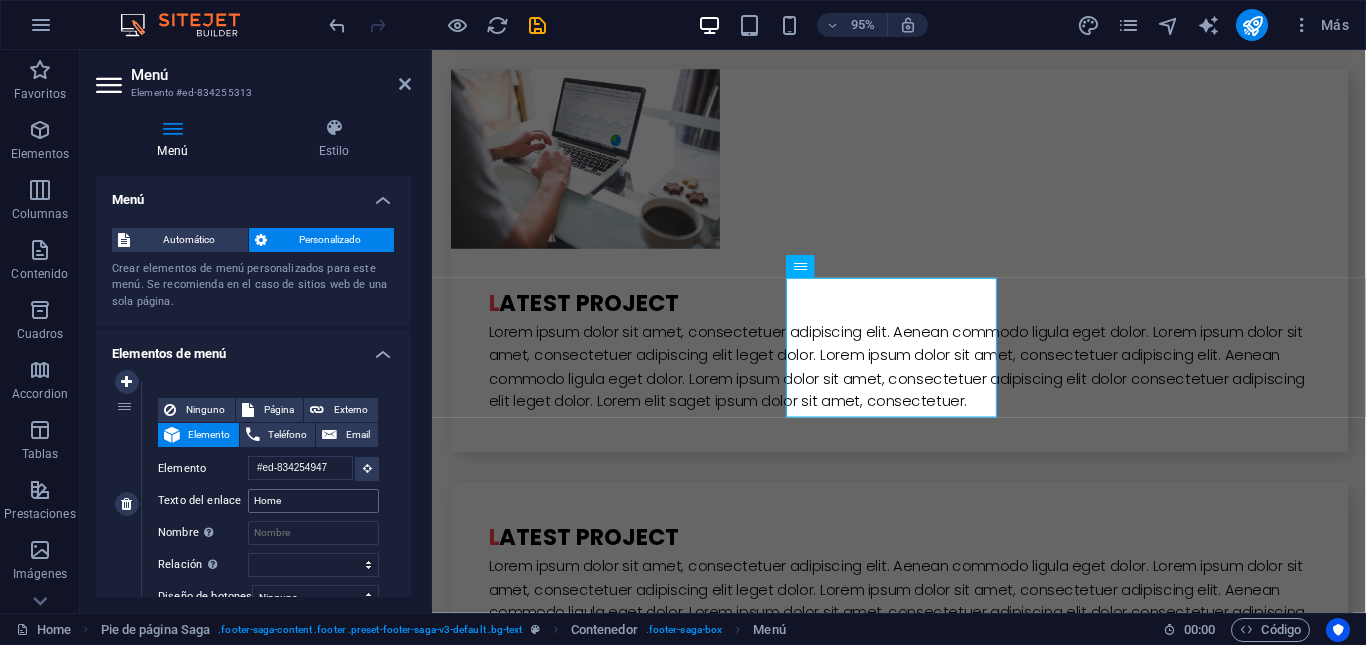 scroll, scrollTop: 5786, scrollLeft: 0, axis: vertical 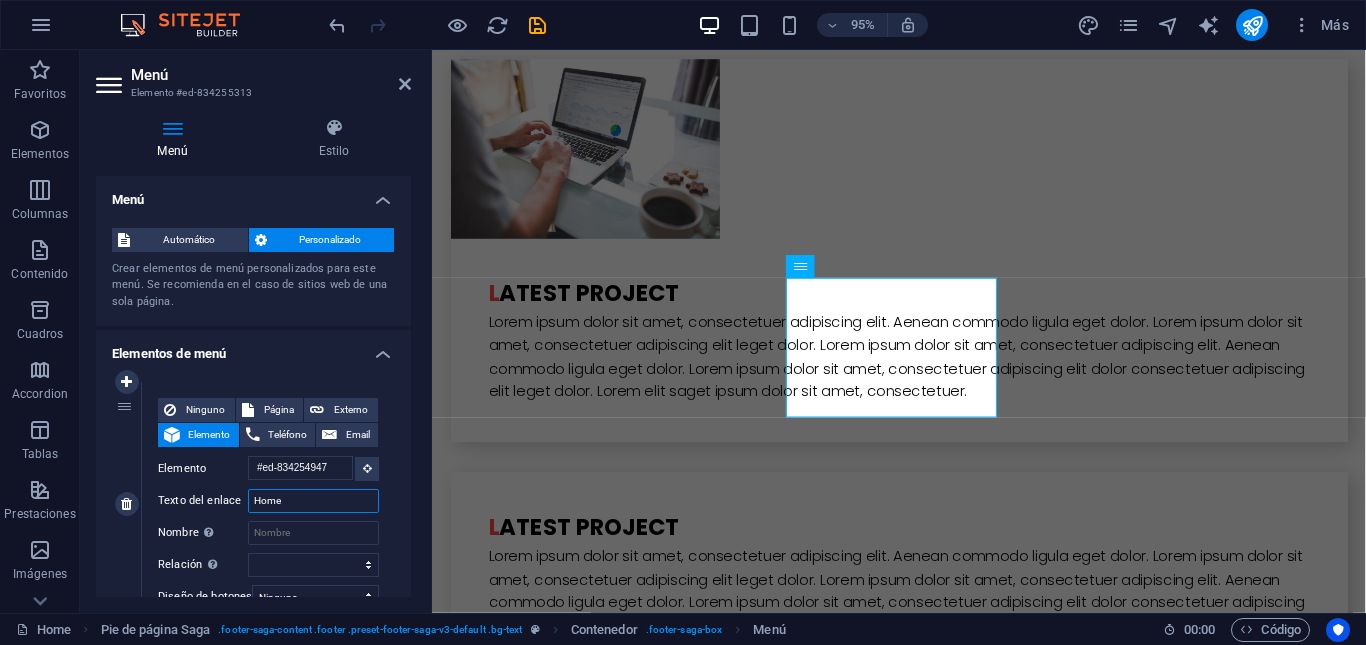 drag, startPoint x: 292, startPoint y: 507, endPoint x: 222, endPoint y: 494, distance: 71.19691 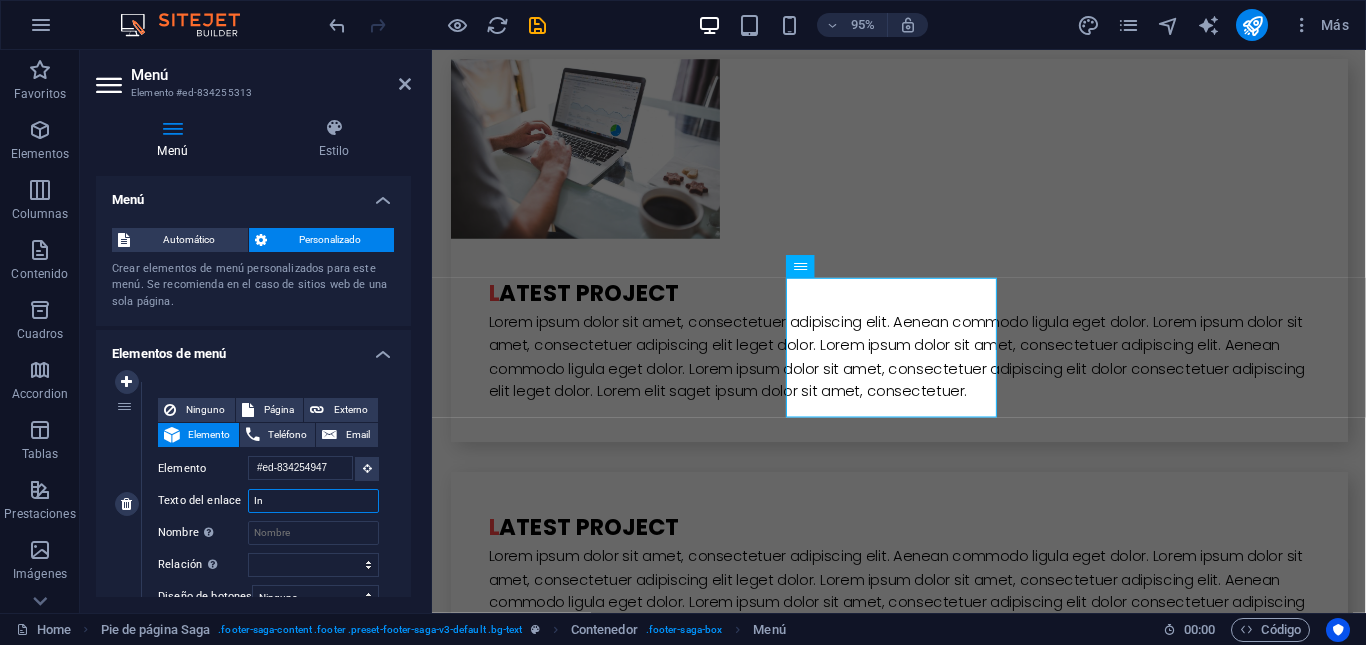 type on "Ini" 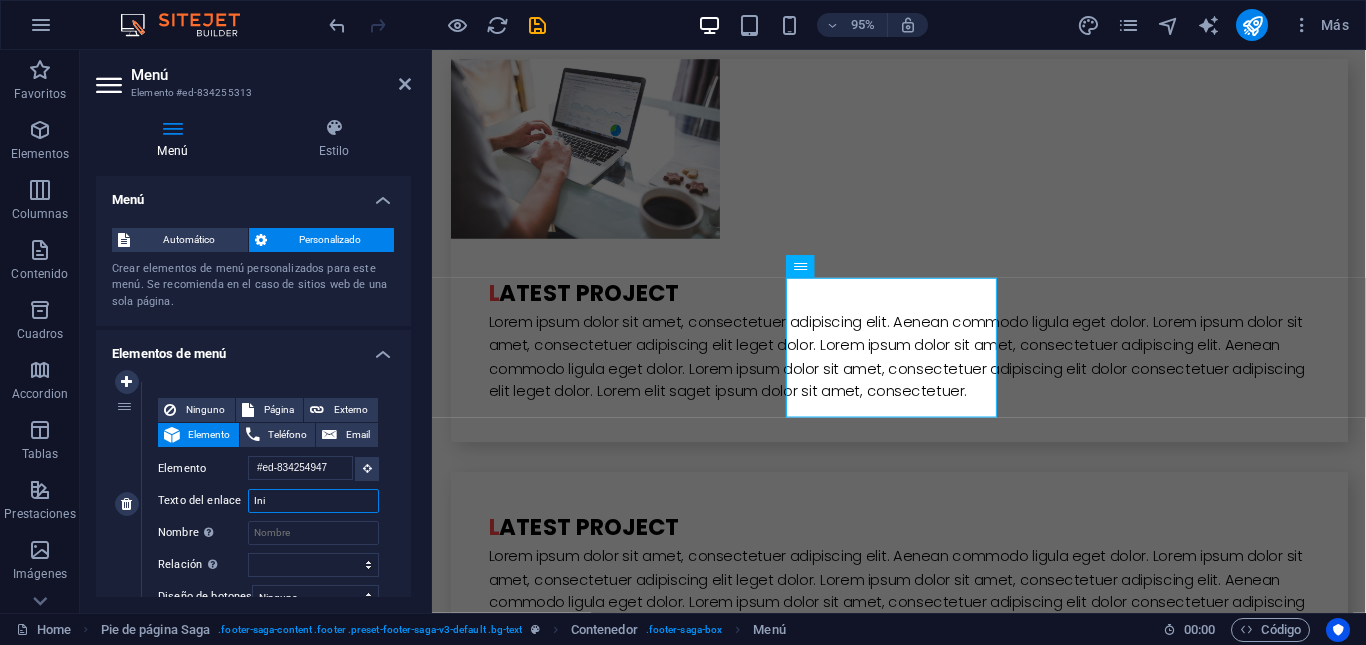 select 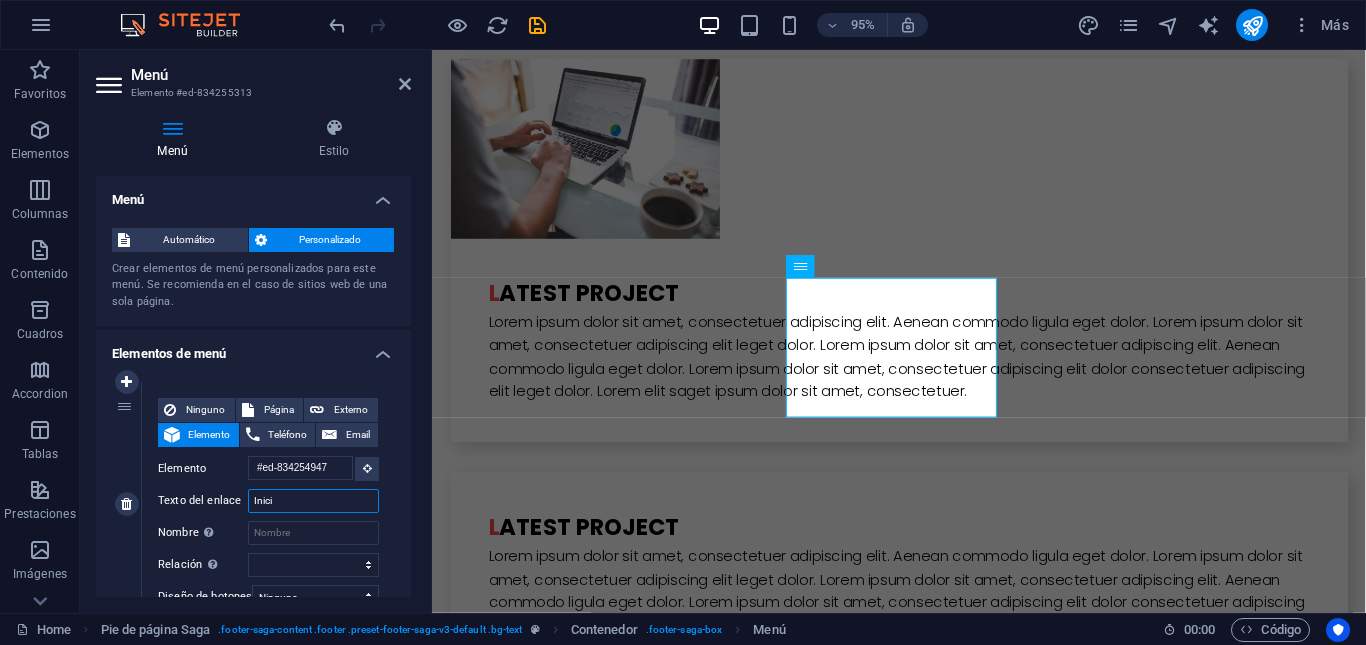 type on "Inicio" 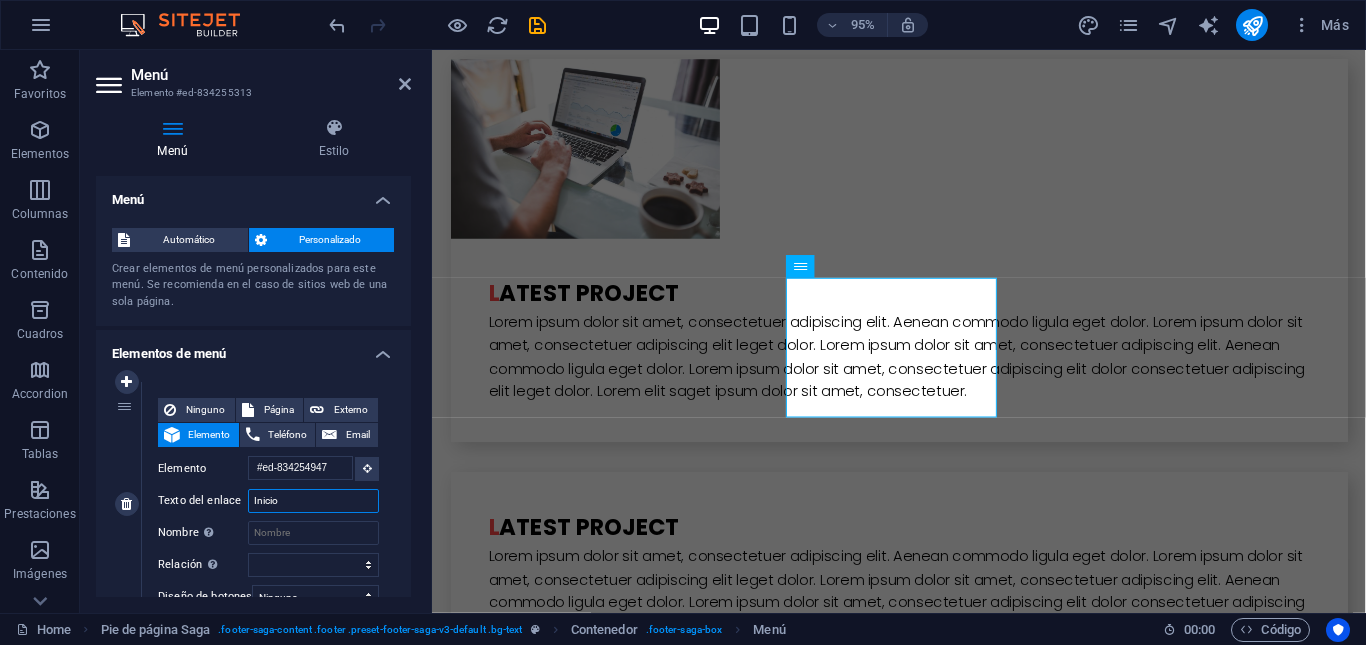 select 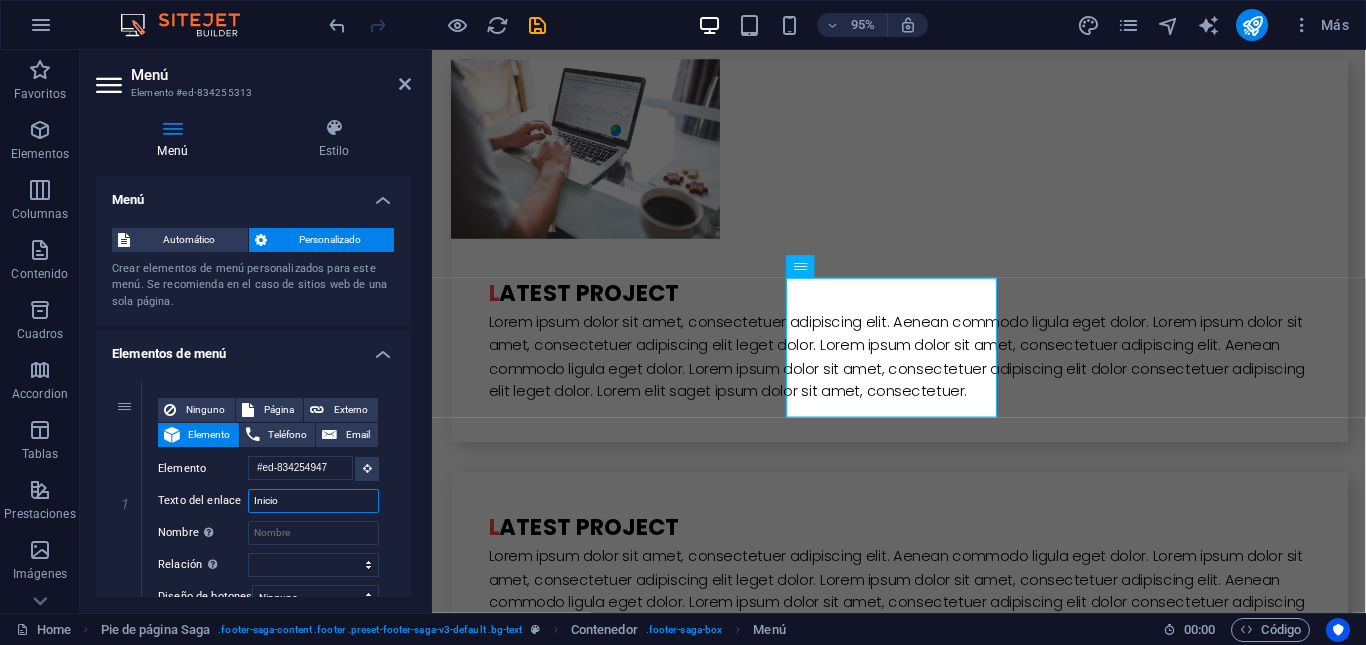 type on "Inicio" 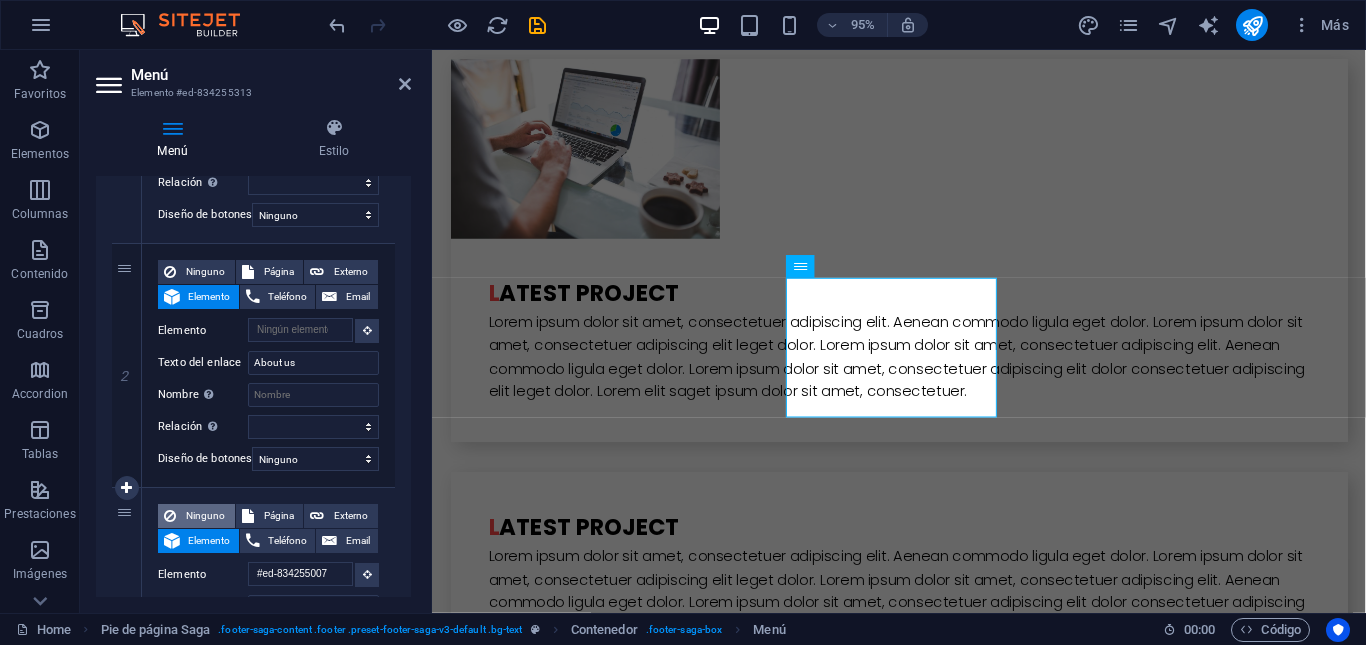 scroll, scrollTop: 500, scrollLeft: 0, axis: vertical 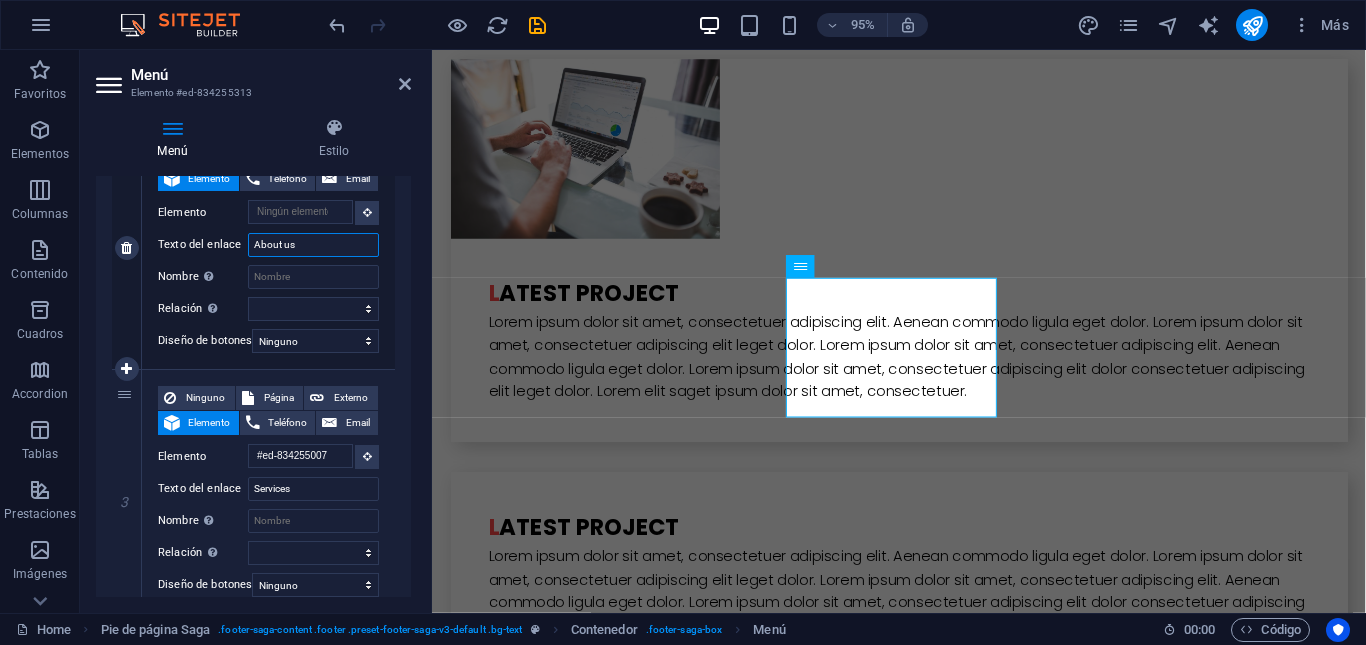 drag, startPoint x: 334, startPoint y: 250, endPoint x: 177, endPoint y: 220, distance: 159.84055 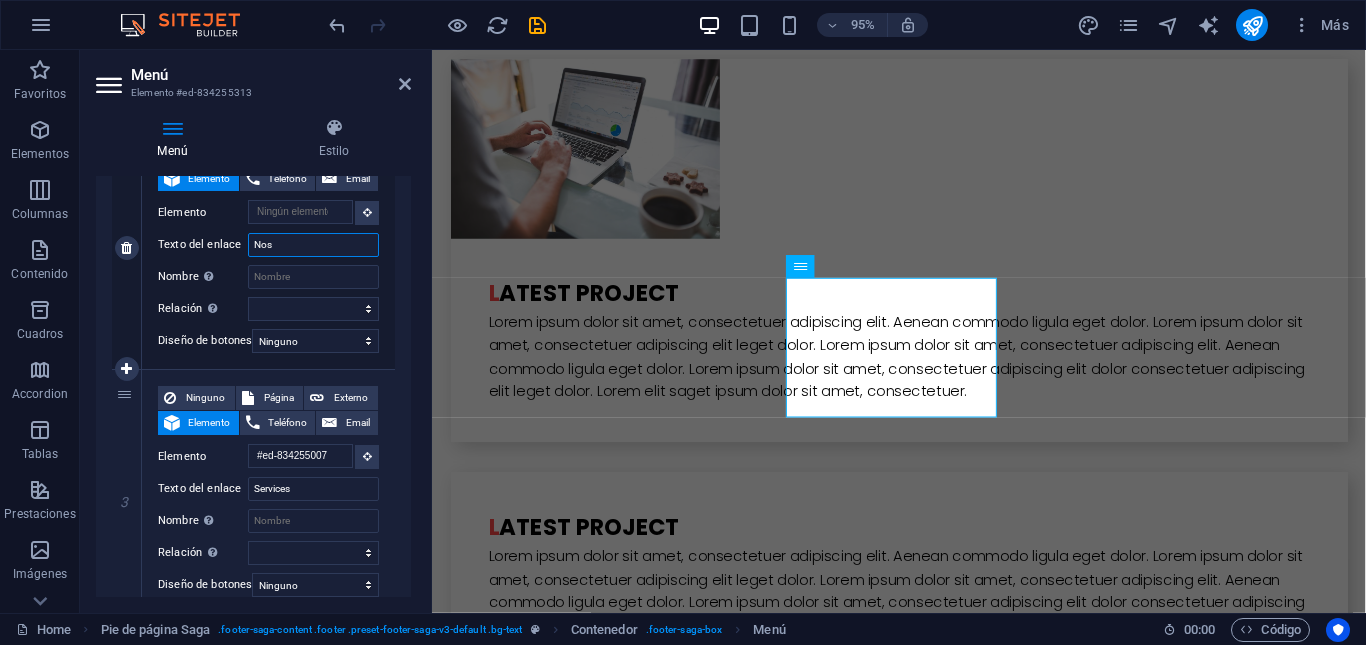 type on "Noso" 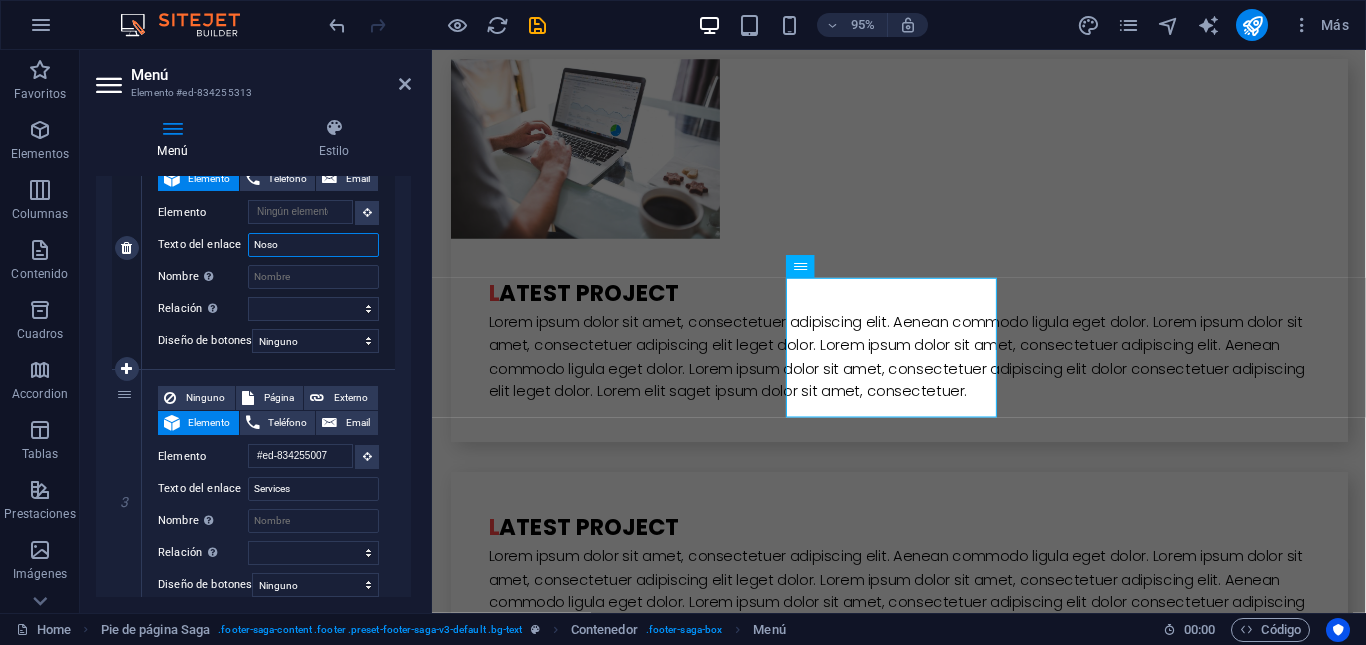 select 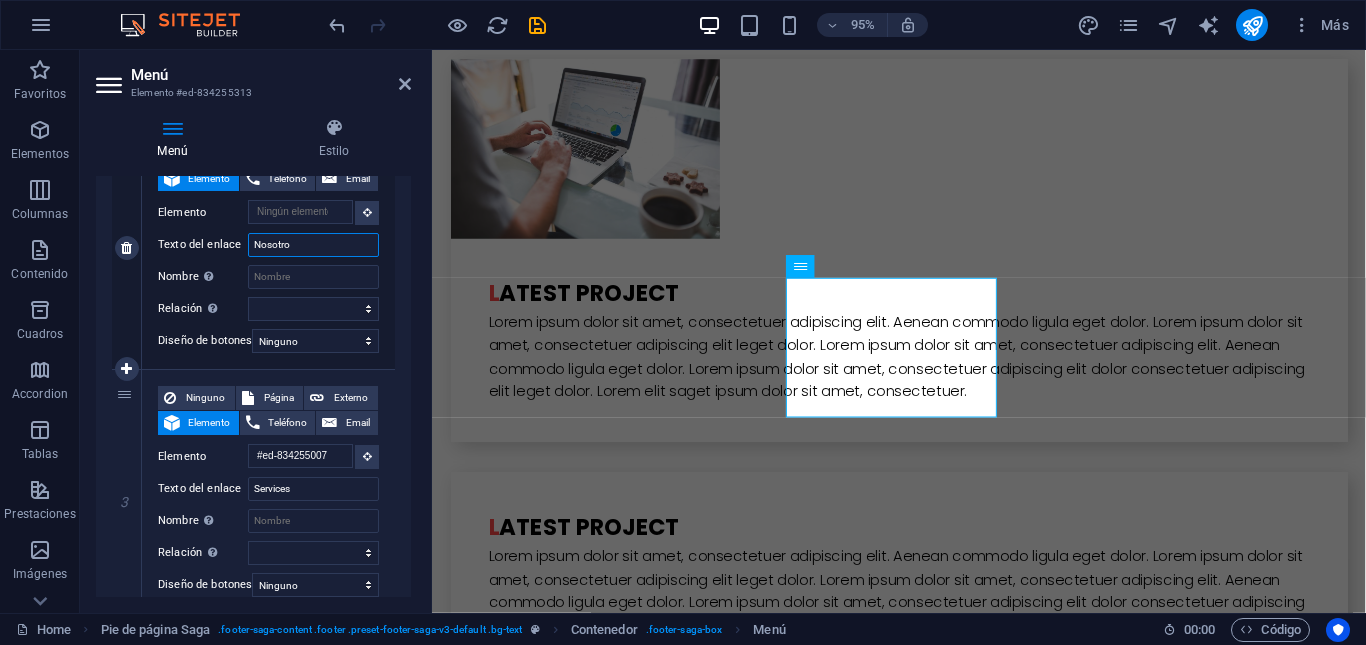 type on "Nosotros" 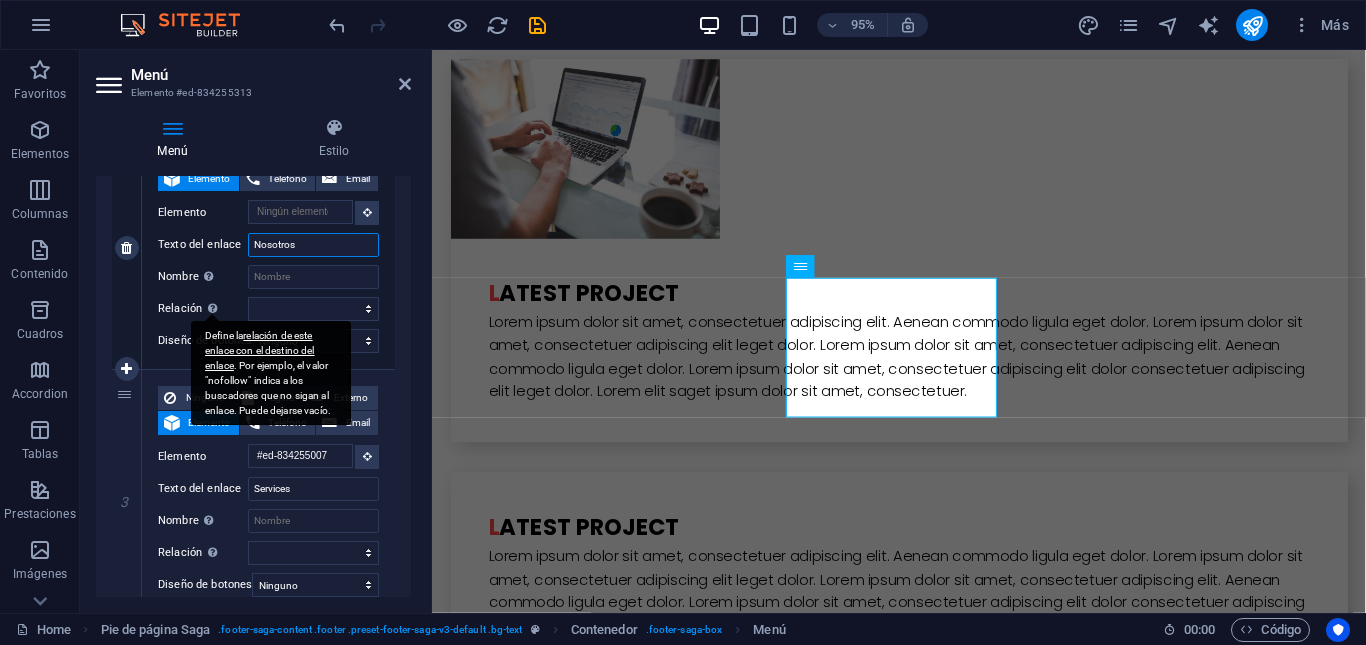 select 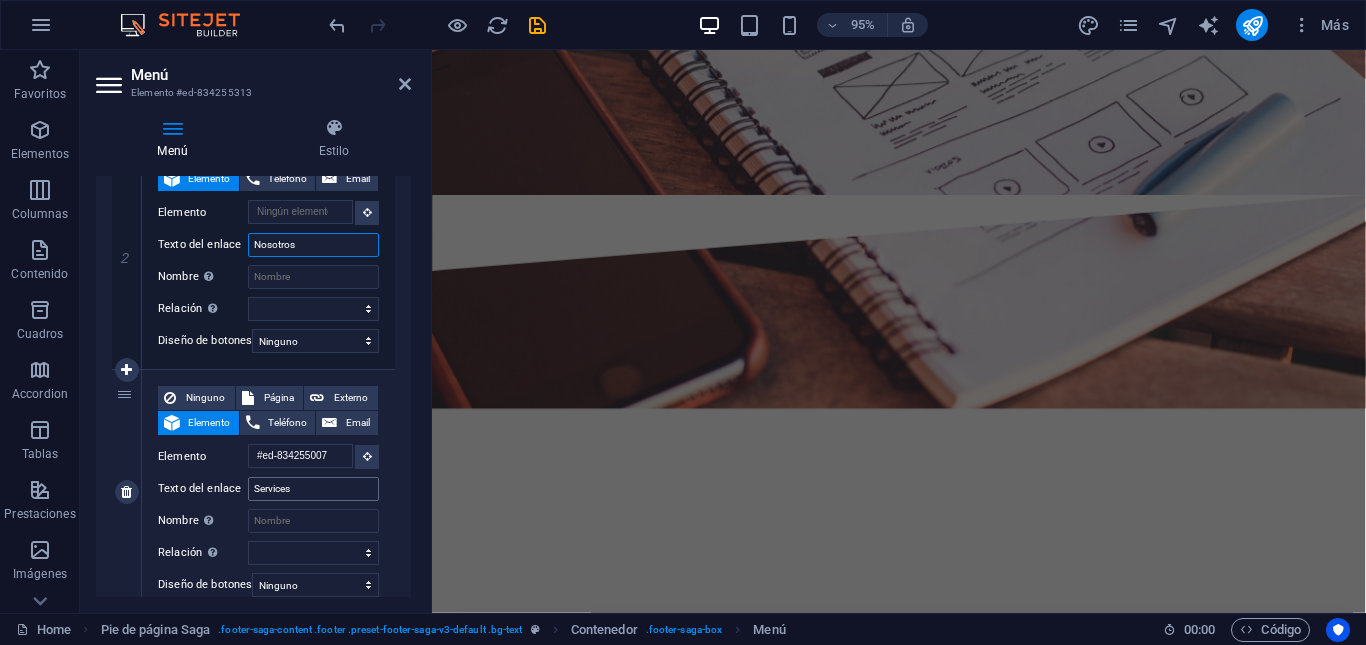 type on "Nosotros" 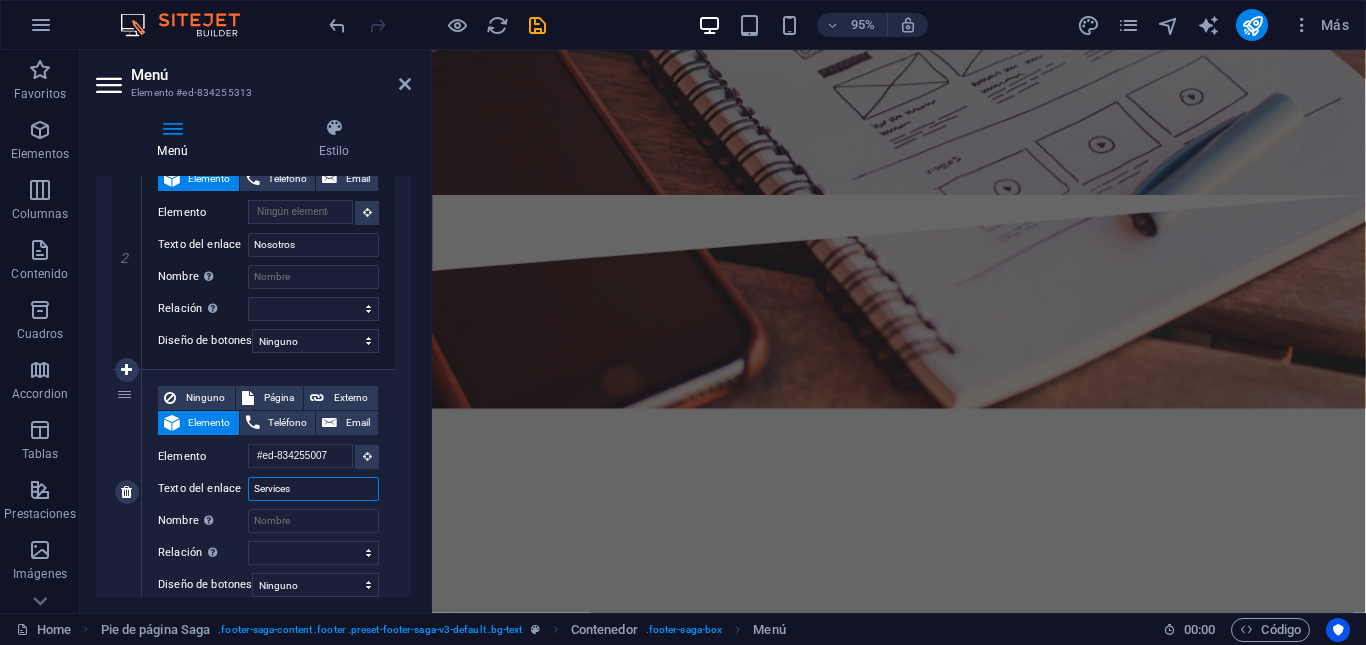 click on "Services" at bounding box center [313, 489] 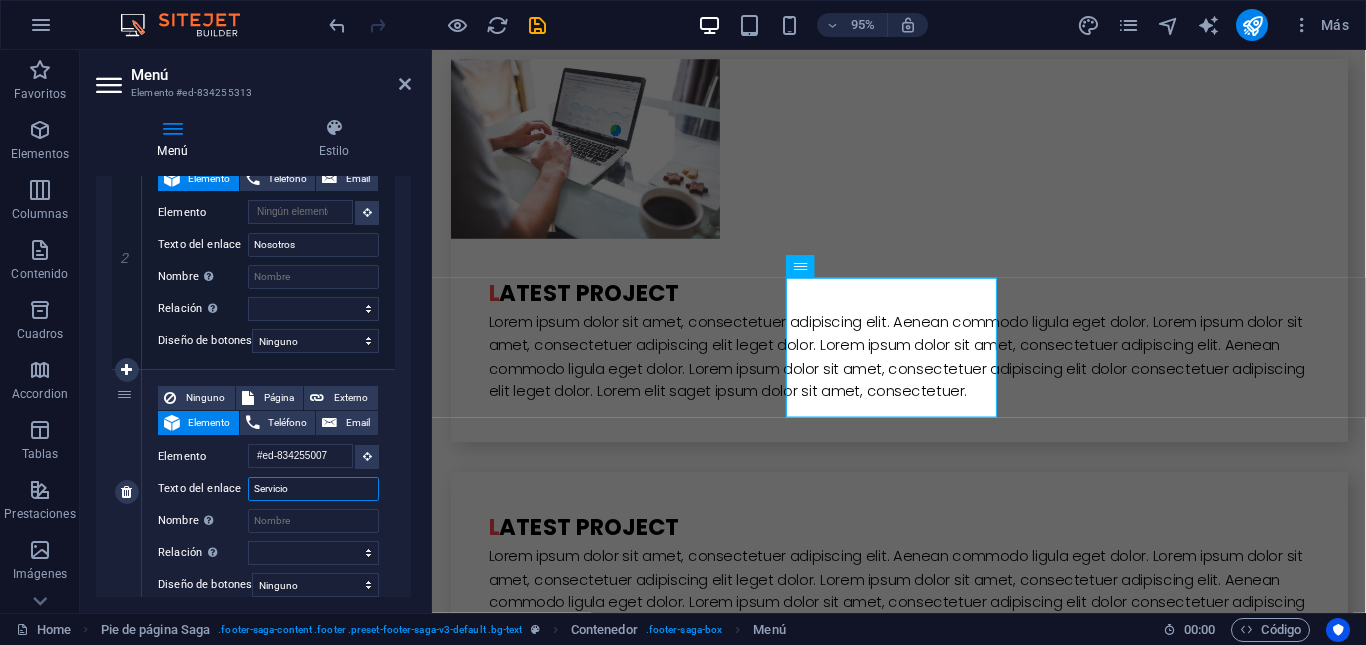 type on "Servicios" 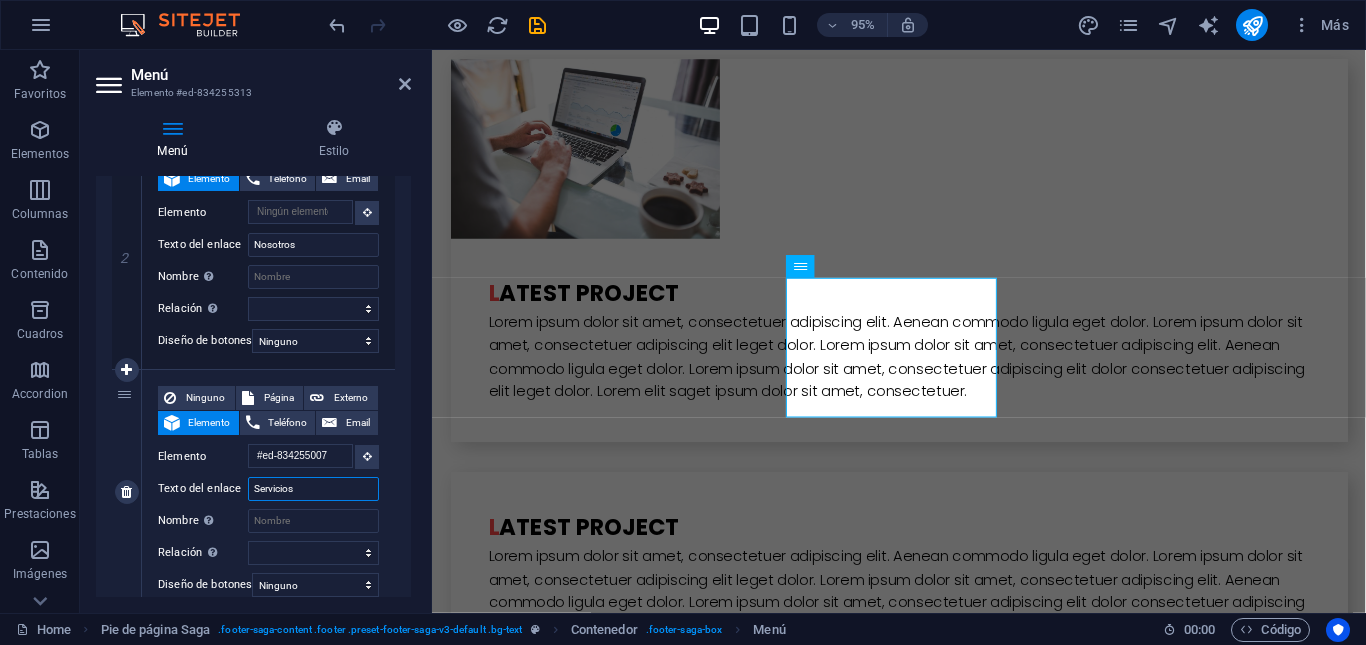 select 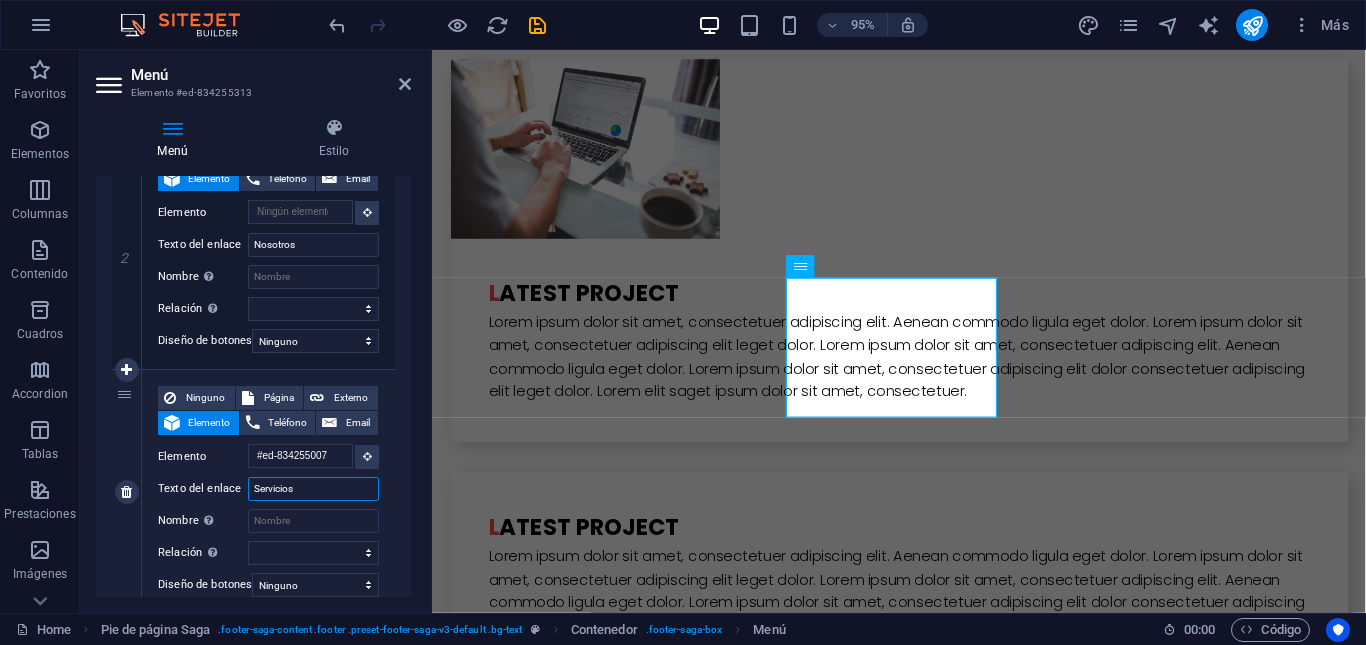 select 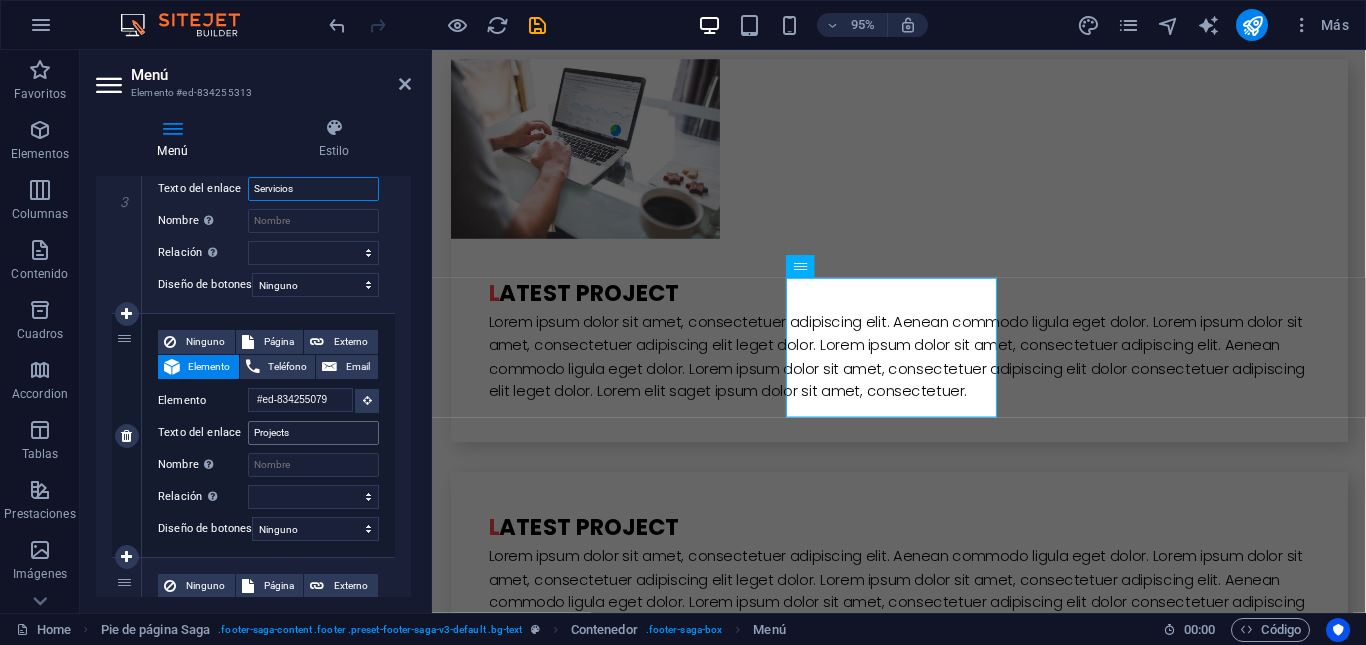 type on "Servicios" 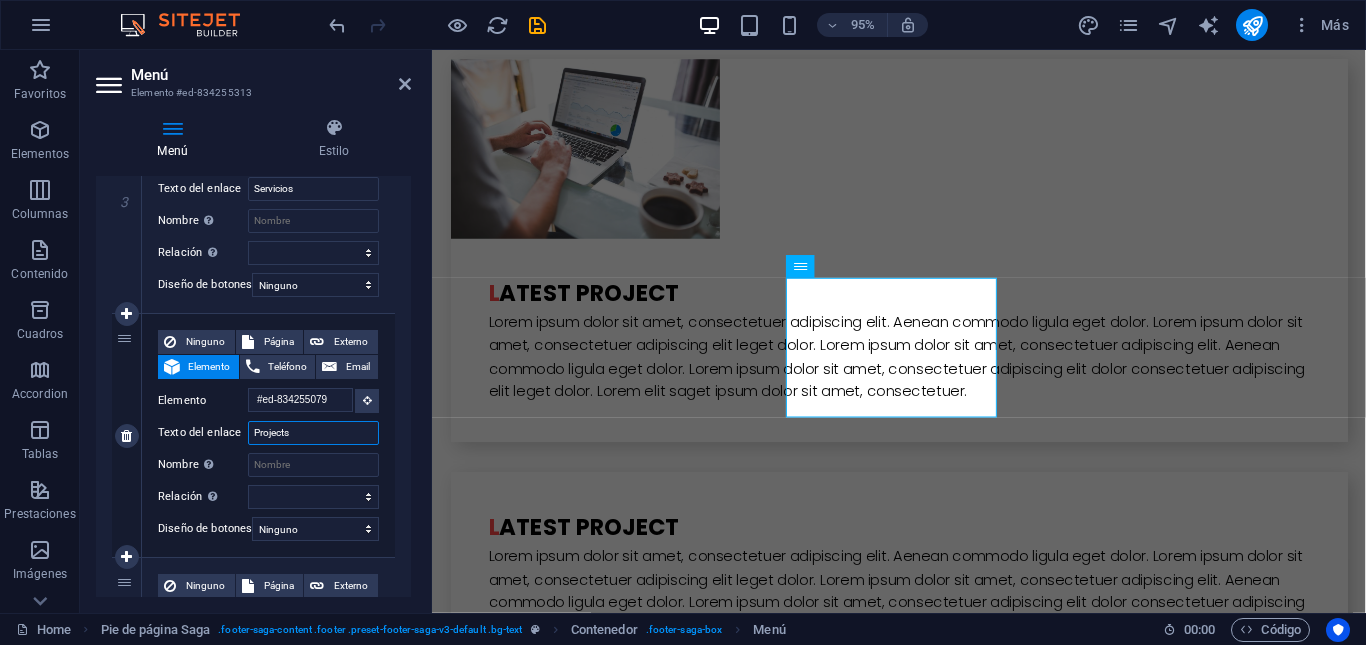 click on "Projects" at bounding box center [313, 433] 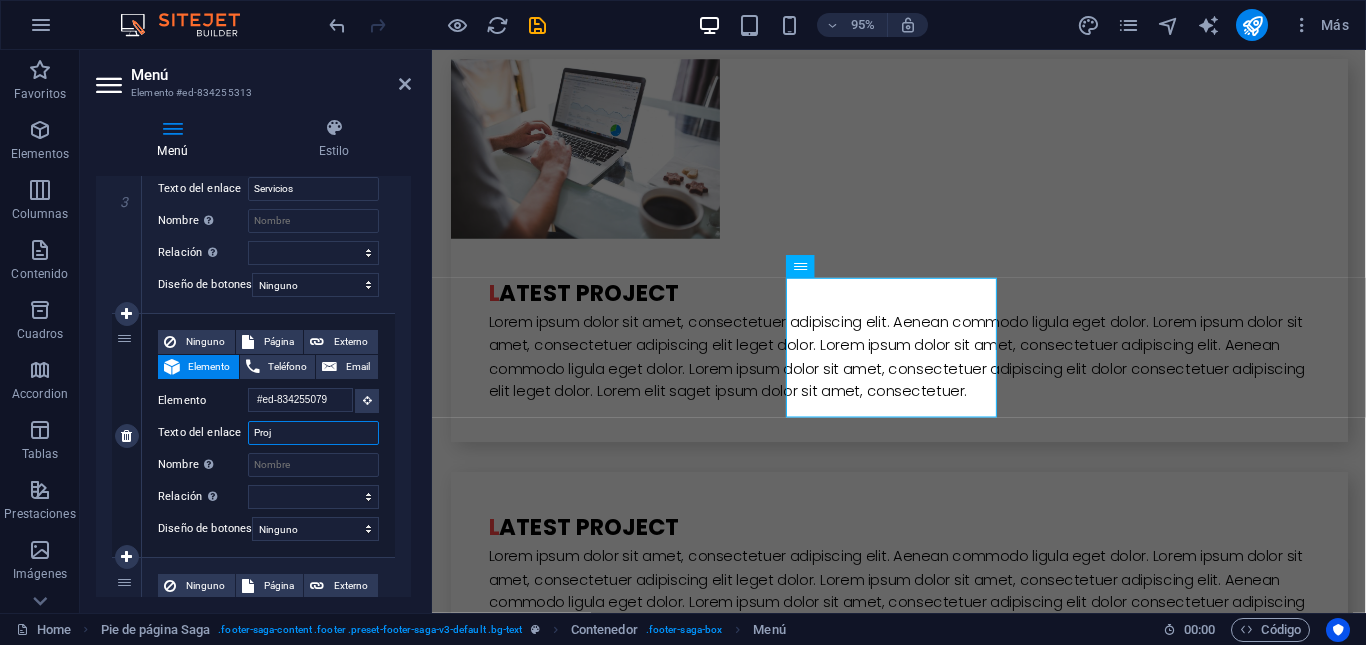 type on "Pro" 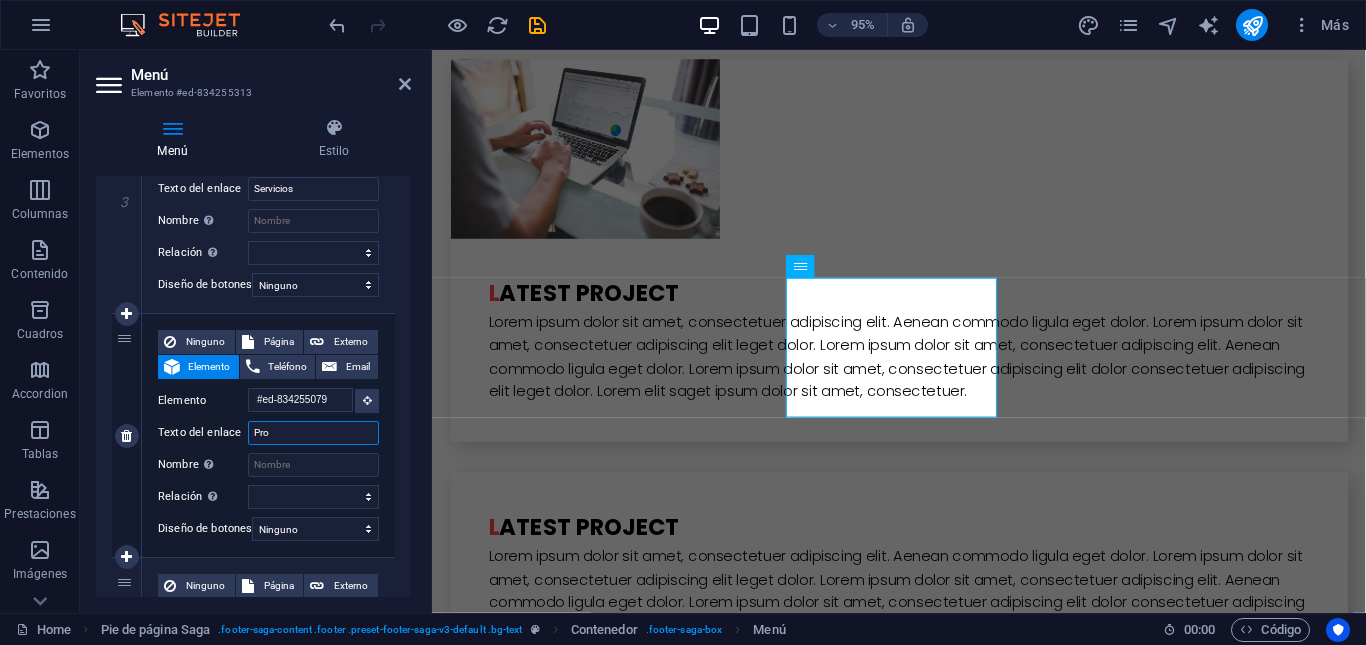 select 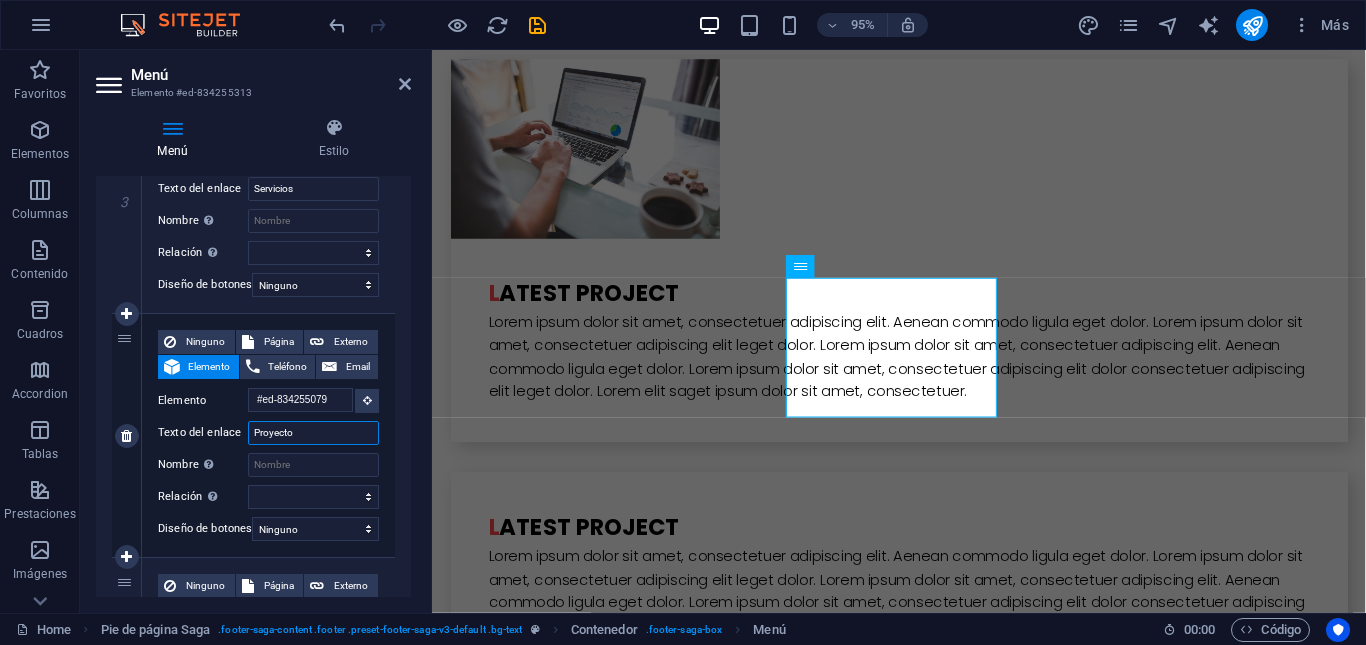 type on "Proyectos" 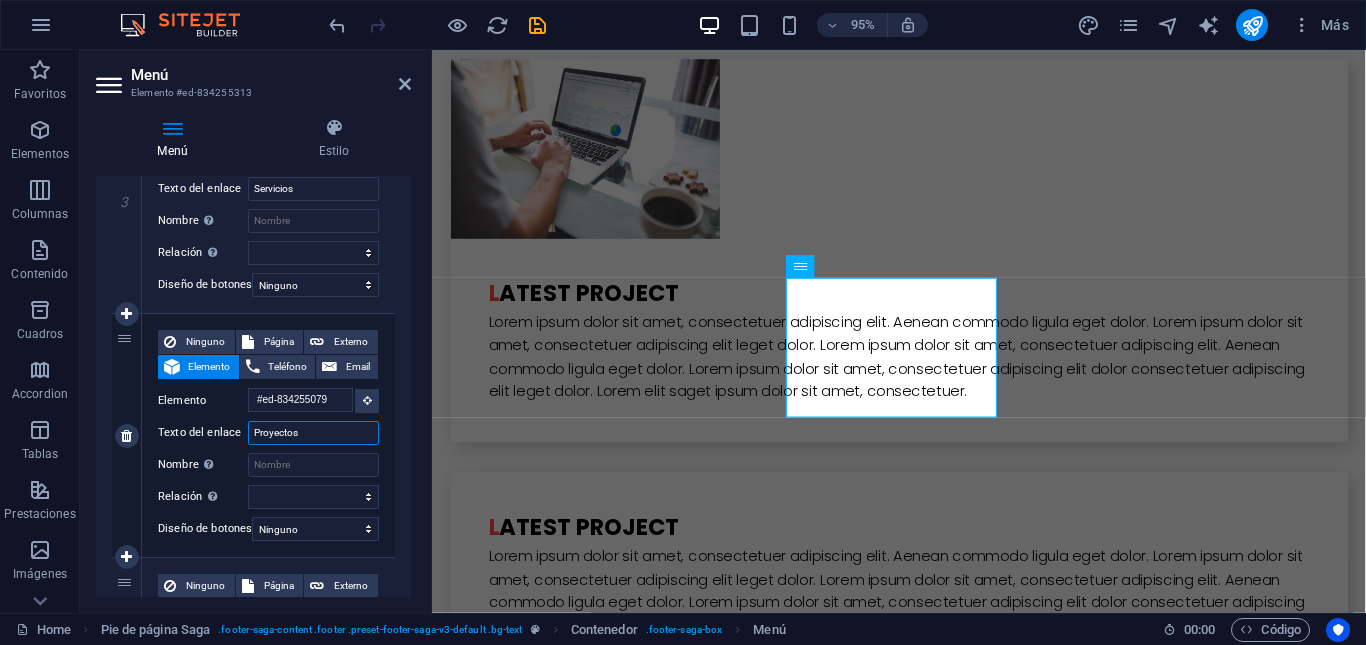 select 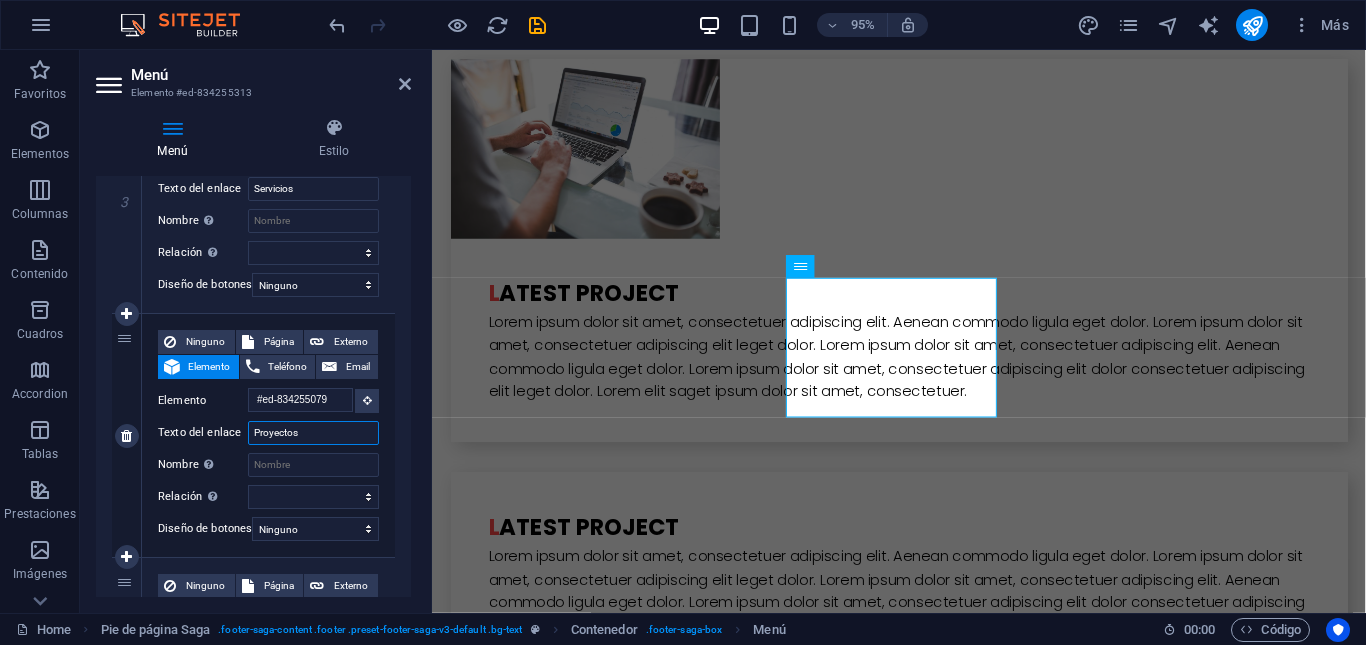 select 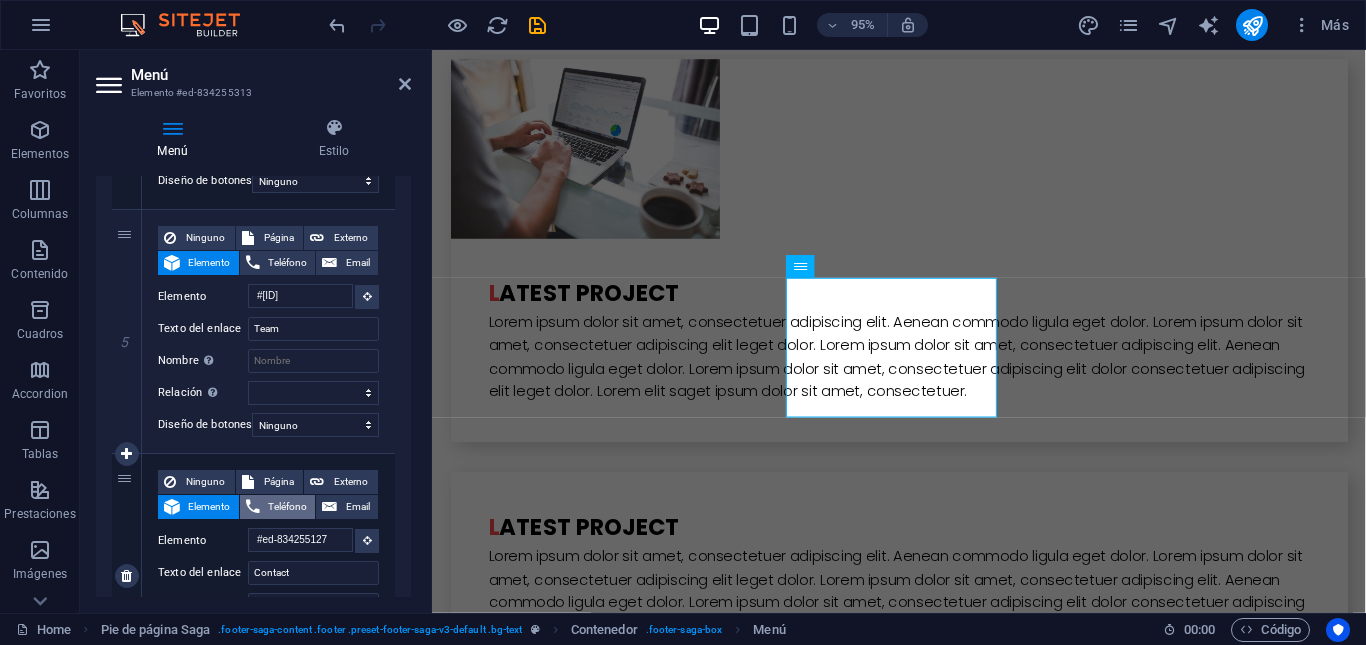scroll, scrollTop: 1200, scrollLeft: 0, axis: vertical 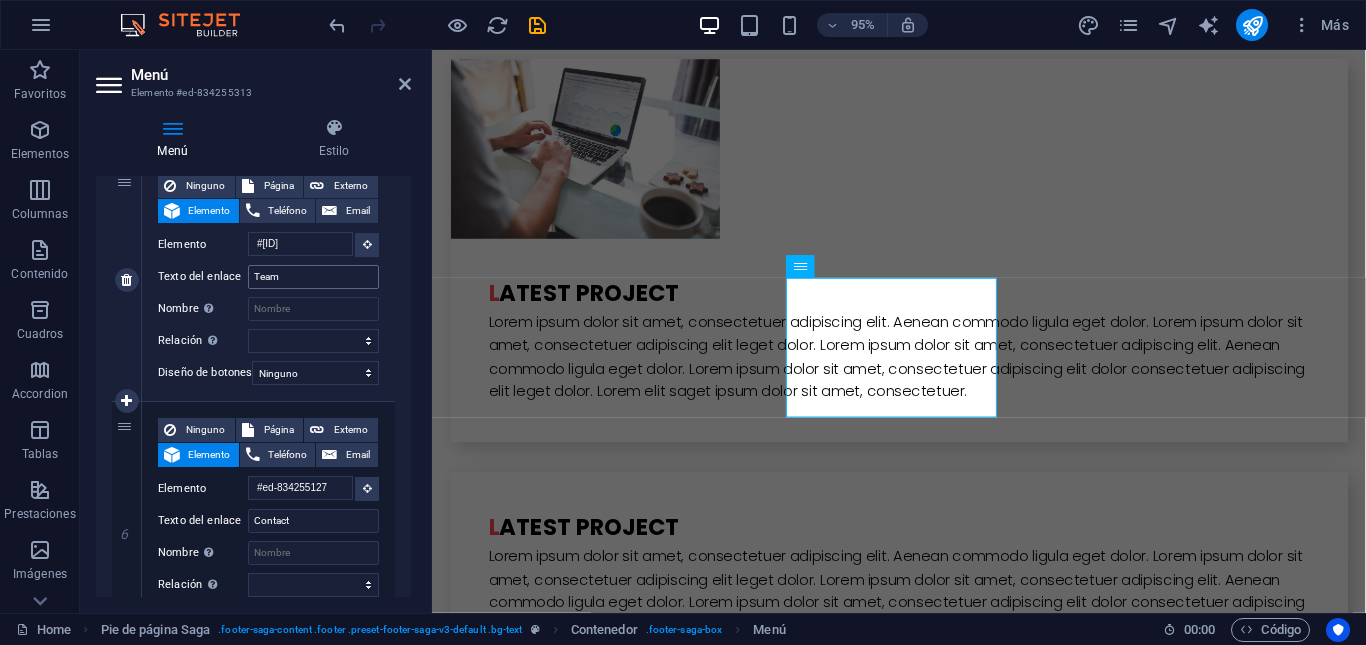 type on "Proyectos" 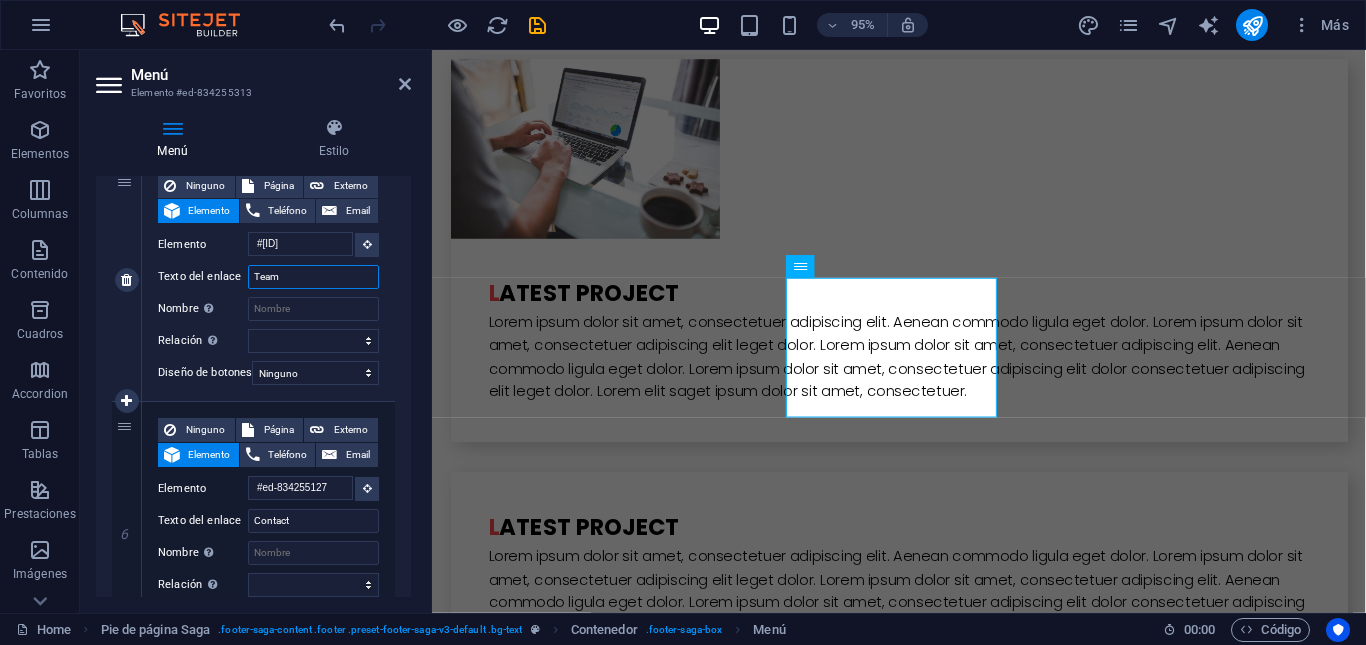 drag, startPoint x: 317, startPoint y: 274, endPoint x: 138, endPoint y: 259, distance: 179.6274 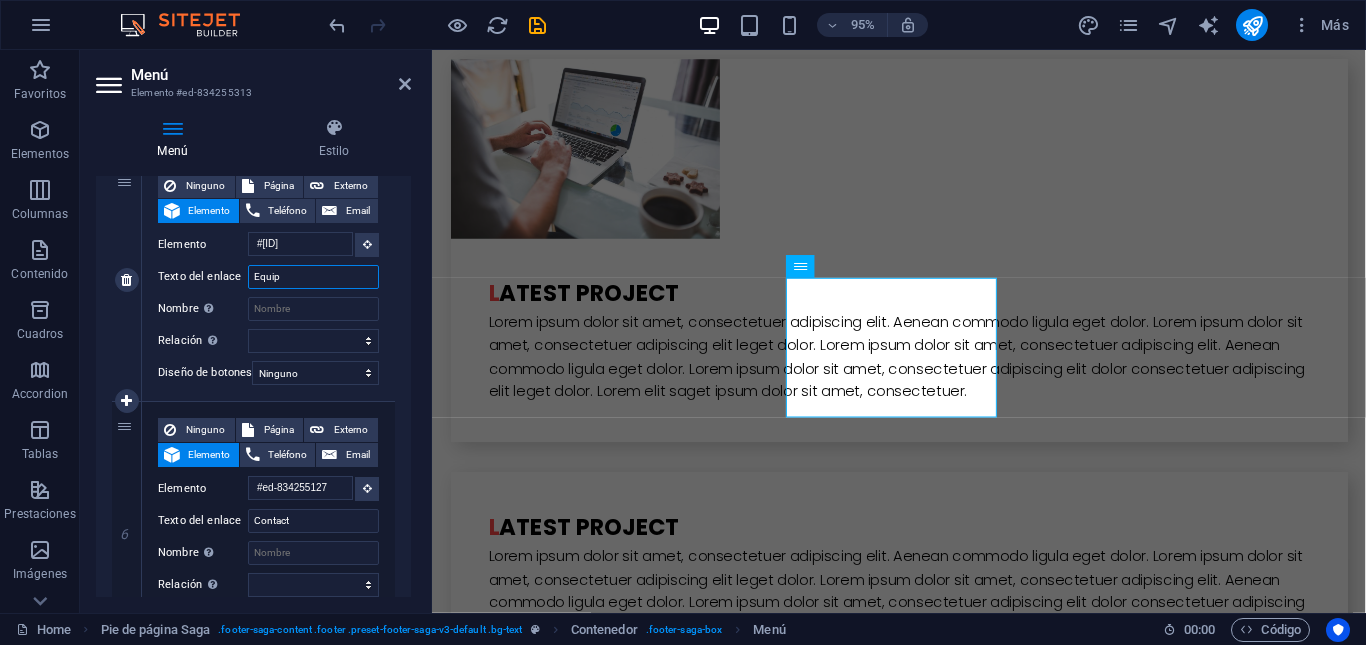 type on "Equipo" 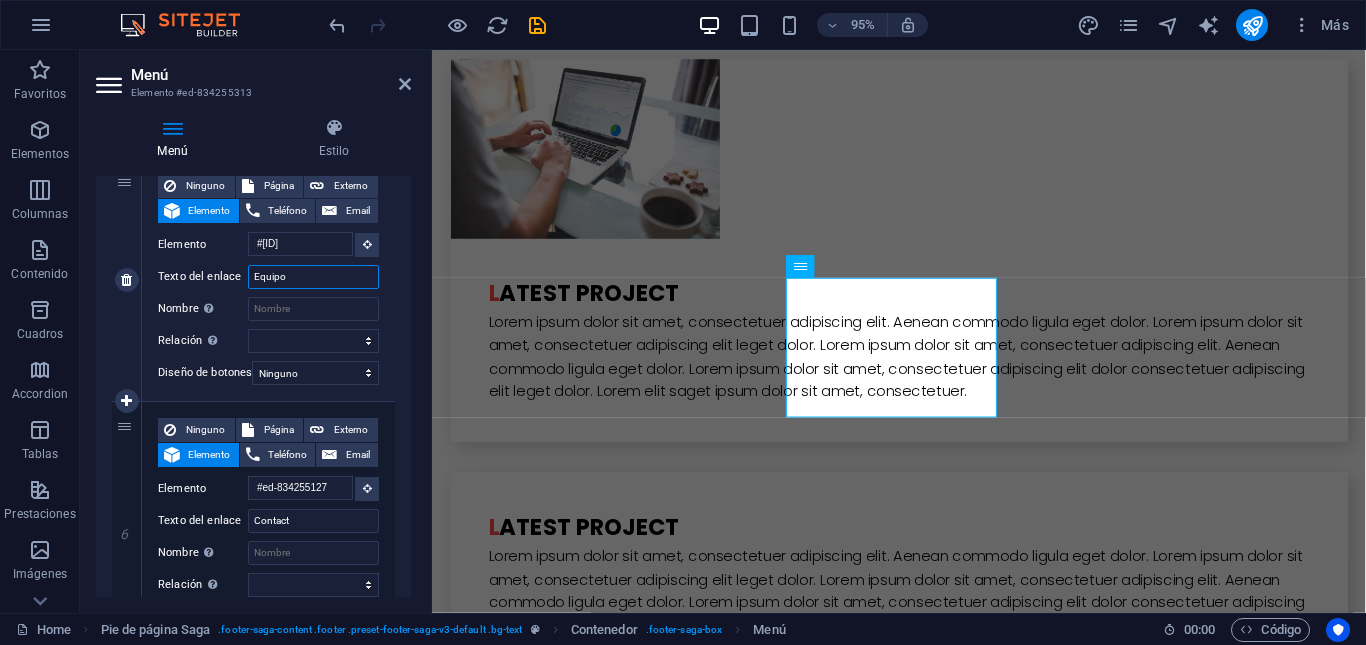 select 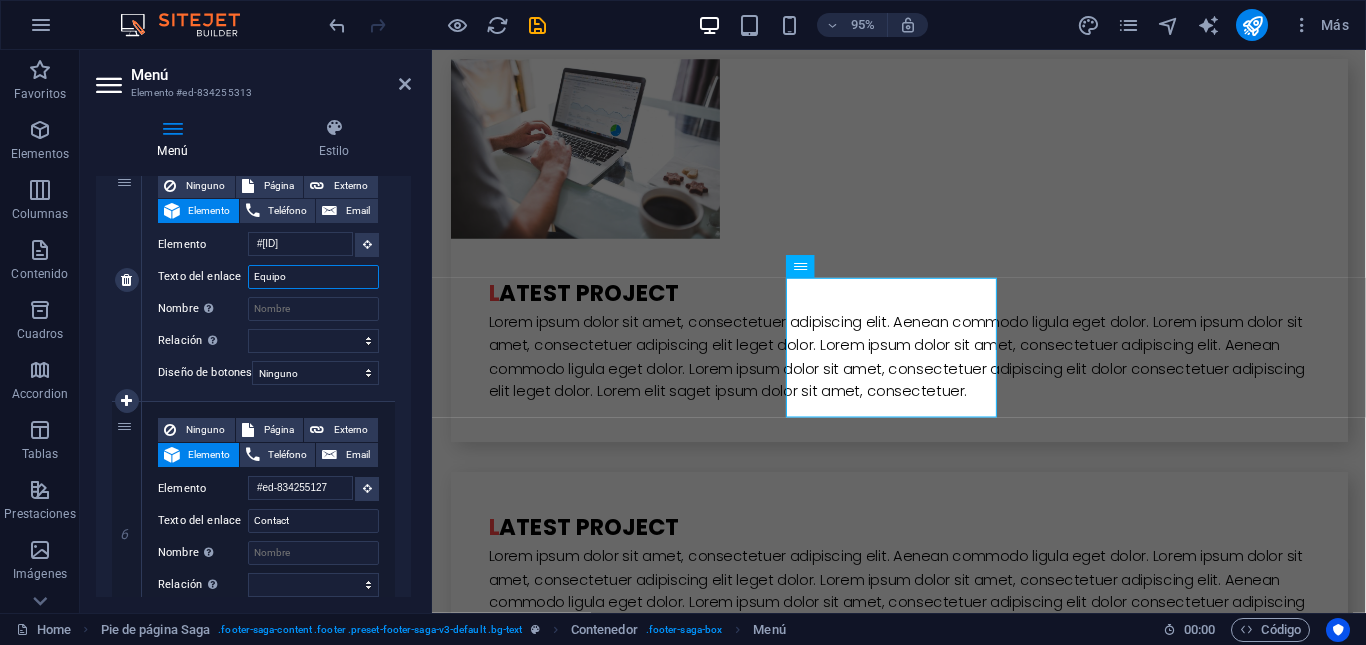 select 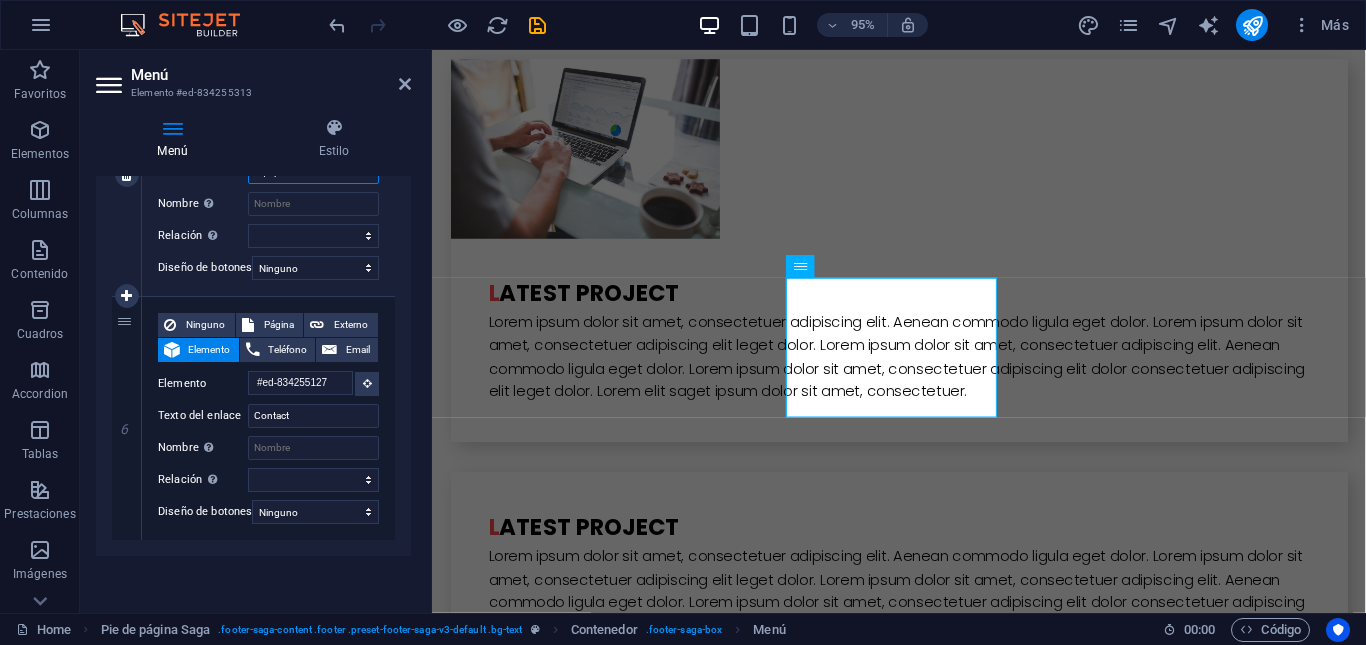scroll, scrollTop: 1317, scrollLeft: 0, axis: vertical 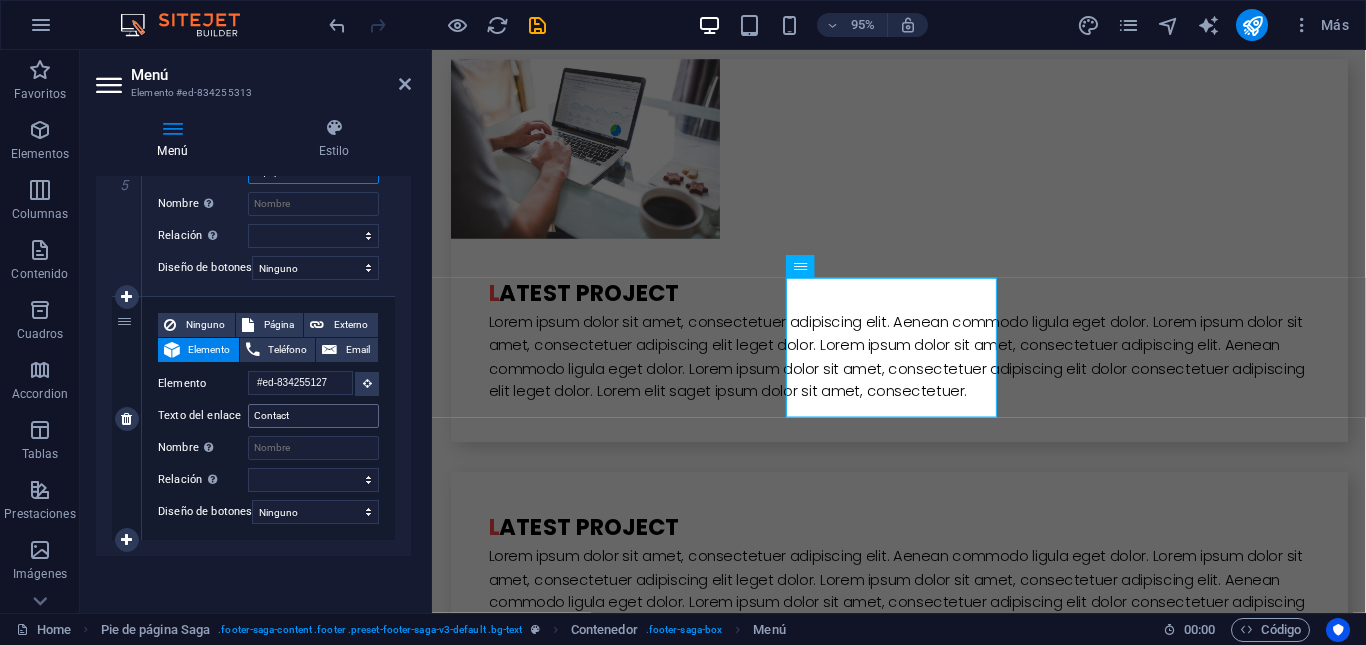 type on "Equipo" 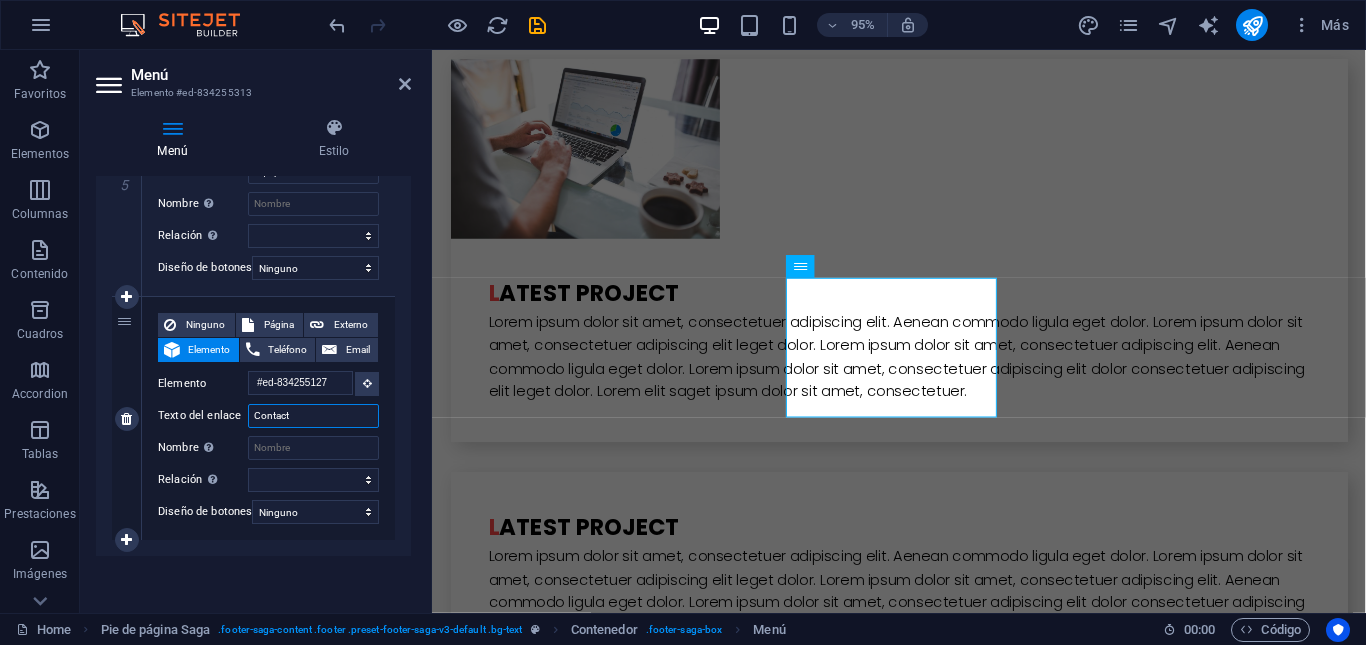 click on "Contact" at bounding box center (313, 416) 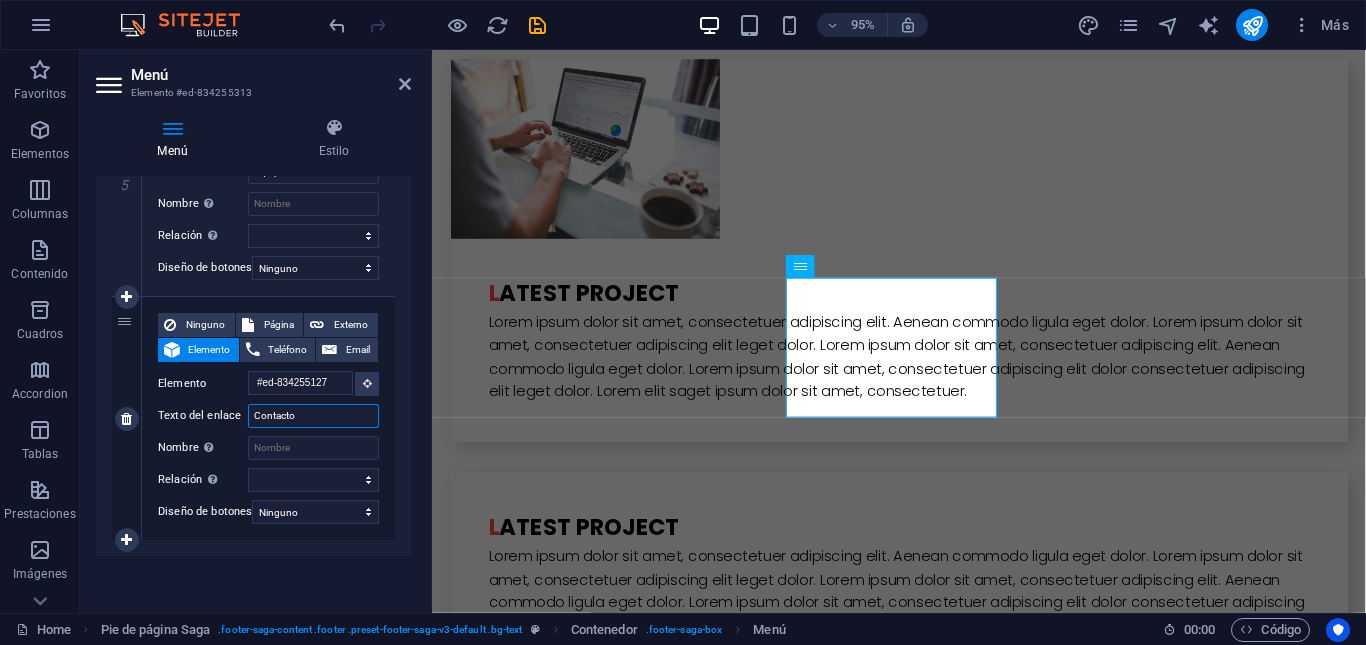 select 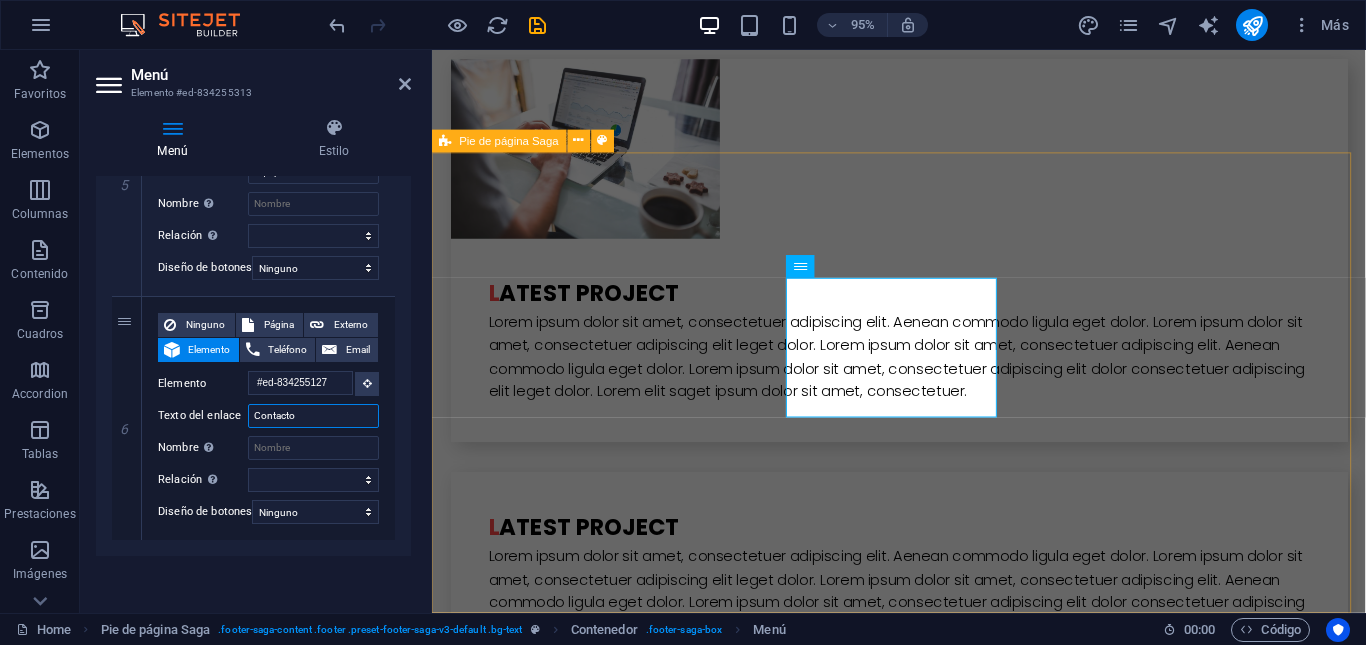 type on "Contacto" 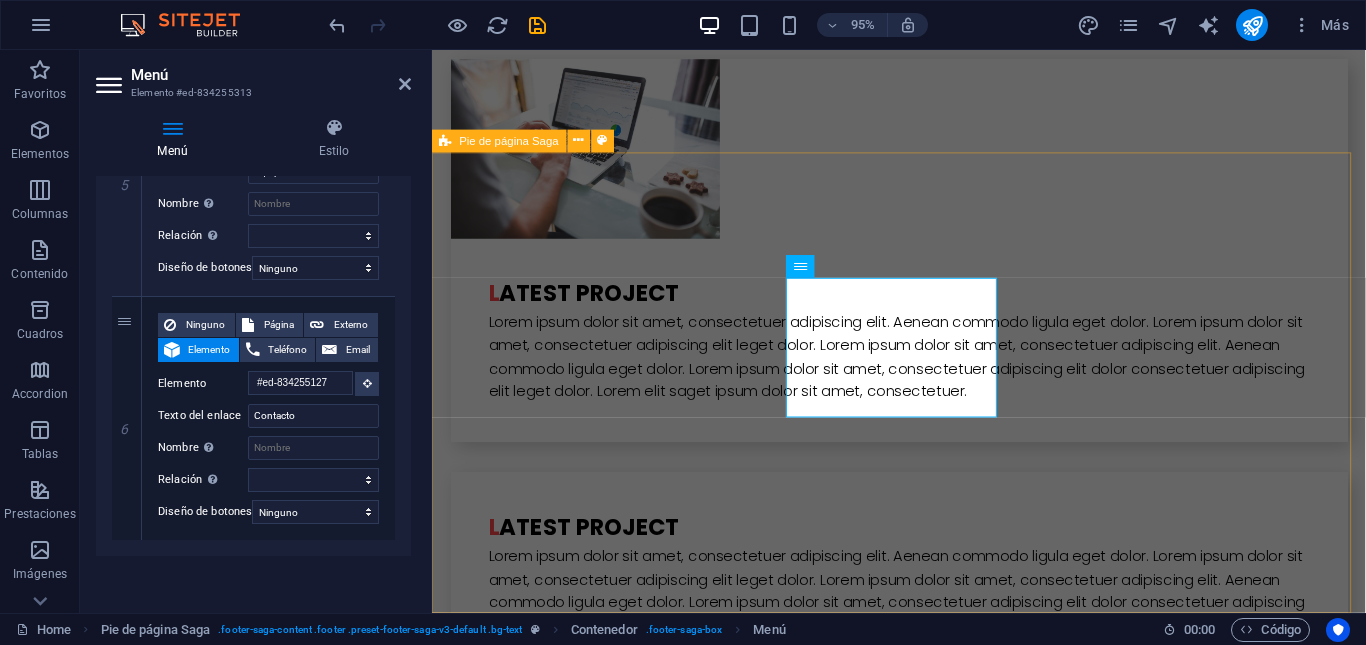 click on "Calle Miguel Hidalgo No. 602 Cuernavaca 62210 Legal Notice Privacy Policy Navigation Inicio Nosotros Servicios Proyectos Equipo Contacto Social Media Facebook Twitter Instagram" at bounding box center (923, 5937) 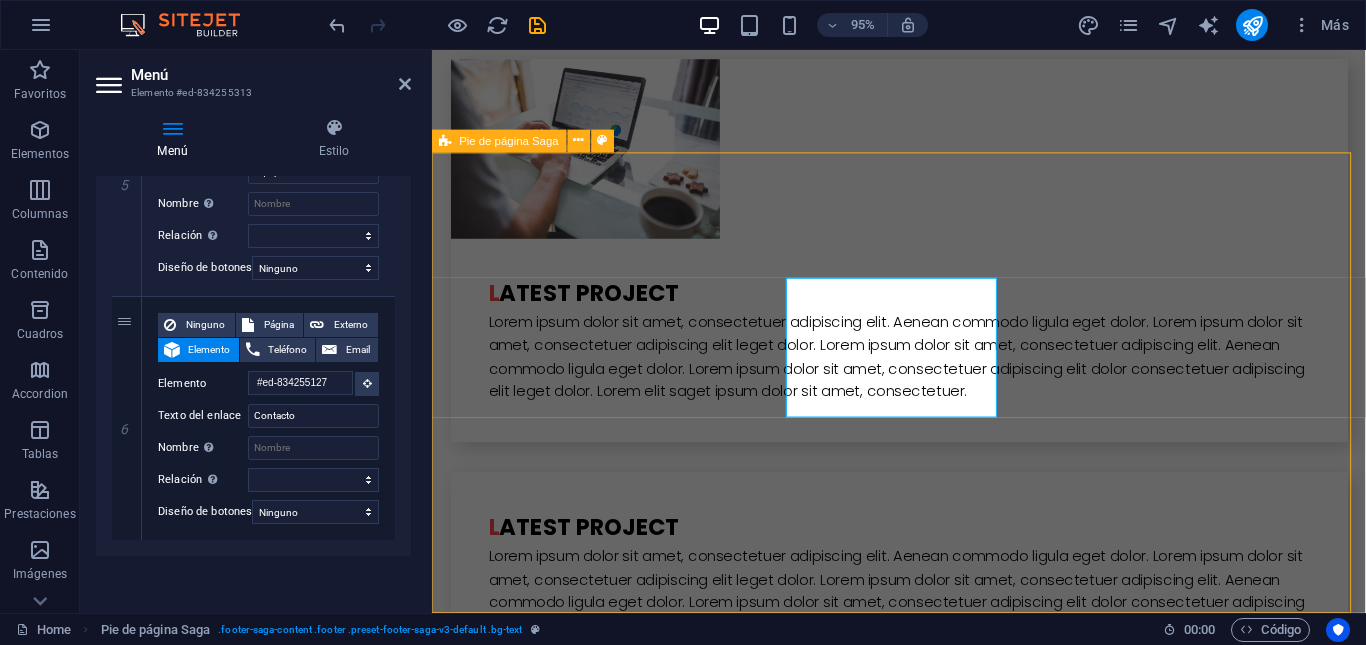 scroll, scrollTop: 5788, scrollLeft: 0, axis: vertical 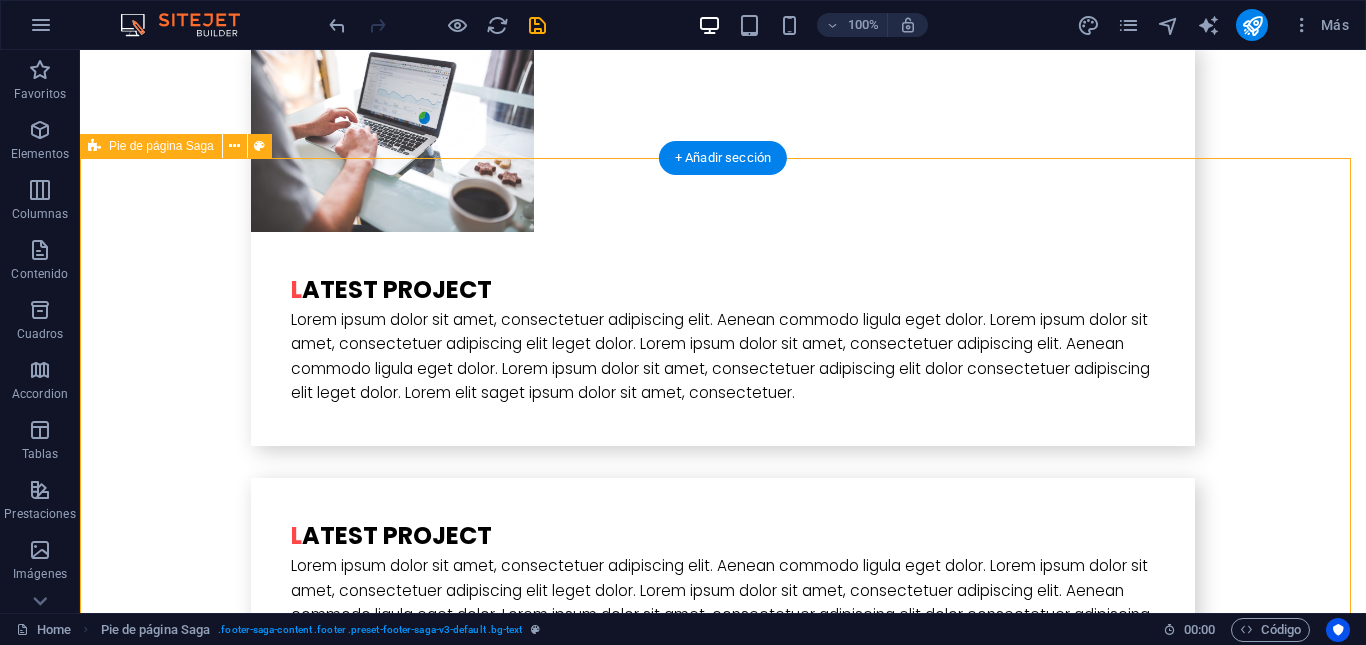 click on "Calle Miguel Hidalgo No. 602 Cuernavaca 62210 Legal Notice Privacy Policy Navigation Inicio Nosotros Servicios Proyectos Equipo Contacto Social Media Facebook Twitter Instagram" at bounding box center [723, 6030] 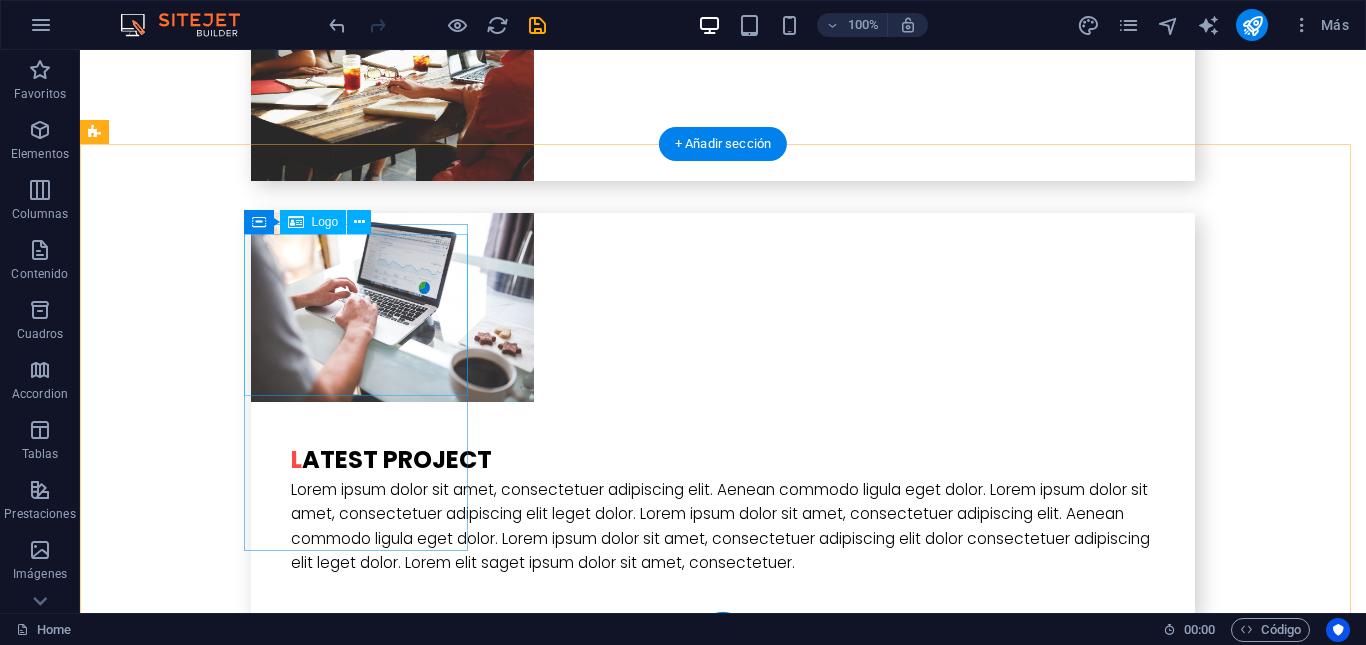 scroll, scrollTop: 5820, scrollLeft: 0, axis: vertical 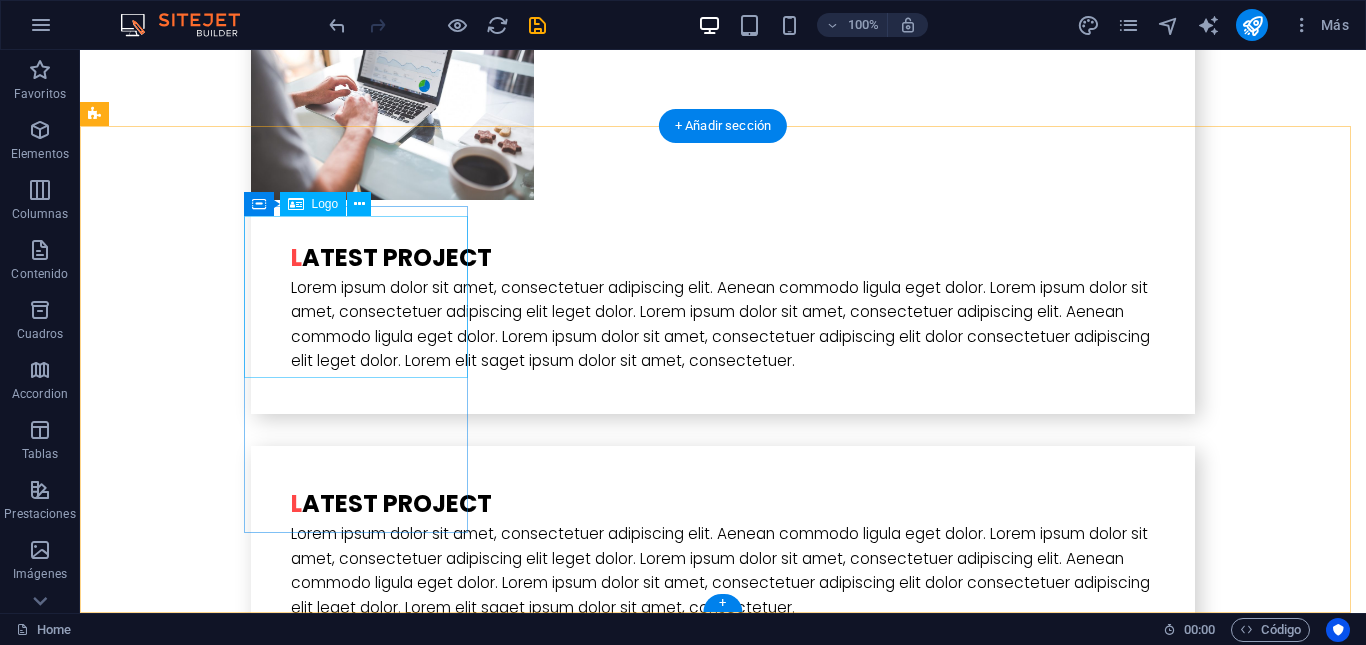 click at bounding box center (208, 5718) 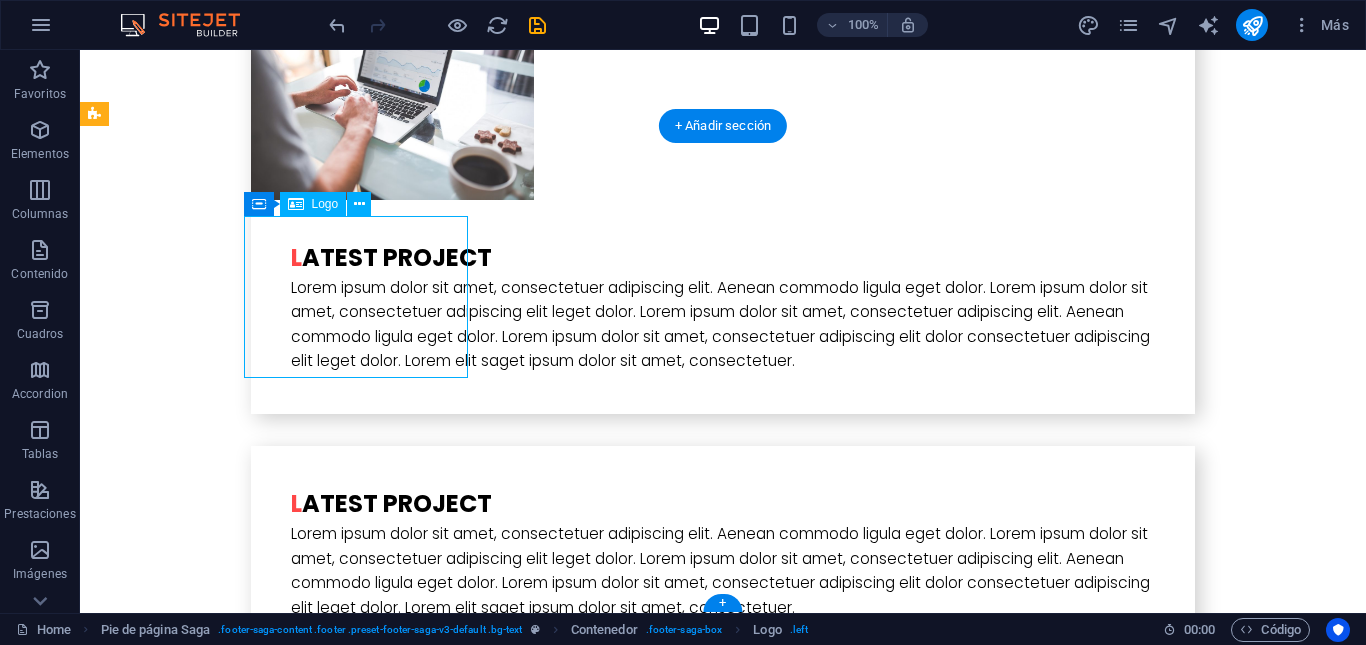 click at bounding box center [208, 5718] 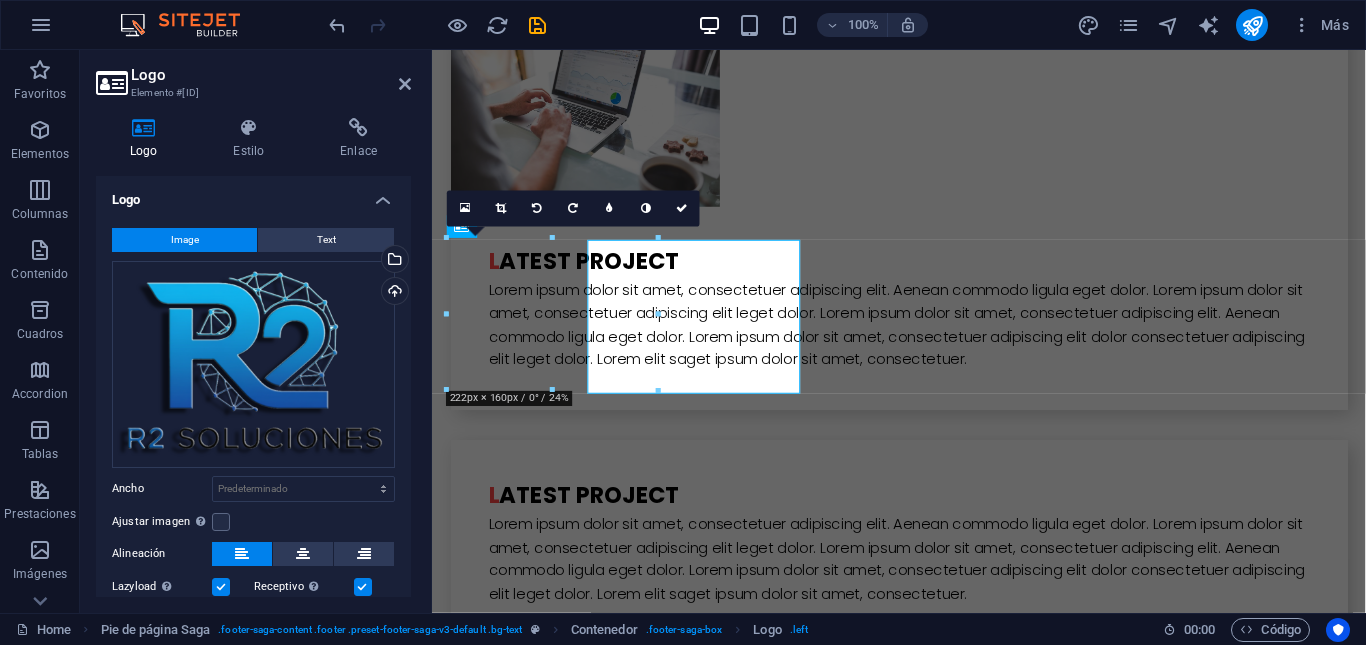 scroll, scrollTop: 5786, scrollLeft: 0, axis: vertical 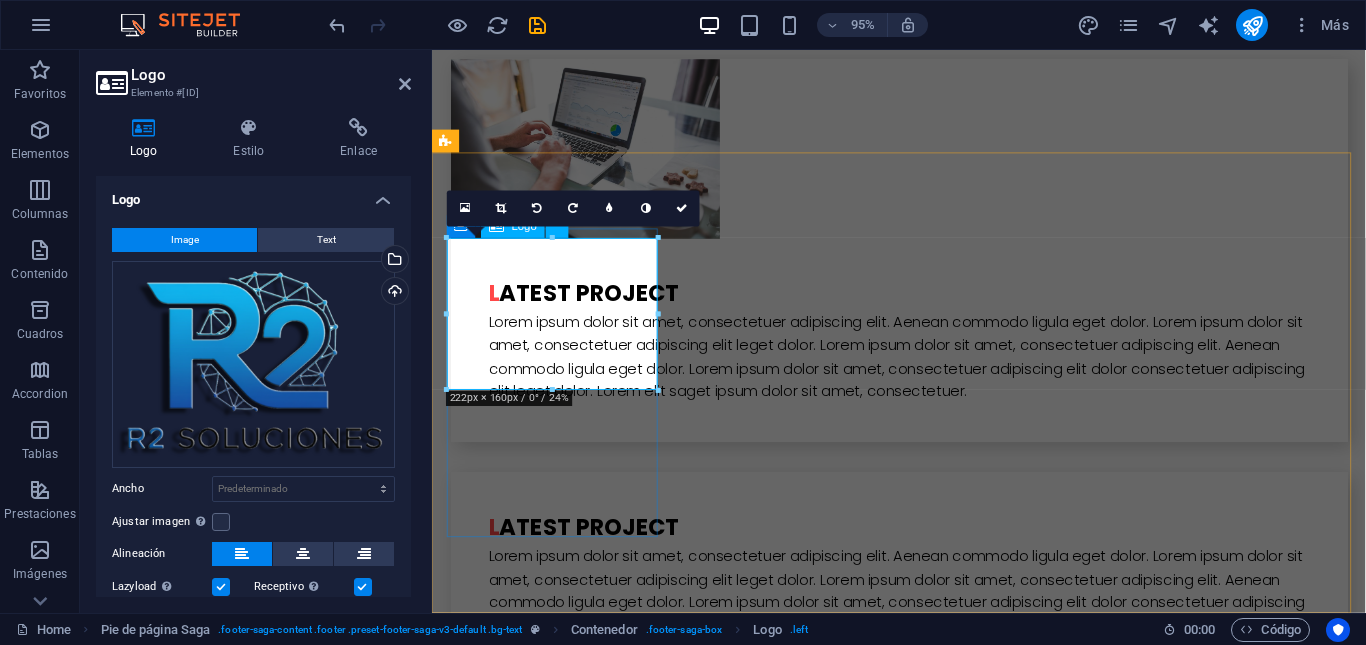 click at bounding box center [560, 5658] 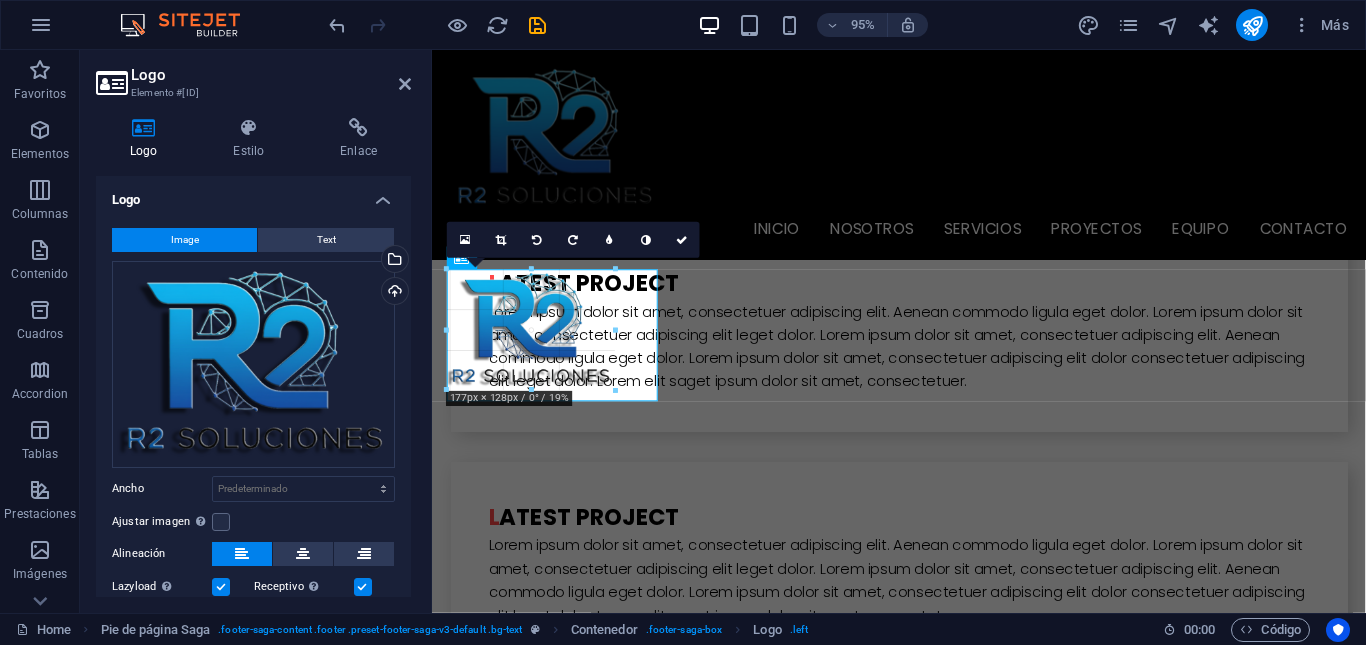 scroll, scrollTop: 5754, scrollLeft: 0, axis: vertical 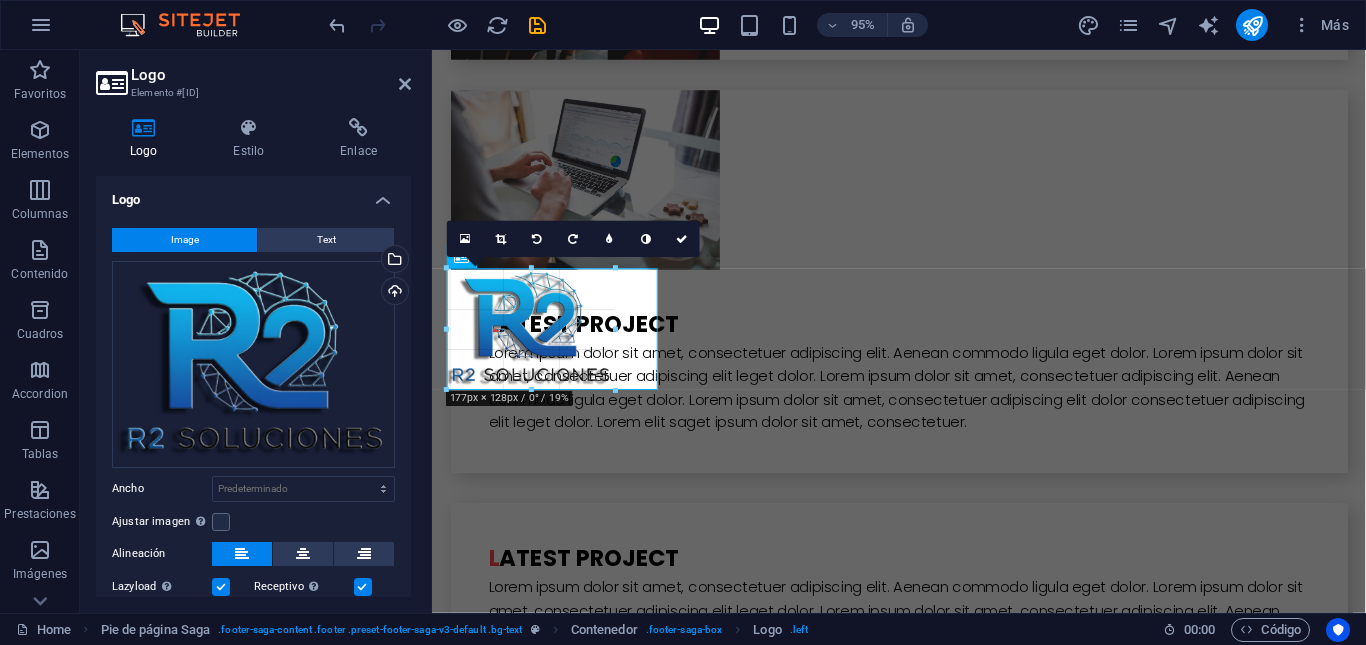 drag, startPoint x: 448, startPoint y: 388, endPoint x: 496, endPoint y: 339, distance: 68.593 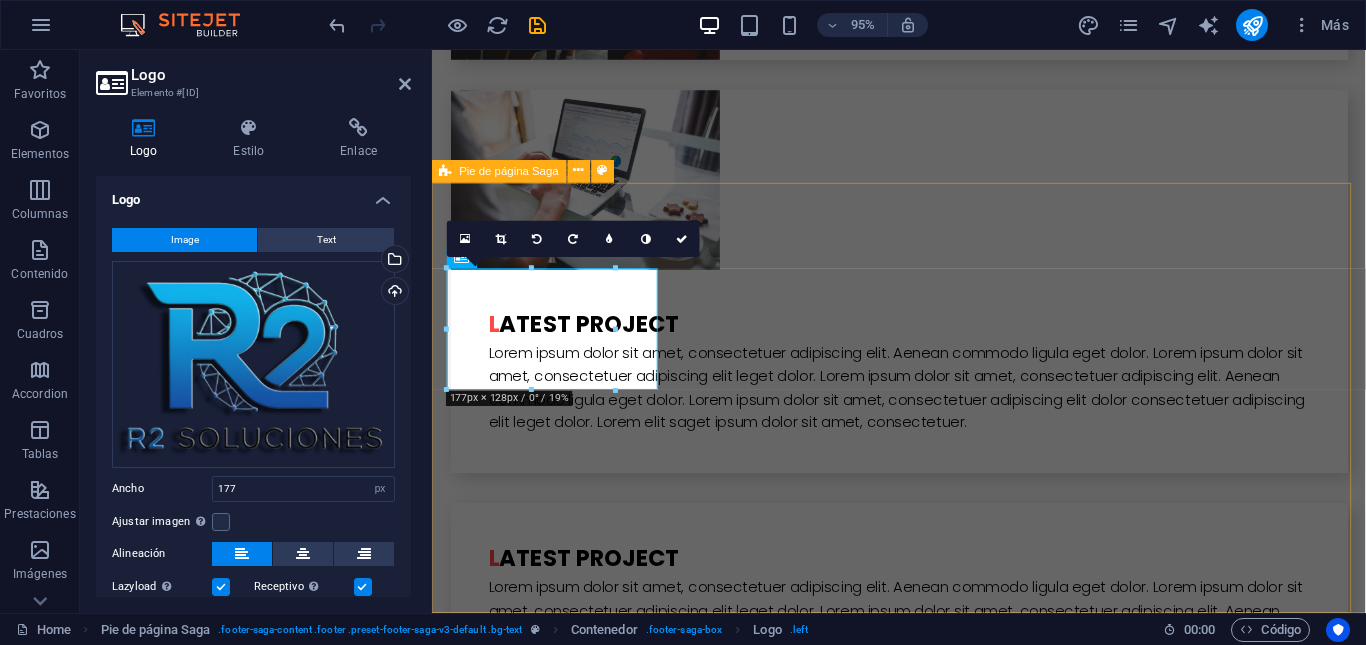 click on "Calle Miguel Hidalgo No. 602 Cuernavaca 62210 Legal Notice Privacy Policy Navigation Inicio Nosotros Servicios Proyectos Equipo Contacto Social Media Facebook Twitter Instagram" at bounding box center (923, 5679) 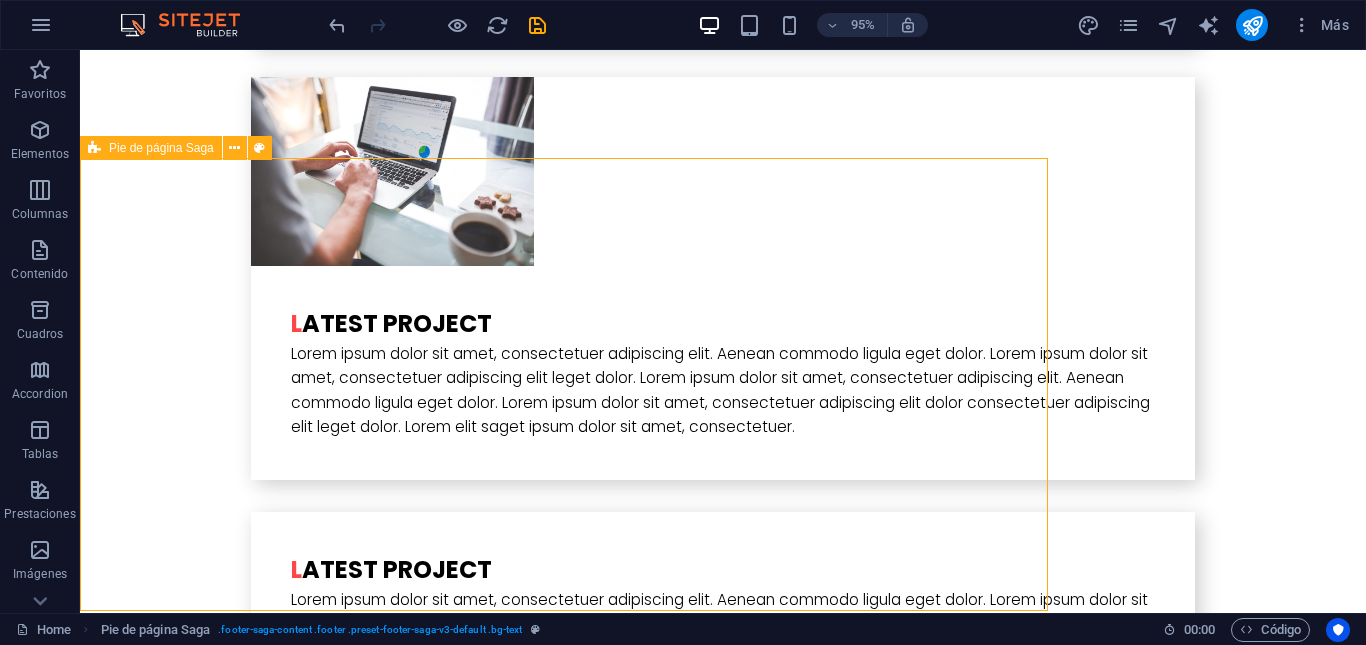 scroll, scrollTop: 5786, scrollLeft: 0, axis: vertical 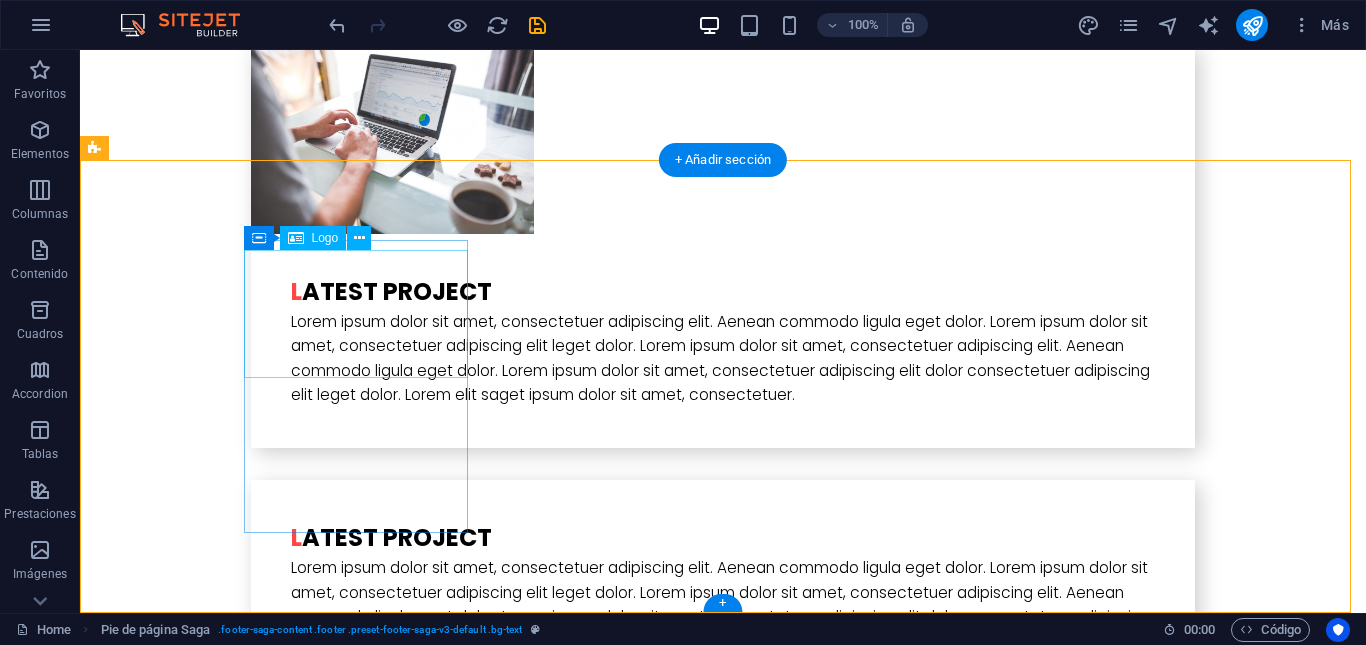 click at bounding box center (208, 5352) 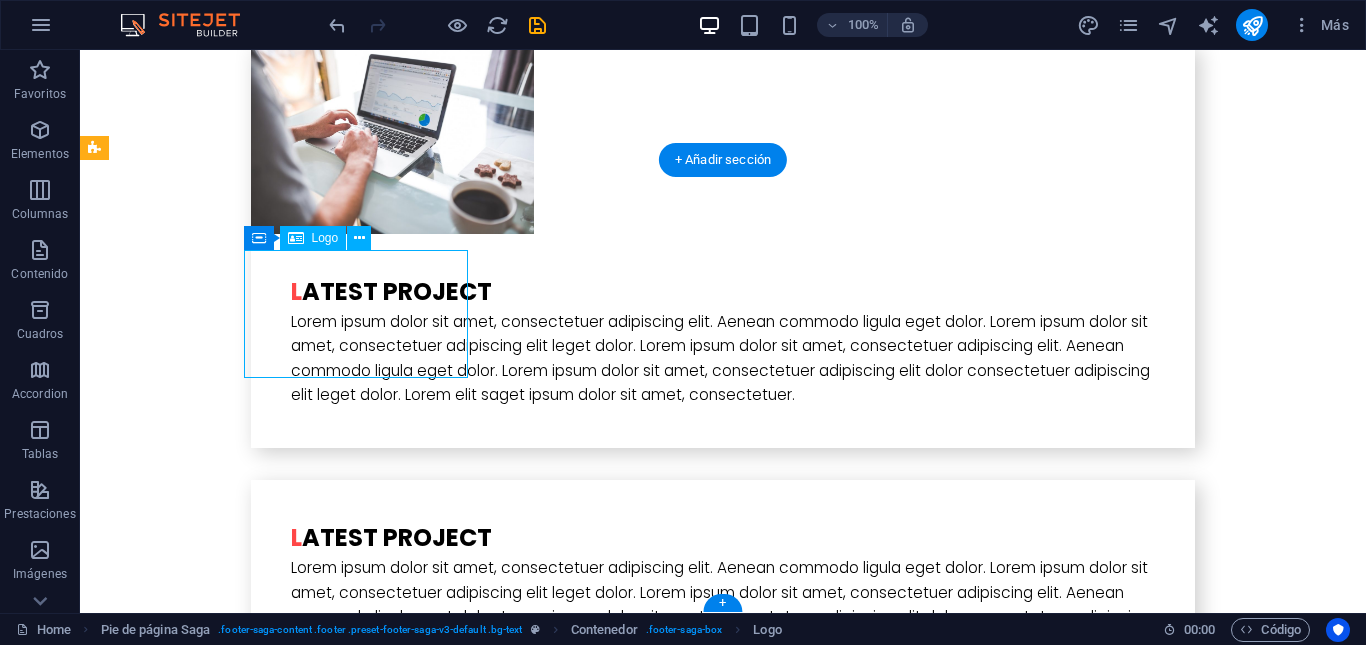 click at bounding box center (208, 5352) 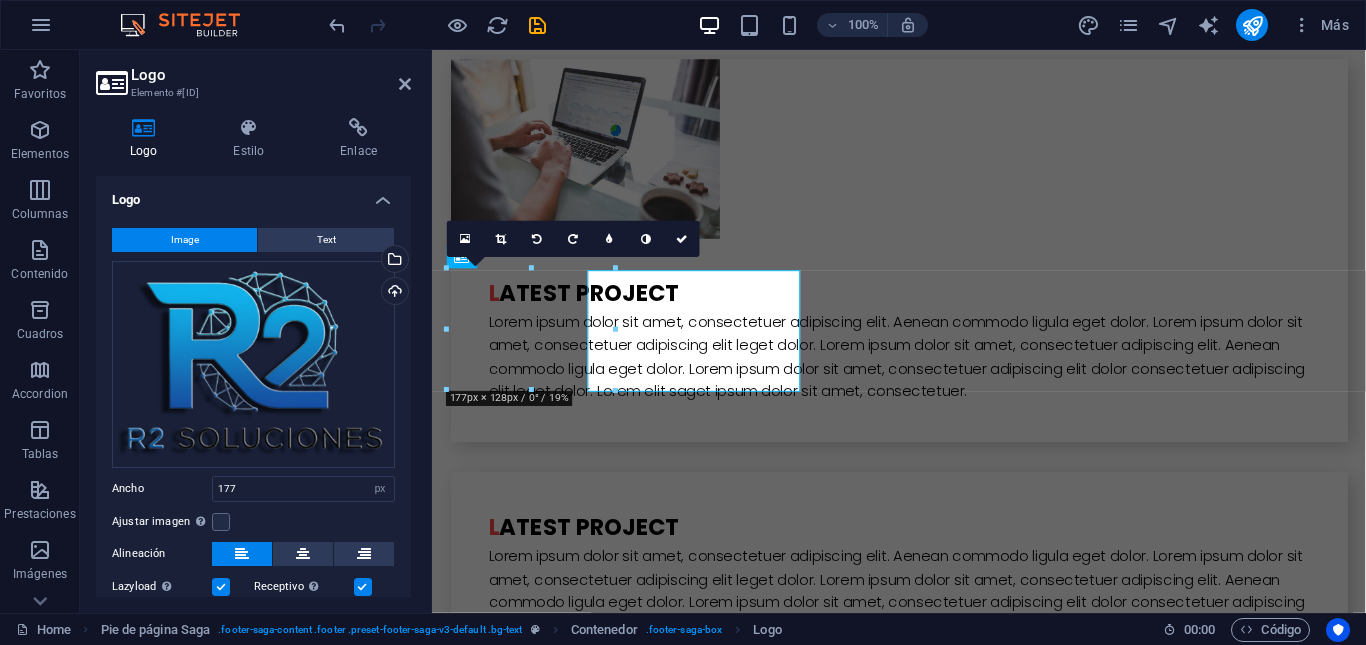 scroll, scrollTop: 5754, scrollLeft: 0, axis: vertical 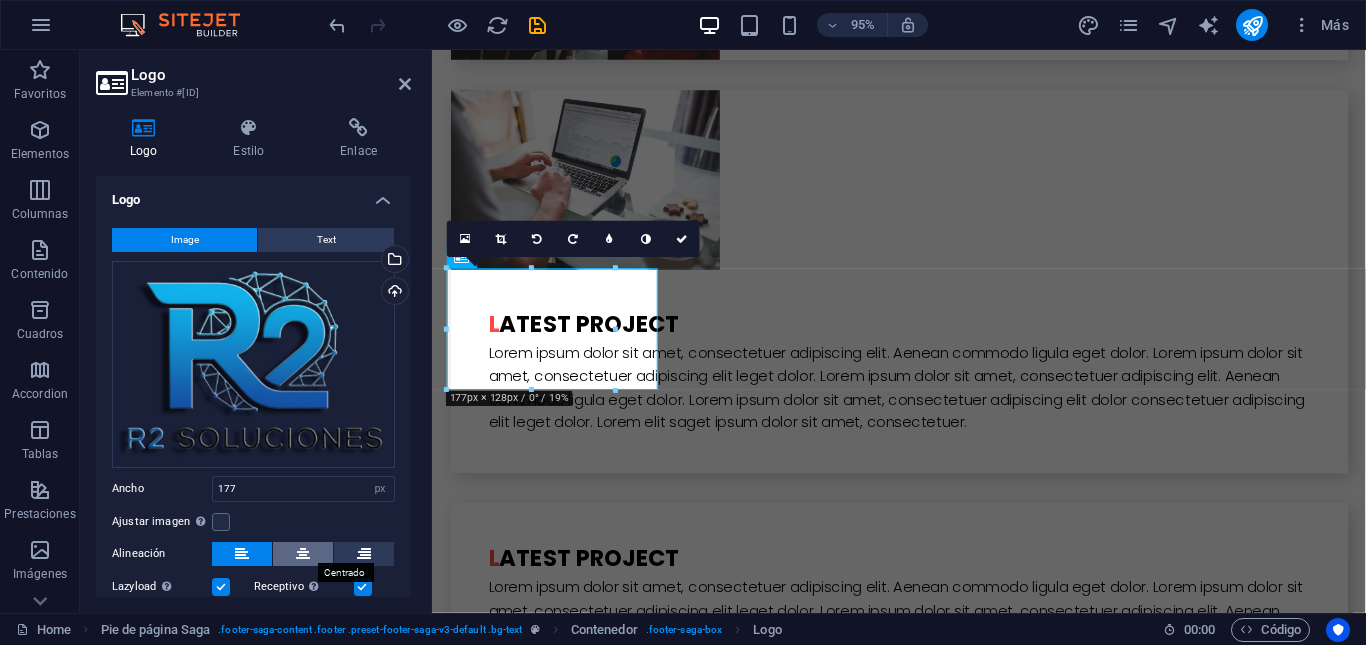 click at bounding box center [303, 554] 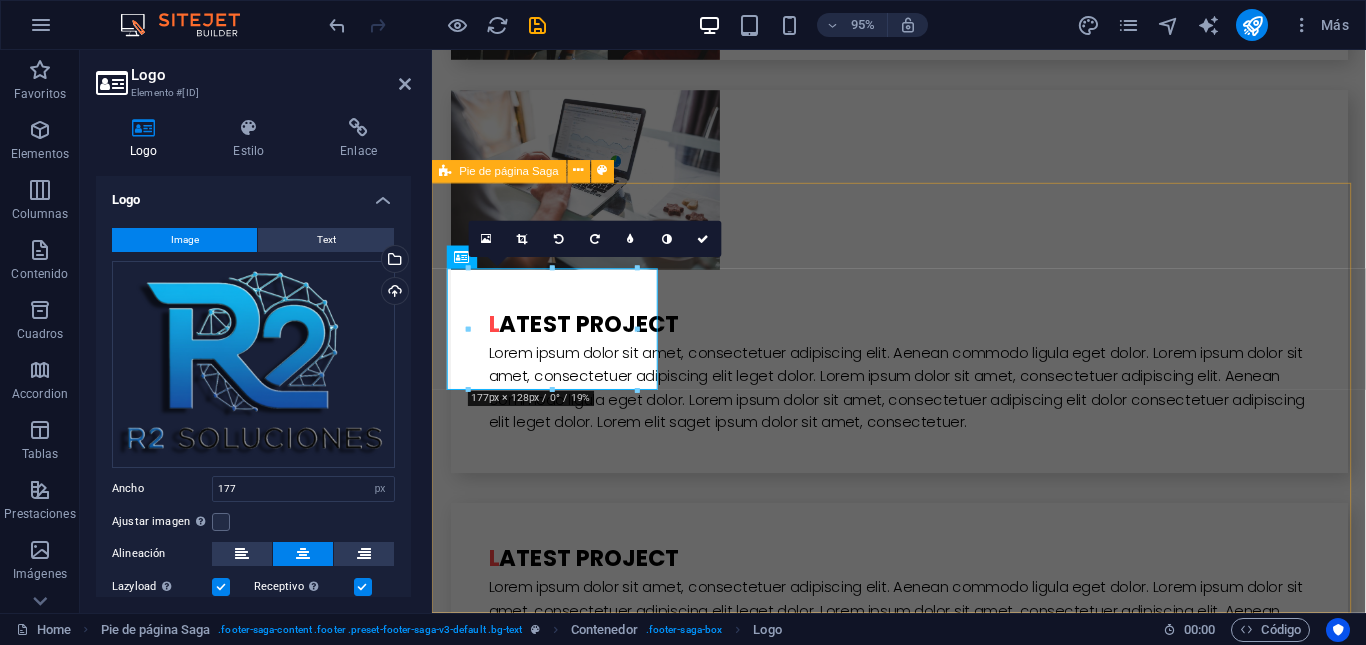 click on "Calle Miguel Hidalgo No. 602 Cuernavaca 62210 Legal Notice Privacy Policy Navigation Inicio Nosotros Servicios Proyectos Equipo Contacto Social Media Facebook Twitter Instagram" at bounding box center (923, 5679) 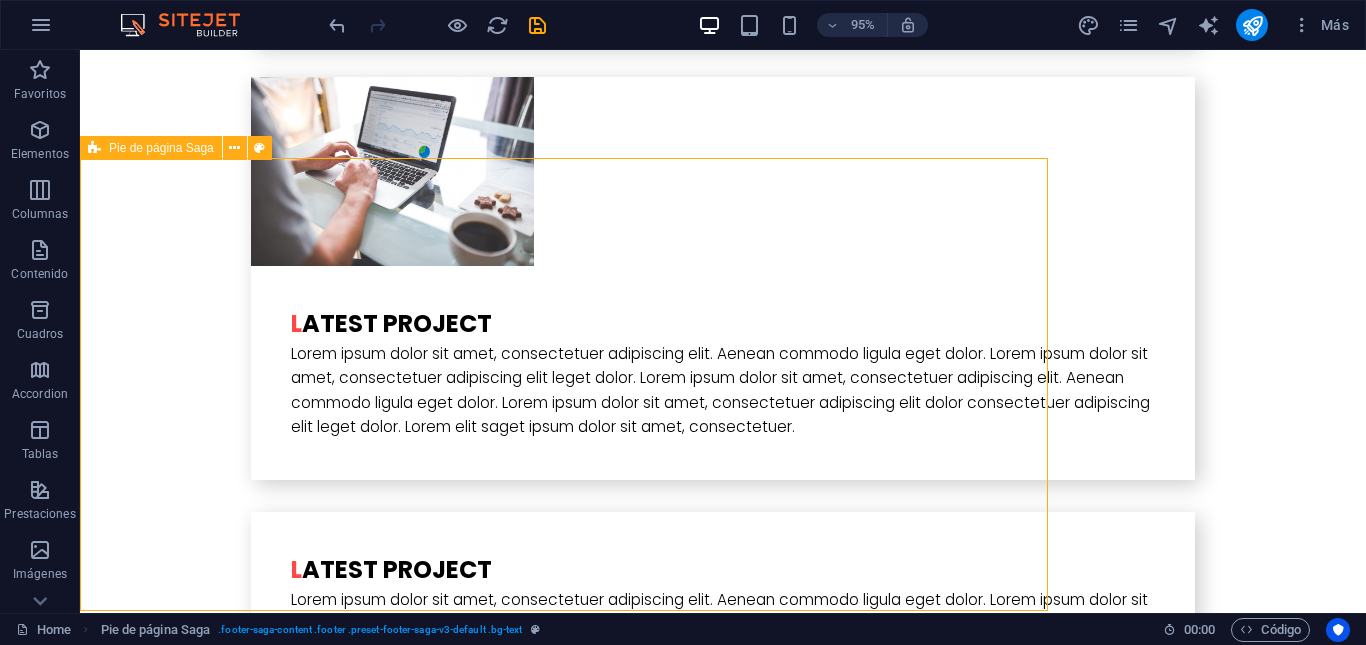 scroll, scrollTop: 5786, scrollLeft: 0, axis: vertical 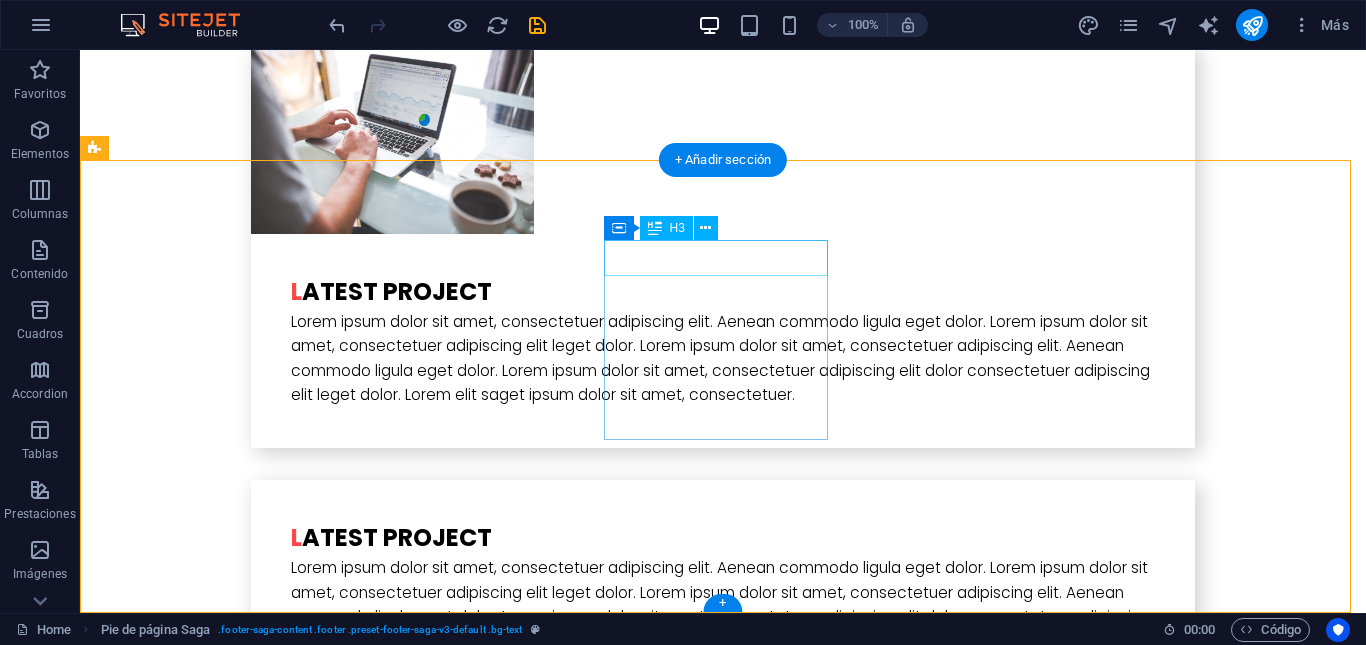 click on "Navigation" at bounding box center (208, 5597) 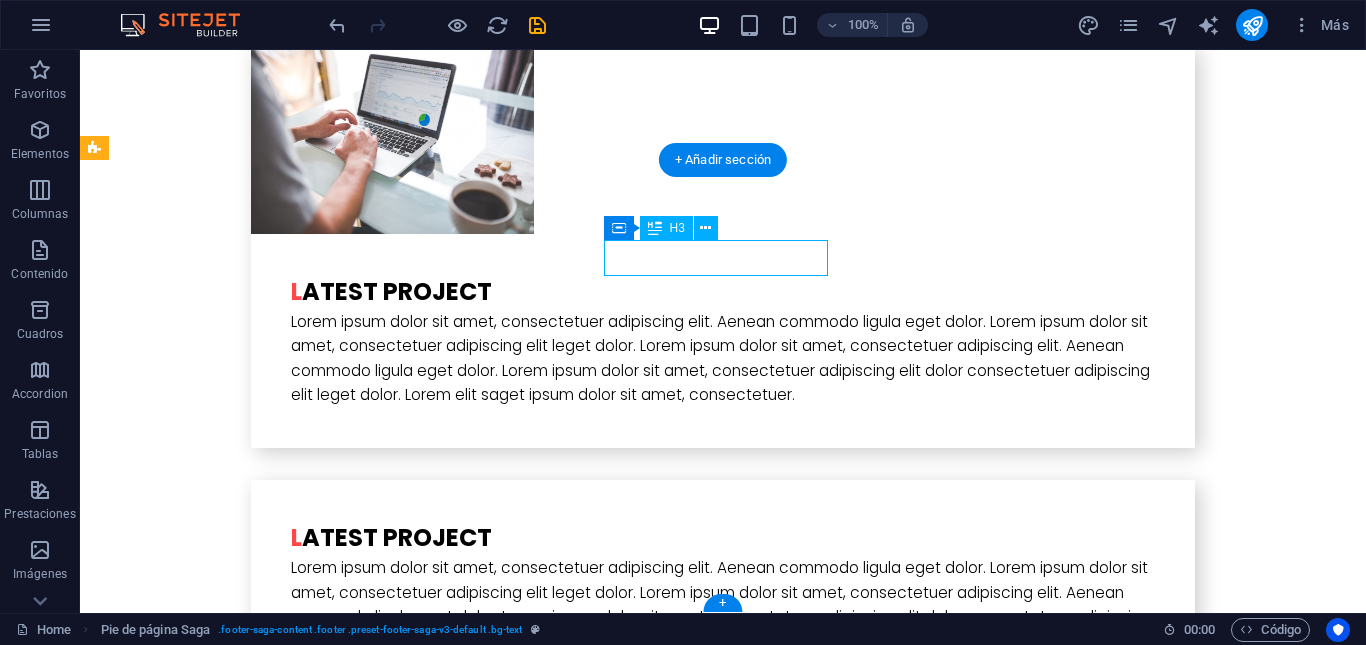 click on "Navigation" at bounding box center (208, 5597) 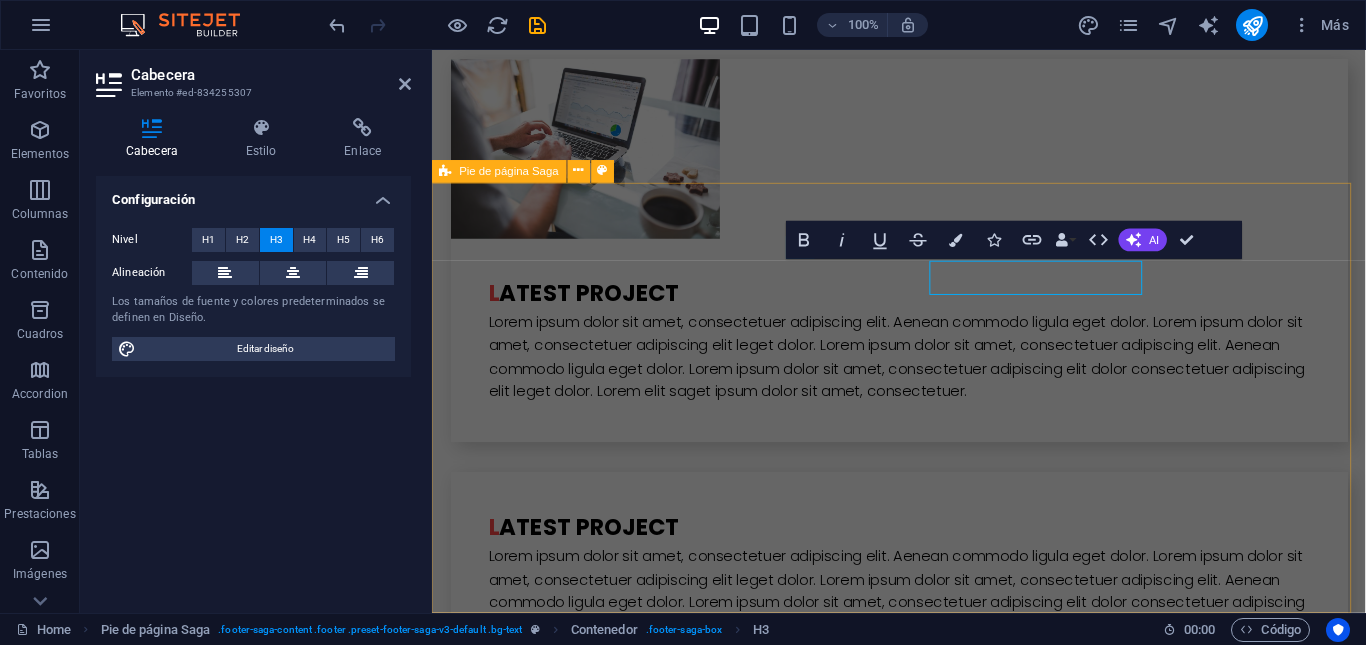 click on "Navigation" at bounding box center (560, 5612) 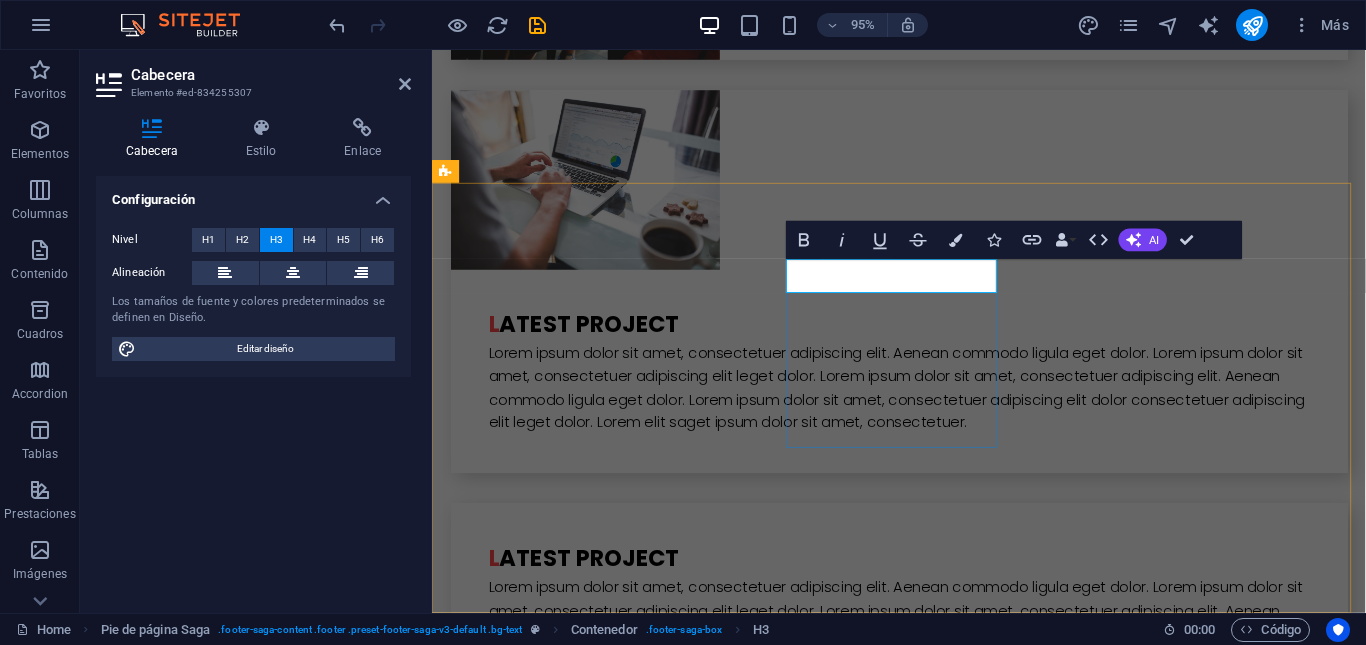type 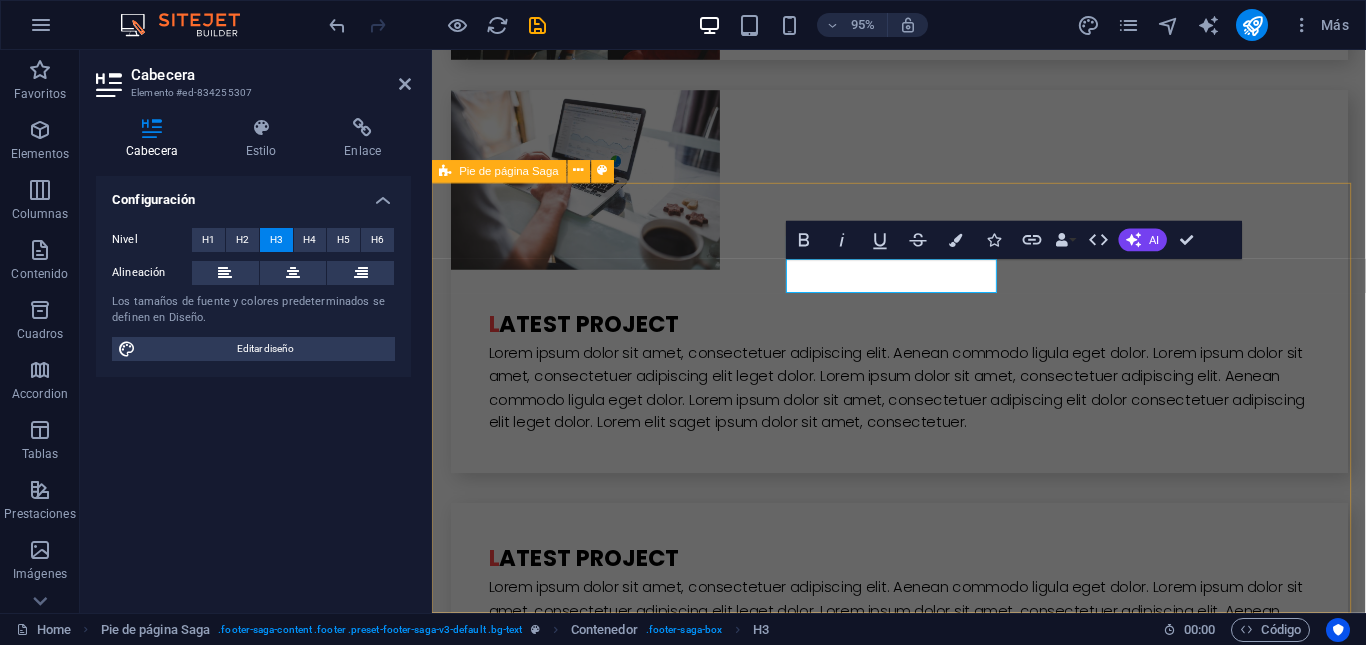click on "Calle Miguel Hidalgo No. 602 [CITY] [STATE] [POSTAL_CODE] Legal Notice Privacy Policy Navegación Inicio Nosotros Servicios Proyectos Equipo Contacto Social Media Facebook Twitter Instagram" at bounding box center (923, 5679) 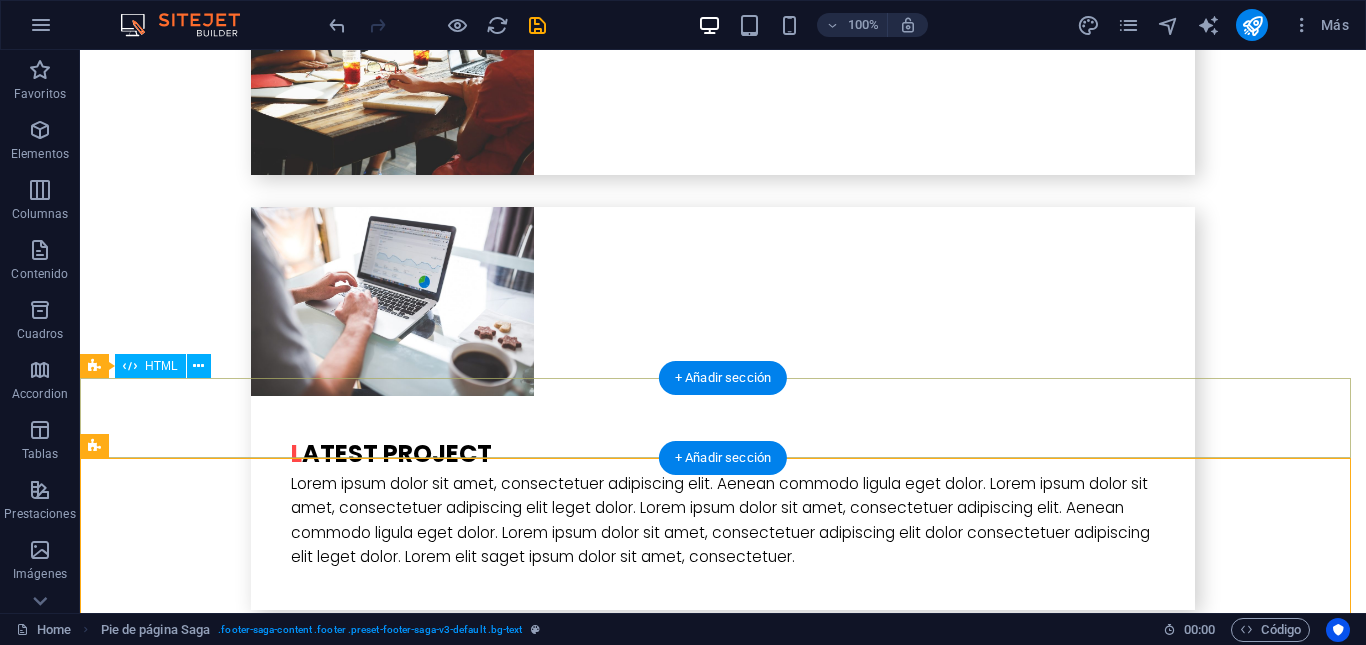 scroll, scrollTop: 5786, scrollLeft: 0, axis: vertical 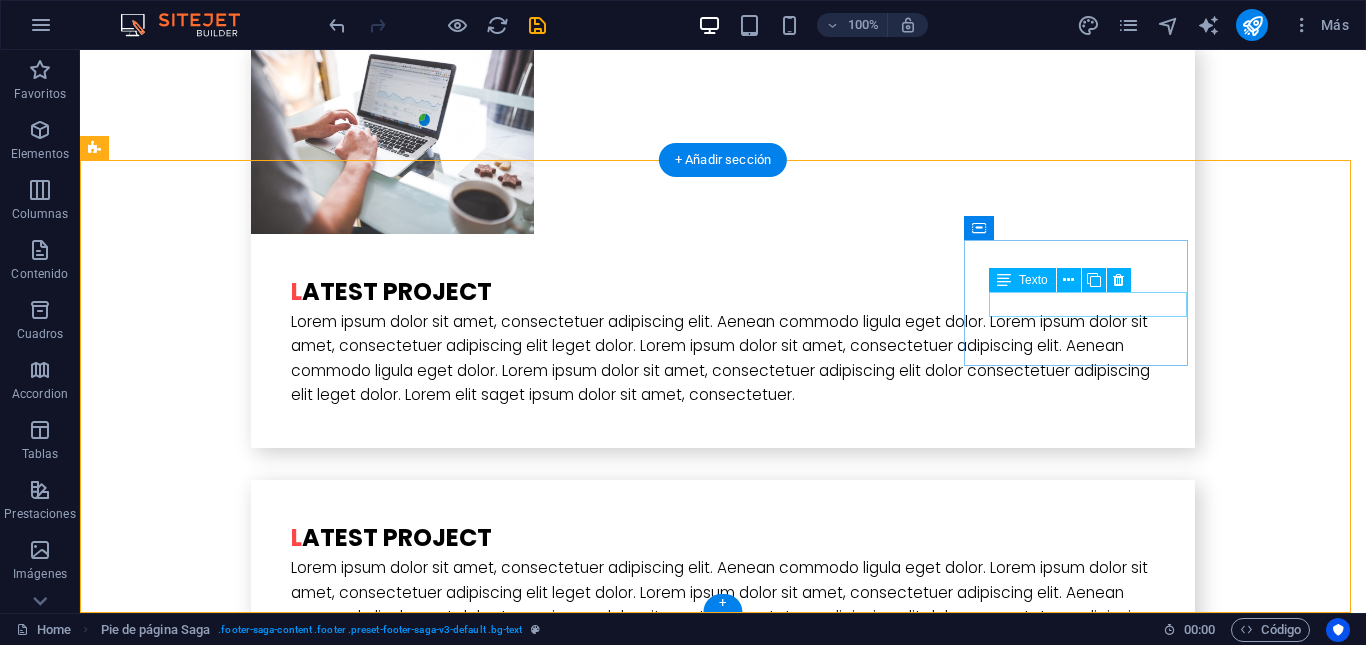 click on "Facebook" at bounding box center (208, 5875) 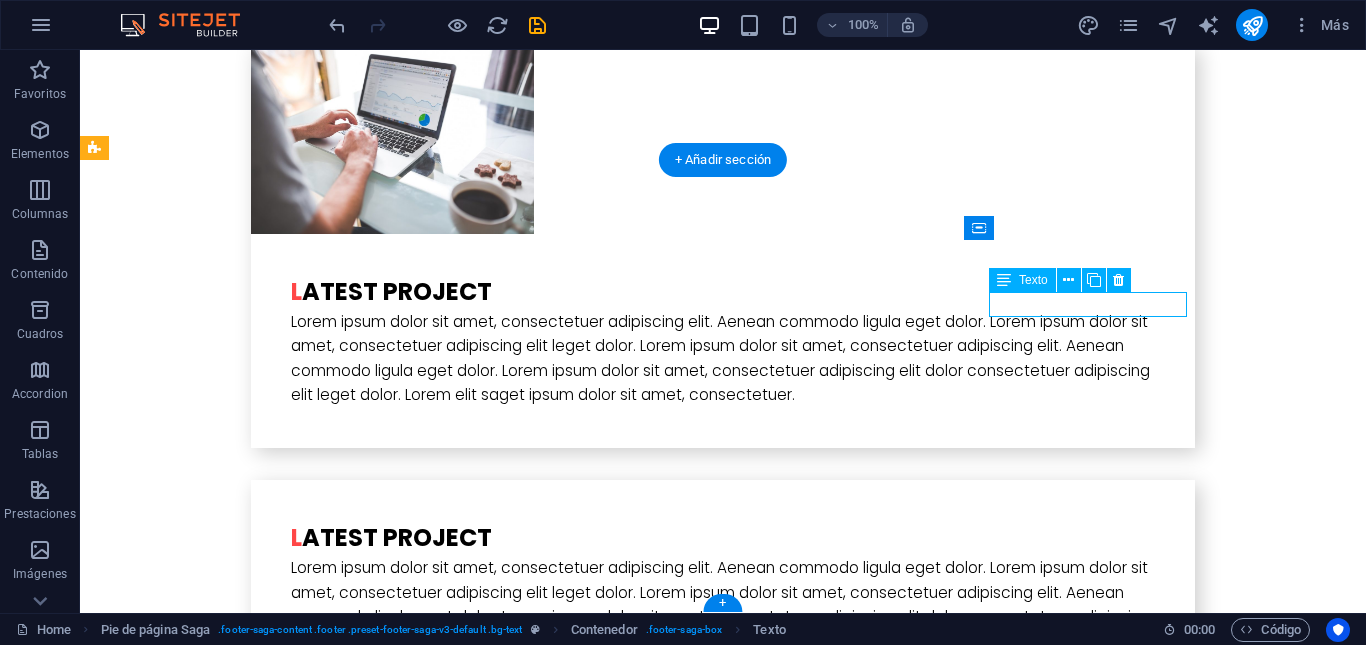 click on "Facebook" at bounding box center [208, 5875] 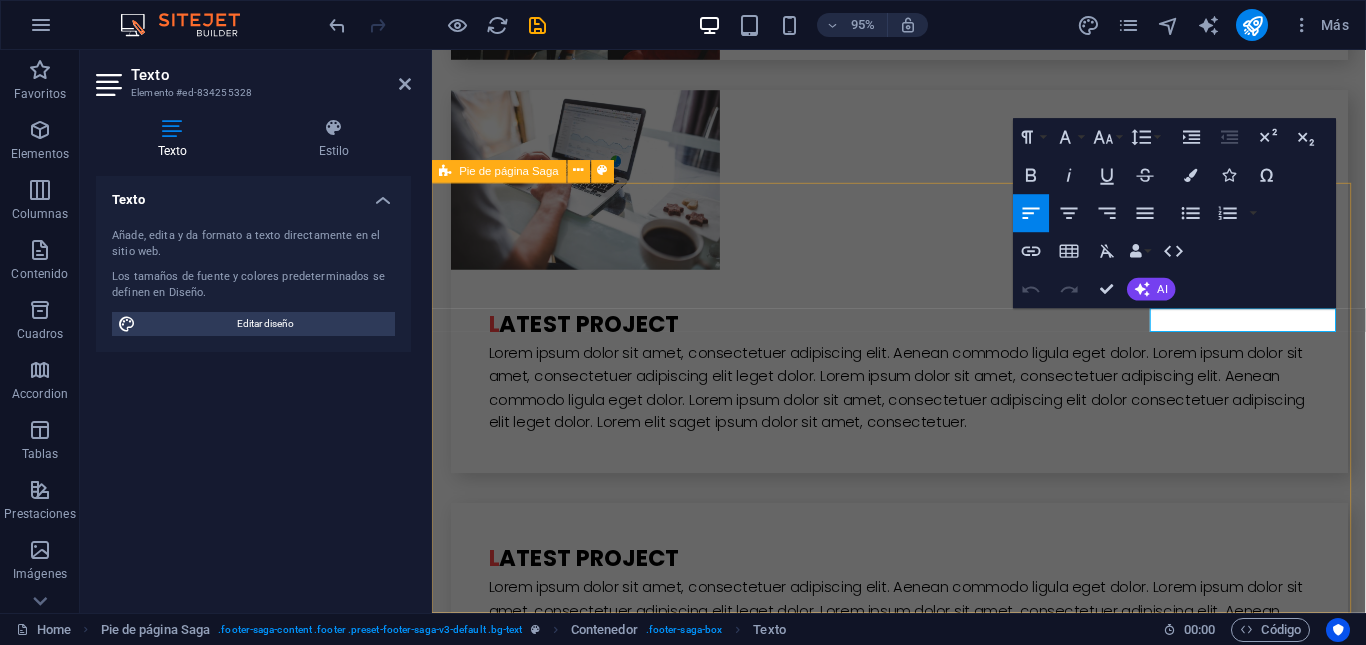 click on "Calle Miguel Hidalgo No. 602 [CITY] [STATE] [POSTAL_CODE] Legal Notice Privacy Policy Navegación Inicio Nosotros Servicios Proyectos Equipo Contacto Social Media Facebook Twitter Instagram" at bounding box center (923, 5679) 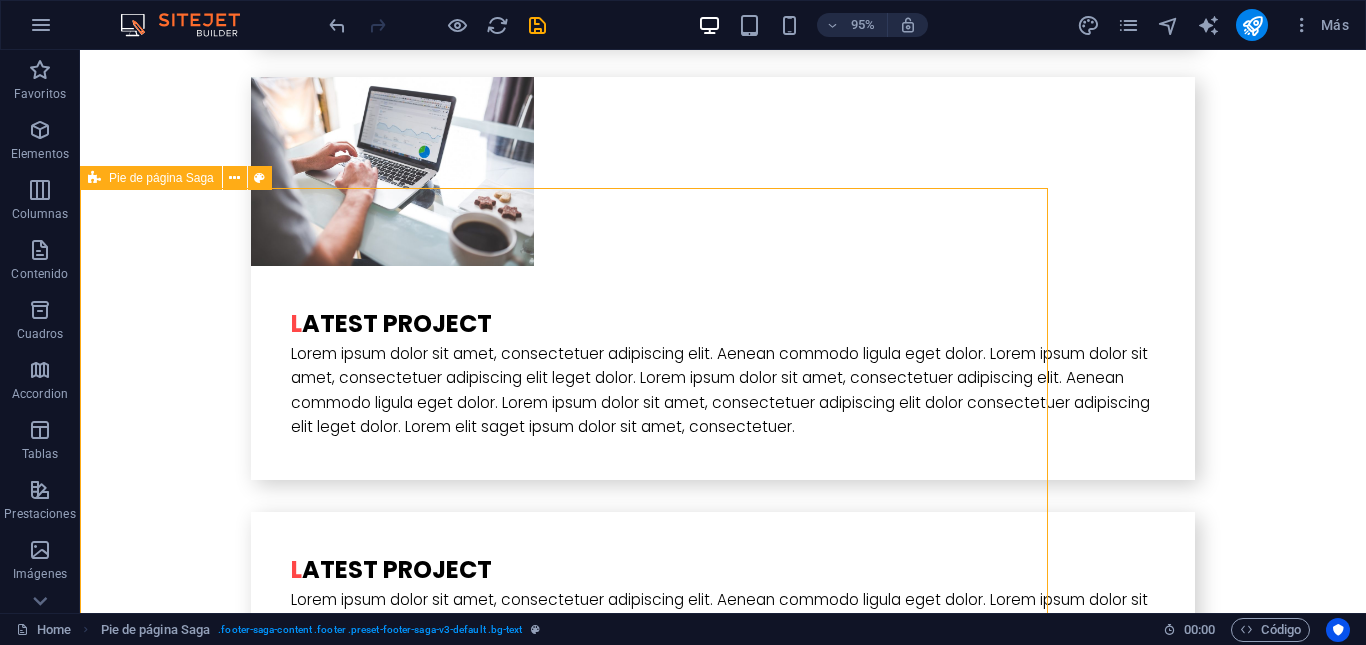 scroll, scrollTop: 5756, scrollLeft: 0, axis: vertical 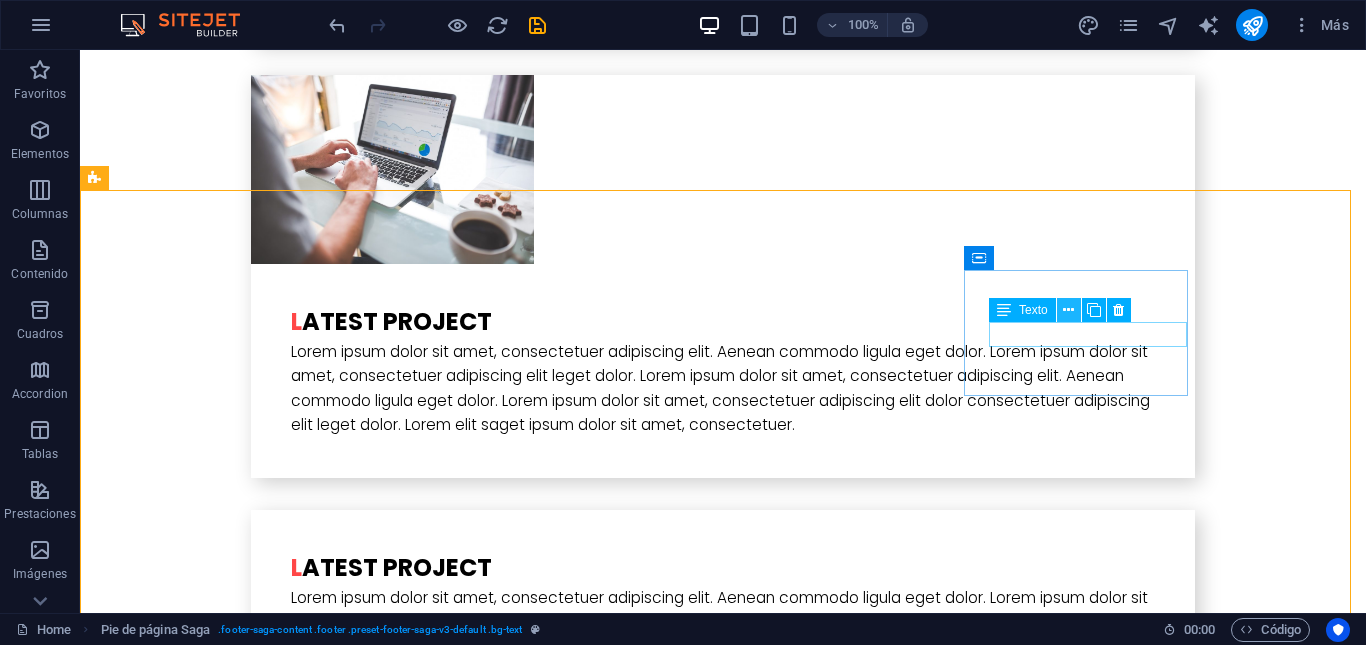 click at bounding box center [1068, 310] 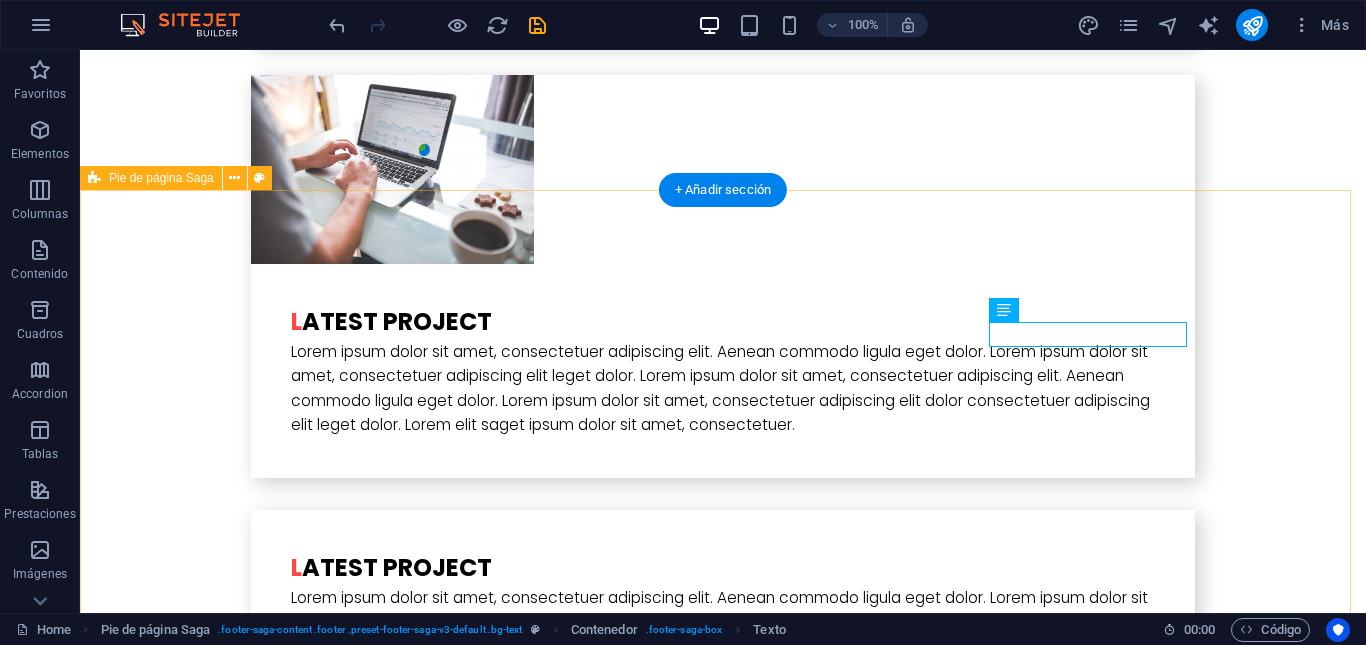 click on "Calle Miguel Hidalgo No. 602 [CITY] [STATE] [POSTAL_CODE] Legal Notice Privacy Policy Navegación Inicio Nosotros Servicios Proyectos Equipo Contacto Social Media Facebook Twitter Instagram" at bounding box center (723, 5662) 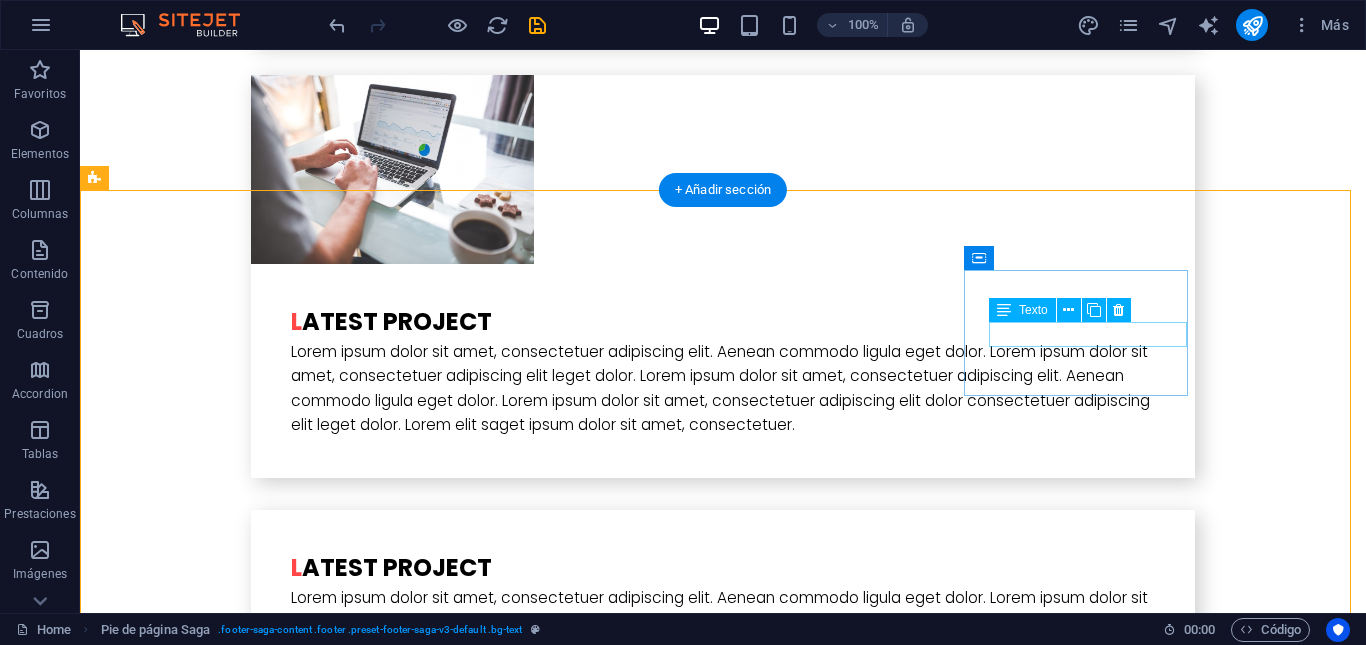 click on "Facebook" at bounding box center (208, 5905) 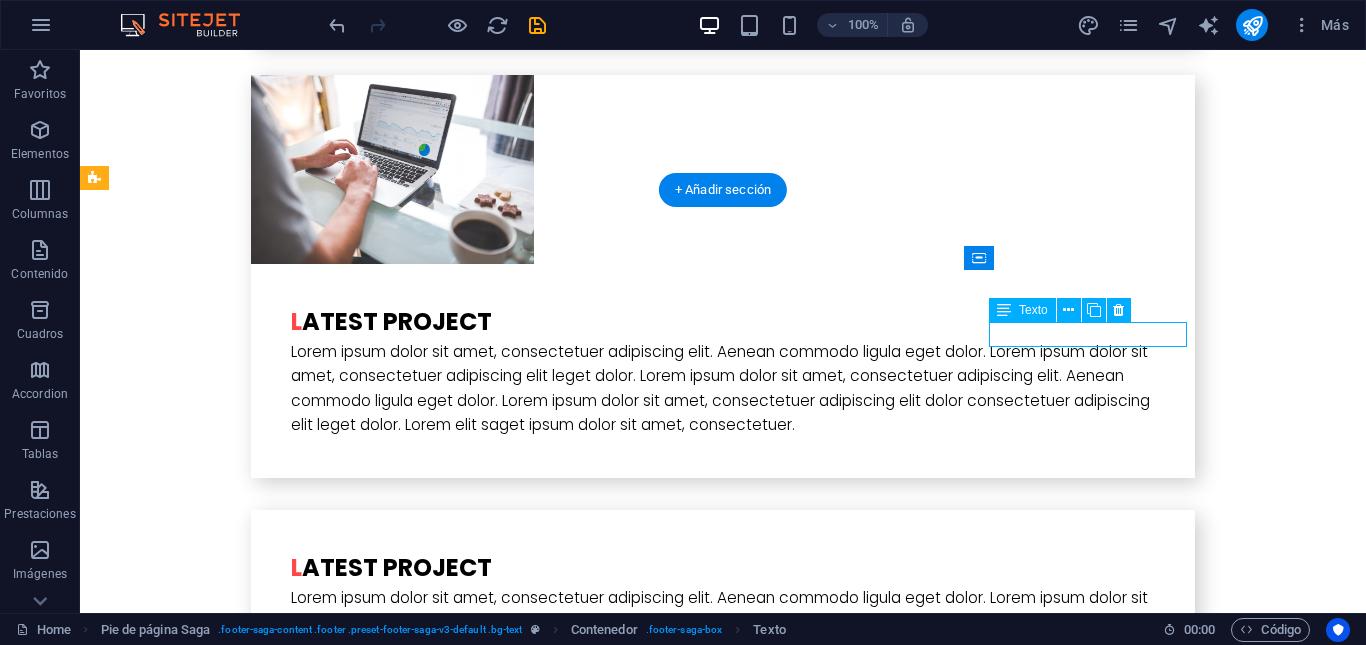 click on "Facebook" at bounding box center (208, 5905) 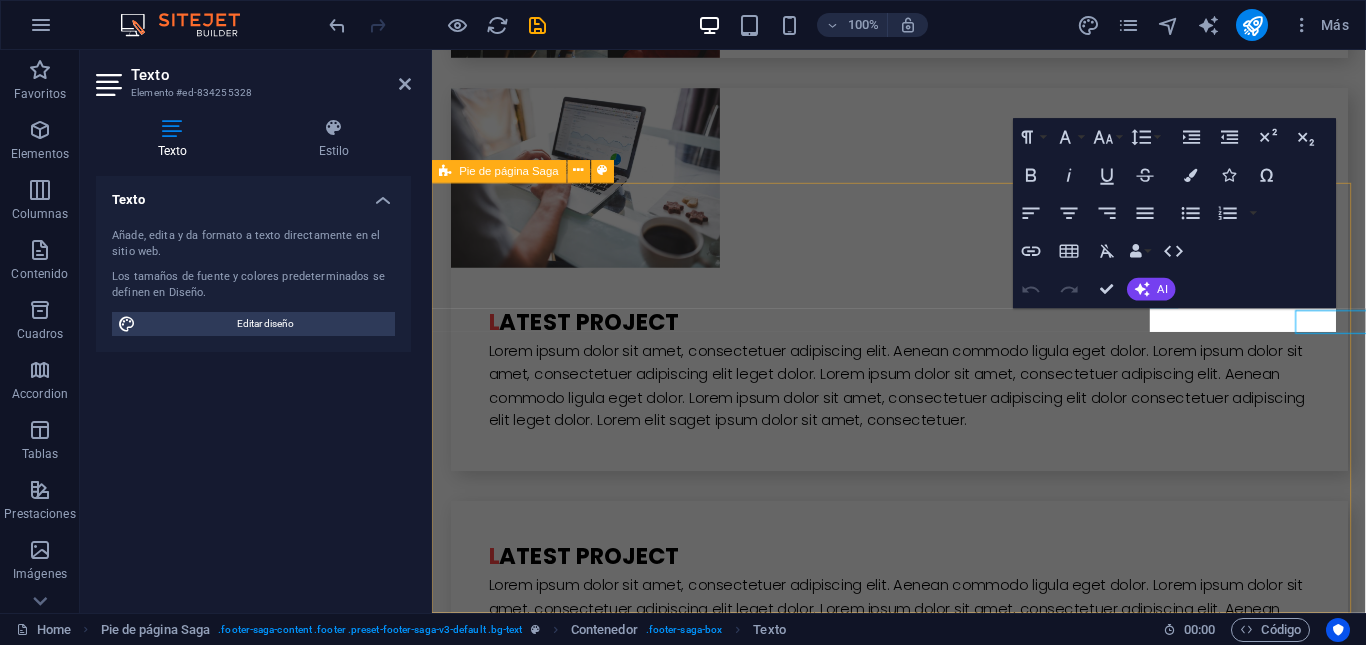 scroll, scrollTop: 5754, scrollLeft: 0, axis: vertical 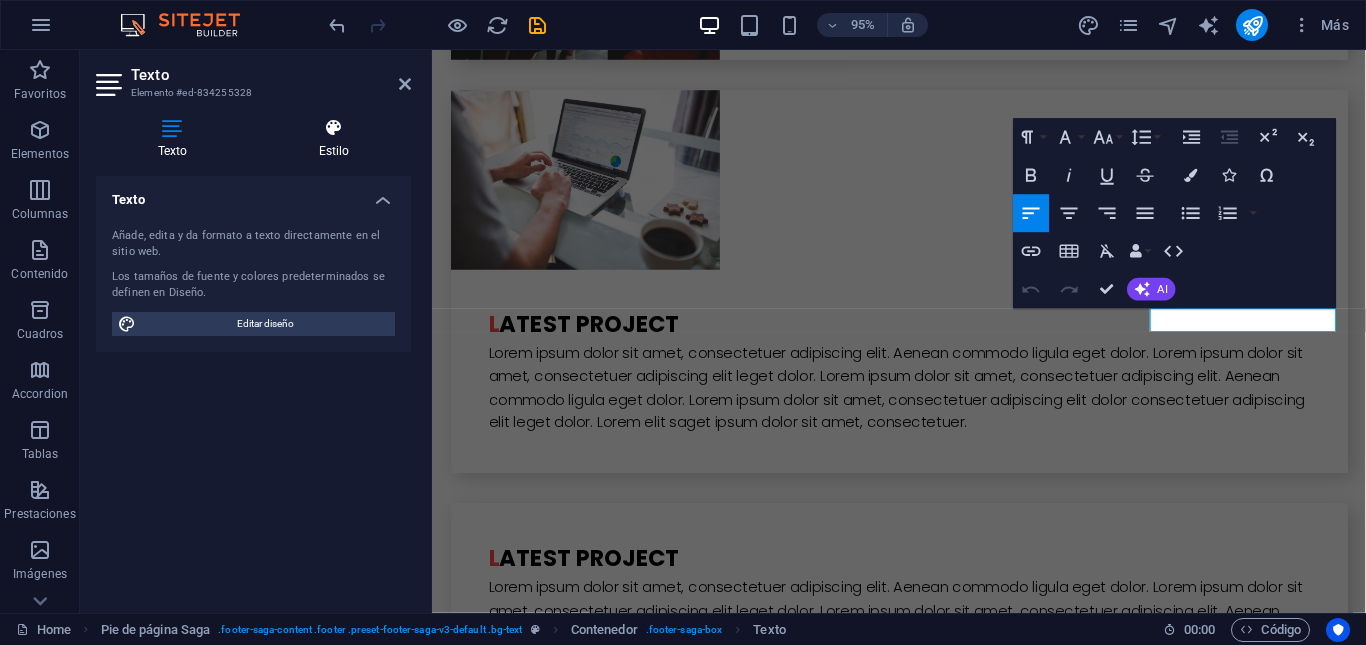 click on "Estilo" at bounding box center (334, 139) 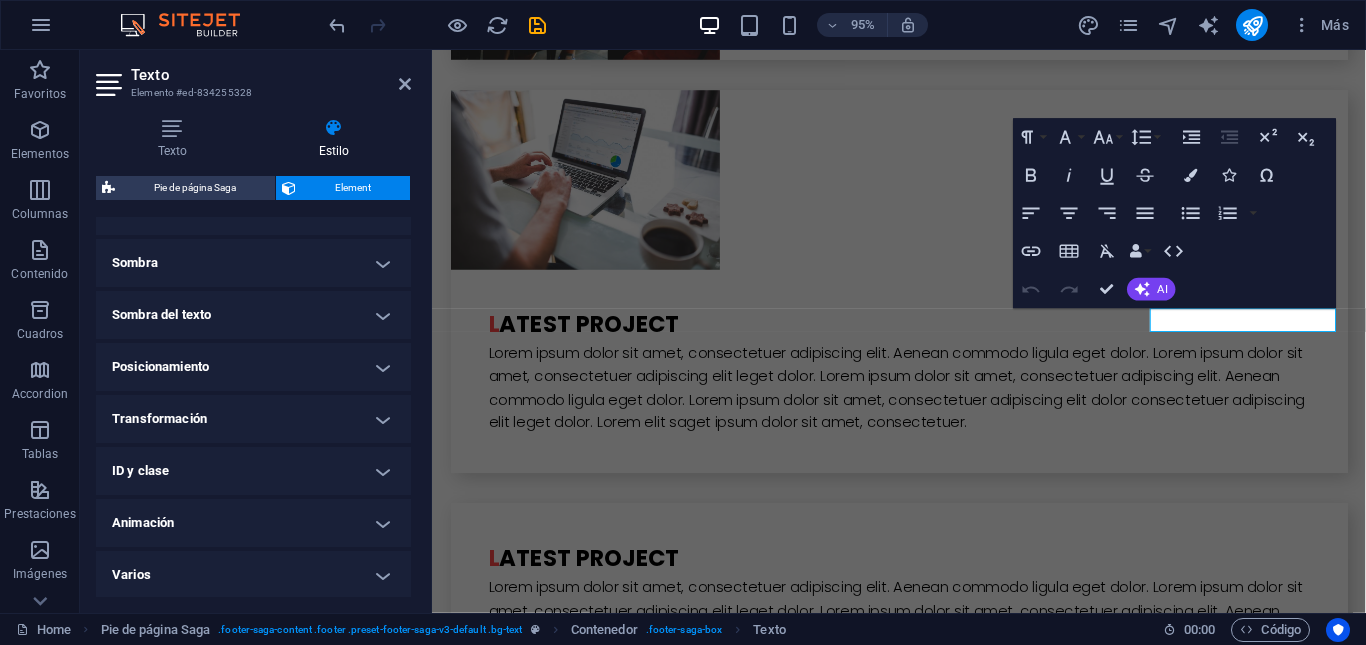 scroll, scrollTop: 482, scrollLeft: 0, axis: vertical 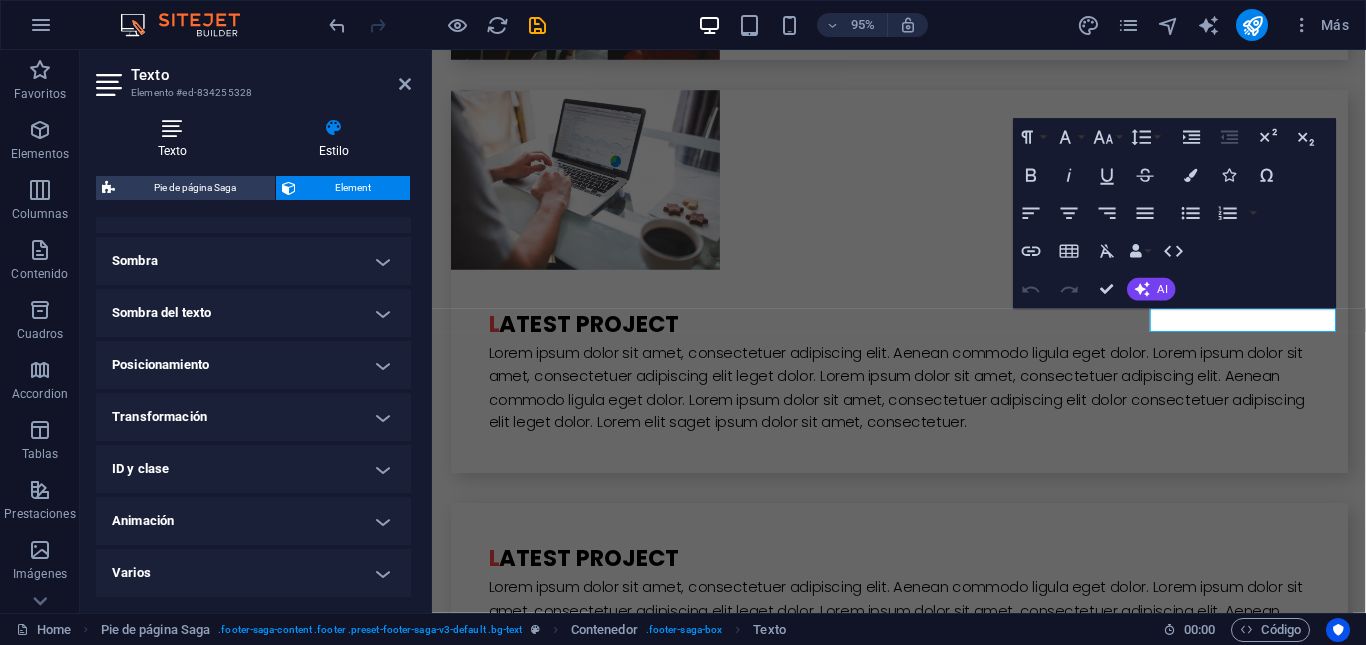 click at bounding box center (172, 128) 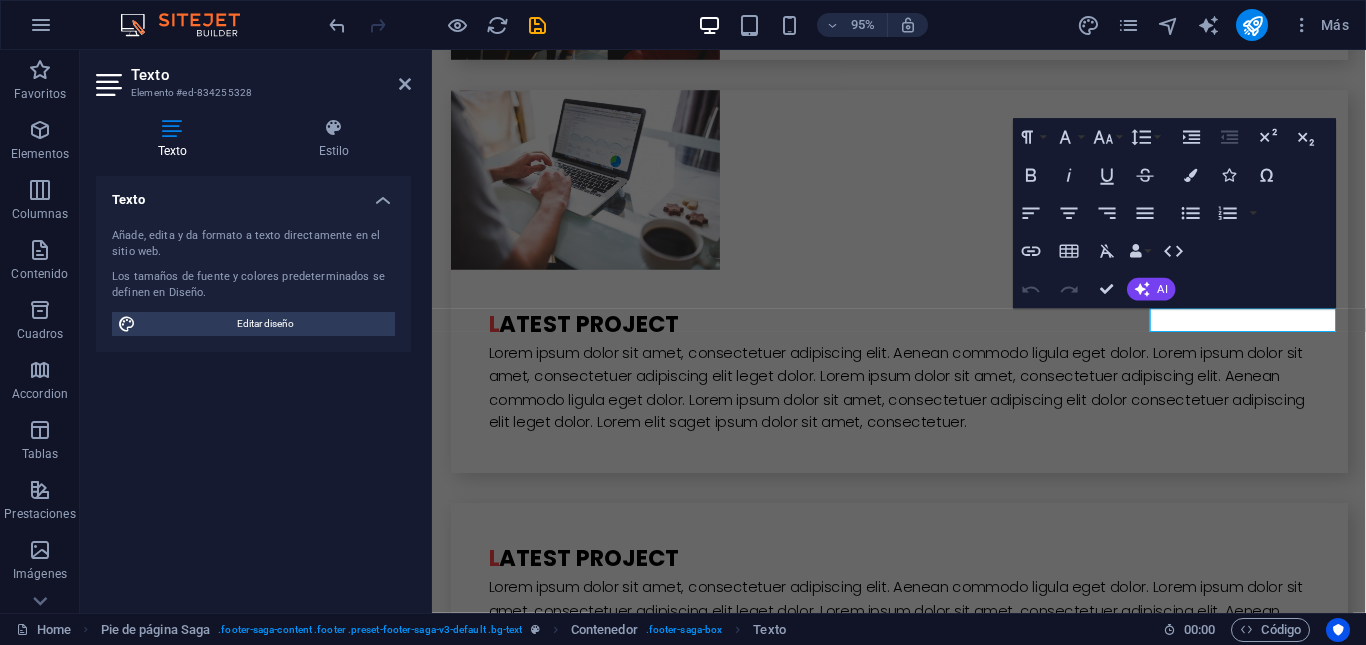 click on "Texto" at bounding box center (271, 75) 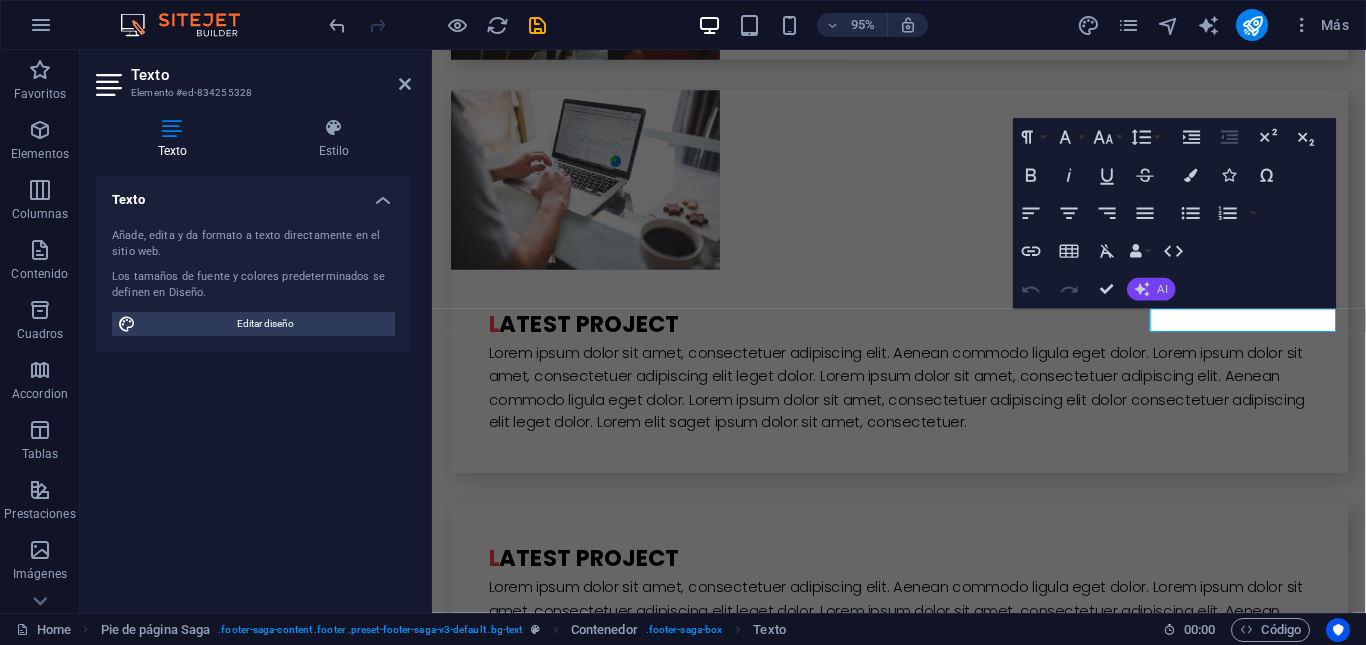 click on "AI" at bounding box center [1151, 289] 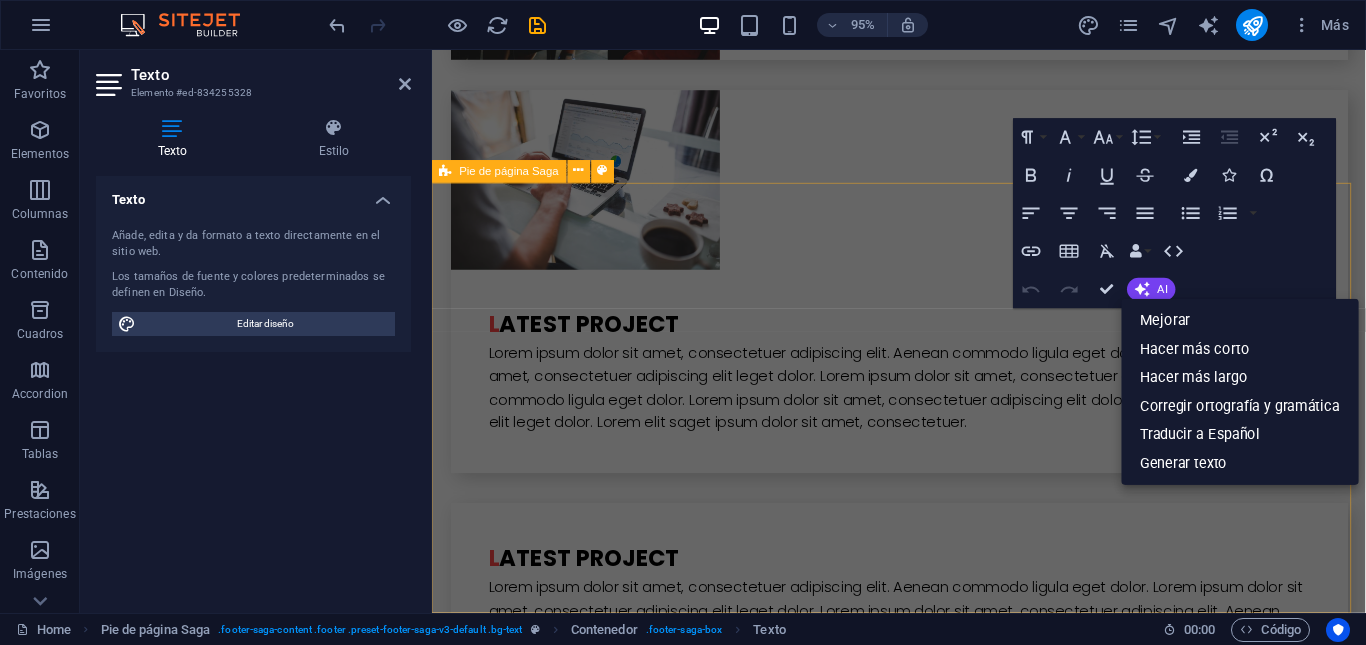 click on "Calle Miguel Hidalgo No. 602 [CITY] [STATE] [POSTAL_CODE] Legal Notice Privacy Policy Navegación Inicio Nosotros Servicios Proyectos Equipo Contacto Social Media Facebook Twitter Instagram" at bounding box center (923, 5679) 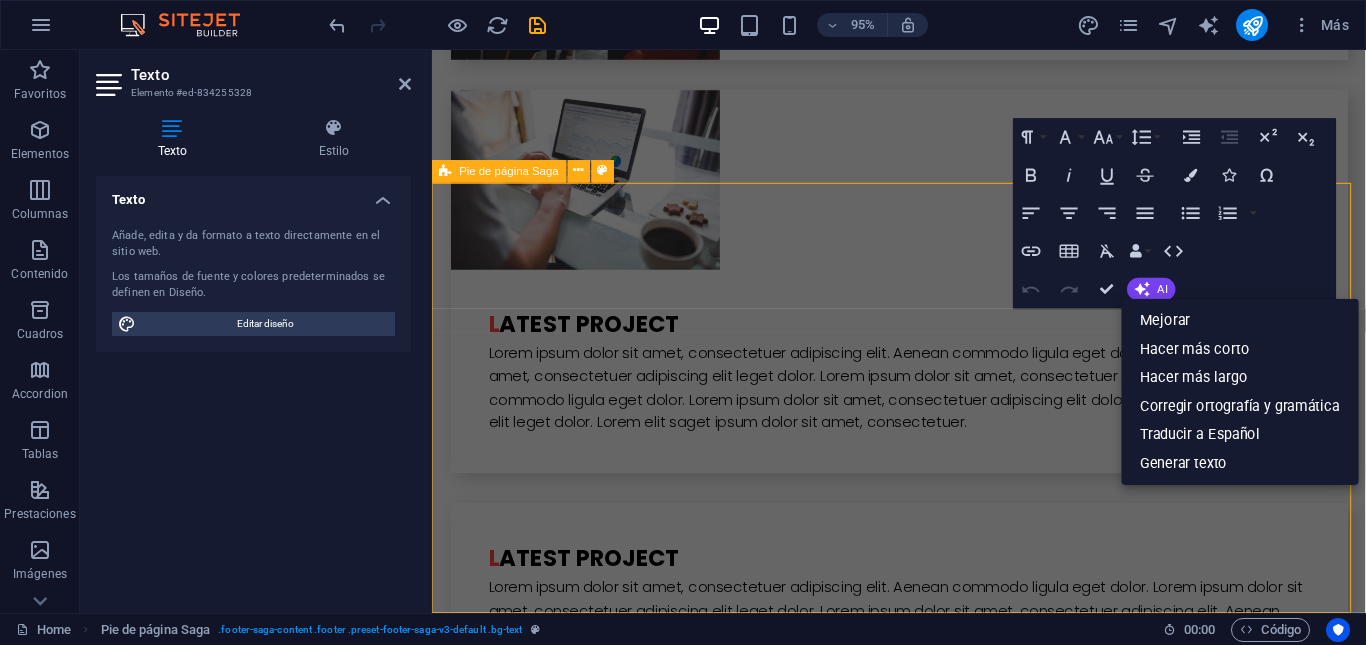 scroll, scrollTop: 5756, scrollLeft: 0, axis: vertical 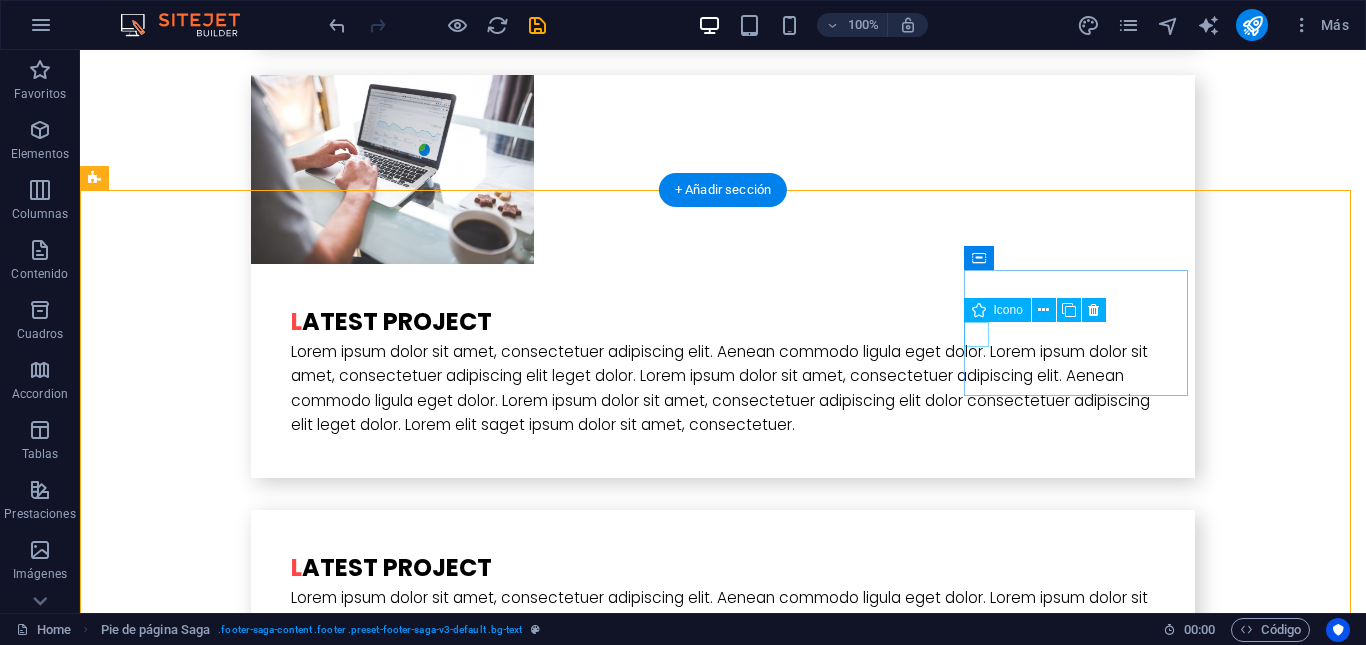 click at bounding box center (208, 5881) 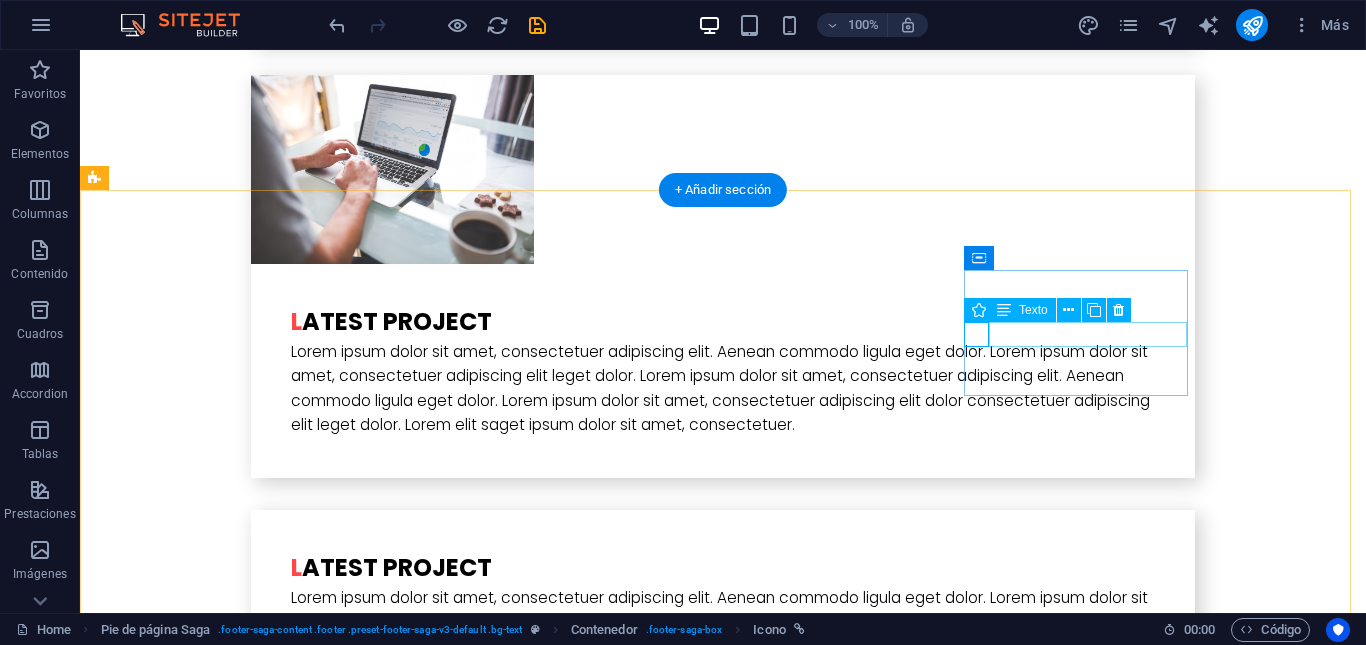 click on "Facebook" at bounding box center (208, 5905) 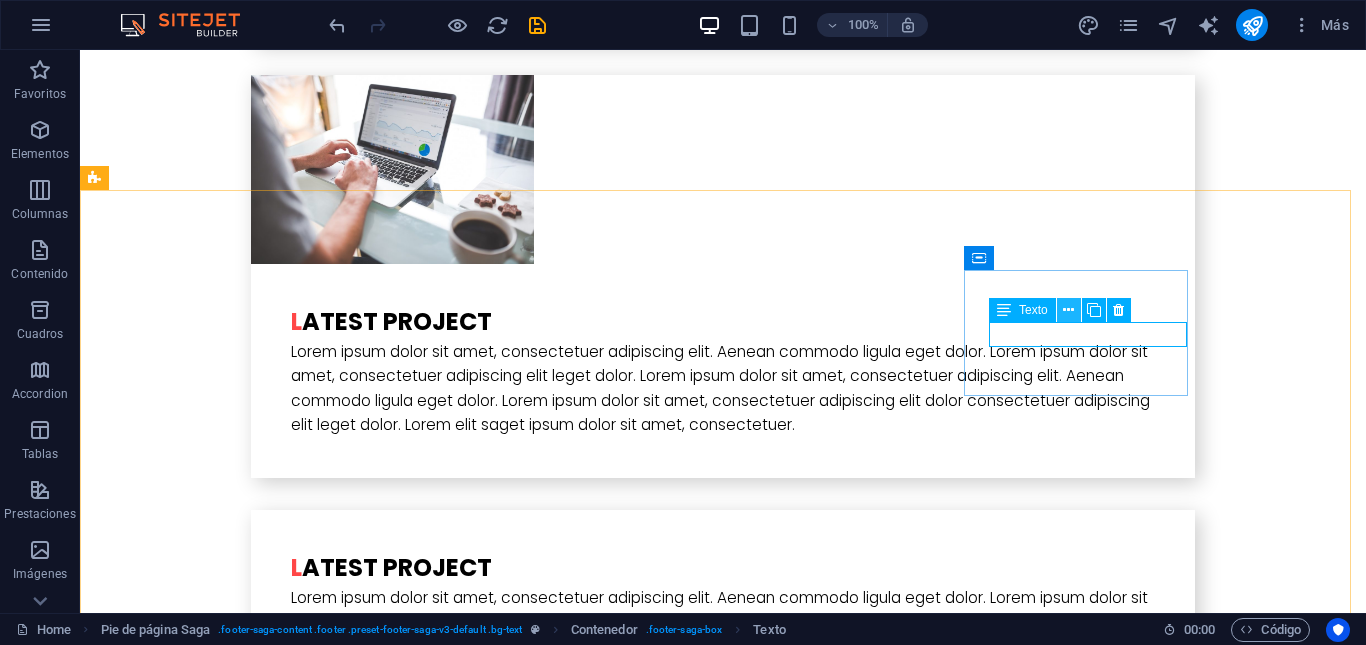 click at bounding box center [1068, 310] 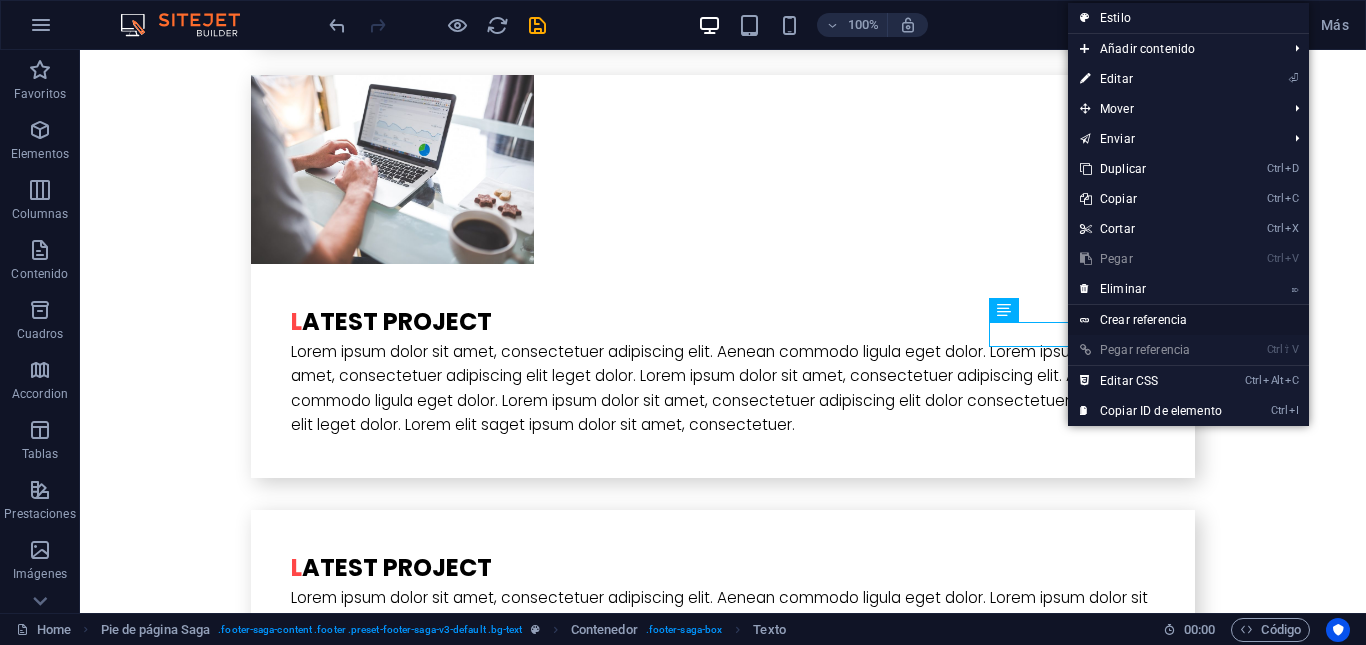 click on "Crear referencia" at bounding box center [1188, 320] 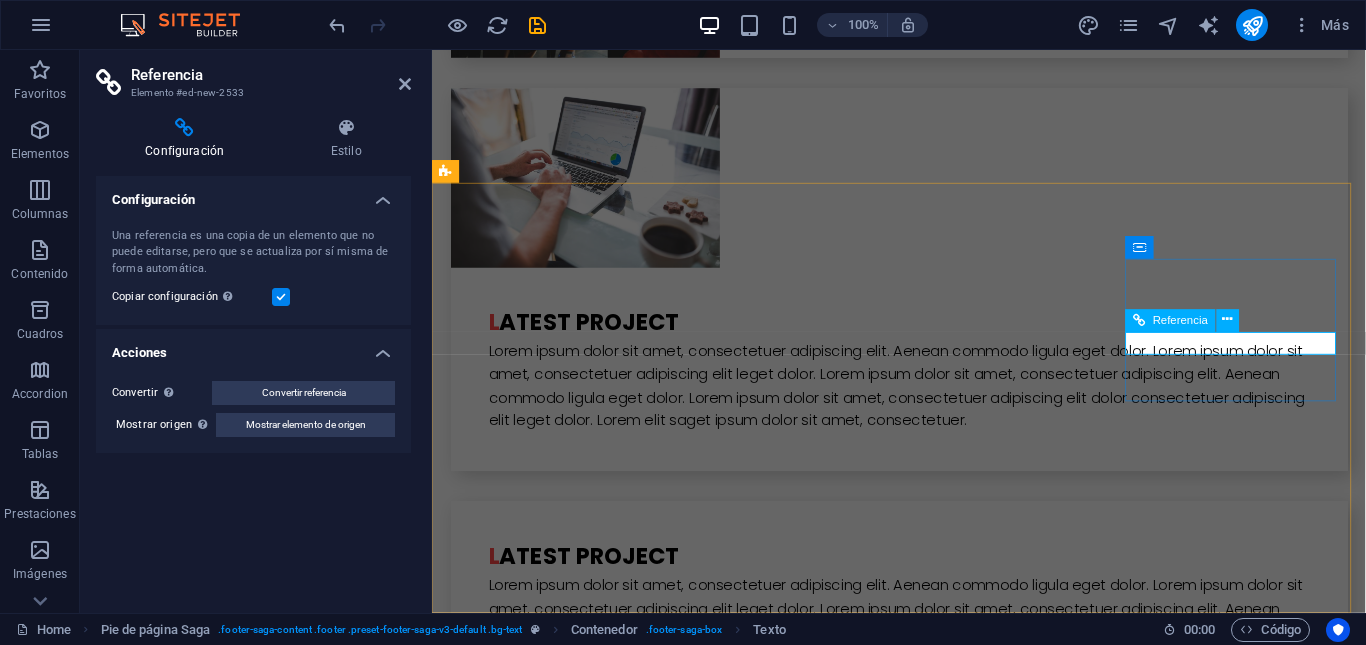 scroll, scrollTop: 5754, scrollLeft: 0, axis: vertical 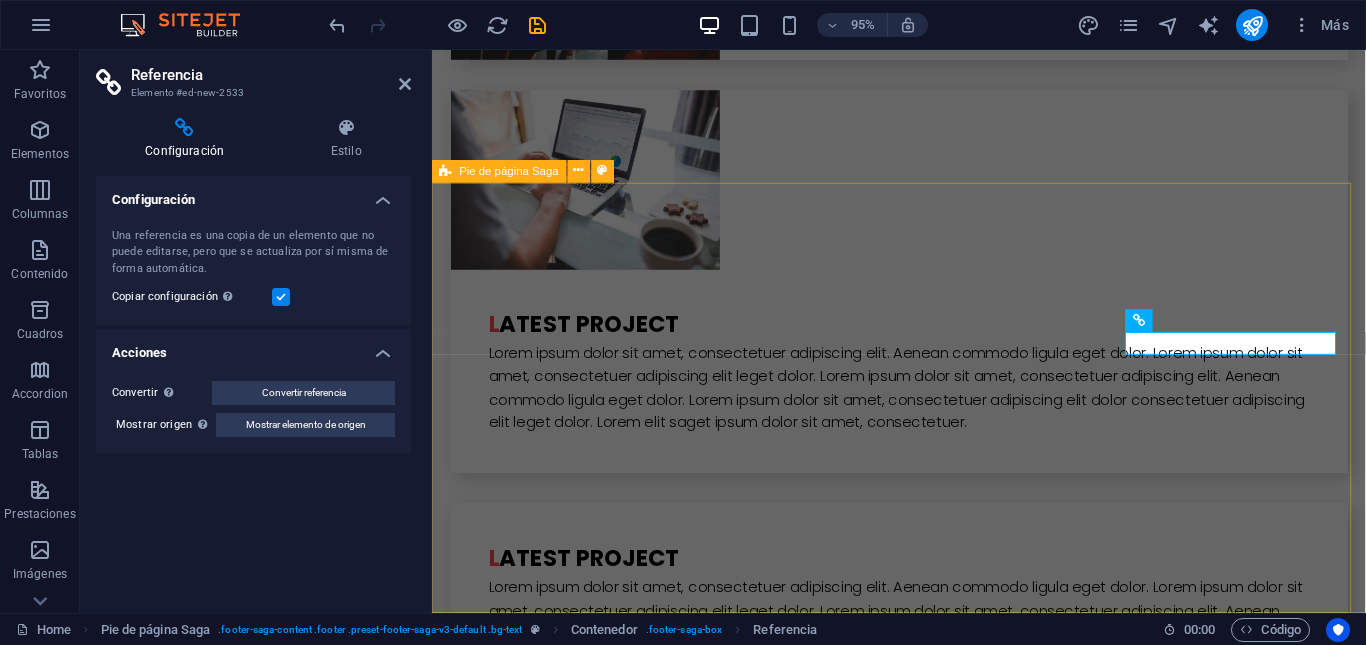 drag, startPoint x: 1287, startPoint y: 491, endPoint x: 1599, endPoint y: 467, distance: 312.92172 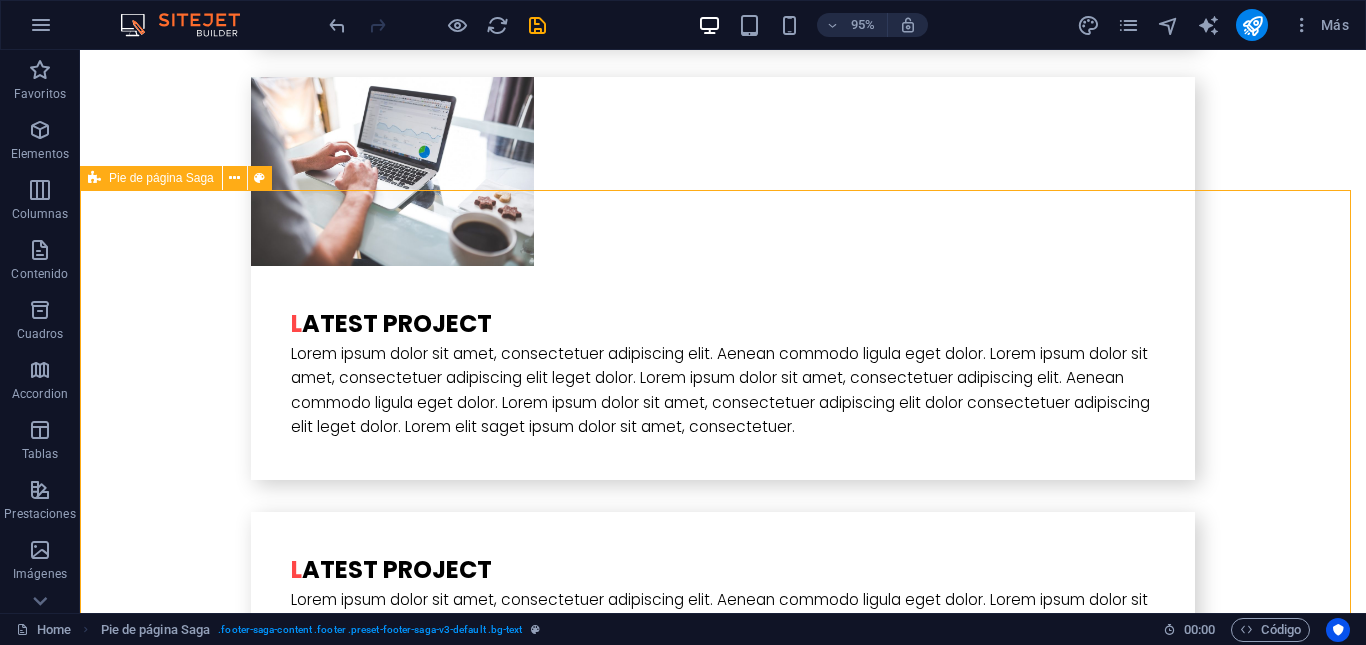 scroll, scrollTop: 5756, scrollLeft: 0, axis: vertical 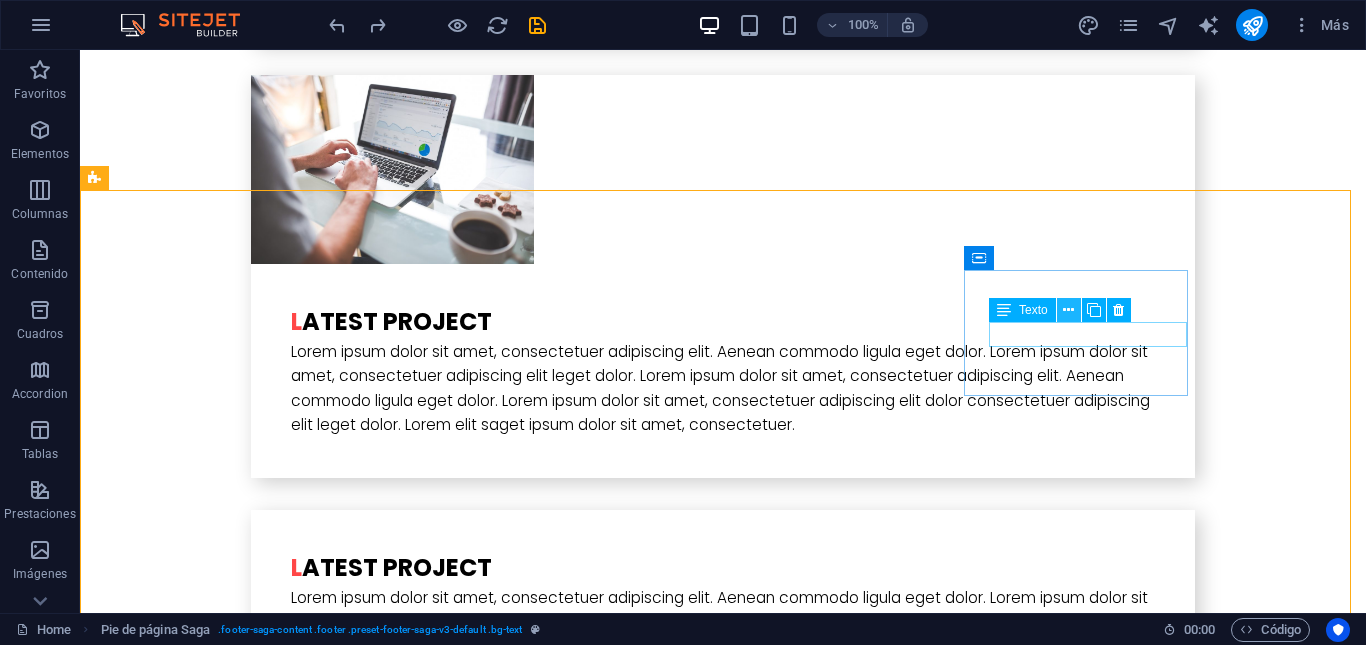 click at bounding box center [1068, 310] 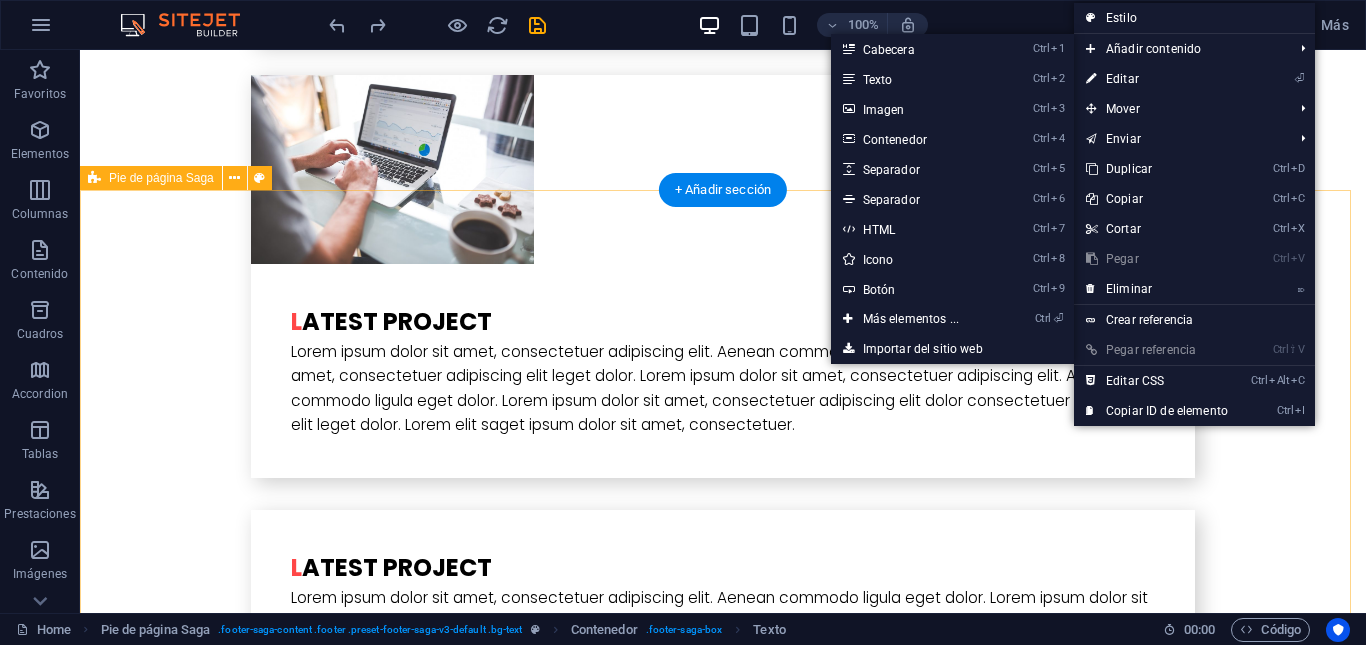 click on "Calle Miguel Hidalgo No. 602 [CITY] [STATE] [POSTAL_CODE] Legal Notice Privacy Policy Navegación Inicio Nosotros Servicios Proyectos Equipo Contacto Social Media Facebook Twitter Instagram" at bounding box center (723, 5662) 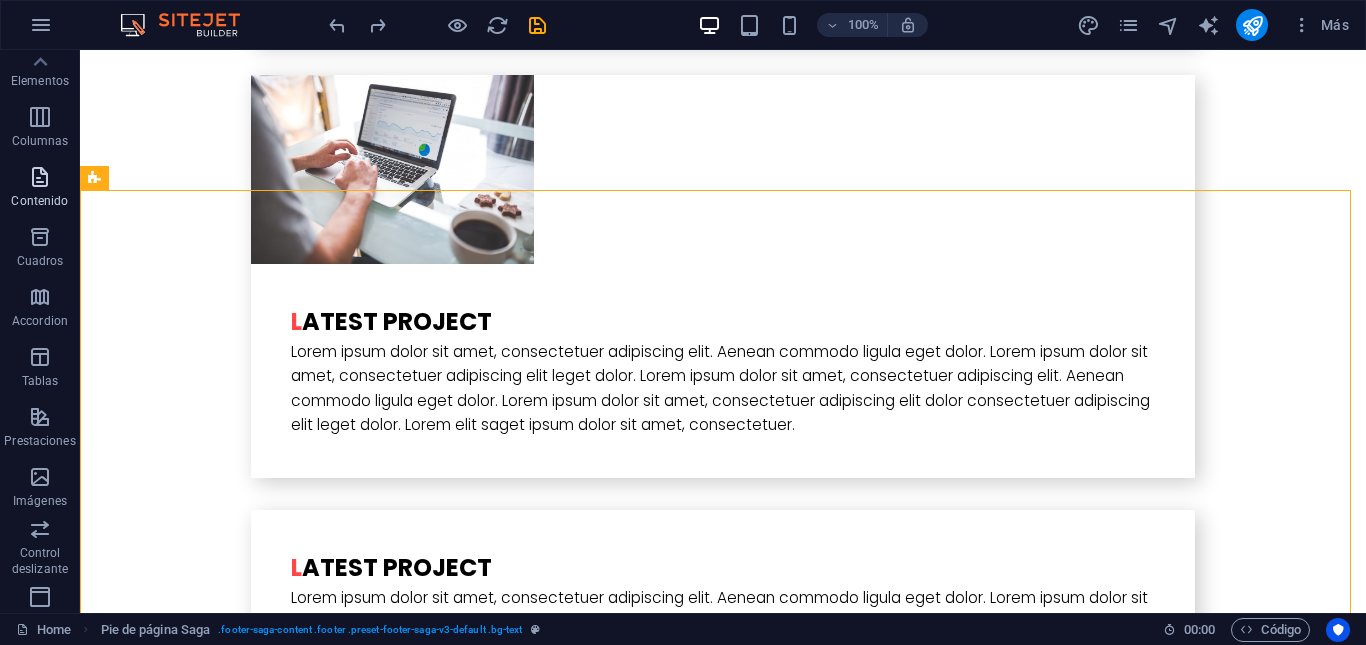 scroll, scrollTop: 0, scrollLeft: 0, axis: both 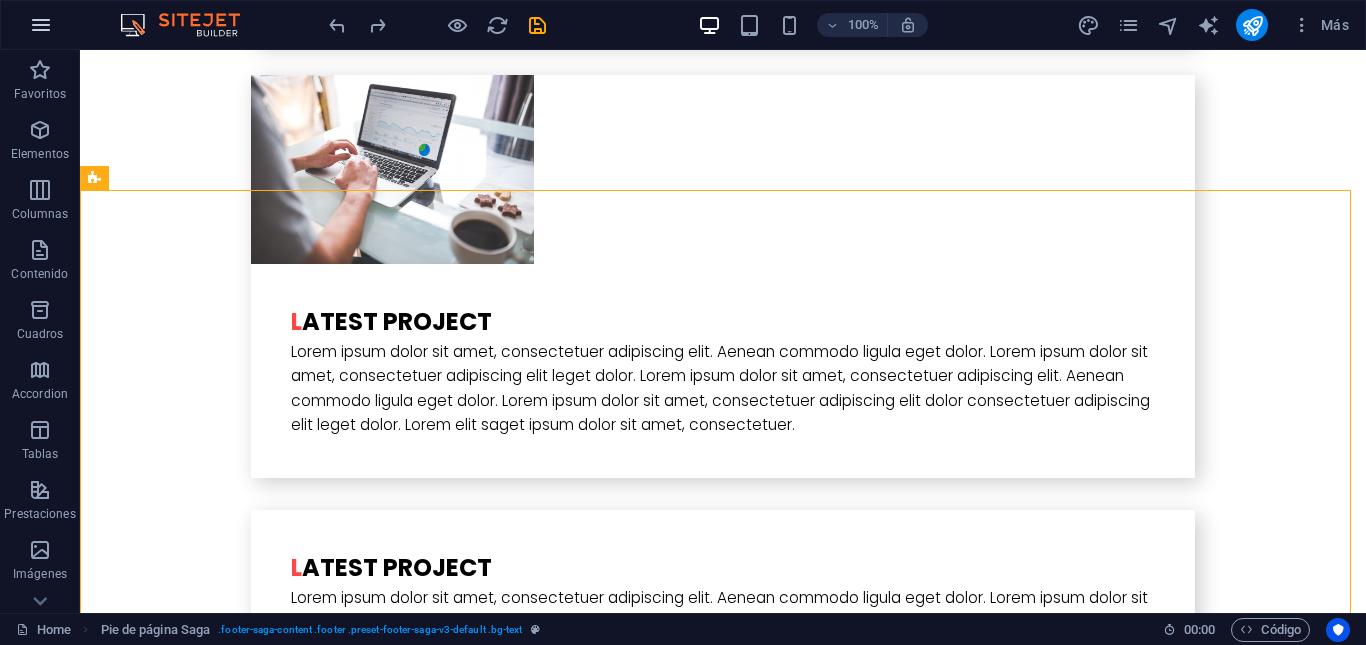 click at bounding box center [41, 25] 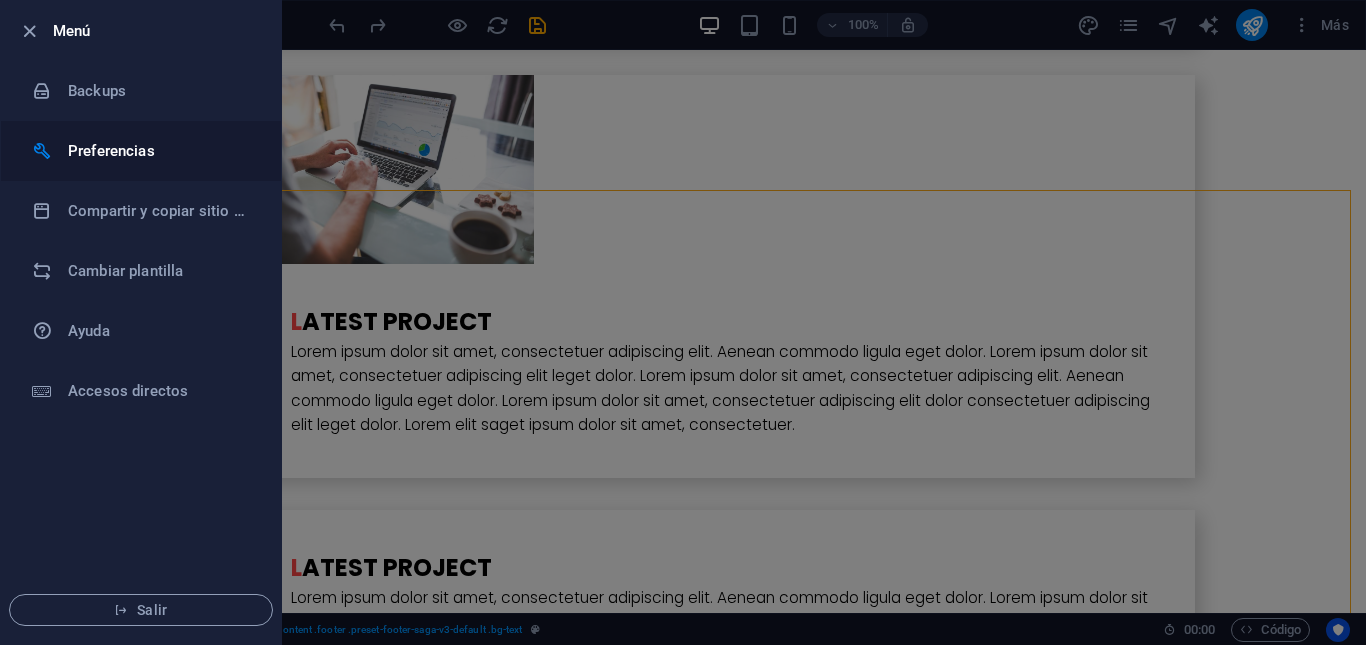 click on "Preferencias" at bounding box center (160, 151) 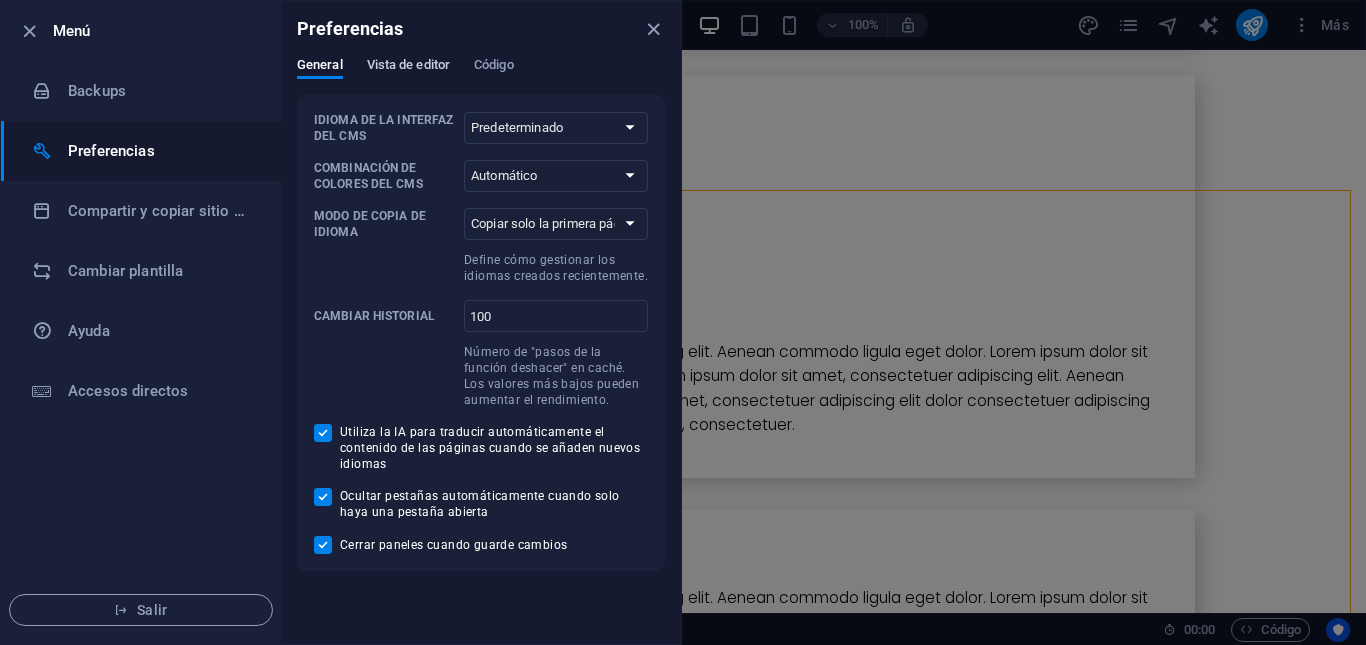 click on "Vista de editor" at bounding box center (408, 67) 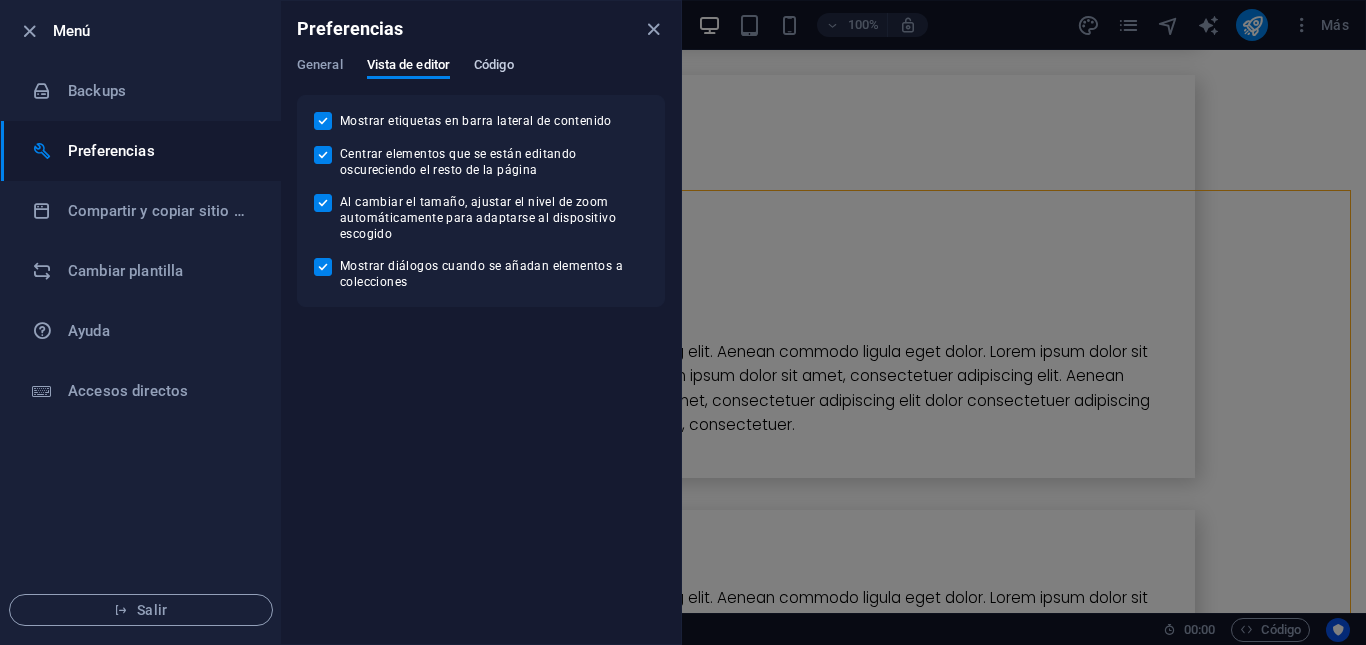 click on "Código" at bounding box center (494, 67) 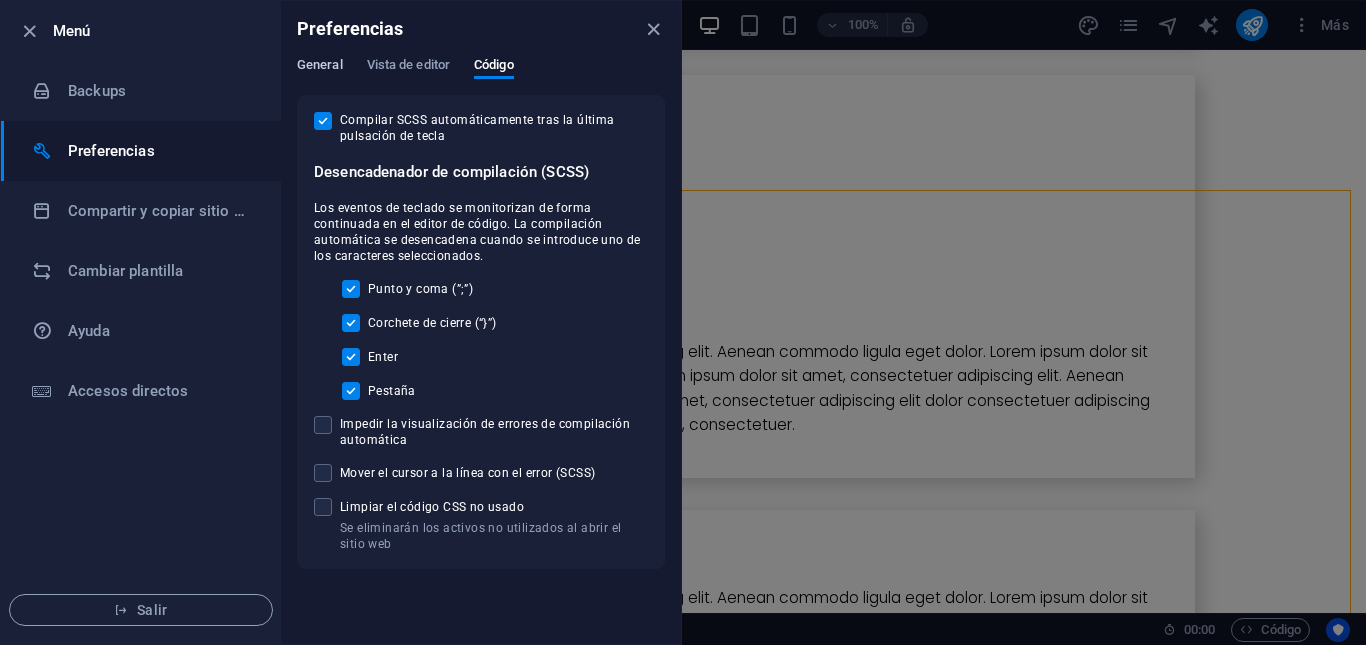 click on "General" at bounding box center [320, 67] 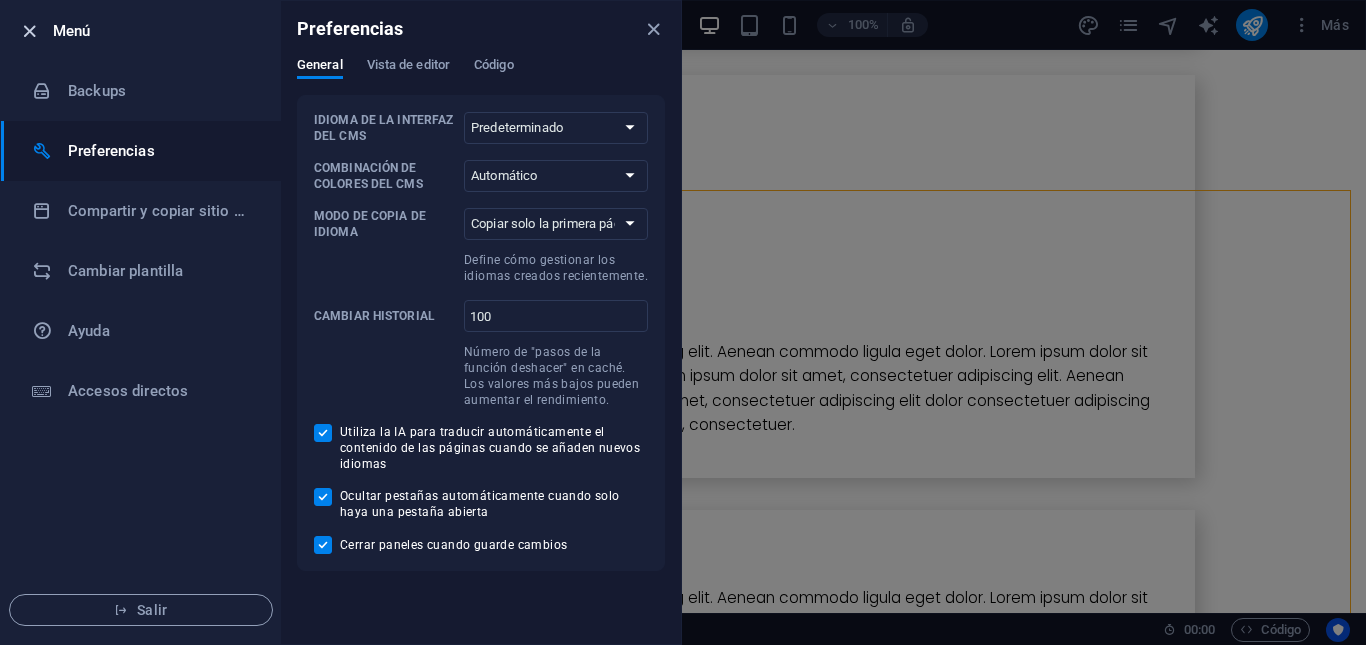 click at bounding box center (29, 31) 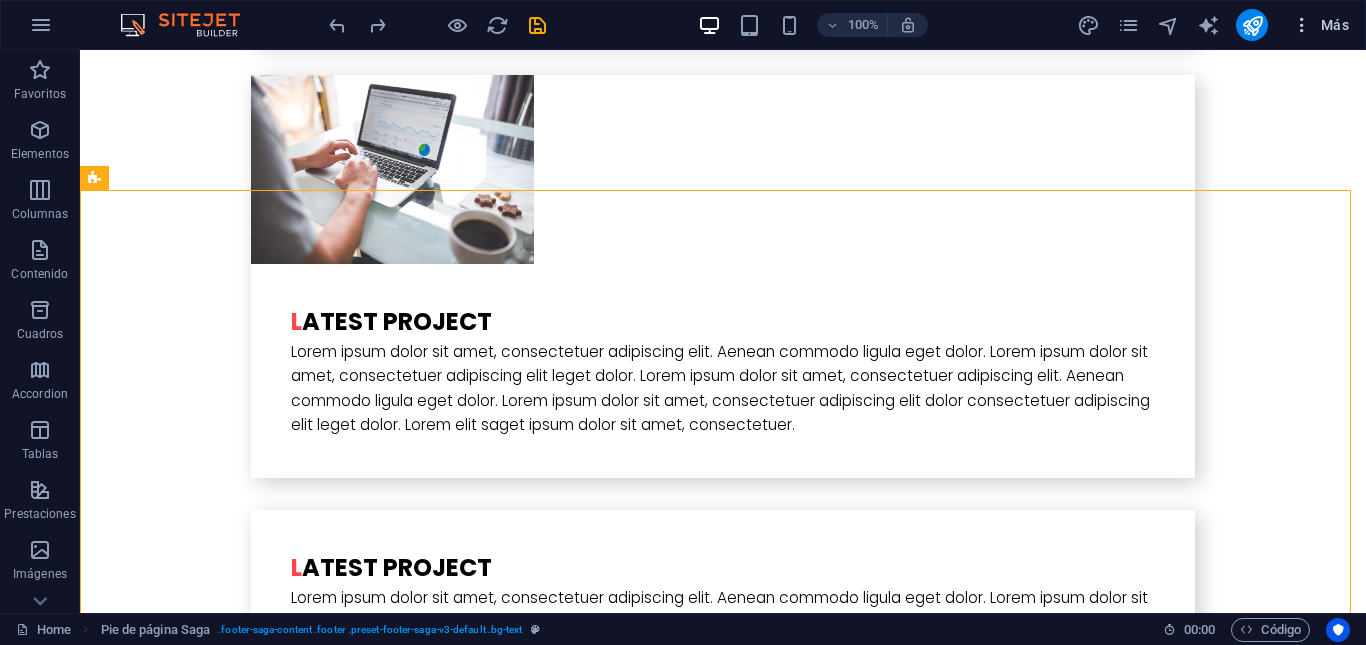 click on "Más" at bounding box center (1320, 25) 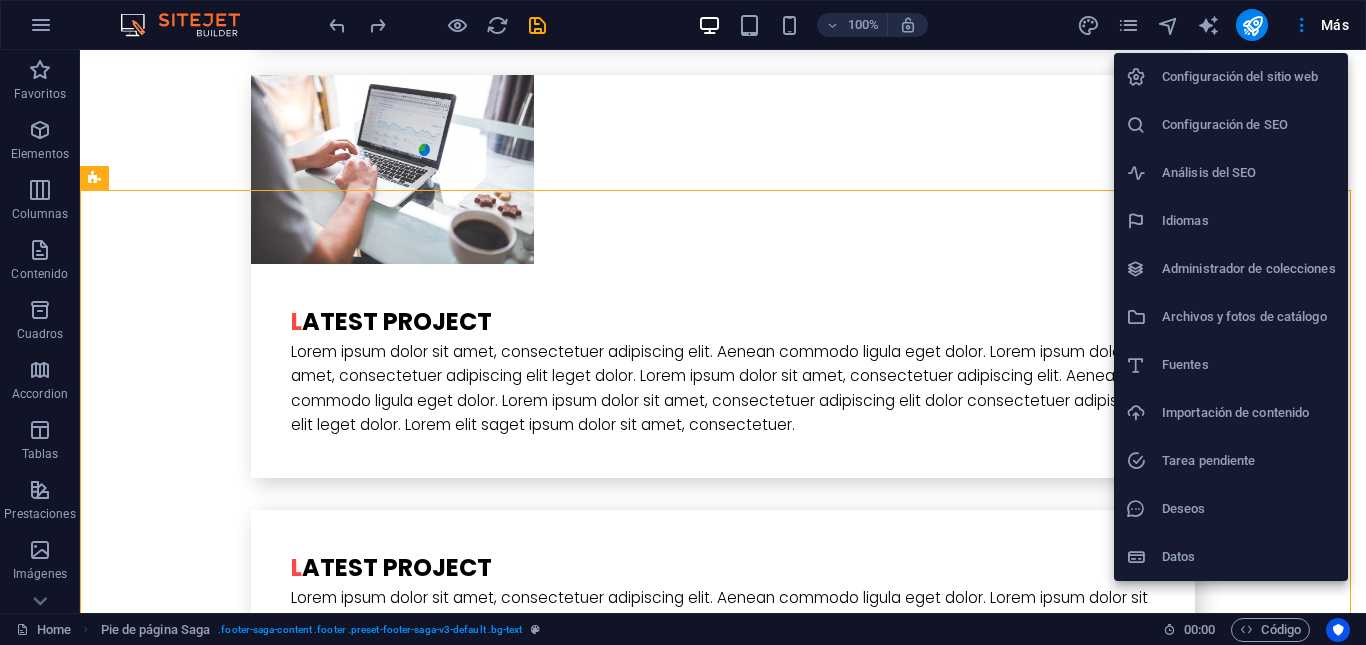 click on "Configuración del sitio web" at bounding box center (1249, 77) 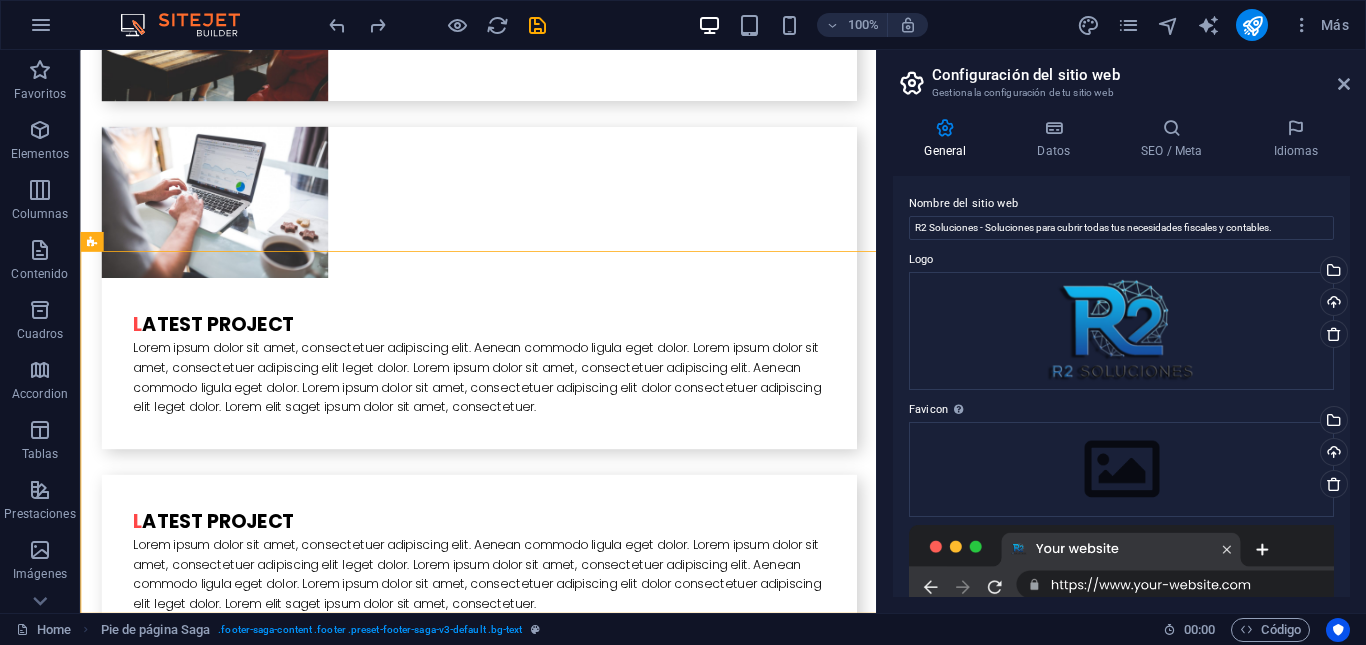 scroll, scrollTop: 5645, scrollLeft: 0, axis: vertical 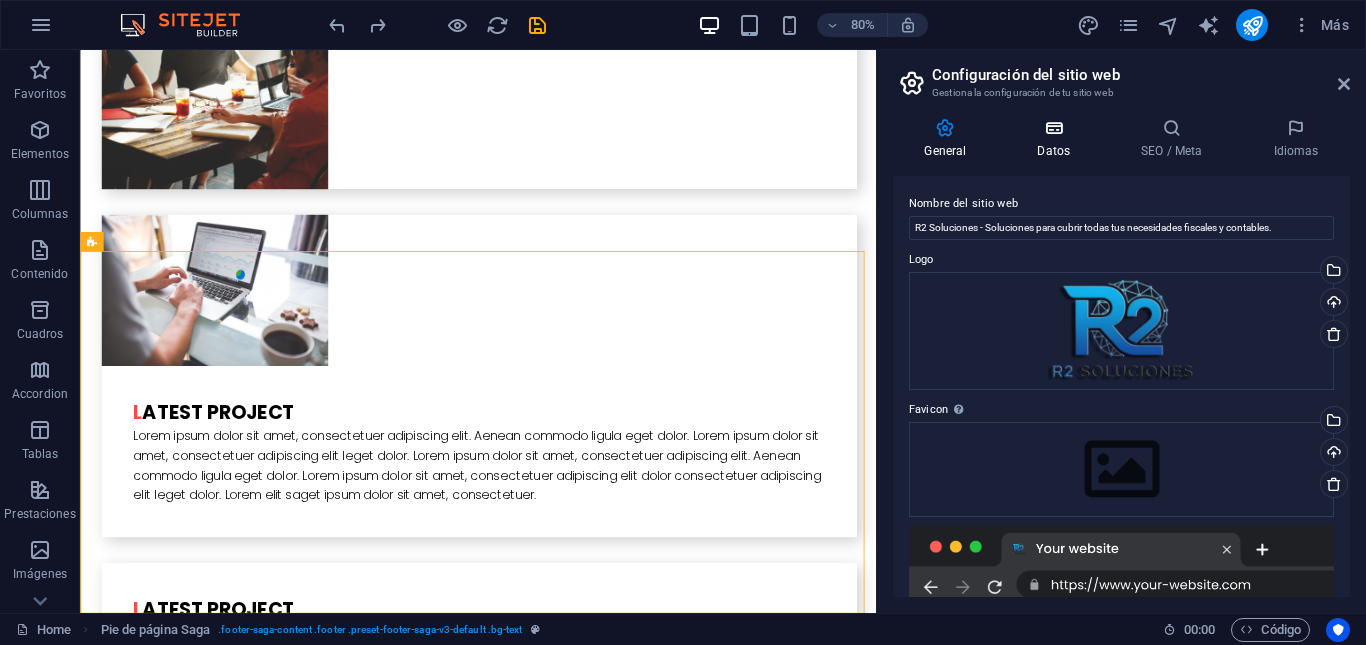 click on "Datos" at bounding box center (1058, 139) 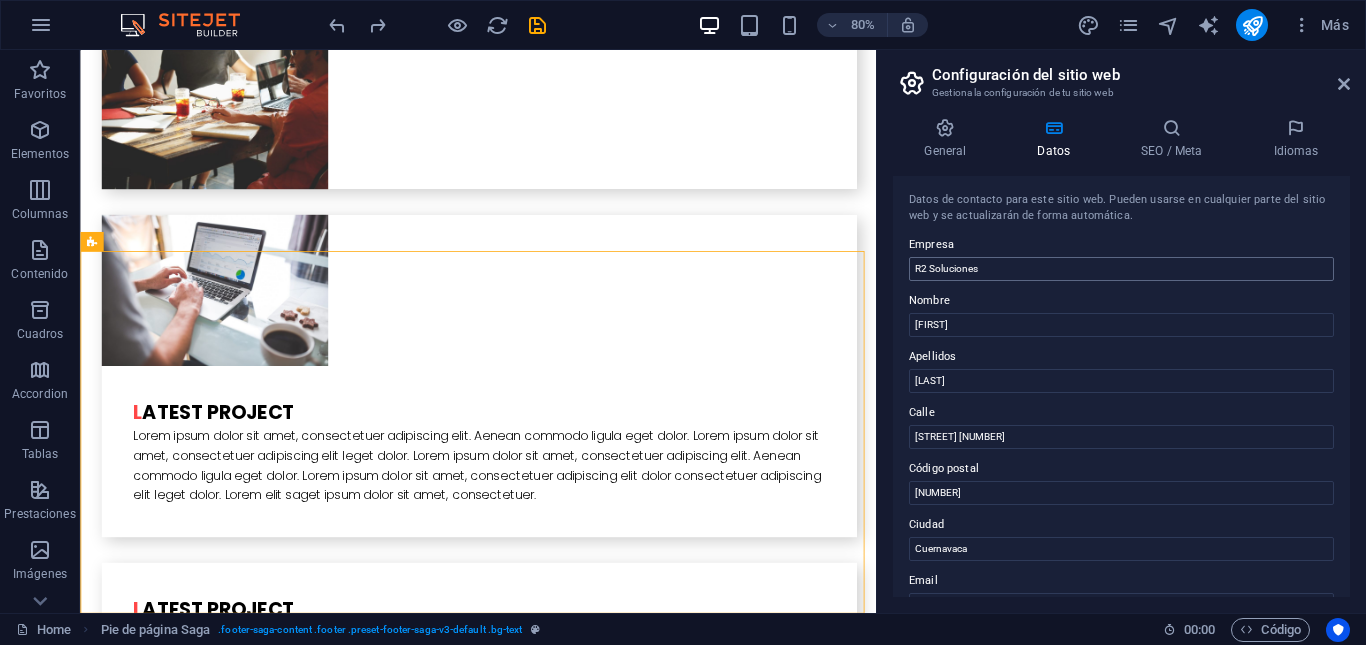 scroll, scrollTop: 100, scrollLeft: 0, axis: vertical 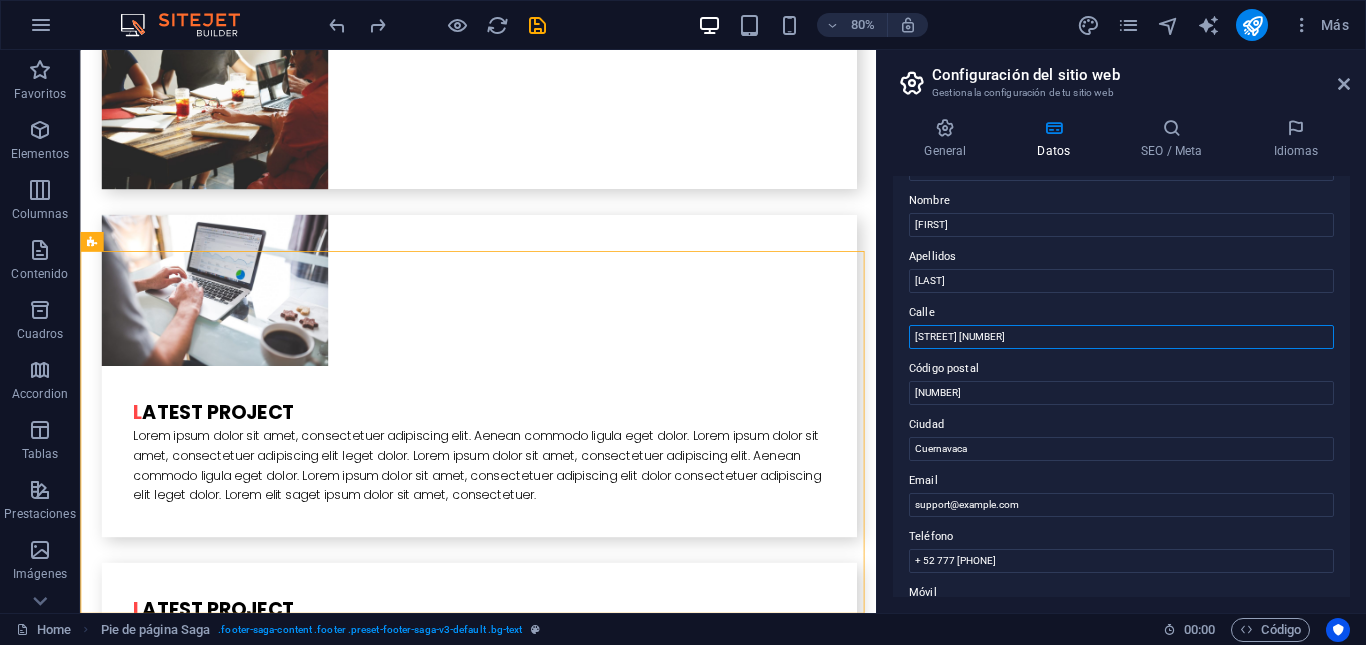 click on "[STREET] [NUMBER]" at bounding box center [1121, 337] 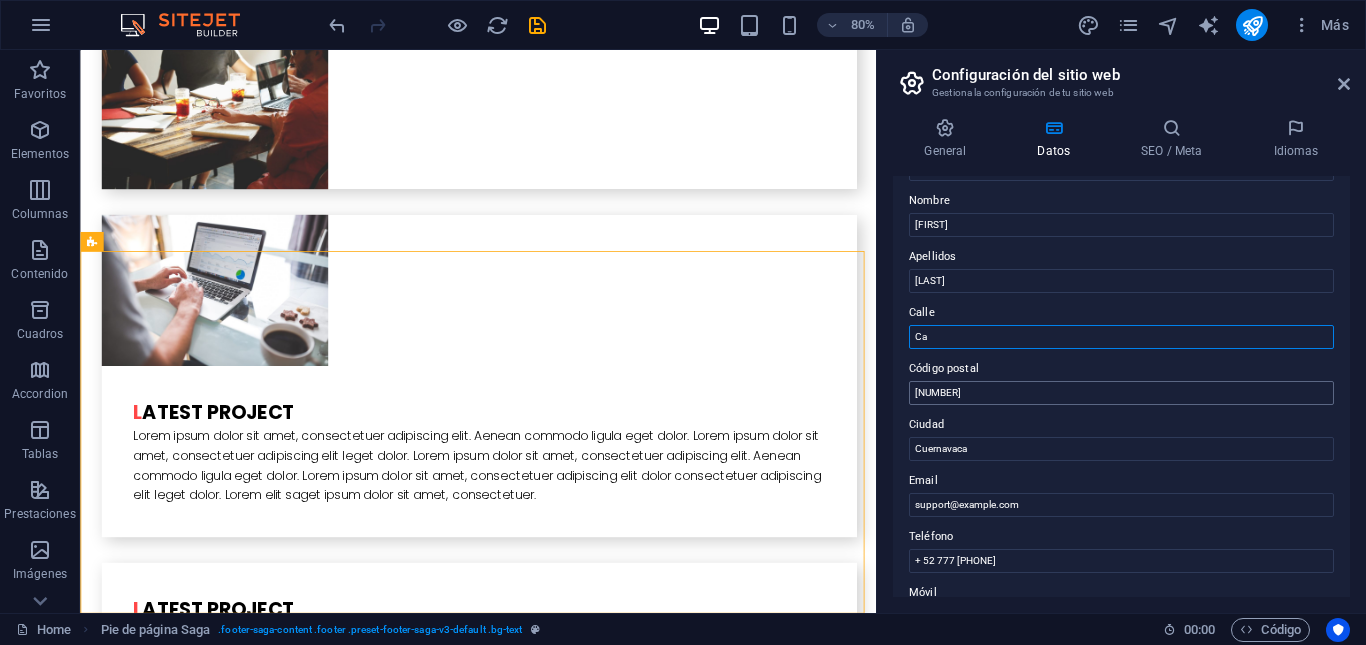 type on "C" 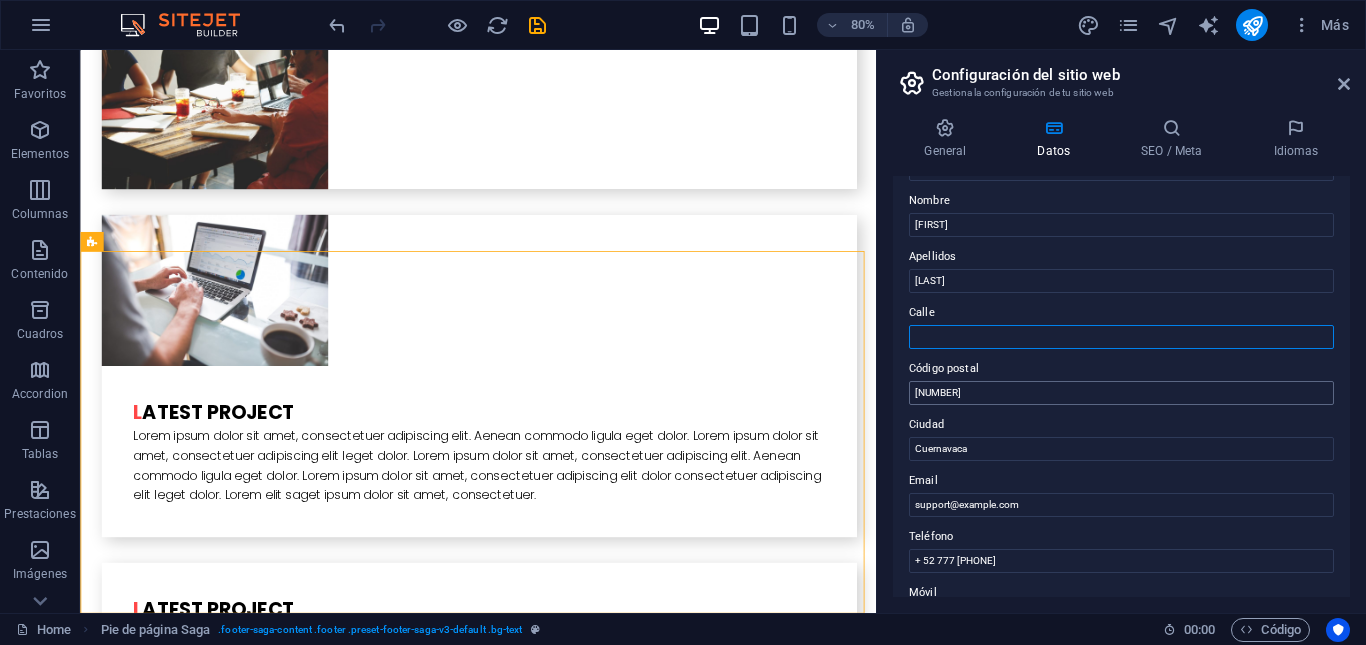 type 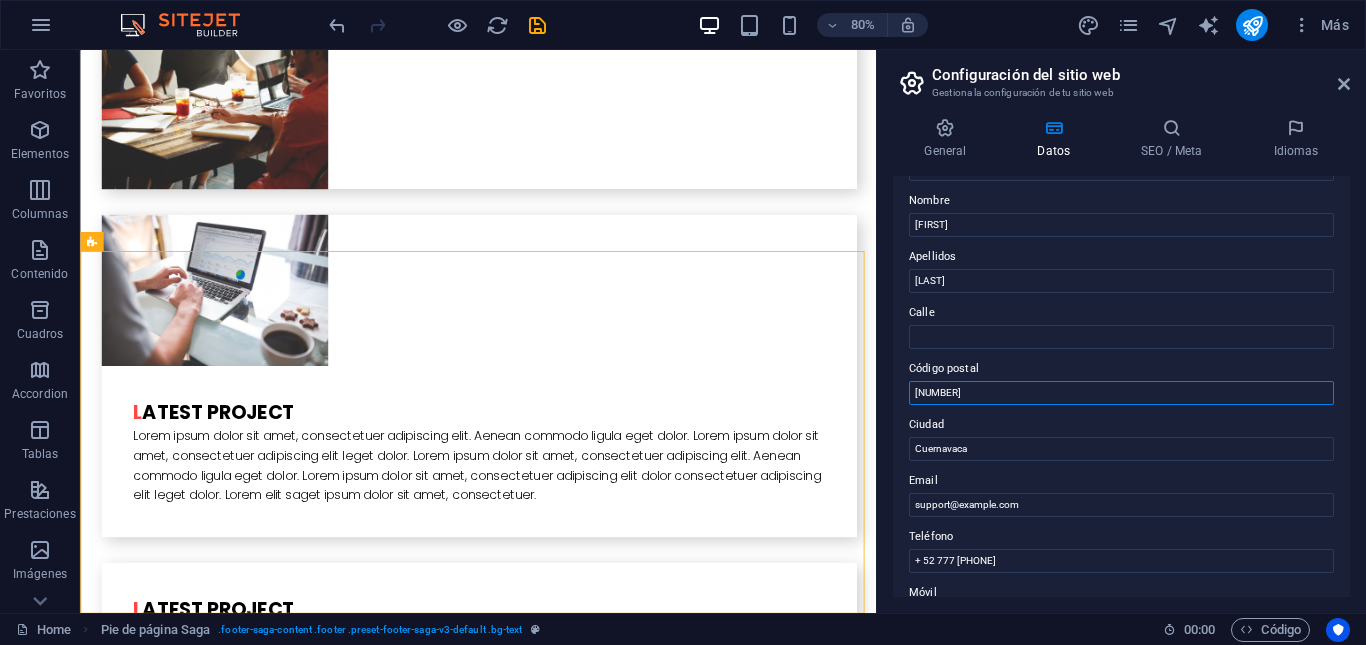 click on "[NUMBER]" at bounding box center [1121, 393] 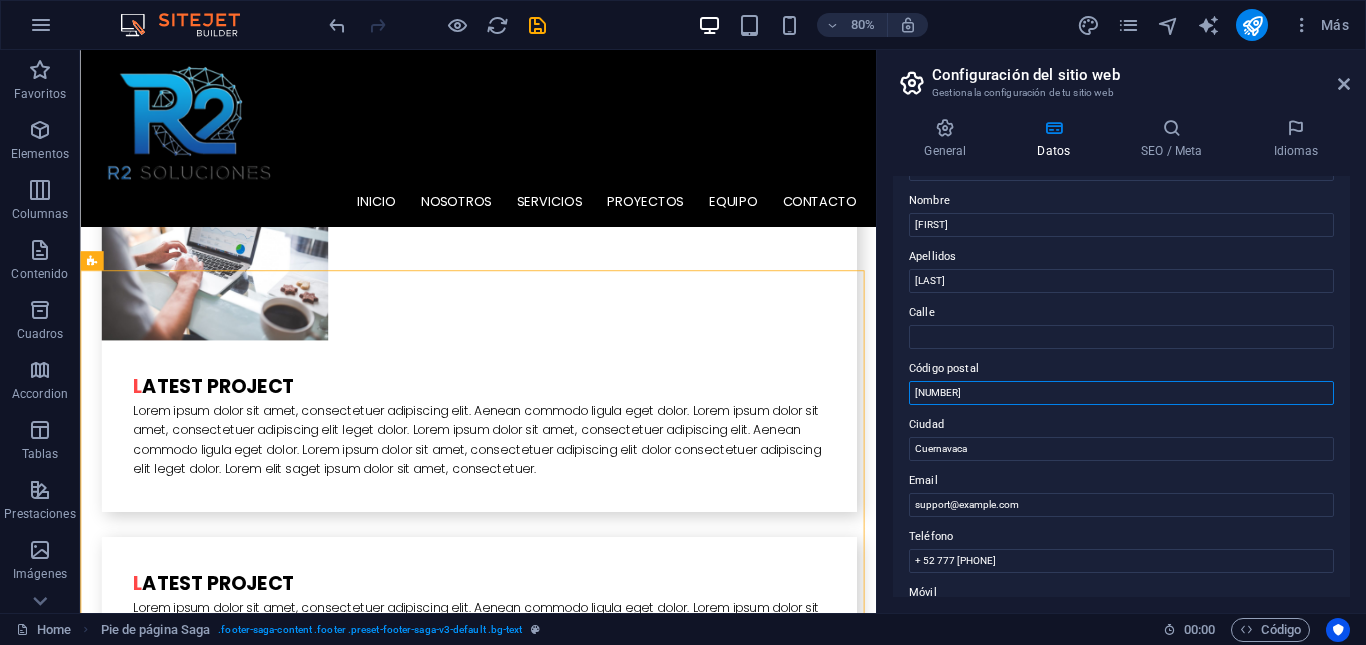 scroll, scrollTop: 5621, scrollLeft: 0, axis: vertical 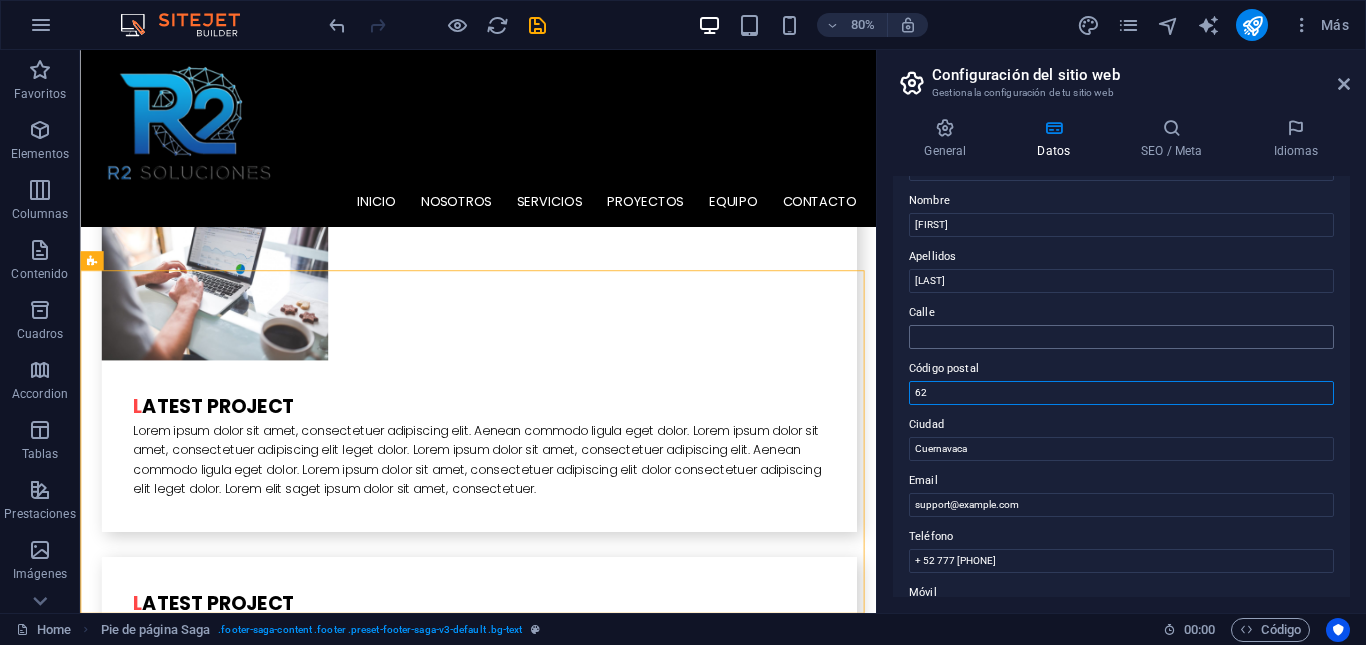 type on "6" 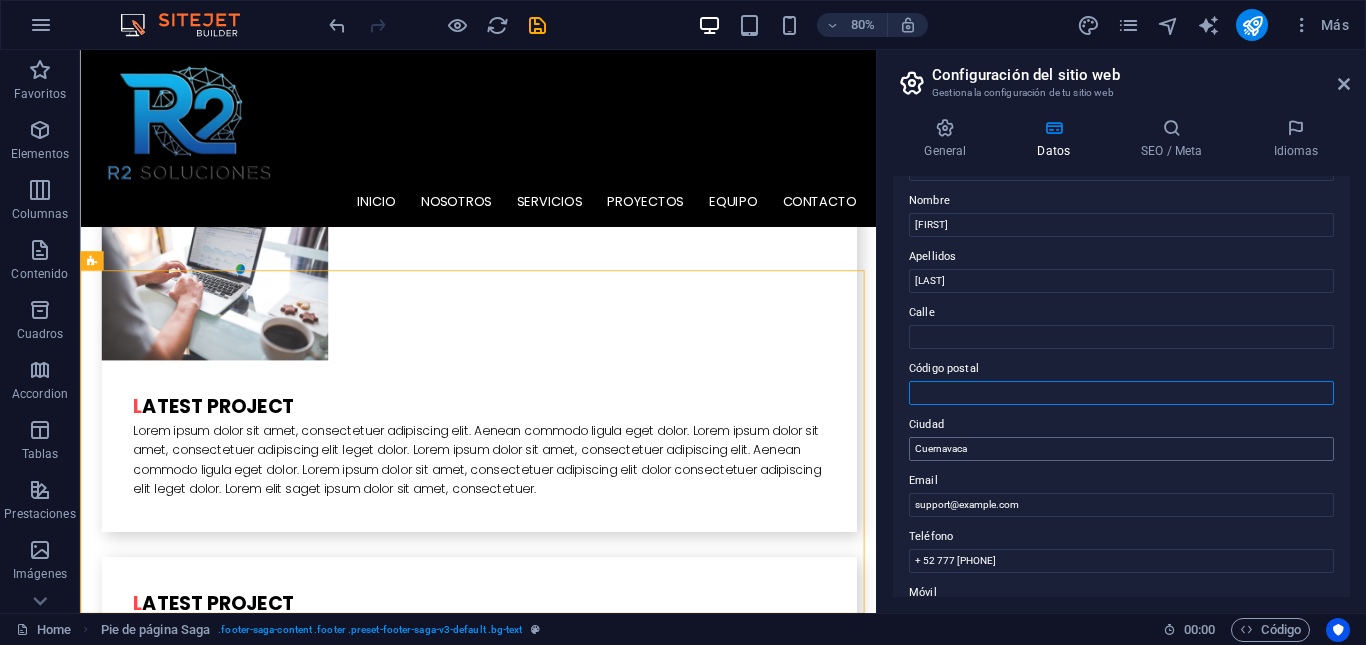 type 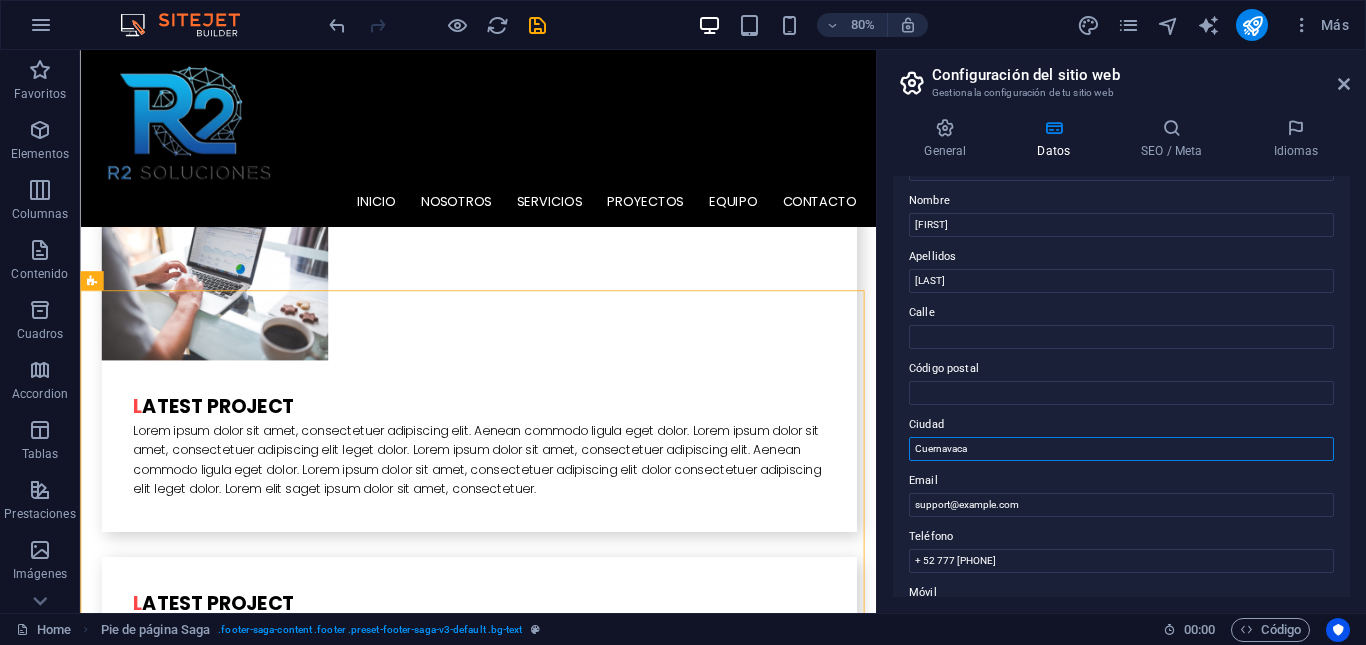 click on "Cuernavaca" at bounding box center (1121, 449) 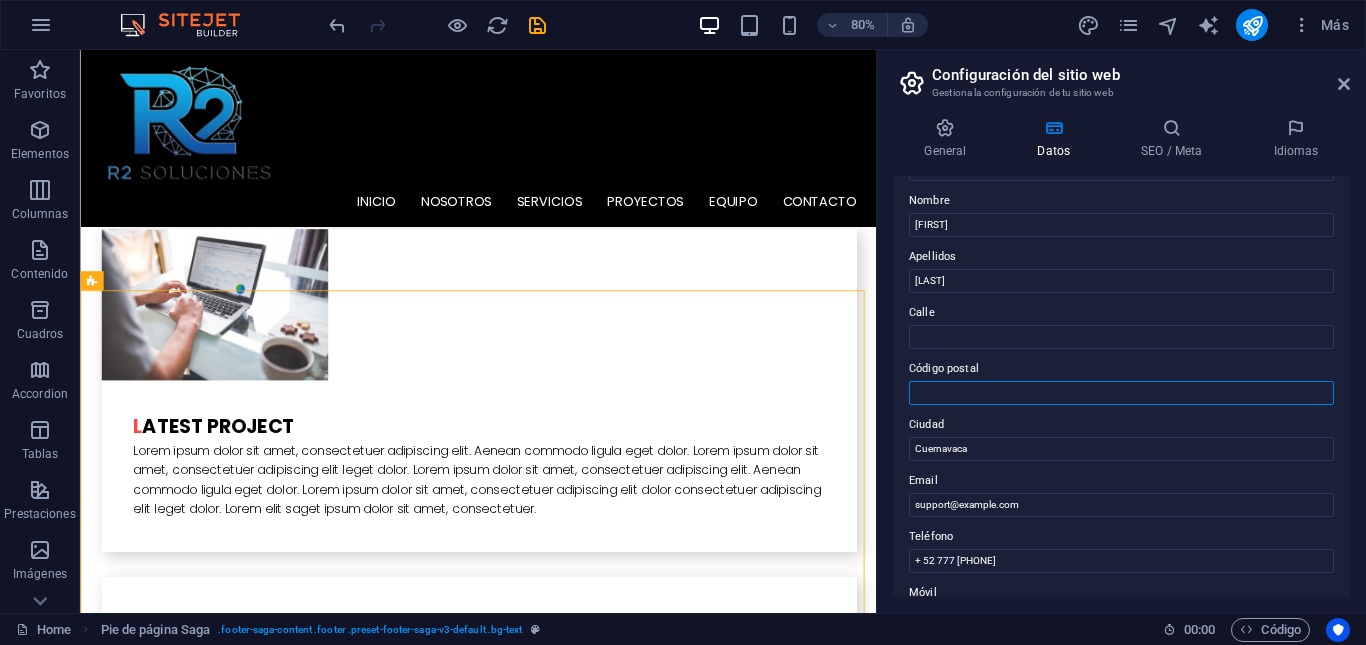 click on "Código postal" at bounding box center (1121, 393) 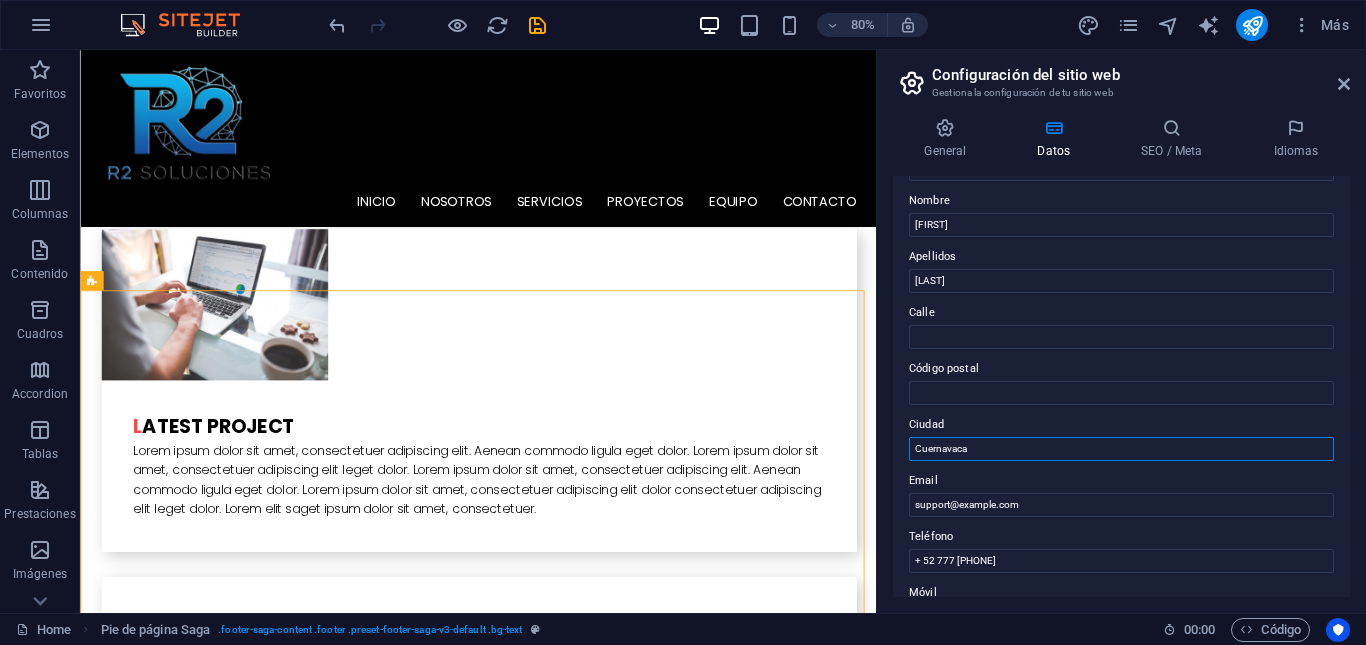 click on "Cuernavaca" at bounding box center [1121, 449] 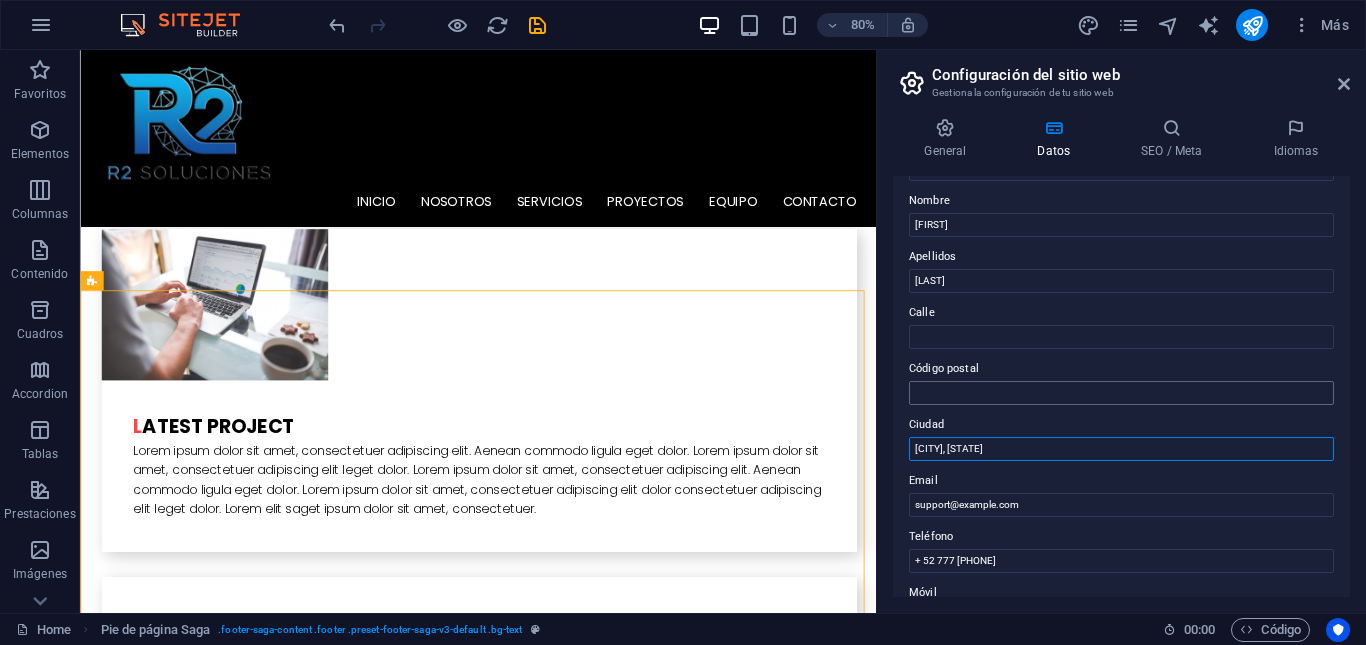 type on "[CITY], [STATE]" 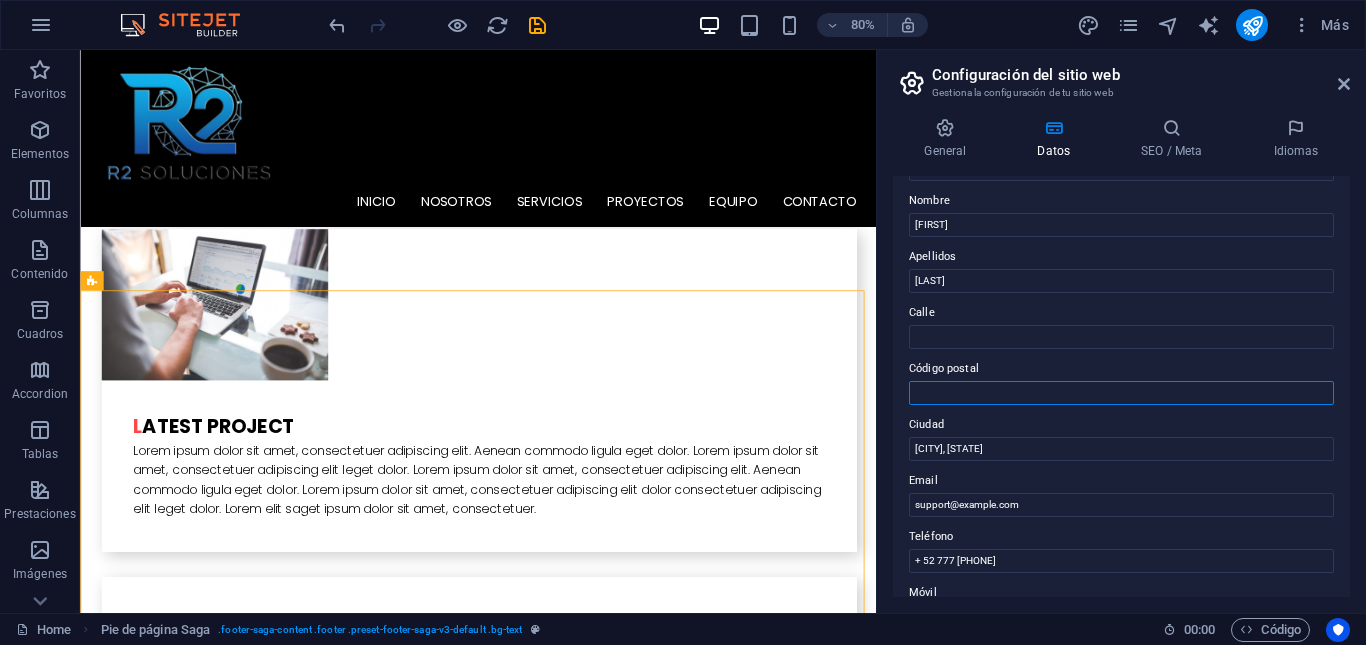 click on "Código postal" at bounding box center [1121, 393] 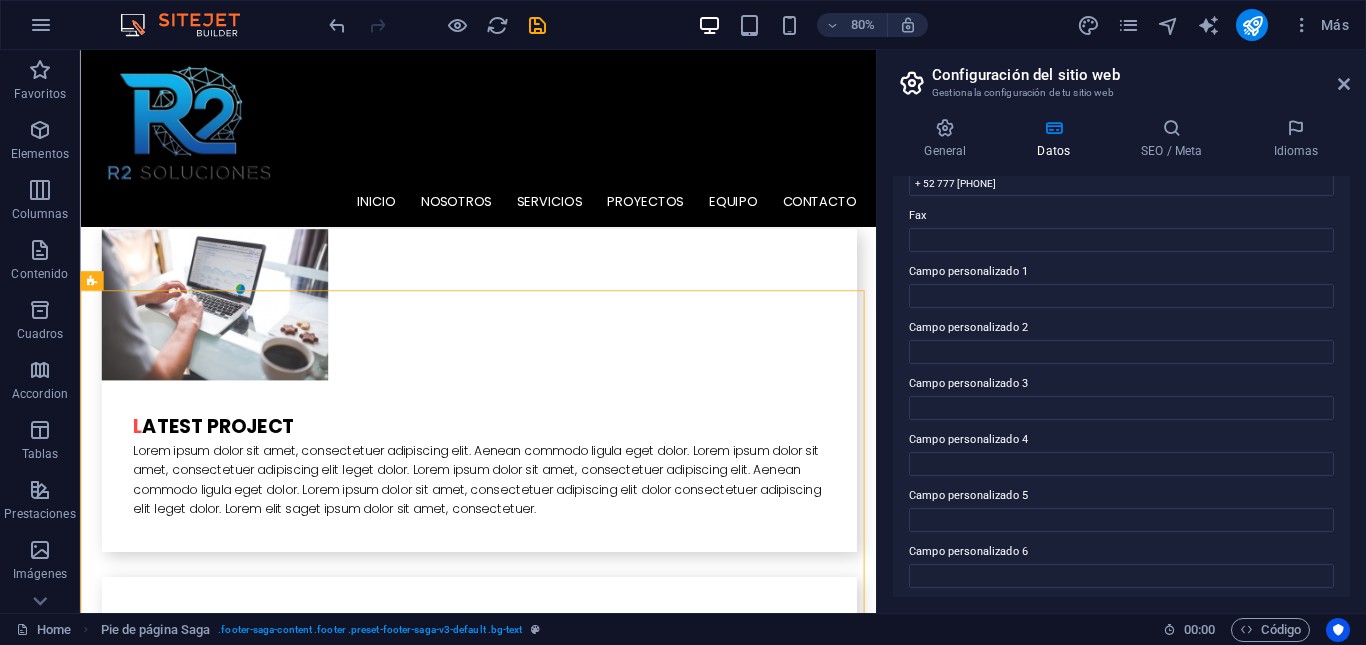 scroll, scrollTop: 540, scrollLeft: 0, axis: vertical 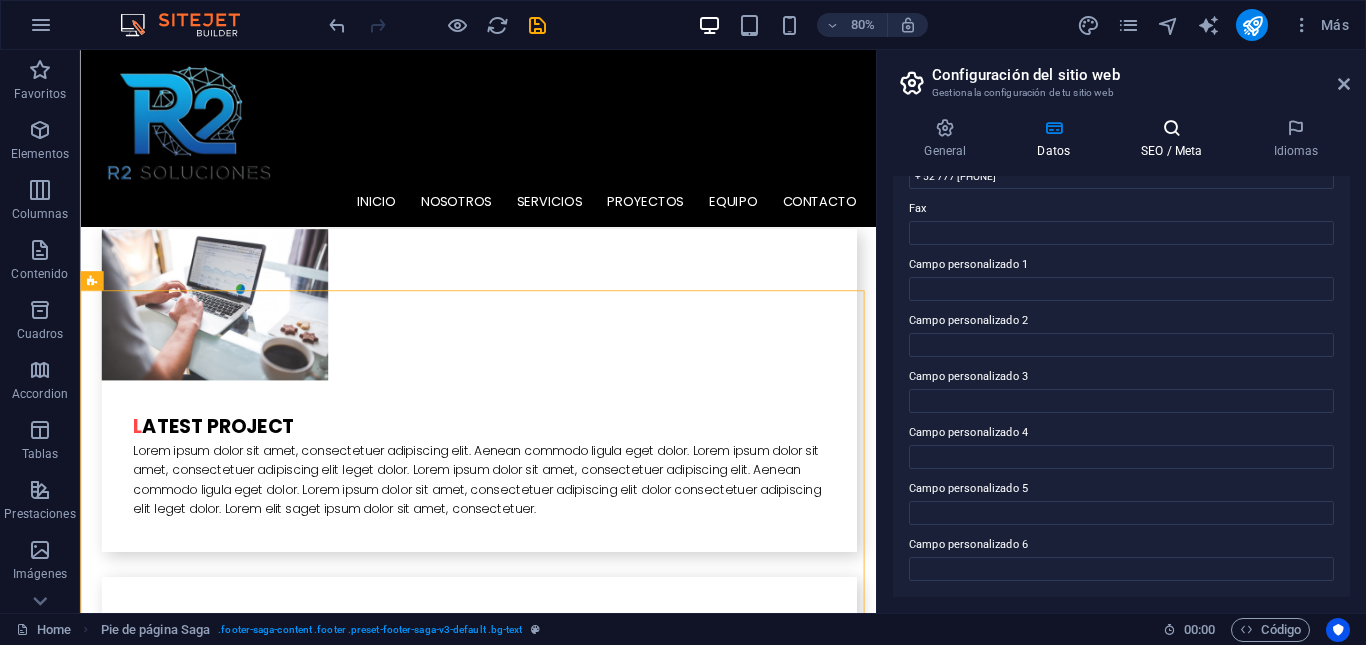 click at bounding box center (1172, 128) 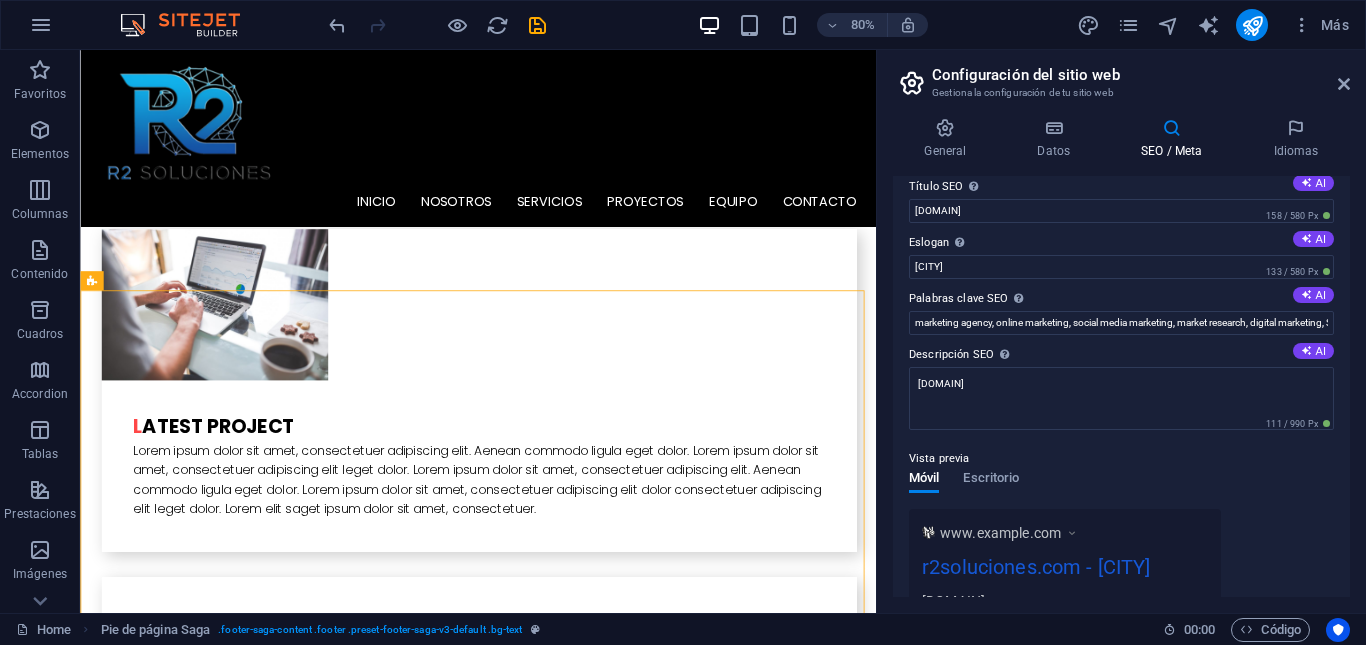 scroll, scrollTop: 0, scrollLeft: 0, axis: both 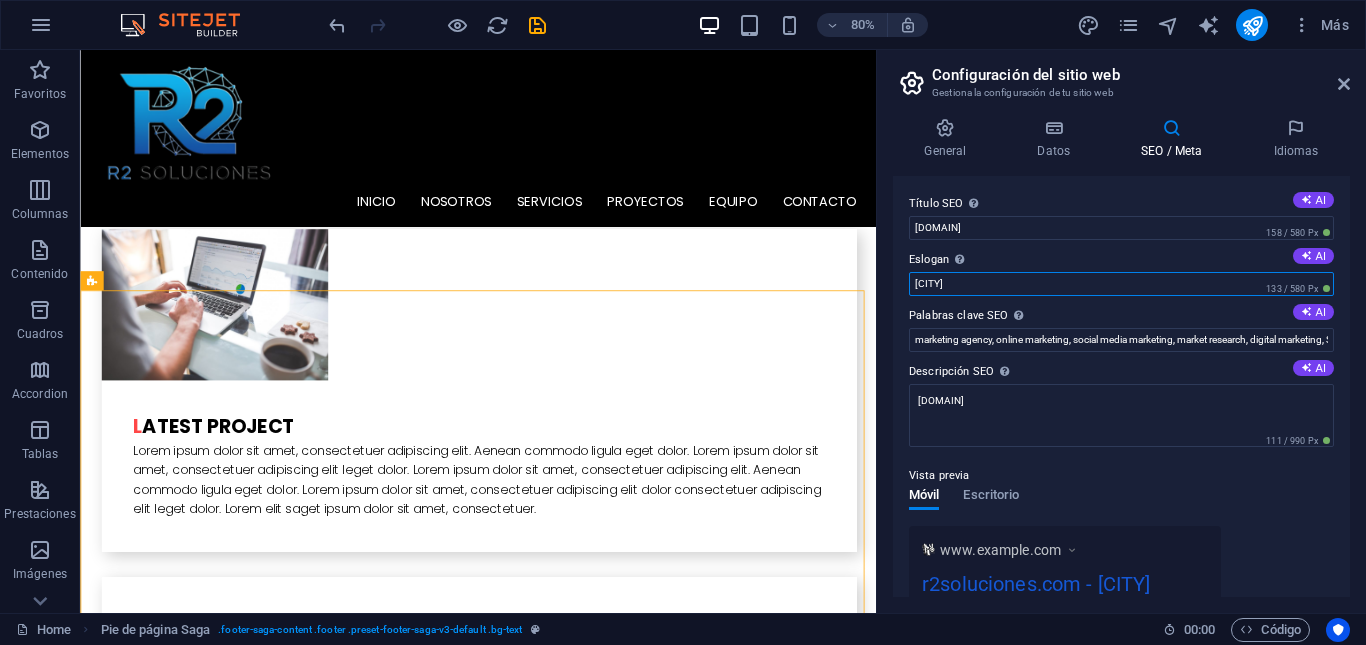 click on "[CITY]" at bounding box center [1121, 284] 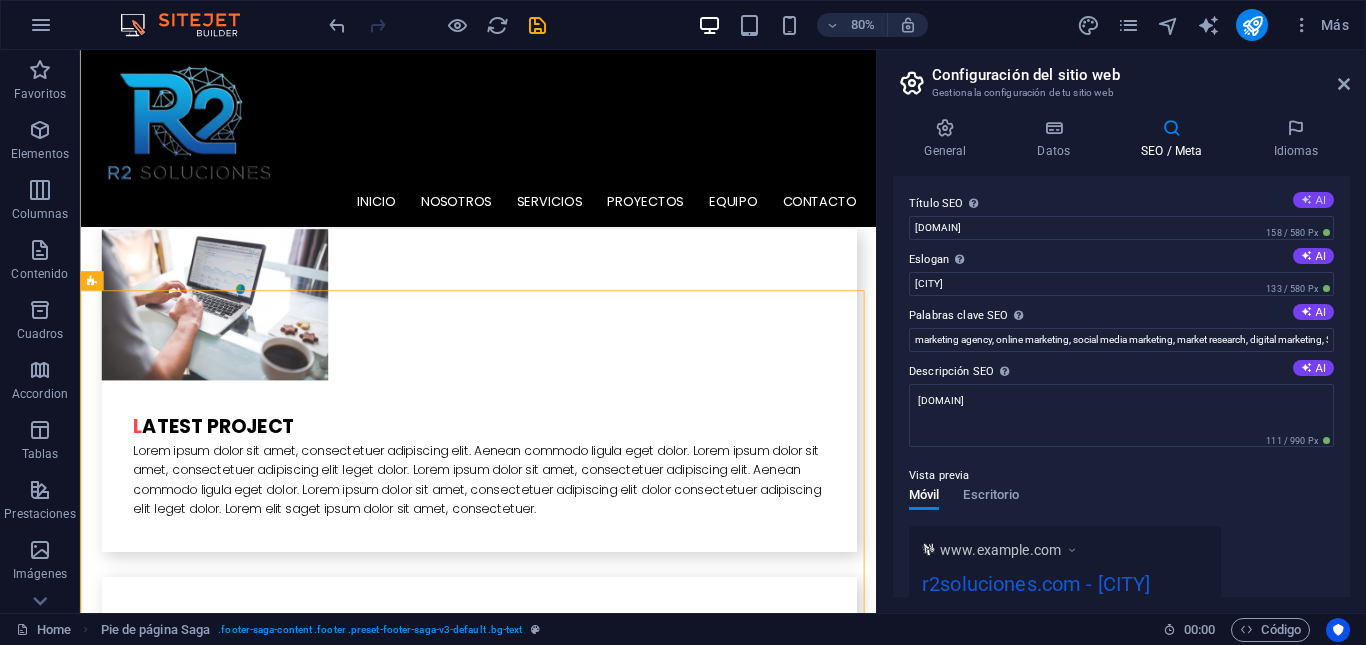 click on "AI" at bounding box center (1313, 200) 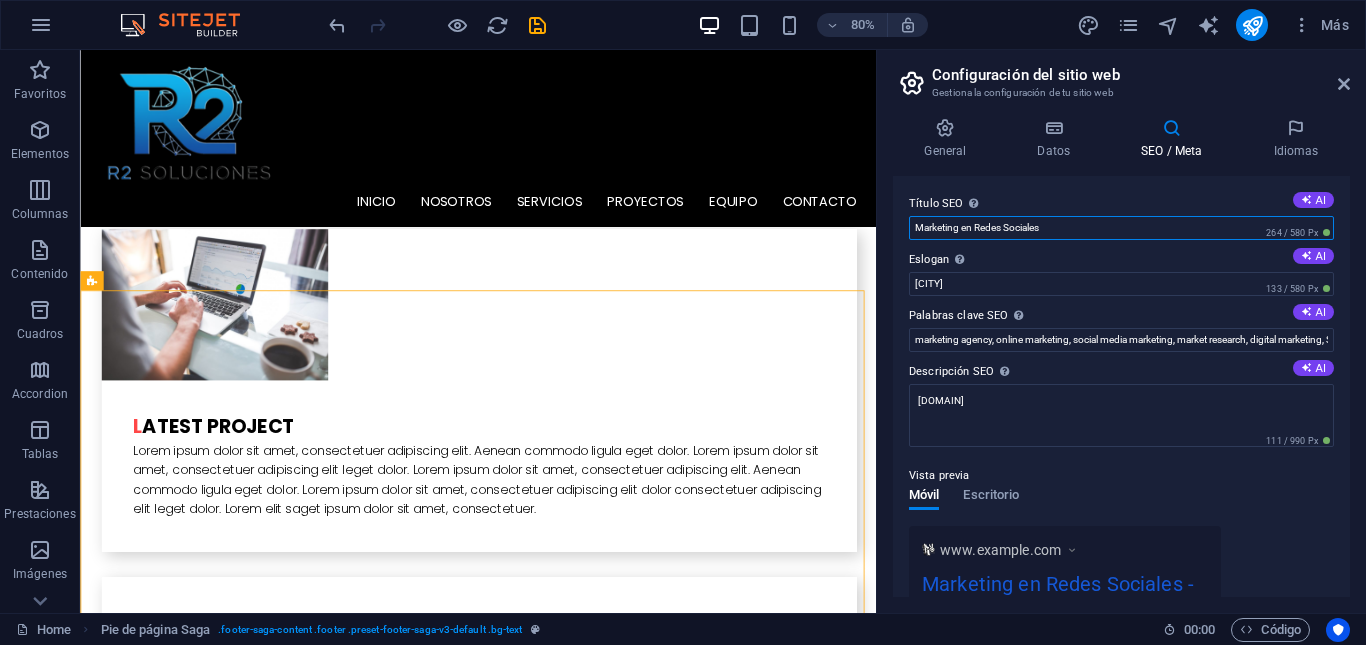 click on "Marketing en Redes Sociales" at bounding box center (1121, 228) 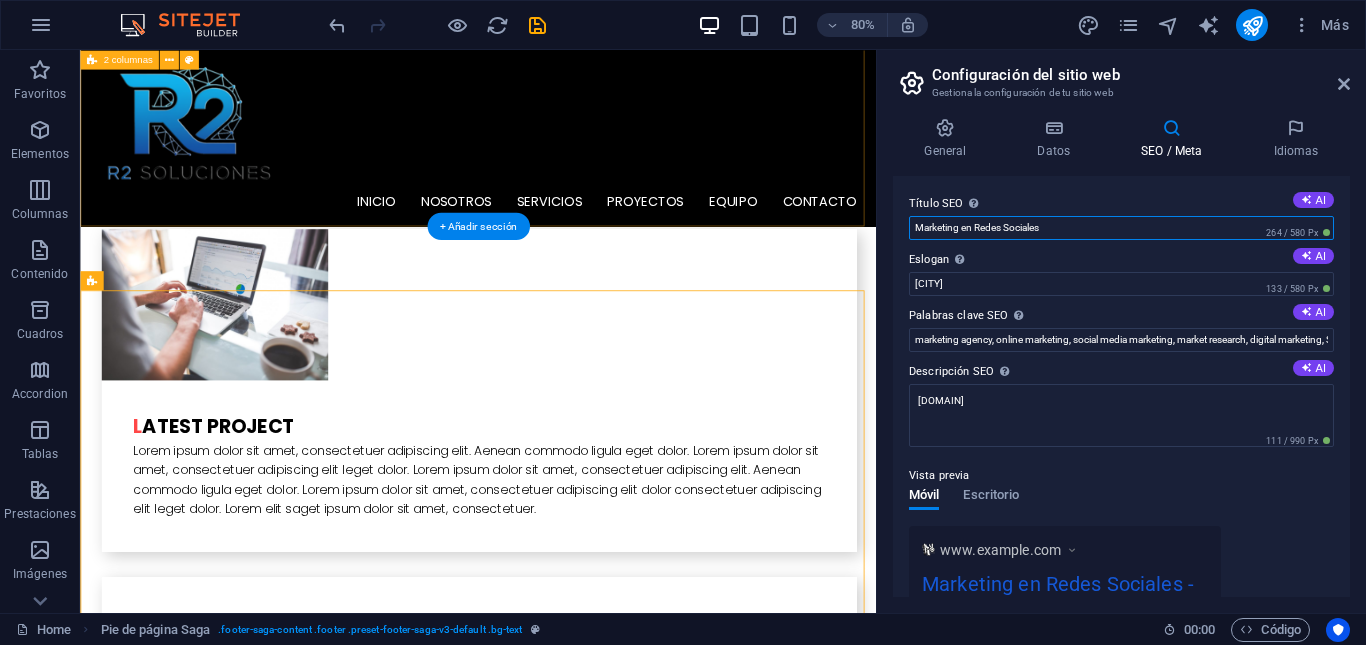 drag, startPoint x: 1167, startPoint y: 260, endPoint x: 1020, endPoint y: 255, distance: 147.085 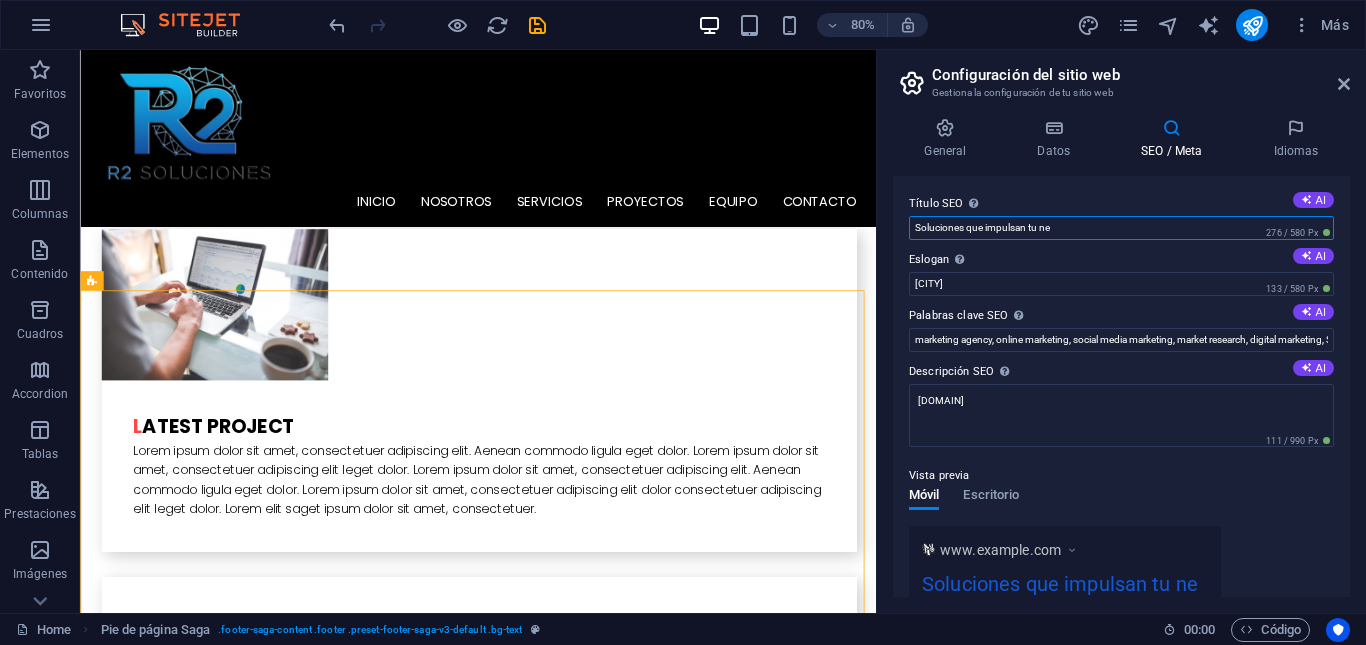 type on "Soluciones que impulsan tu ne" 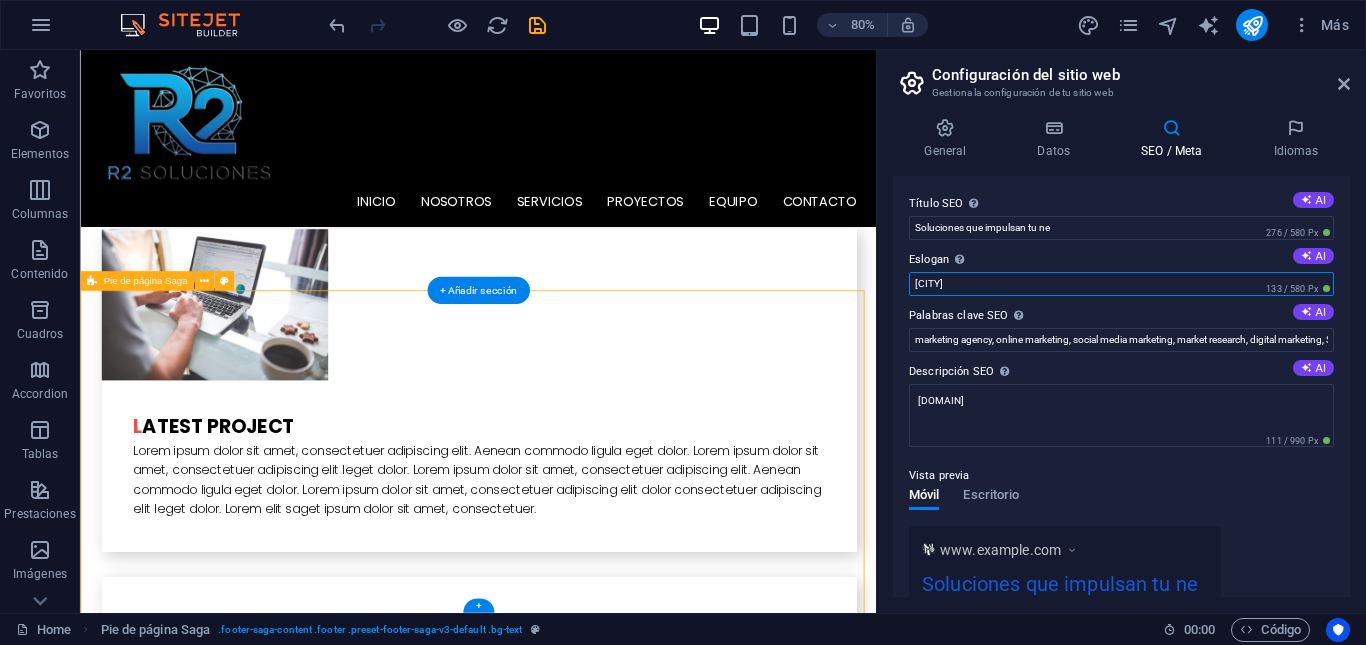 drag, startPoint x: 1101, startPoint y: 339, endPoint x: 970, endPoint y: 373, distance: 135.34032 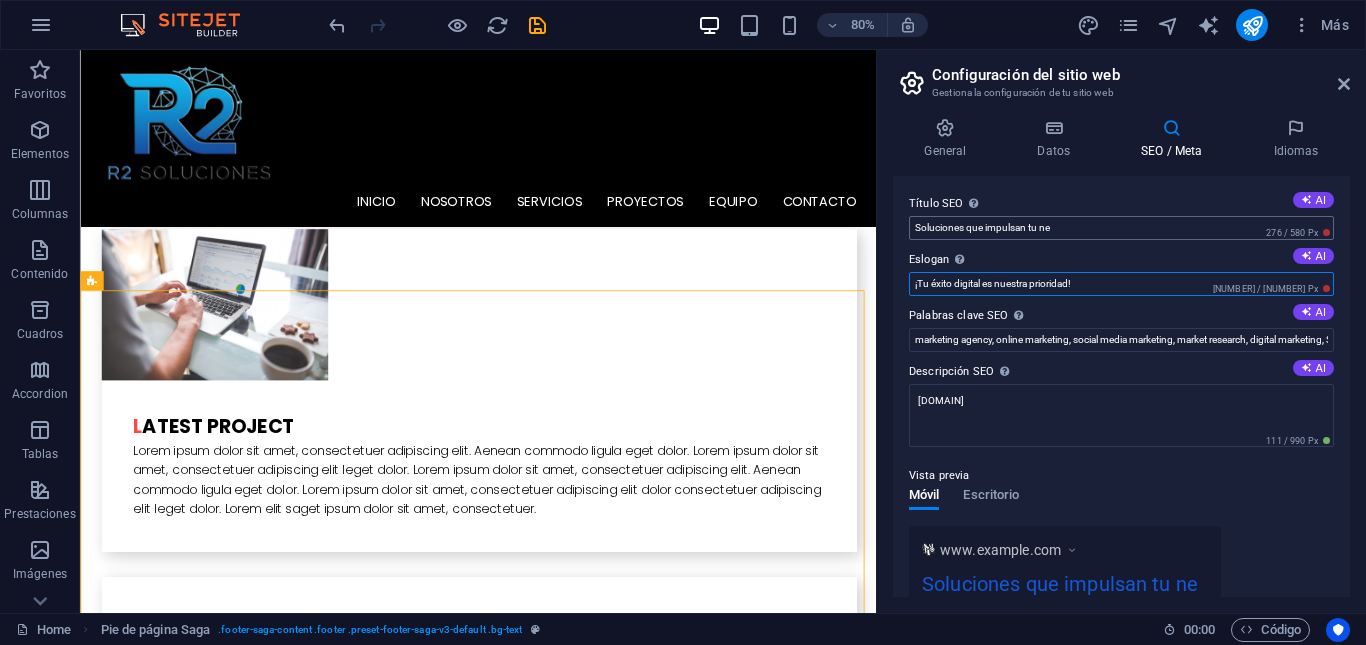 type on "¡Tu éxito digital es nuestra prioridad!" 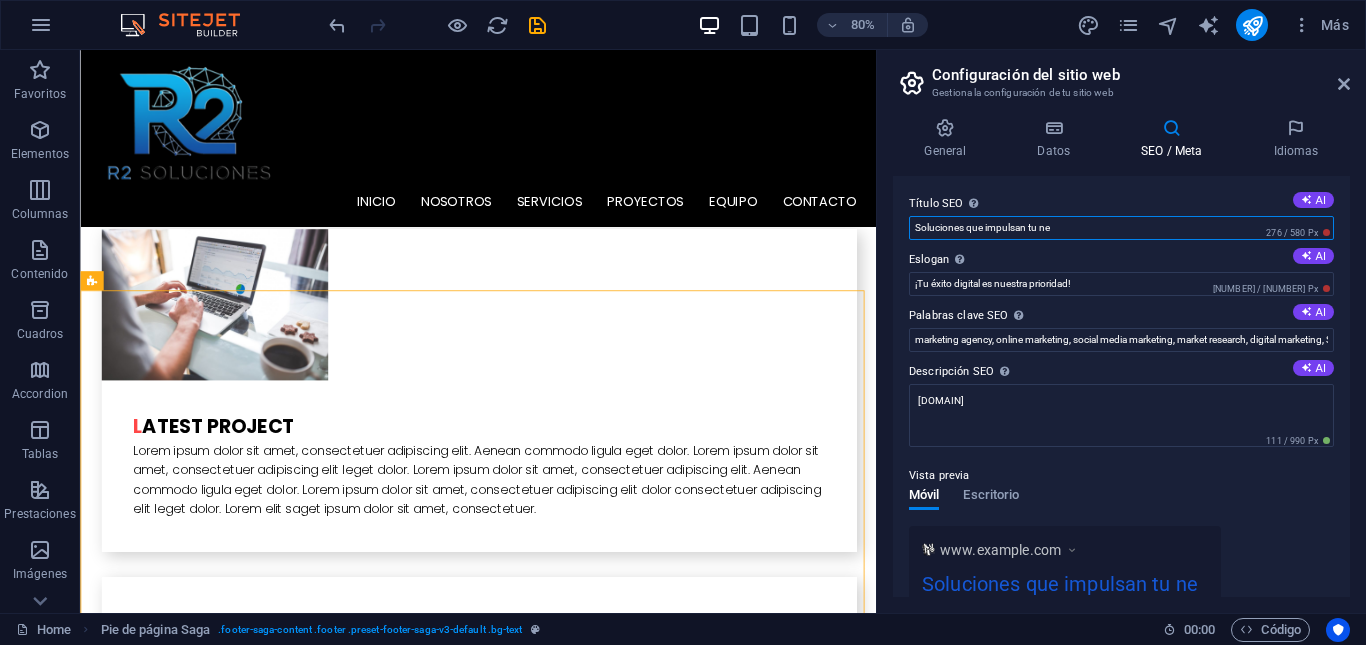 click on "Soluciones que impulsan tu ne" at bounding box center (1121, 228) 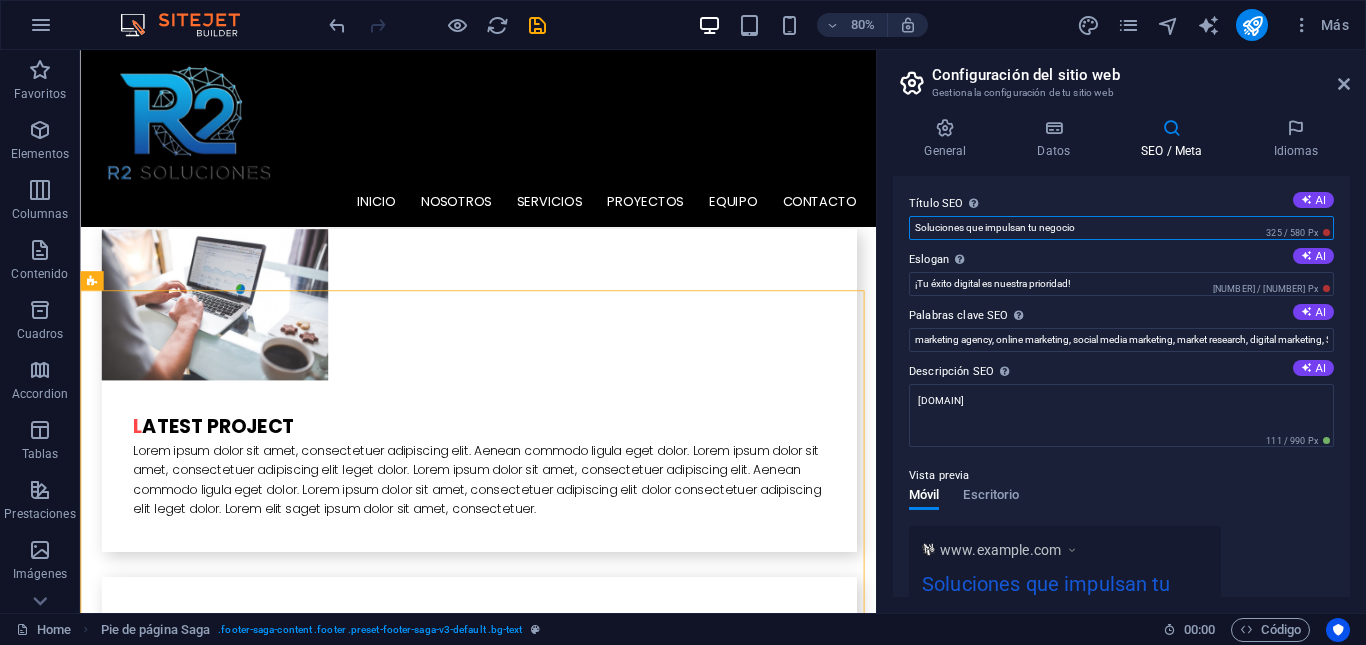 type on "Soluciones que impulsan tu negocio" 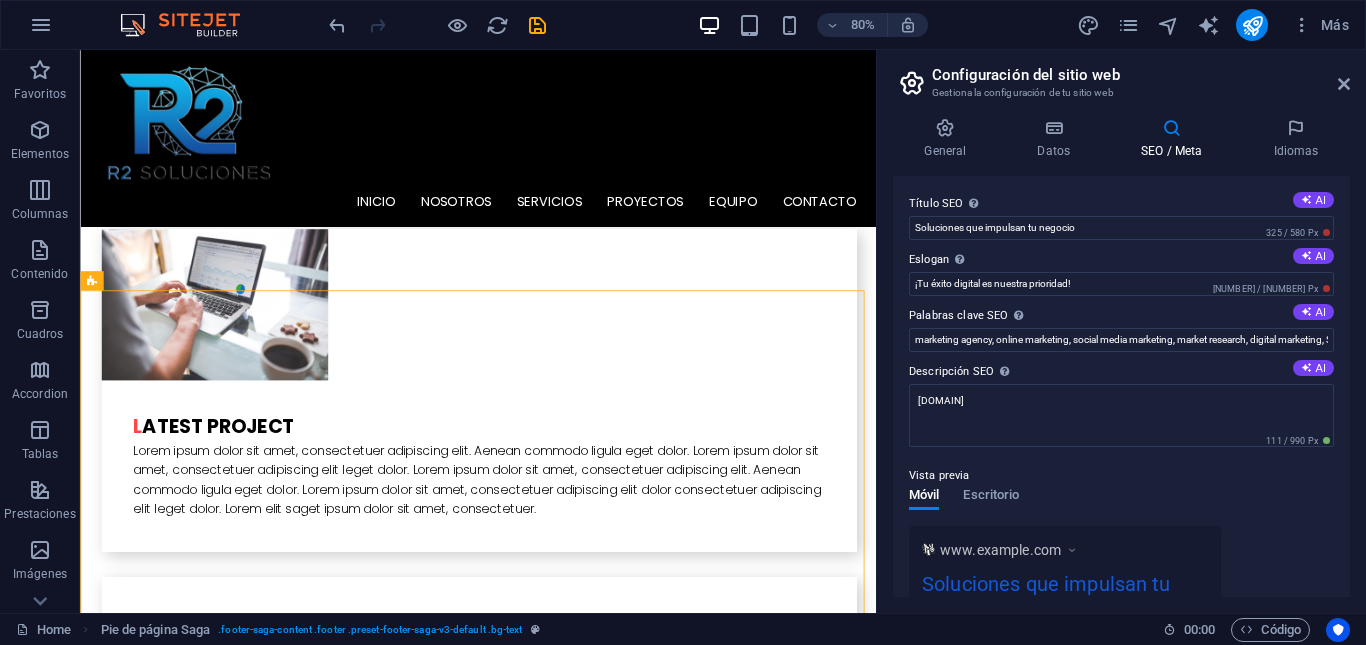 click on "Título SEO El título de tu sitio web. Elige algo que destaque en los resultados de los buscadores. AI" at bounding box center [1121, 204] 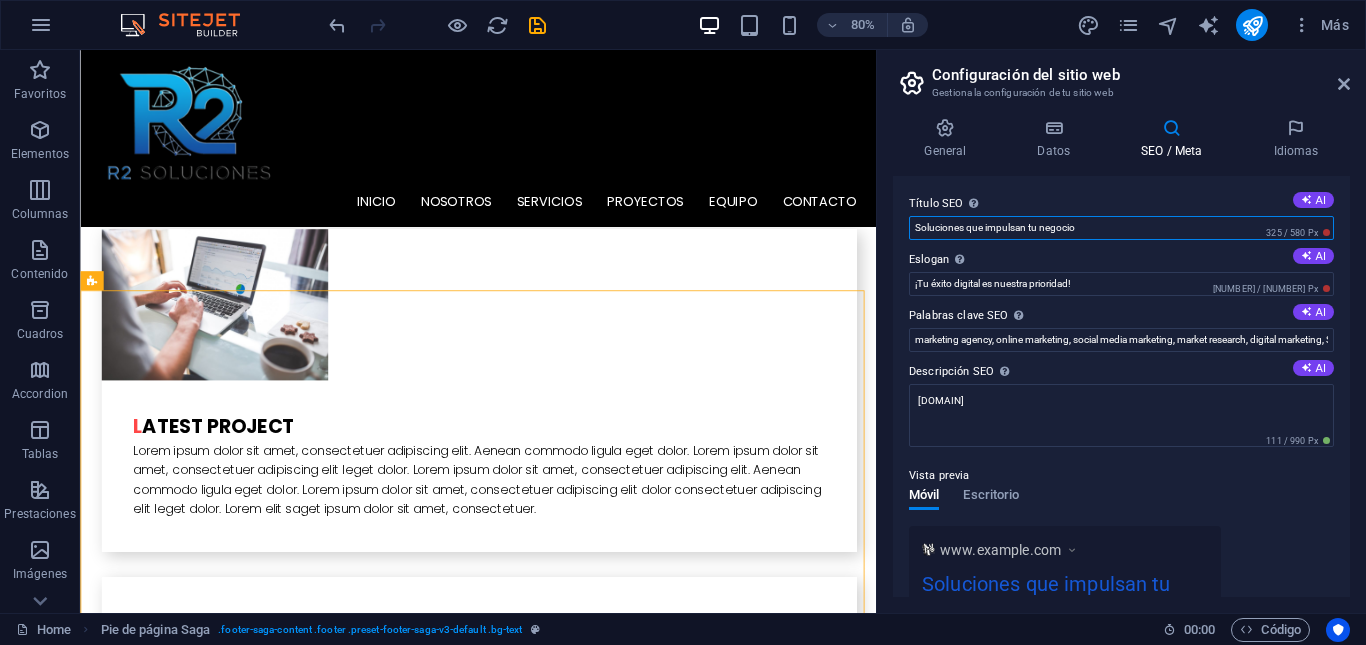click on "Soluciones que impulsan tu negocio" at bounding box center (1121, 228) 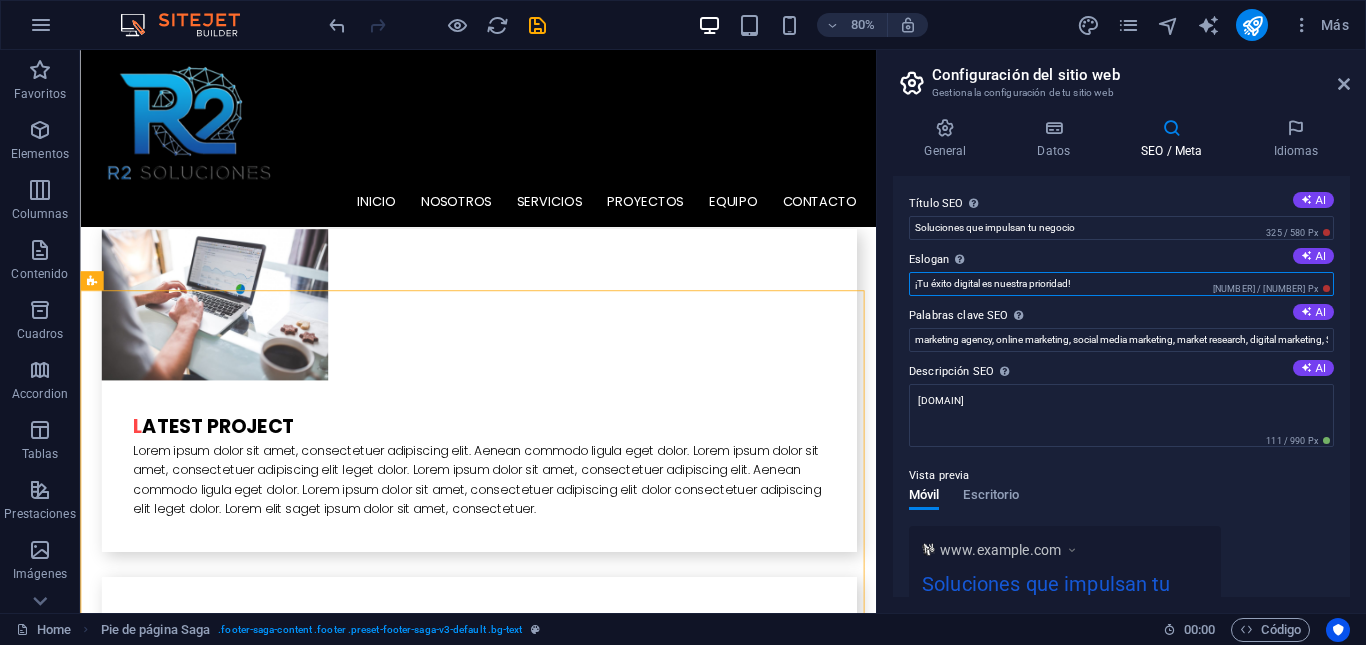 click on "¡Tu éxito digital es nuestra prioridad!" at bounding box center [1121, 284] 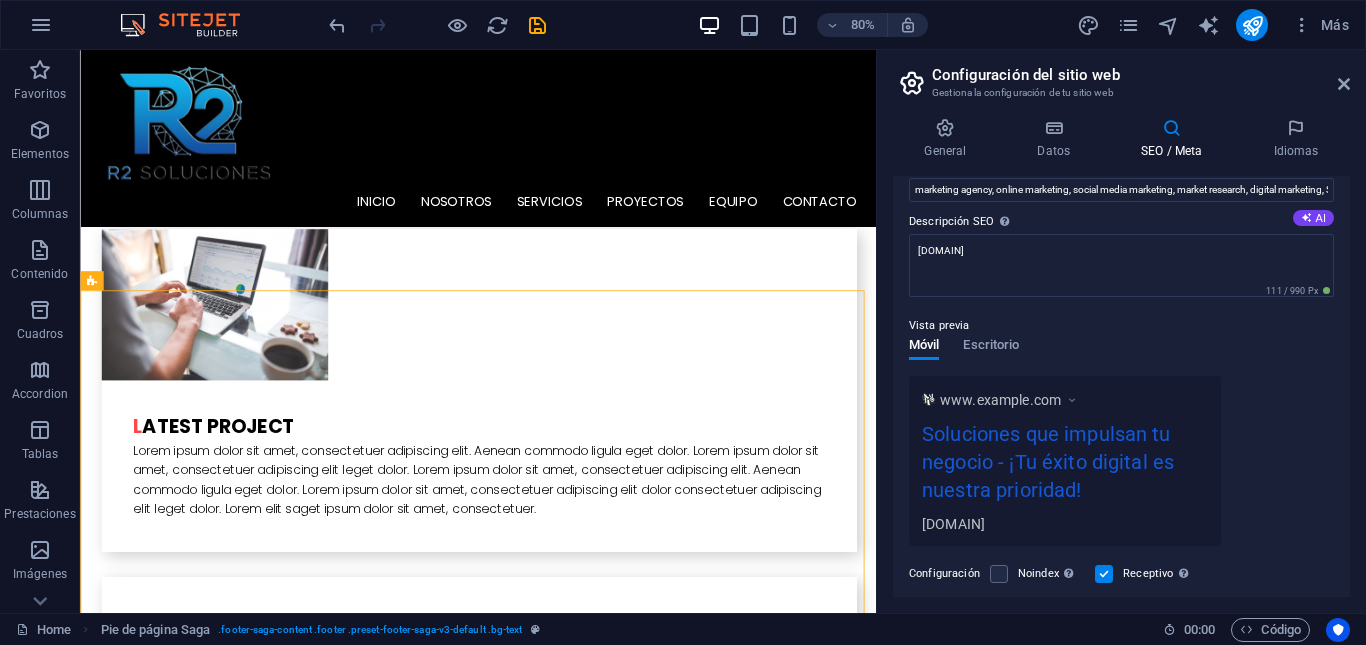 scroll, scrollTop: 71, scrollLeft: 0, axis: vertical 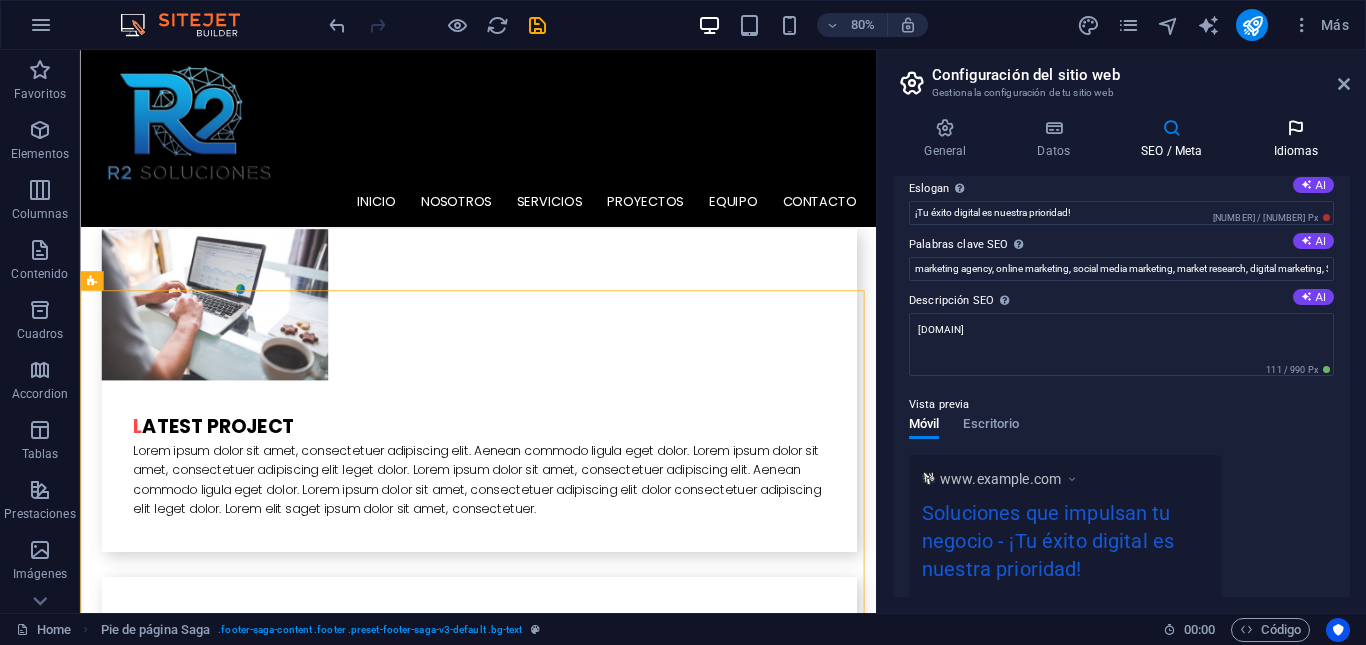 click at bounding box center (1296, 128) 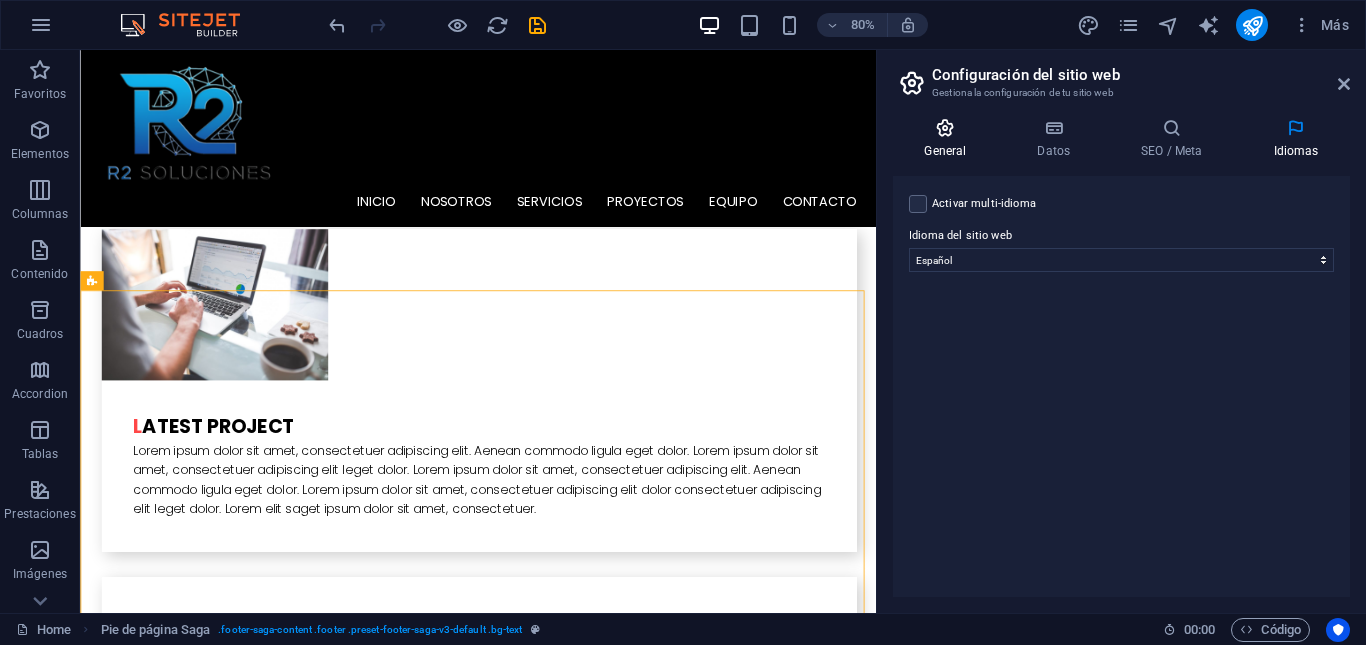 click at bounding box center [945, 128] 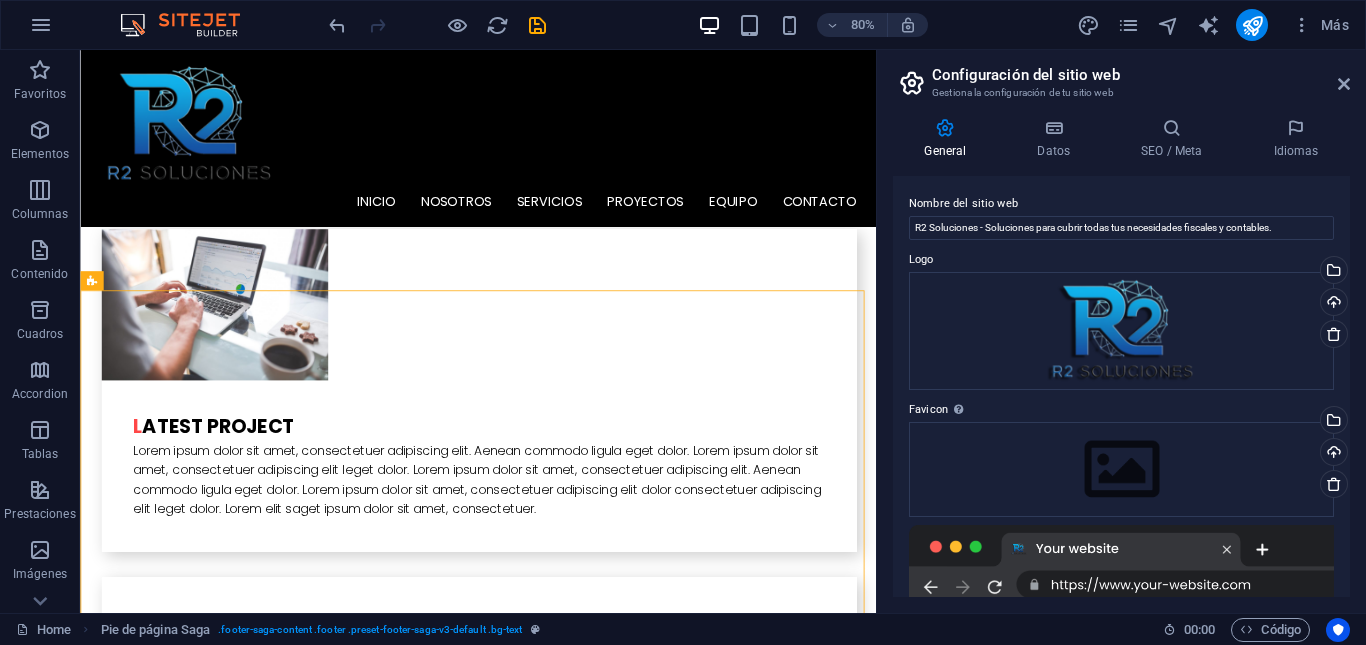 scroll, scrollTop: 200, scrollLeft: 0, axis: vertical 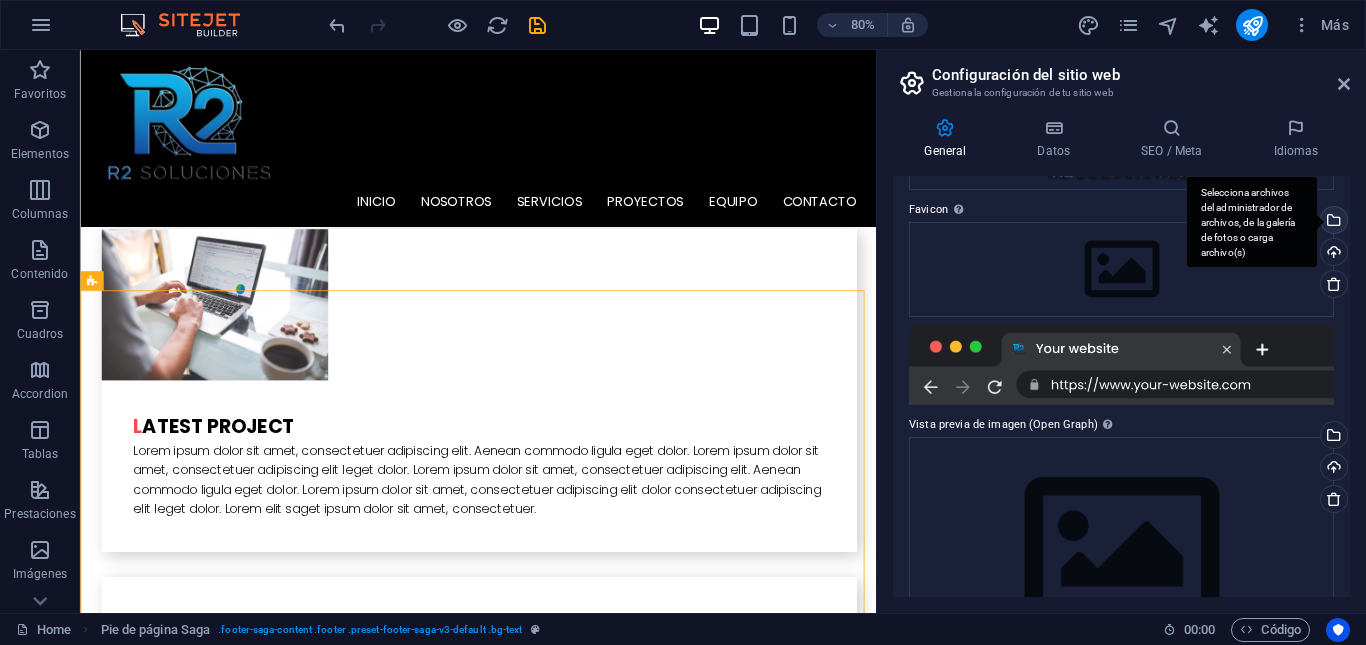click on "Selecciona archivos del administrador de archivos, de la galería de fotos o carga archivo(s)" at bounding box center (1332, 222) 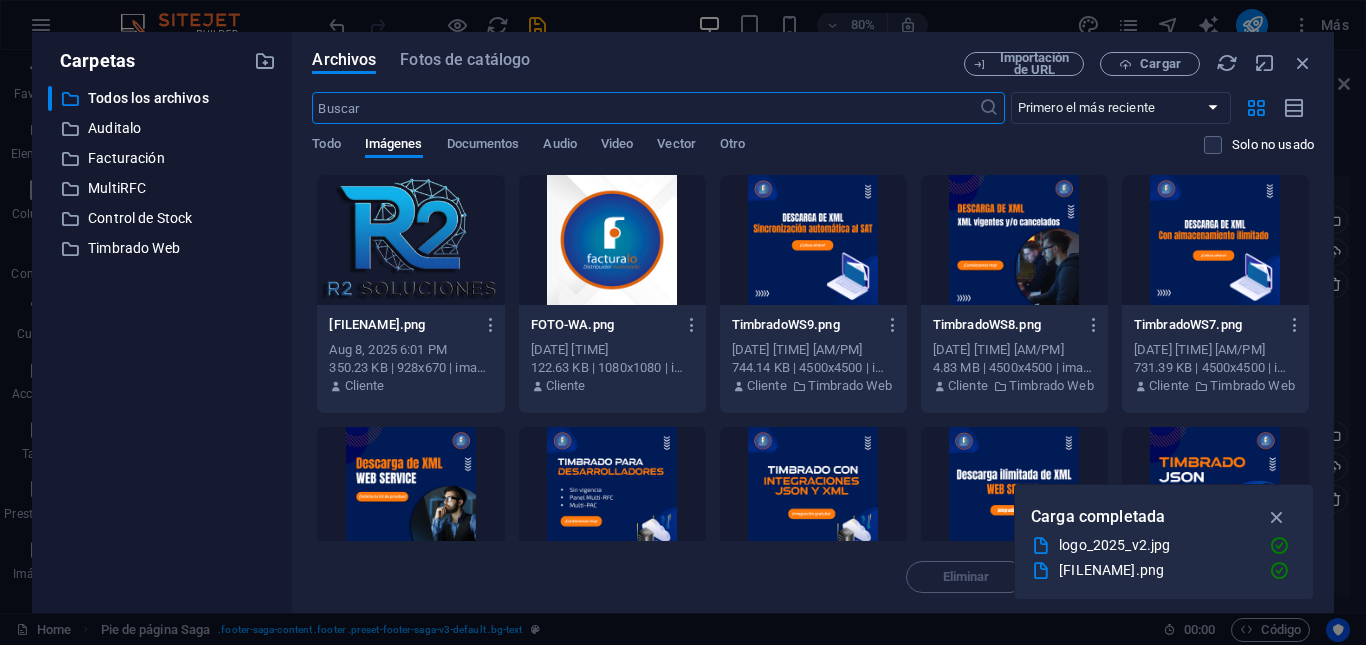 scroll, scrollTop: 5580, scrollLeft: 0, axis: vertical 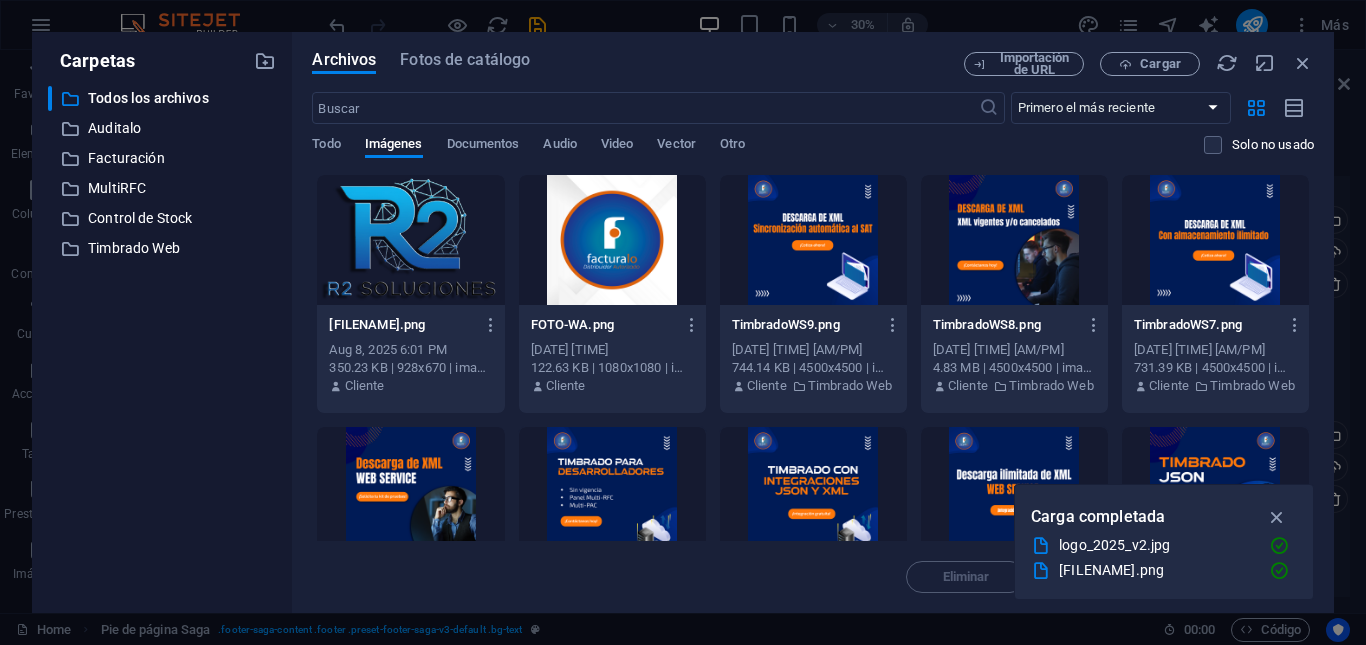 click at bounding box center [410, 240] 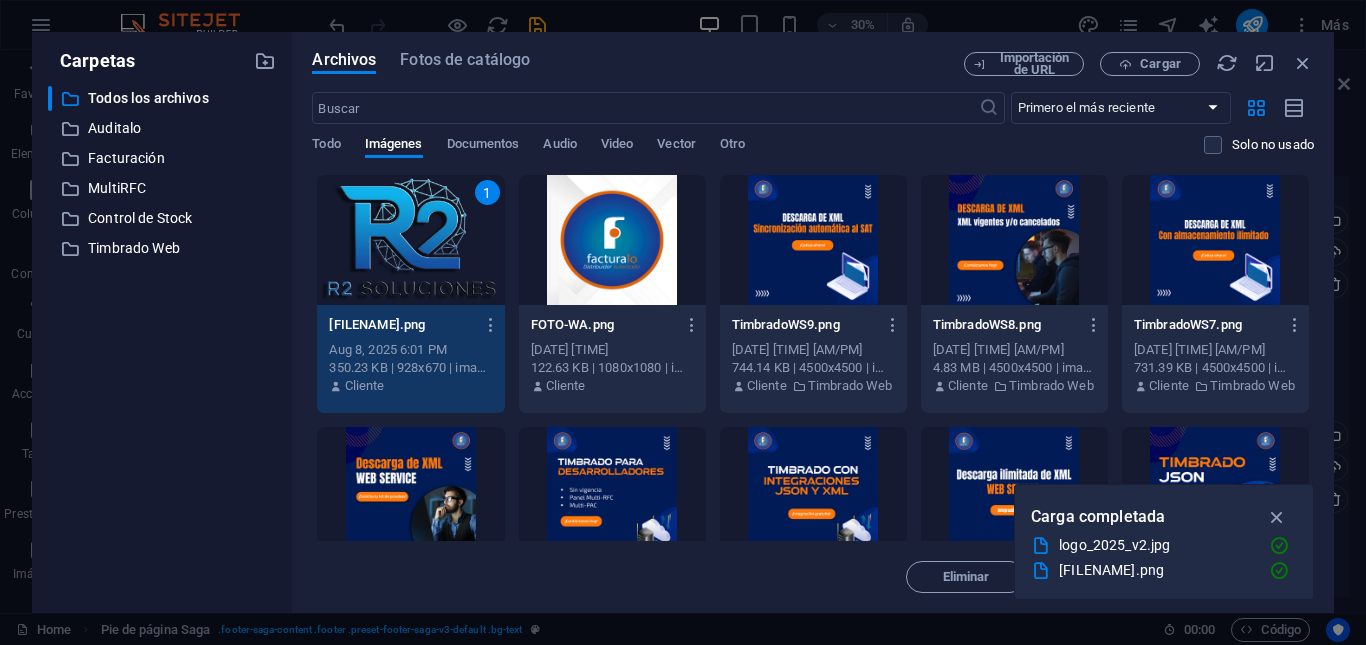click on "1" at bounding box center (410, 240) 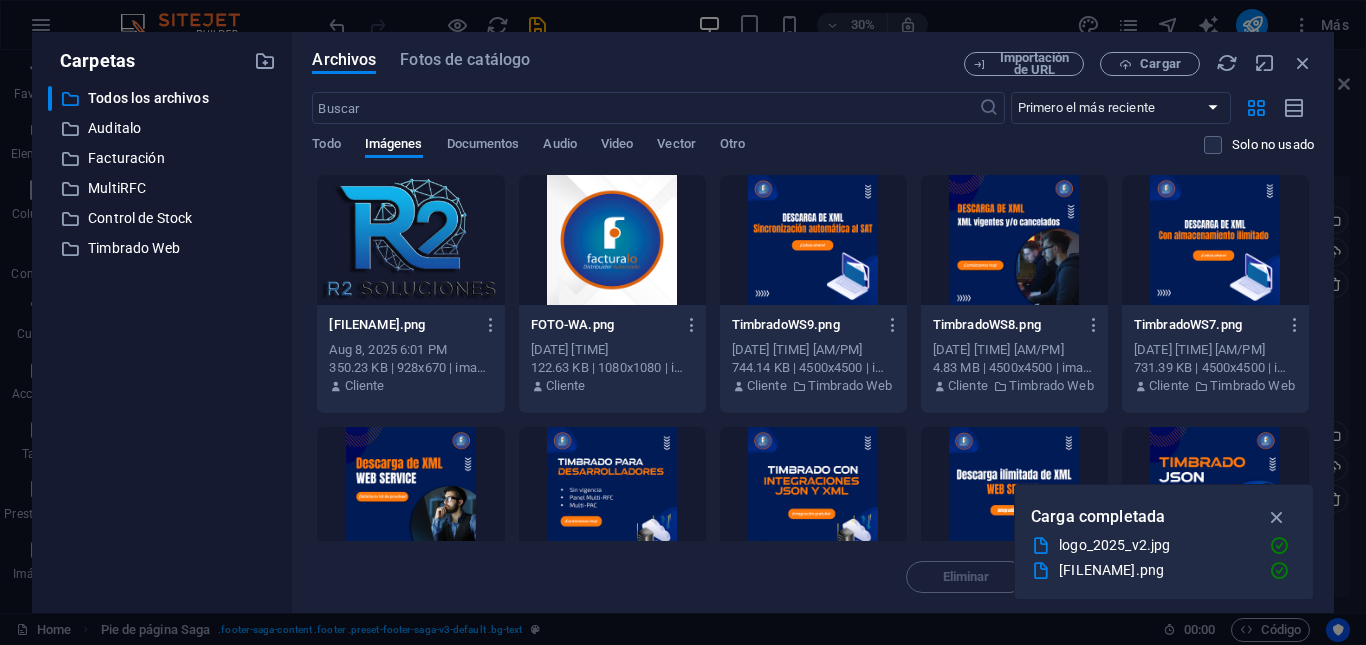 click at bounding box center [410, 240] 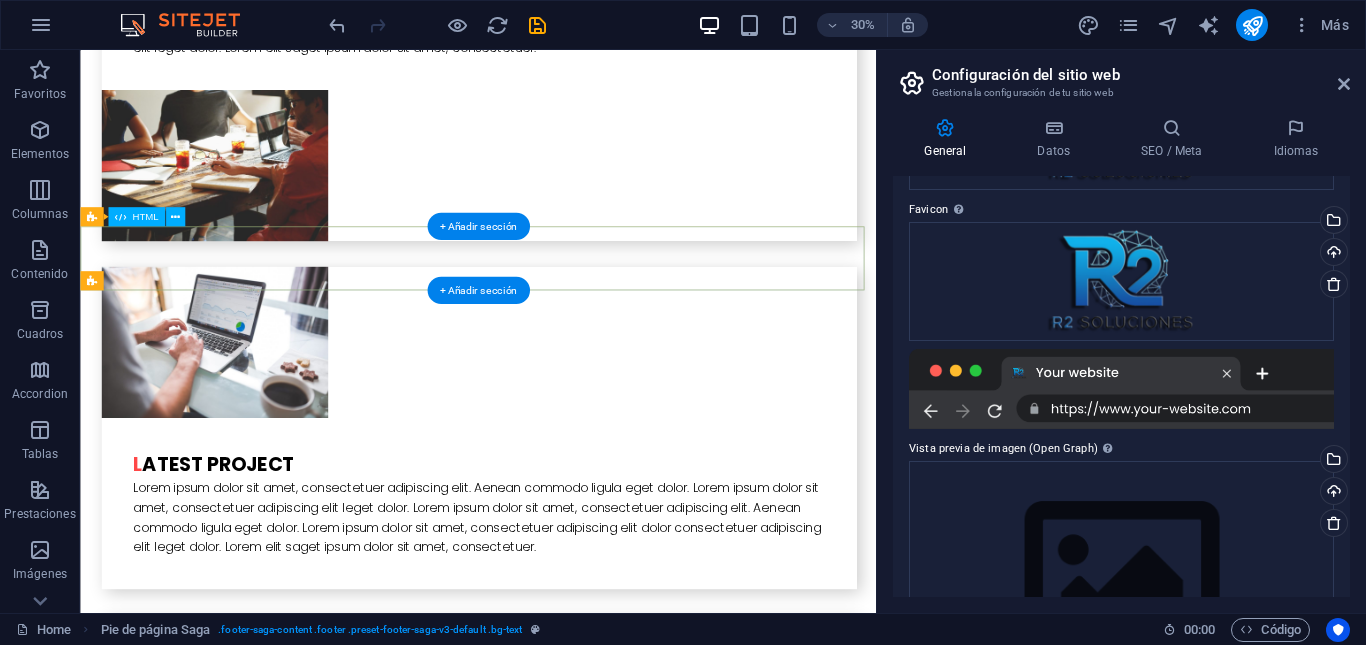 scroll, scrollTop: 5596, scrollLeft: 0, axis: vertical 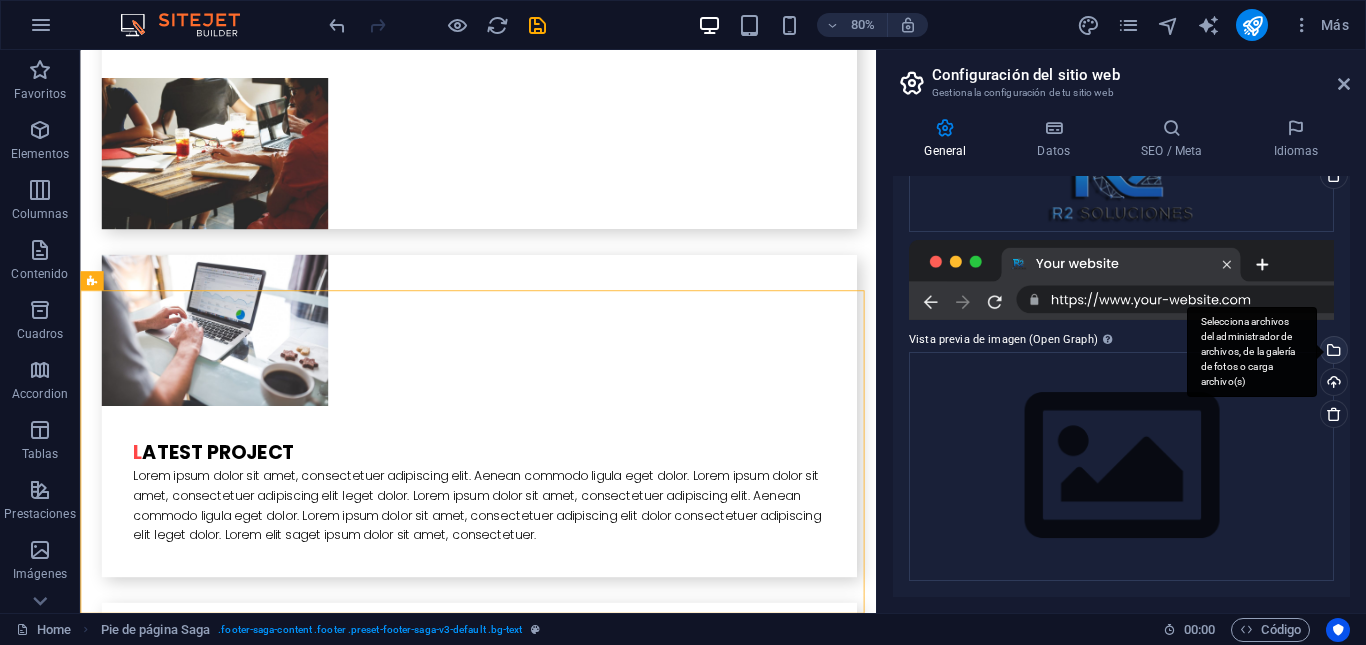click on "Selecciona archivos del administrador de archivos, de la galería de fotos o carga archivo(s)" at bounding box center [1252, 352] 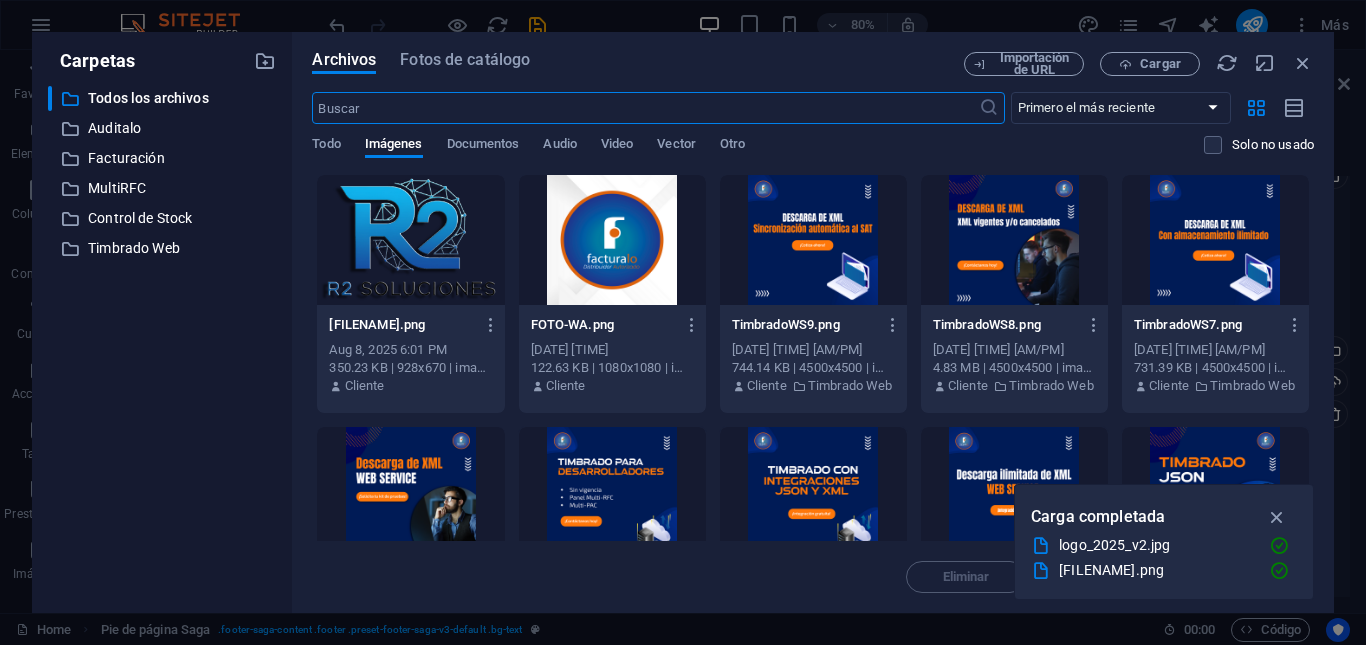 scroll, scrollTop: 5580, scrollLeft: 0, axis: vertical 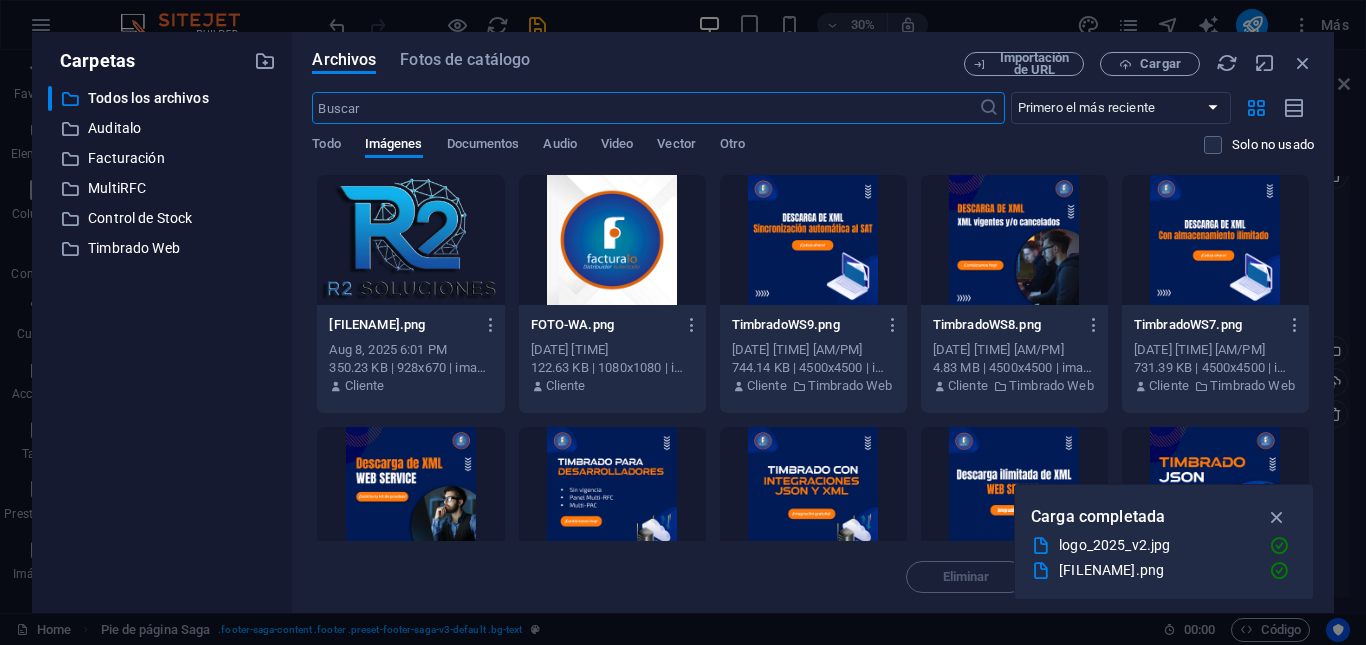 click at bounding box center (410, 240) 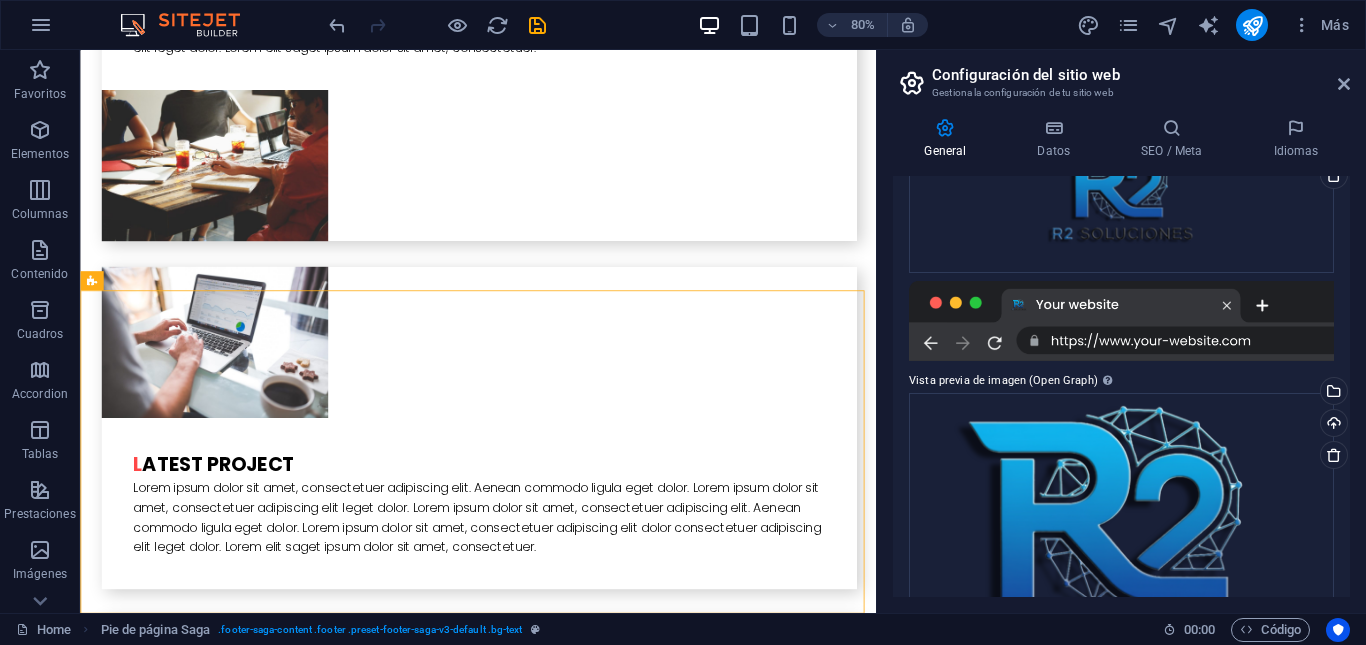 scroll, scrollTop: 5596, scrollLeft: 0, axis: vertical 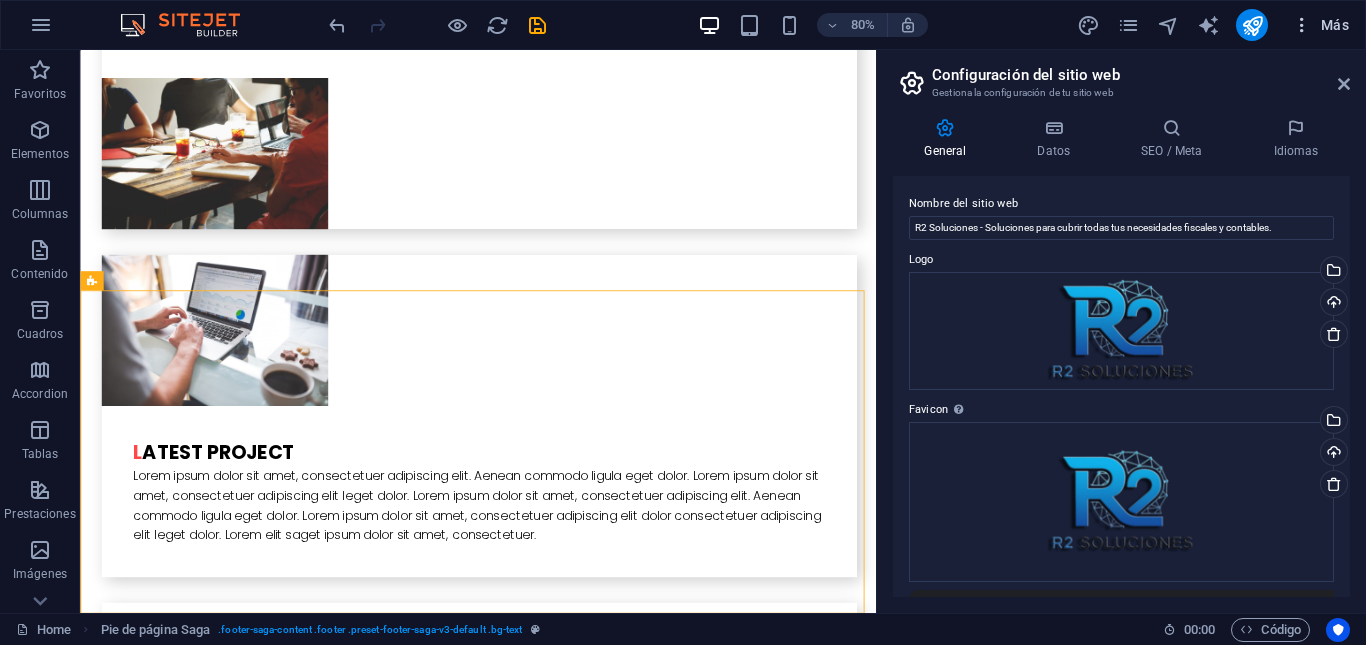 click on "Más" at bounding box center [1320, 25] 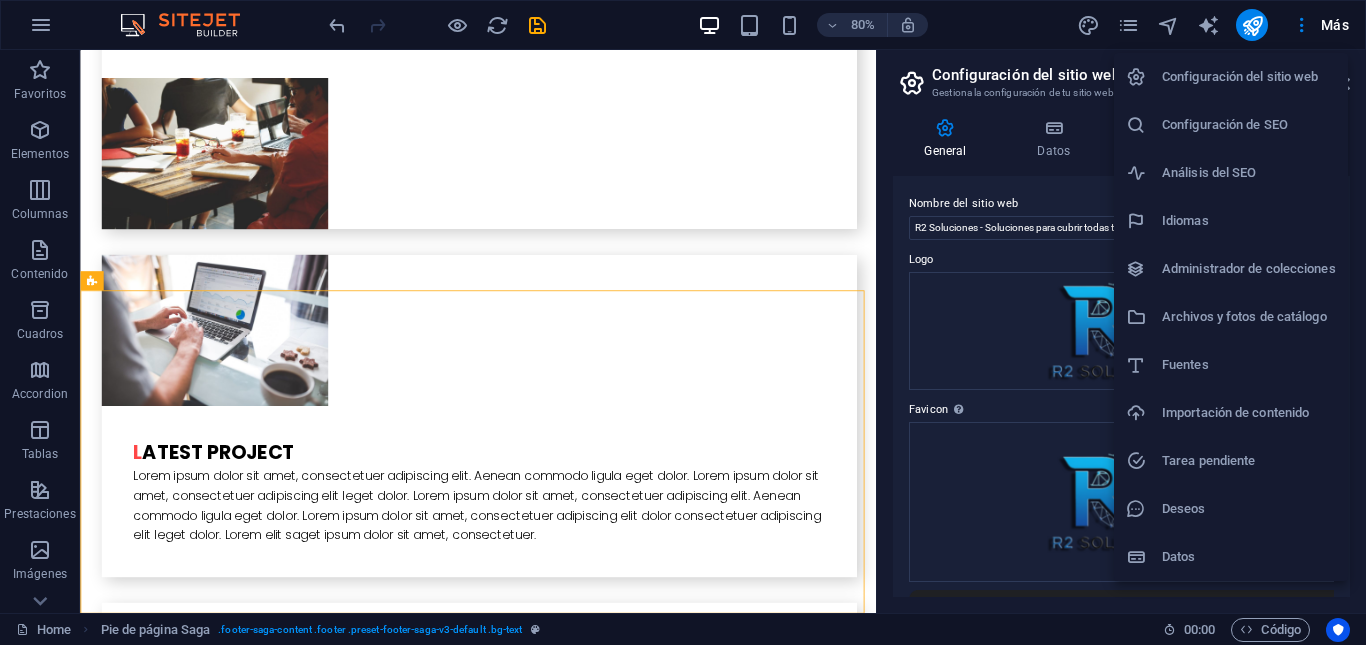 click on "Configuración de SEO" at bounding box center (1249, 125) 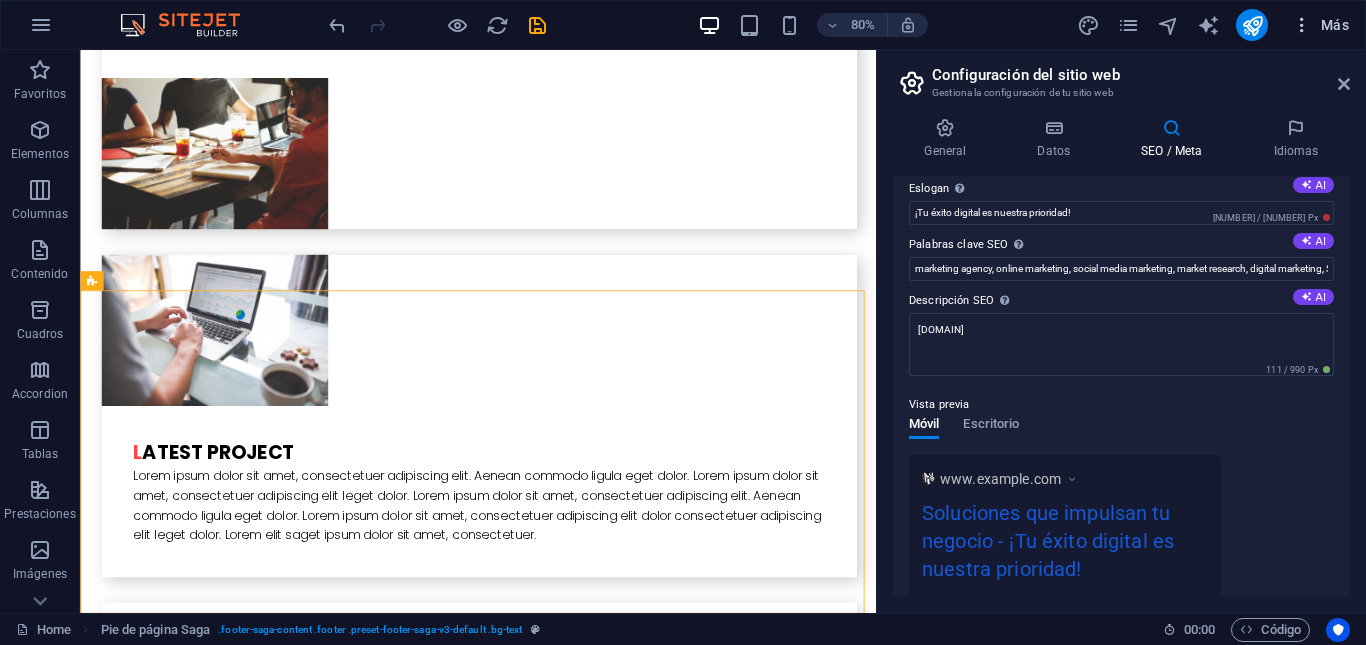 click on "Más" at bounding box center [1320, 25] 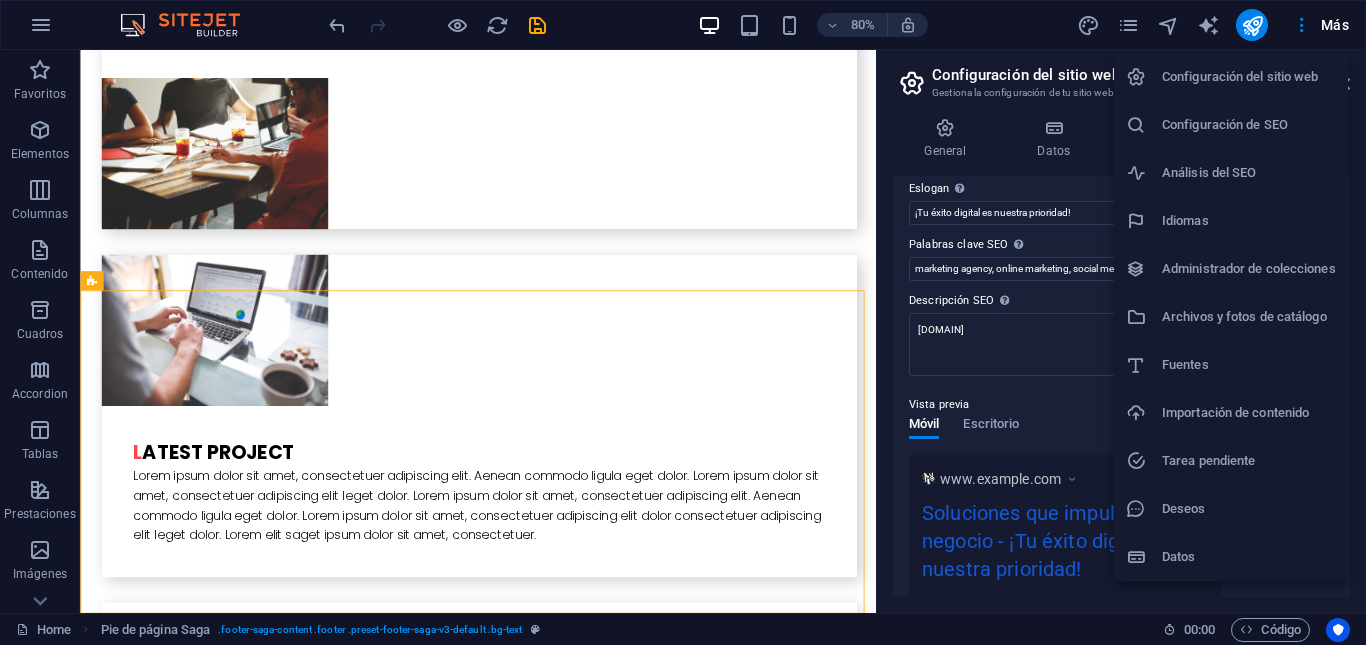 click on "Datos" at bounding box center [1249, 557] 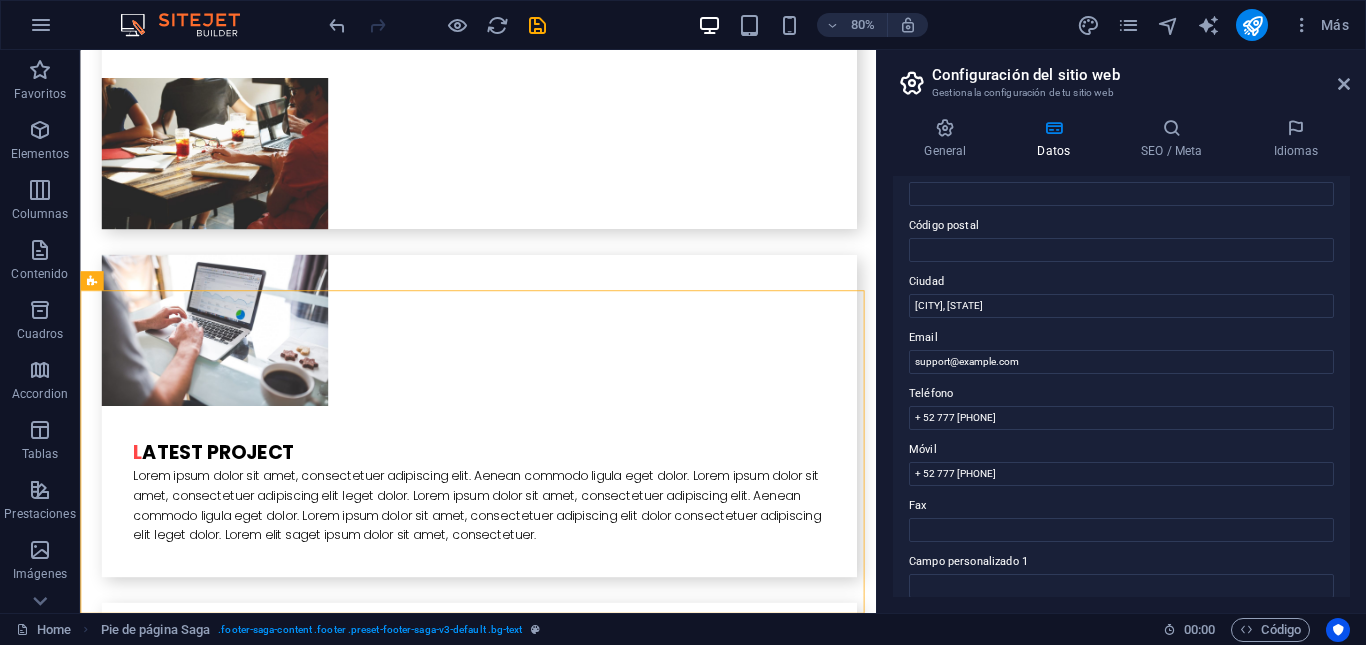 scroll, scrollTop: 0, scrollLeft: 0, axis: both 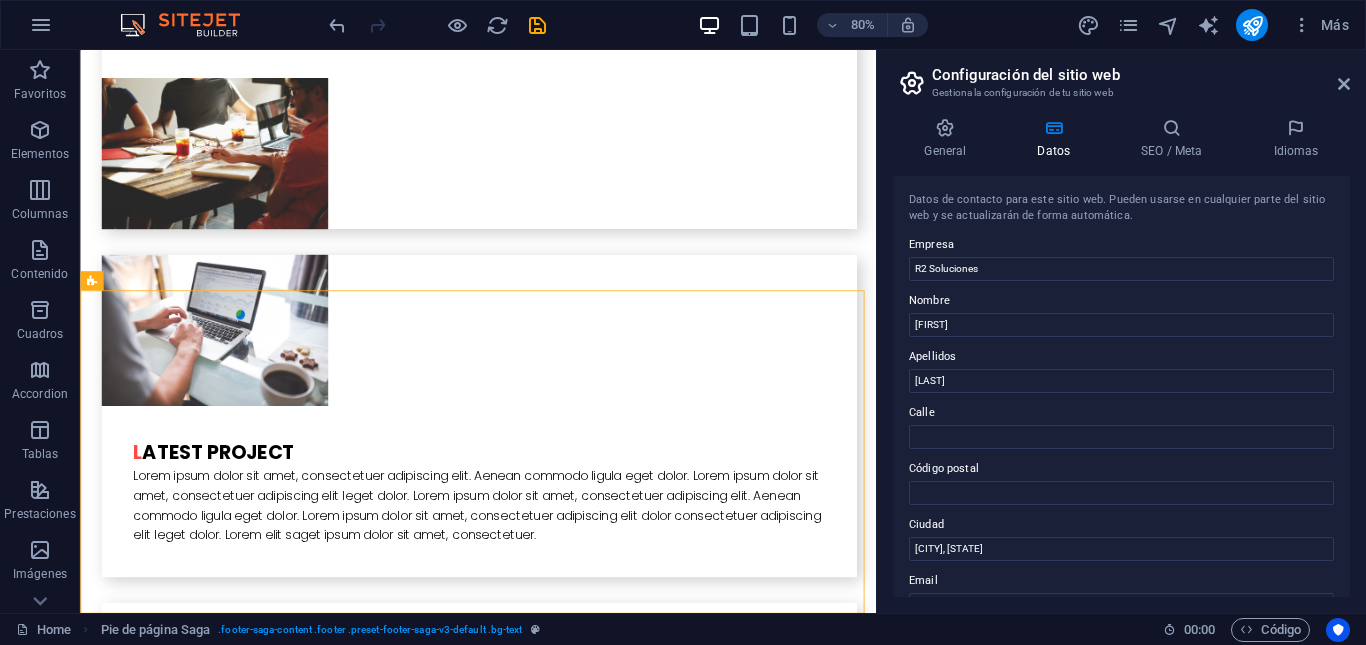 click on "General Datos SEO / Meta Idiomas Nombre del sitio web R2 Sol[LAST] - Soluciones para cubrir todas tus necesidades fiscales y contables. Logo Arrastra archivos aquí, haz clic para escoger archivos o selecciona archivos de Archivos o de nuestra galería gratuita de fotos y vídeos Selecciona archivos del administrador de archivos, de la galería de fotos o carga archivo(s) Cargar Favicon Define aquí el favicon de tu sitio web. Un favicon es un pequeño icono que se muestra en la pestaña del navegador al lado del título de tu sitio web. Este ayuda a los visitantes a identificar tu sitio web. Arrastra archivos aquí, haz clic para escoger archivos o selecciona archivos de Archivos o de nuestra galería gratuita de fotos y vídeos Selecciona archivos del administrador de archivos, de la galería de fotos o carga archivo(s) Cargar Vista previa de imagen (Open Graph) Esta imagen se mostrará cuando el sitio web se comparta en redes sociales Arrastra archivos aquí, haz clic para escoger archivos o Cargar" at bounding box center [1121, 357] 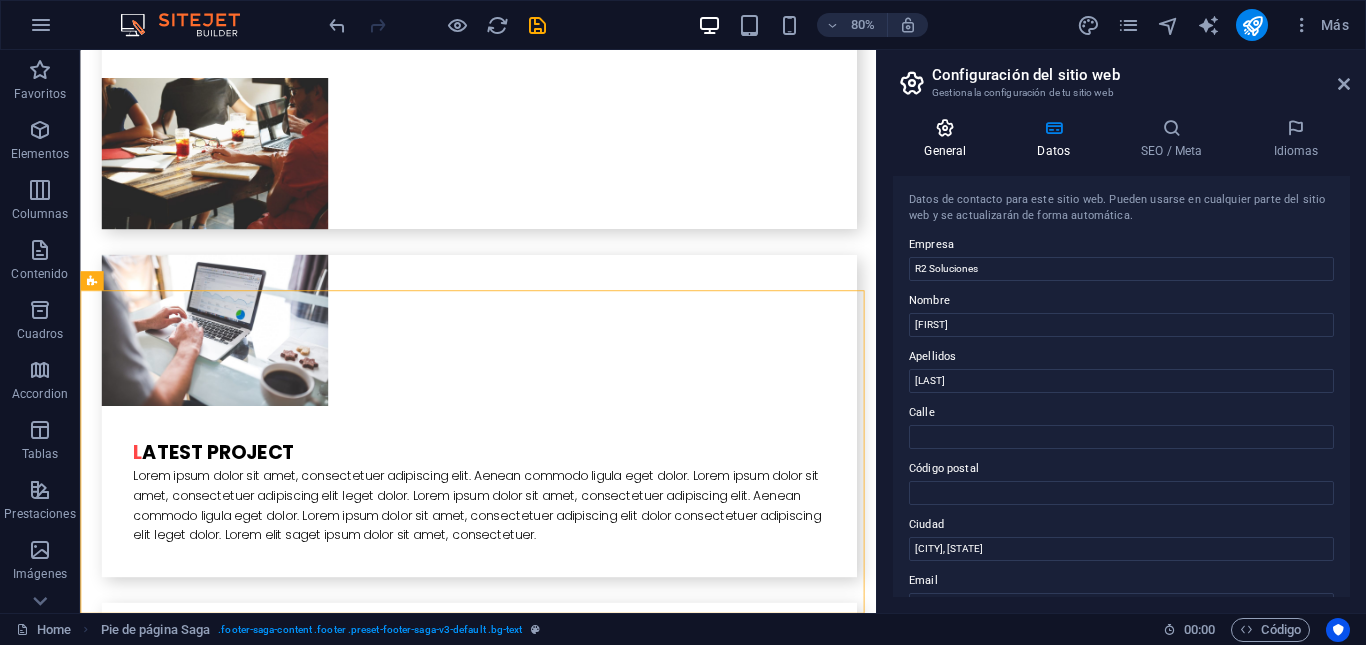 click at bounding box center (945, 128) 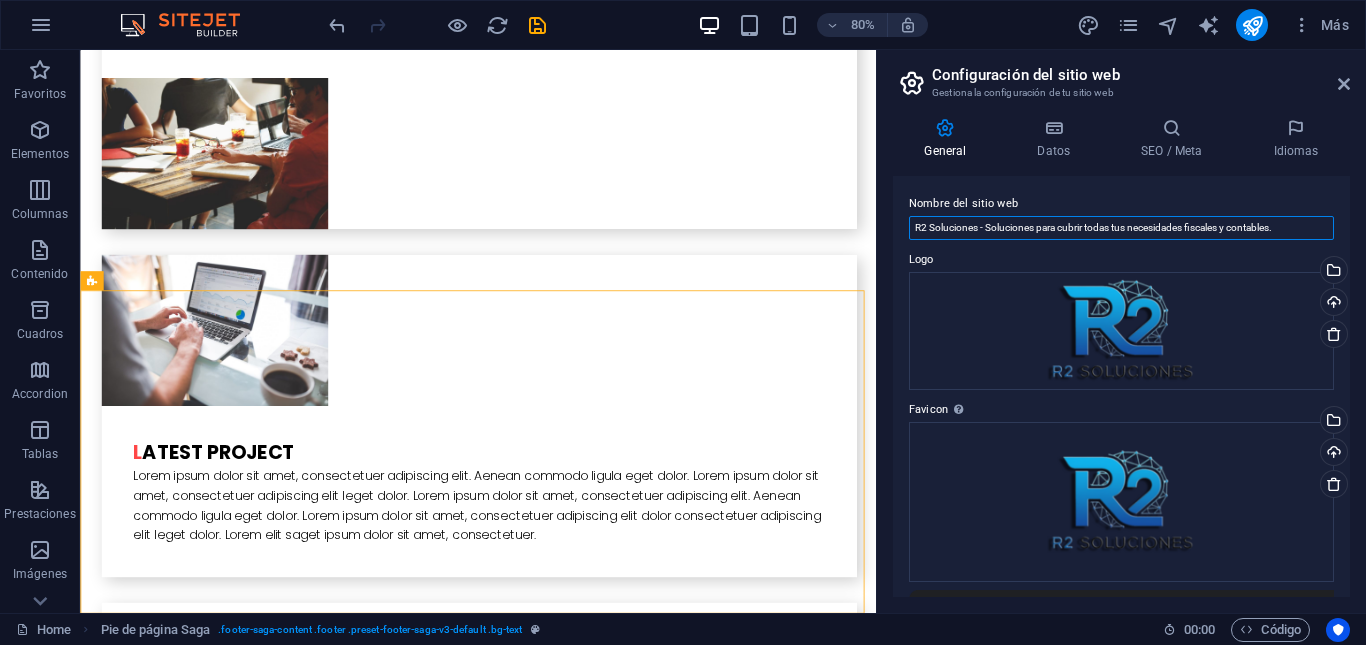 click on "R2 Soluciones - Soluciones para cubrir todas tus necesidades fiscales y contables." at bounding box center [1121, 228] 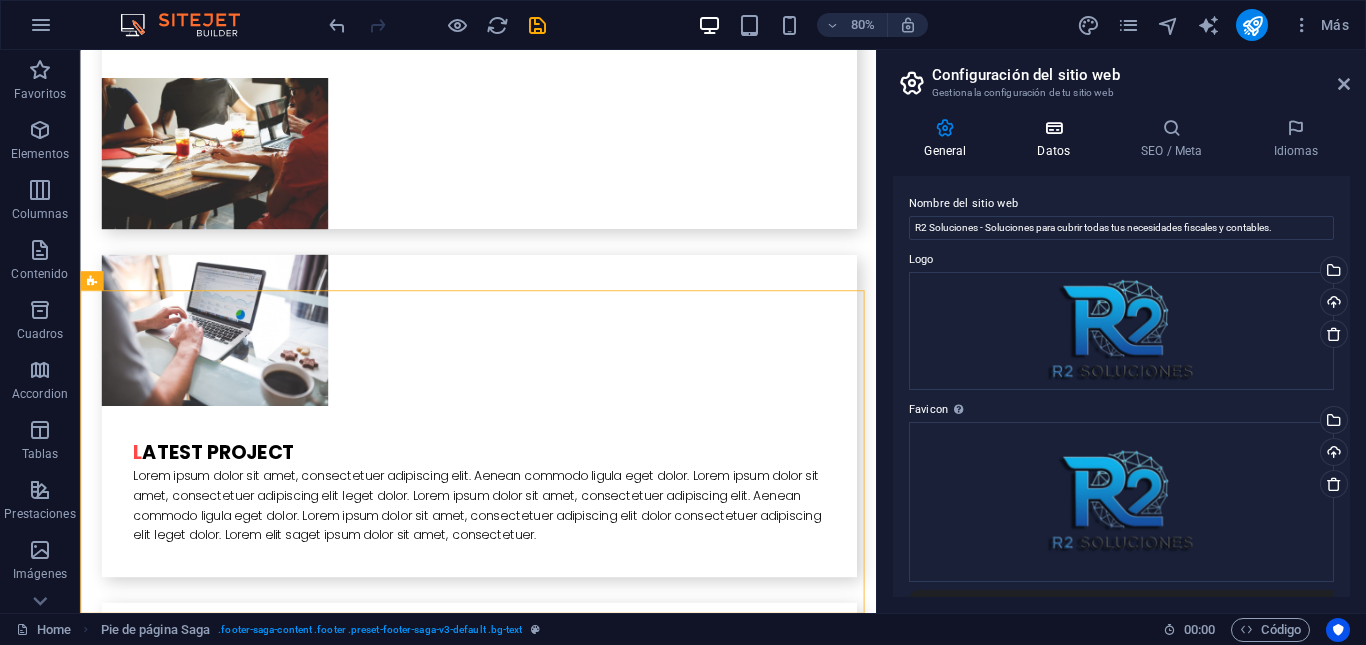click on "Datos" at bounding box center [1058, 139] 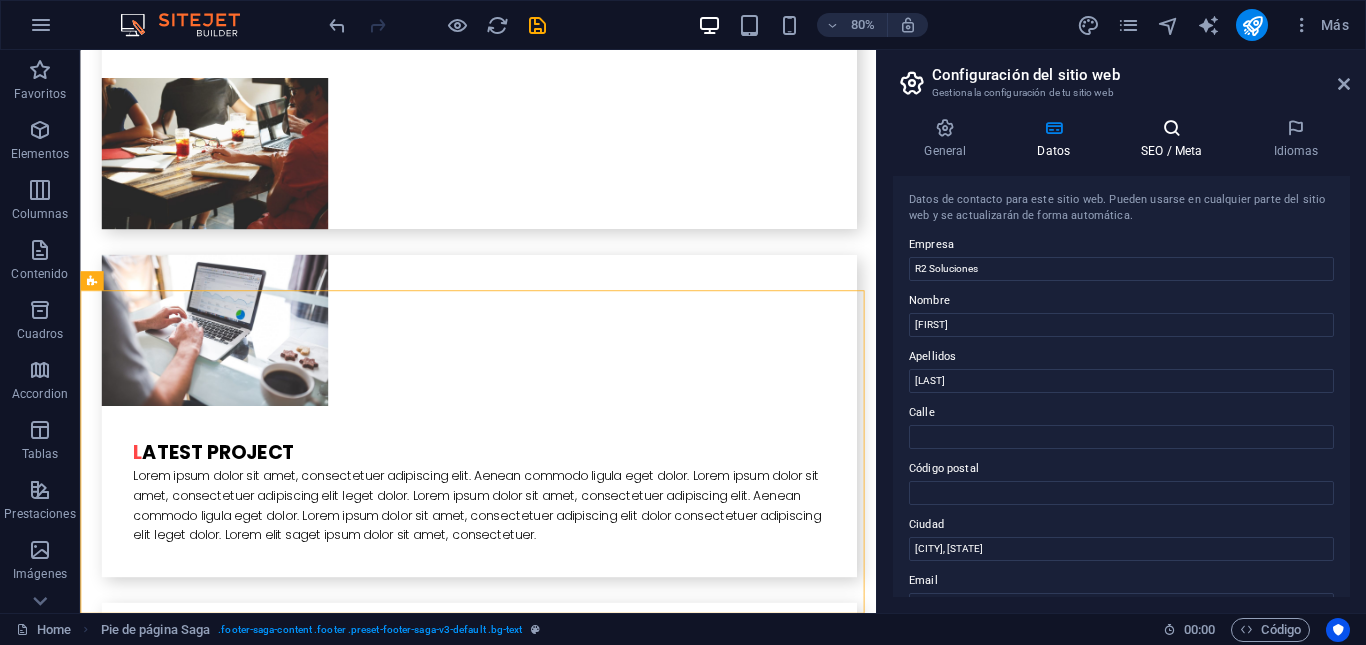 click on "SEO / Meta" at bounding box center (1176, 139) 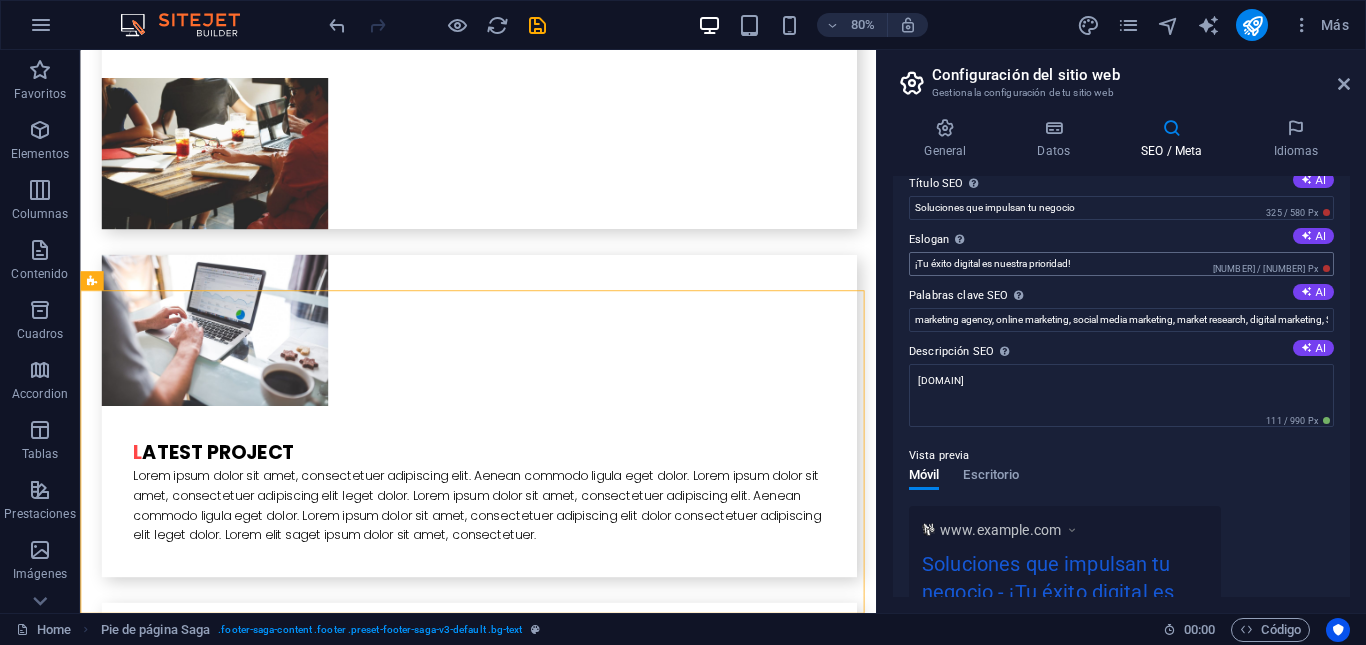 scroll, scrollTop: 0, scrollLeft: 0, axis: both 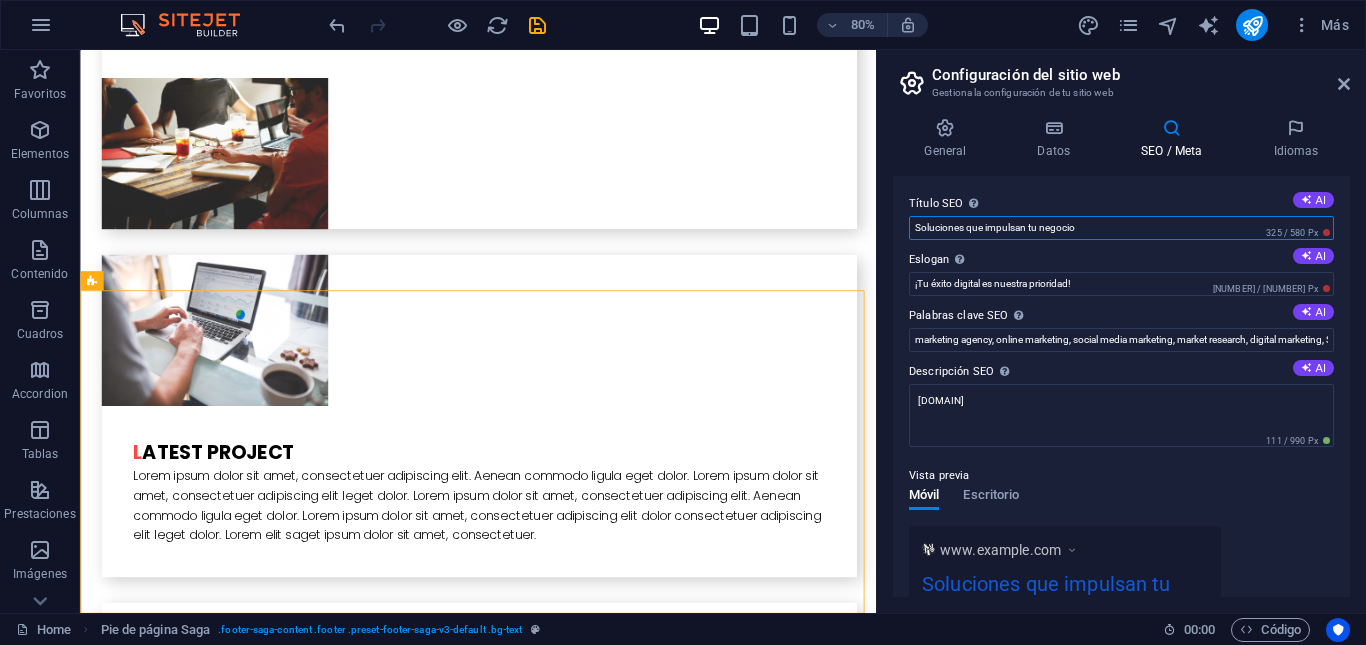 drag, startPoint x: 1100, startPoint y: 226, endPoint x: 879, endPoint y: 231, distance: 221.05655 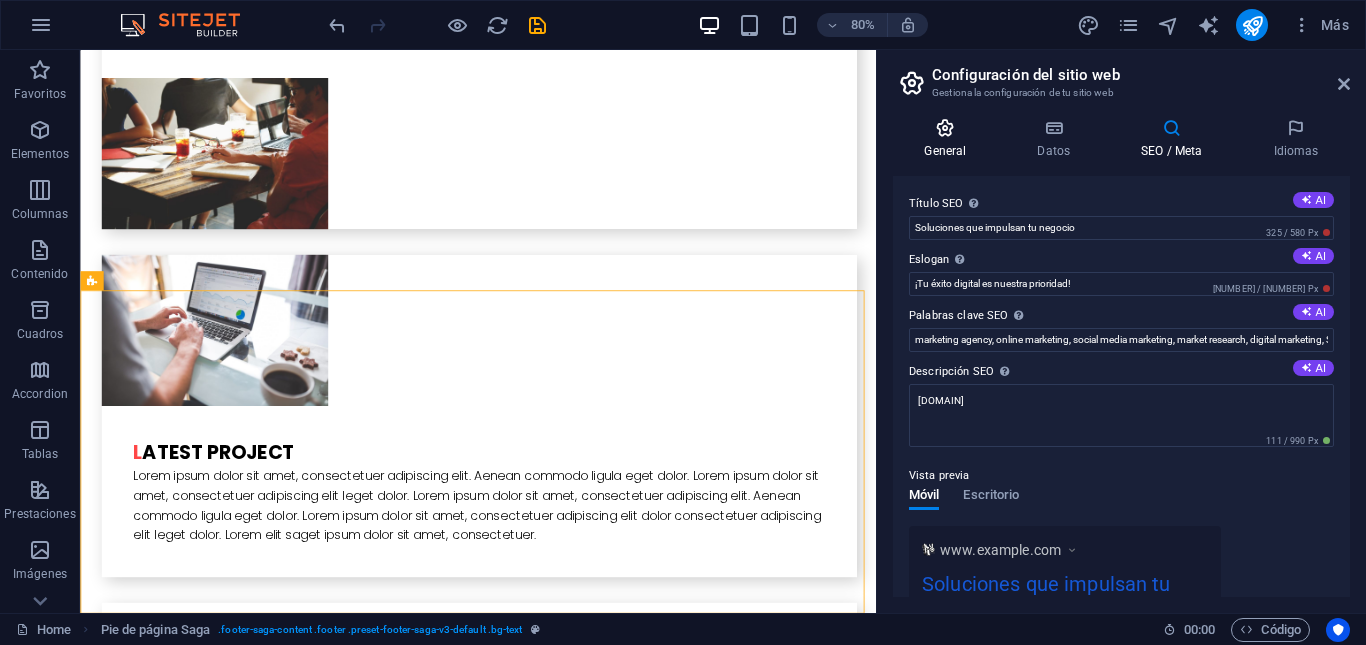 click on "General" at bounding box center (949, 139) 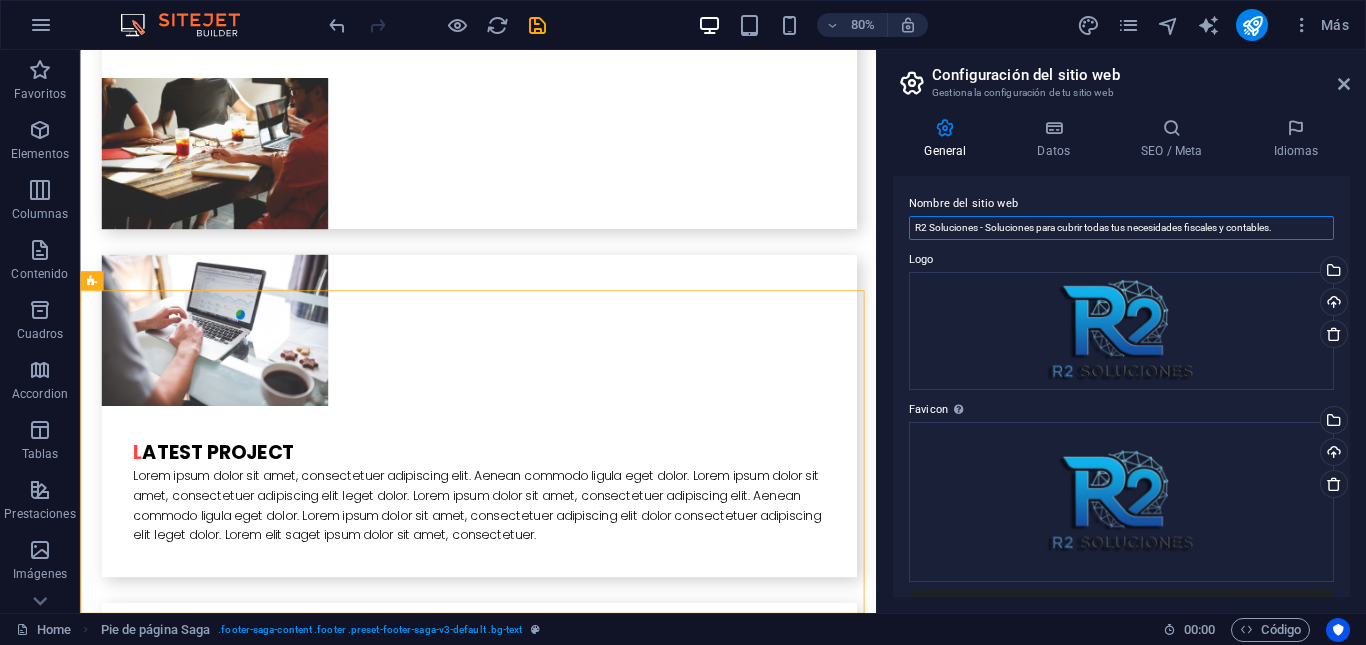 click on "R2 Soluciones - Soluciones para cubrir todas tus necesidades fiscales y contables." at bounding box center [1121, 228] 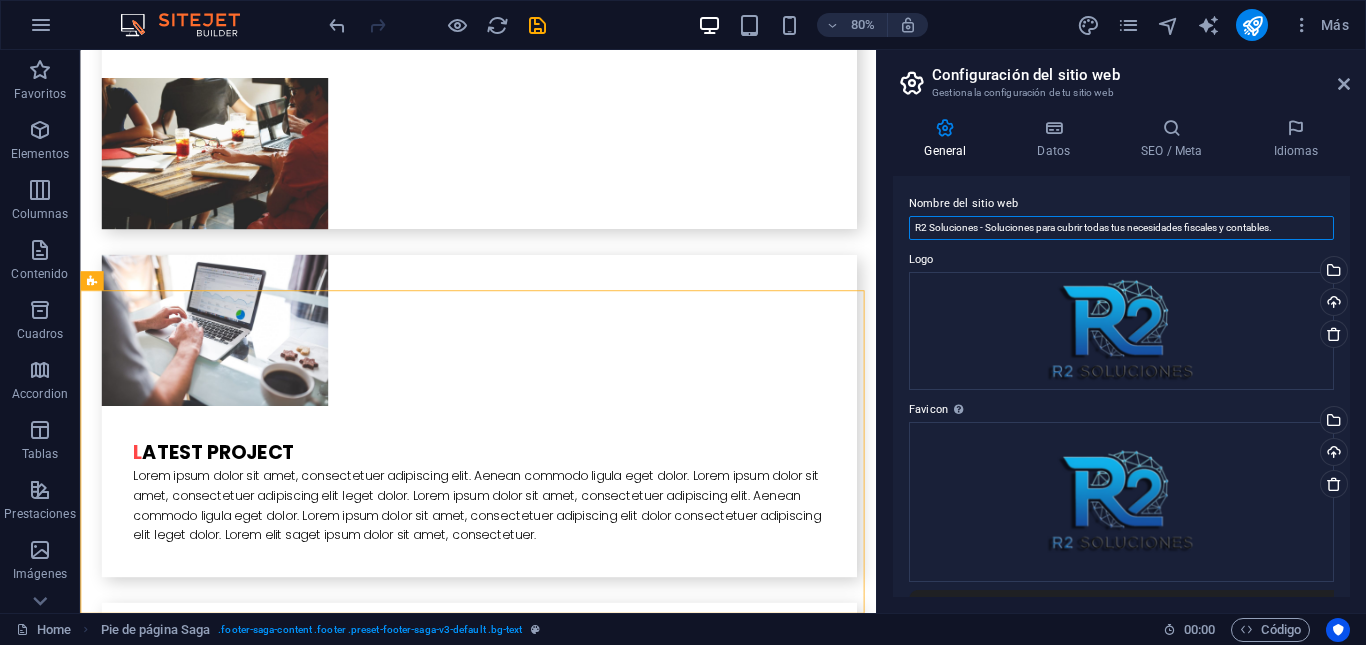 click on "R2 Soluciones - Soluciones para cubrir todas tus necesidades fiscales y contables." at bounding box center [1121, 228] 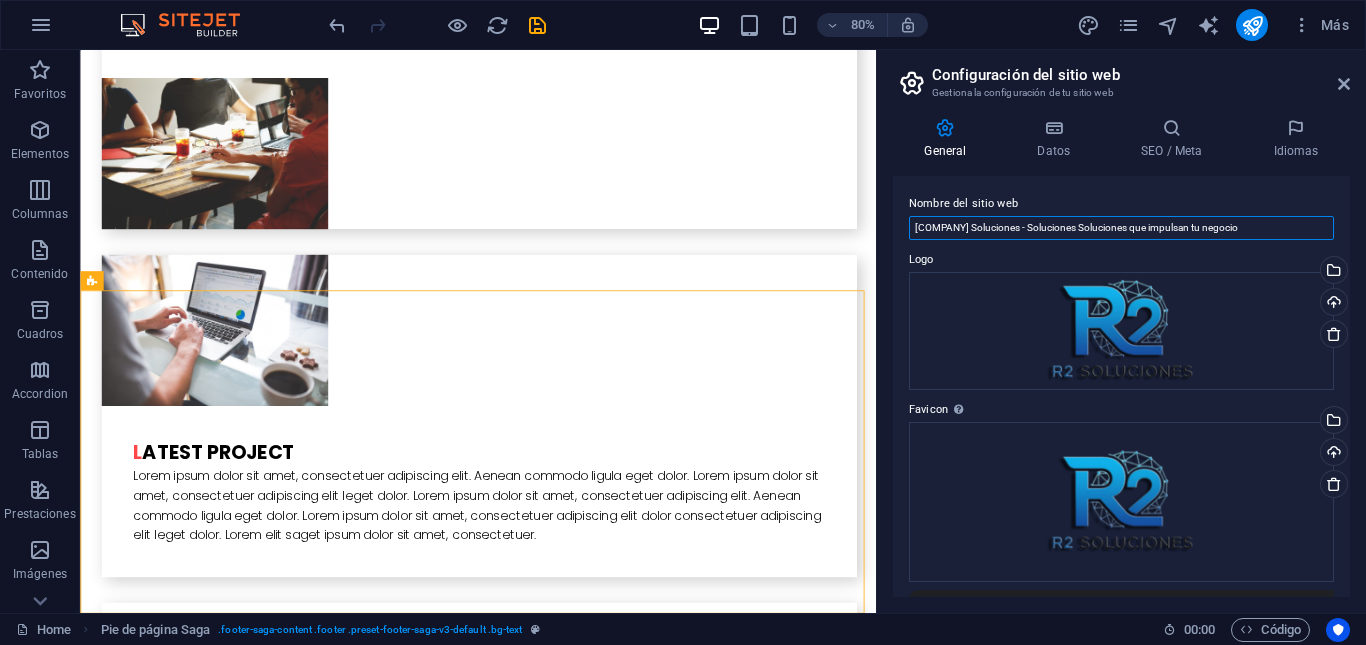 click on "[COMPANY] Soluciones - Soluciones Soluciones que impulsan tu negocio" at bounding box center [1121, 228] 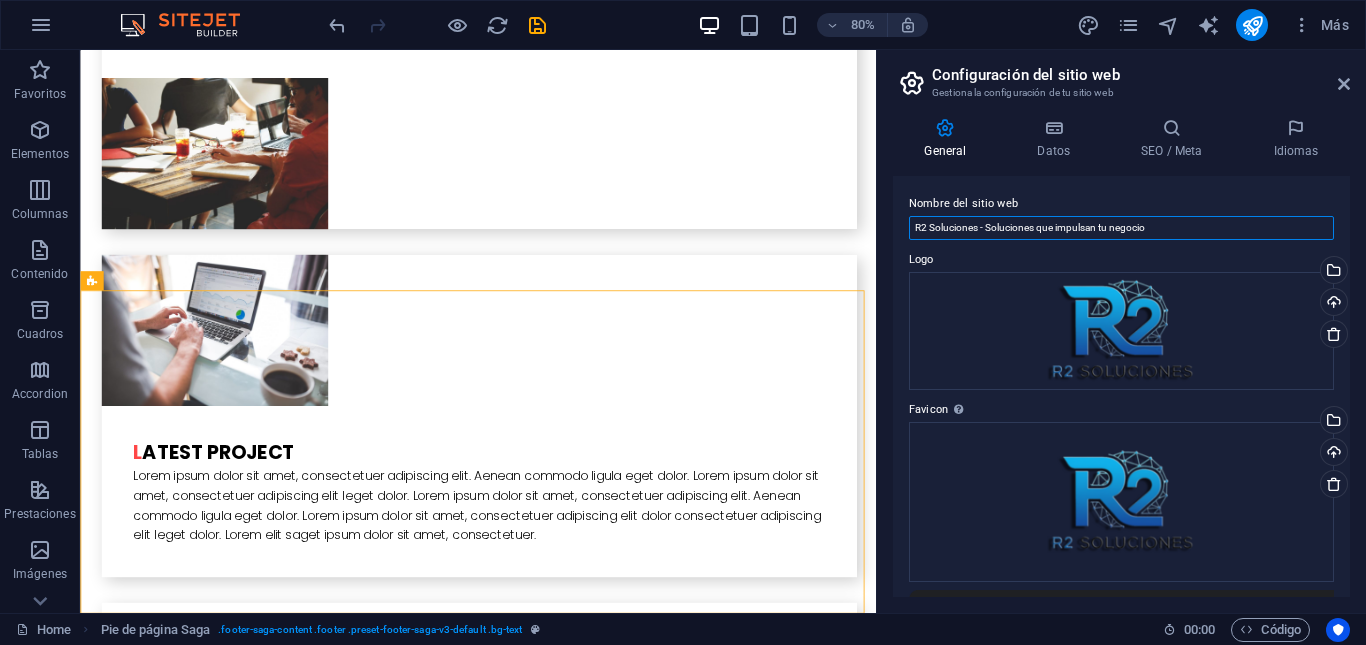 type on "R2 Soluciones - Soluciones que impulsan tu negocio" 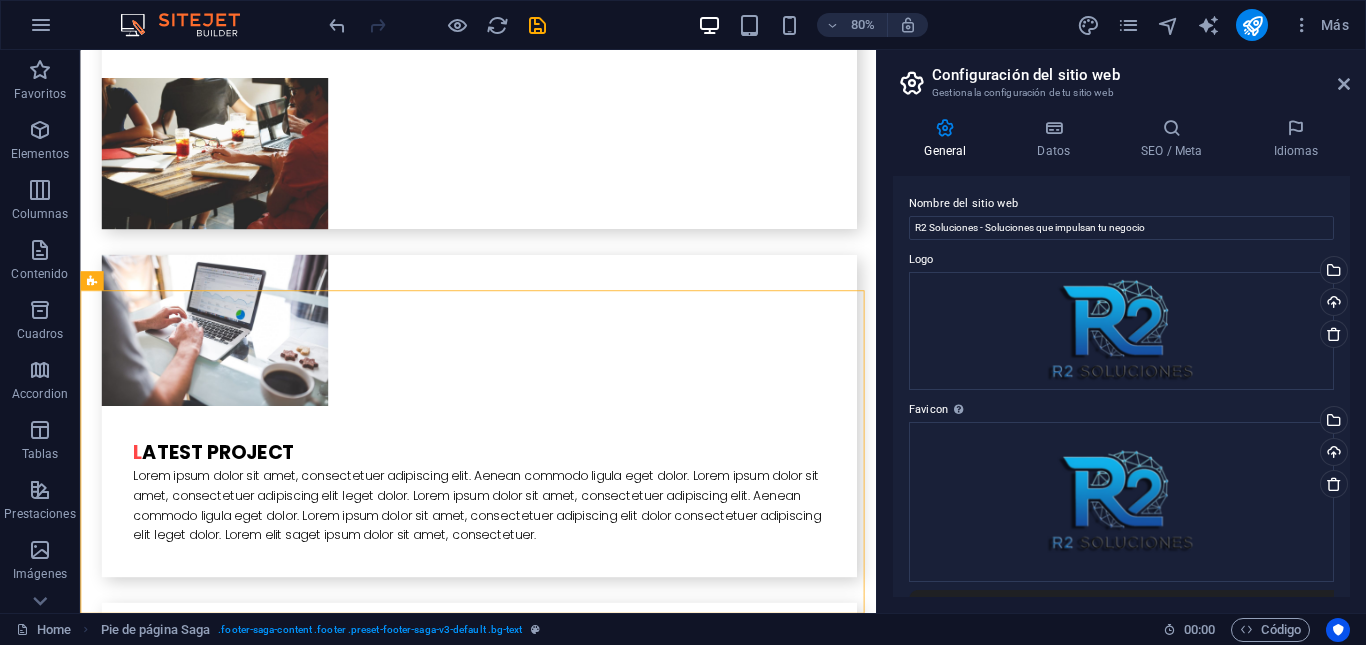 click on "Nombre del sitio web R2 Soluciones - Soluciones que impulsan tu negocio Logo Arrastra archivos aquí, haz clic para escoger archivos o  selecciona archivos de Archivos o de nuestra galería gratuita de fotos y vídeos Selecciona archivos del administrador de archivos, de la galería de fotos o carga archivo(s) Cargar Favicon Define aquí el favicon de tu sitio web. Un favicon es un pequeño icono que se muestra en la pestaña del navegador al lado del título de tu sitio web. Este ayuda a los visitantes a identificar tu sitio web. Arrastra archivos aquí, haz clic para escoger archivos o  selecciona archivos de Archivos o de nuestra galería gratuita de fotos y vídeos Selecciona archivos del administrador de archivos, de la galería de fotos o carga archivo(s) Cargar Vista previa de imagen (Open Graph) Esta imagen se mostrará cuando el sitio web se comparta en redes sociales Arrastra archivos aquí, haz clic para escoger archivos o  Cargar" at bounding box center (1121, 386) 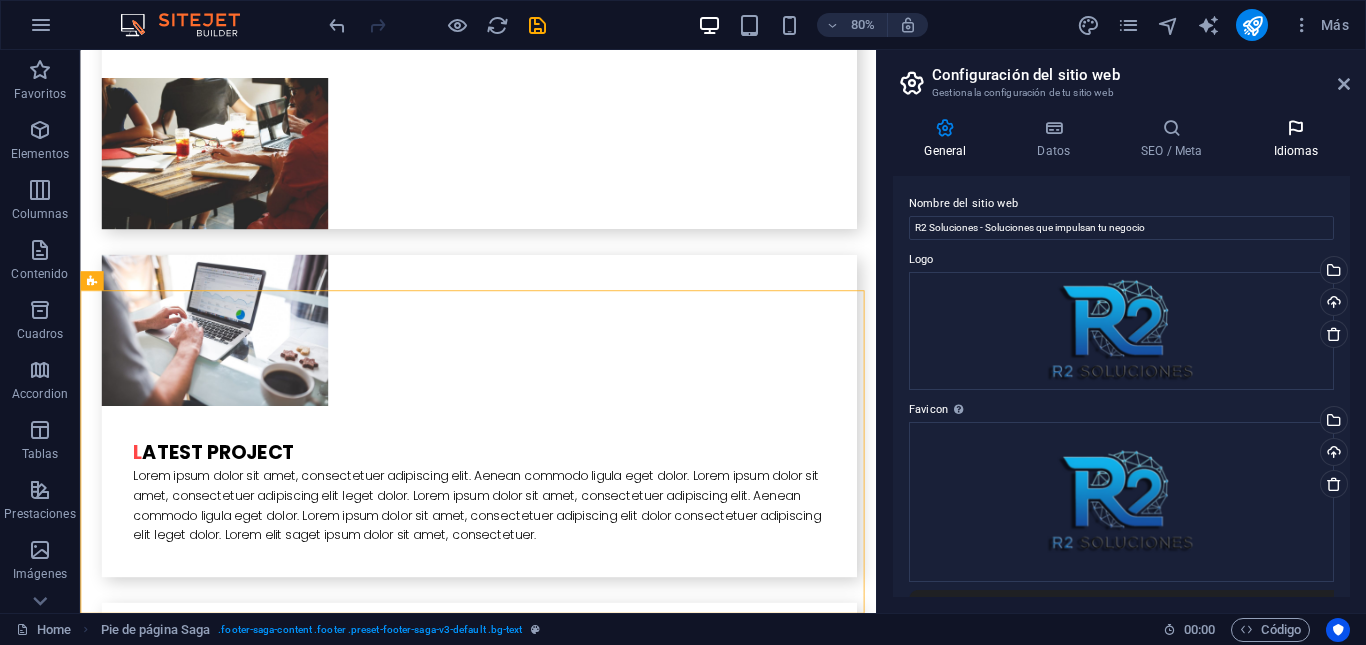 click at bounding box center (1296, 128) 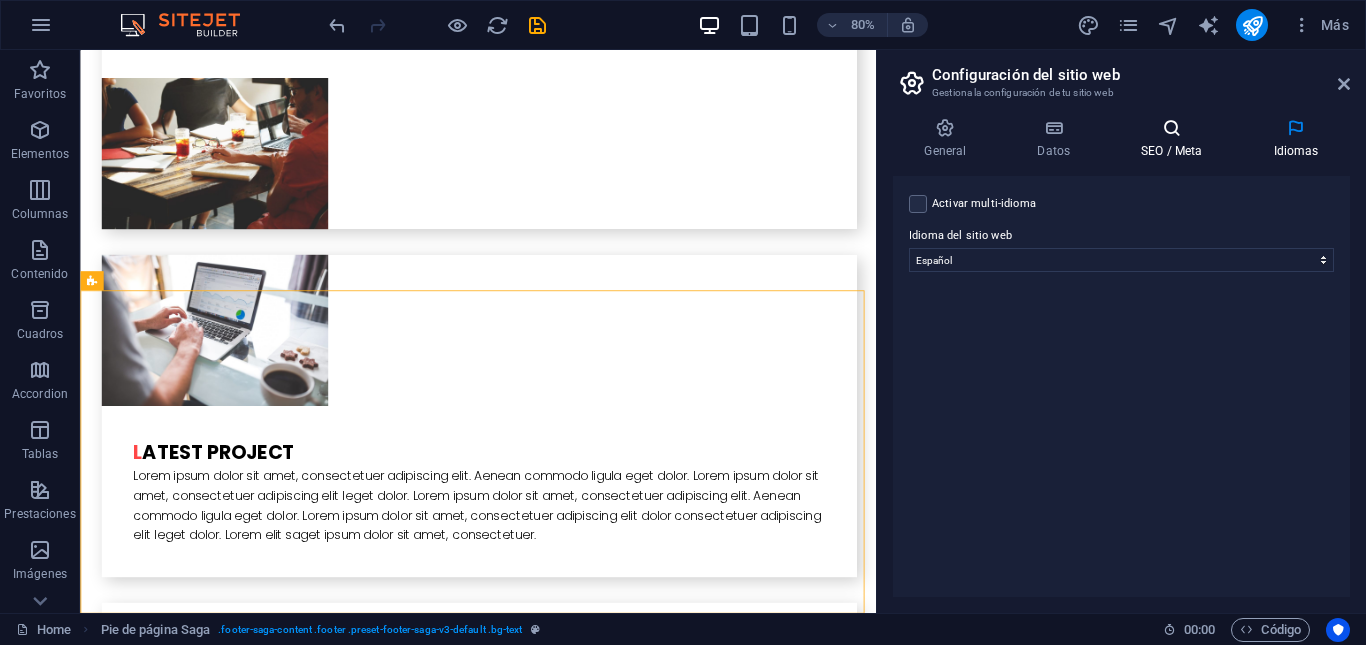 click on "SEO / Meta" at bounding box center [1176, 139] 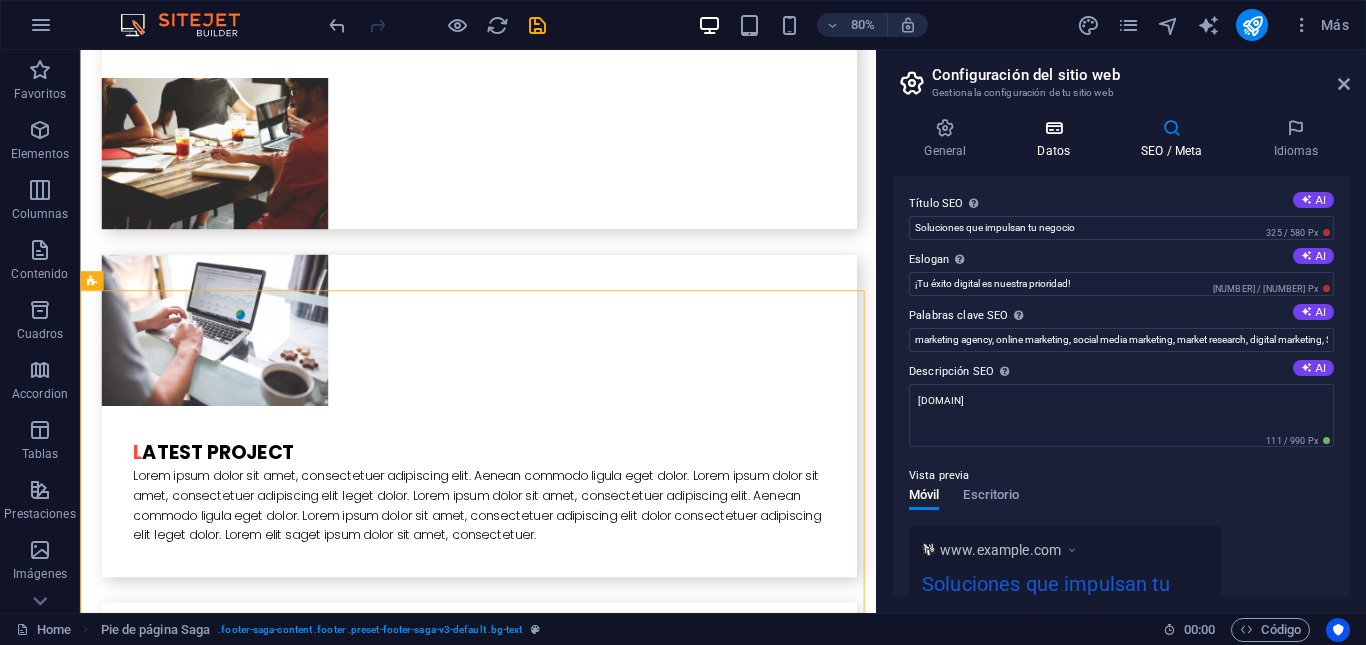 click at bounding box center (1054, 128) 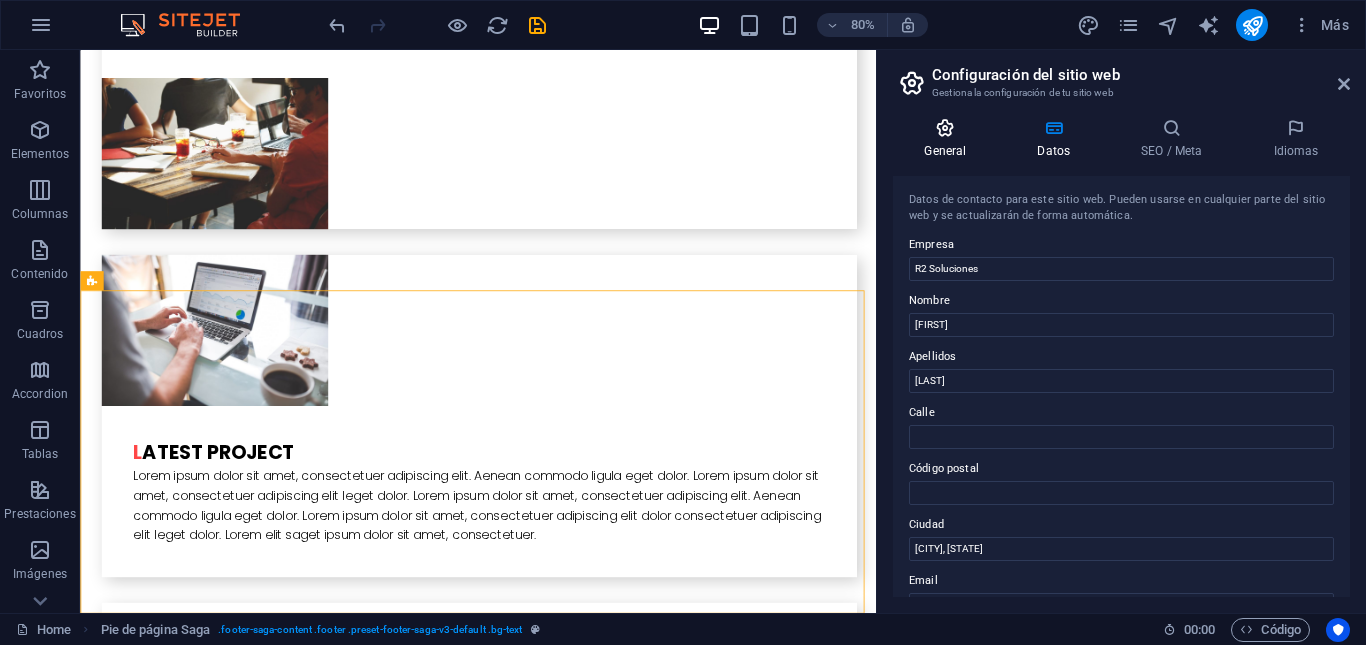 click at bounding box center [945, 128] 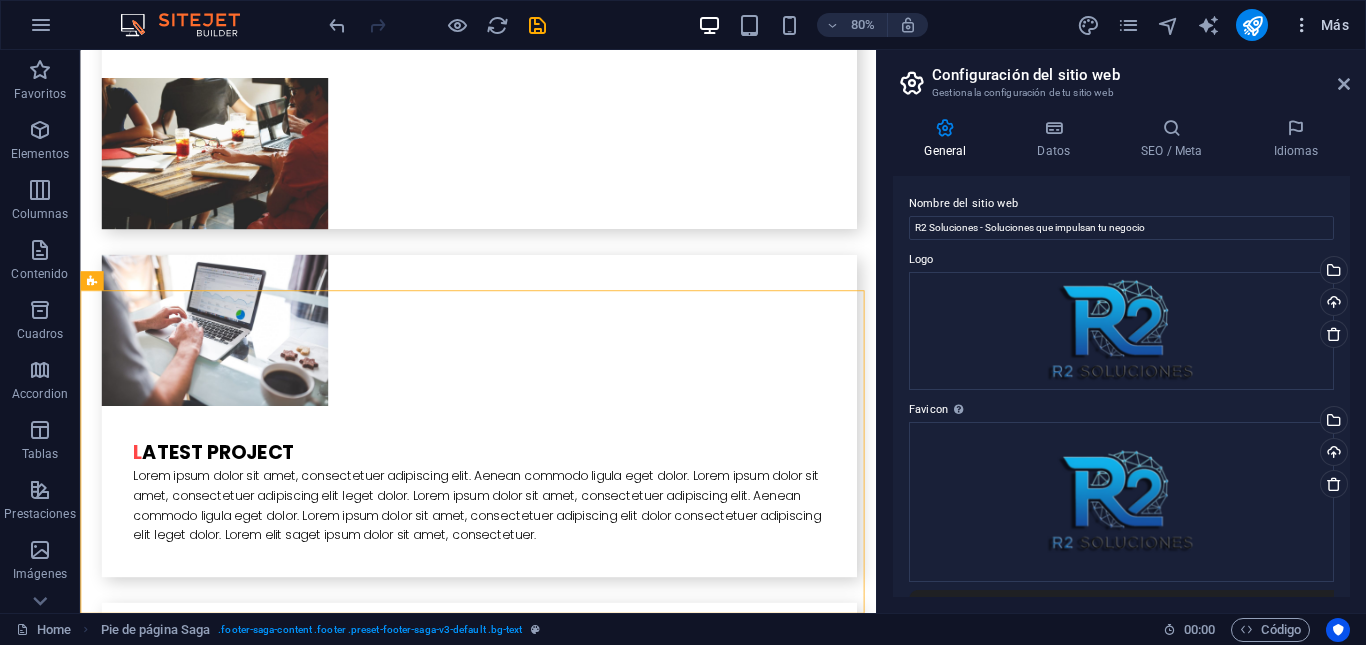 click on "Más" at bounding box center [1320, 25] 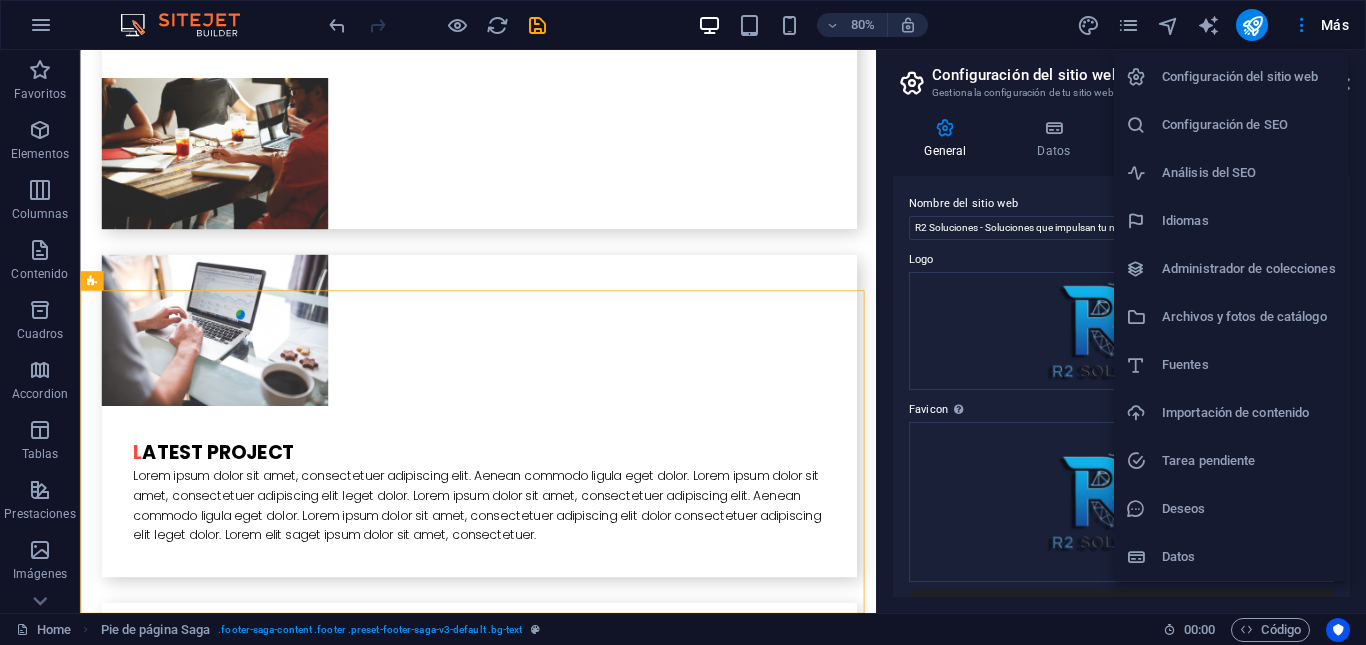 click on "Archivos y fotos de catálogo" at bounding box center (1249, 317) 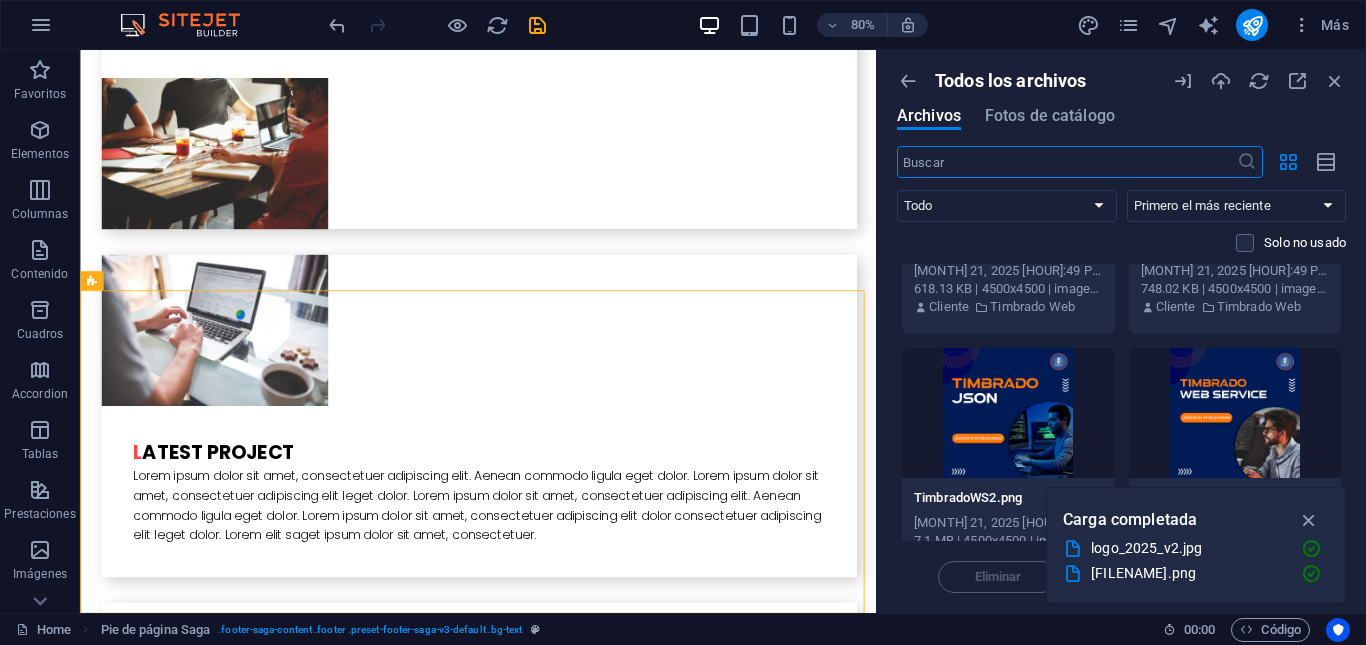 scroll, scrollTop: 1200, scrollLeft: 0, axis: vertical 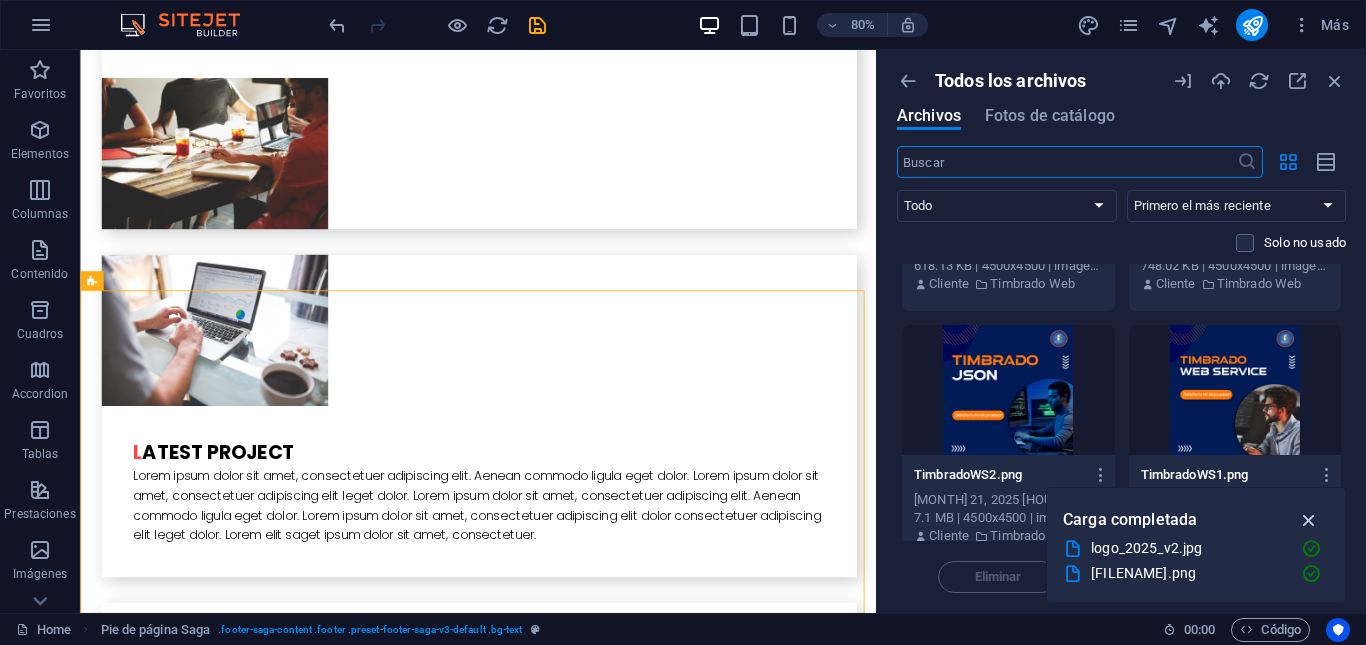click at bounding box center [1309, 520] 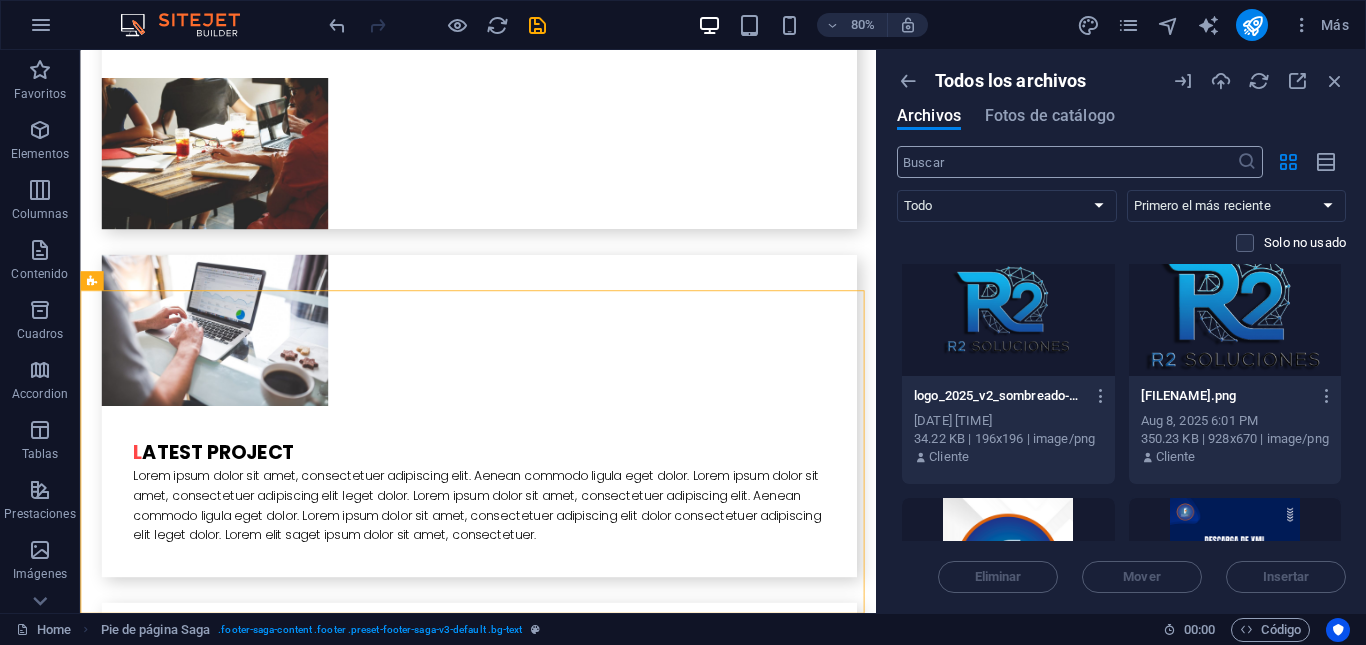 scroll, scrollTop: 0, scrollLeft: 0, axis: both 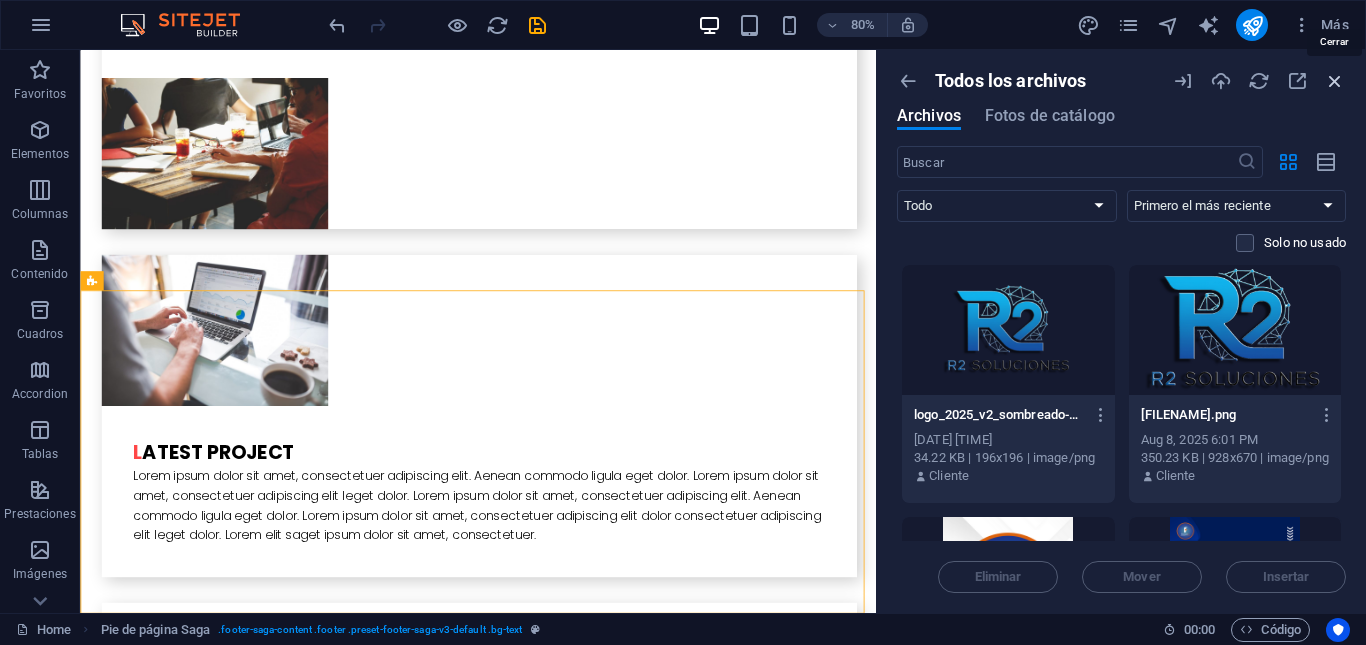 click at bounding box center (1335, 81) 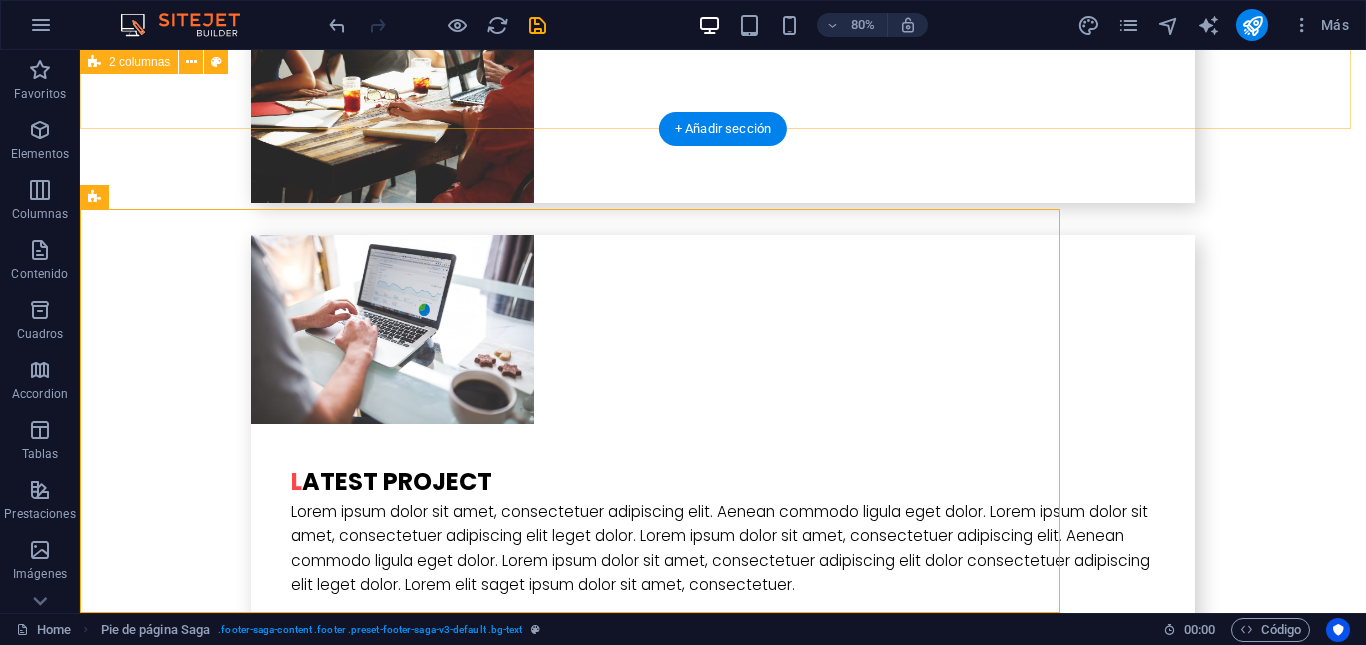 scroll, scrollTop: 5737, scrollLeft: 0, axis: vertical 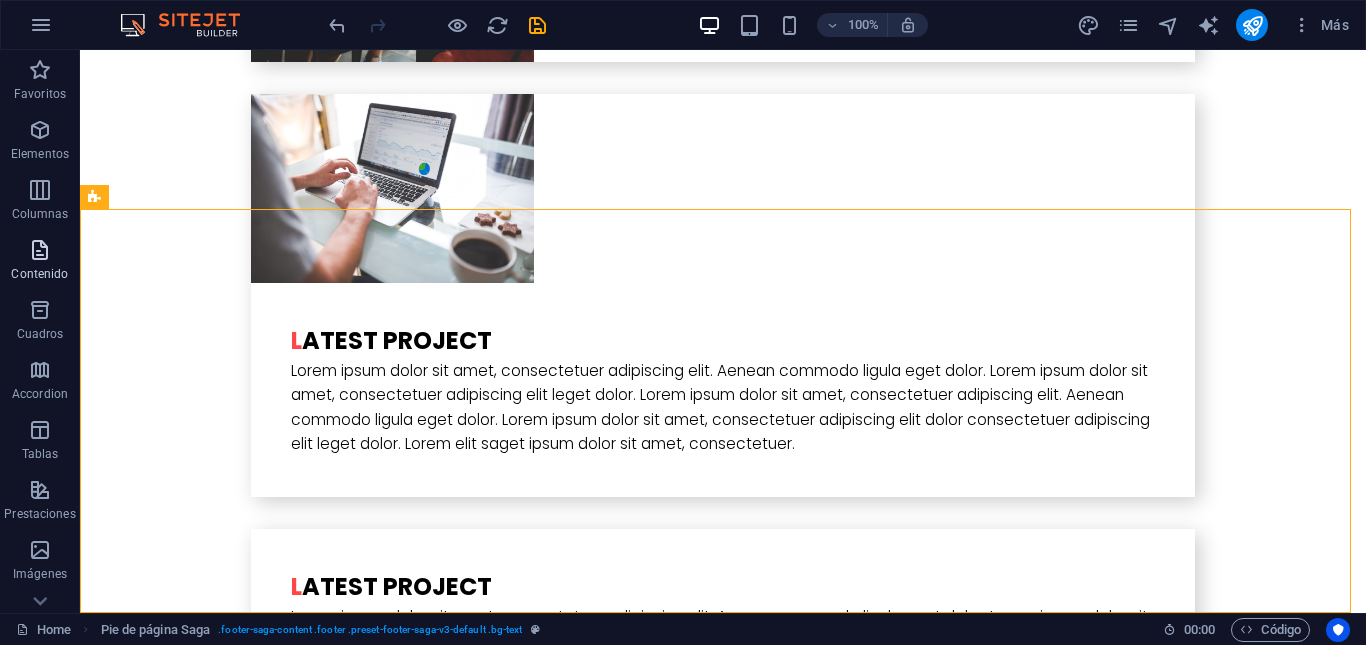click at bounding box center (40, 250) 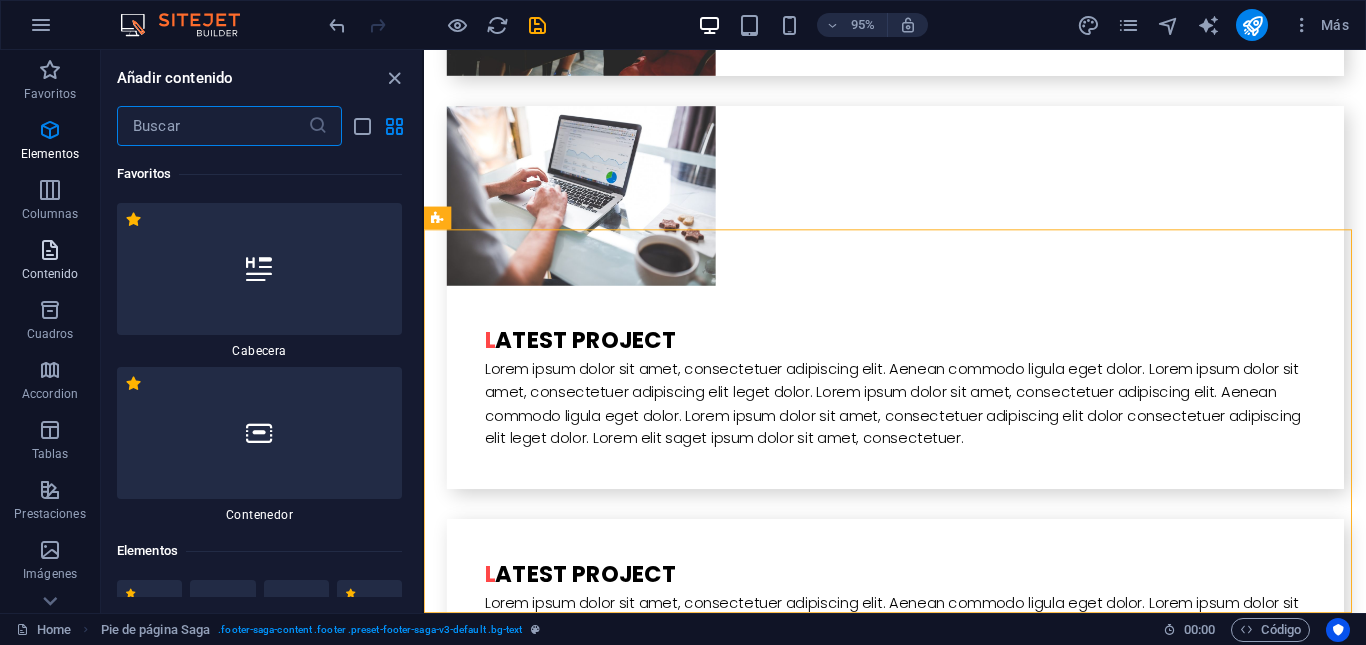 scroll, scrollTop: 6526, scrollLeft: 0, axis: vertical 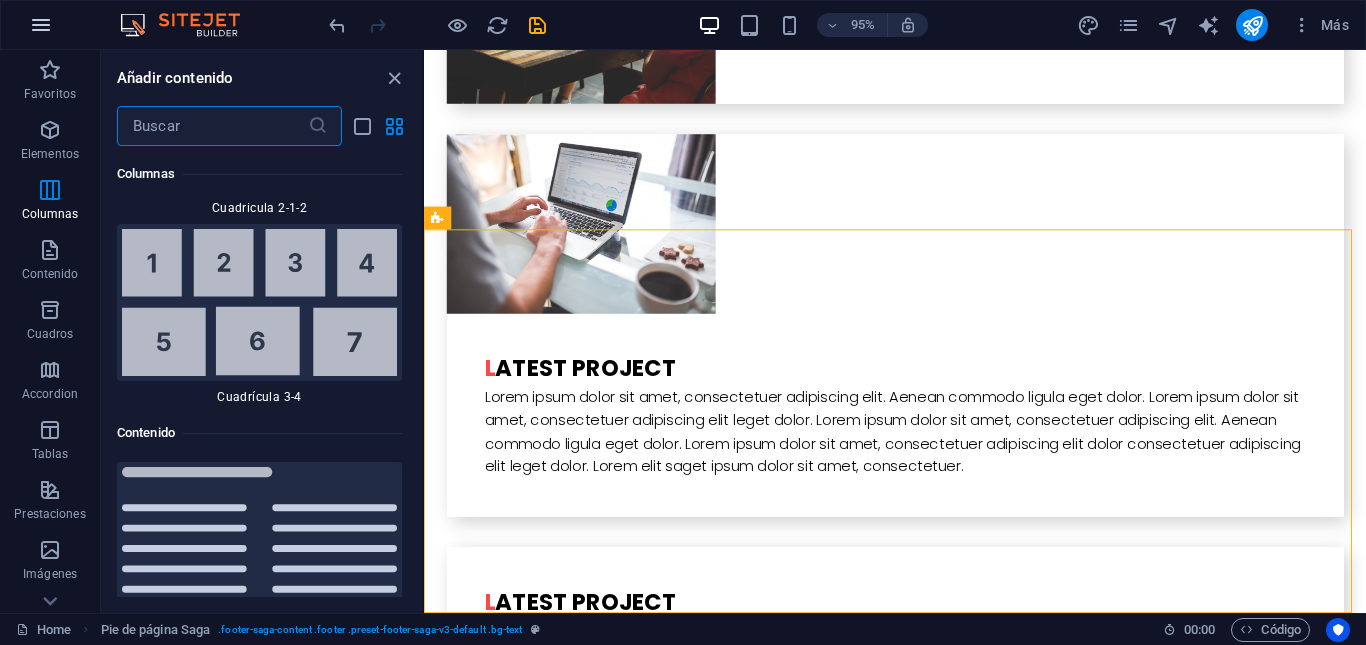 click at bounding box center (41, 25) 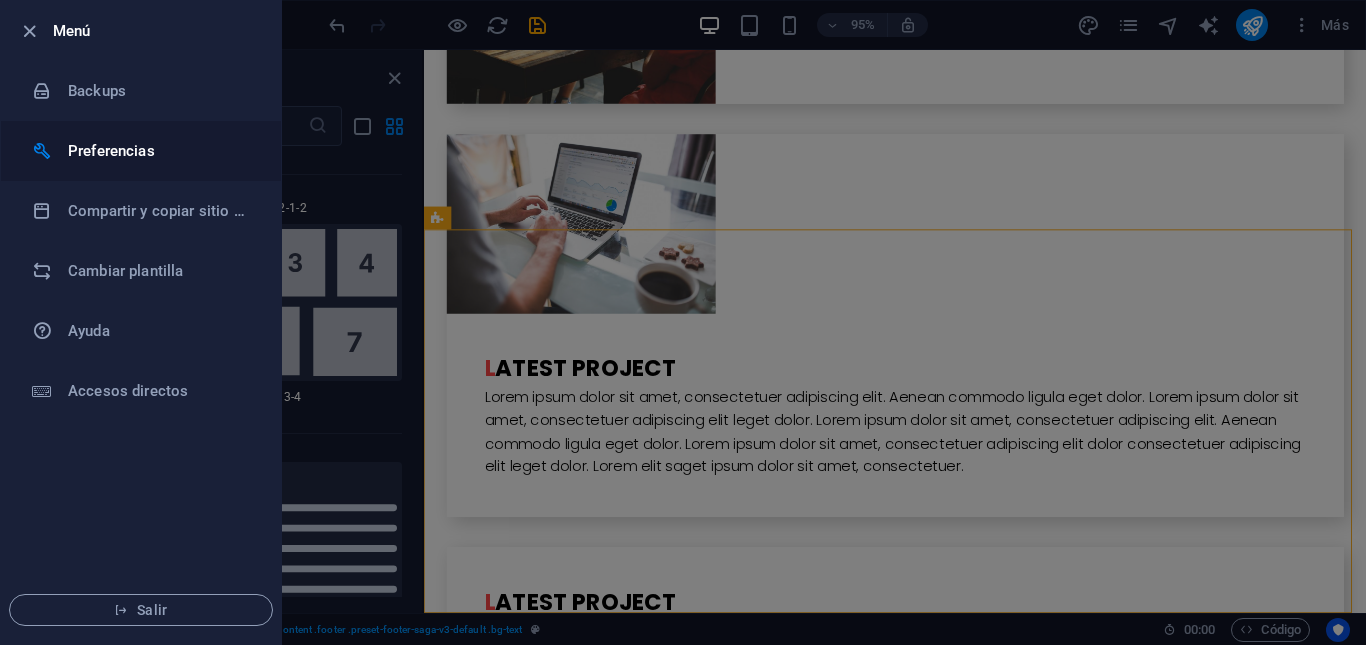 click on "Preferencias" at bounding box center [141, 151] 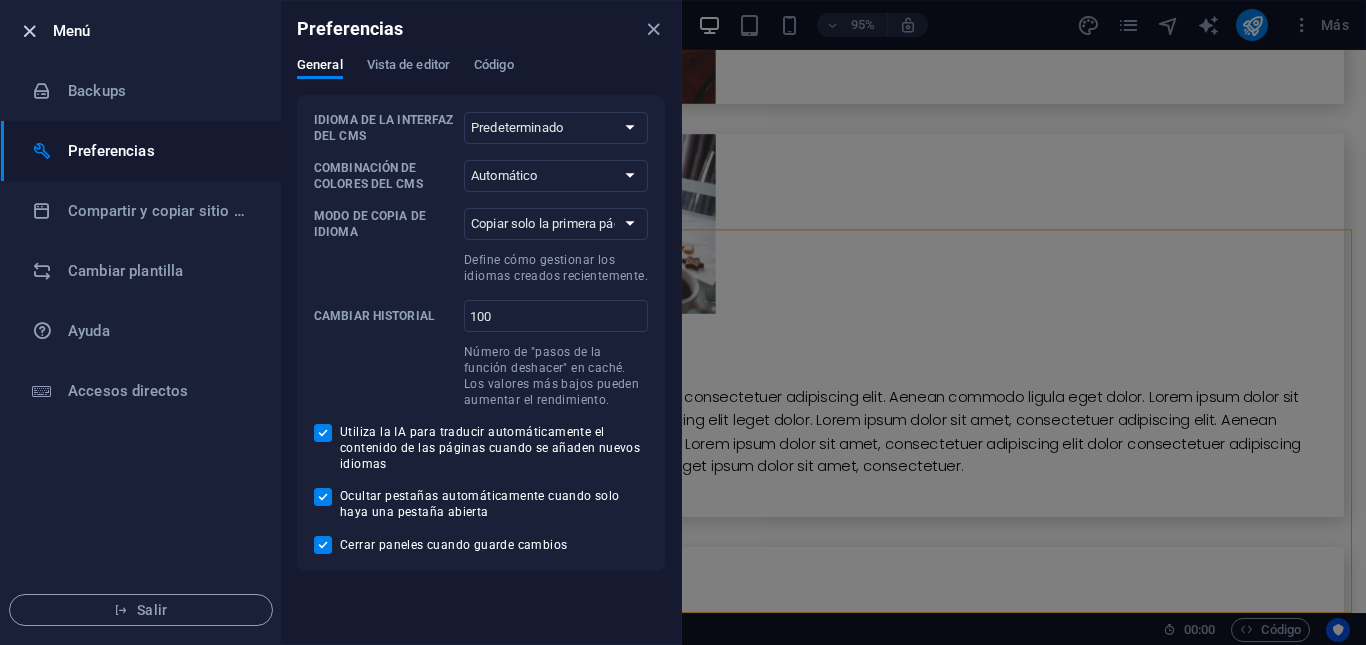 click at bounding box center (29, 31) 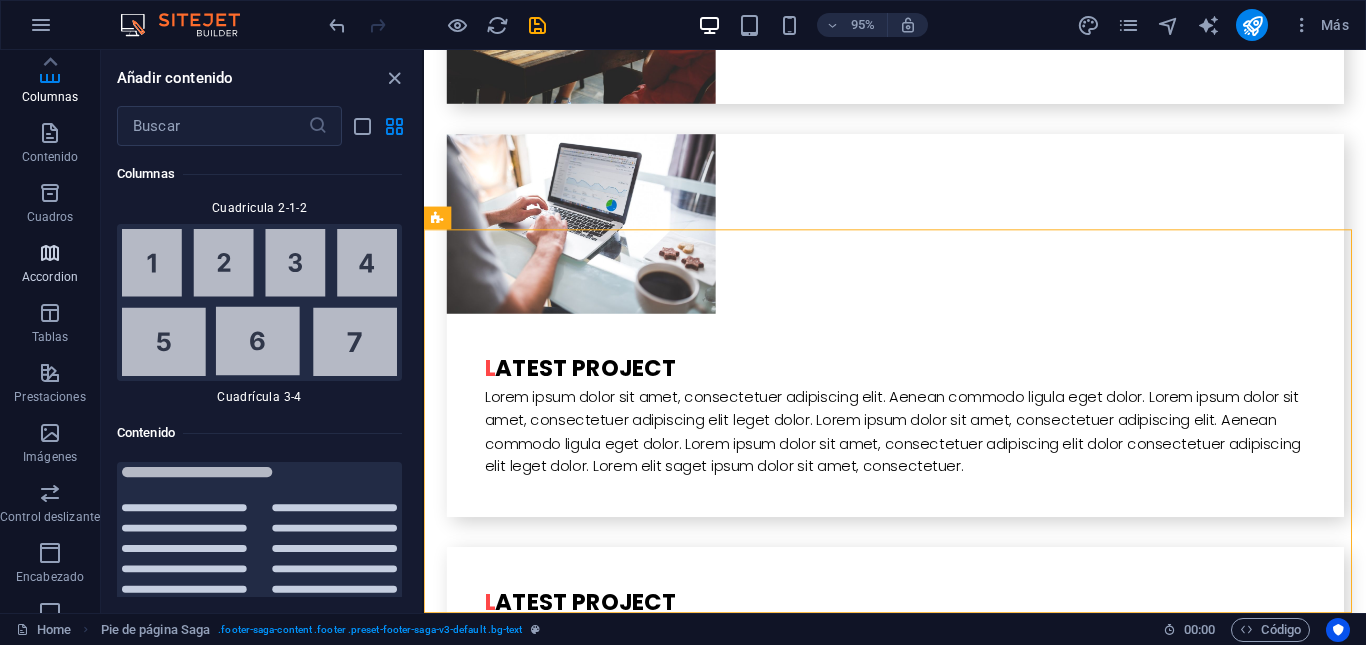 scroll, scrollTop: 0, scrollLeft: 0, axis: both 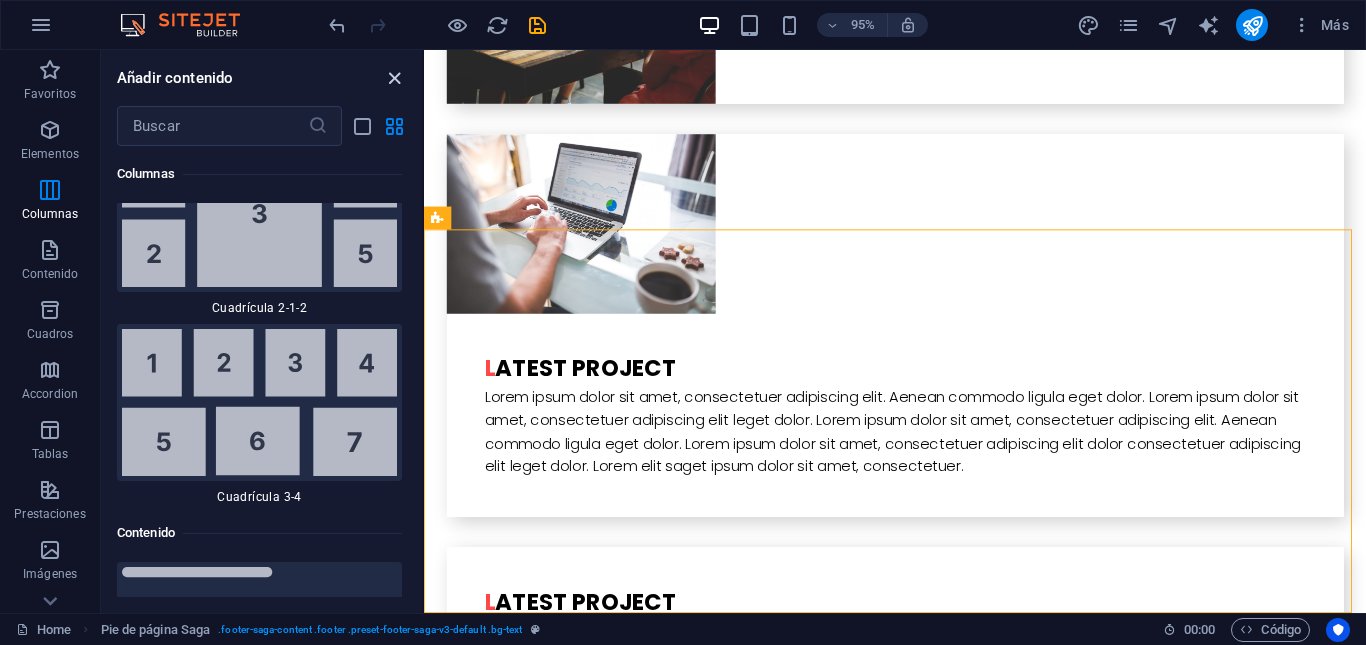 click at bounding box center (394, 78) 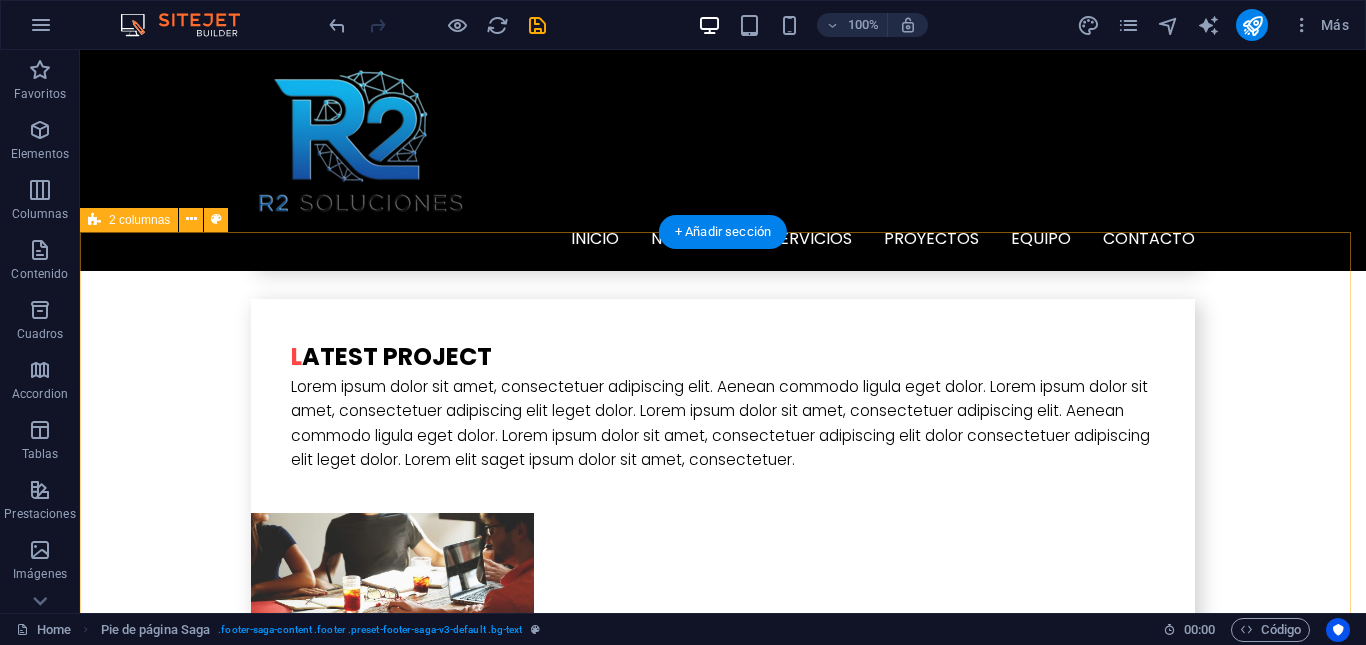 scroll, scrollTop: 5037, scrollLeft: 0, axis: vertical 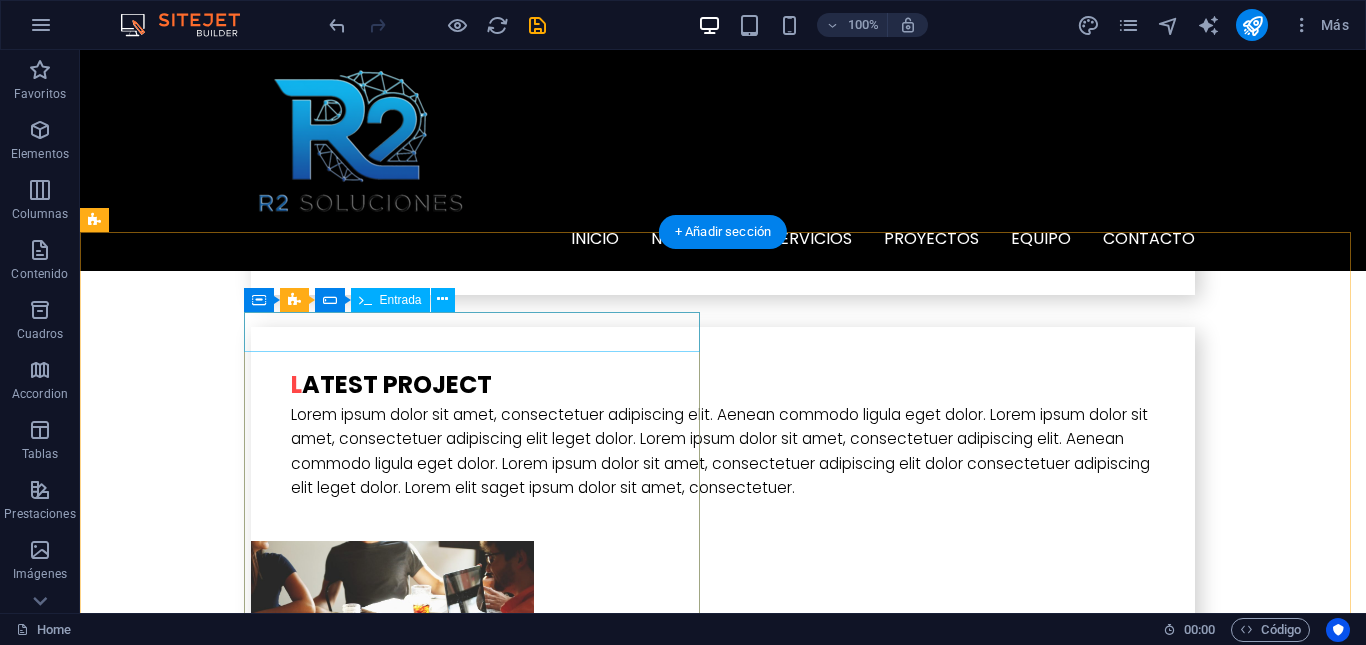 click at bounding box center (324, 4733) 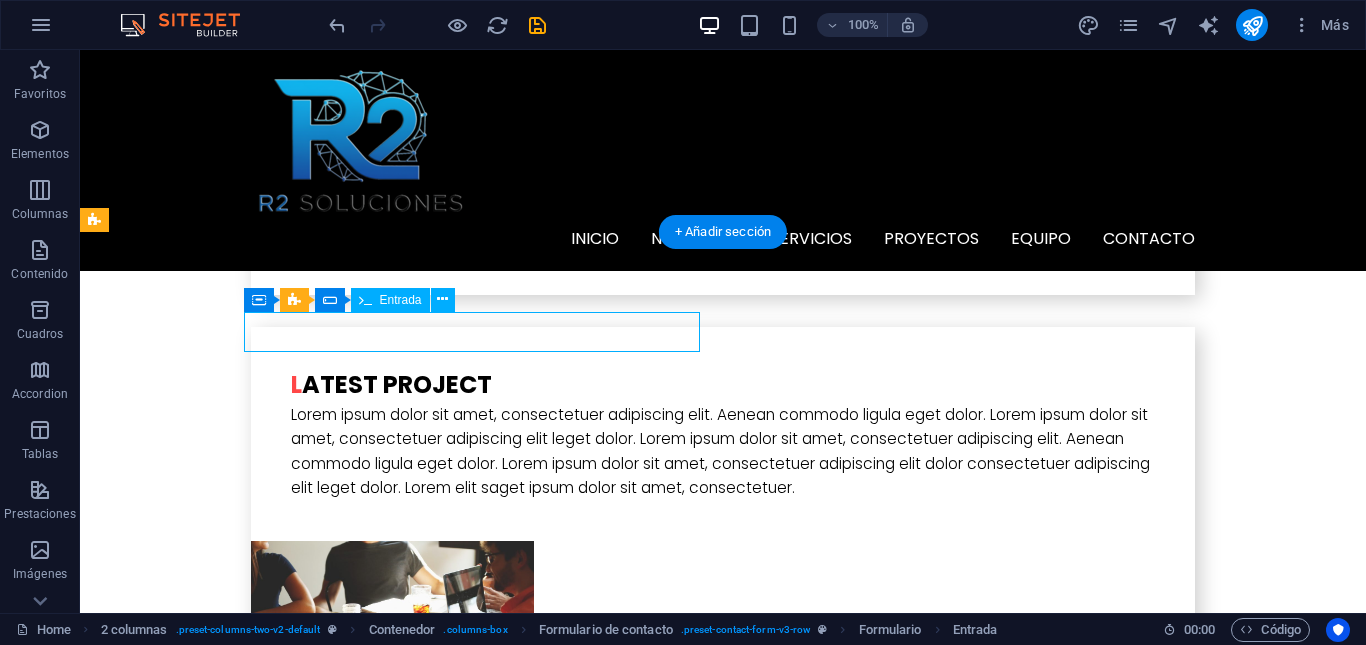 click at bounding box center [324, 4733] 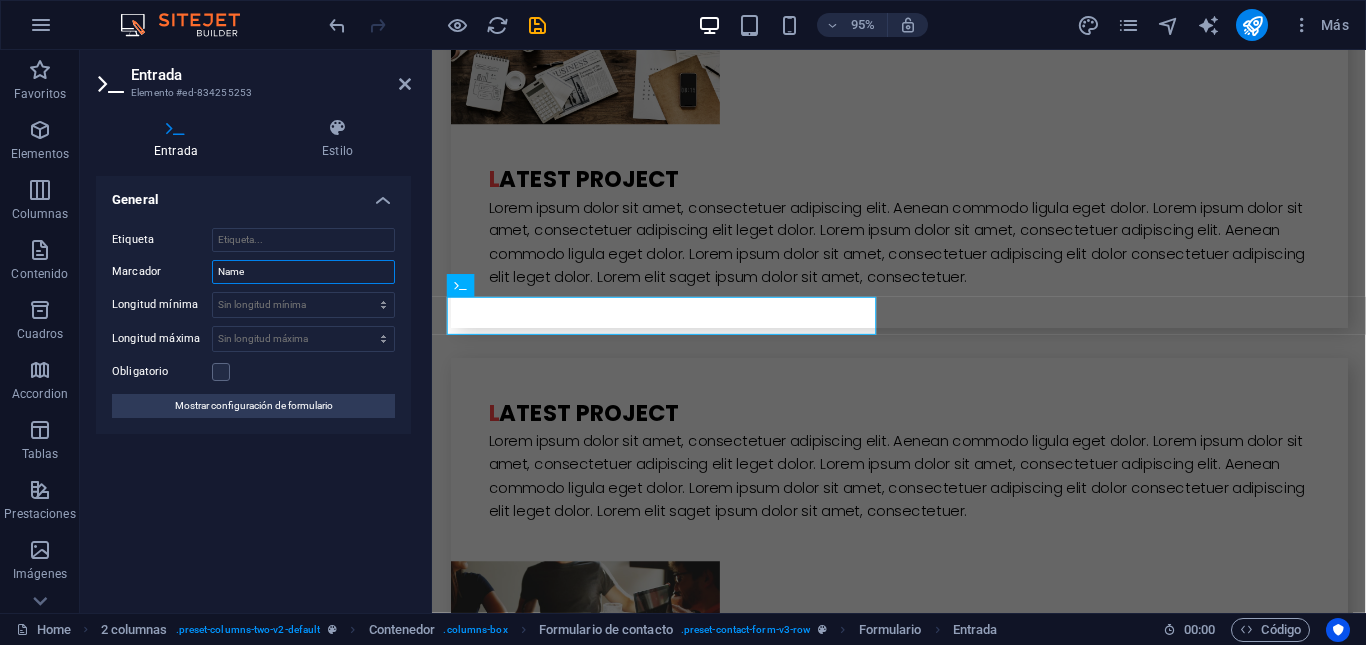 click on "Name" at bounding box center (303, 272) 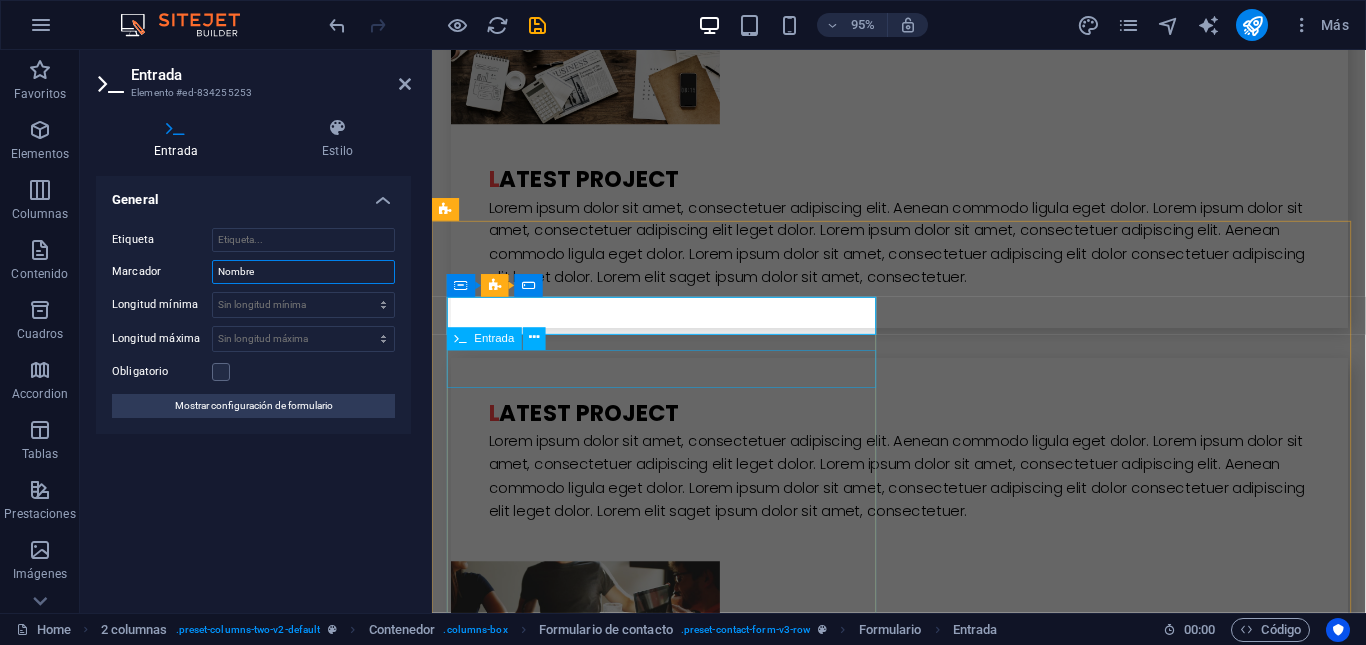 type on "Nombre" 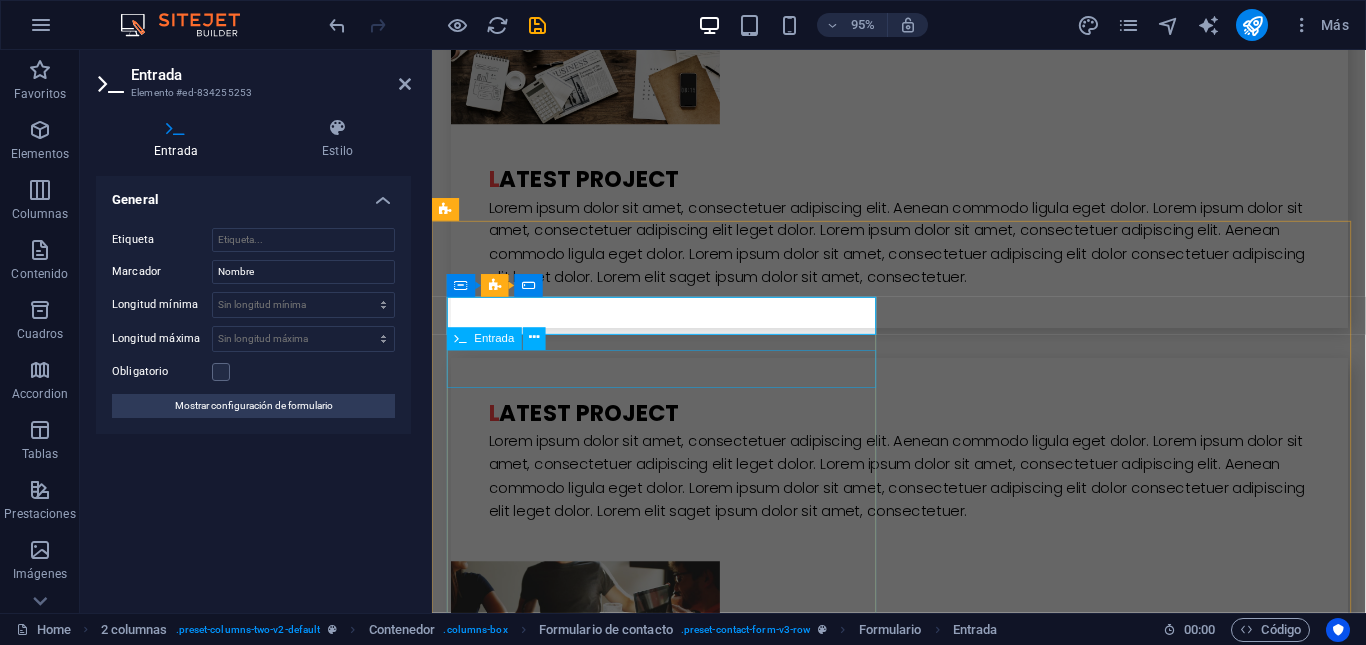 click at bounding box center (676, 4837) 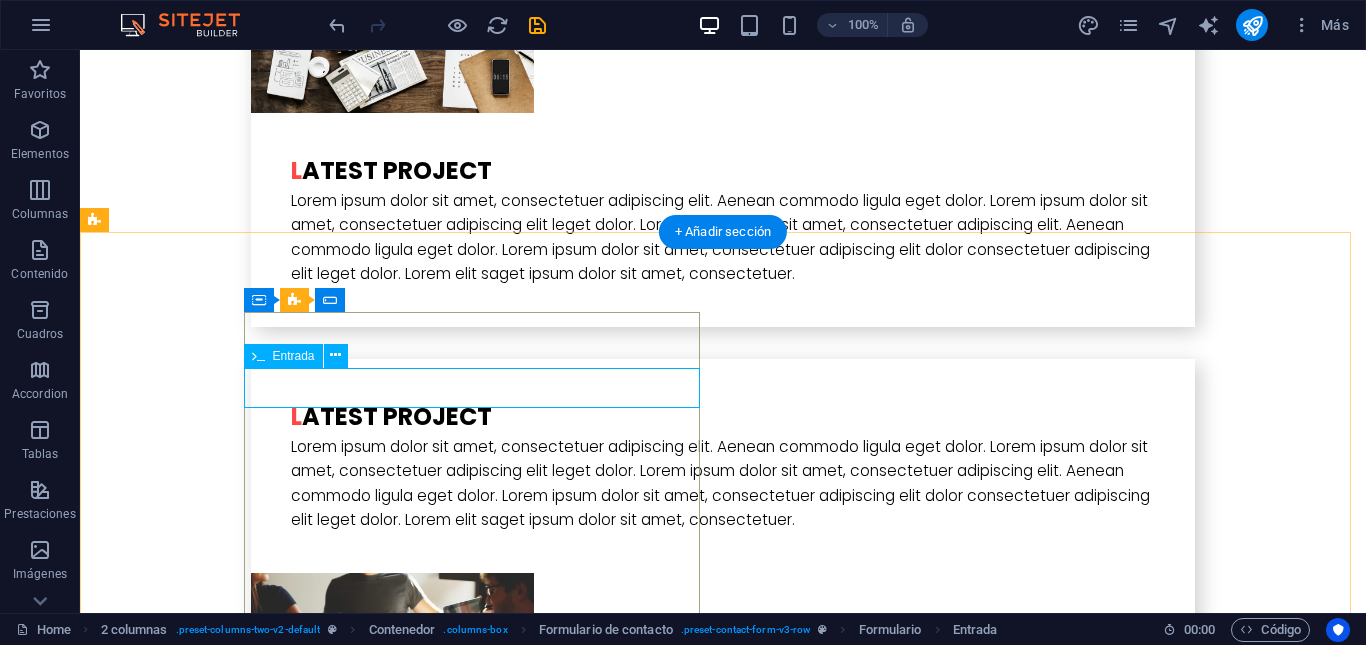 click at bounding box center [324, 4822] 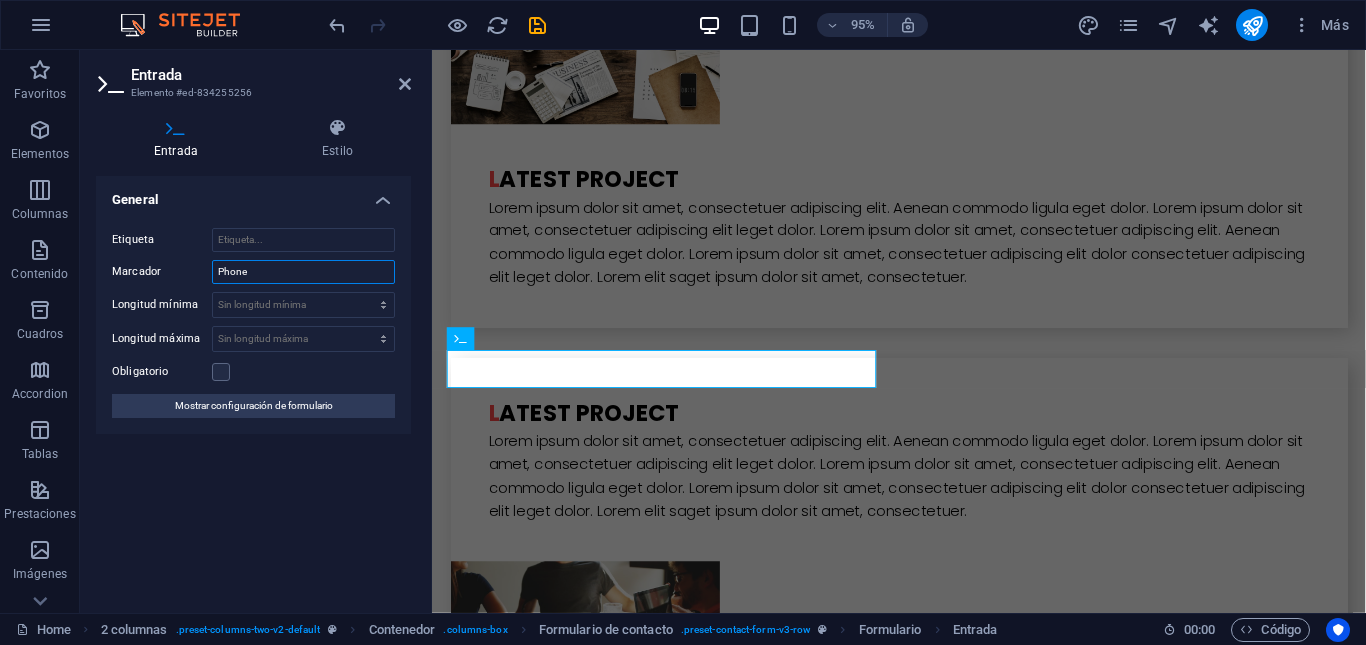 drag, startPoint x: 302, startPoint y: 268, endPoint x: 110, endPoint y: 271, distance: 192.02344 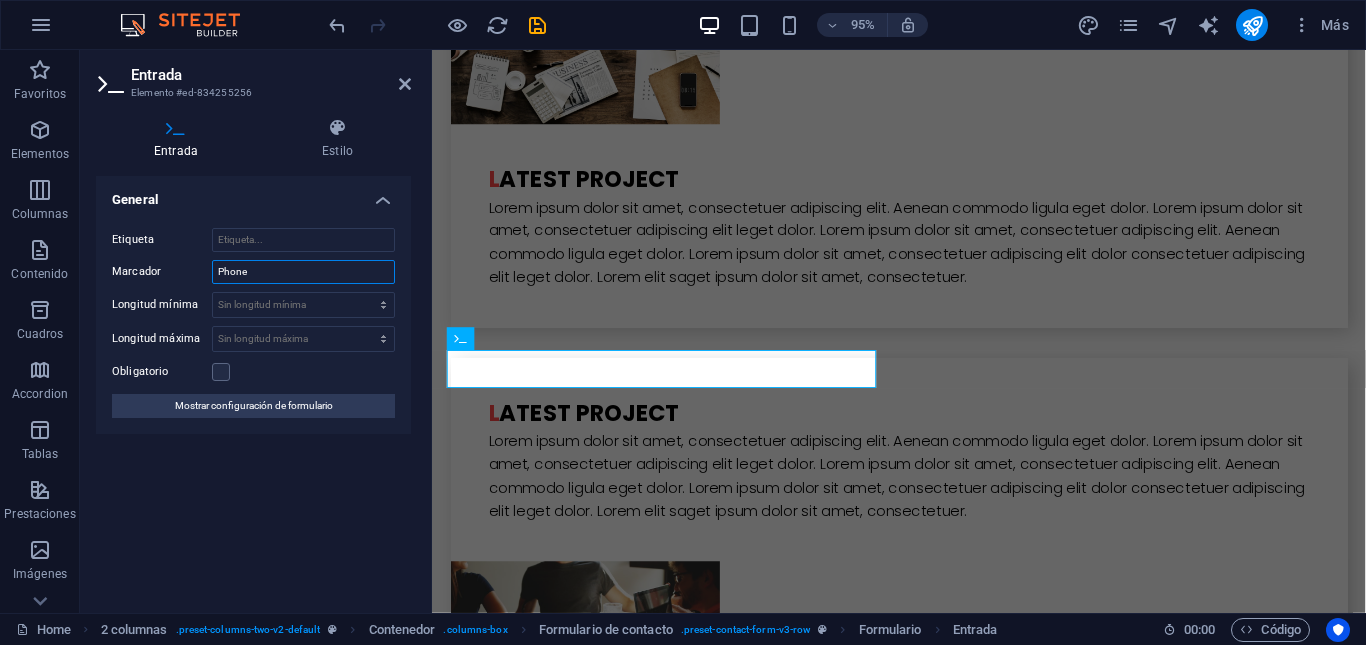 click on "Etiqueta Marcador Phone Longitud mínima Sin longitud mínima carácteres Longitud máxima Sin longitud máxima carácteres Obligatorio Mostrar configuración de formulario" at bounding box center (253, 323) 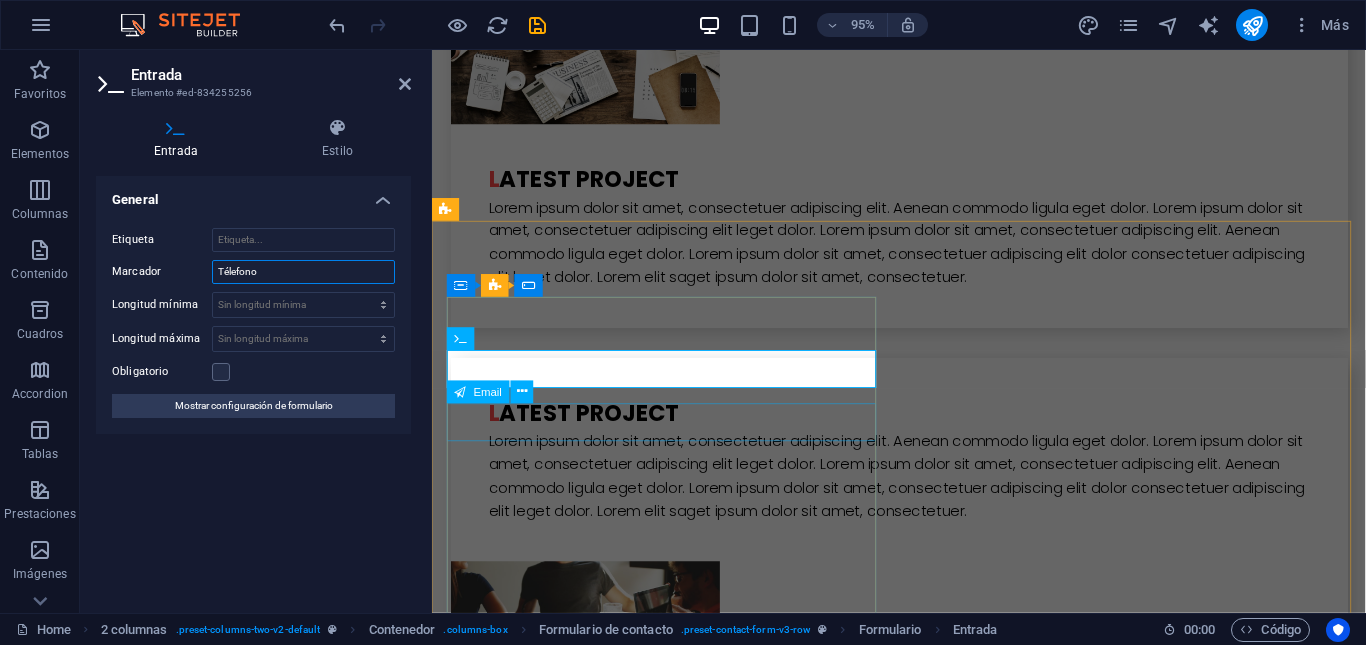 type on "Télefono" 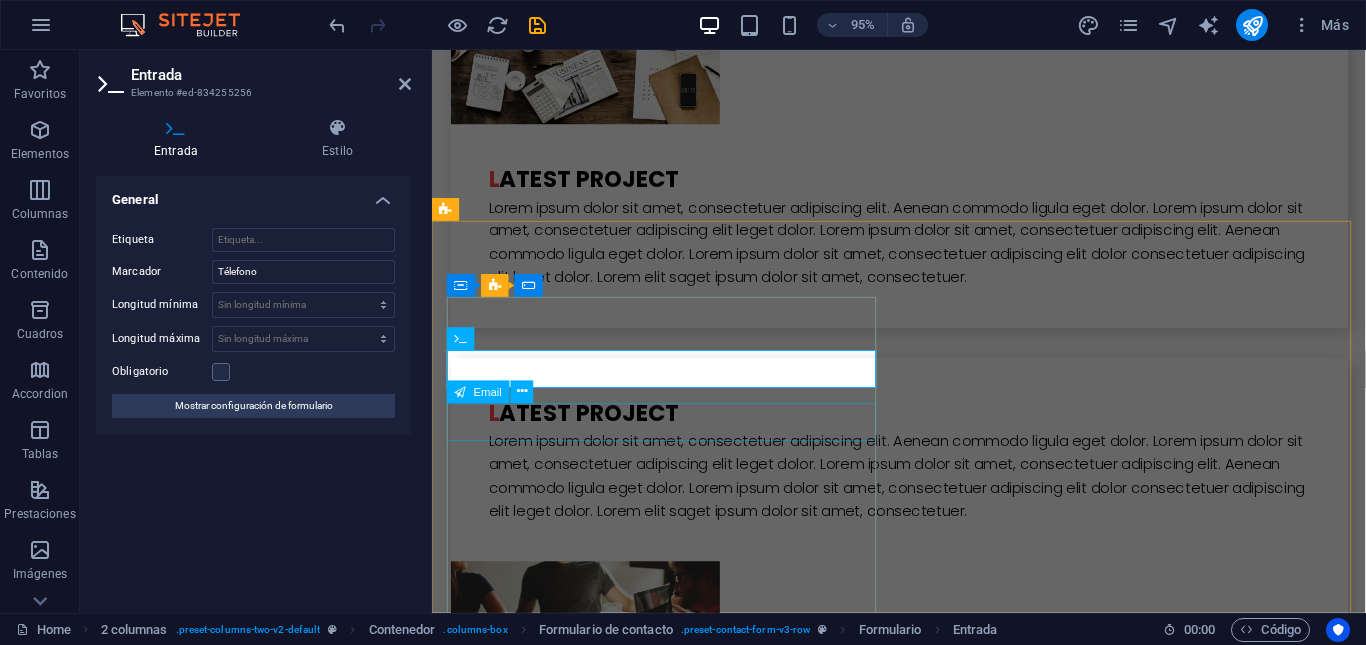 click at bounding box center (676, 4893) 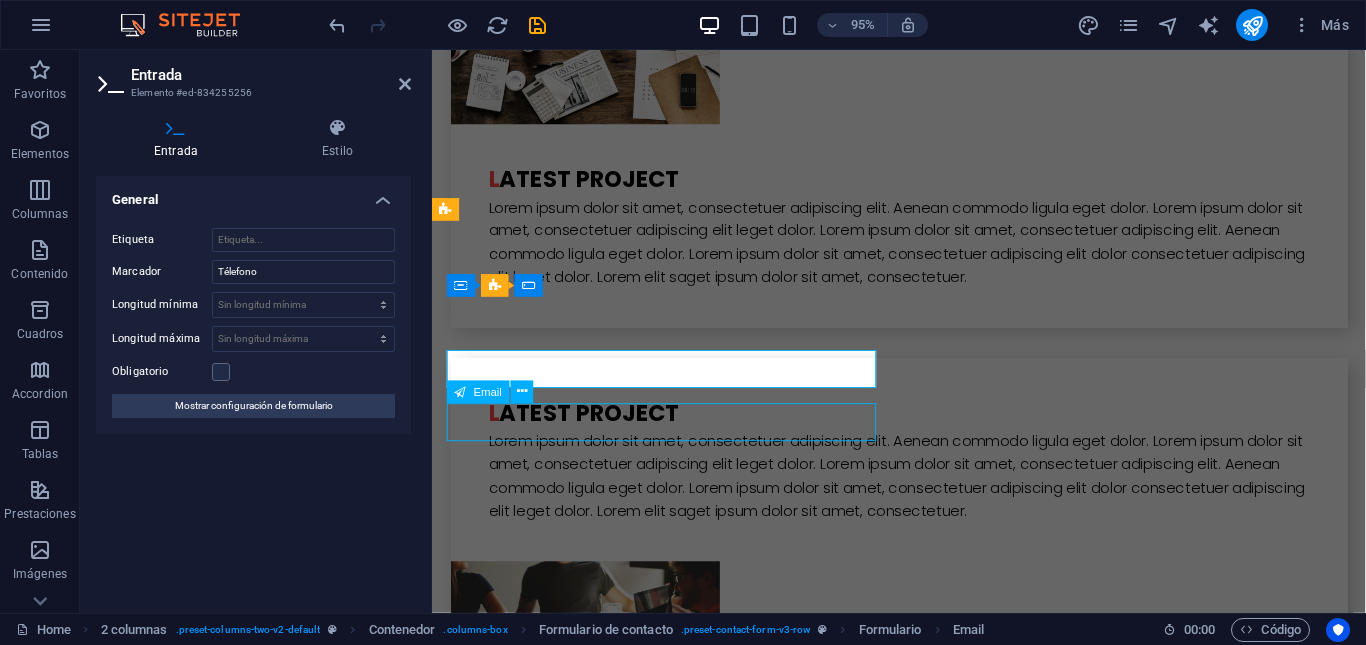 click at bounding box center (676, 4893) 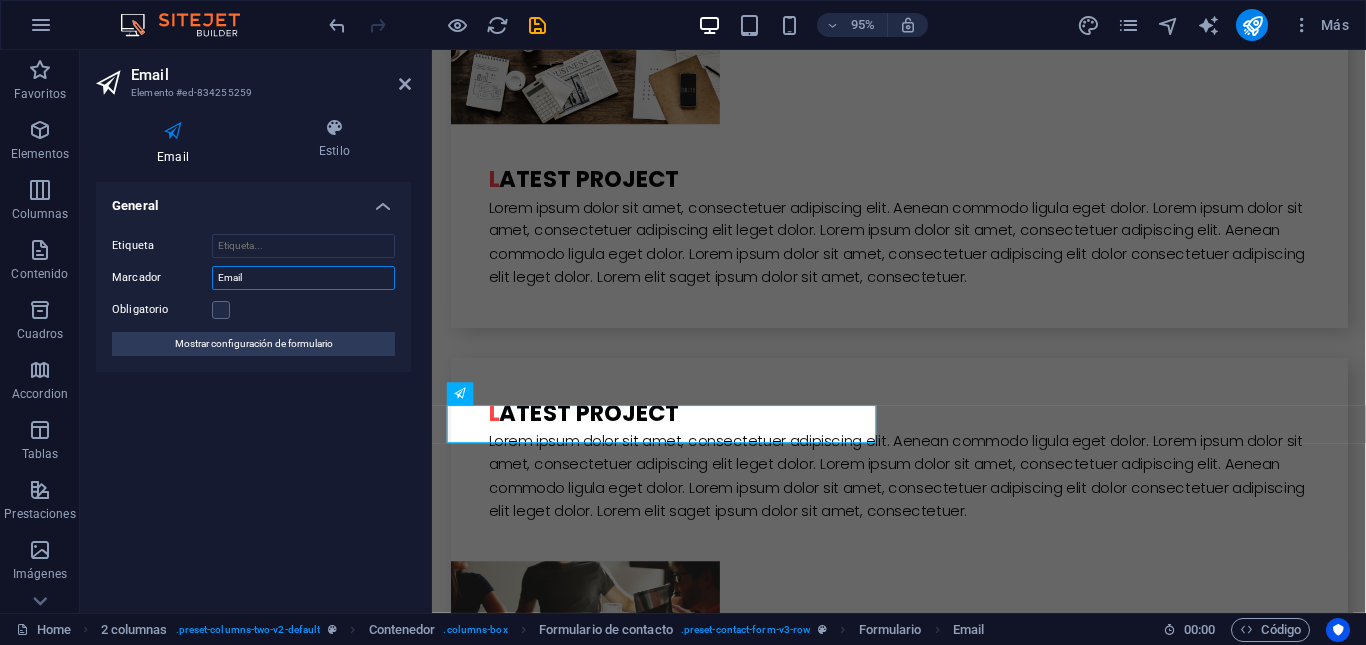 click on "Email" at bounding box center (303, 278) 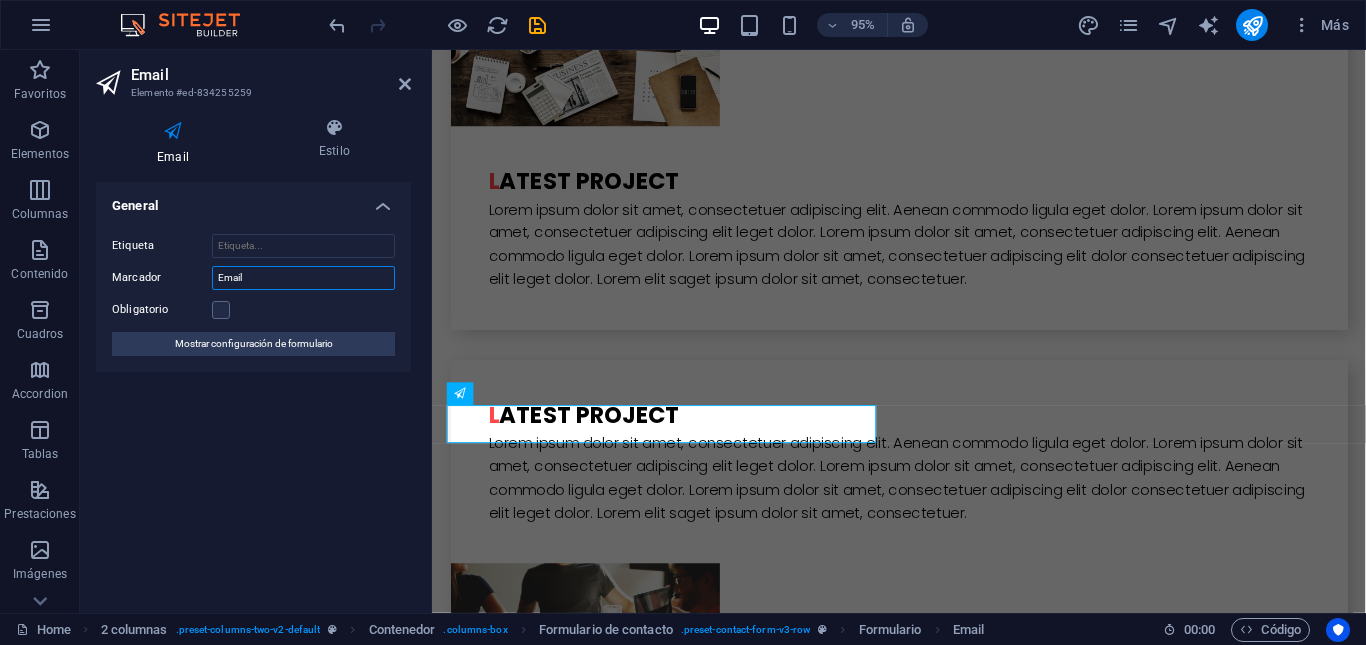 drag, startPoint x: 240, startPoint y: 275, endPoint x: 156, endPoint y: 275, distance: 84 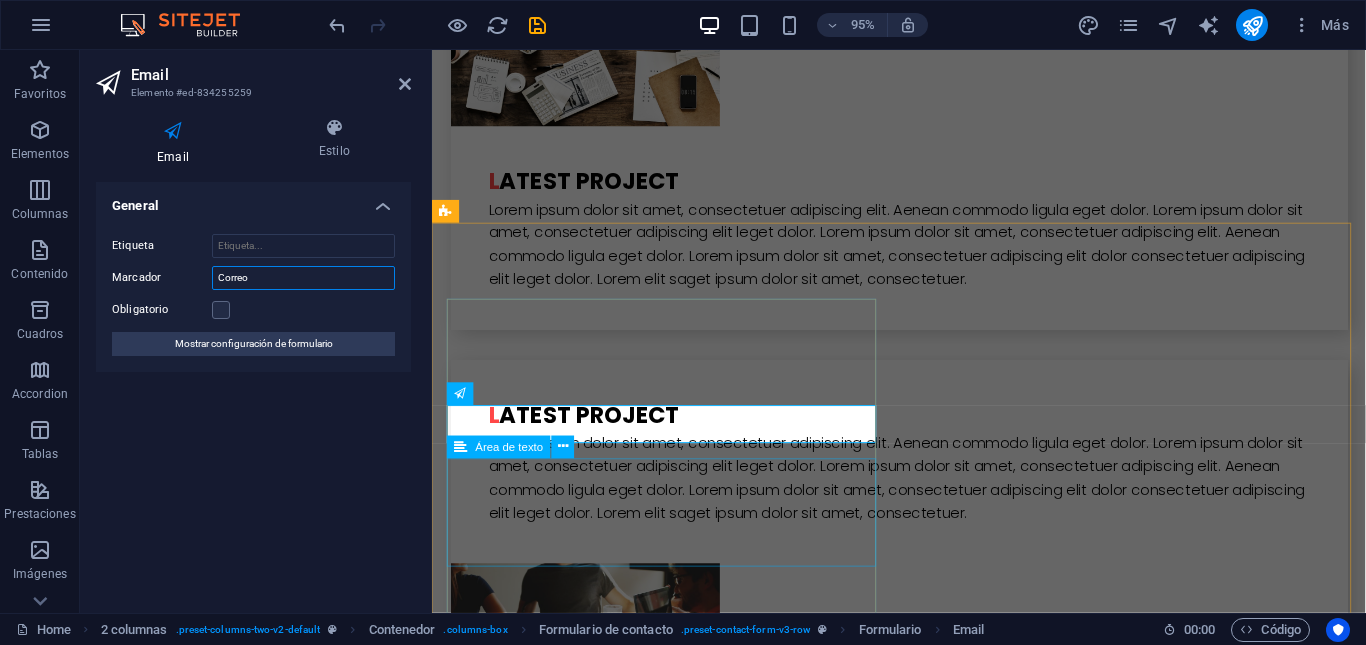 type on "Correo" 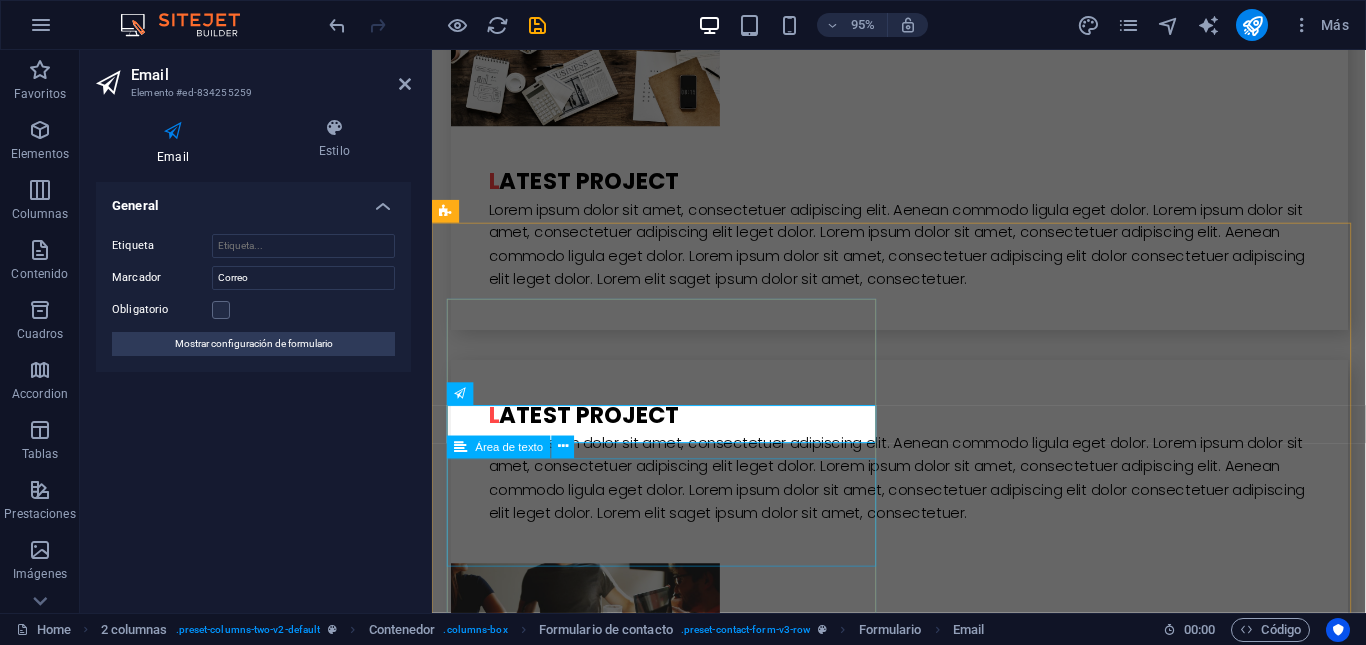 click at bounding box center (676, 4993) 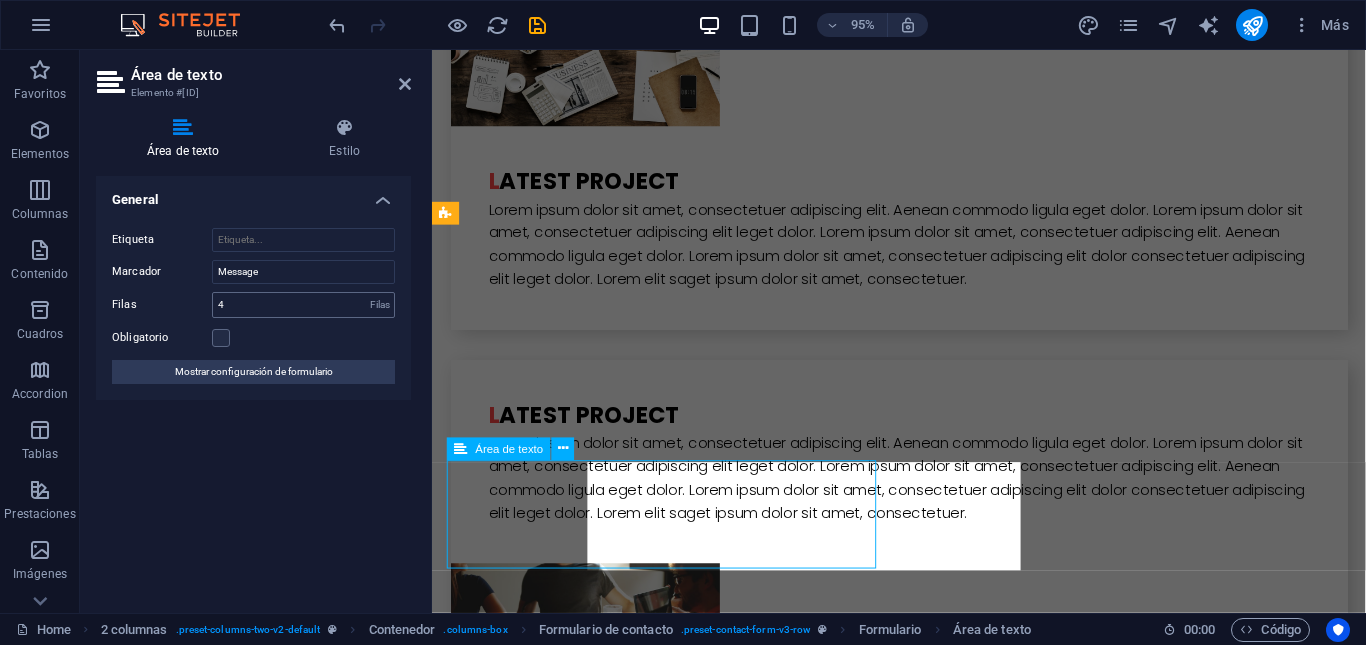 scroll, scrollTop: 5033, scrollLeft: 0, axis: vertical 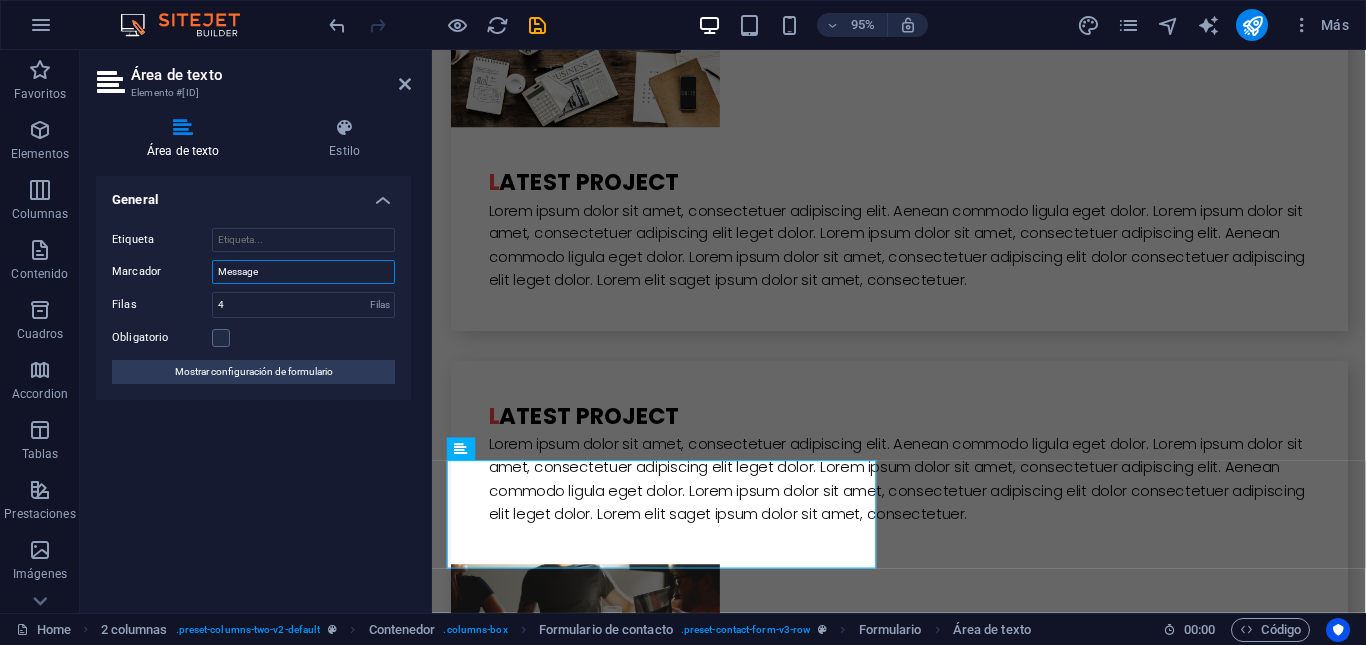 click on "Message" at bounding box center [303, 272] 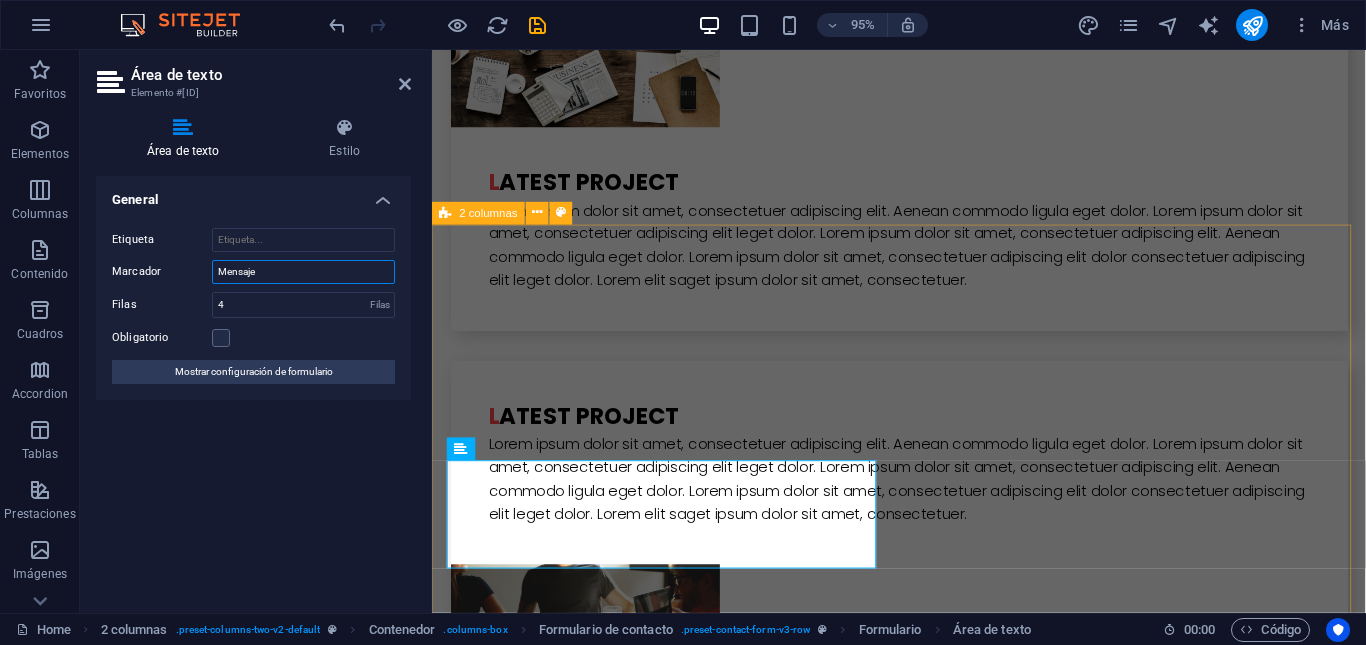 type on "Mensaje" 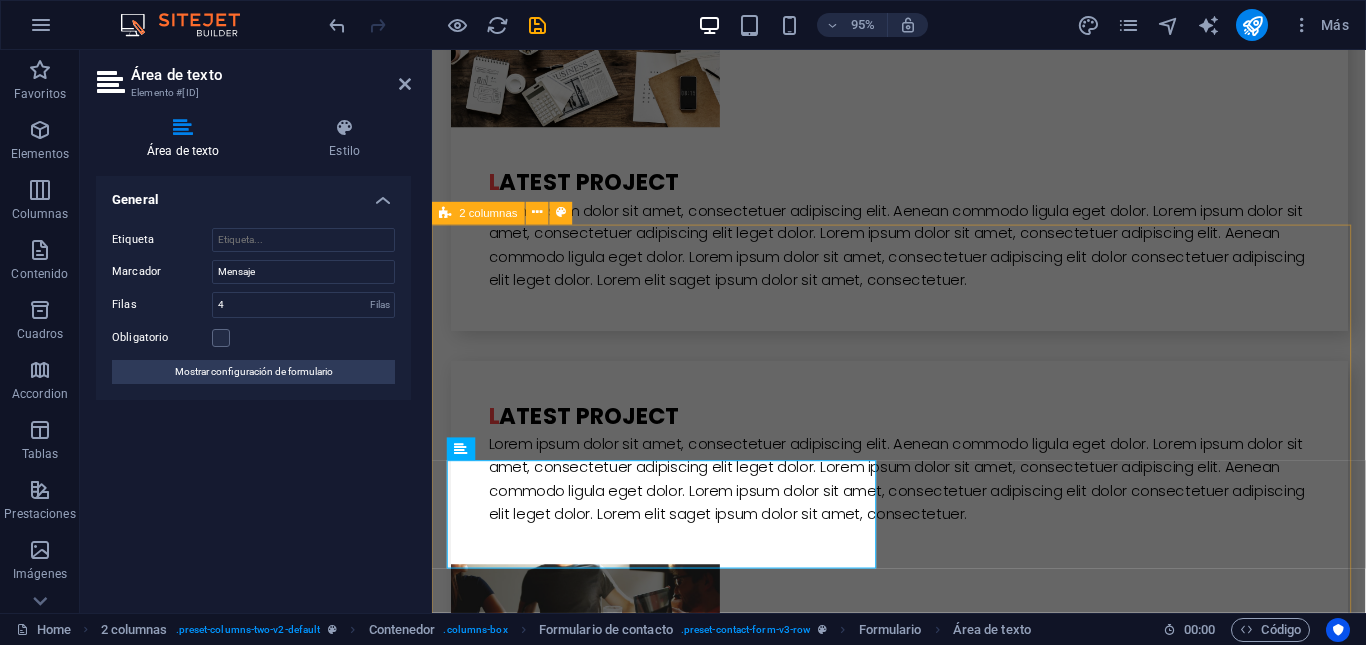 click on "I have read and understand the privacy policy. ¿Ilegible? Cargar nuevo Submit Suelta el contenido aquí o  Añadir elementos  Pegar portapapeles" at bounding box center [923, 5285] 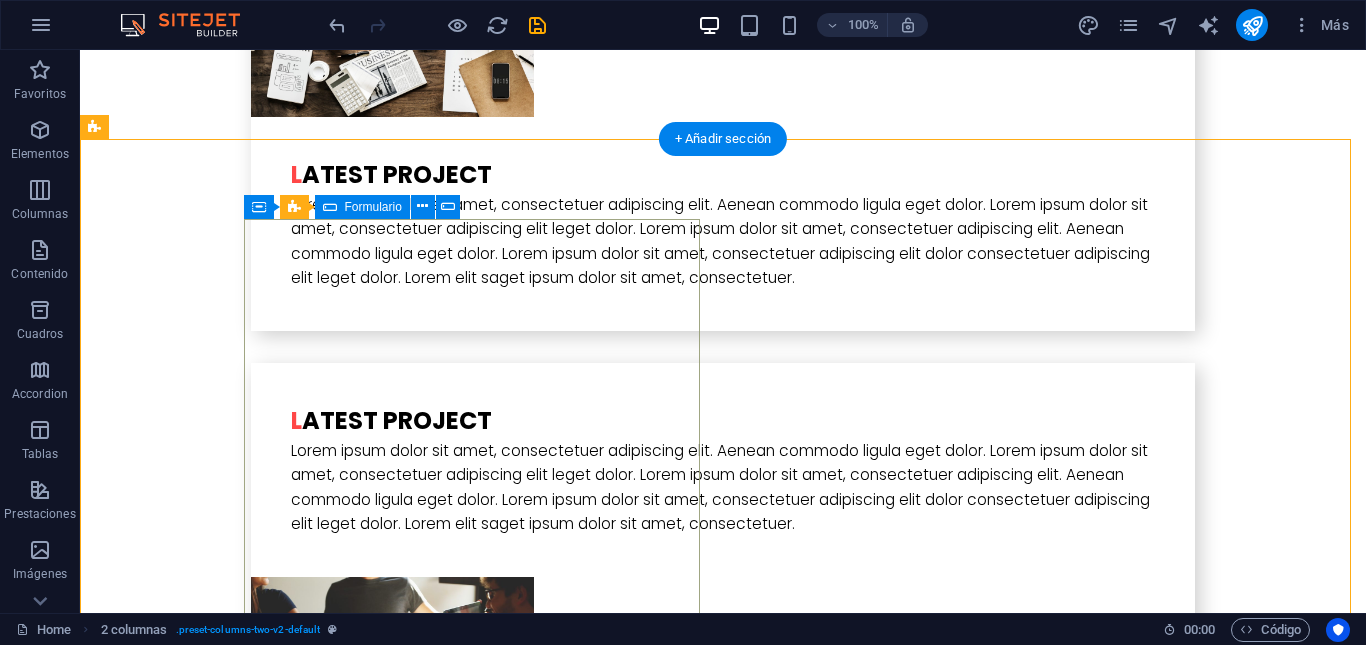 scroll, scrollTop: 5233, scrollLeft: 0, axis: vertical 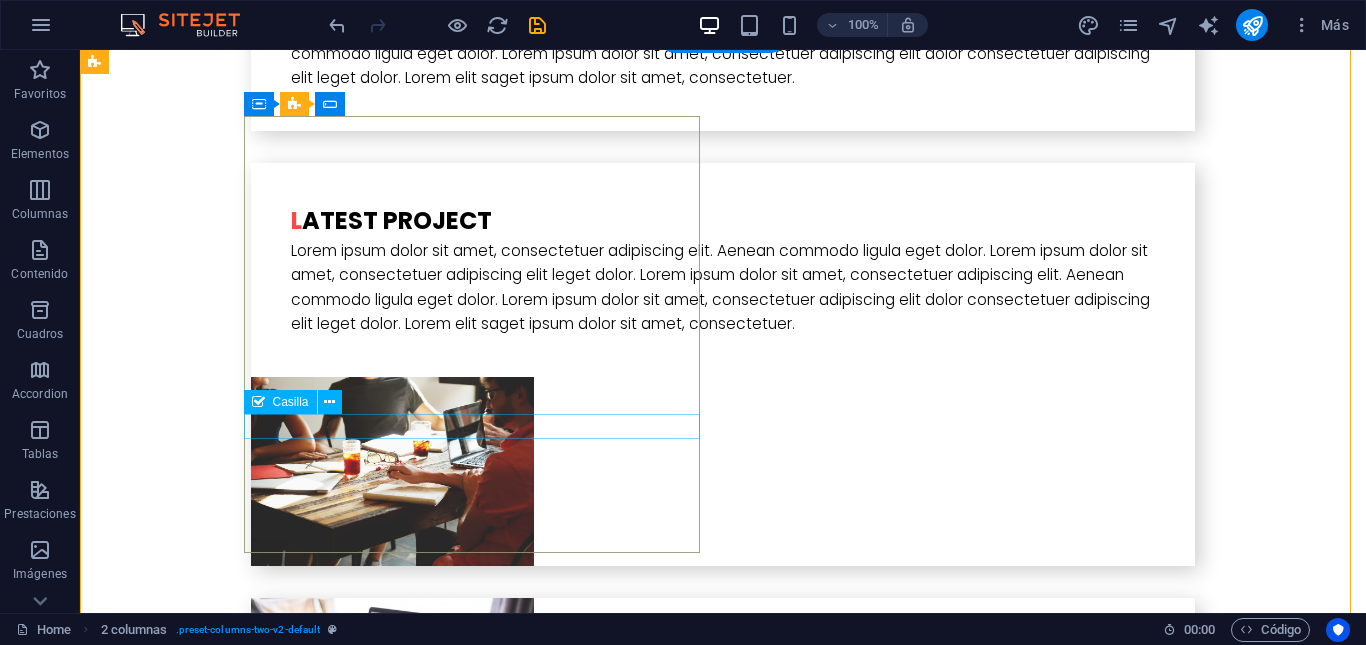 click on "I have read and understand the privacy policy." at bounding box center [324, 4869] 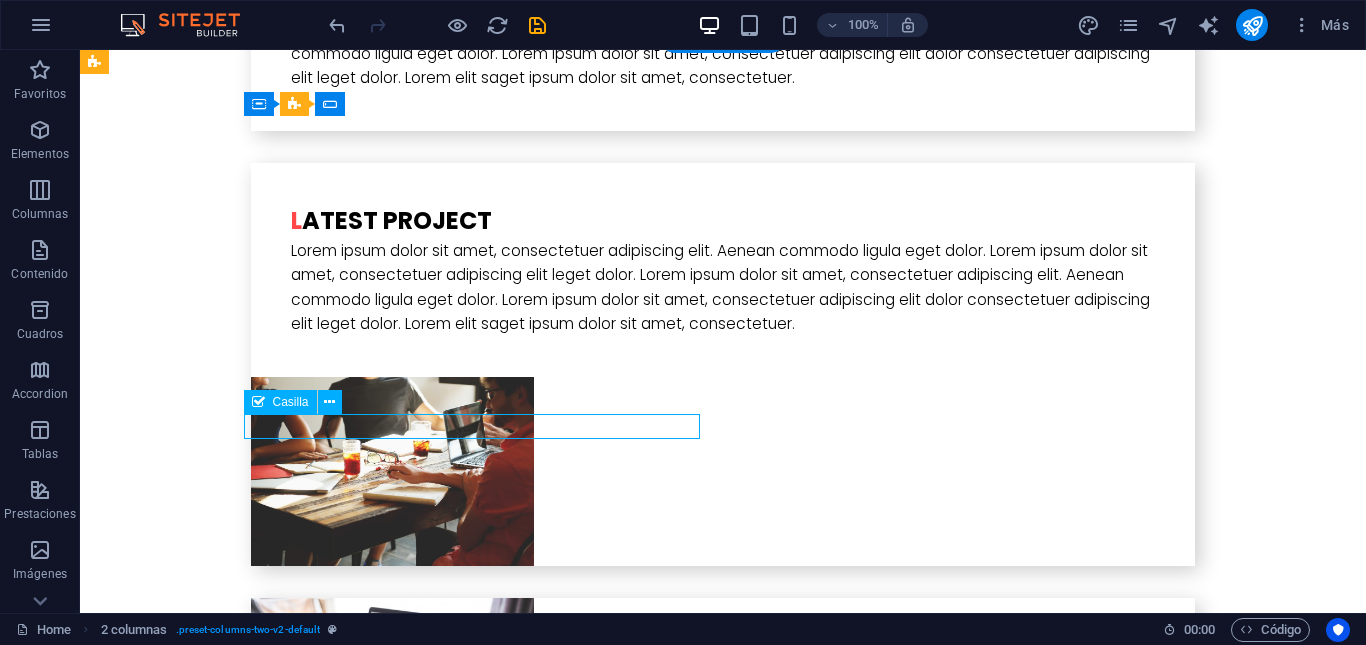 click on "I have read and understand the privacy policy." at bounding box center [324, 4869] 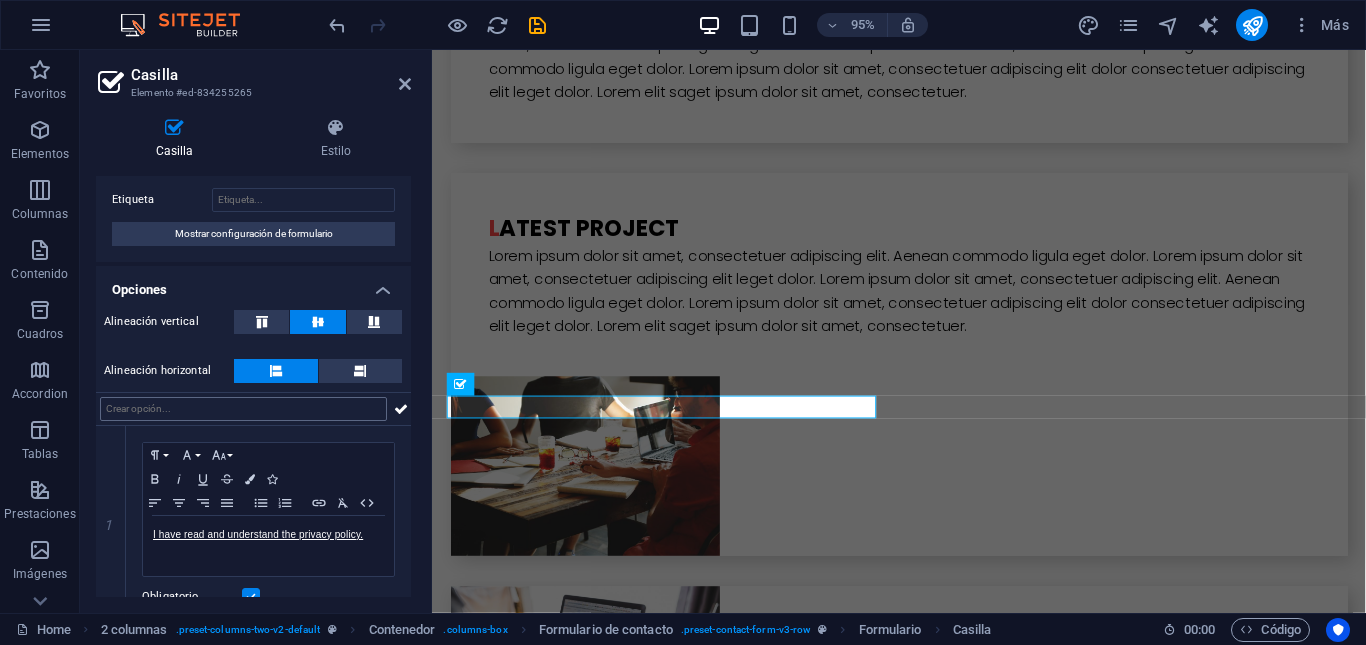 scroll, scrollTop: 68, scrollLeft: 0, axis: vertical 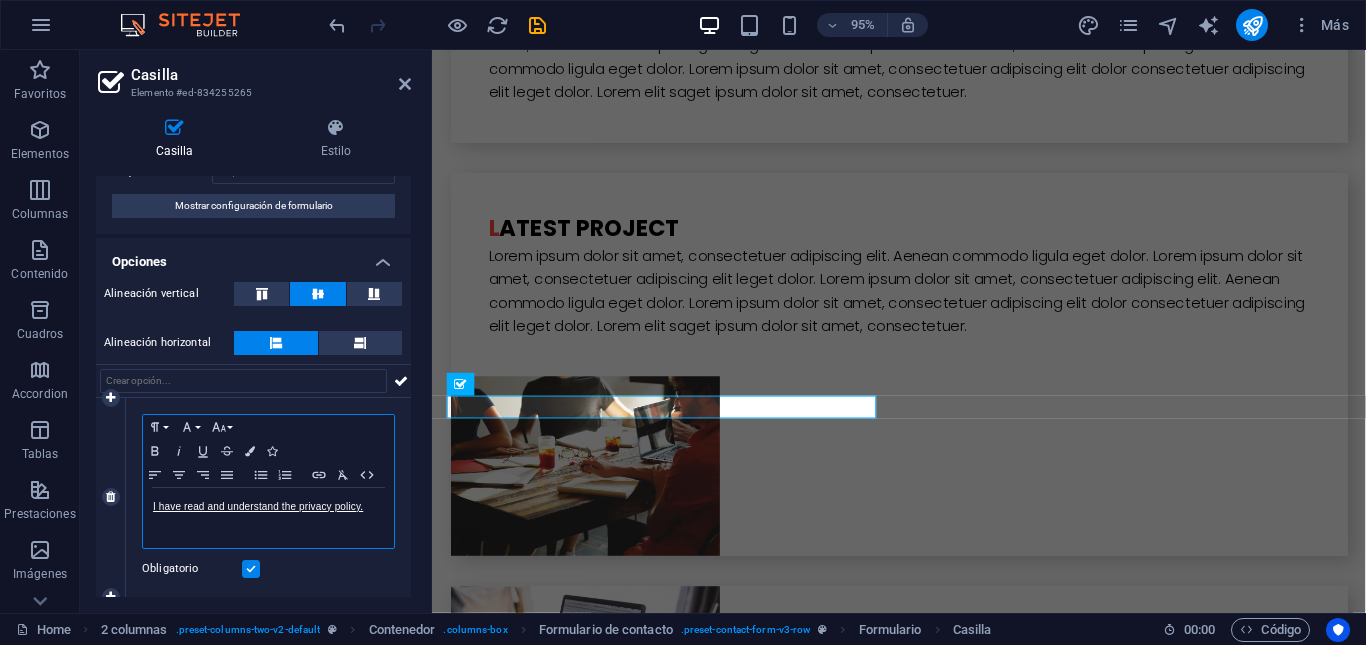 click on "I have read and understand the privacy policy." at bounding box center [268, 507] 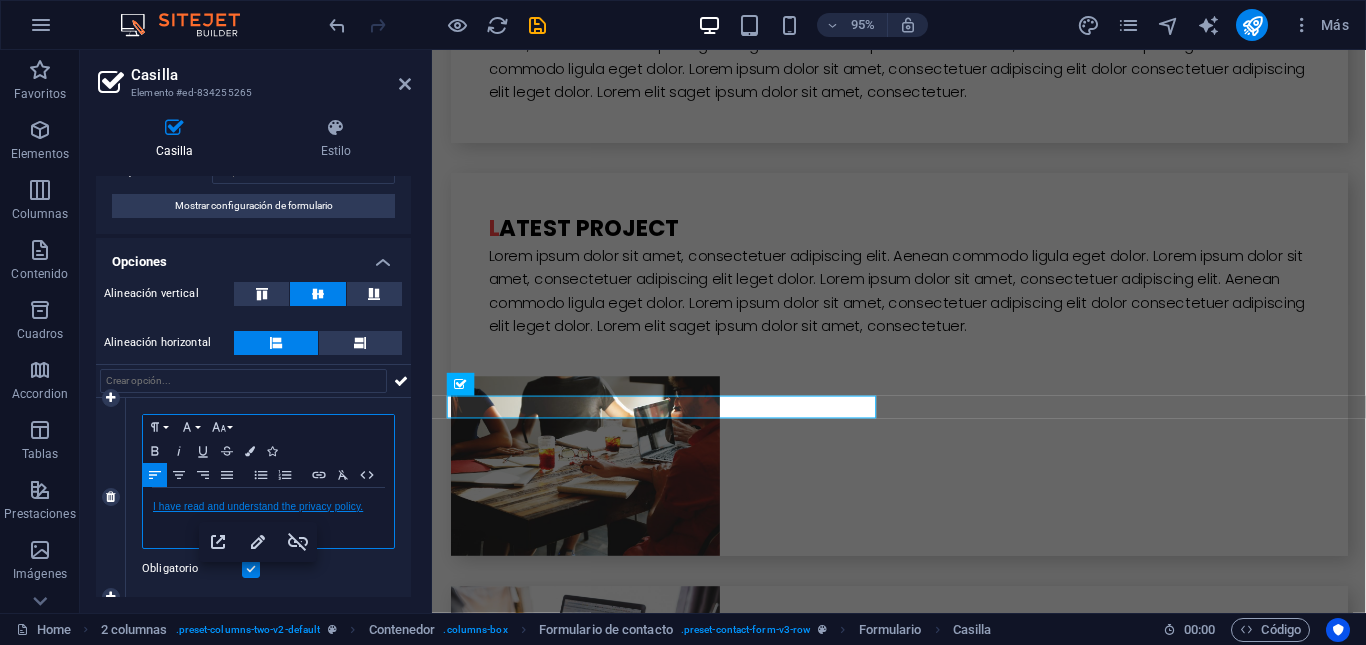 click on "I have read and understand the privacy policy." at bounding box center [258, 506] 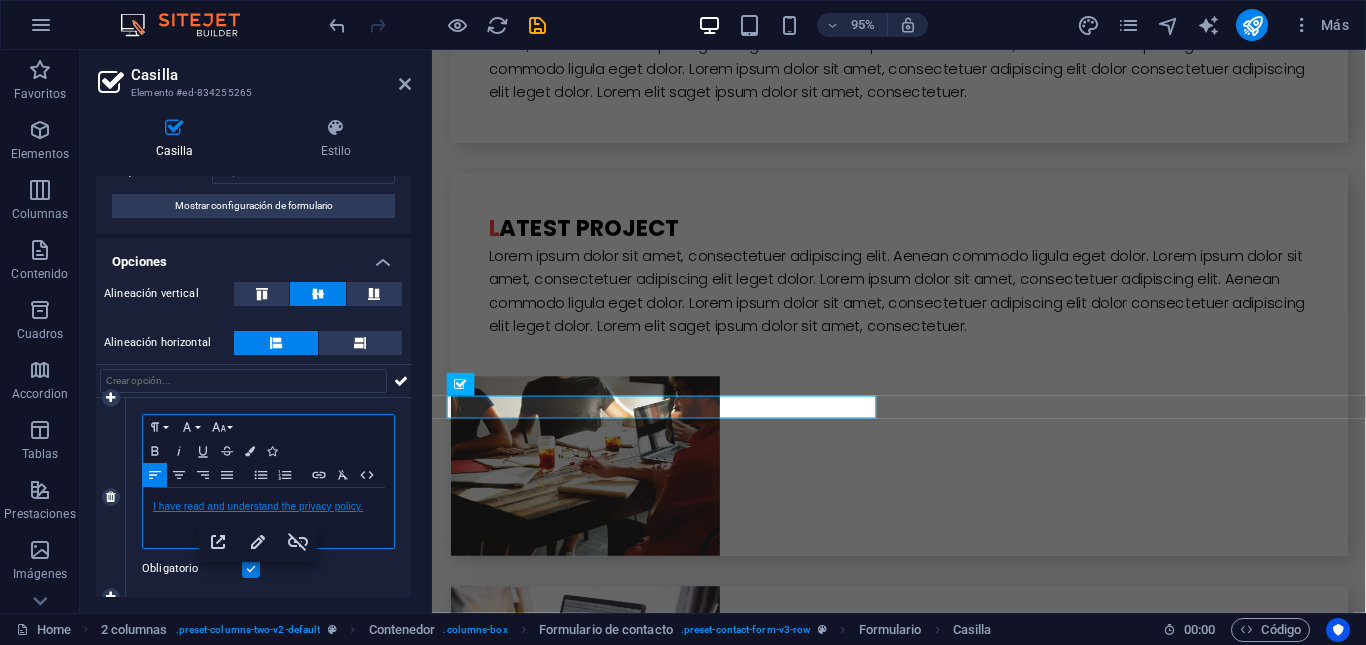 type 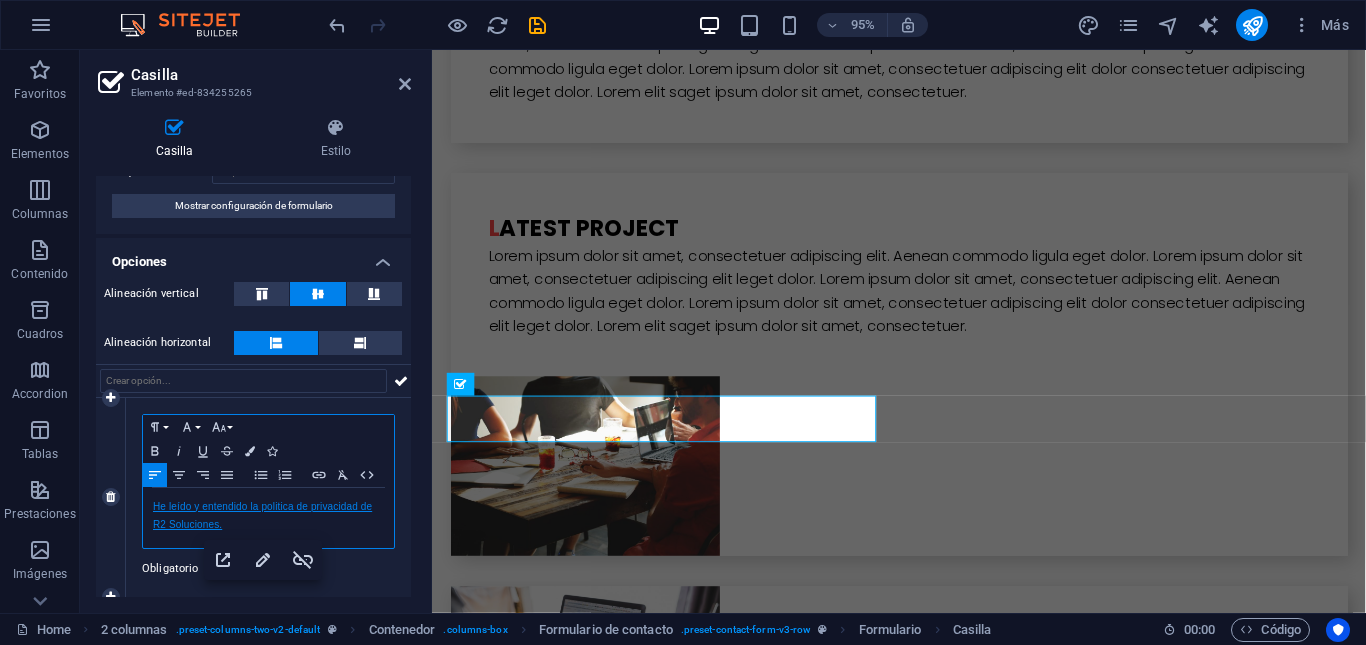 click on "He leído y entendido la politica de privacidad de R2 Soluciones." at bounding box center (262, 515) 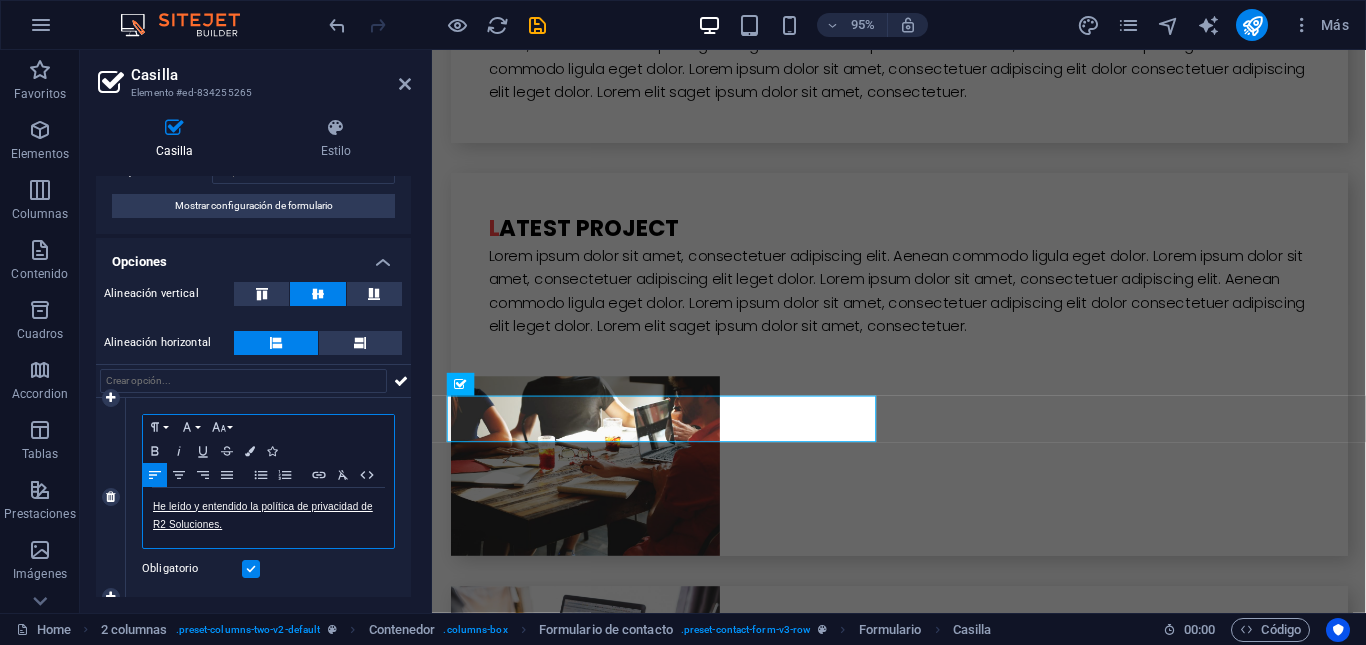 click on "He leído y entendido la política de privacidad de R2 Soluciones." at bounding box center (268, 518) 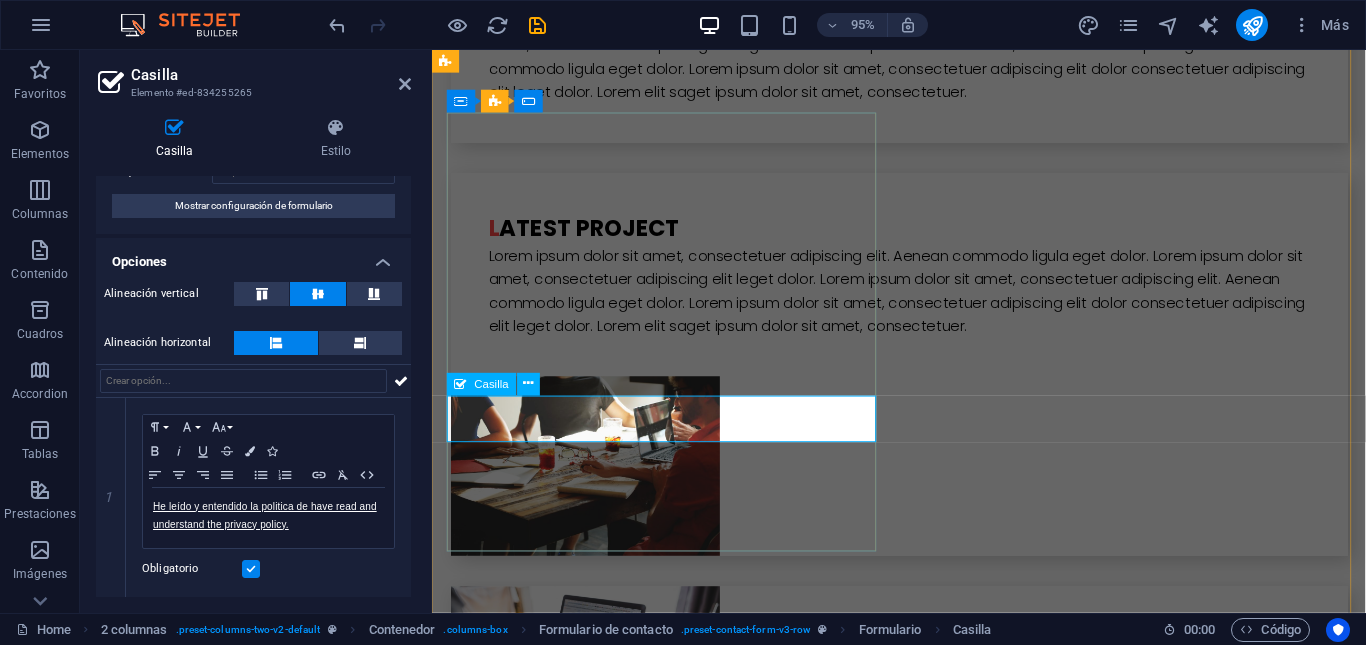 click on "He leído y entendido la politica de have read and understand the privacy policy." at bounding box center [676, 4898] 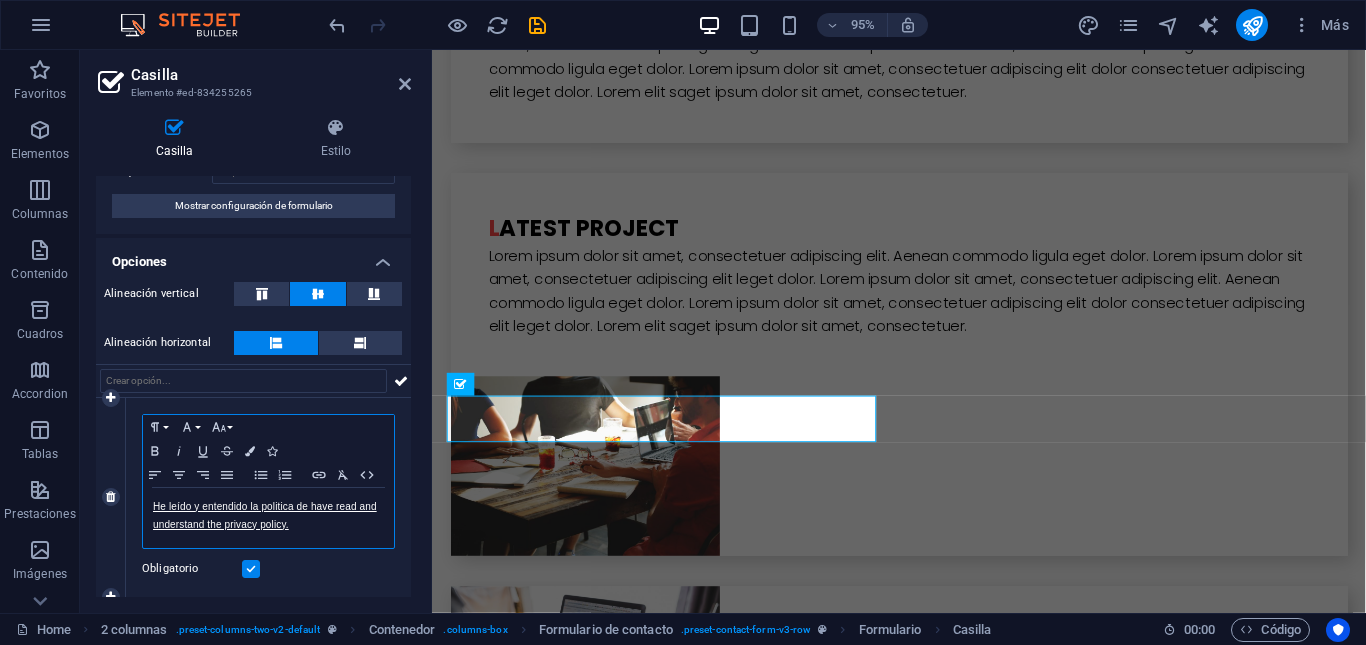 click on "He leído y entendido la politica de have read and understand the privacy policy." at bounding box center (268, 516) 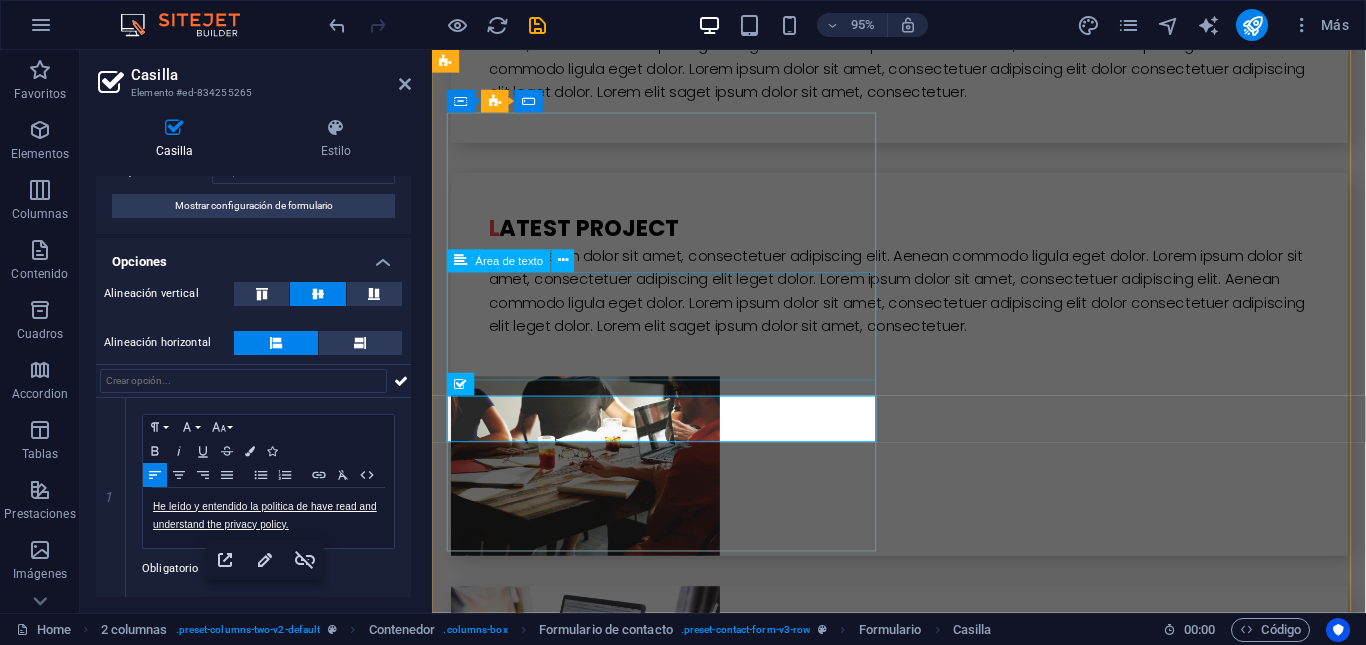 click at bounding box center [676, 4797] 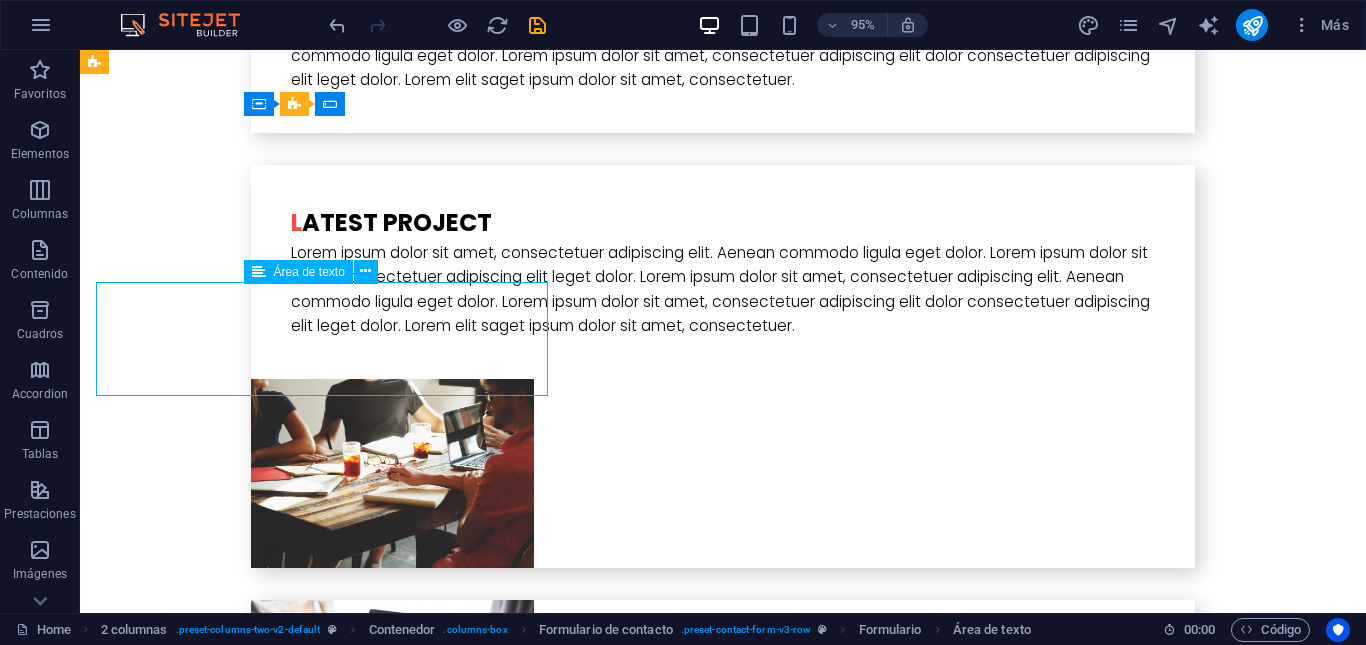 scroll, scrollTop: 5233, scrollLeft: 0, axis: vertical 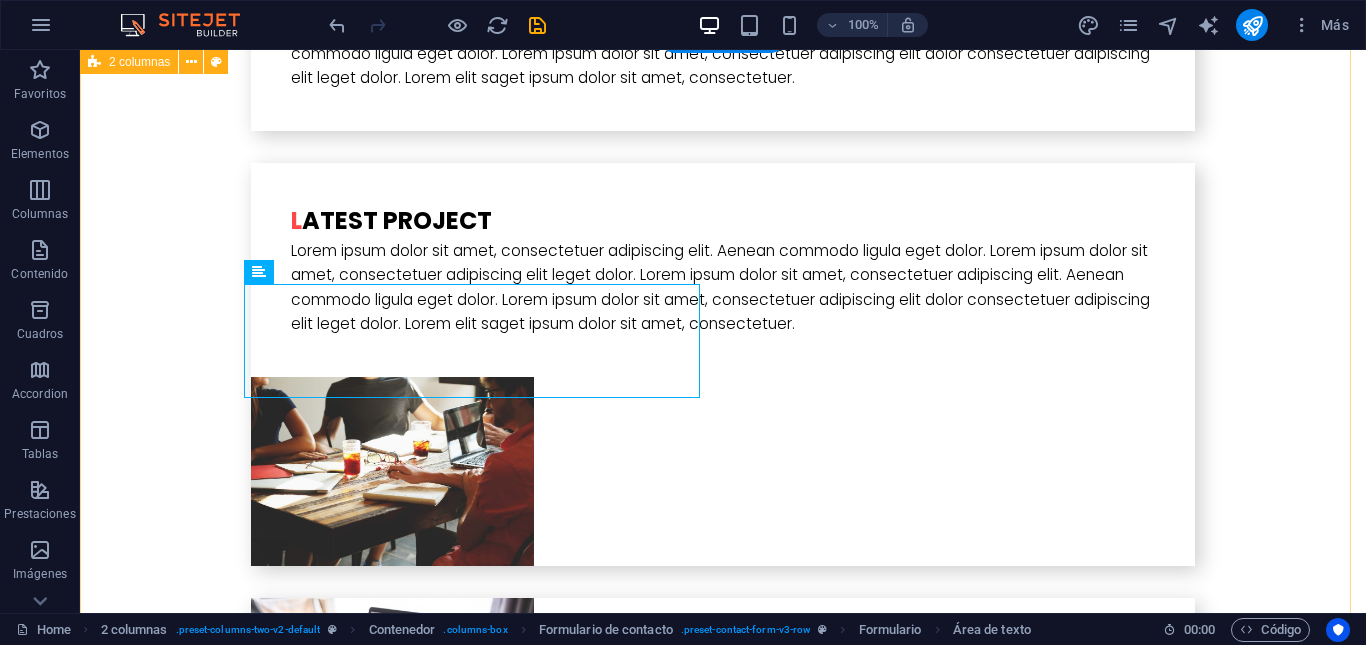 click on "He leído y entendido la politica de have read and understand the privacy policy. ¿Ilegible? Cargar nuevo Submit Suelta el contenido aquí o  Añadir elementos  Pegar portapapeles" at bounding box center (723, 5095) 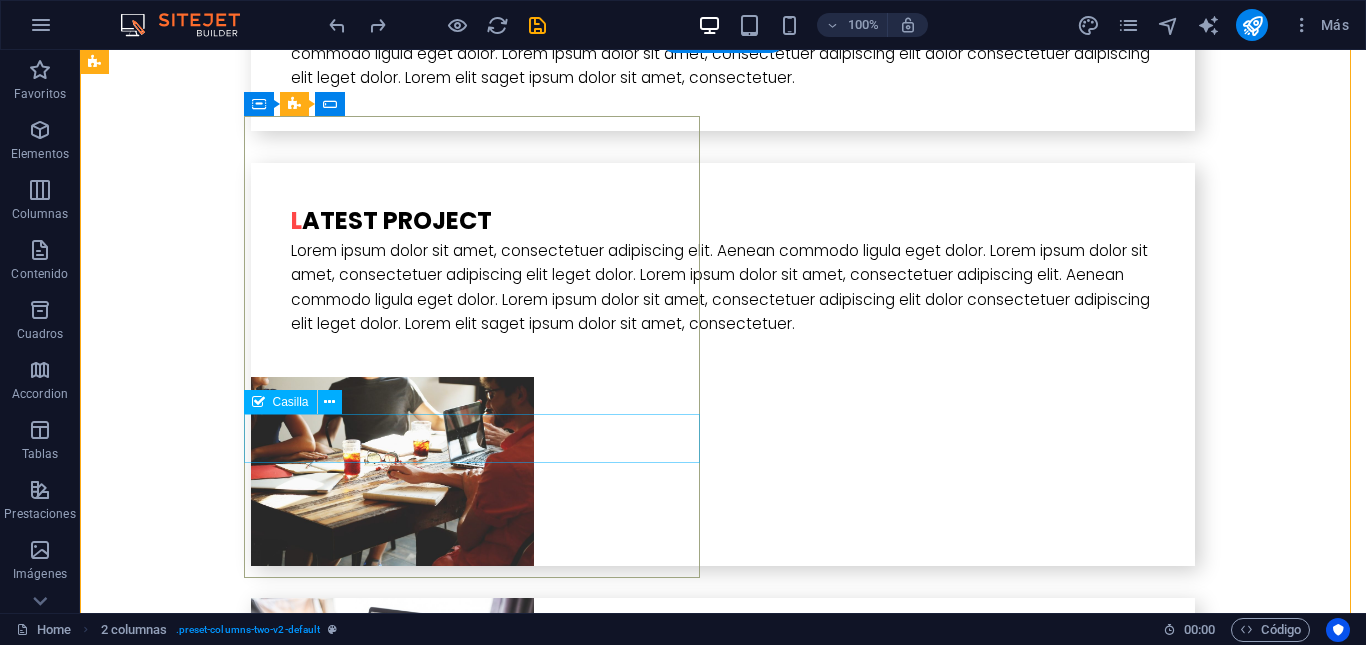 click on "He leído y entendido have read and understand the privacy policy." at bounding box center (324, 4881) 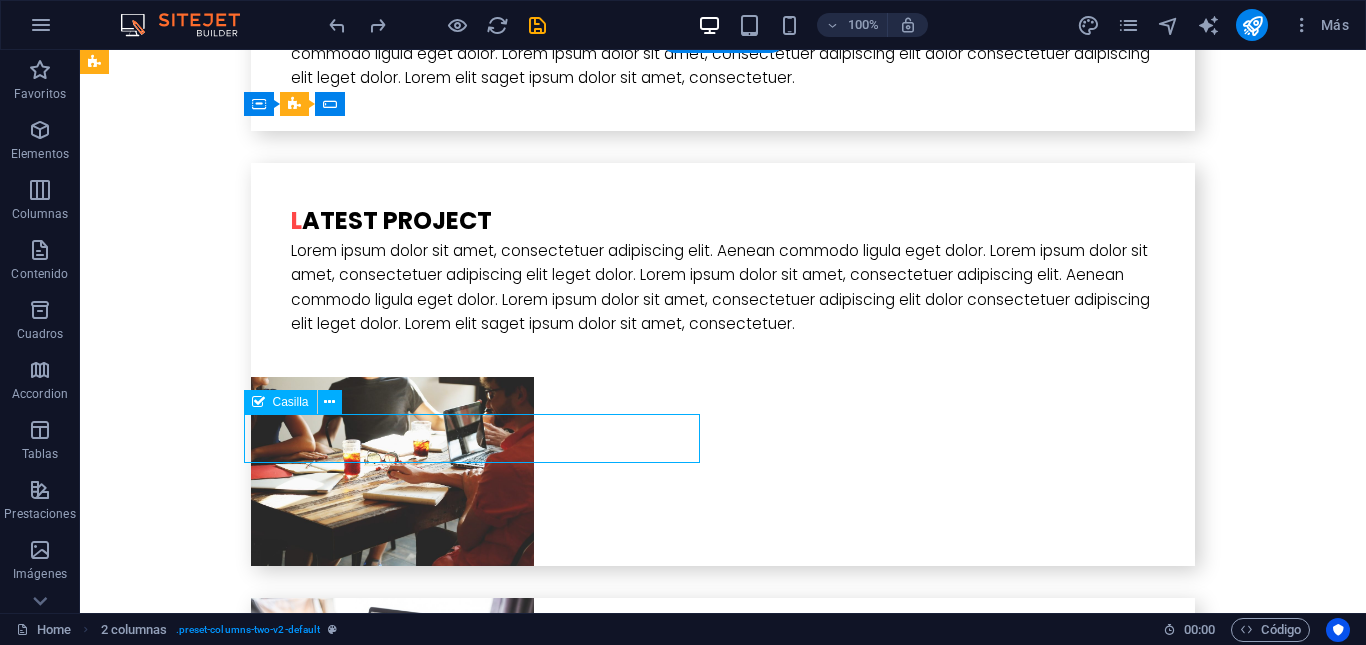 click on "He leído y entendido have read and understand the privacy policy." at bounding box center [324, 4881] 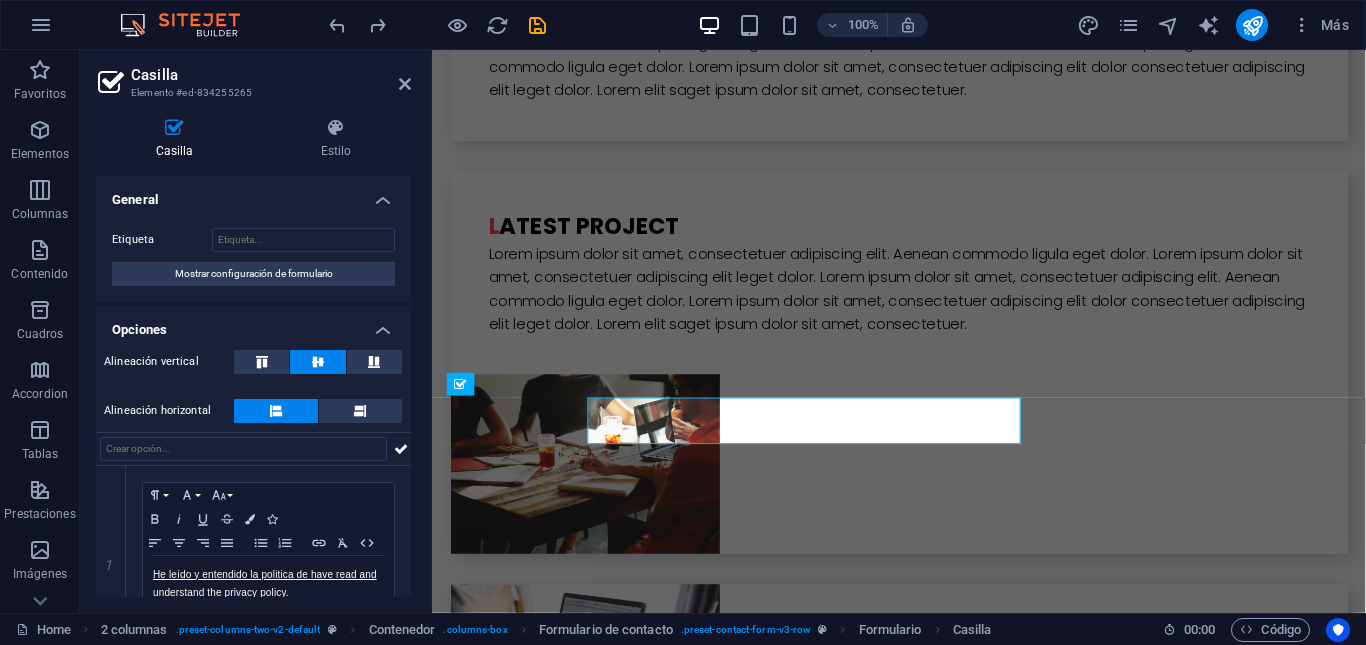 scroll, scrollTop: 5231, scrollLeft: 0, axis: vertical 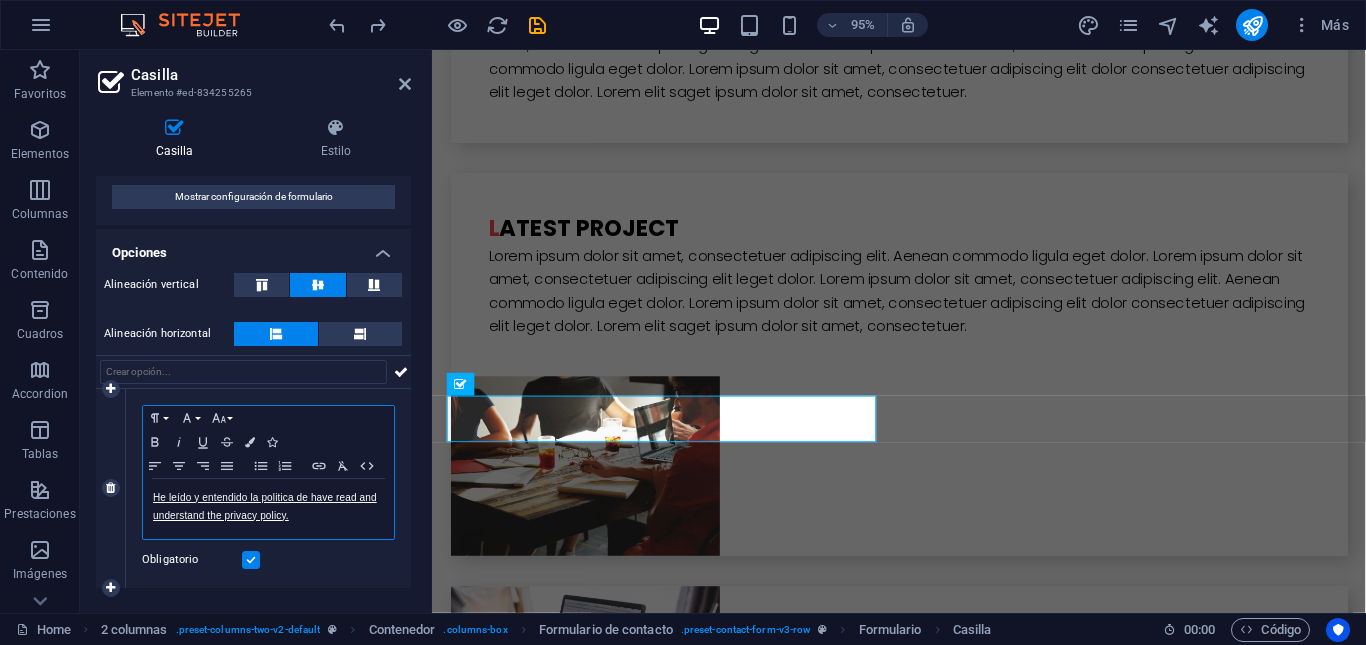 click on "He leído y entendido la politica de have read and understand the privacy policy." at bounding box center (268, 507) 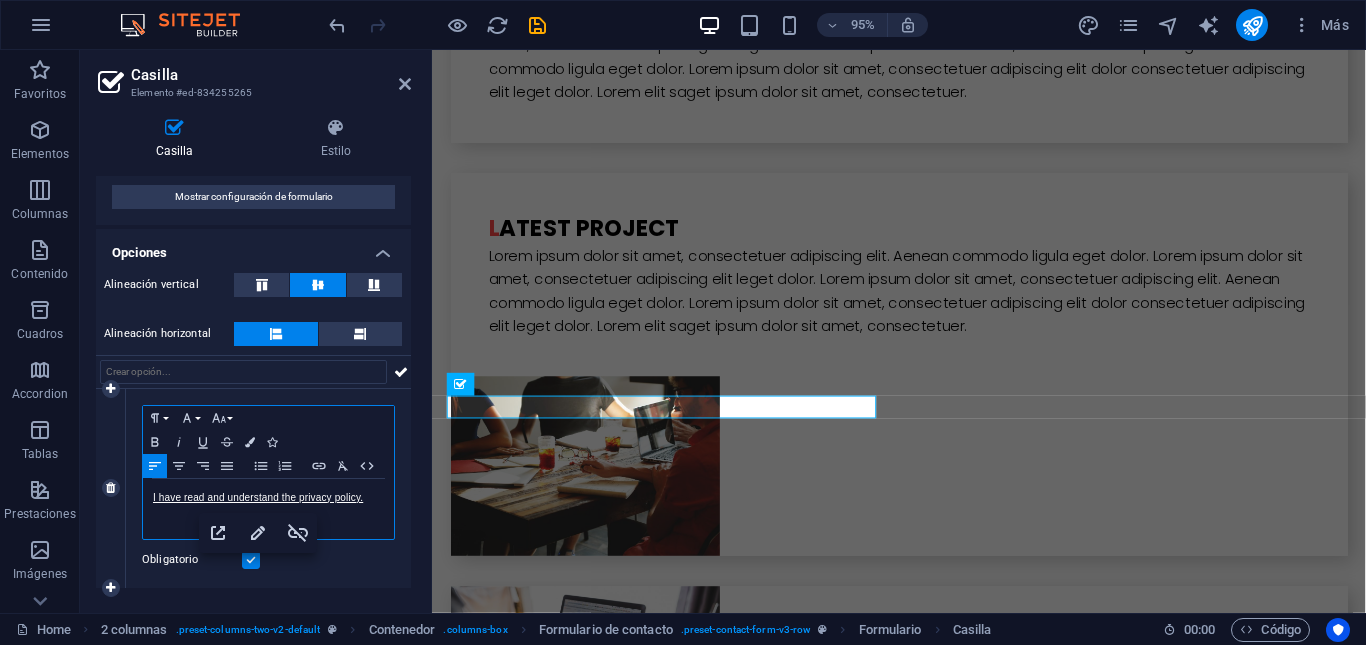scroll, scrollTop: 68, scrollLeft: 0, axis: vertical 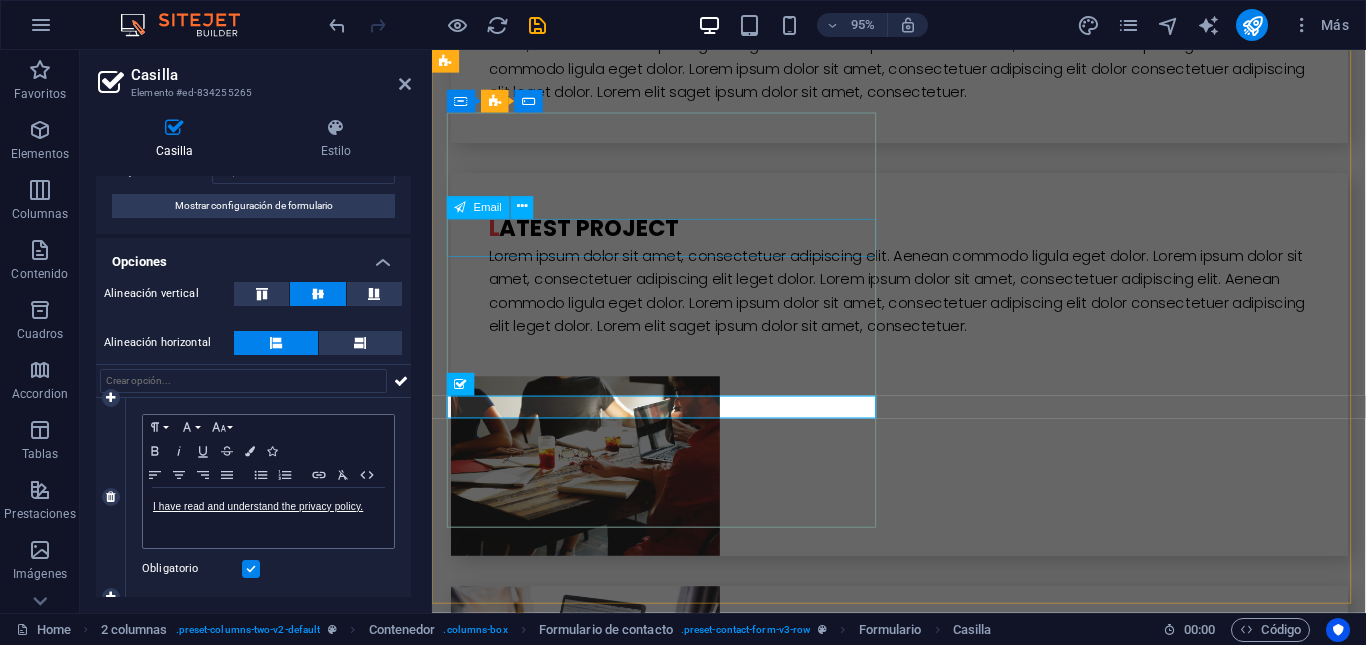click at bounding box center [676, 4699] 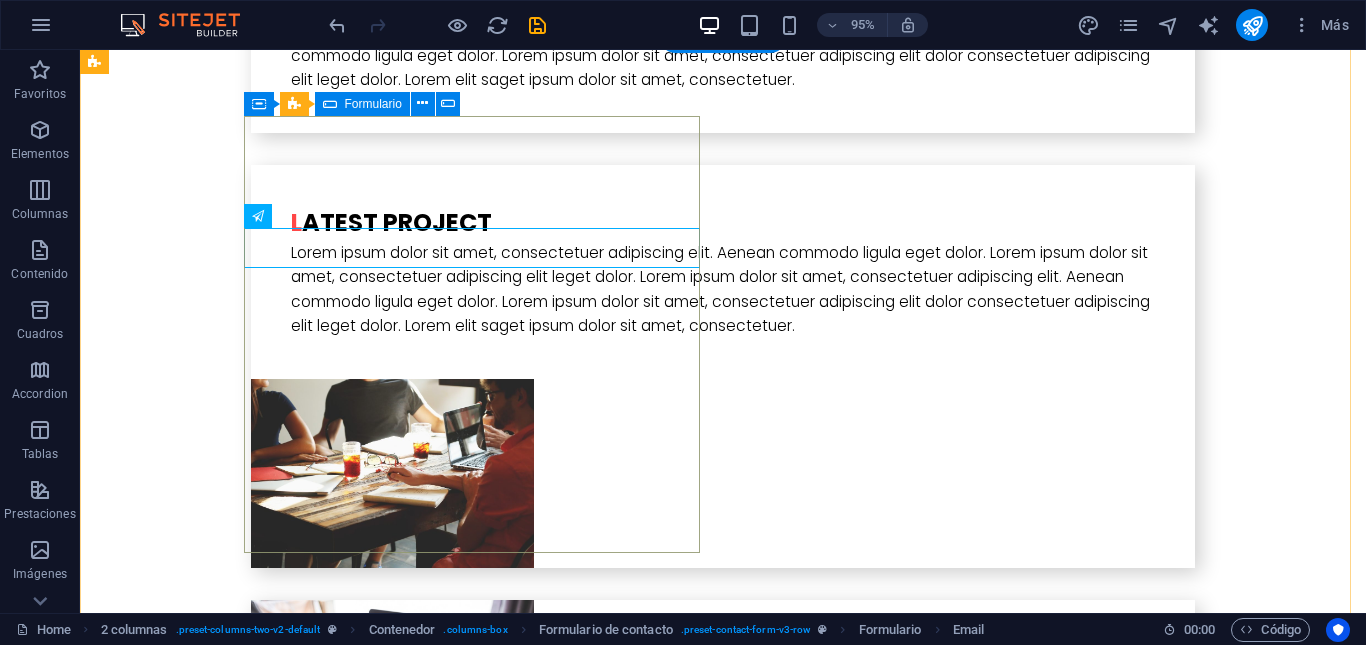 scroll, scrollTop: 5233, scrollLeft: 0, axis: vertical 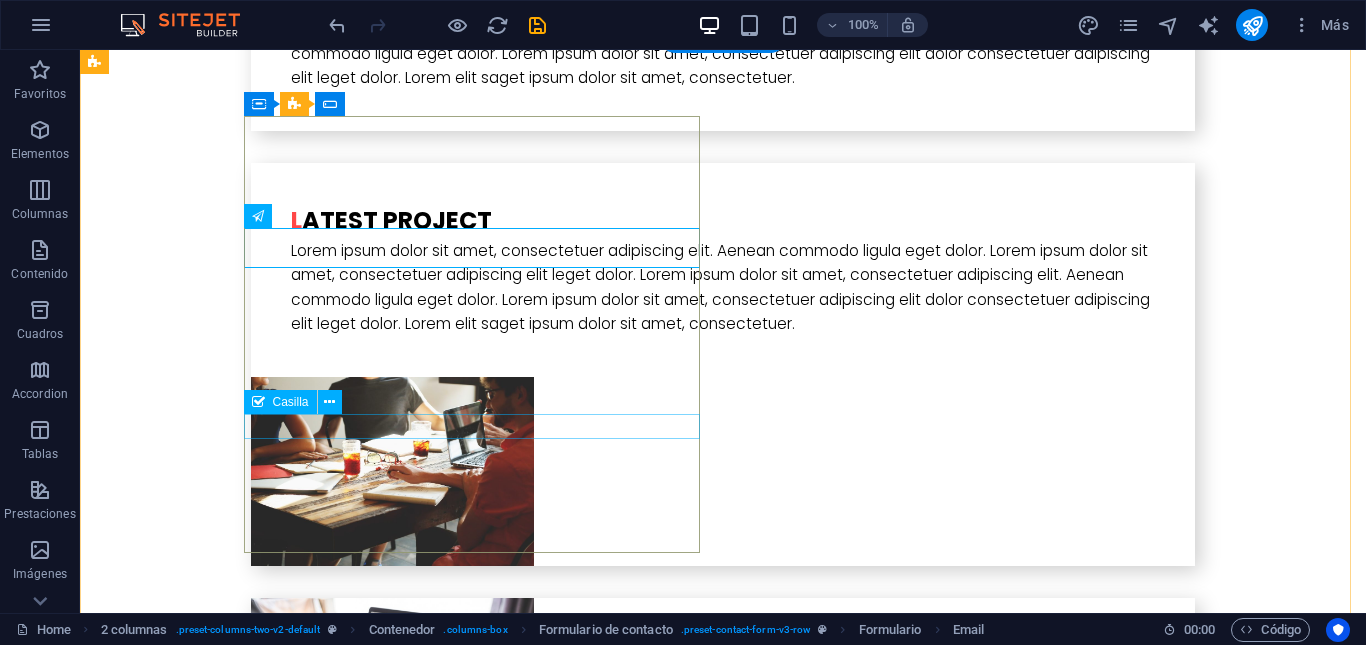 click on "I have read and understand the privacy policy." at bounding box center (324, 4869) 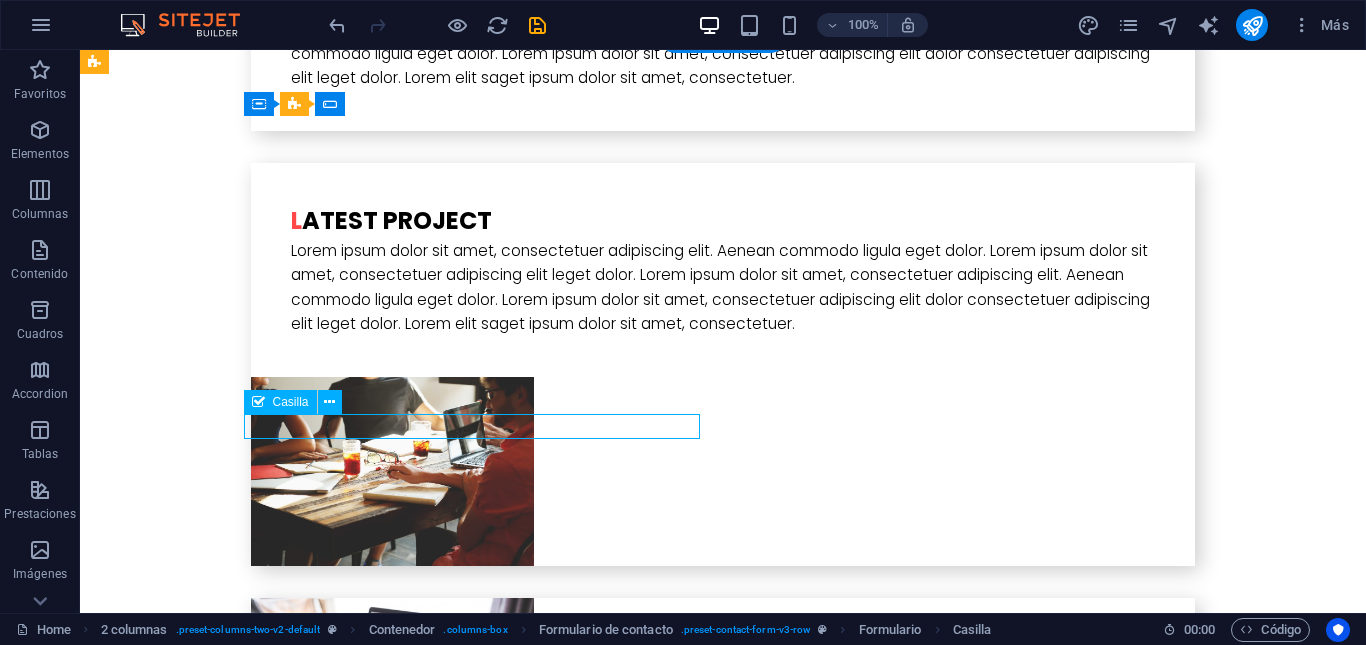 click on "I have read and understand the privacy policy." at bounding box center (324, 4869) 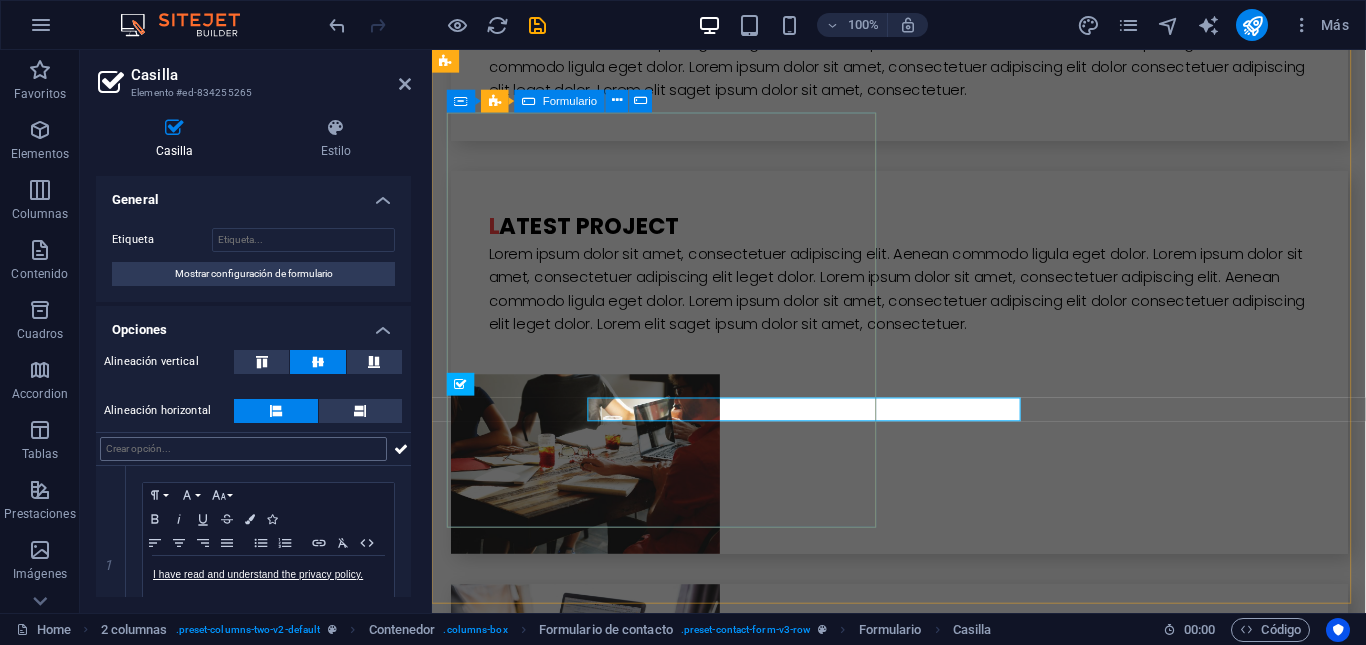 scroll, scrollTop: 5231, scrollLeft: 0, axis: vertical 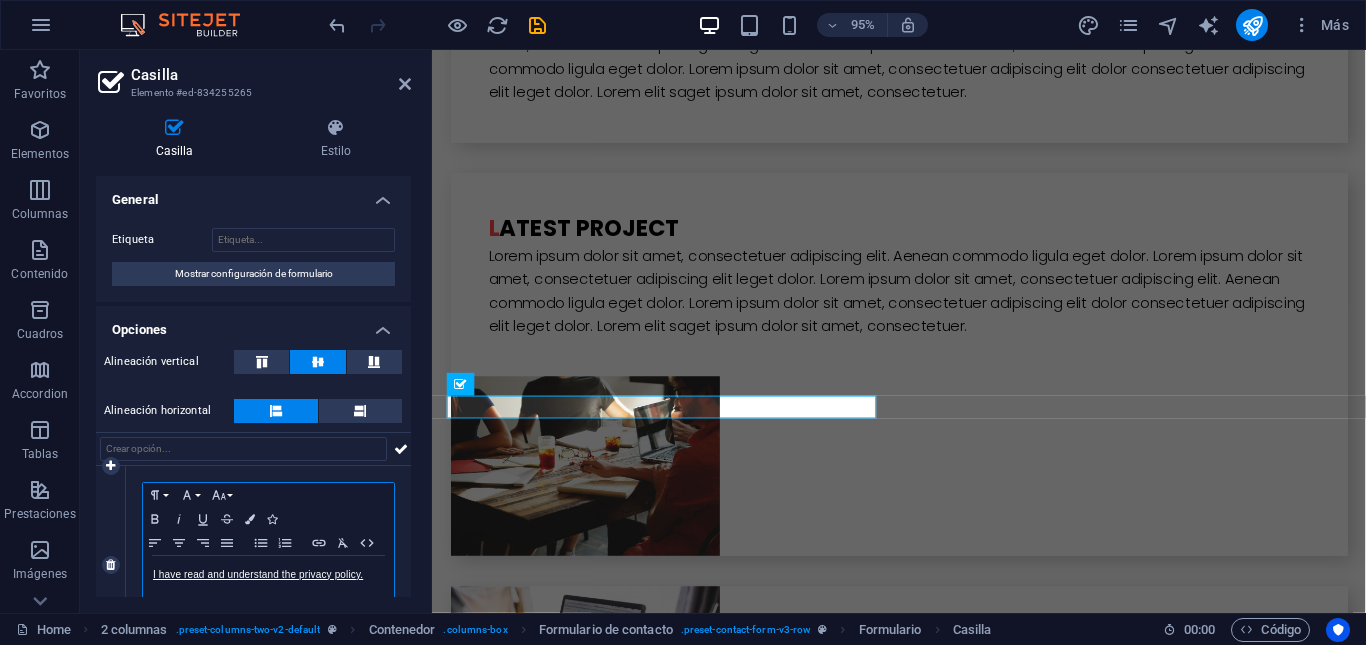 click on "I have read and understand the privacy policy." at bounding box center (268, 575) 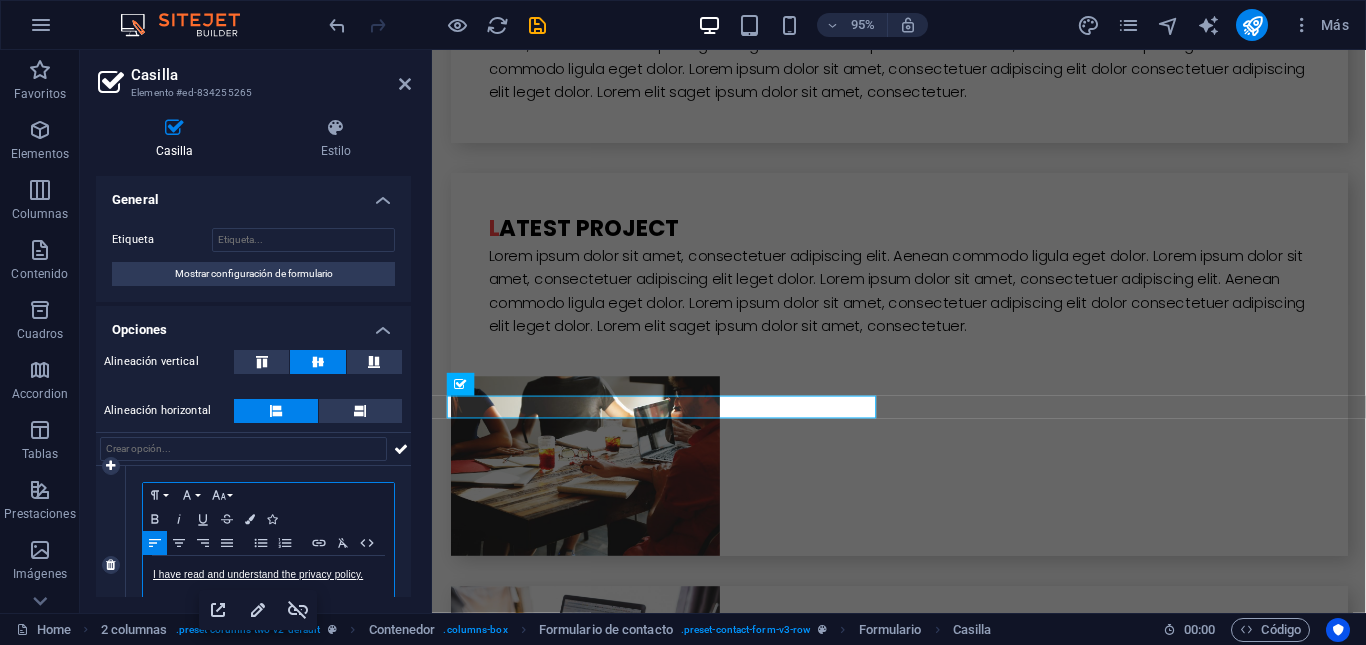 click on "I have read and understand the privacy policy." at bounding box center (268, 575) 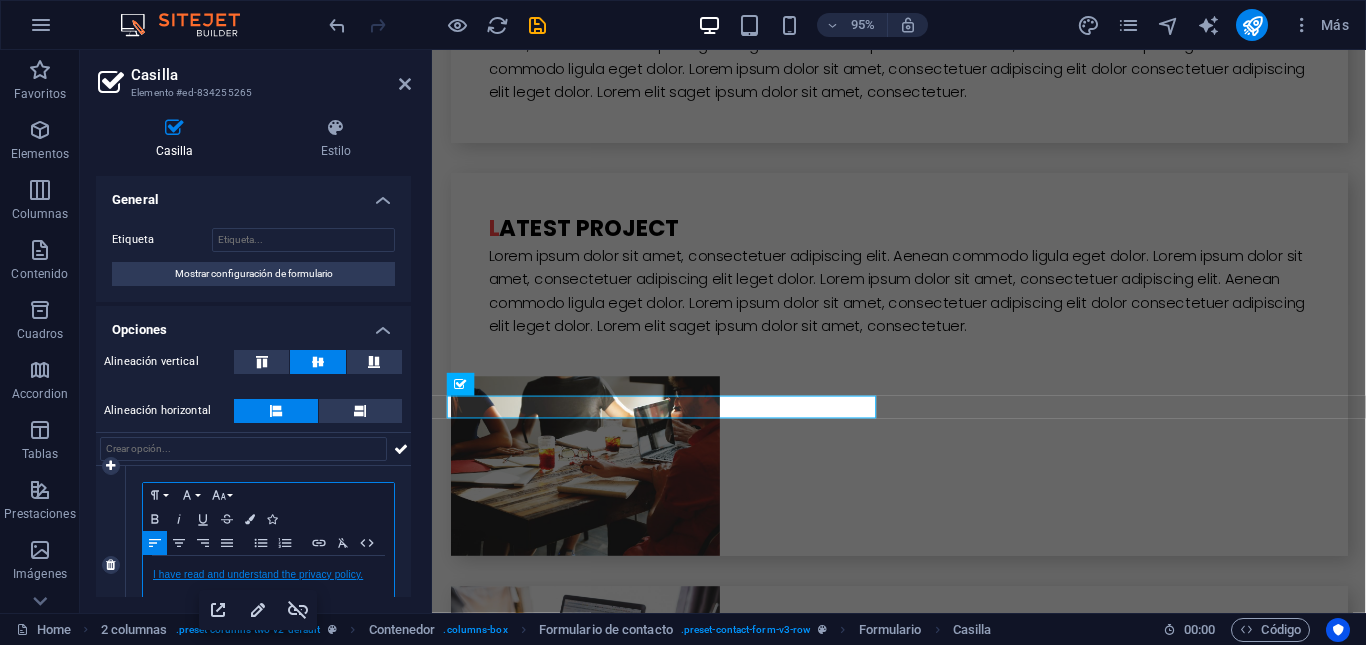 click on "I have read and understand the privacy policy." at bounding box center (258, 574) 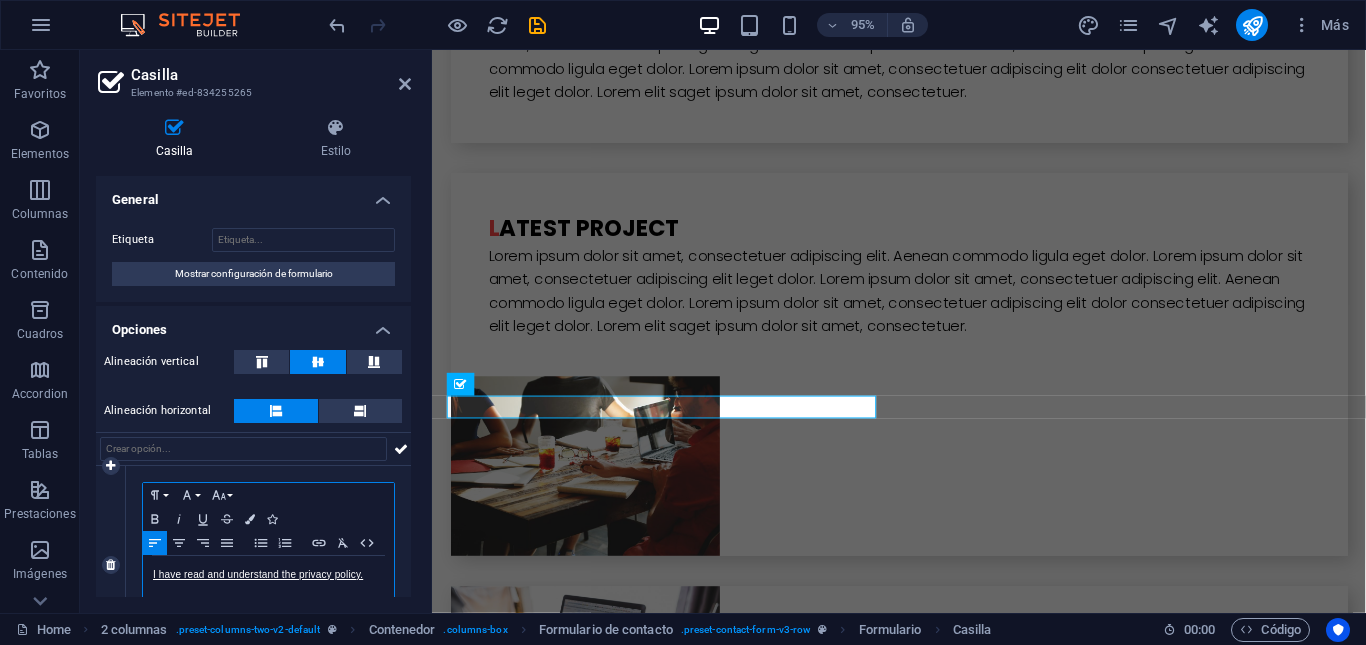 click on "I have read and understand the privacy policy." at bounding box center (268, 575) 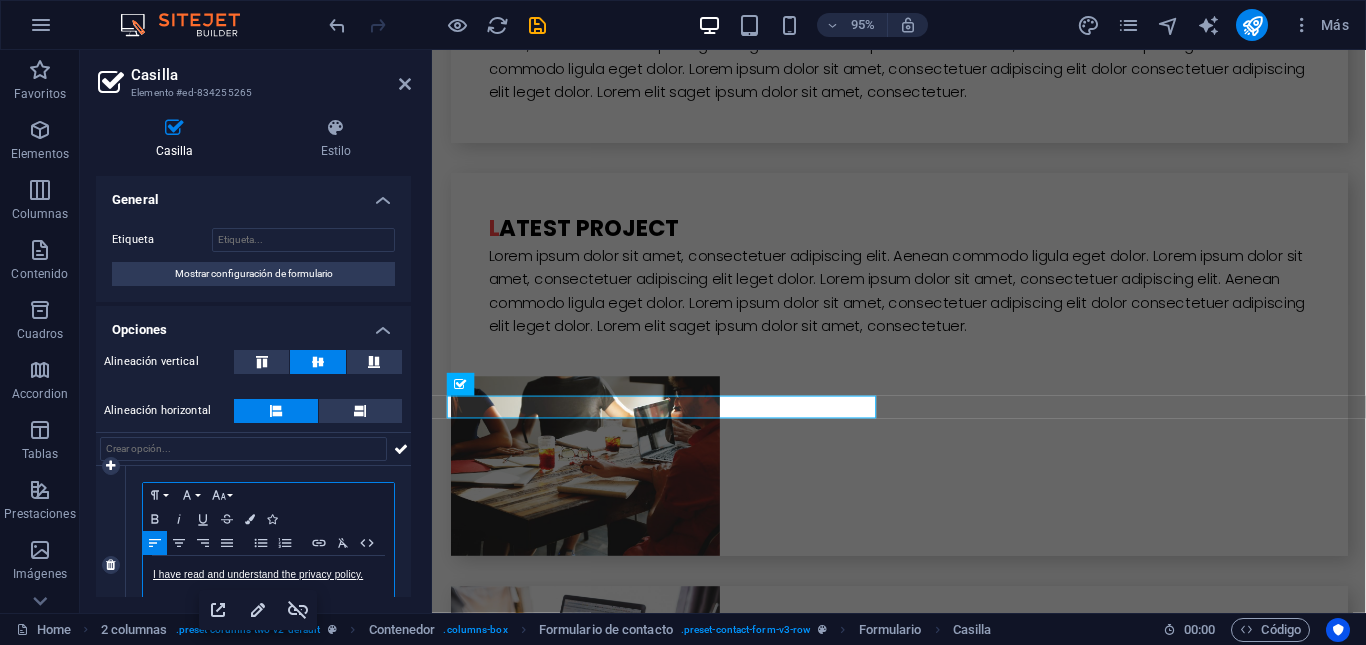 click on "I have read and understand the privacy policy." at bounding box center (268, 575) 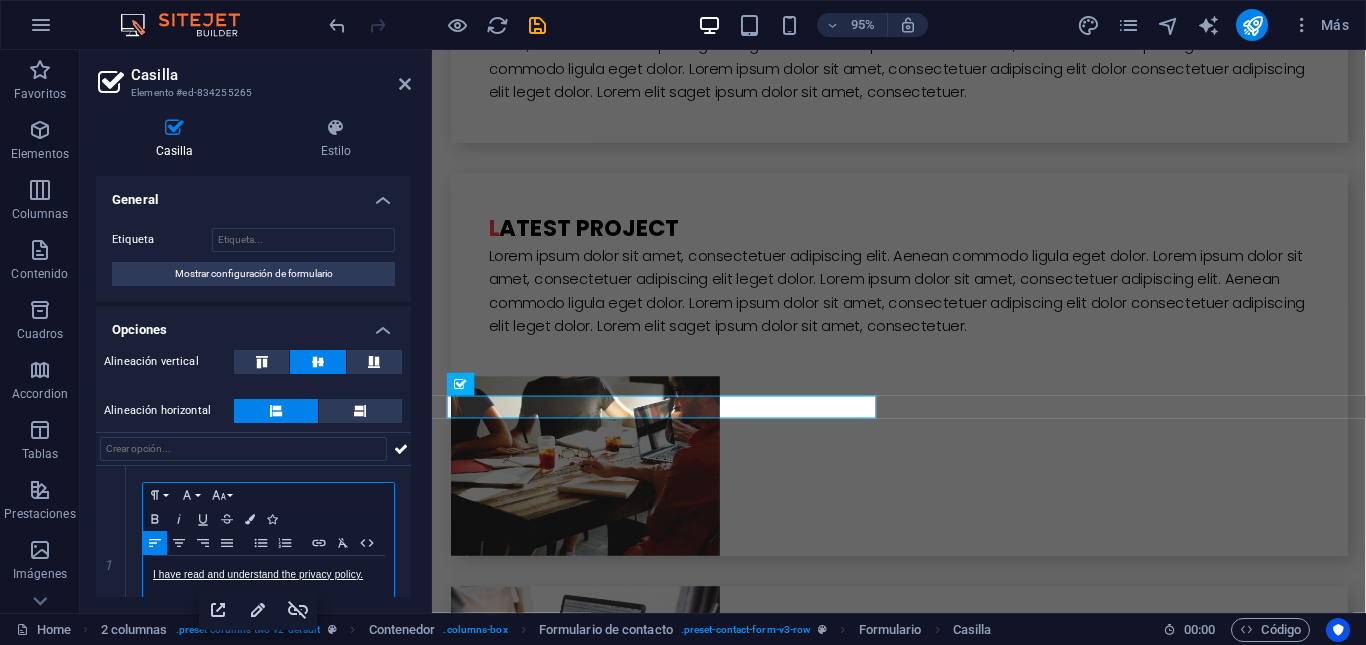 type 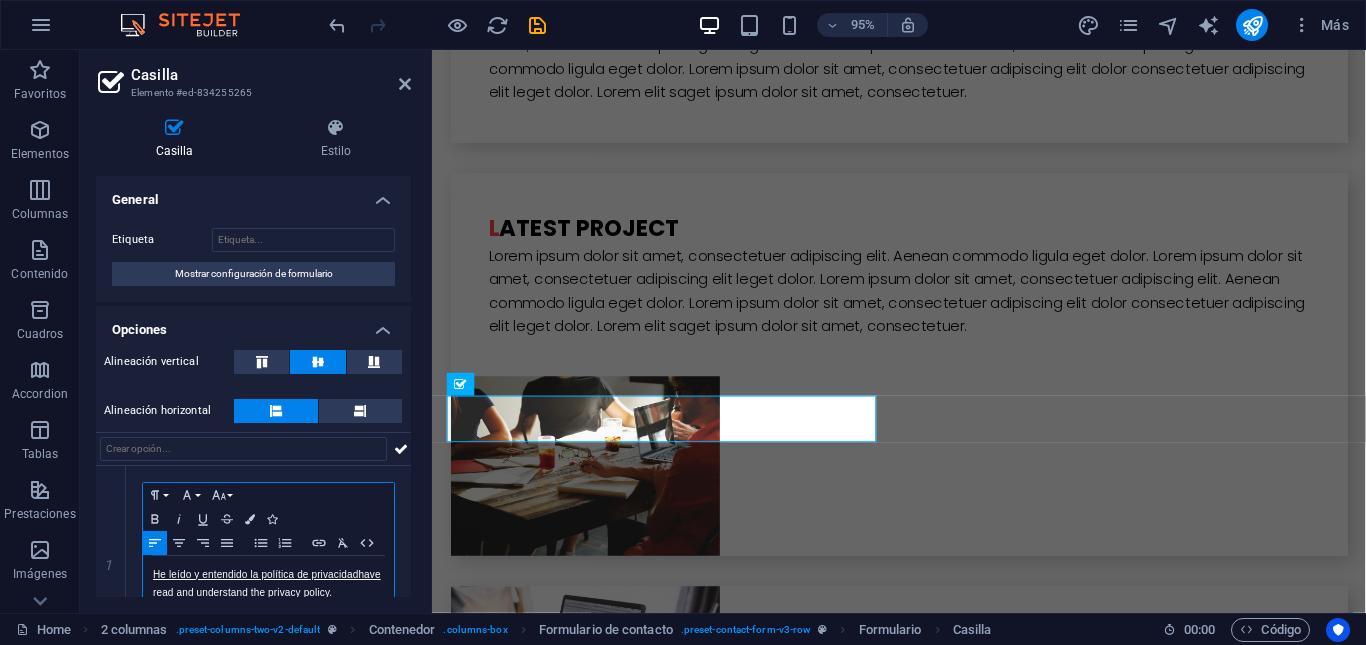 scroll, scrollTop: 1, scrollLeft: 0, axis: vertical 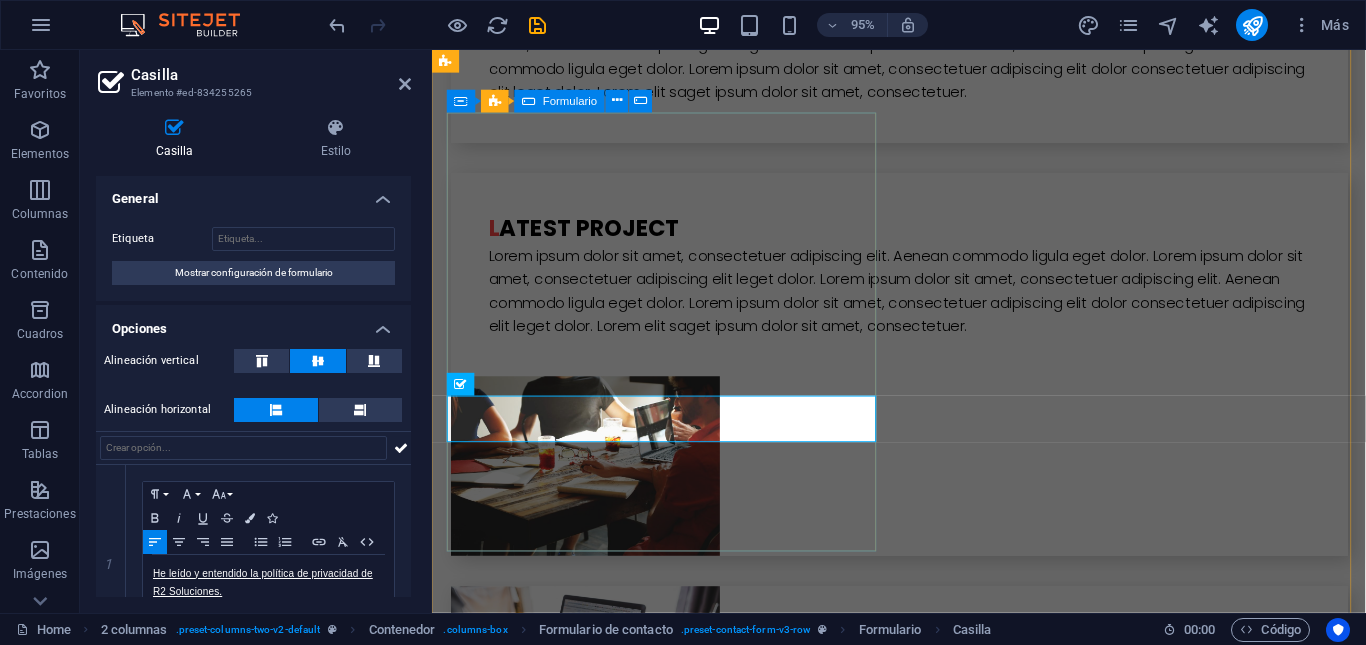 click on "He leído y entendido la política de privacidad de R2 Soluciones. ¿Ilegible? Cargar nuevo Submit" at bounding box center [676, 4802] 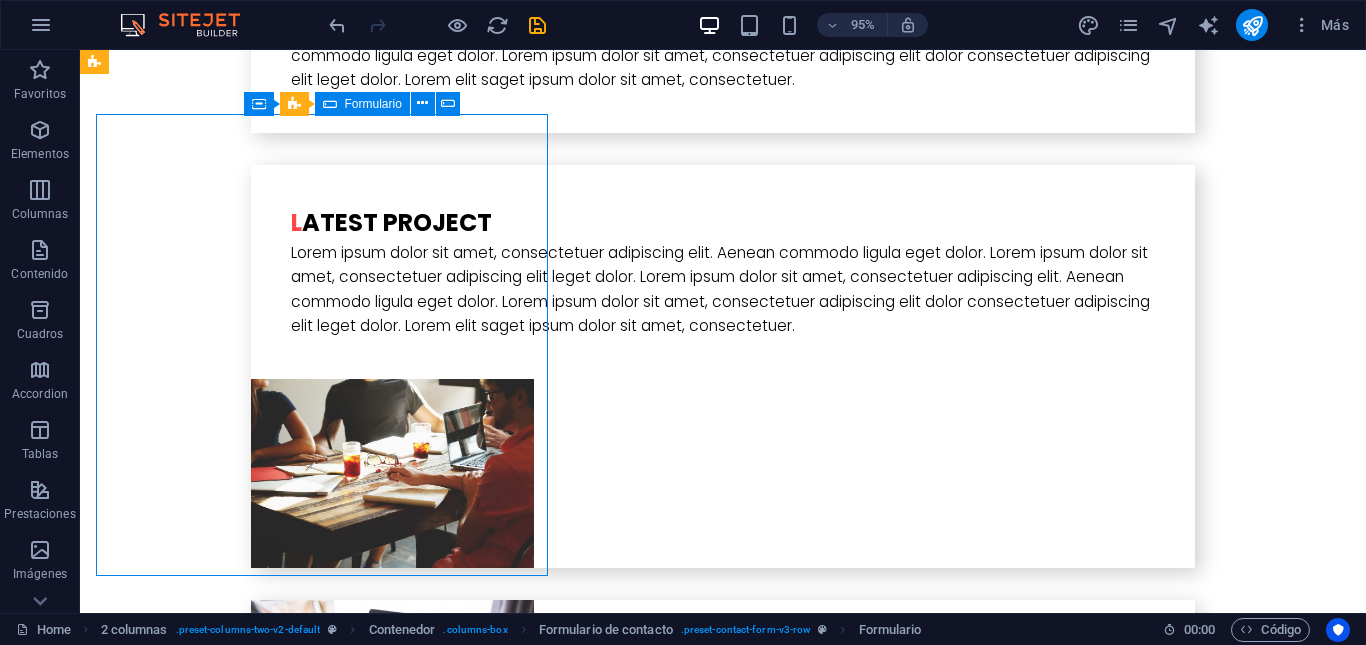 scroll, scrollTop: 5233, scrollLeft: 0, axis: vertical 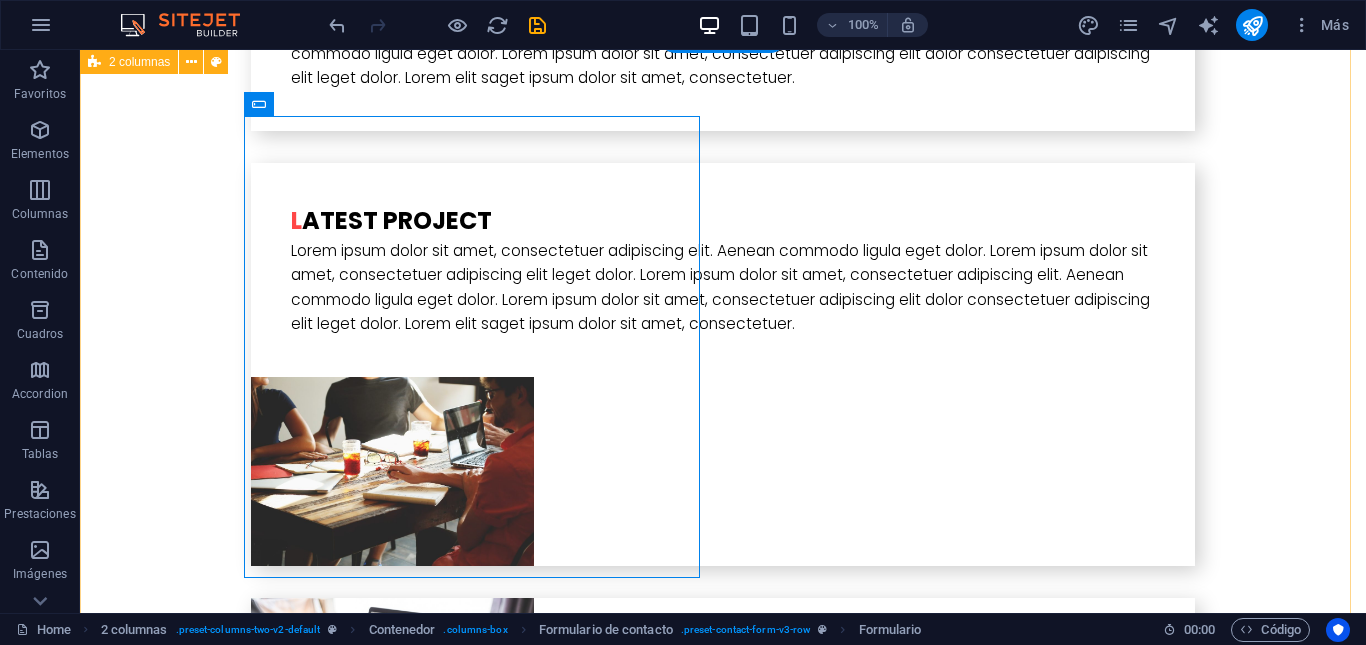 click on "He leído y entendido la política de privacidad de [COMPANY]. ¿Ilegible? Cargar nuevo Submit Suelta el contenido aquí o  Añadir elementos  Pegar portapapeles" at bounding box center [723, 5095] 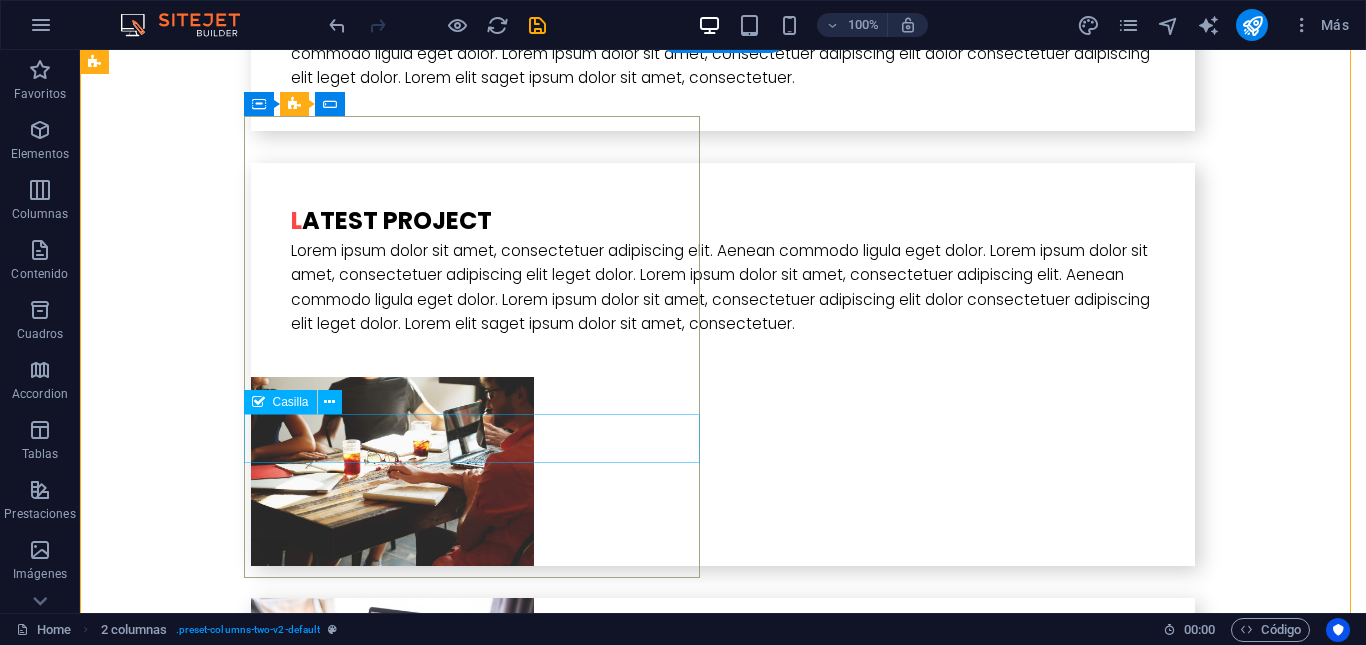 click on "He leído y entendido la política de privacidad de R2 Soluciones." at bounding box center (324, 4881) 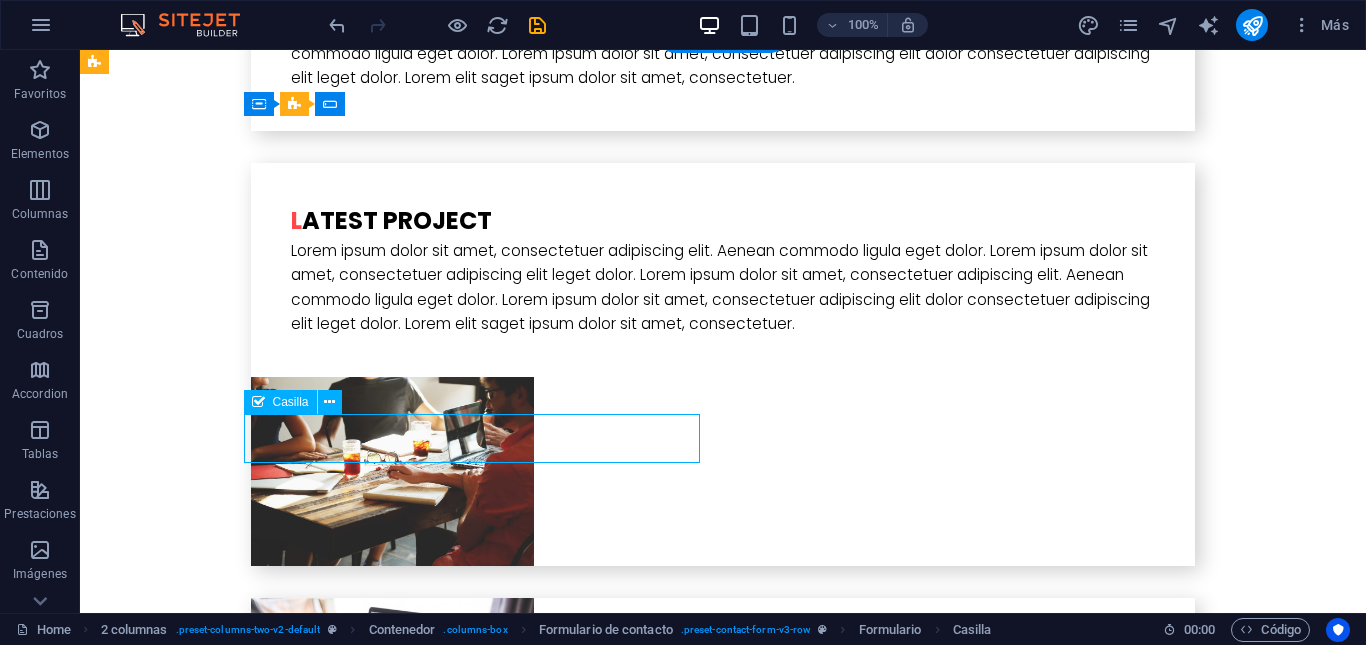 click on "He leído y entendido la política de privacidad de R2 Soluciones." at bounding box center [324, 4881] 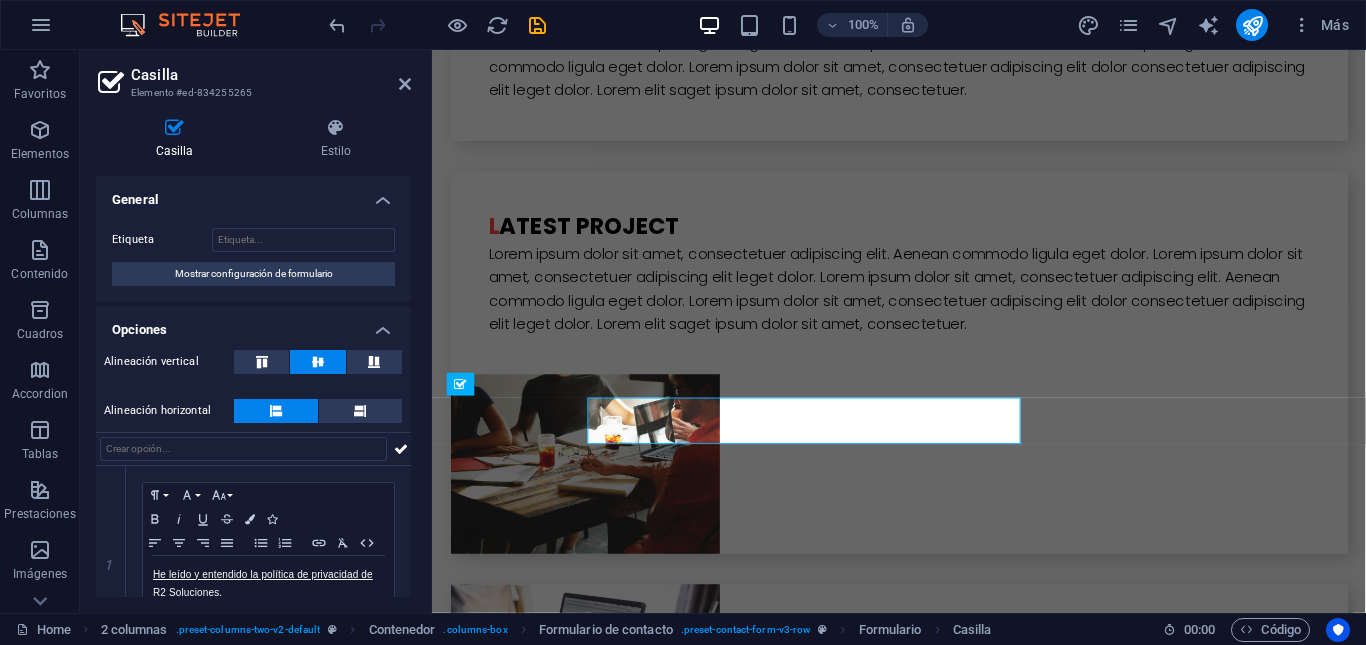 scroll, scrollTop: 5231, scrollLeft: 0, axis: vertical 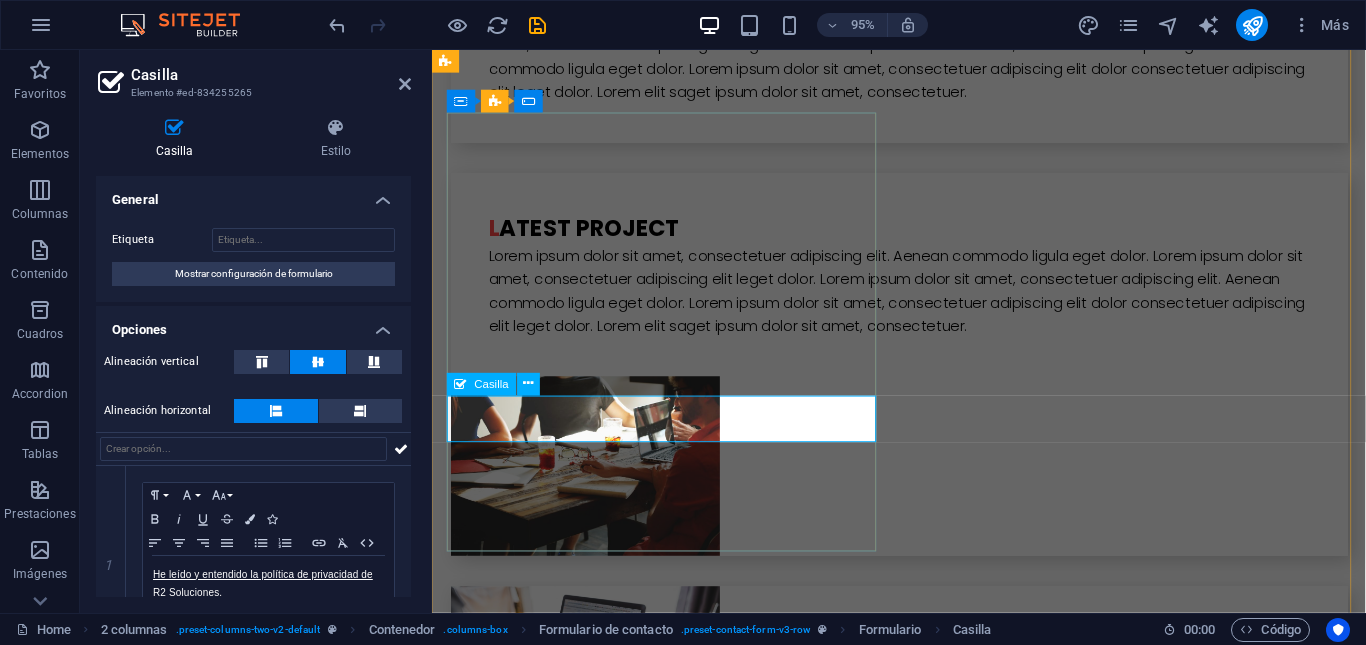 click on "He leído y entendido la política de privacidad de R2 Soluciones." at bounding box center [676, 4898] 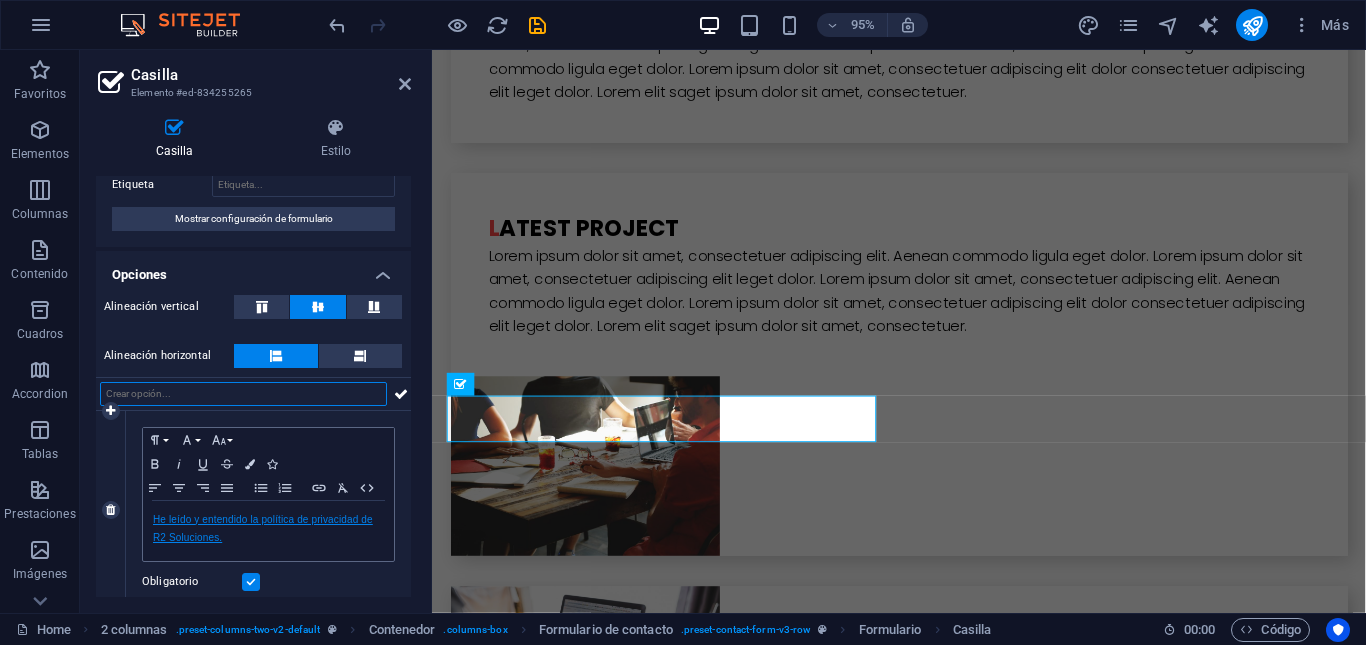 scroll, scrollTop: 77, scrollLeft: 0, axis: vertical 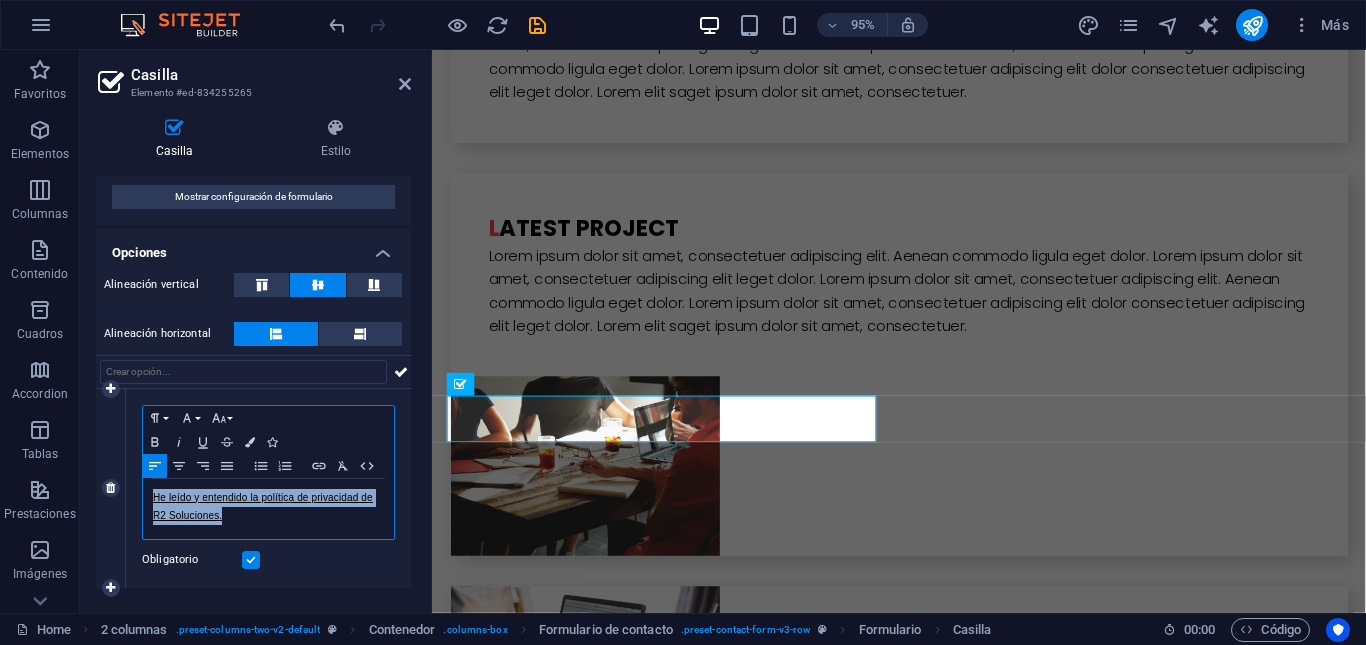 drag, startPoint x: 255, startPoint y: 513, endPoint x: 126, endPoint y: 505, distance: 129.24782 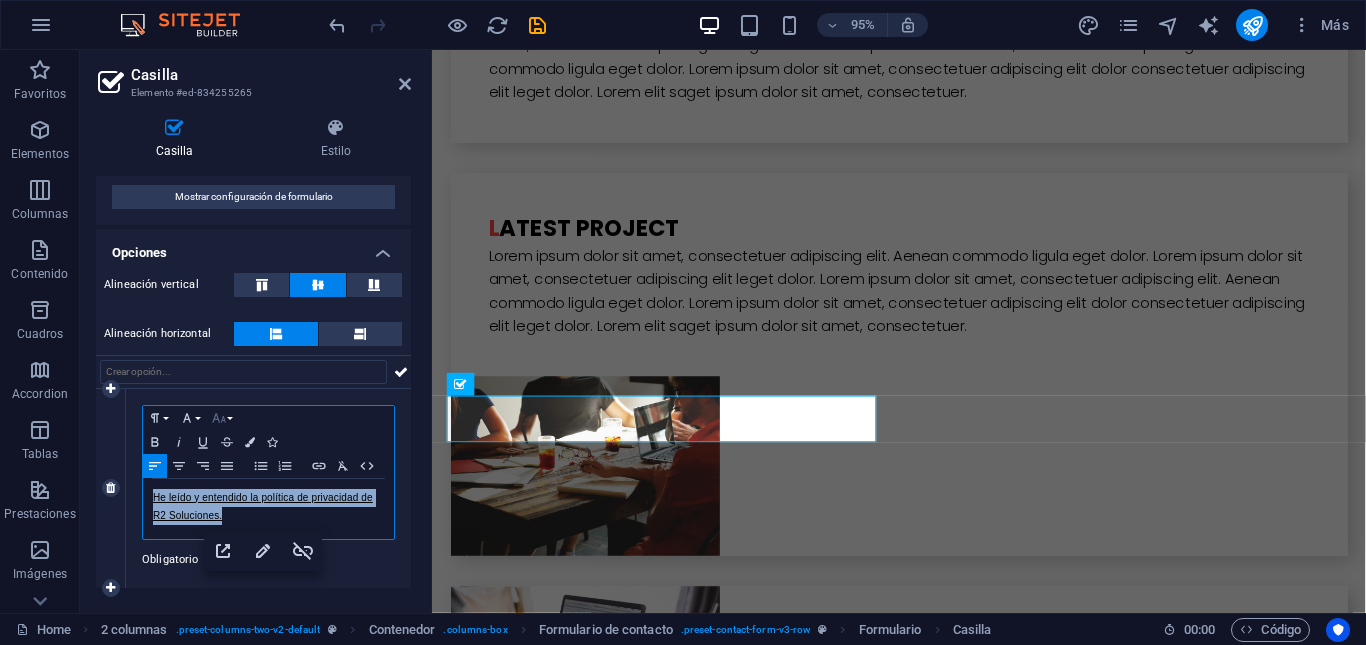 click 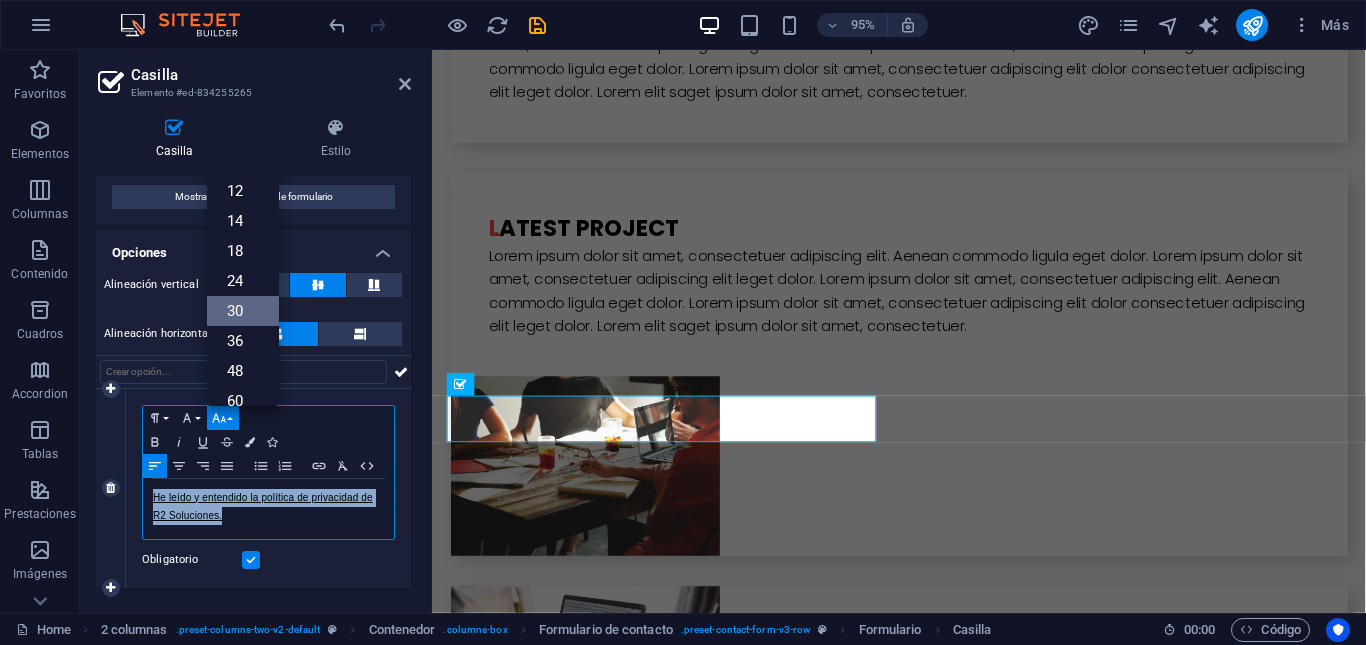 scroll, scrollTop: 0, scrollLeft: 0, axis: both 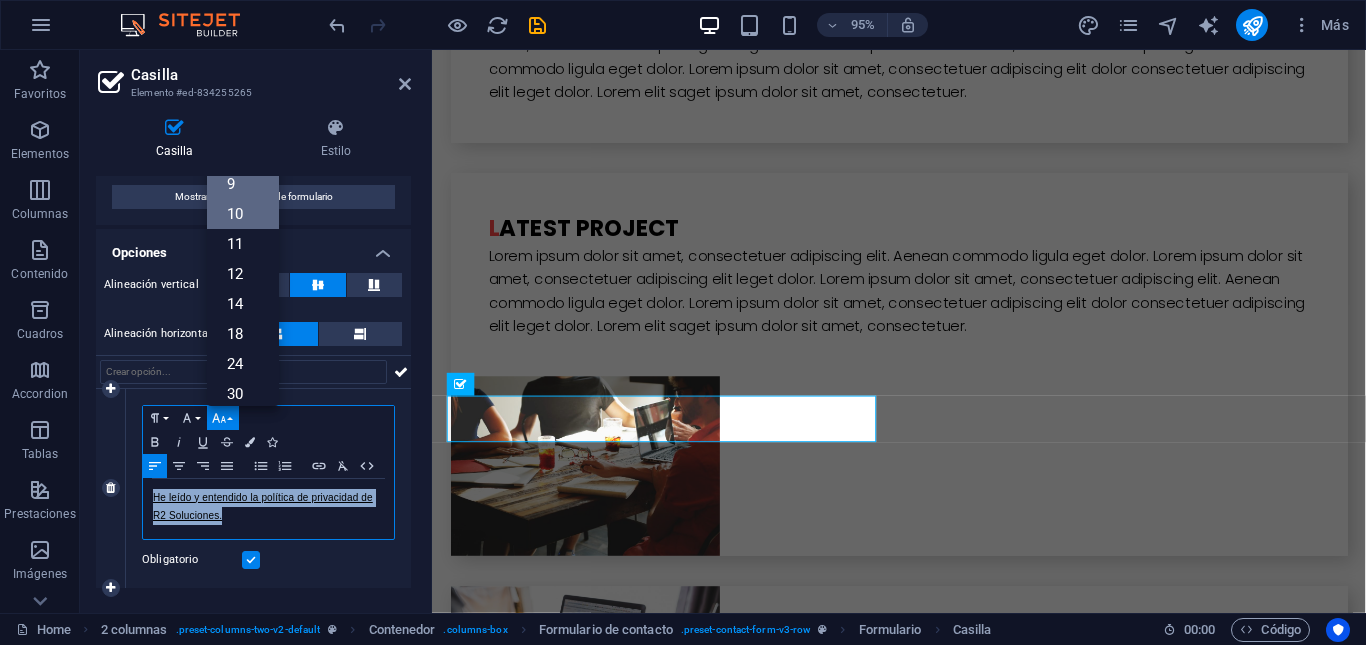 click on "9" at bounding box center (243, 184) 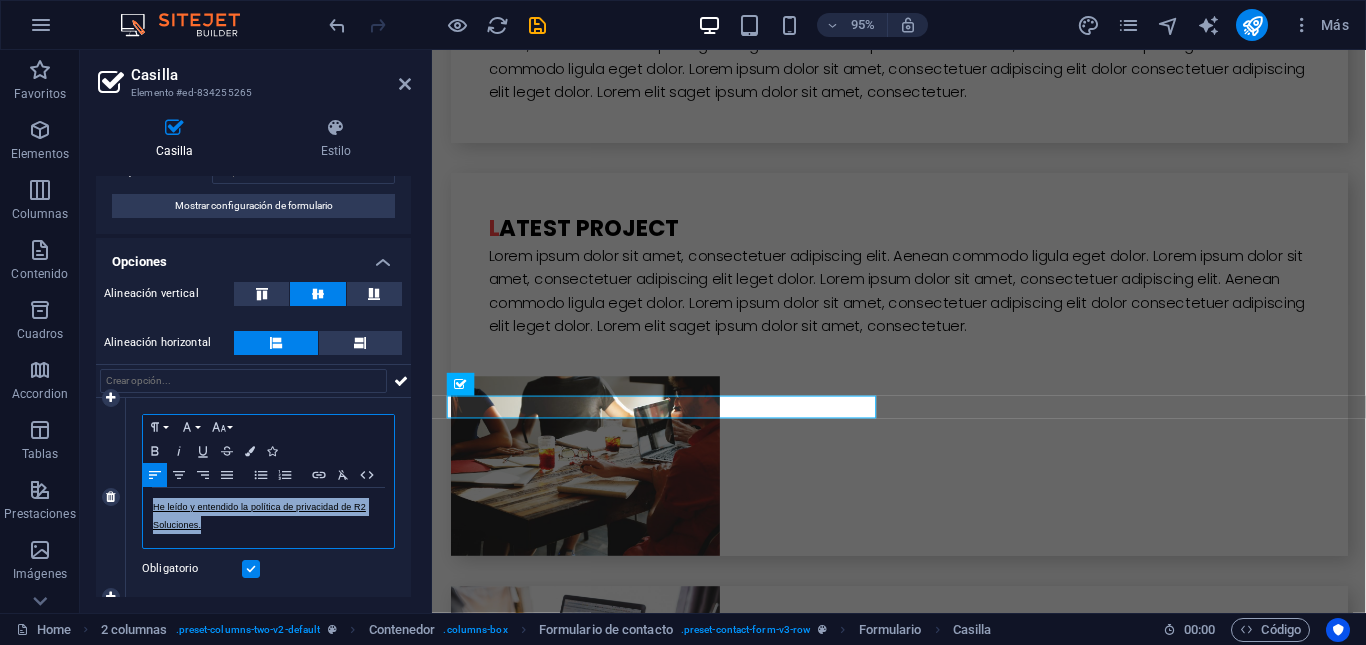 scroll, scrollTop: 77, scrollLeft: 0, axis: vertical 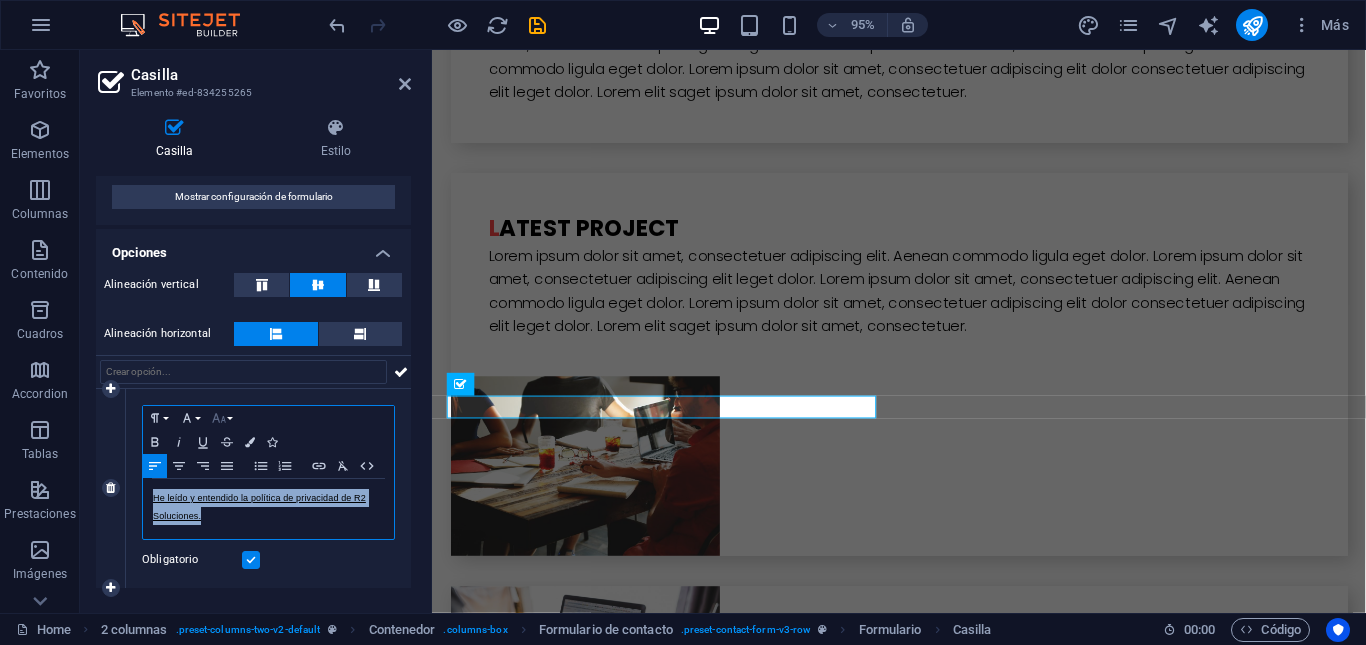 click 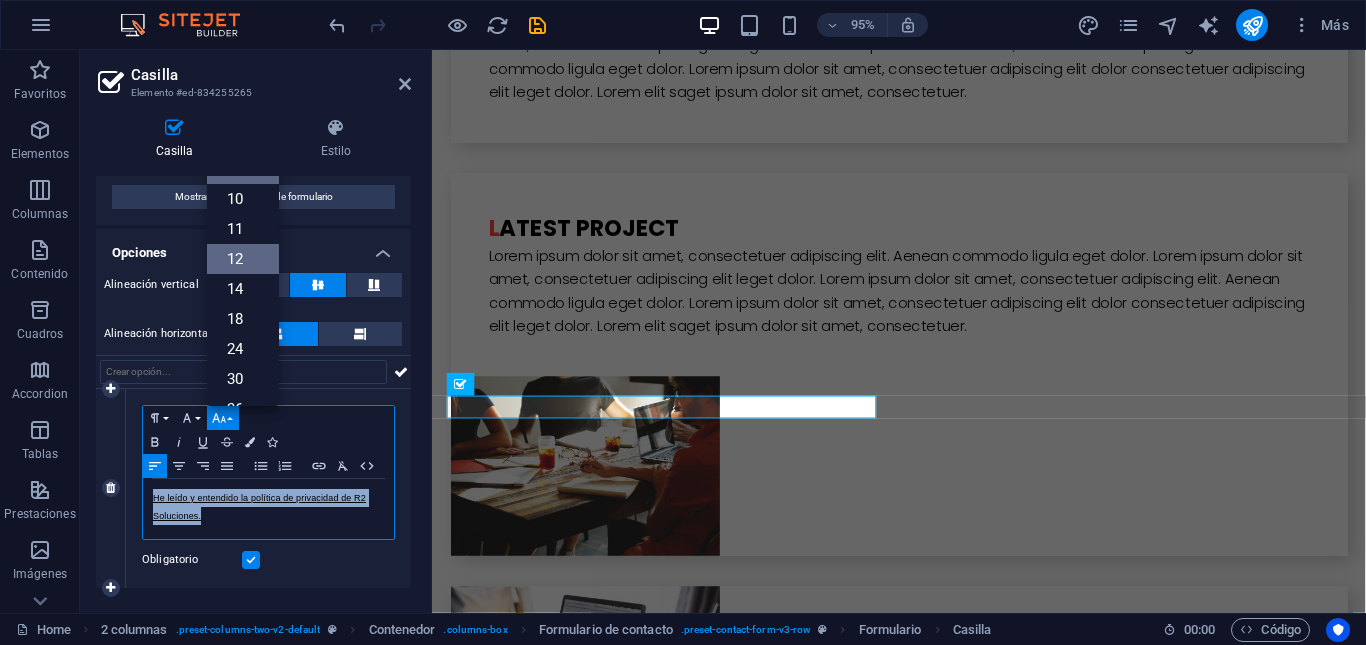 scroll, scrollTop: 0, scrollLeft: 0, axis: both 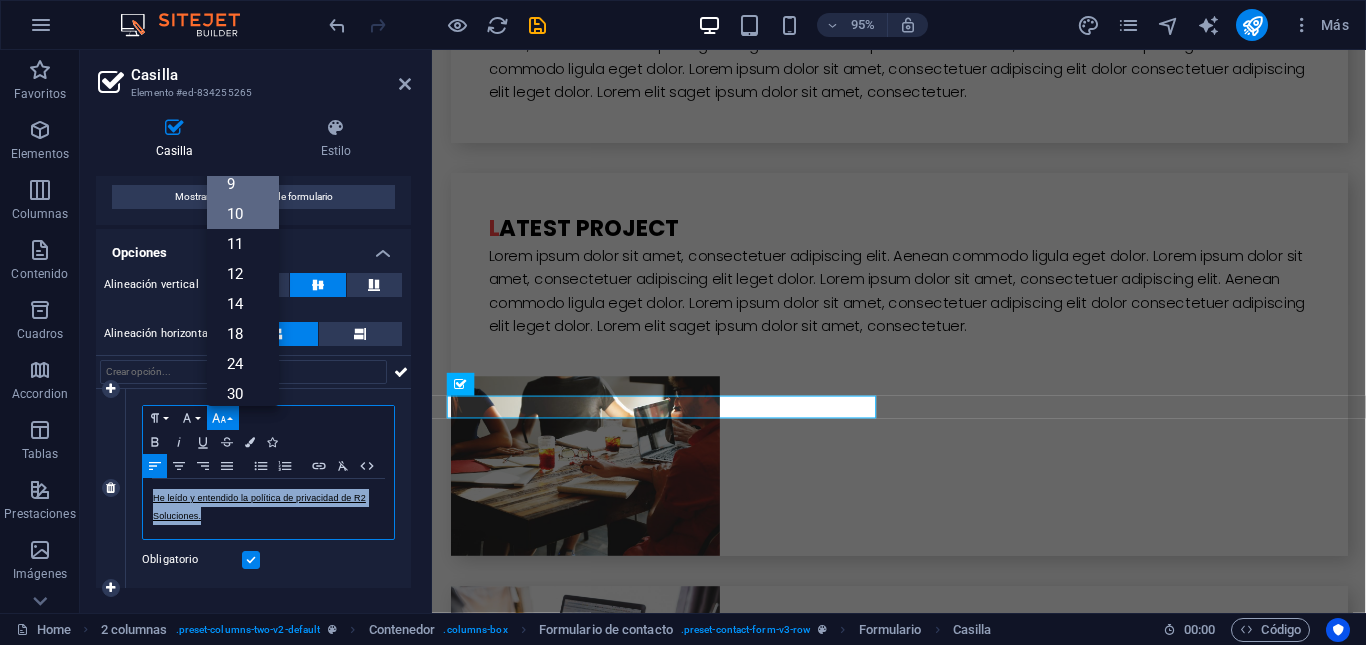 click on "10" at bounding box center [243, 214] 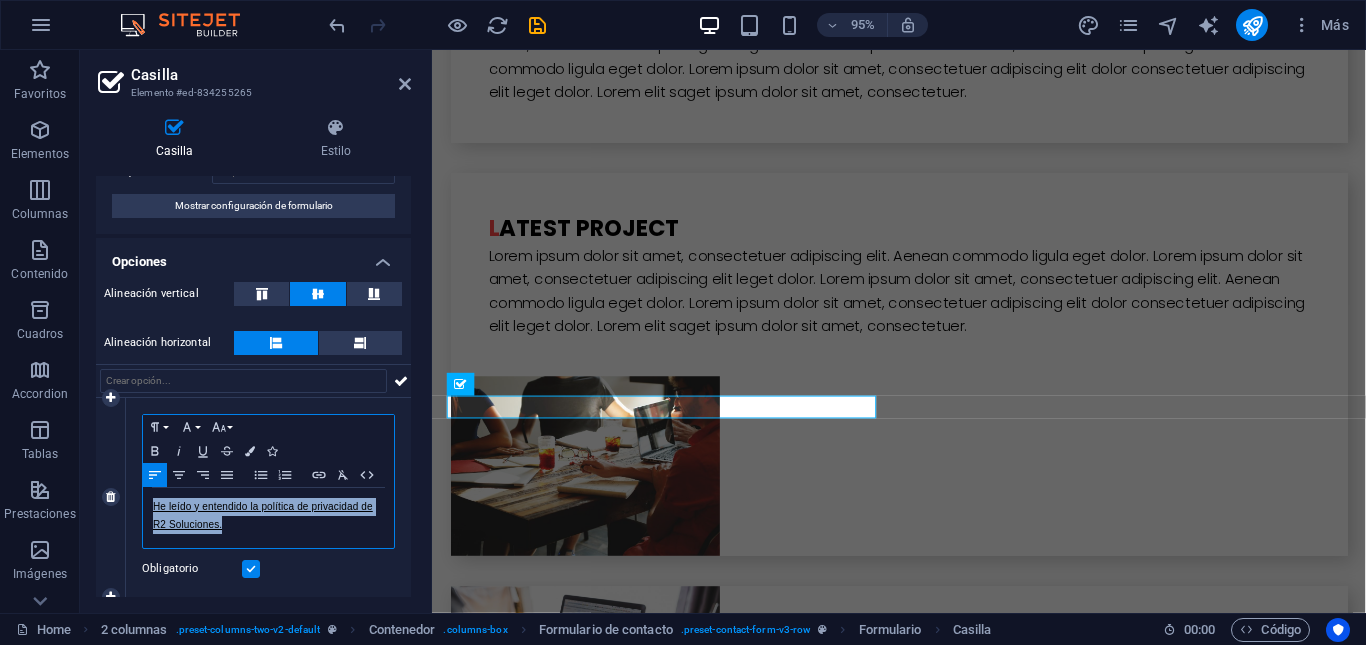 scroll, scrollTop: 77, scrollLeft: 0, axis: vertical 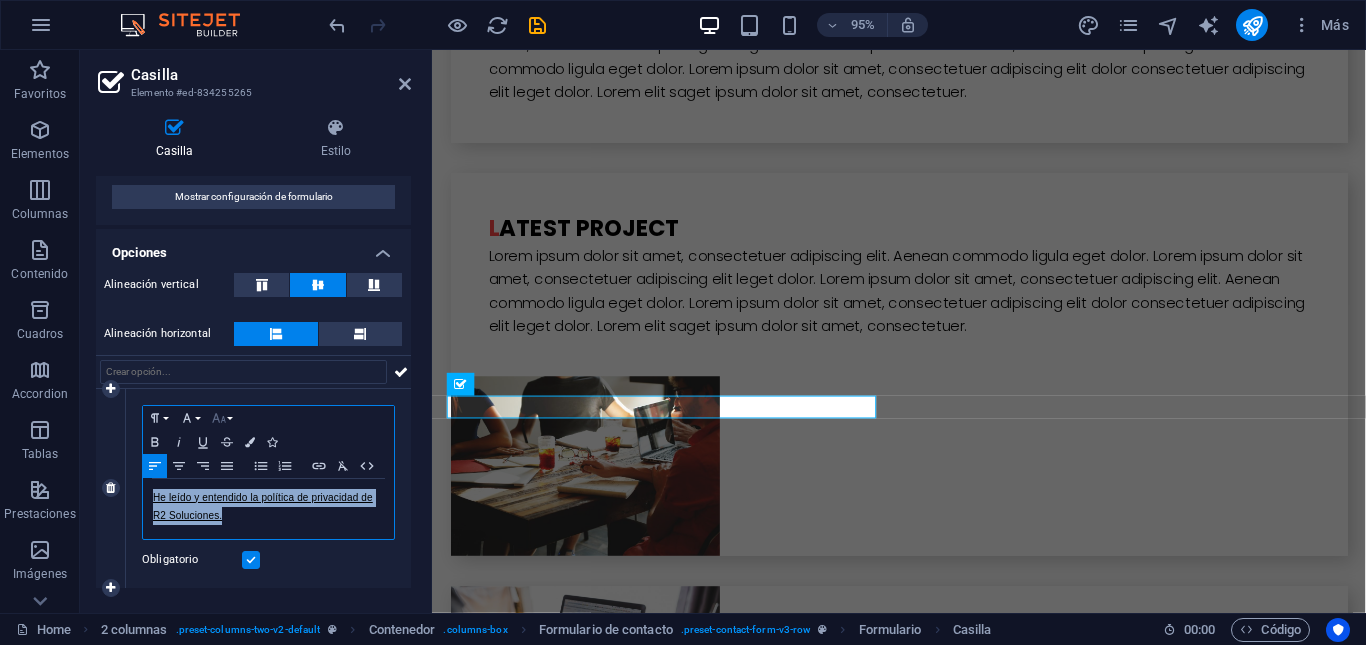 click on "Font Size" at bounding box center [223, 418] 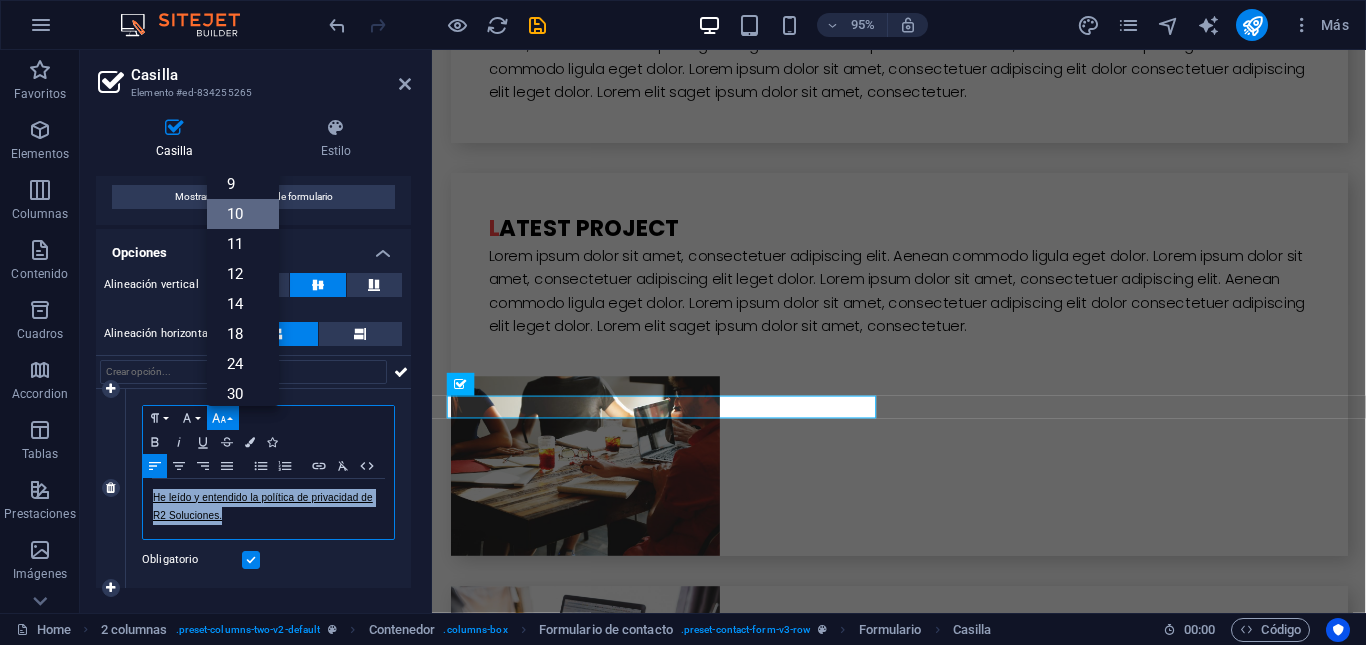 scroll, scrollTop: 83, scrollLeft: 0, axis: vertical 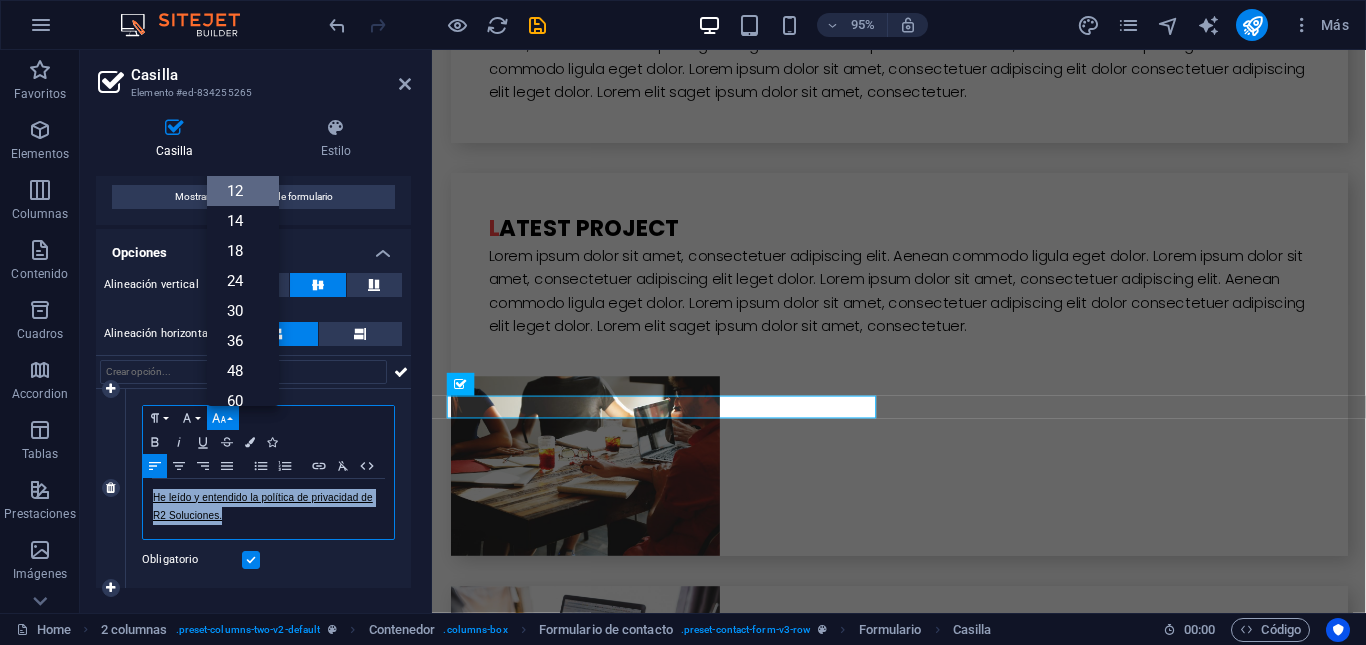 click on "12" at bounding box center (243, 191) 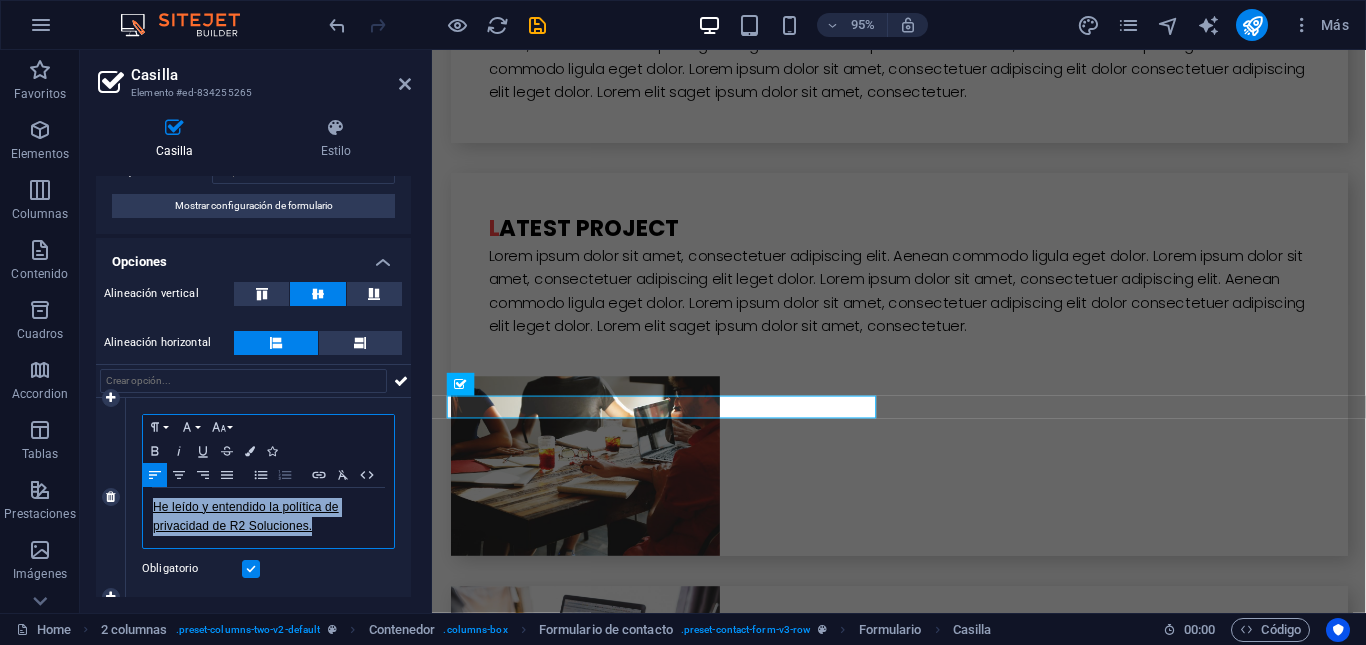 scroll, scrollTop: 77, scrollLeft: 0, axis: vertical 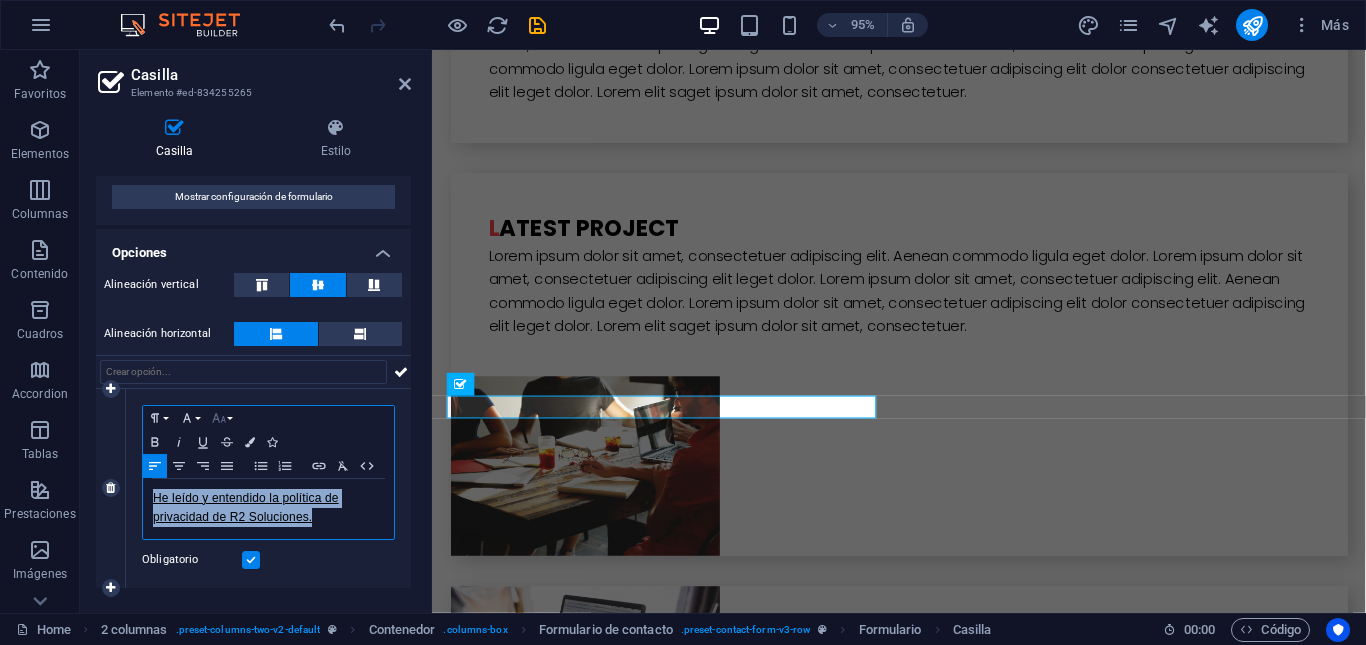 click 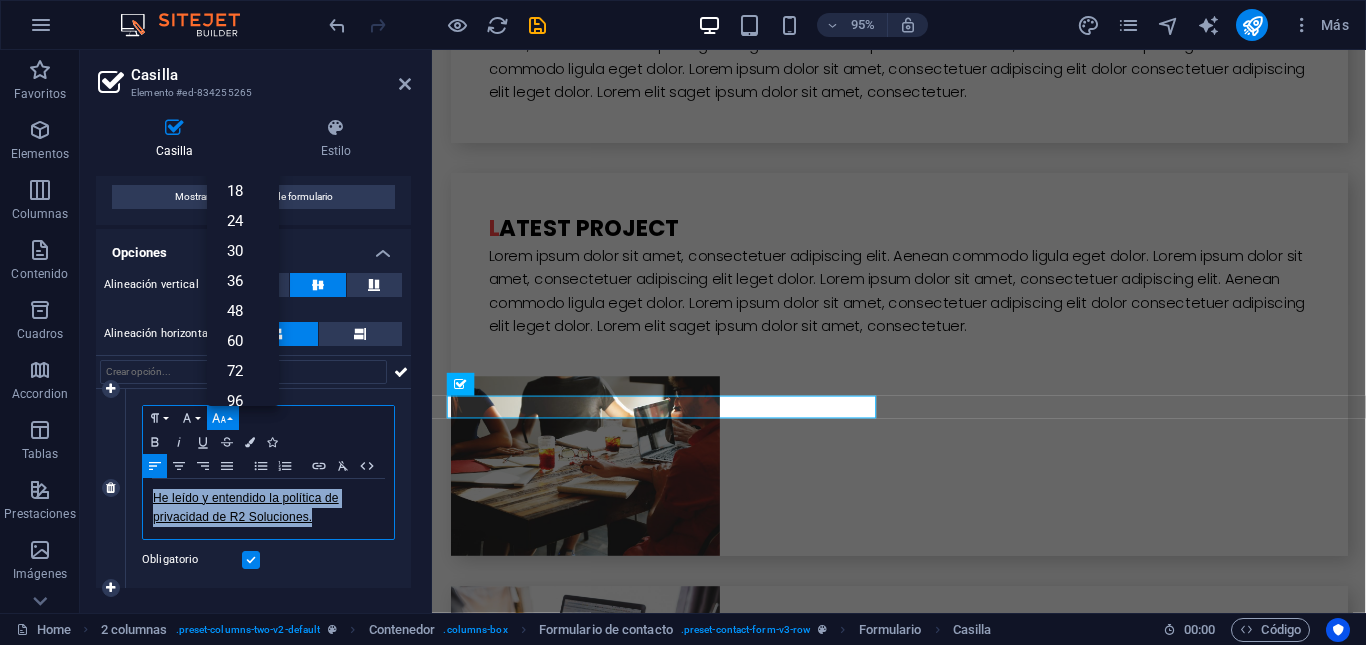scroll, scrollTop: 0, scrollLeft: 0, axis: both 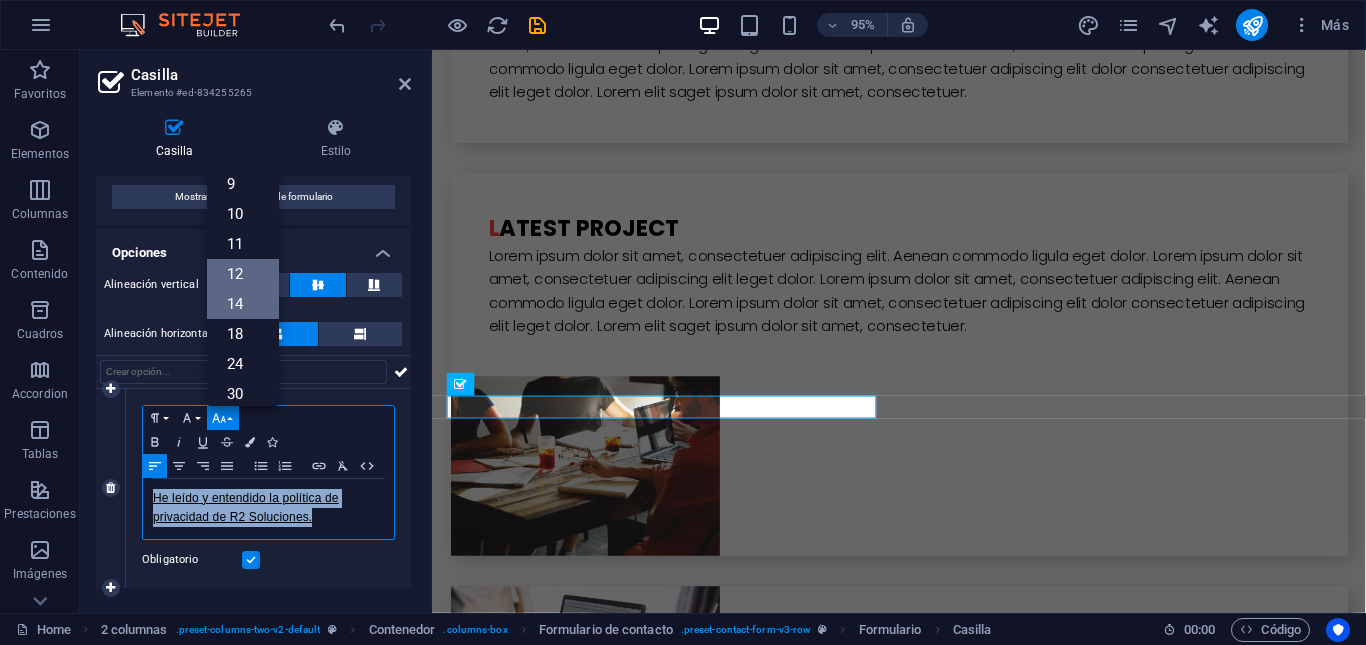 click on "14" at bounding box center (243, 304) 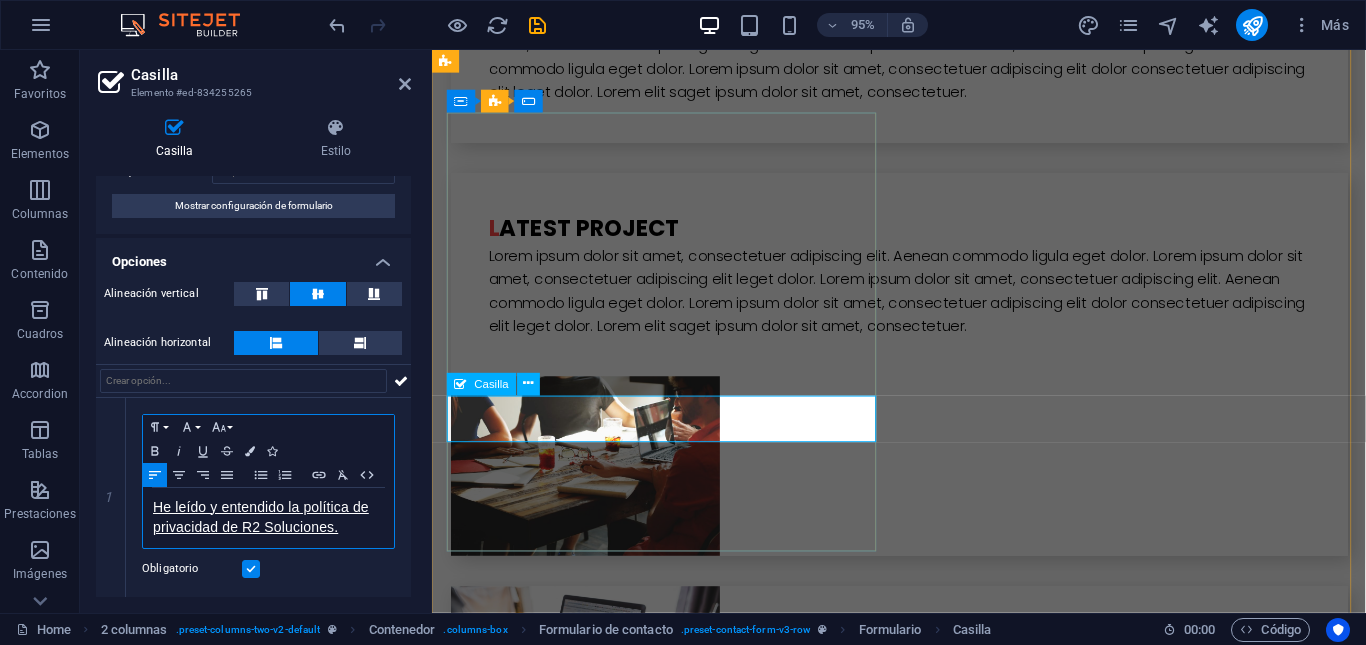 scroll, scrollTop: 68, scrollLeft: 0, axis: vertical 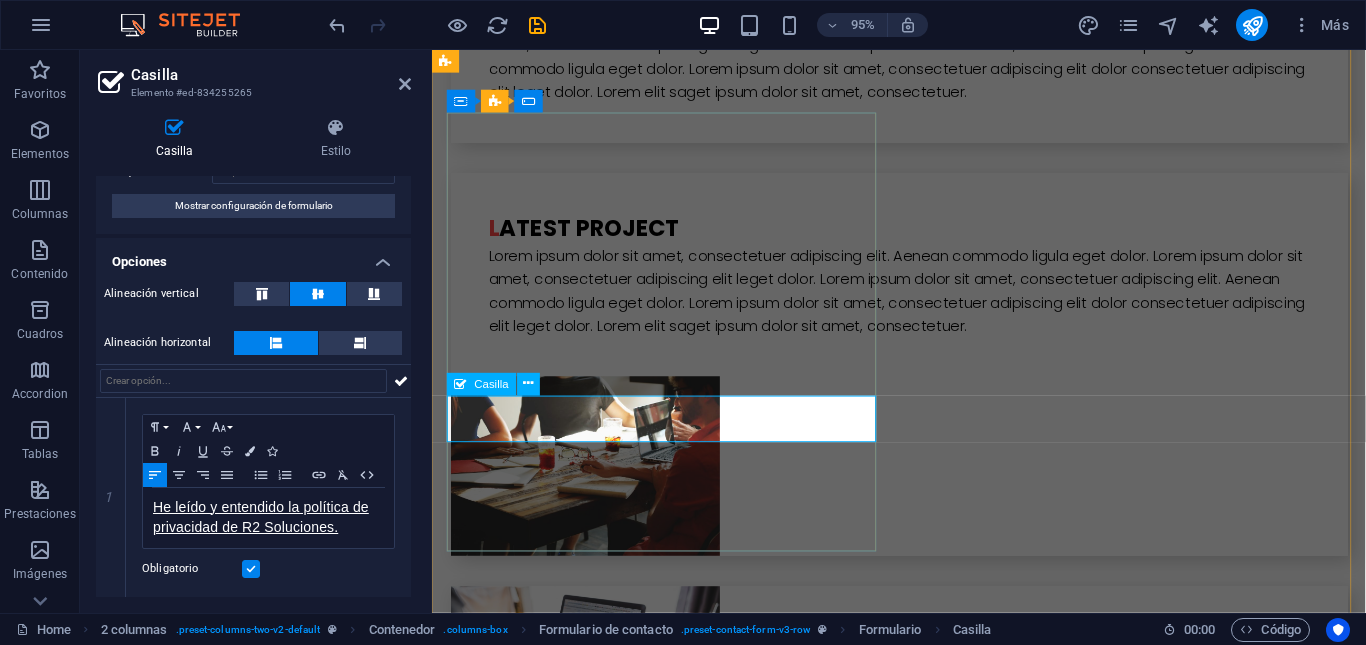 click on "He leído y entendido la política de privacidad de R2 Soluciones." at bounding box center (676, 4898) 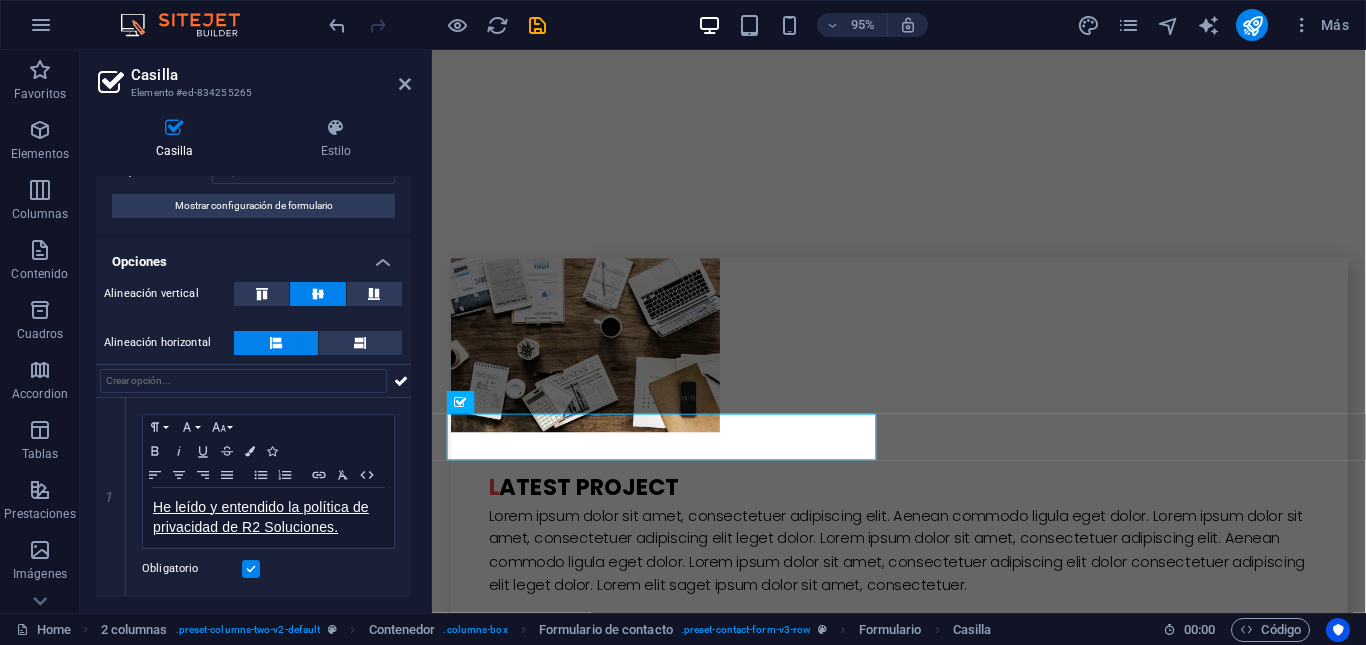 scroll, scrollTop: 5212, scrollLeft: 0, axis: vertical 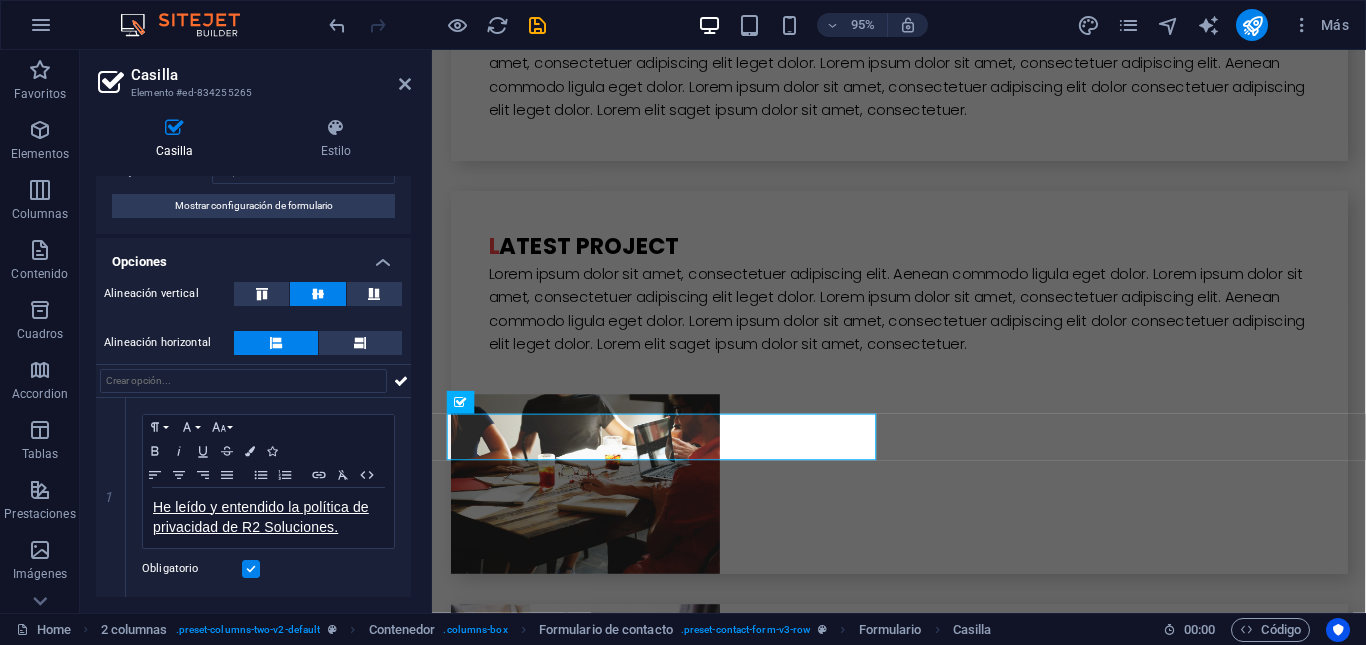 click on "Casilla" at bounding box center (271, 75) 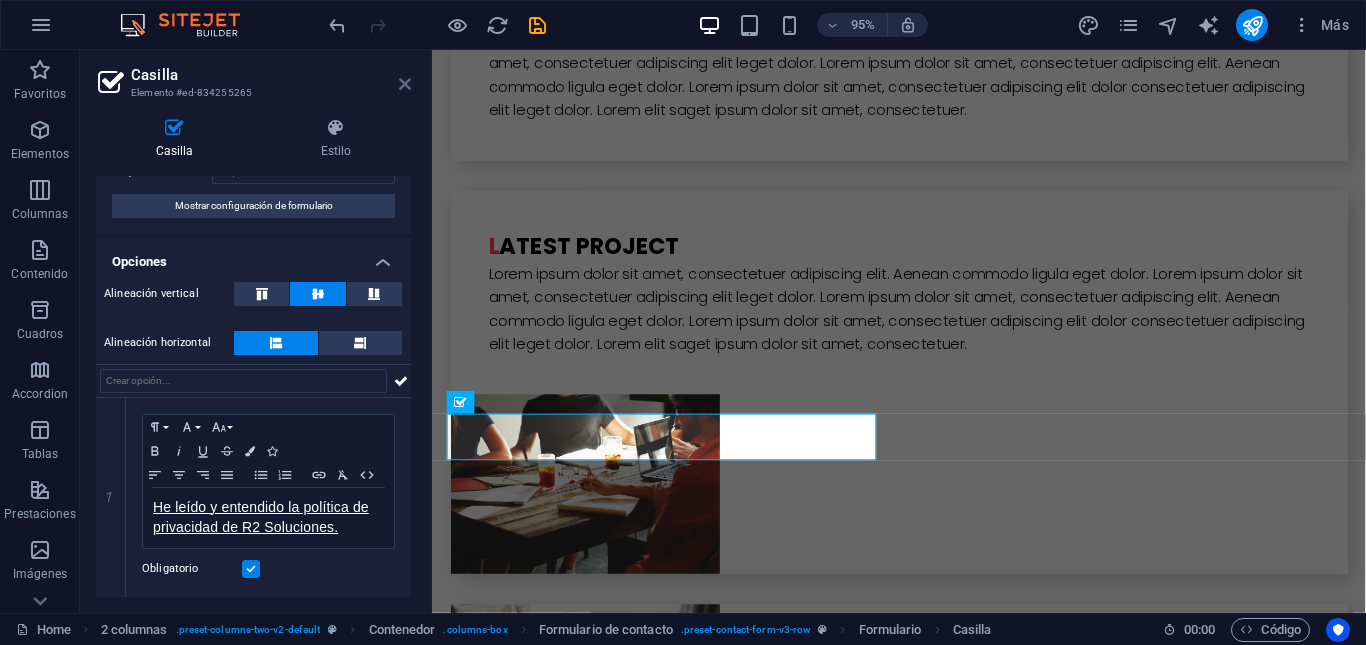 click at bounding box center (405, 84) 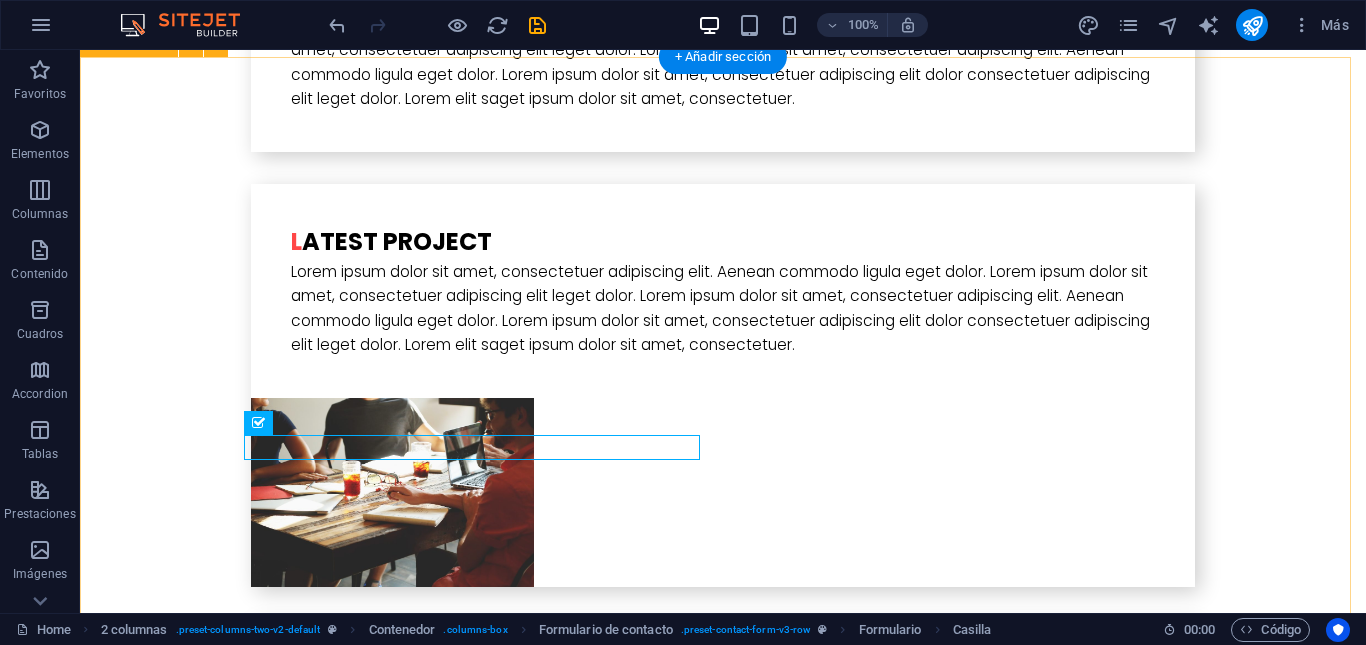 click on "He leído y entendido la política de privacidad de [COMPANY]. ¿Ilegible? Cargar nuevo Submit Suelta el contenido aquí o  Añadir elementos  Pegar portapapeles" at bounding box center (723, 5103) 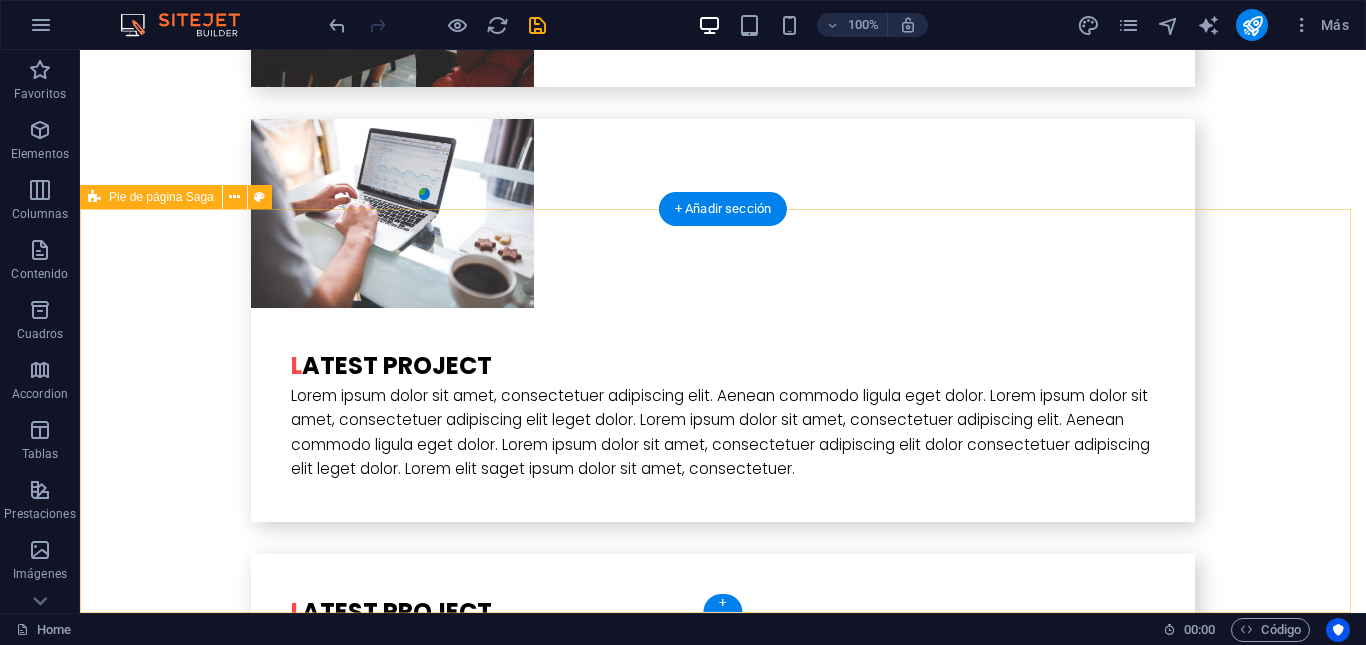 scroll, scrollTop: 5737, scrollLeft: 0, axis: vertical 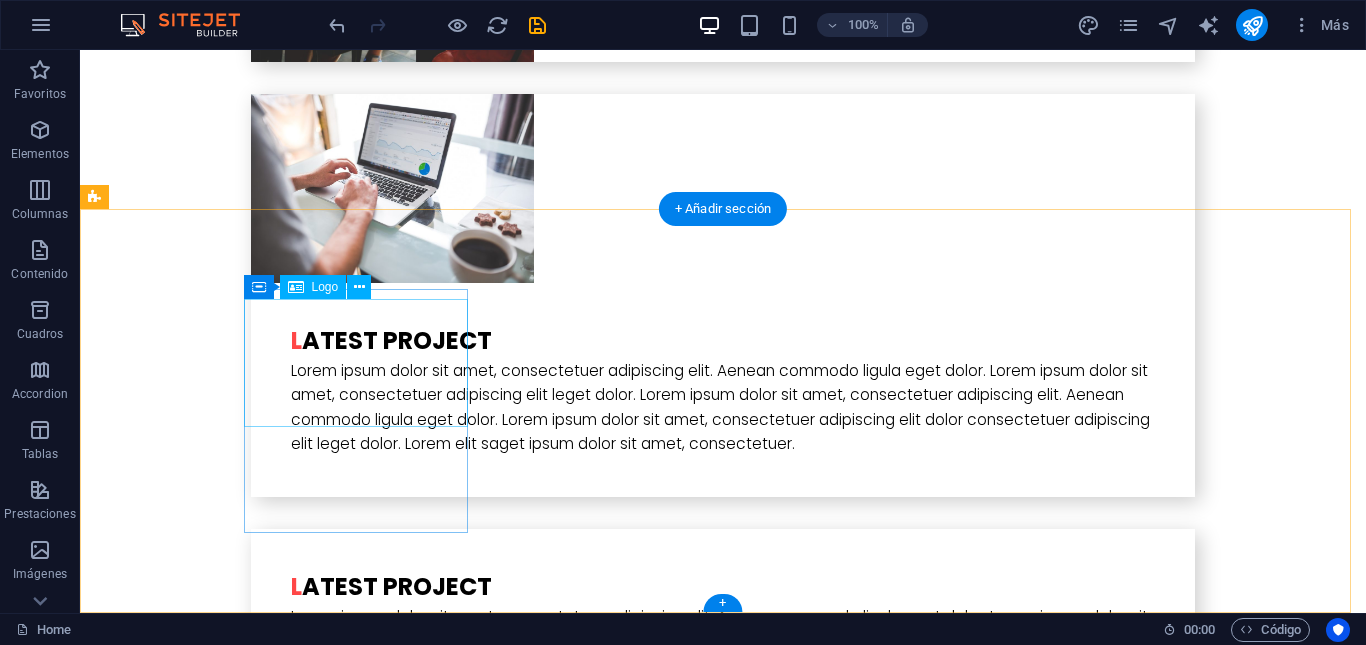 click at bounding box center (208, 5426) 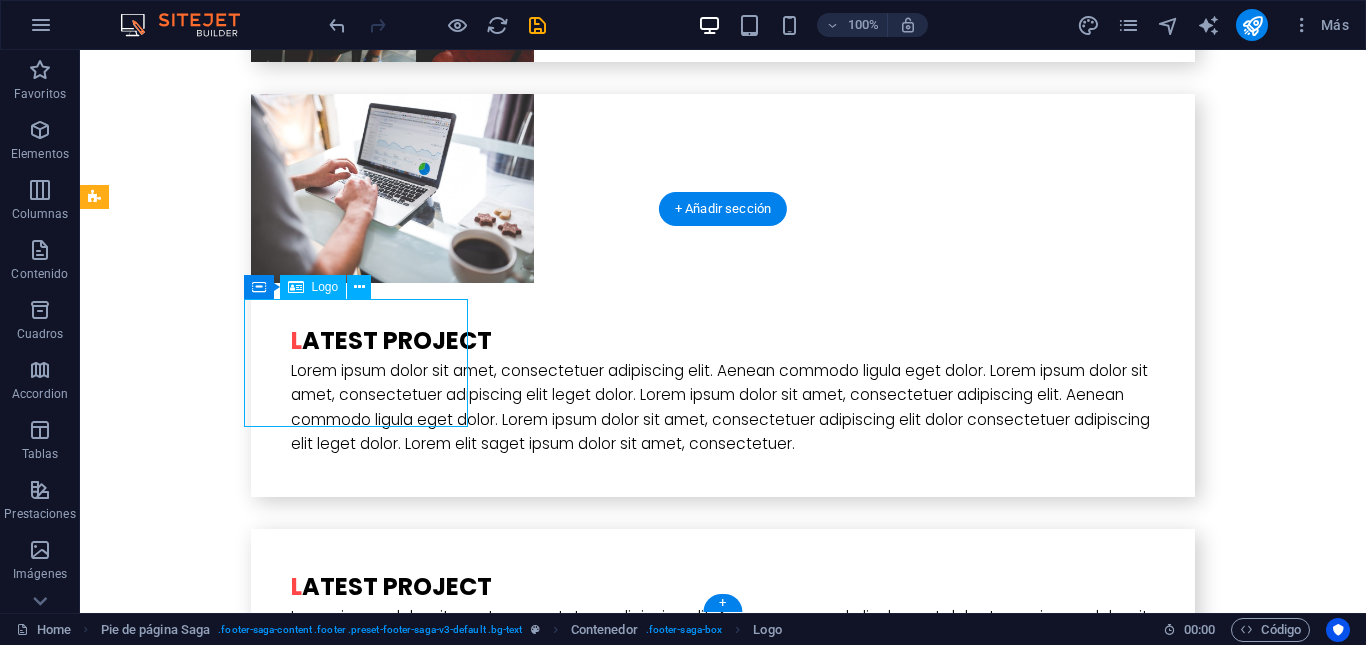click at bounding box center [208, 5426] 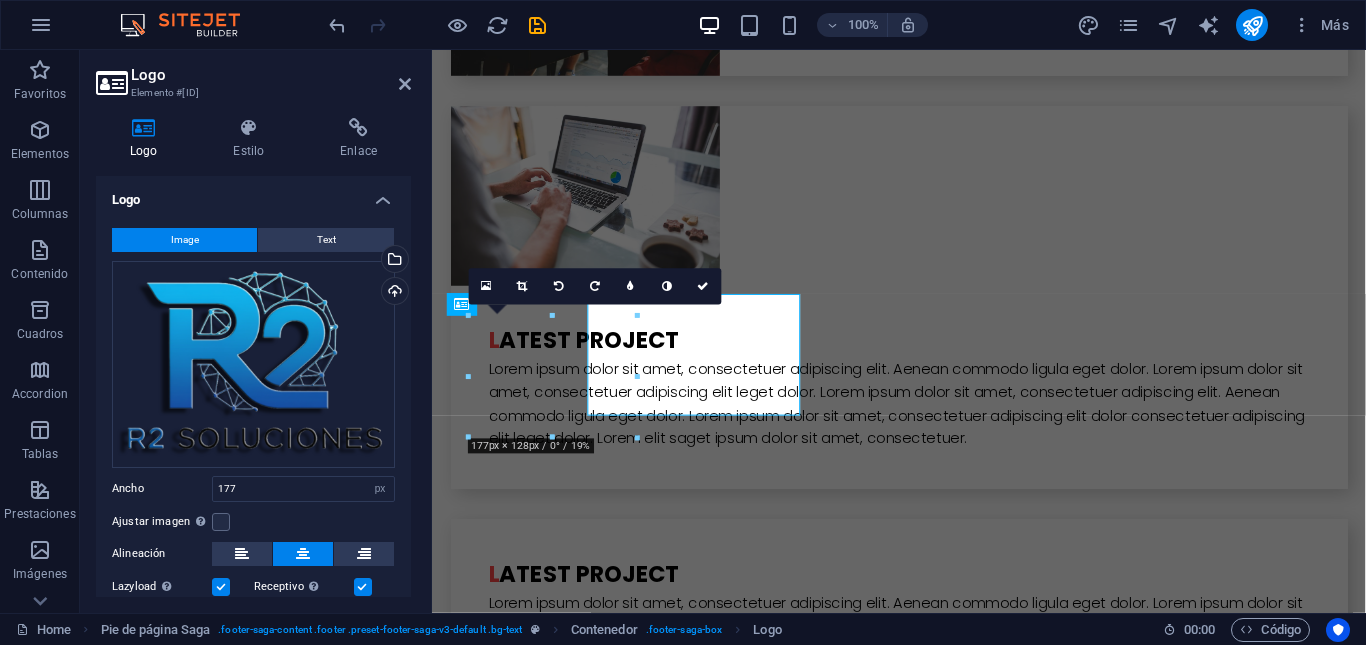 scroll, scrollTop: 5729, scrollLeft: 0, axis: vertical 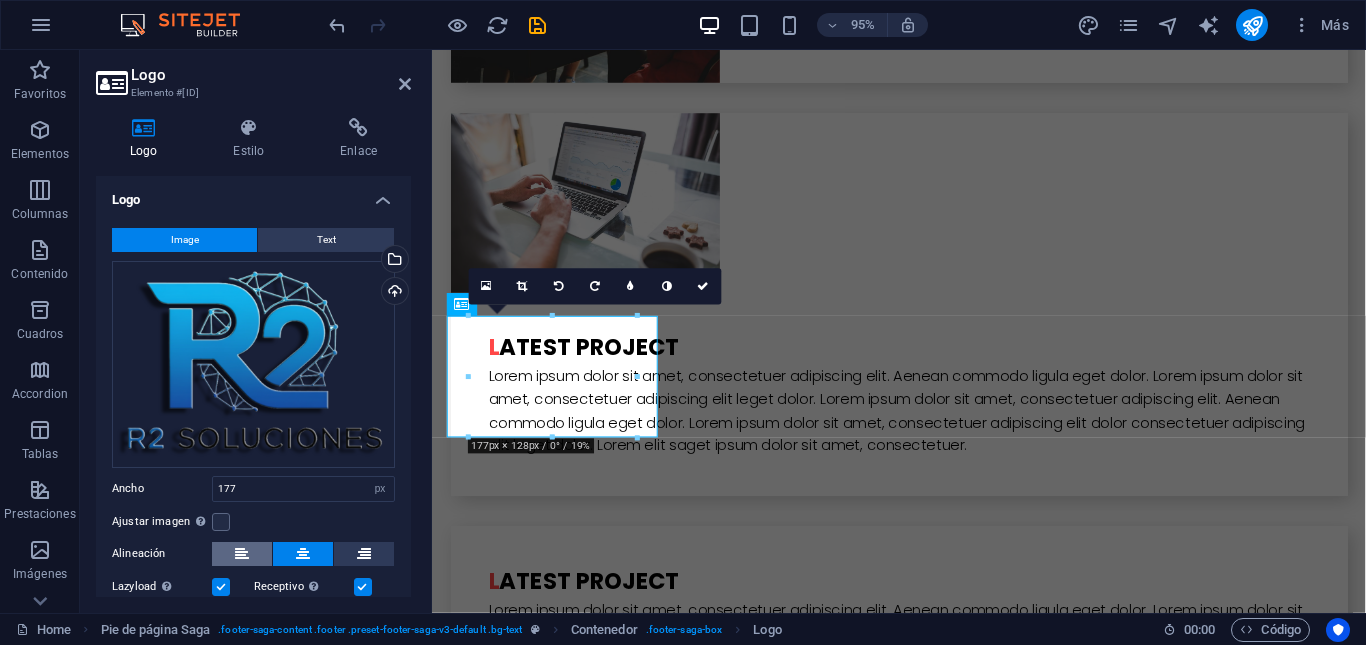 click at bounding box center [242, 554] 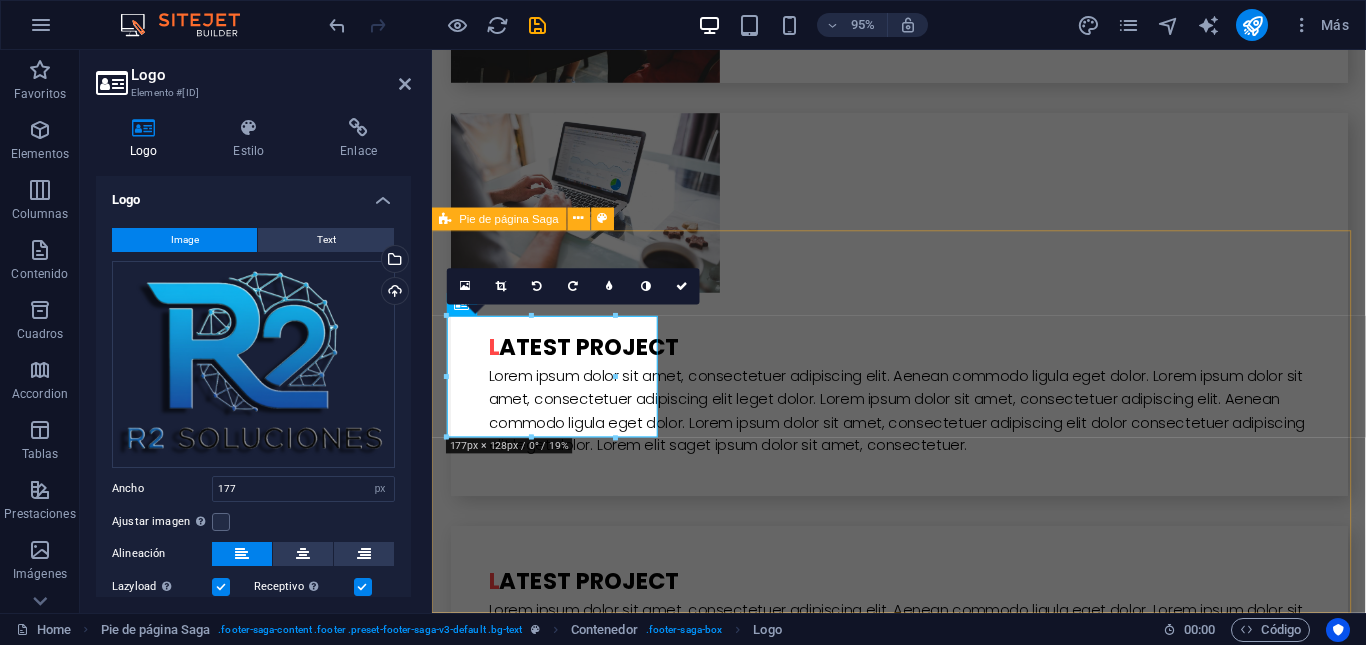 click on "[CITY], [STATE] Legal Notice Privacy Policy Navegación Inicio Nosotros Servicios Proyectos Equipo Contacto Social Media Facebook Twitter Instagram" at bounding box center [923, 5729] 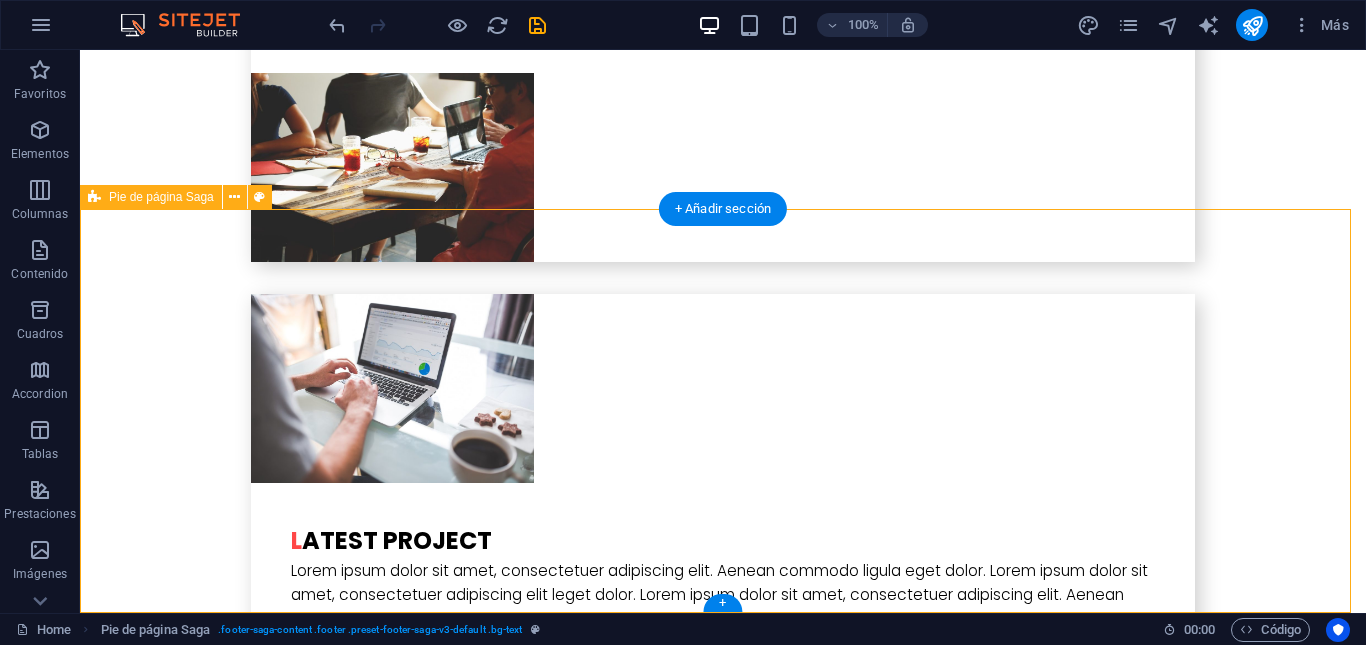 scroll, scrollTop: 5737, scrollLeft: 0, axis: vertical 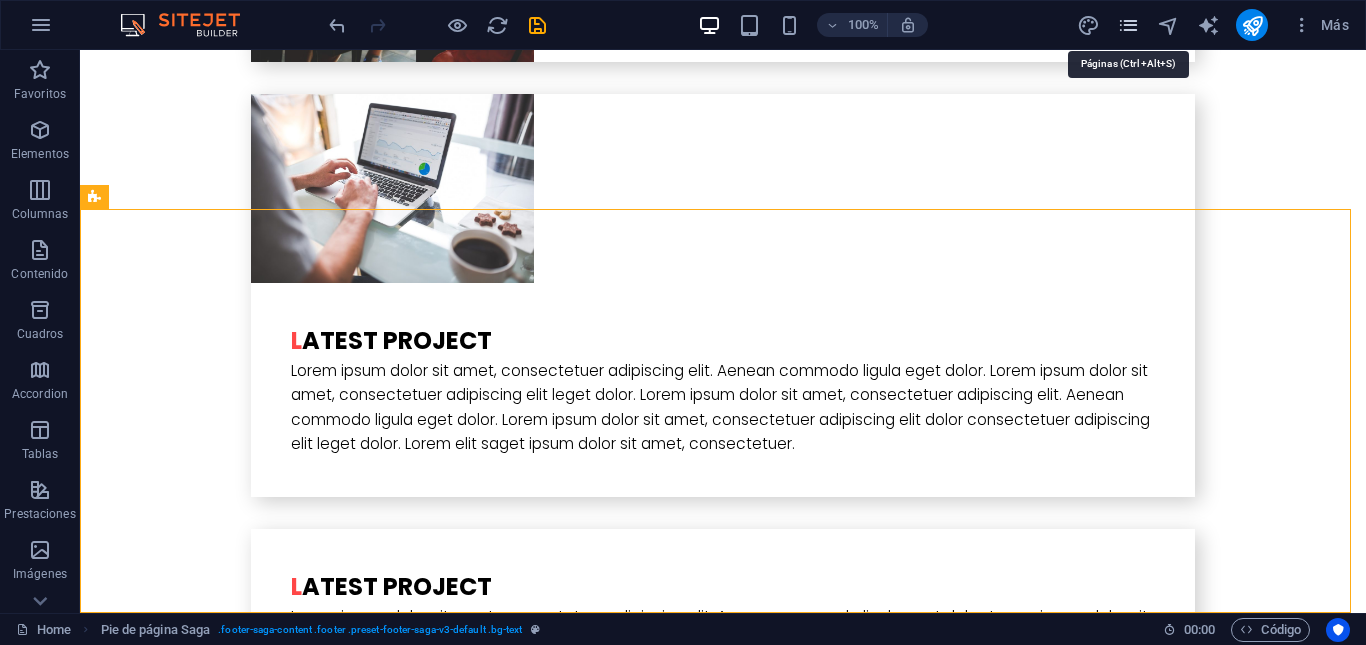 click at bounding box center [1128, 25] 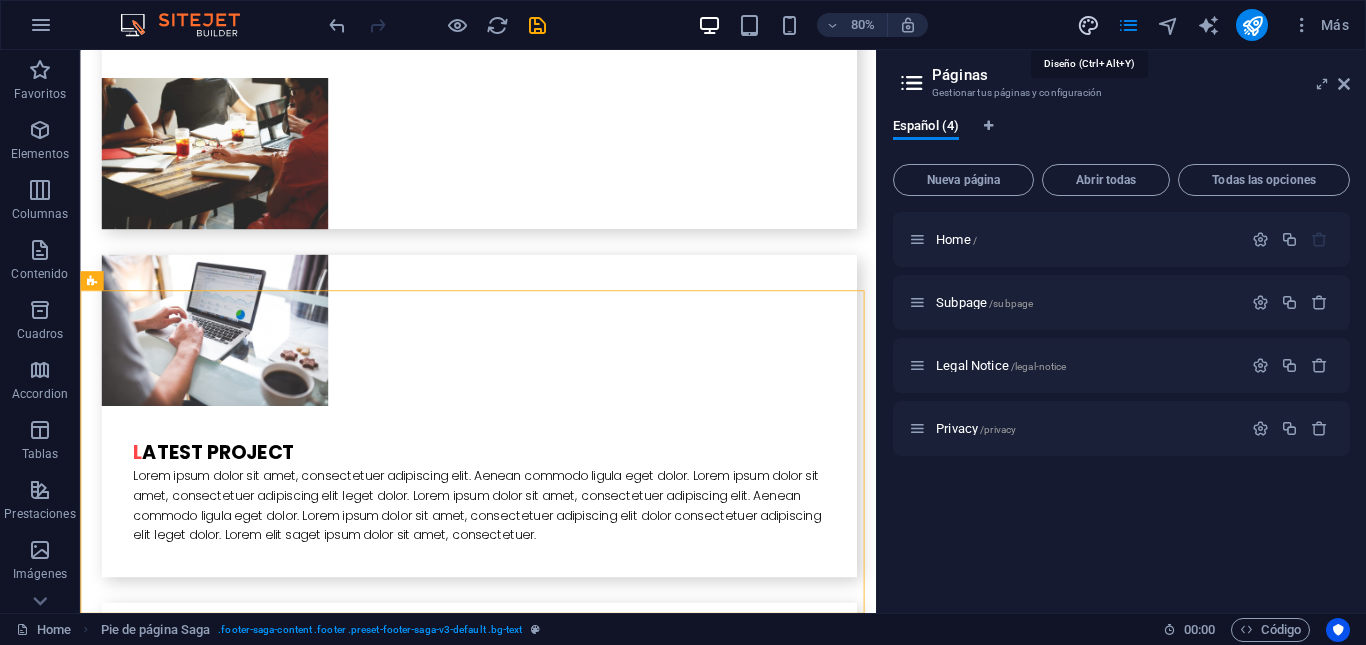 click at bounding box center (1088, 25) 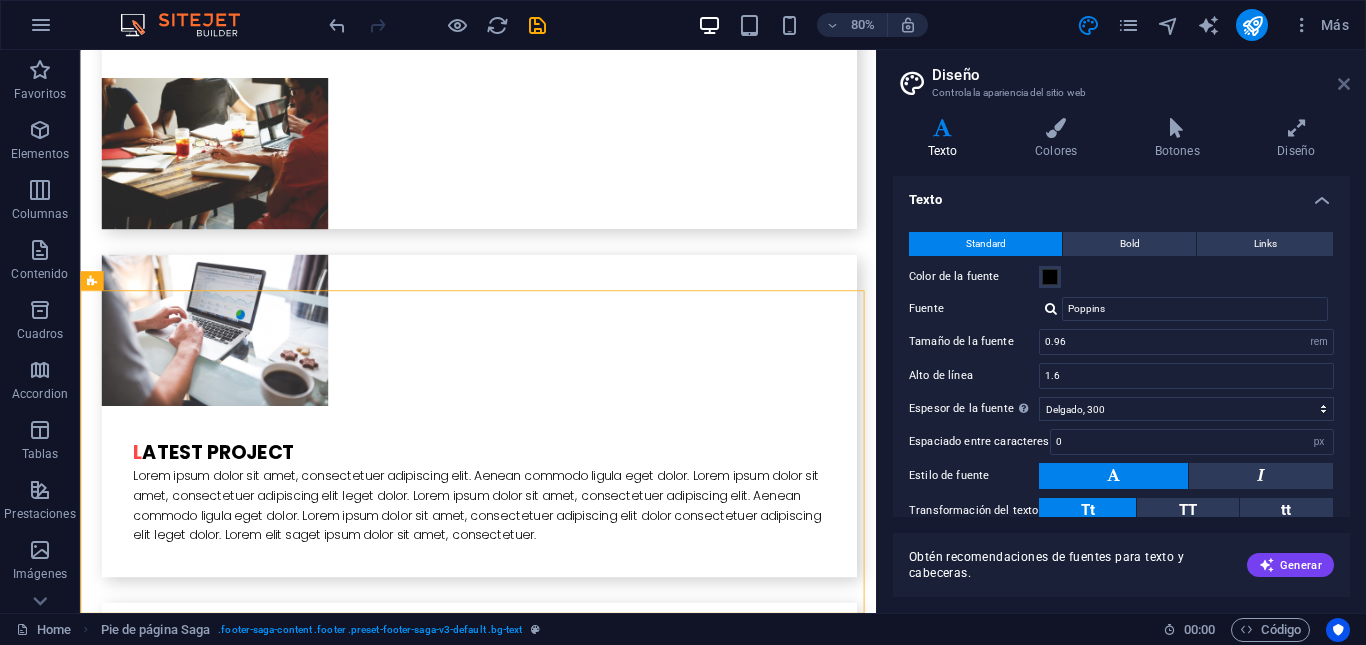 click at bounding box center [1344, 84] 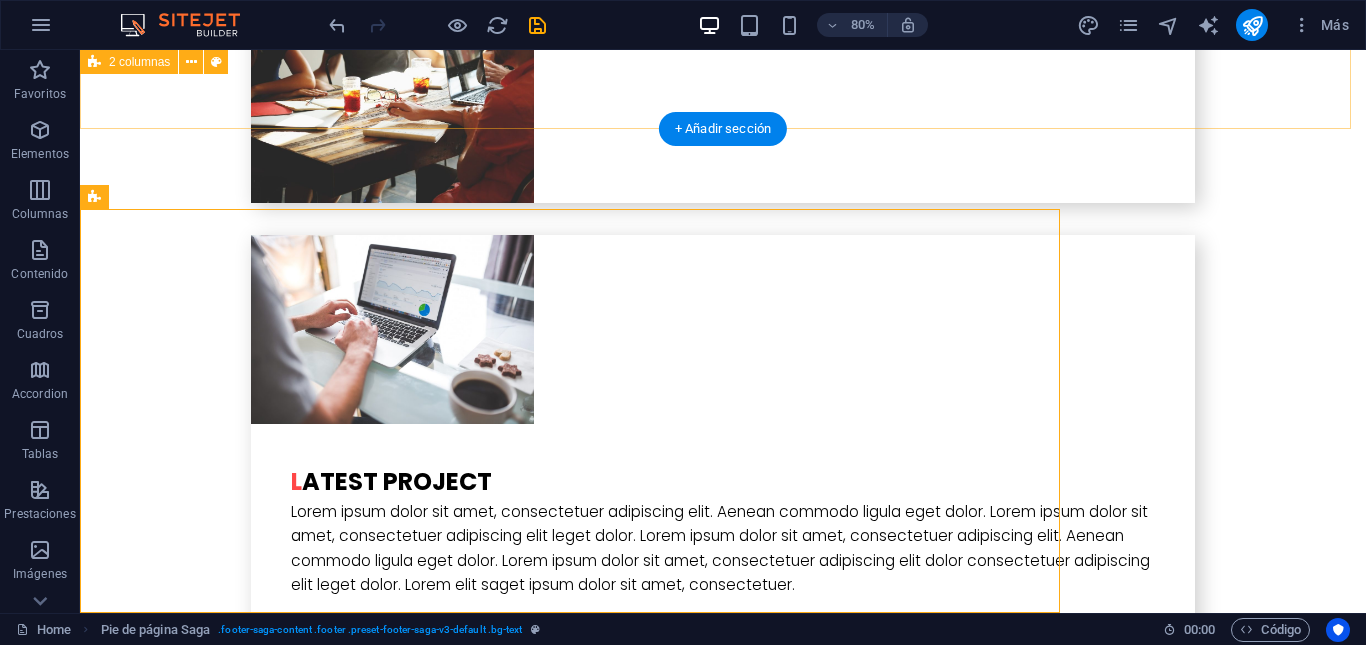 click at bounding box center [723, 5373] 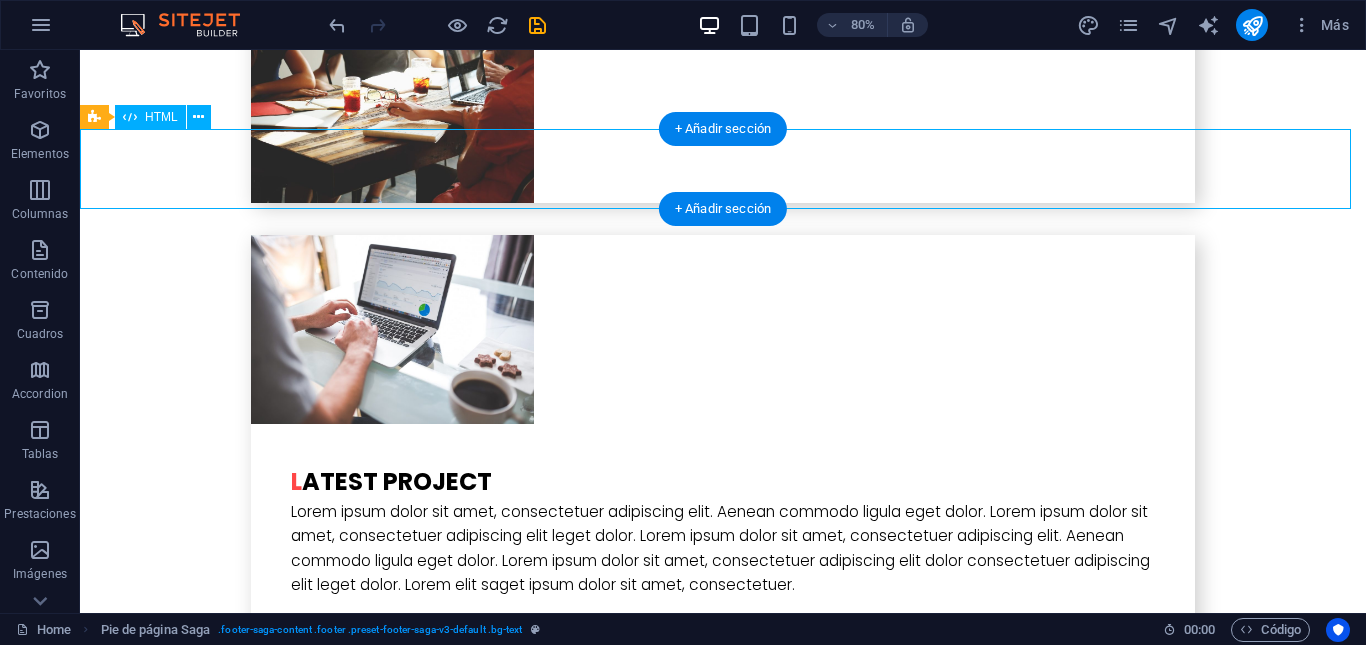 click on "Social Media" at bounding box center (208, 5970) 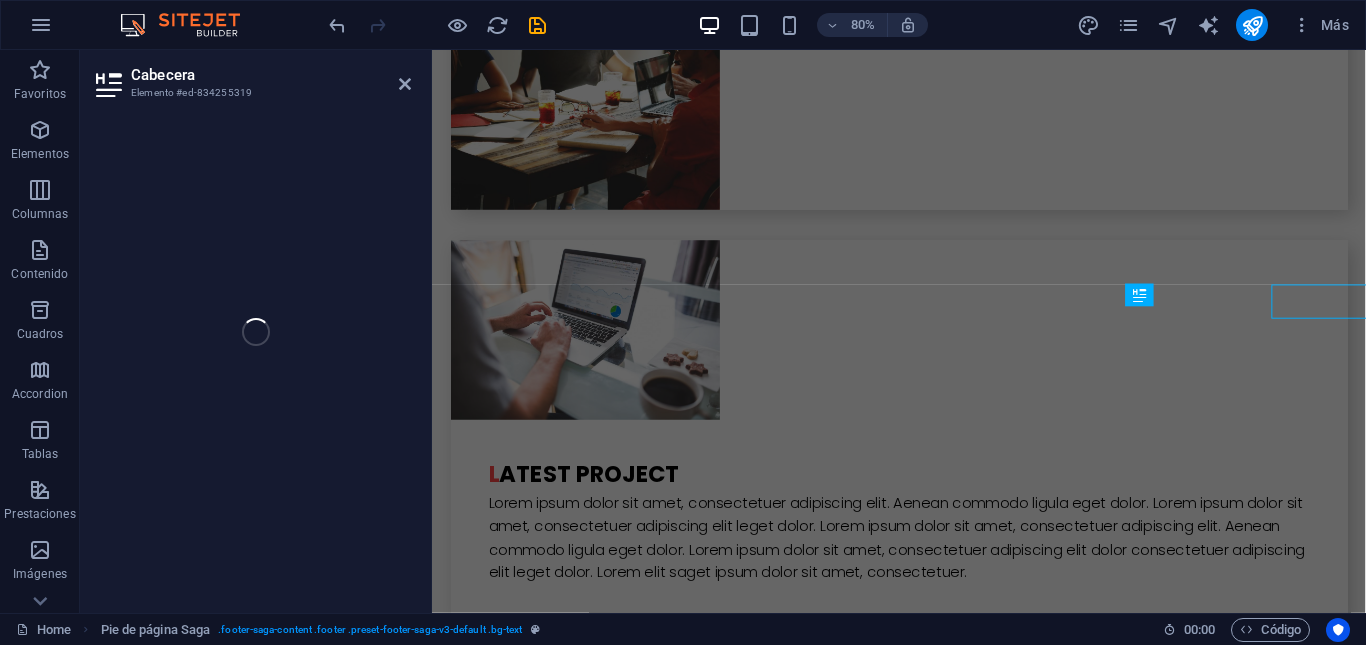 scroll, scrollTop: 5729, scrollLeft: 0, axis: vertical 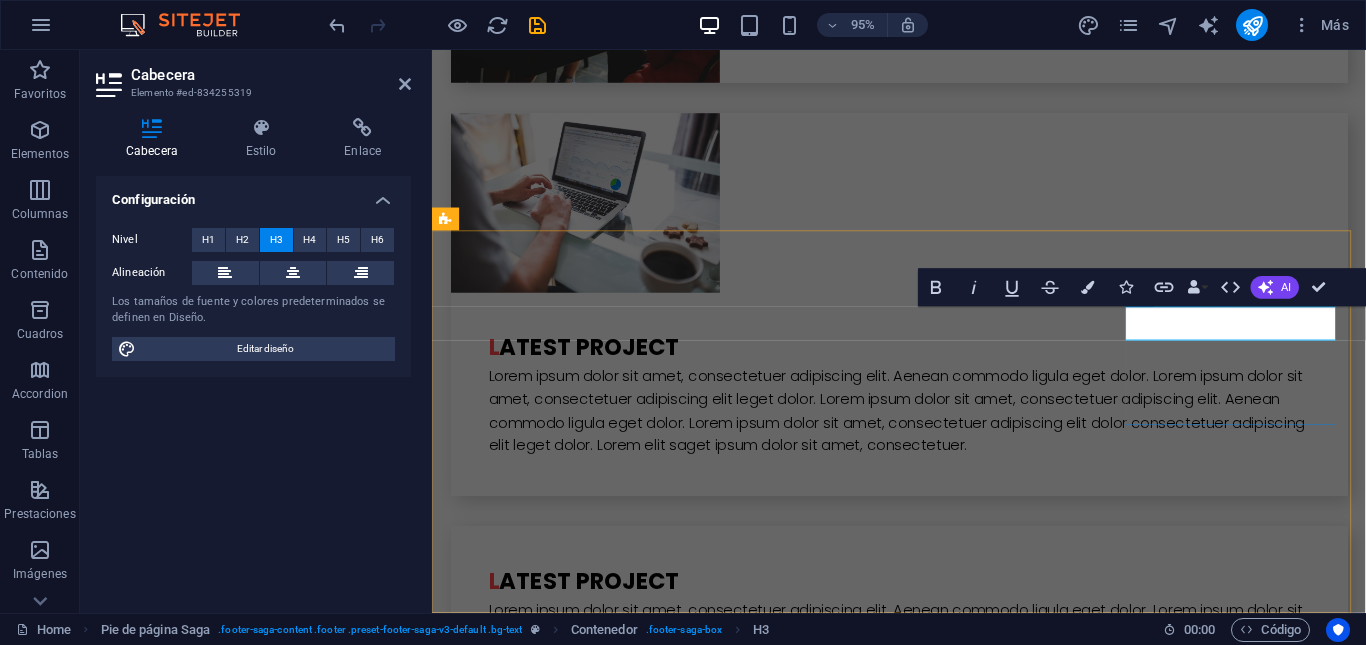 type 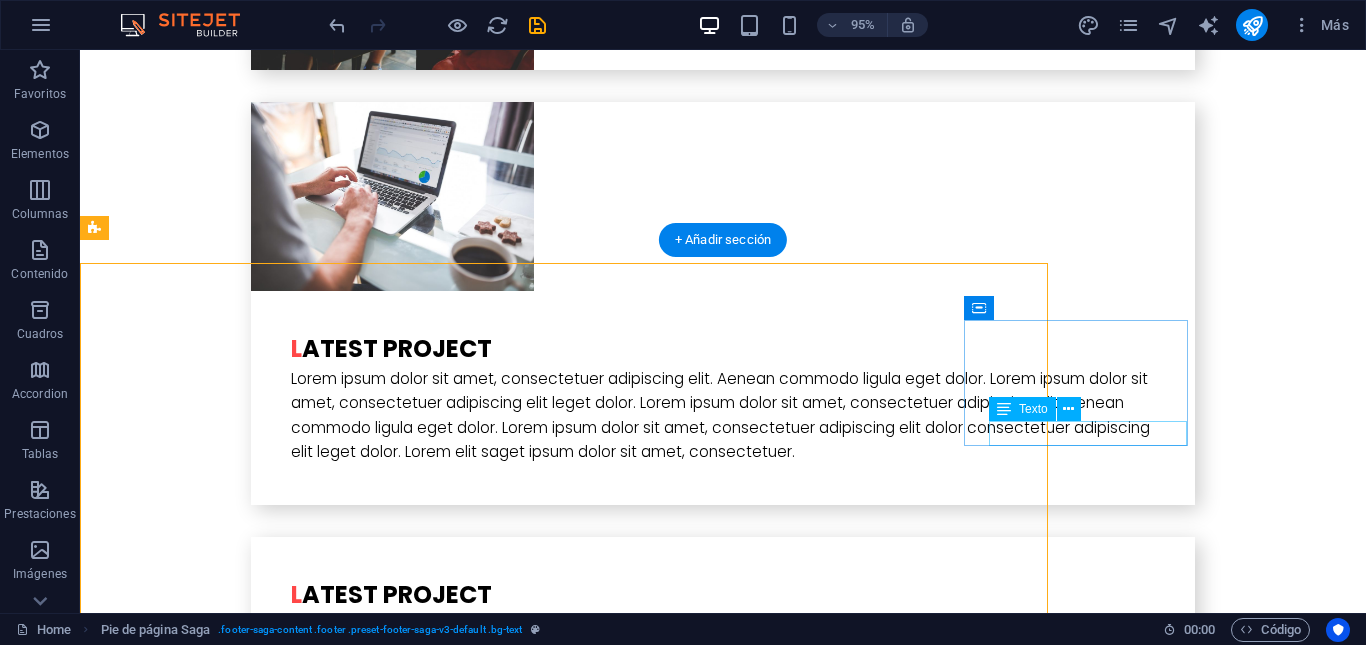 scroll, scrollTop: 5706, scrollLeft: 0, axis: vertical 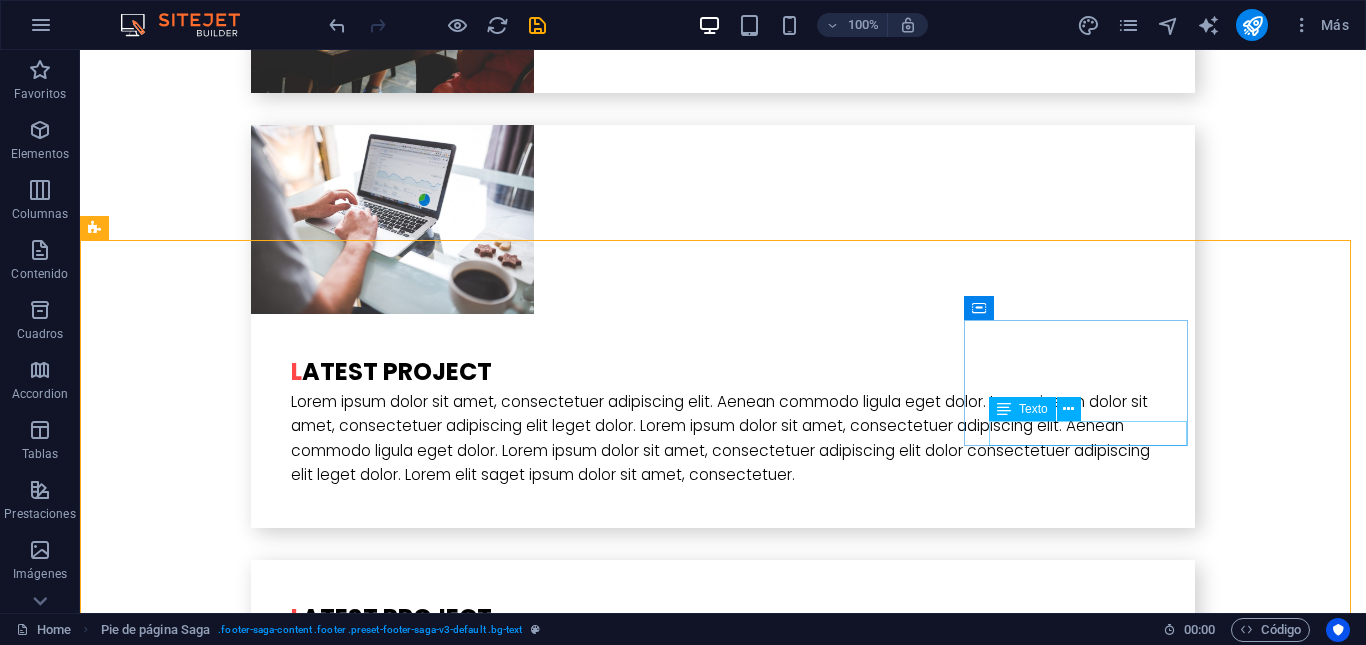 click on "Texto" at bounding box center (1041, 409) 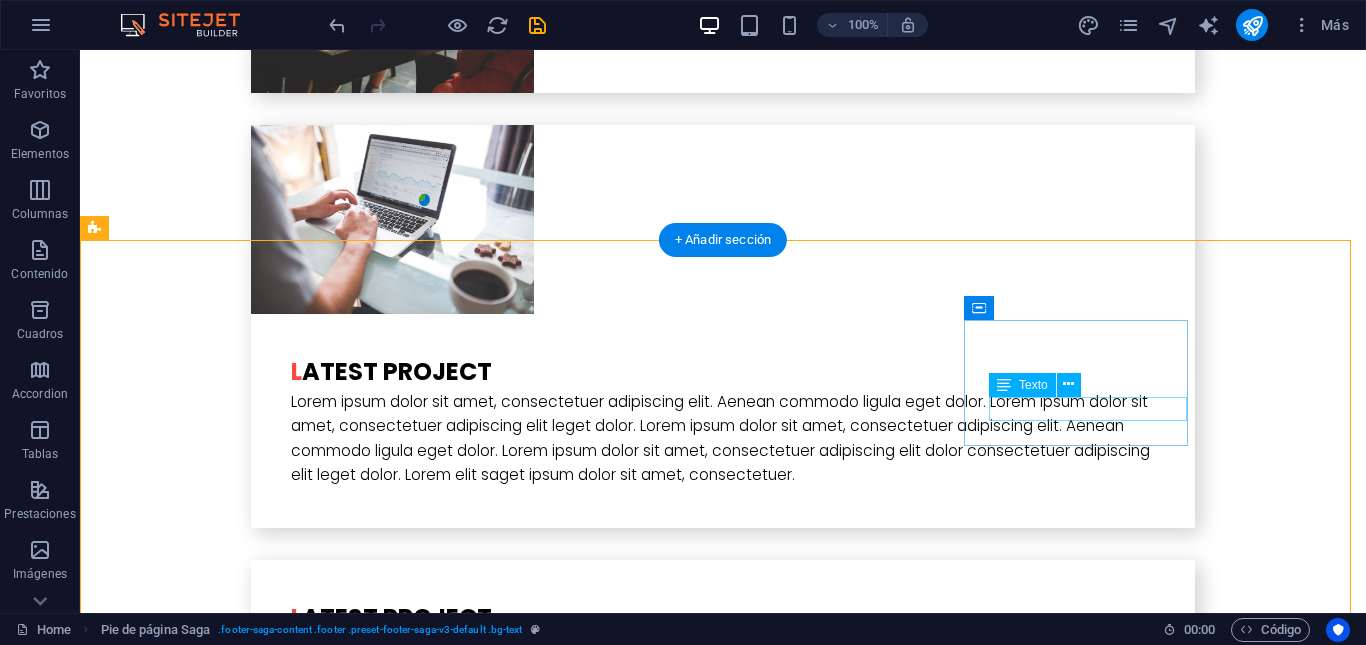 click on "Twitter" at bounding box center (208, 5980) 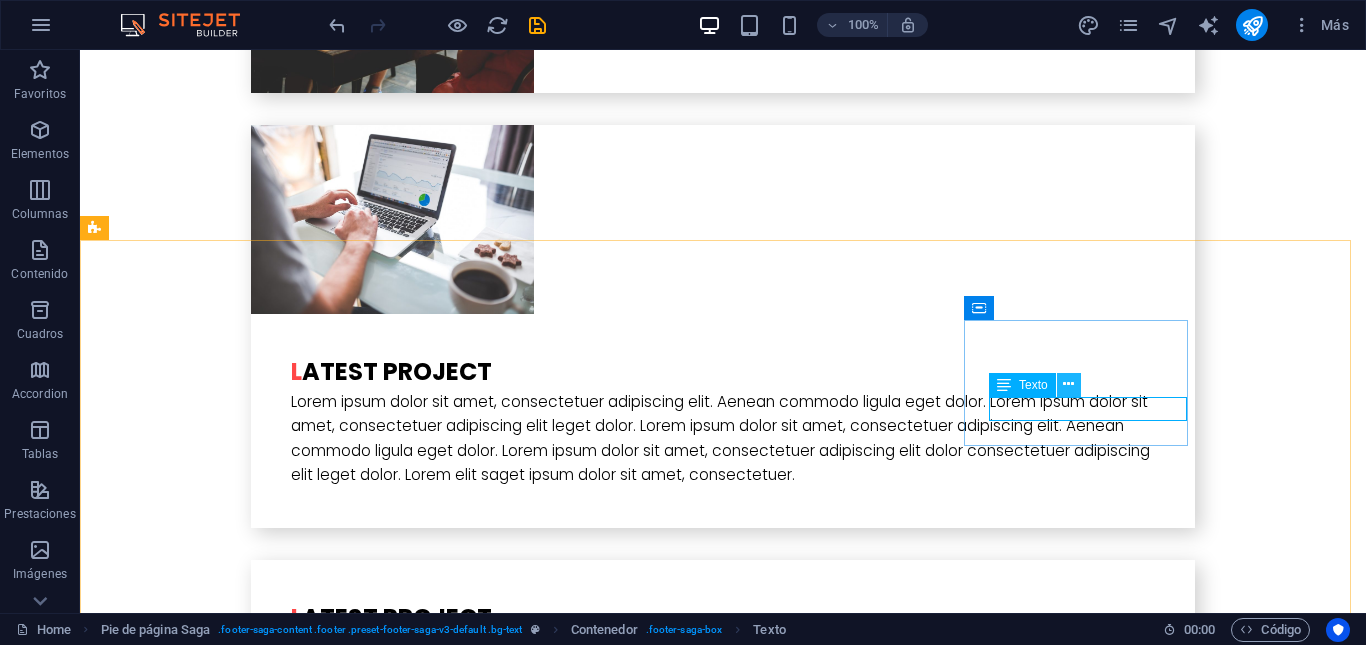 click at bounding box center [1068, 384] 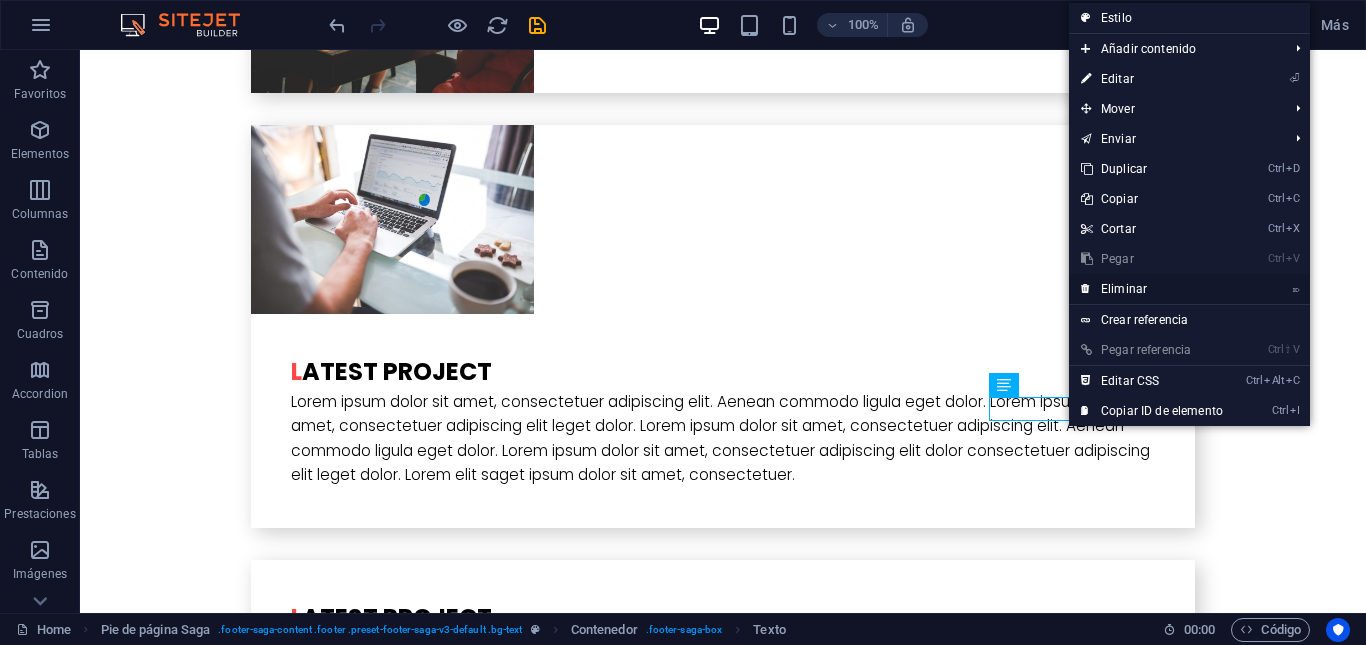 click on "⌦  Eliminar" at bounding box center (1152, 289) 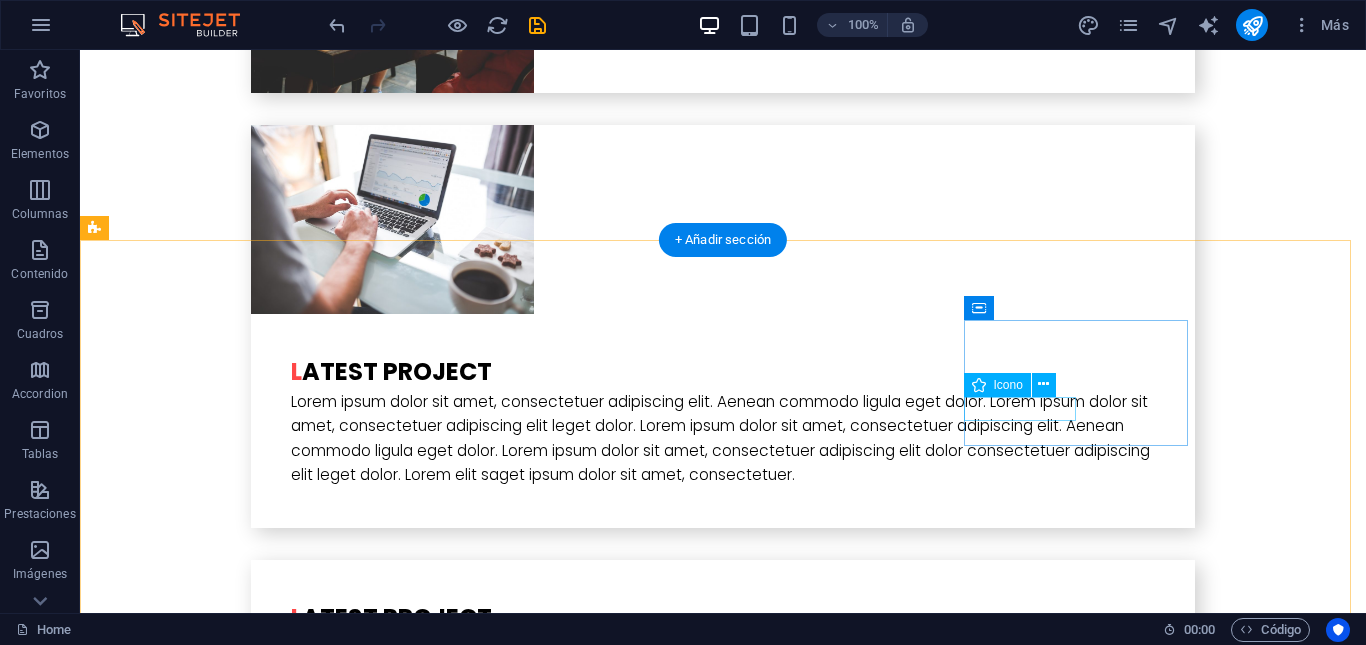 click at bounding box center (208, 5955) 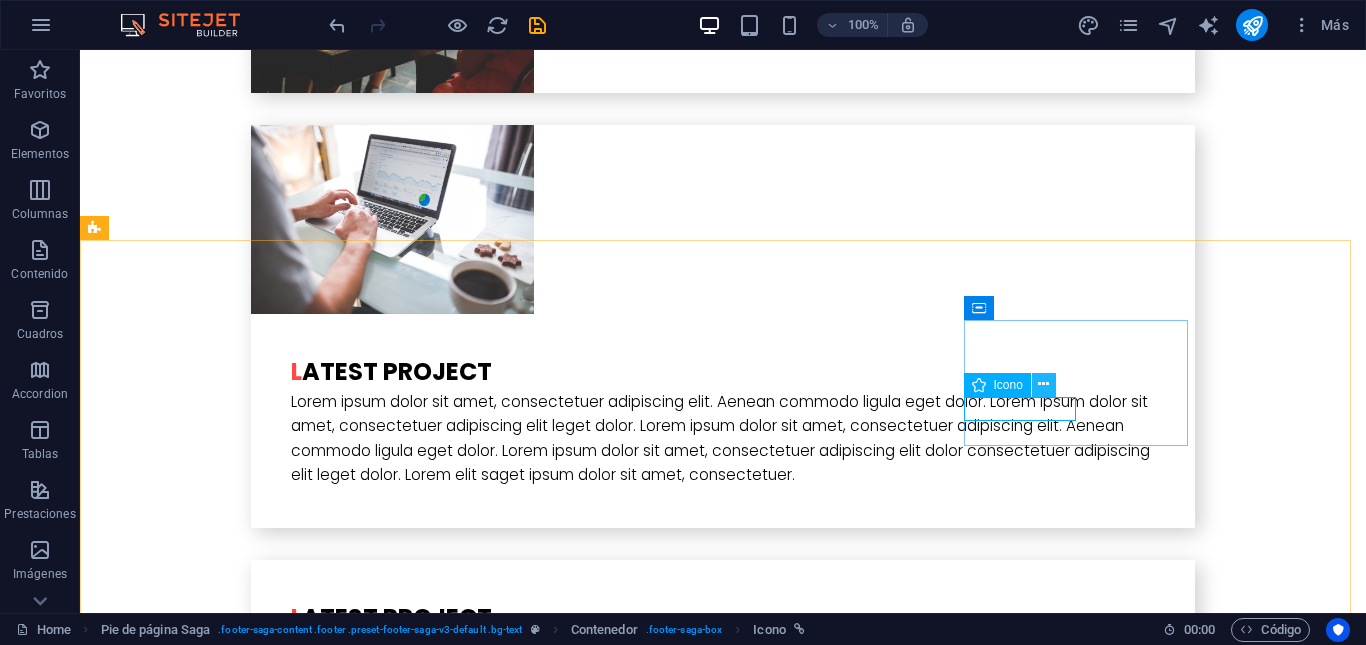 click at bounding box center (1043, 384) 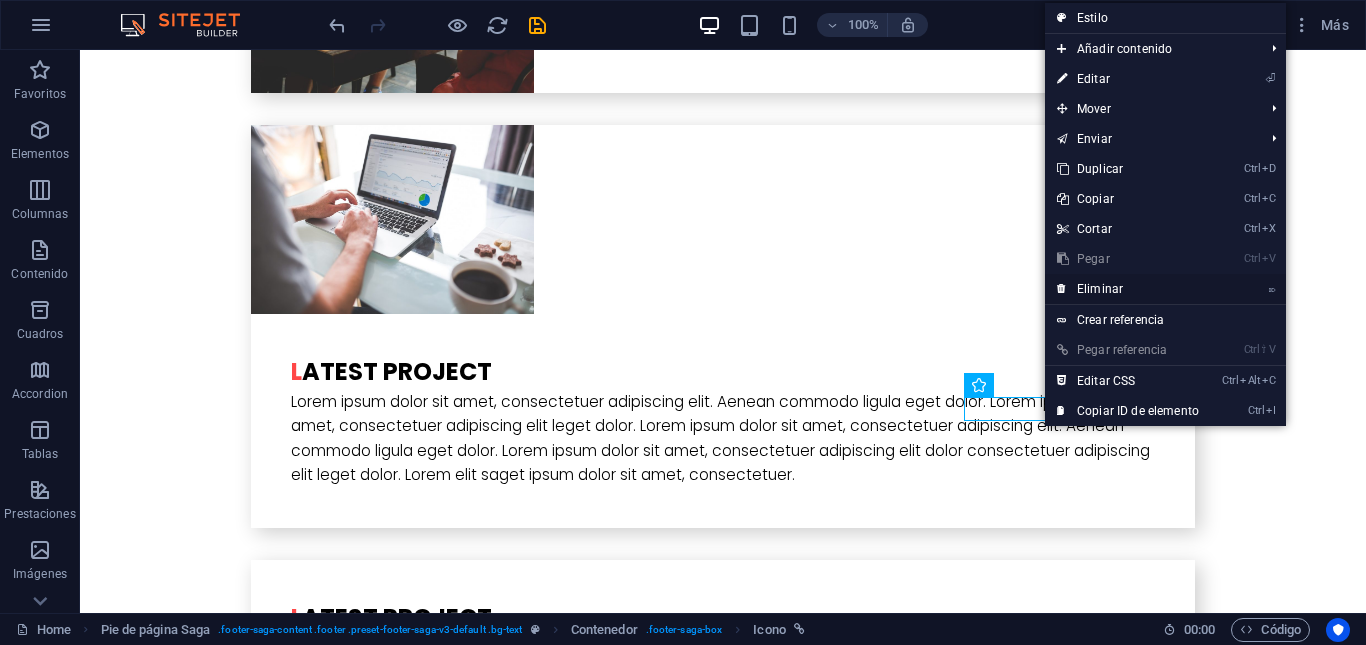 click on "⌦  Eliminar" at bounding box center (1128, 289) 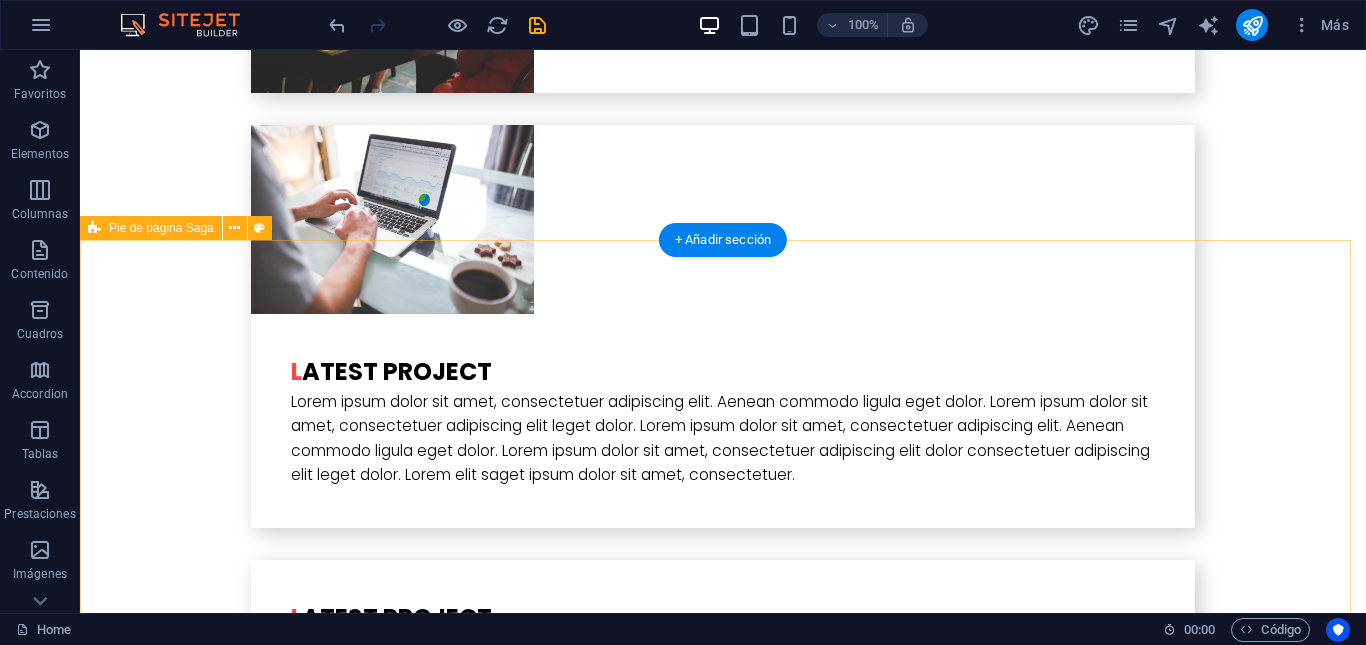 click on "[CITY], [STATE] Legal Notice Privacy Policy Navegación Inicio Nosotros Servicios Proyectos Equipo Contacto redes sociales Facebook" at bounding box center [723, 5663] 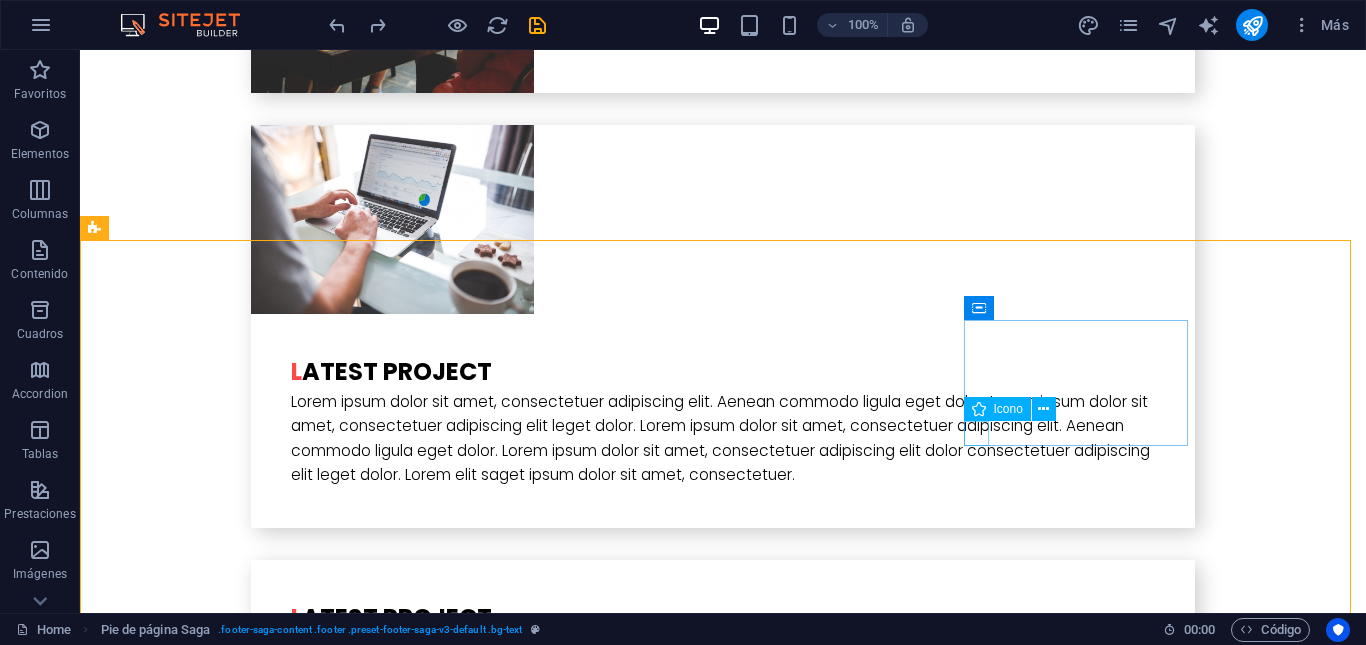 click at bounding box center [979, 409] 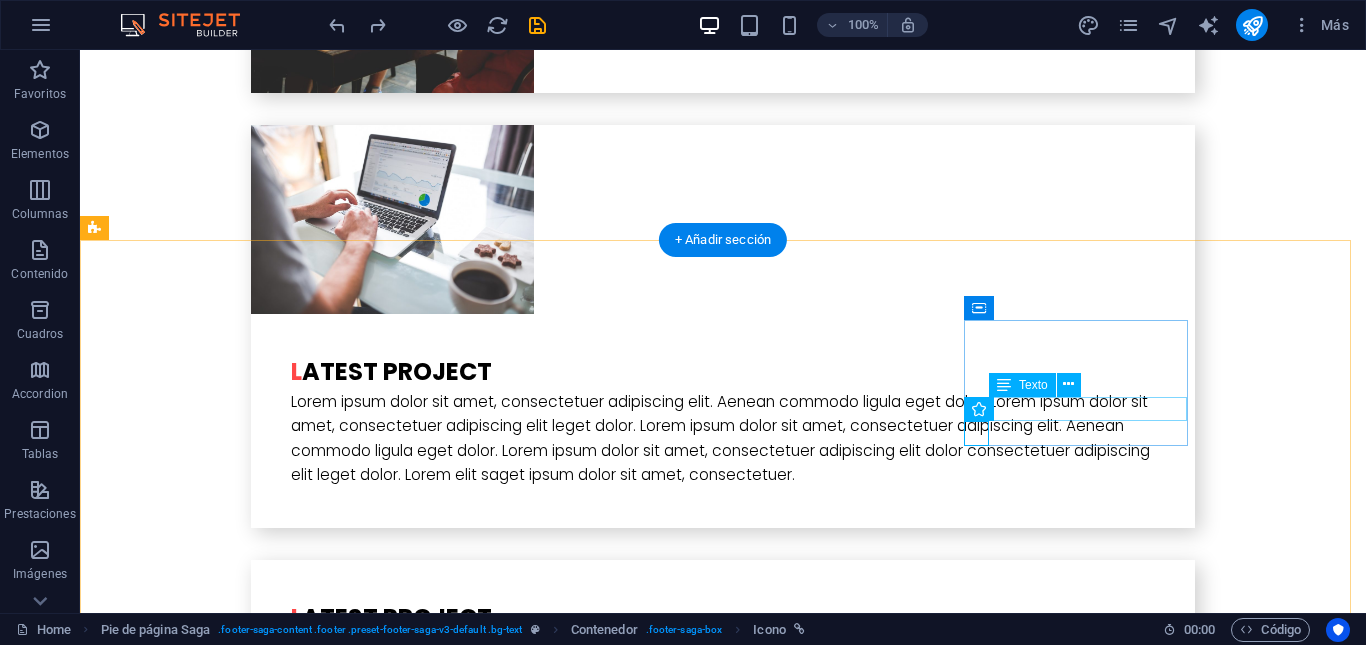 click on "Twitter" at bounding box center [208, 5980] 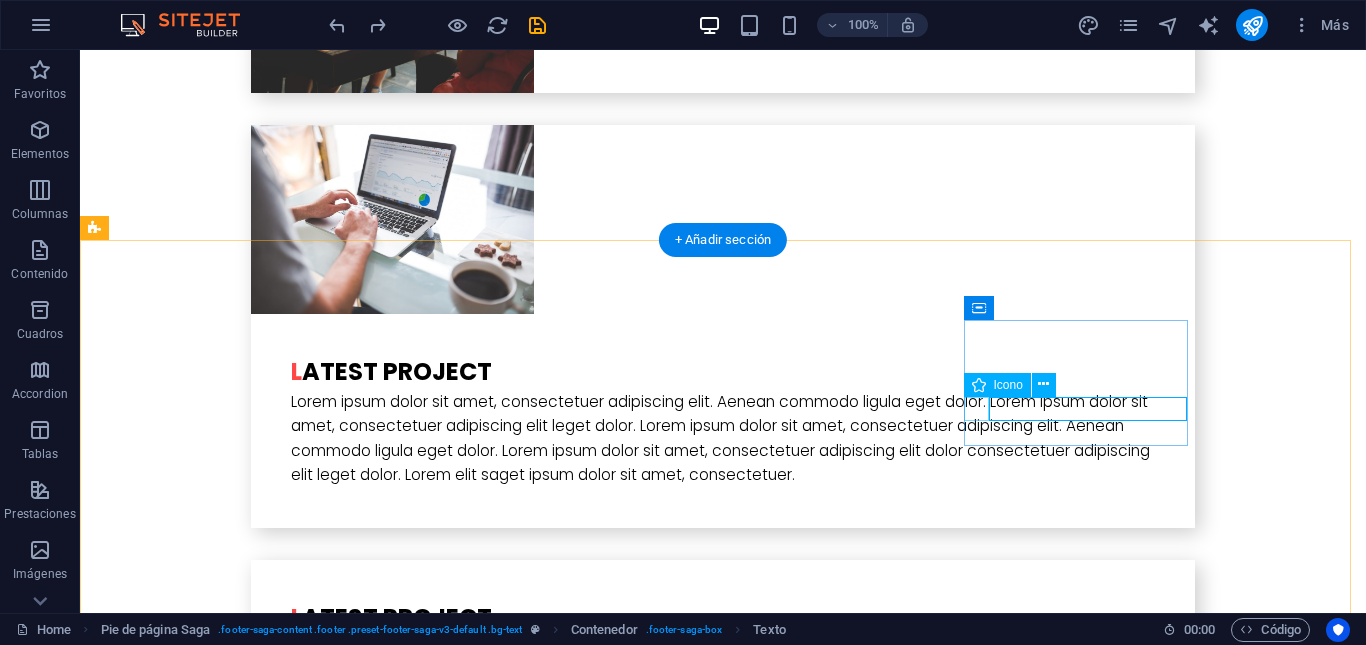 click at bounding box center [208, 5955] 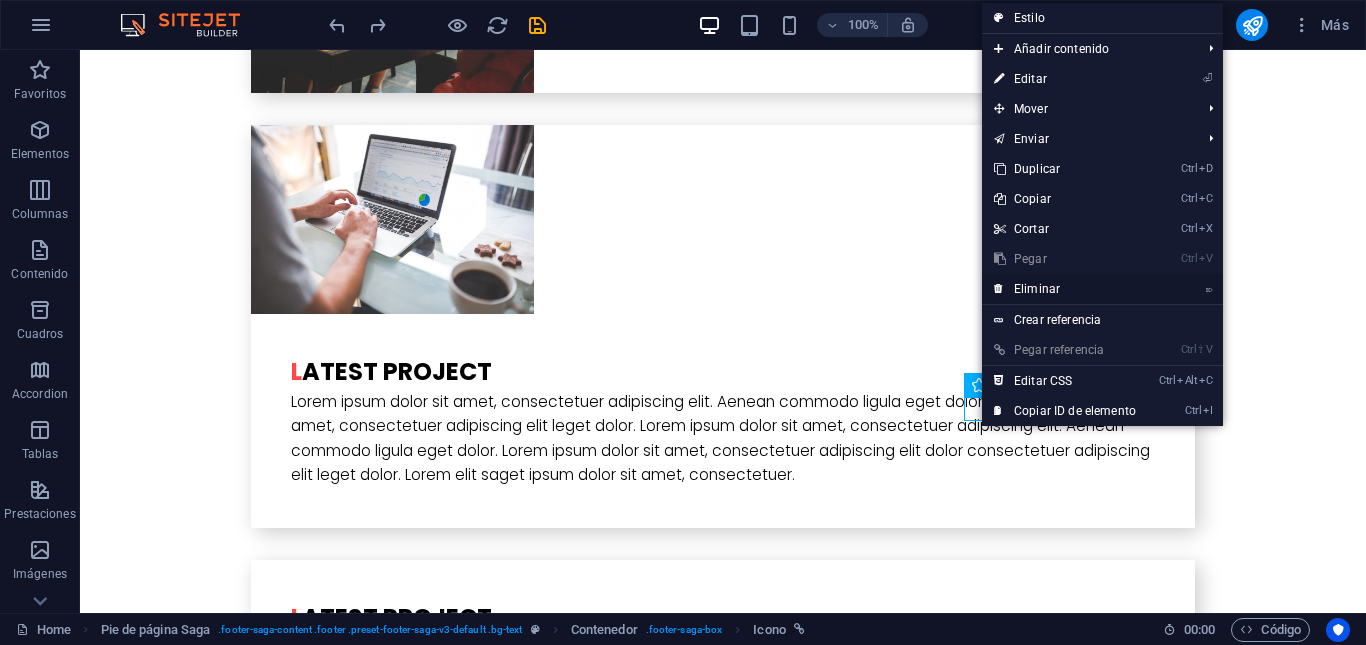 click on "⌦  Eliminar" at bounding box center [1065, 289] 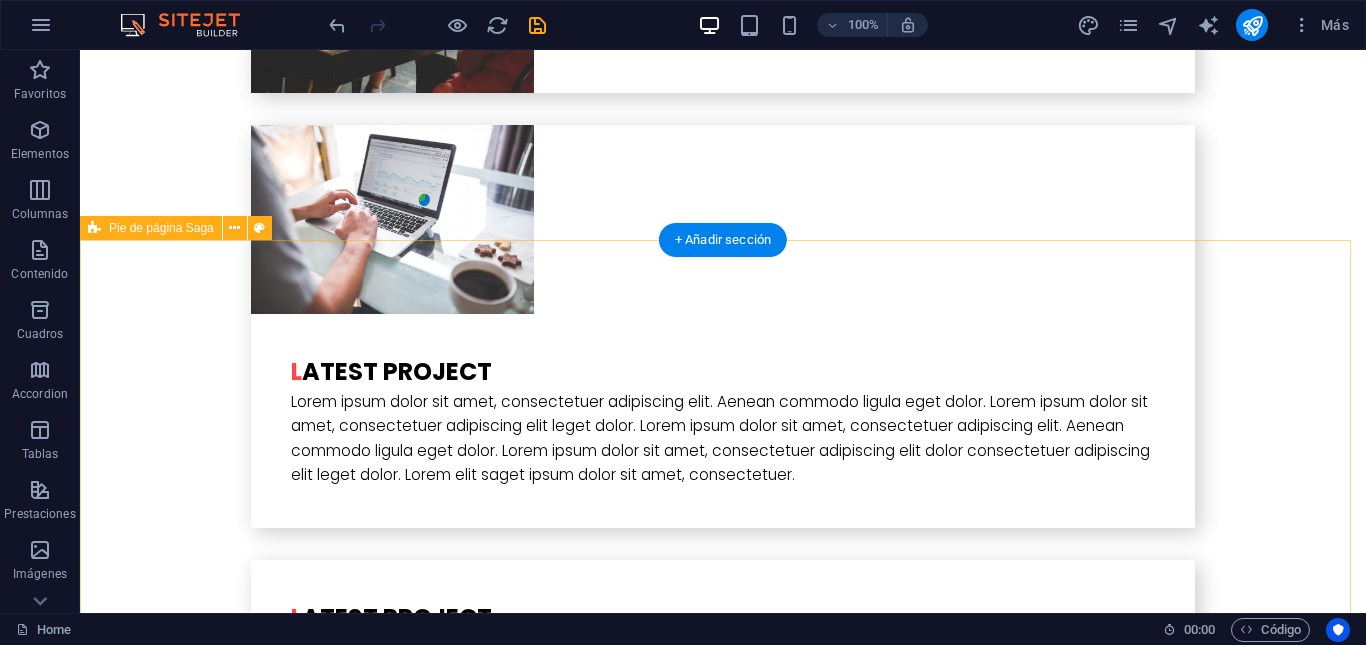 click on "[CITY], [STATE] Legal Notice Privacy Policy Navegación Inicio Nosotros Servicios Proyectos Equipo Contacto redes sociales Facebook Instagram" at bounding box center (723, 5687) 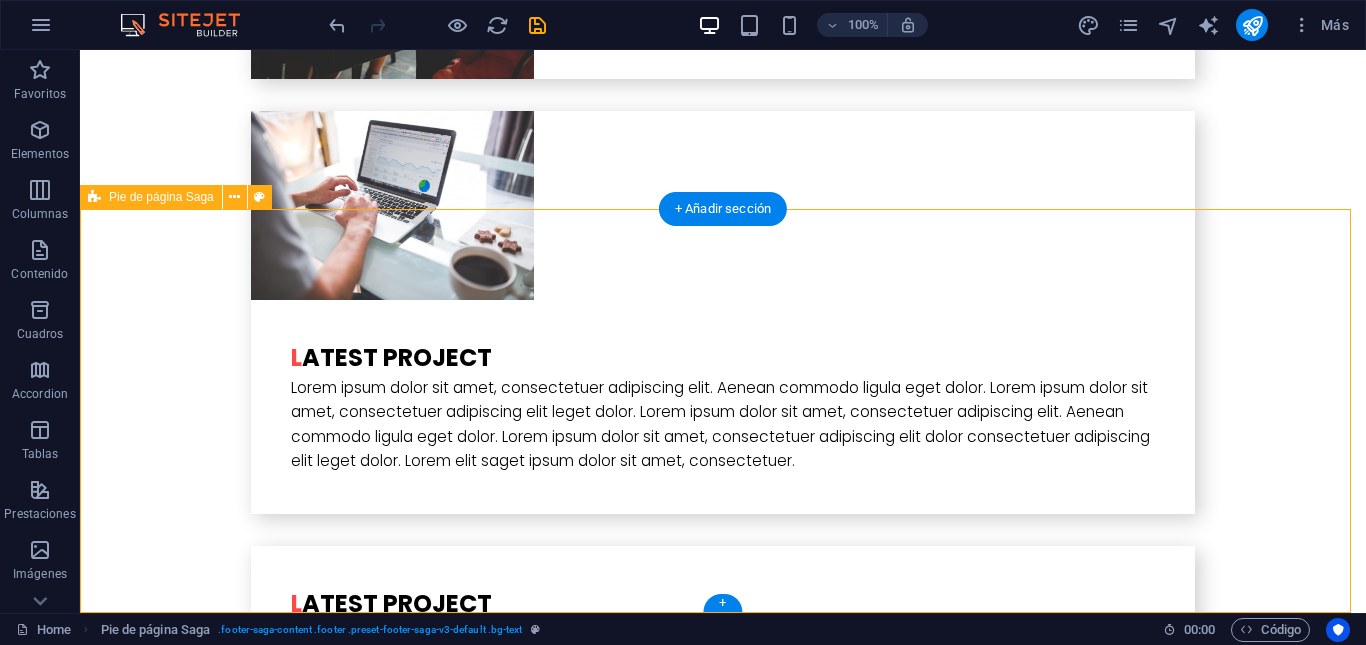scroll, scrollTop: 5737, scrollLeft: 0, axis: vertical 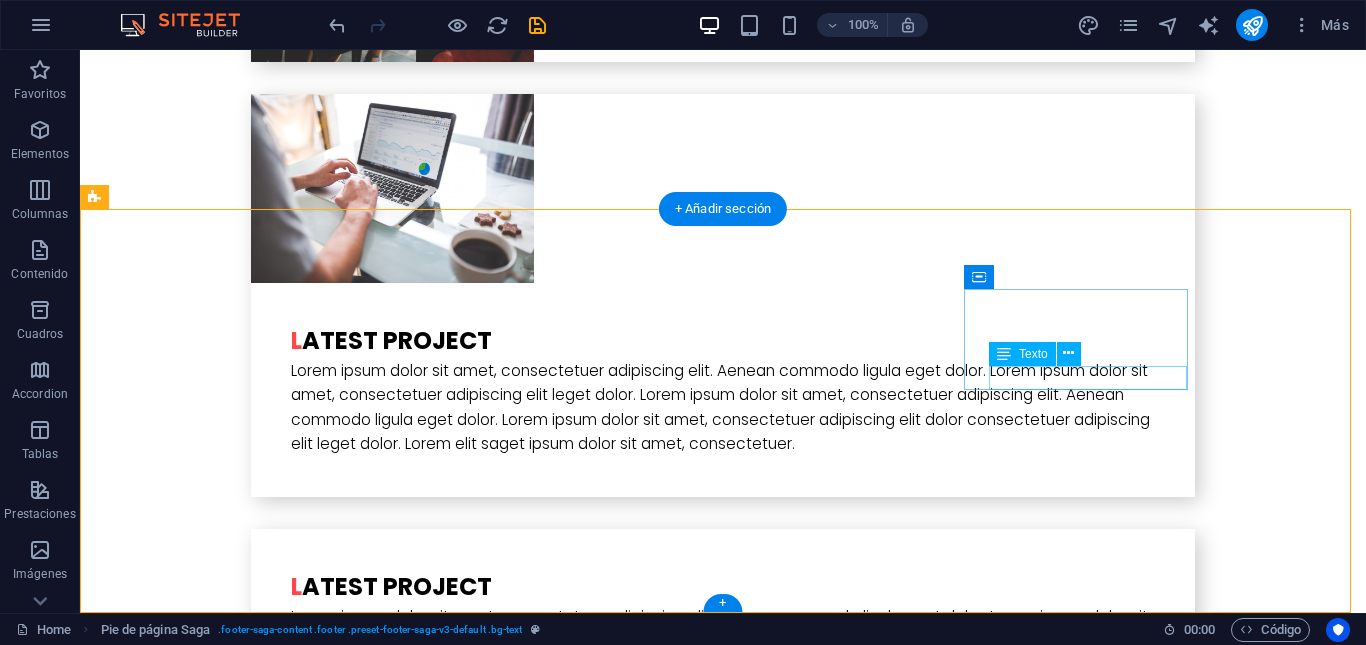 click on "Instagram" at bounding box center (208, 5949) 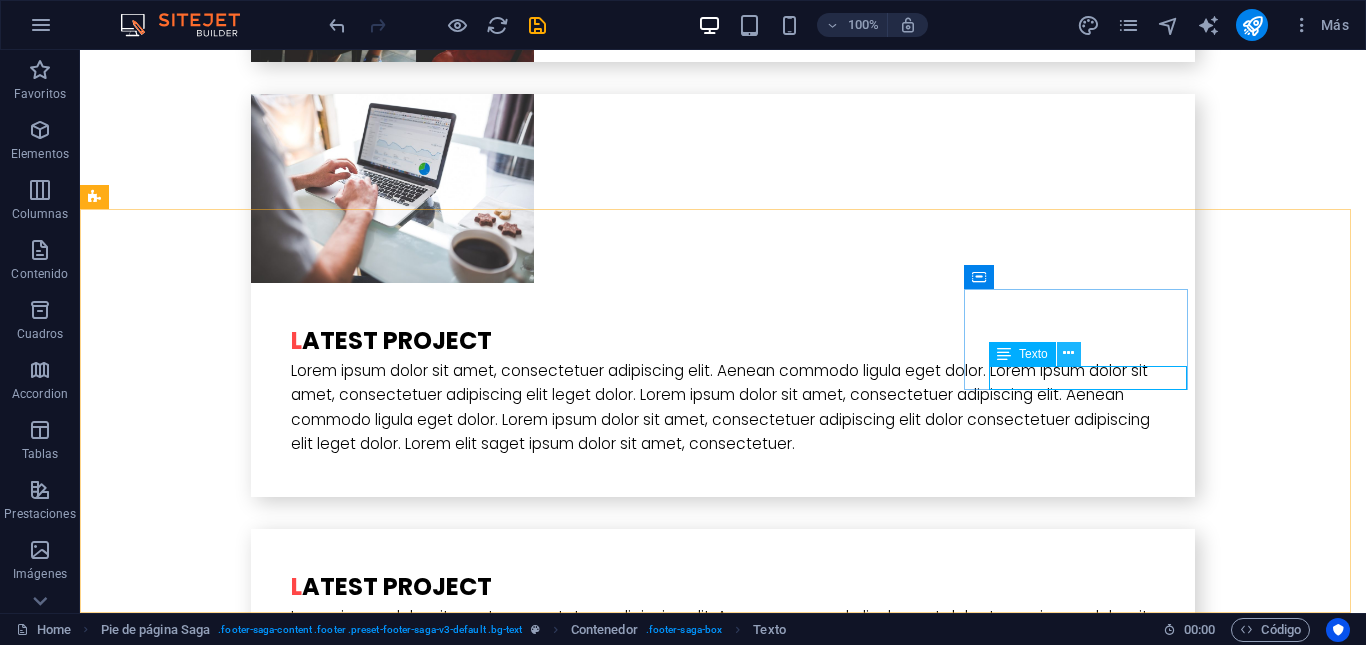 click at bounding box center (1068, 353) 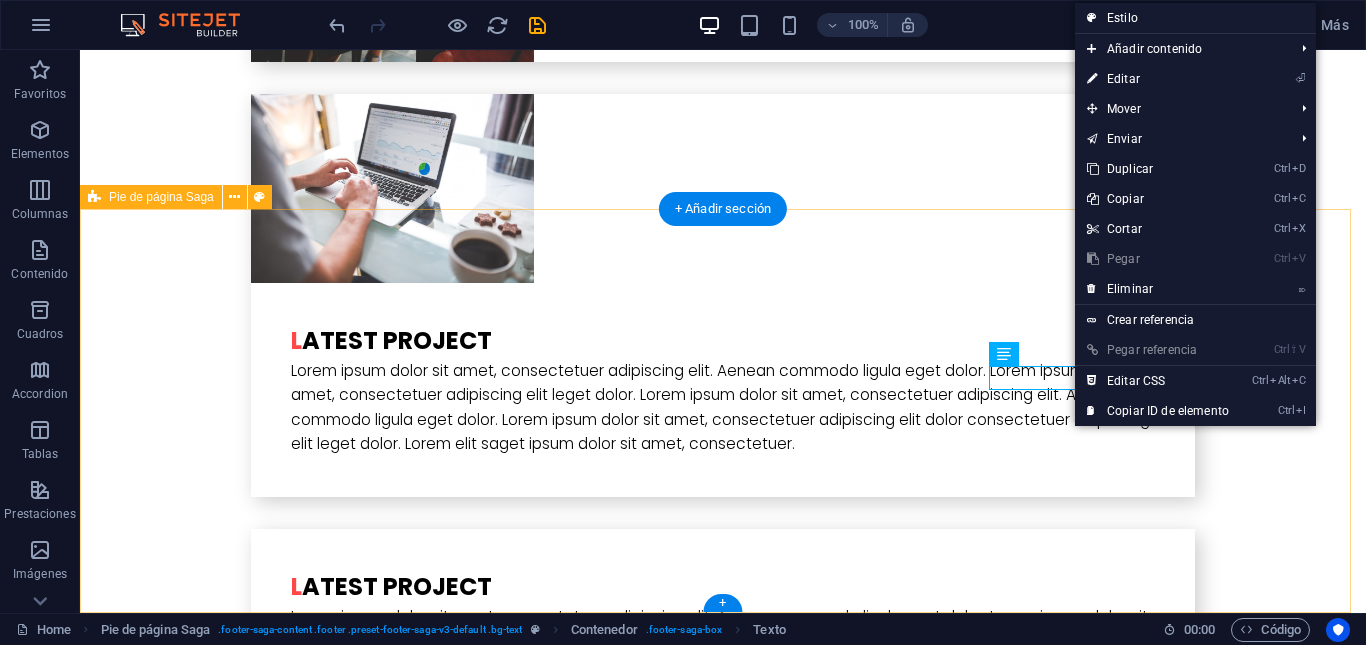 click on "[CITY], [STATE] Legal Notice Privacy Policy Navegación Inicio Nosotros Servicios Proyectos Equipo Contacto redes sociales Facebook Instagram" at bounding box center (723, 5656) 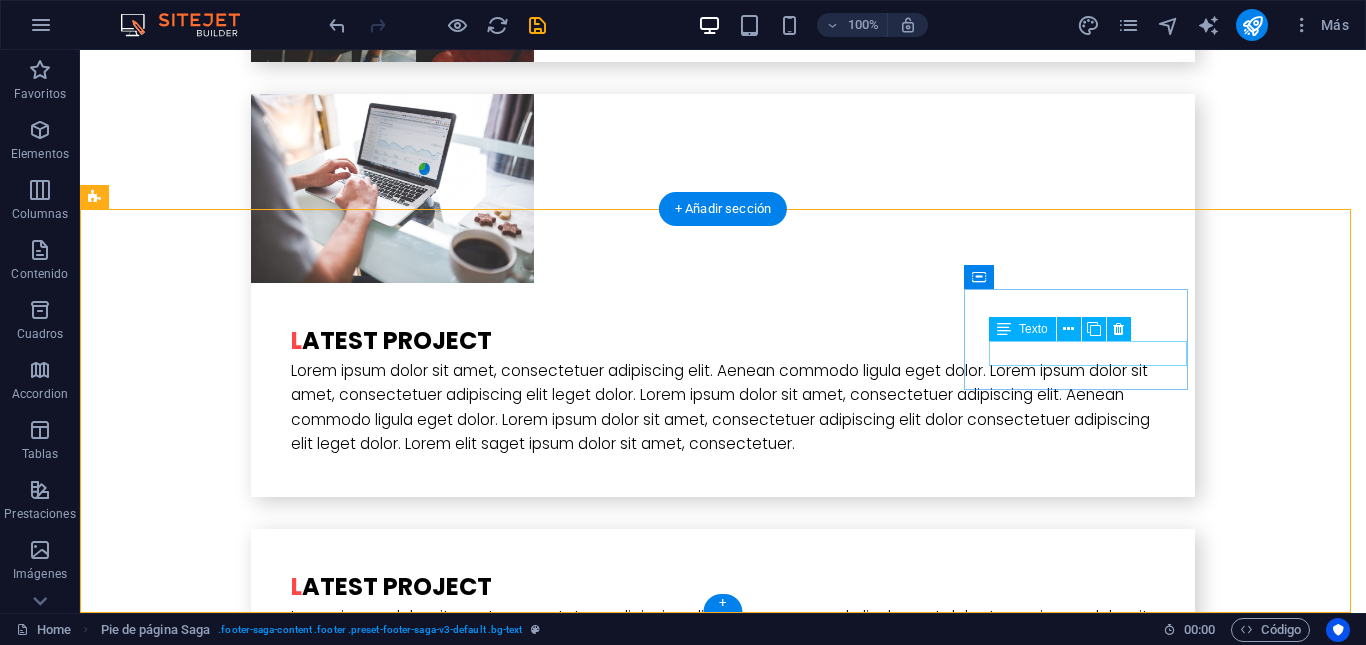 click on "Facebook" at bounding box center (208, 5900) 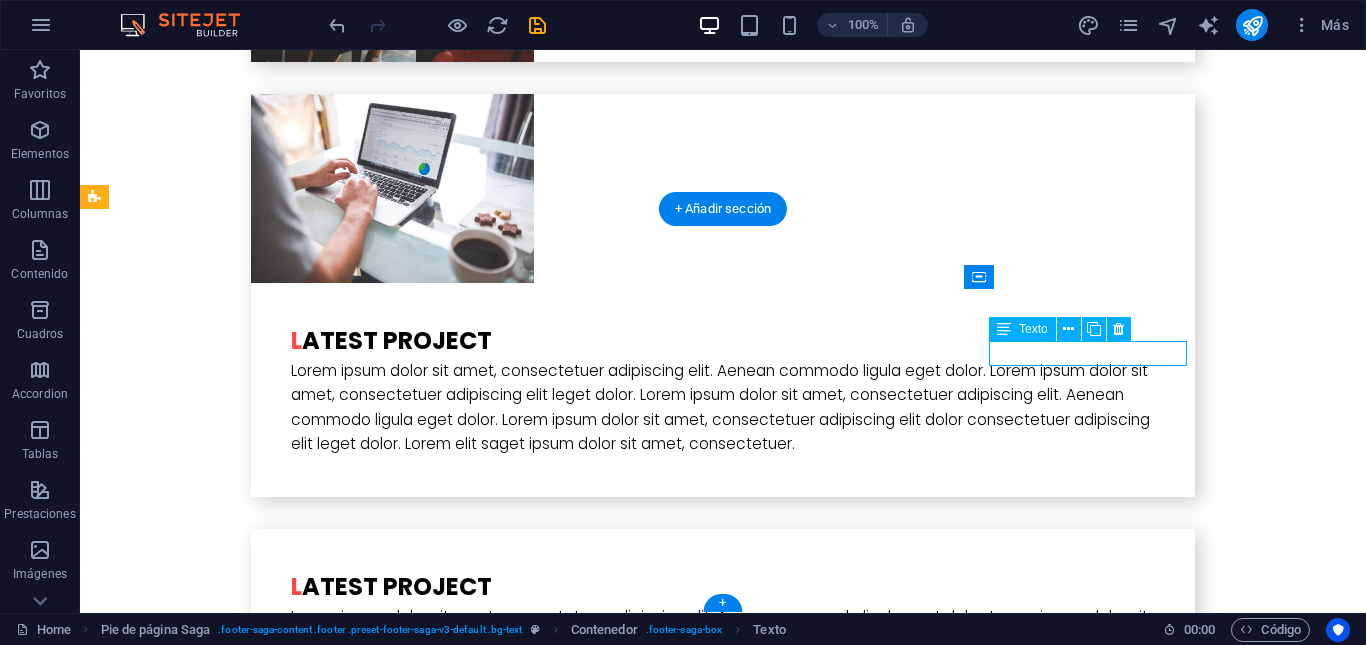 click on "Facebook" at bounding box center [208, 5900] 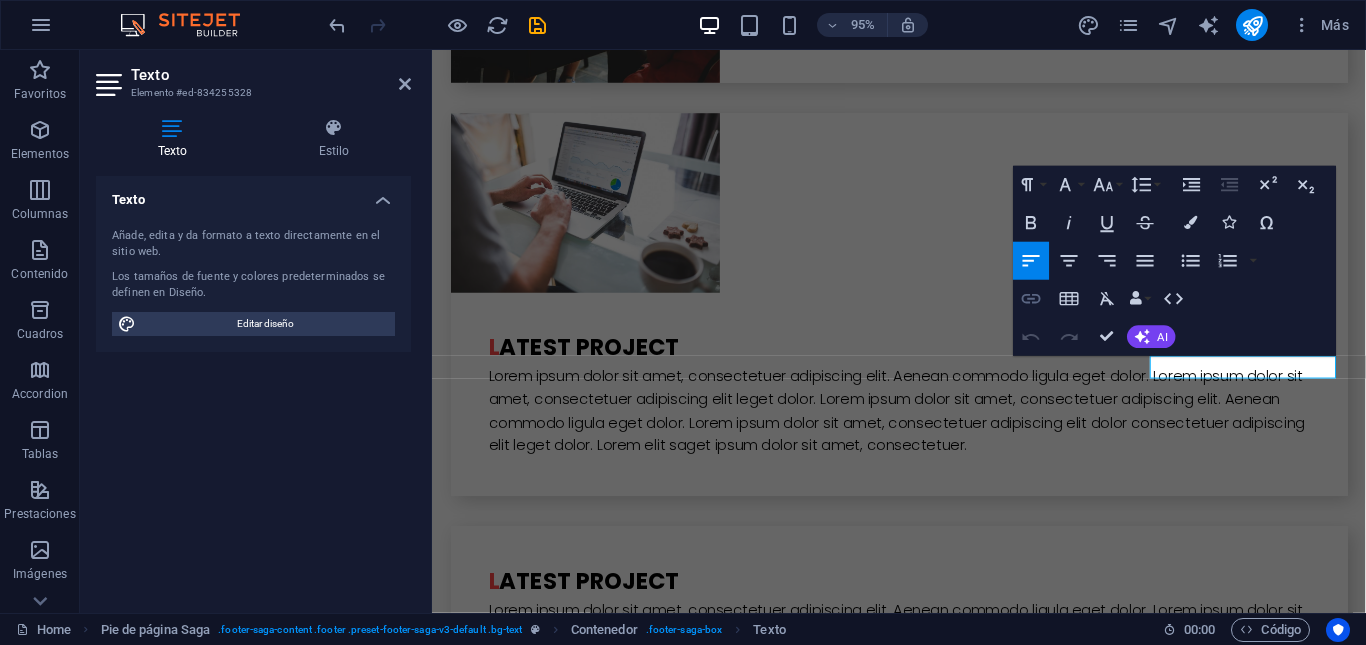 click 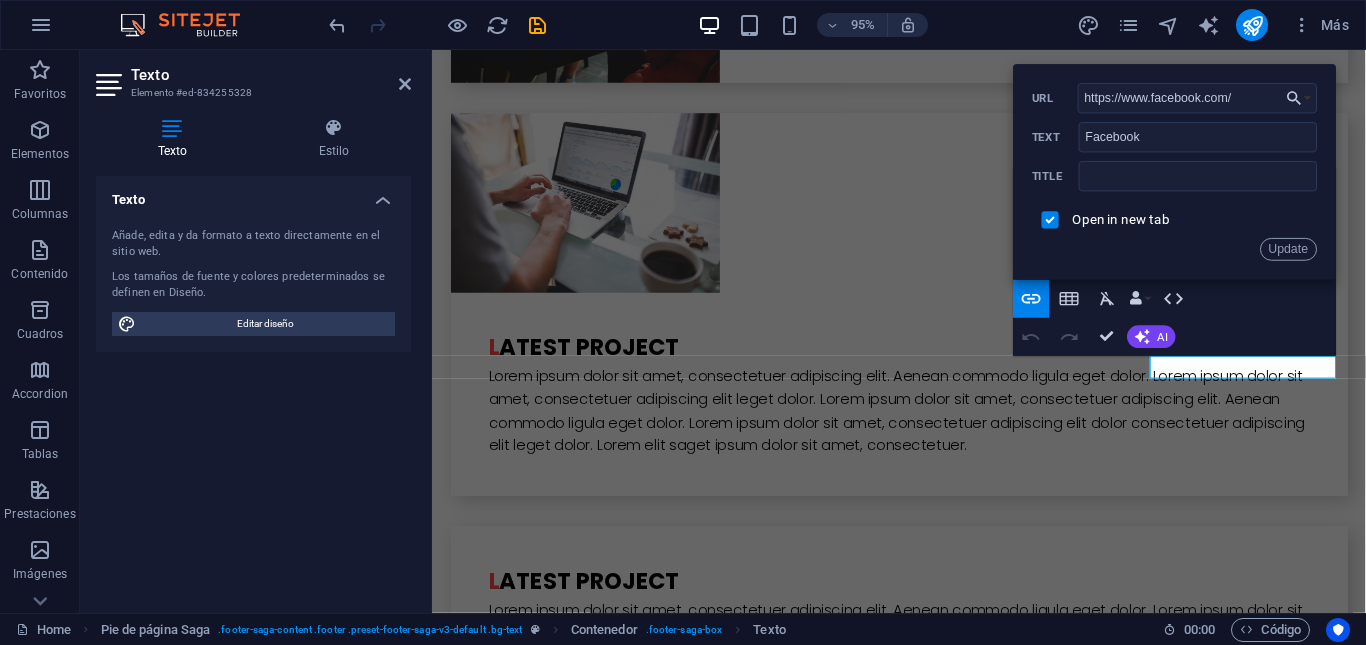 drag, startPoint x: 1692, startPoint y: 143, endPoint x: 1492, endPoint y: 118, distance: 201.55644 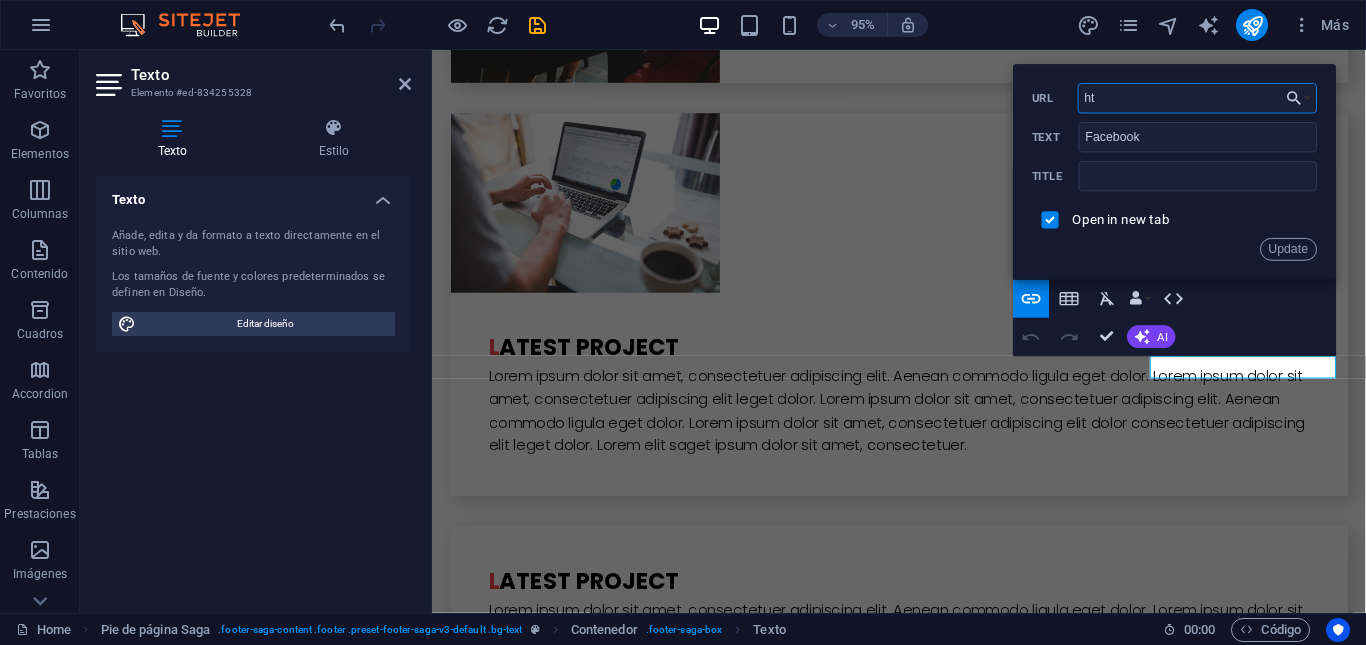 type on "h" 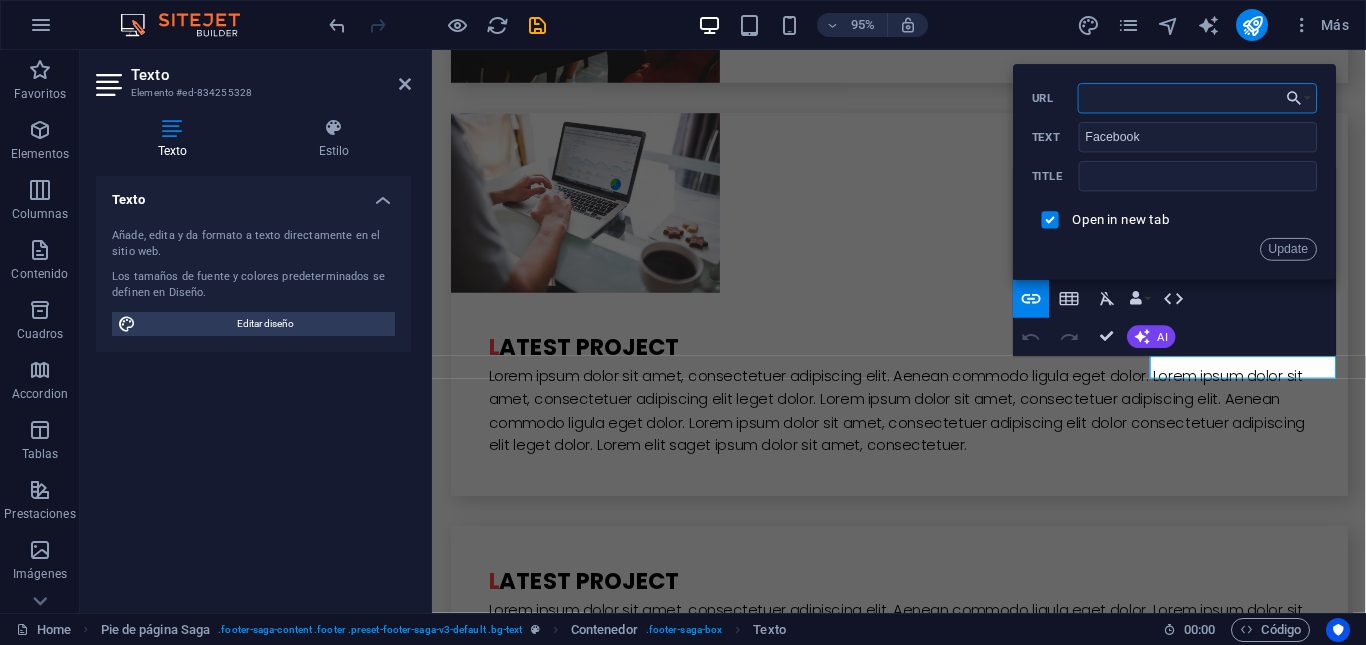 paste on "https://www.facebook.com/R2Soluciones" 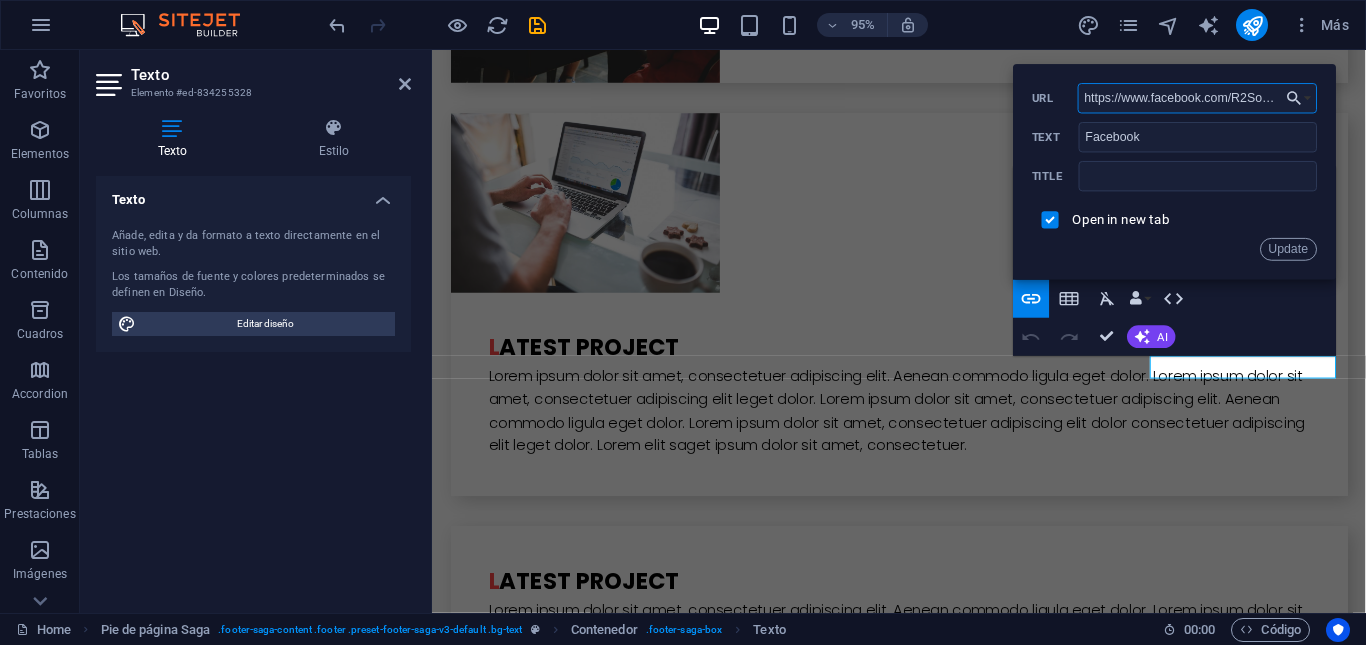 scroll, scrollTop: 0, scrollLeft: 32, axis: horizontal 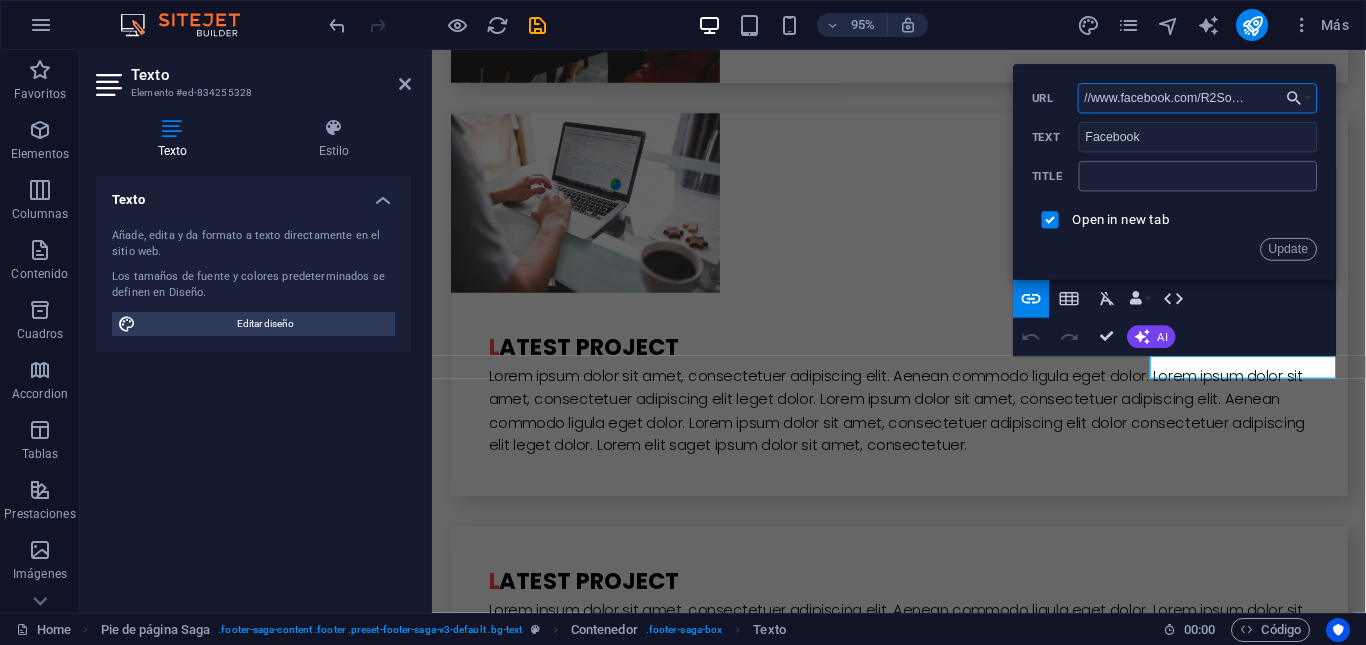 type on "https://www.facebook.com/R2Soluciones" 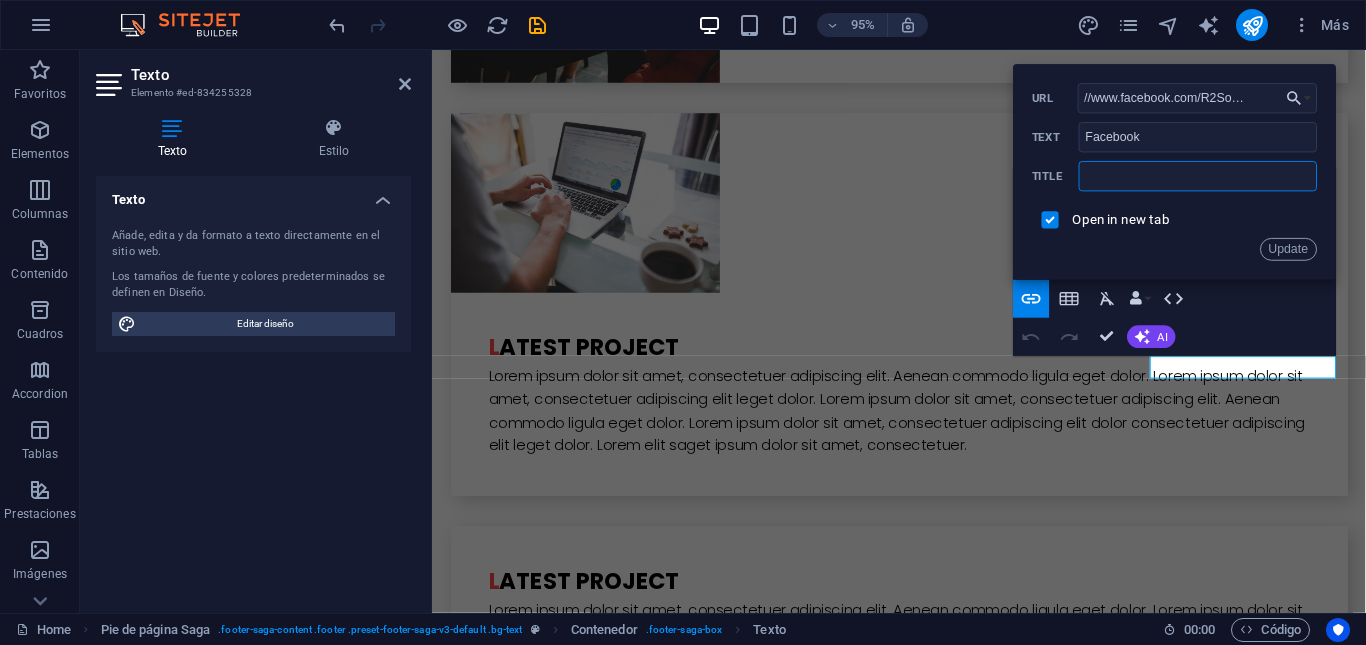 click at bounding box center [1198, 176] 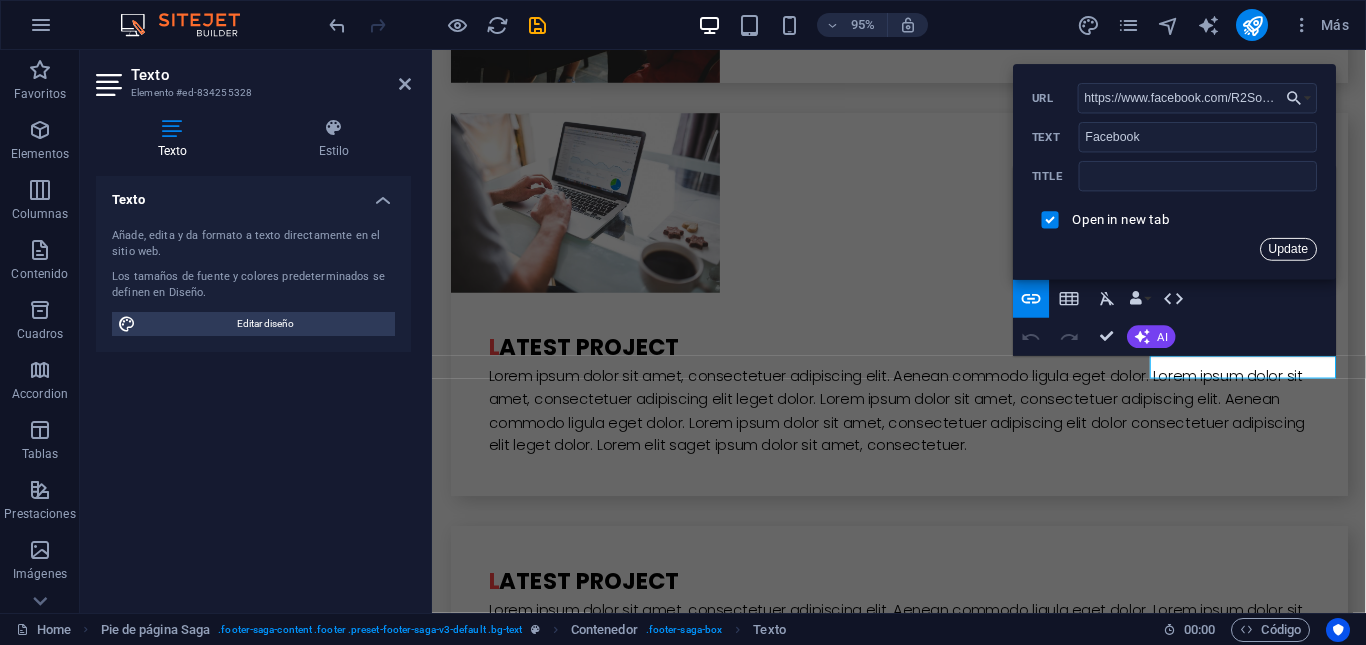 click on "Update" at bounding box center [1288, 249] 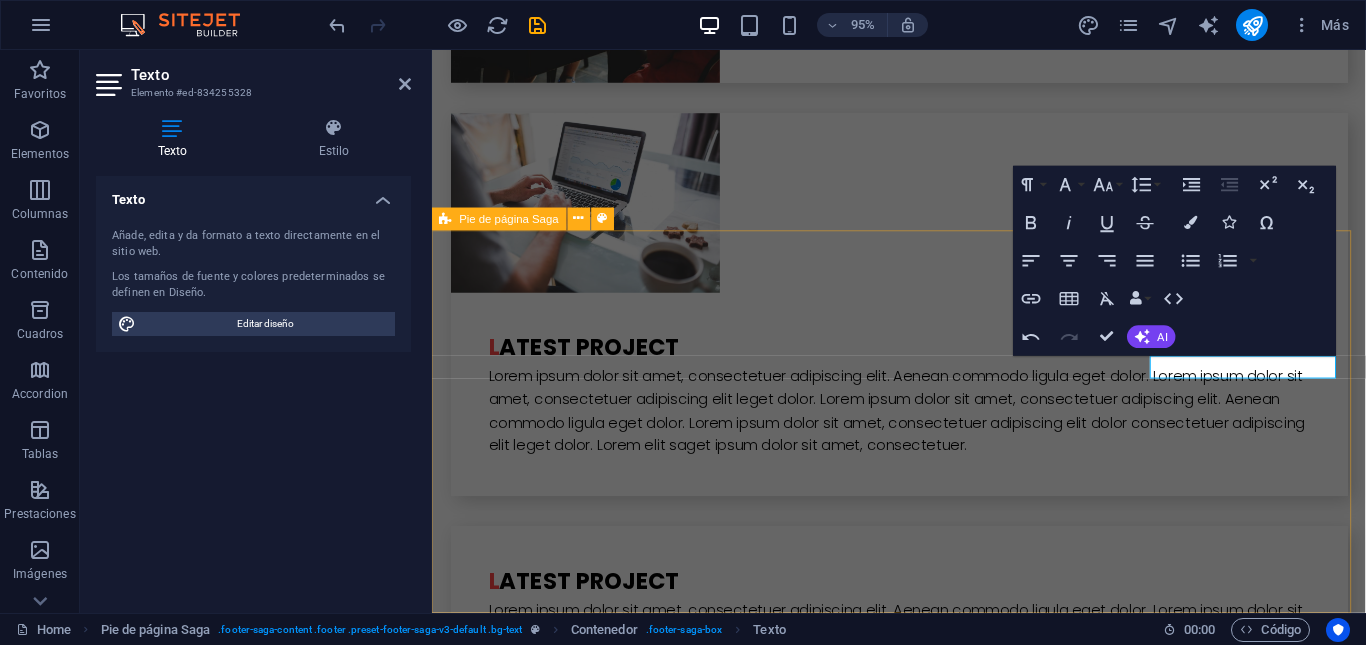 click on "[CITY], [STATE] Legal Notice Privacy Policy Navegación Inicio Nosotros Servicios Proyectos Equipo Contacto redes sociales Facebook Instagram" at bounding box center (923, 5704) 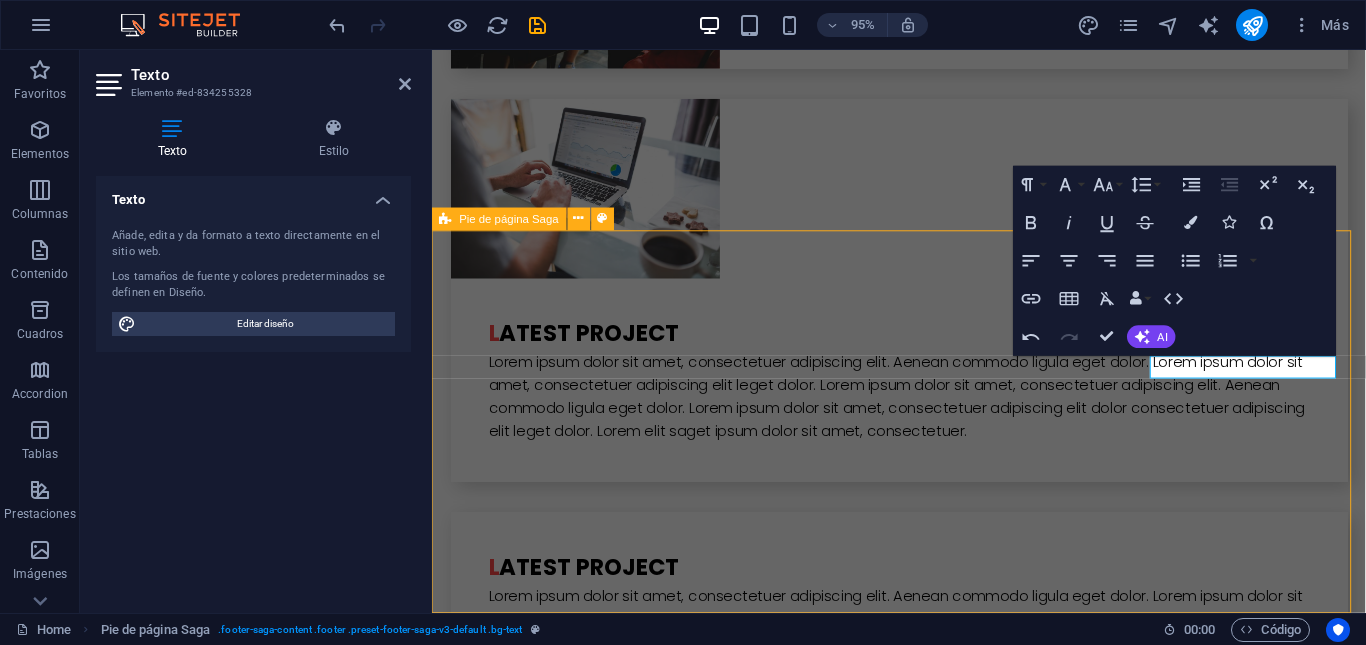 click on "[CITY], [STATE] Legal Notice Privacy Policy Navegación Inicio Nosotros Servicios Proyectos Equipo Contacto redes sociales Facebook Instagram" at bounding box center [923, 5664] 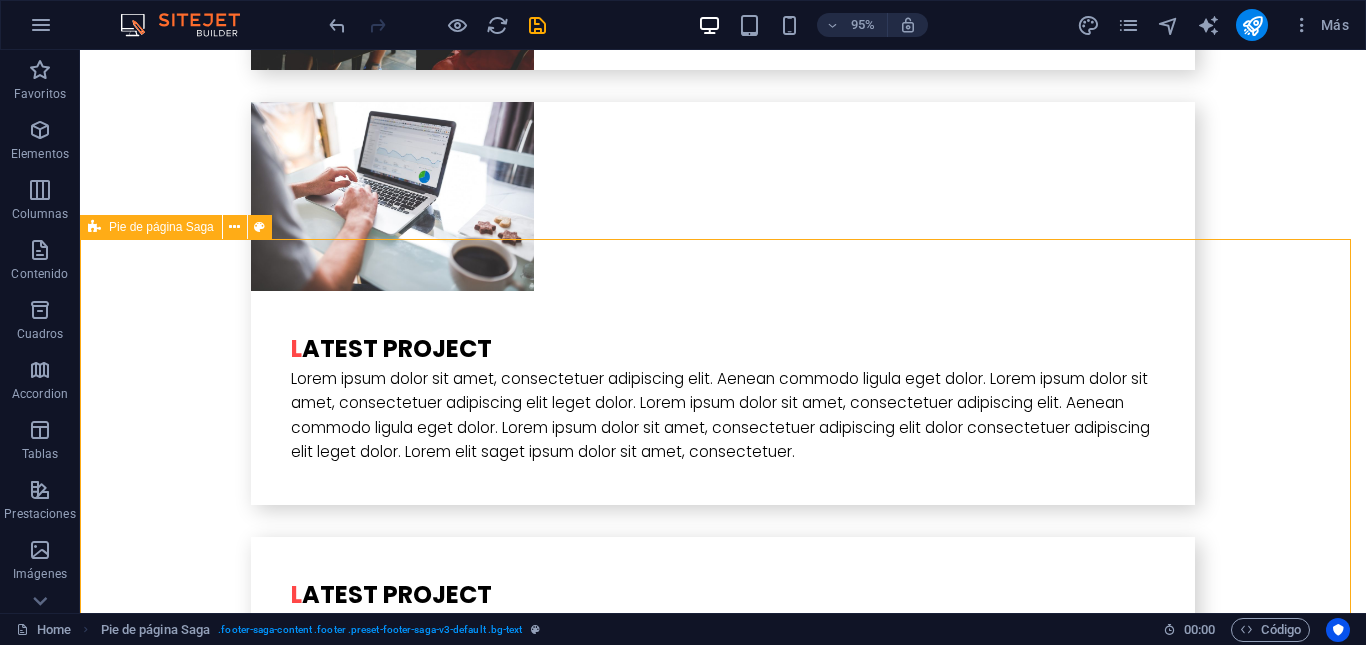 scroll, scrollTop: 5707, scrollLeft: 0, axis: vertical 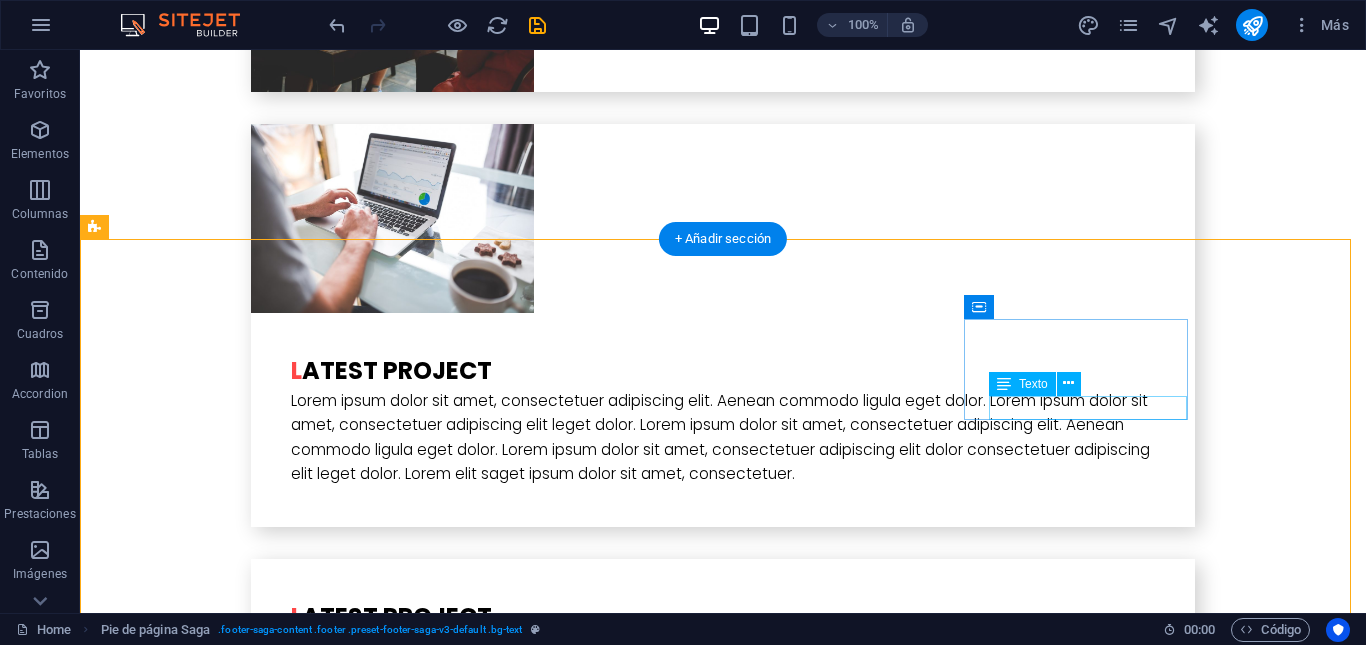 click on "Instagram" at bounding box center (208, 5979) 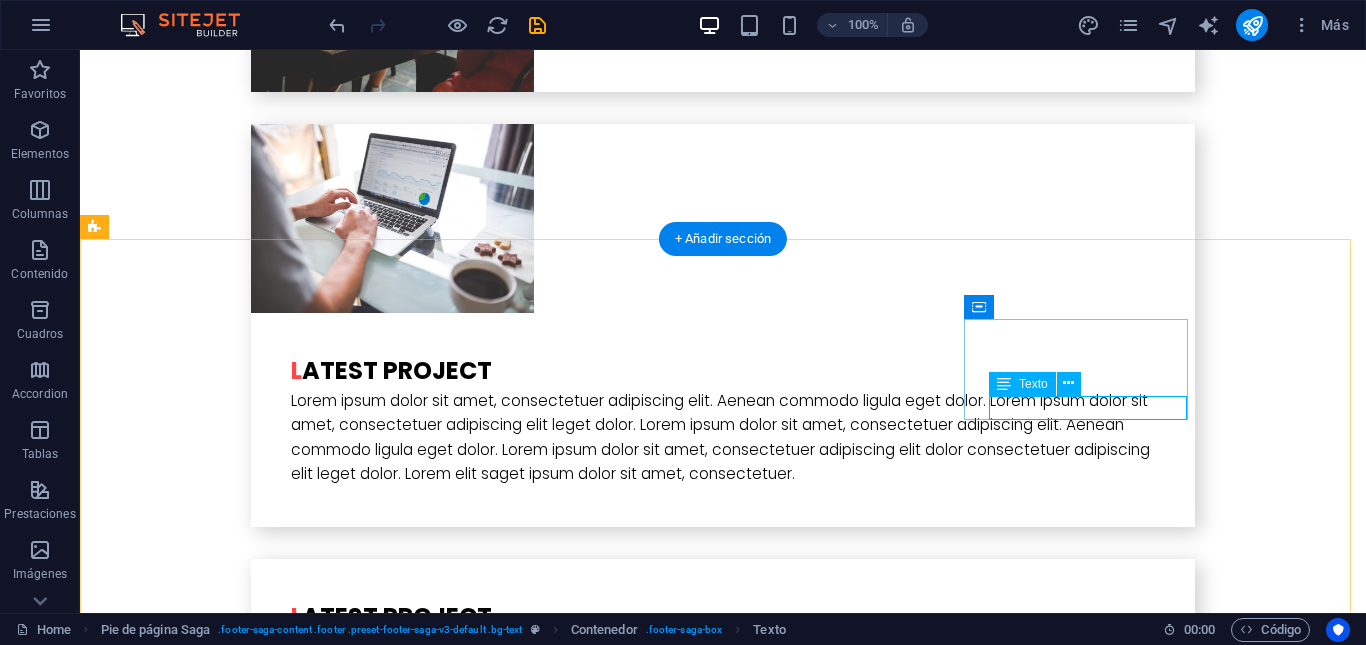 click on "Instagram" at bounding box center (208, 5979) 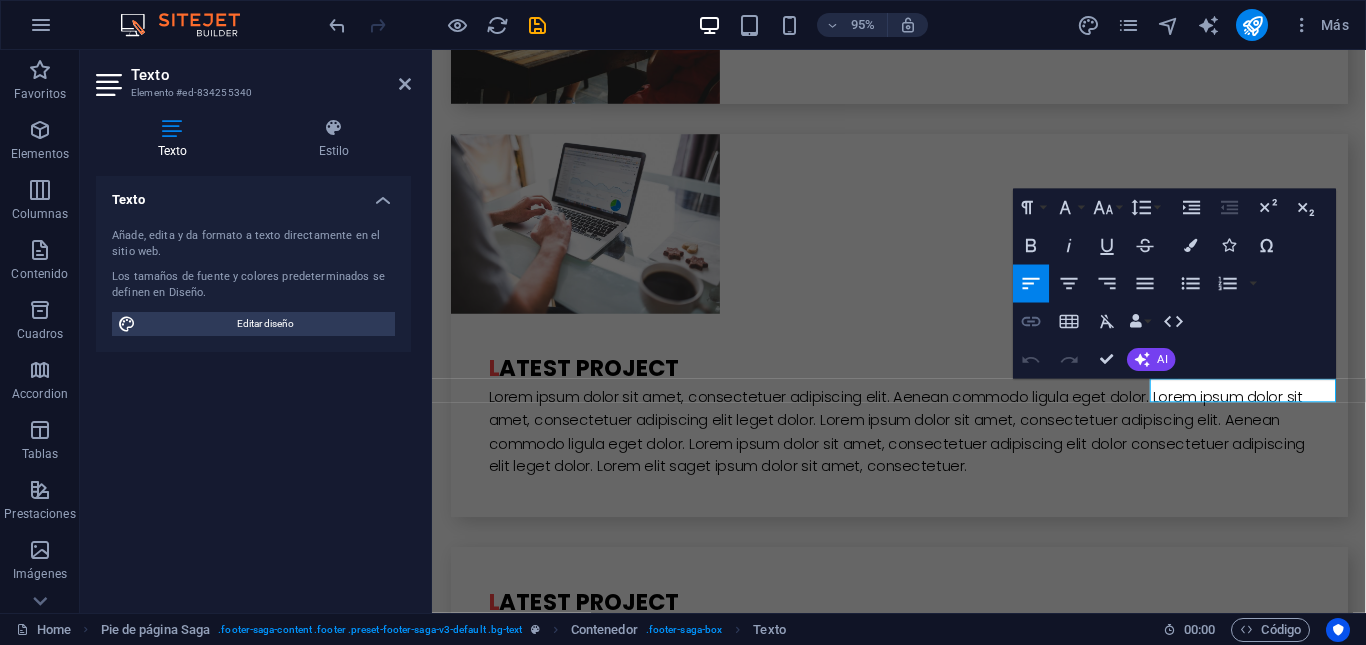 scroll, scrollTop: 5729, scrollLeft: 0, axis: vertical 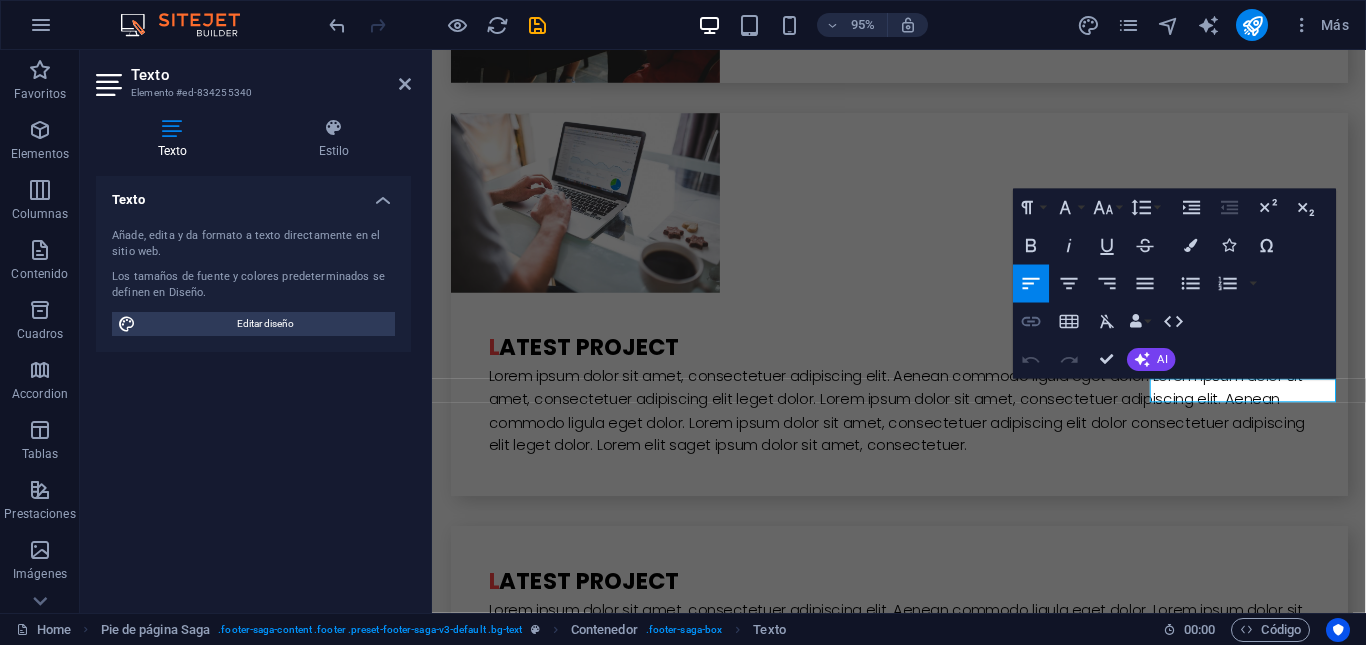 click 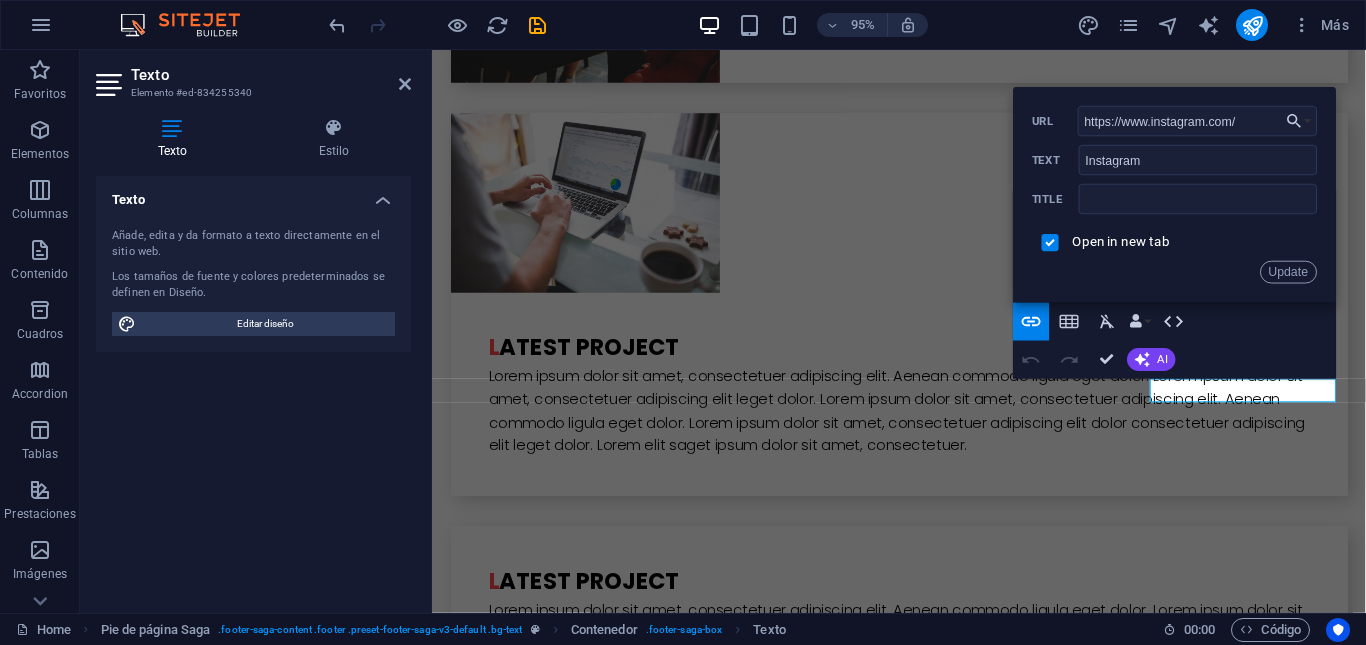 drag, startPoint x: 1249, startPoint y: 121, endPoint x: 1063, endPoint y: 108, distance: 186.45375 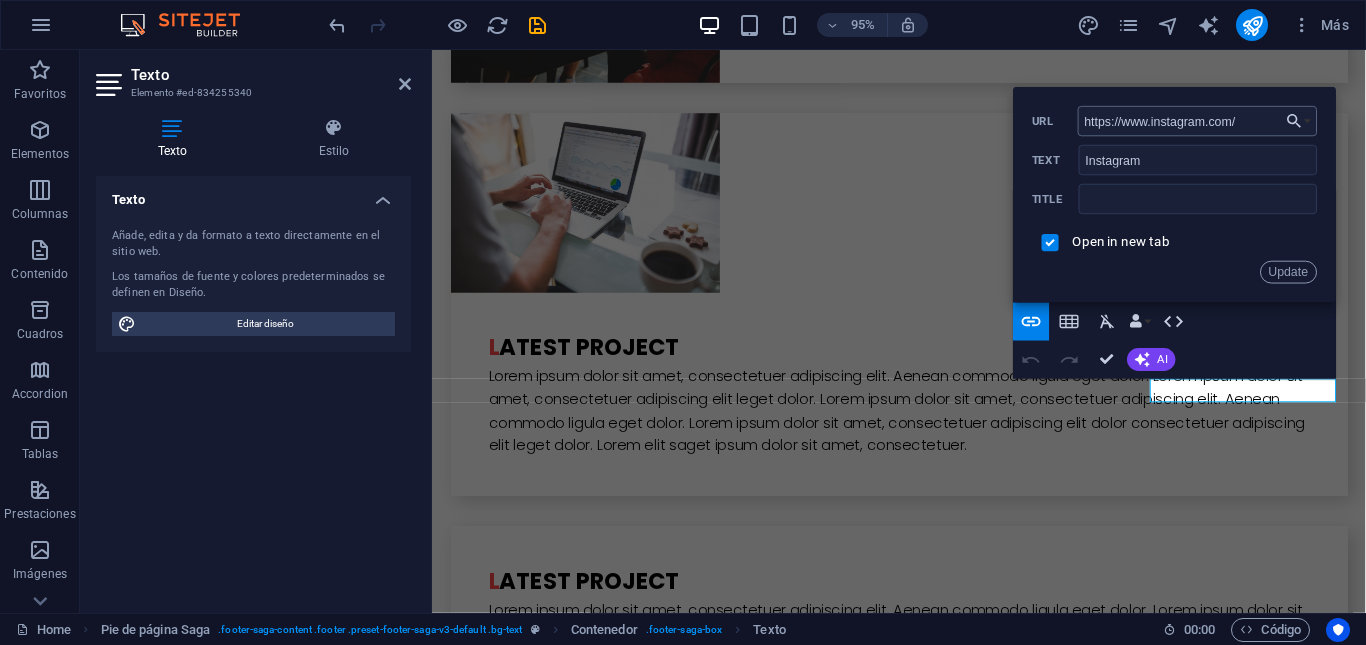 type on "https://www.instagram.com/r2soluciones.morelos" 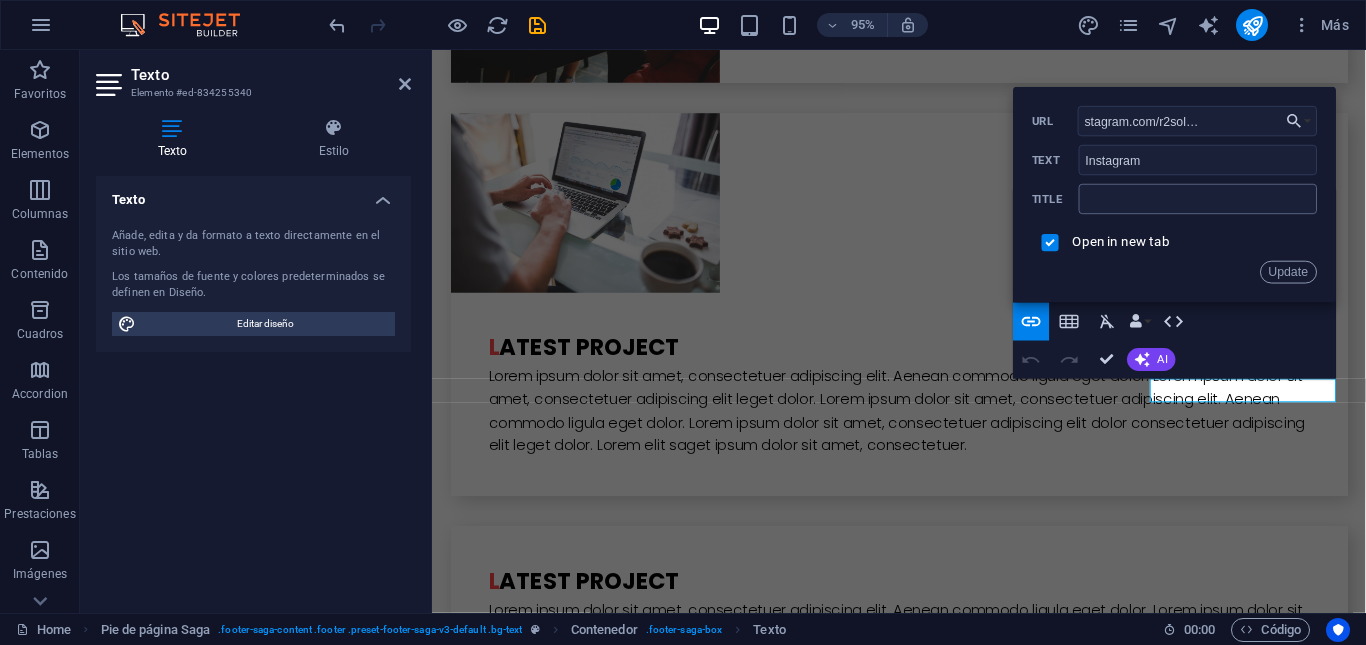 scroll, scrollTop: 0, scrollLeft: 0, axis: both 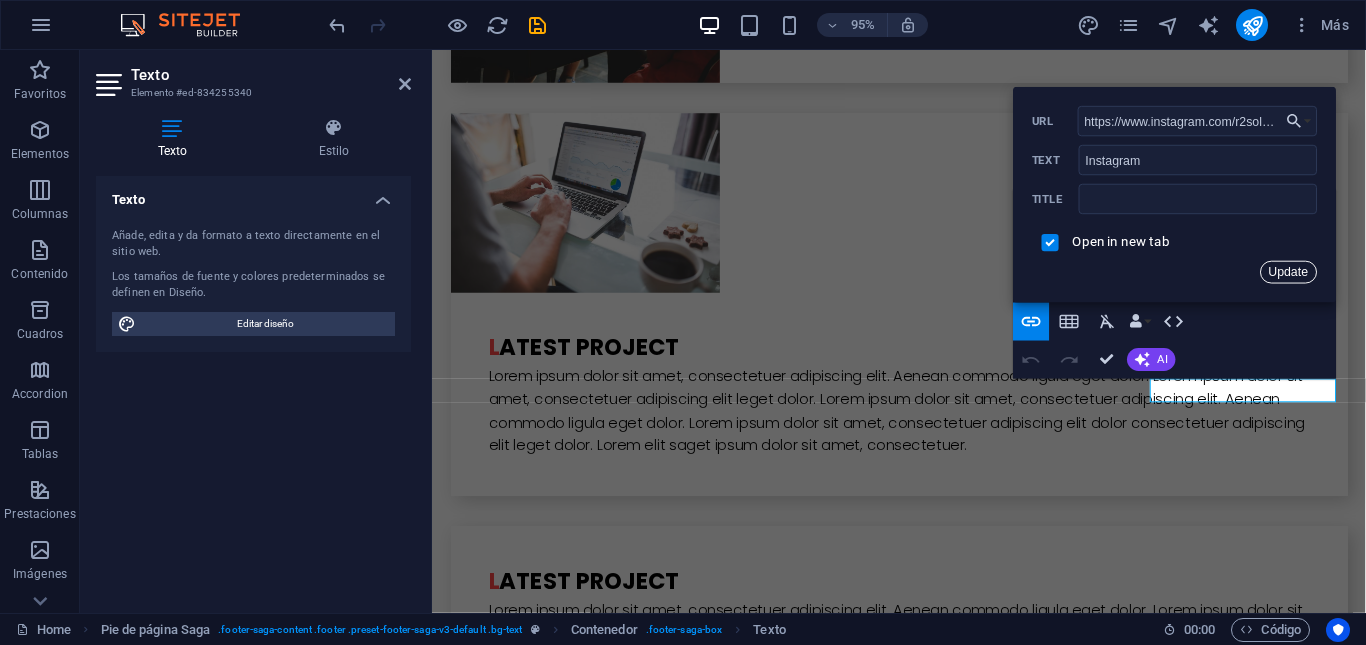 click on "Update" at bounding box center (1288, 272) 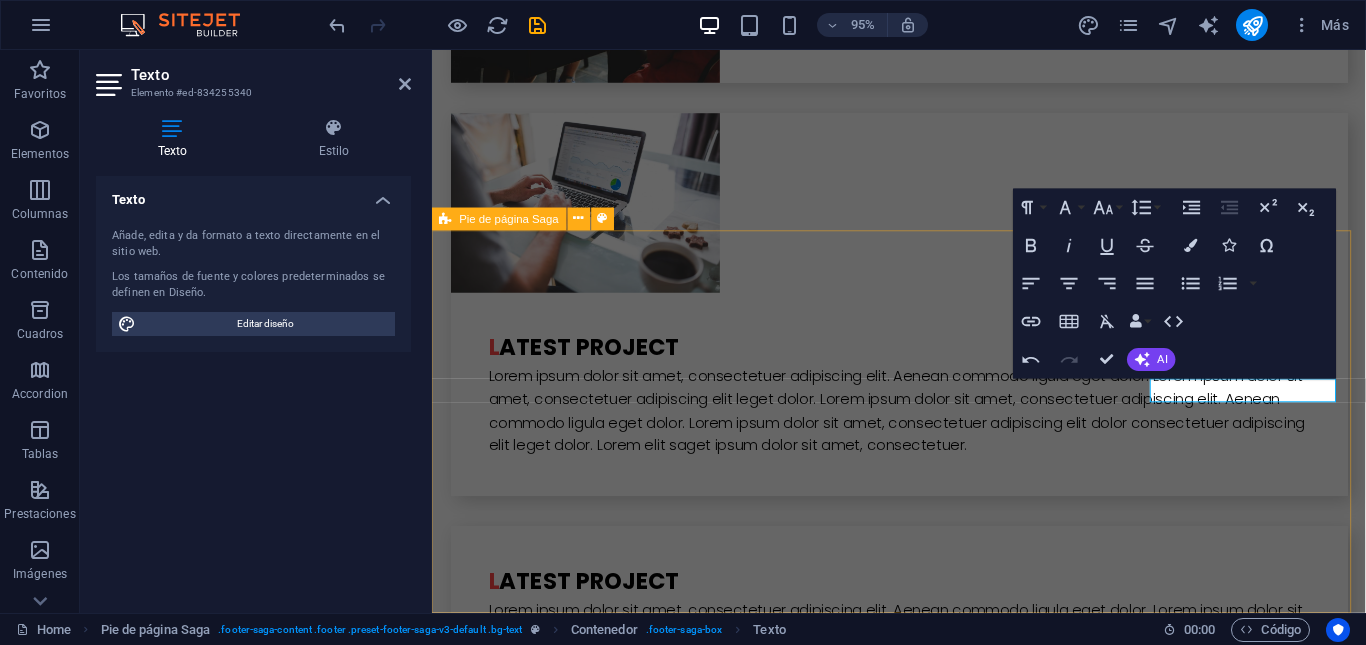 click on "[CITY], [STATE] Legal Notice Privacy Policy Navegación Inicio Nosotros Servicios Proyectos Equipo Contacto redes sociales Facebook Instagram" at bounding box center (923, 5704) 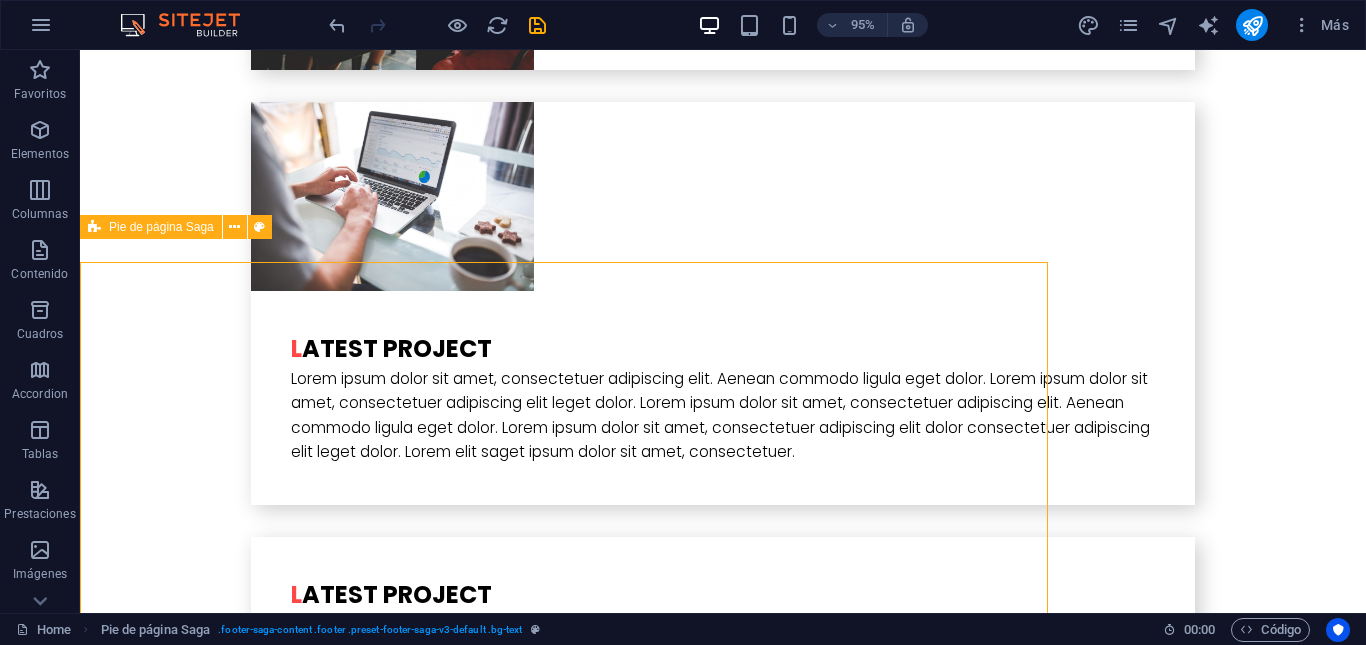 click on "[CITY], [STATE] Legal Notice Privacy Policy Navegación Inicio Nosotros Servicios Proyectos Equipo Contacto redes sociales Facebook Instagram" at bounding box center [723, 5664] 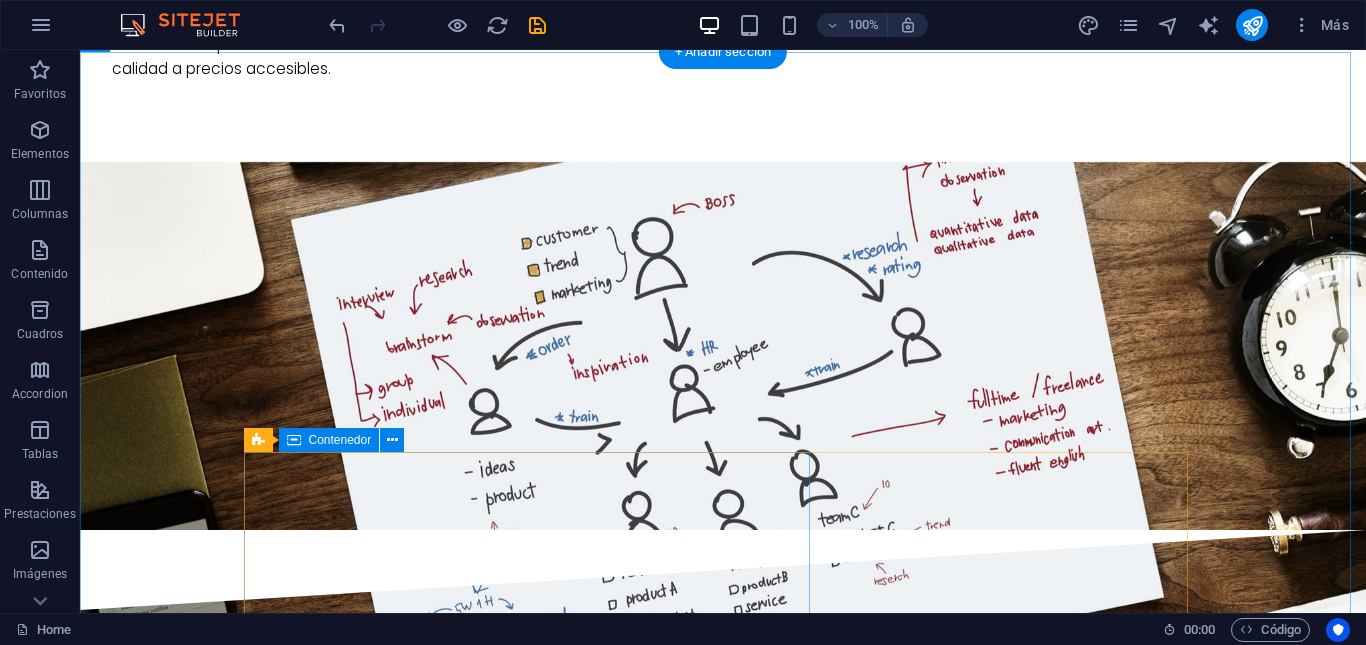 scroll, scrollTop: 2500, scrollLeft: 0, axis: vertical 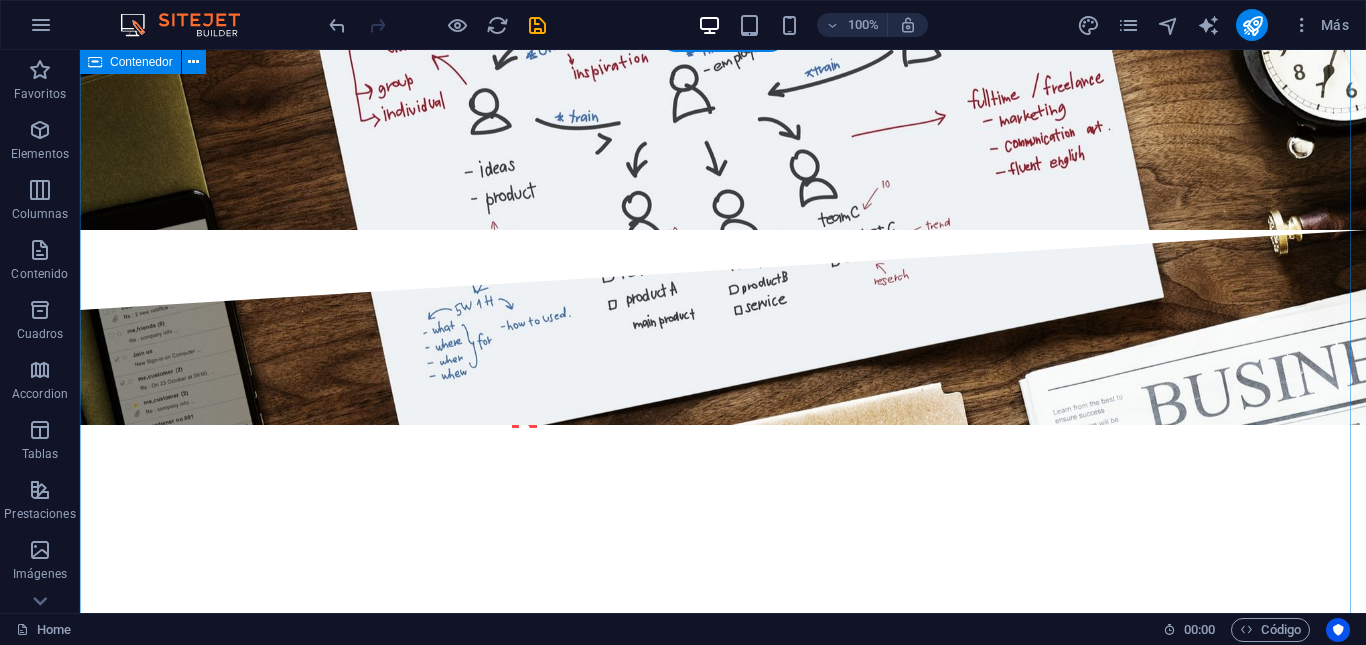 click on "L atest Project Lorem ipsum dolor sit amet, consectetuer adipiscing elit. Aenean commodo ligula eget dolor. Lorem ipsum dolor sit amet, consectetuer adipiscing elit leget dolor. Lorem ipsum dolor sit amet, consectetuer adipiscing elit. Aenean commodo ligula eget dolor. Lorem ipsum dolor sit amet, consectetuer adipiscing elit dolor consectetuer adipiscing elit leget dolor. Lorem elit saget ipsum dolor sit amet, consectetuer. L atest Project Lorem ipsum dolor sit amet, consectetuer adipiscing elit. Aenean commodo ligula eget dolor. Lorem ipsum dolor sit amet, consectetuer adipiscing elit leget dolor. Lorem ipsum dolor sit amet, consectetuer adipiscing elit. Aenean commodo ligula eget dolor. Lorem ipsum dolor sit amet, consectetuer adipiscing elit dolor consectetuer adipiscing elit leget dolor. Lorem elit saget ipsum dolor sit amet, consectetuer. L atest Project L atest Project" at bounding box center [723, 3318] 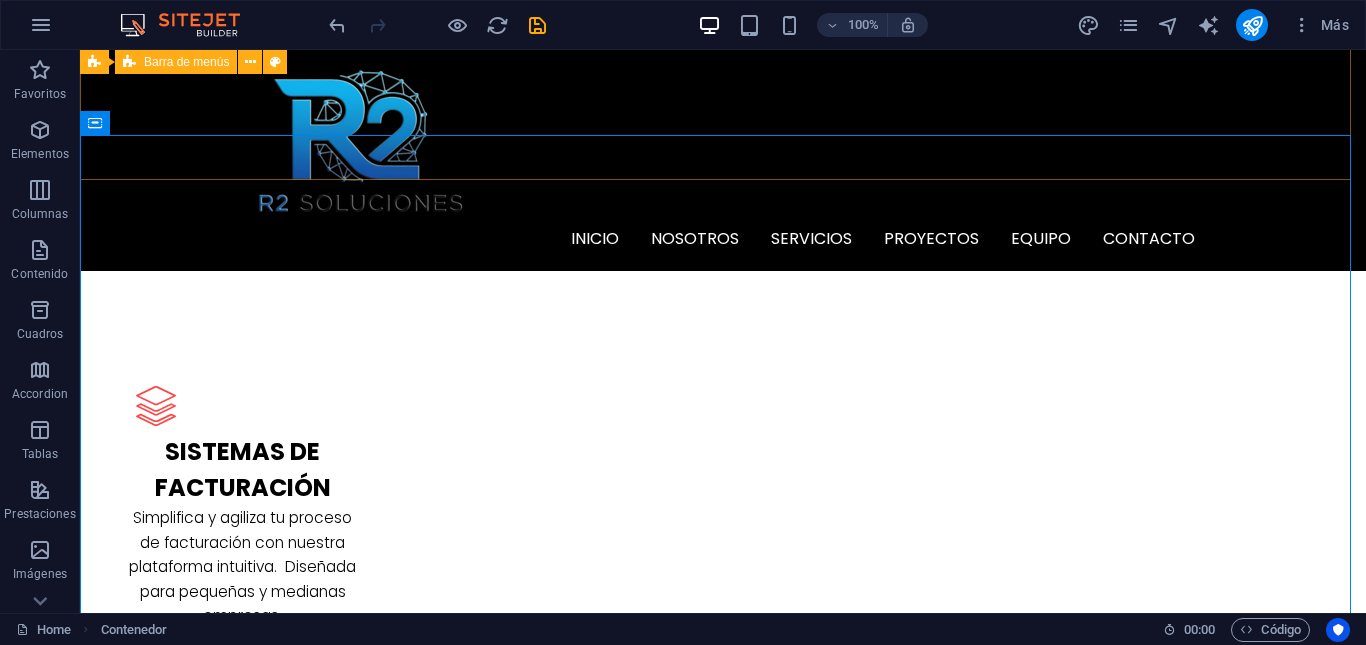 scroll, scrollTop: 2400, scrollLeft: 0, axis: vertical 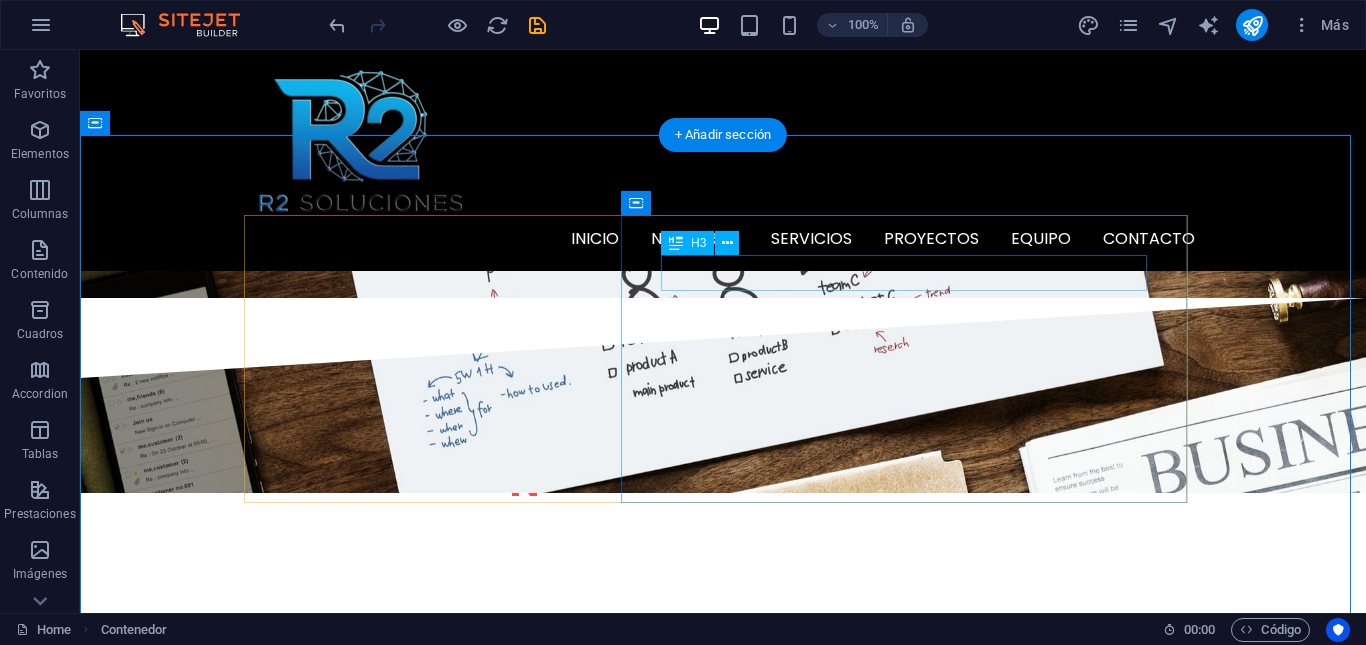 click on "L atest Project" at bounding box center (723, 2776) 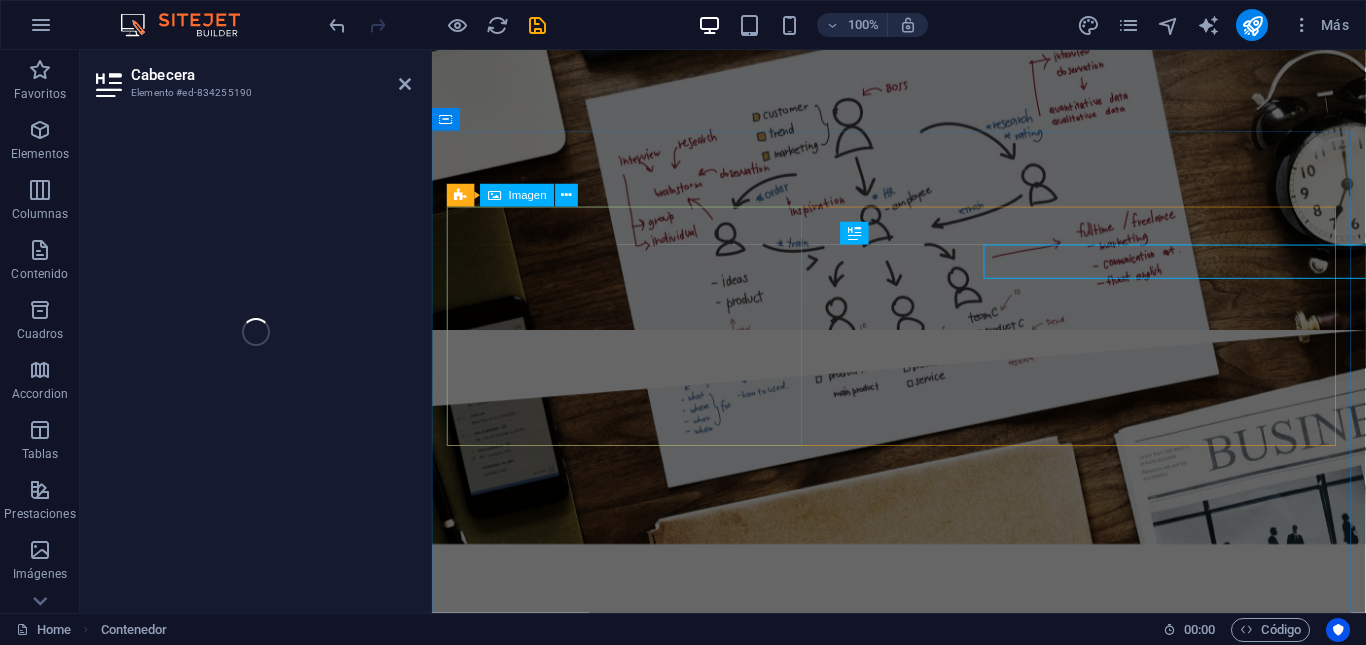 click on "L atest Project" at bounding box center [924, 2823] 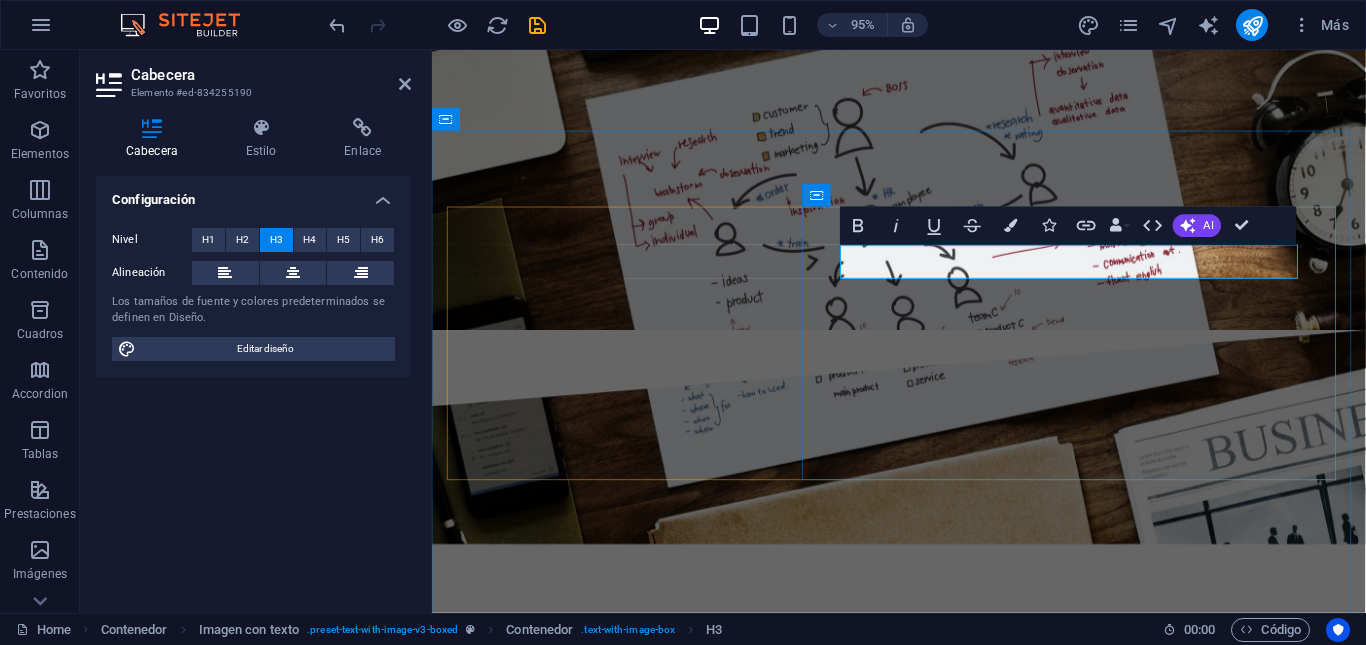 click on "L atest Project" at bounding box center [924, 2823] 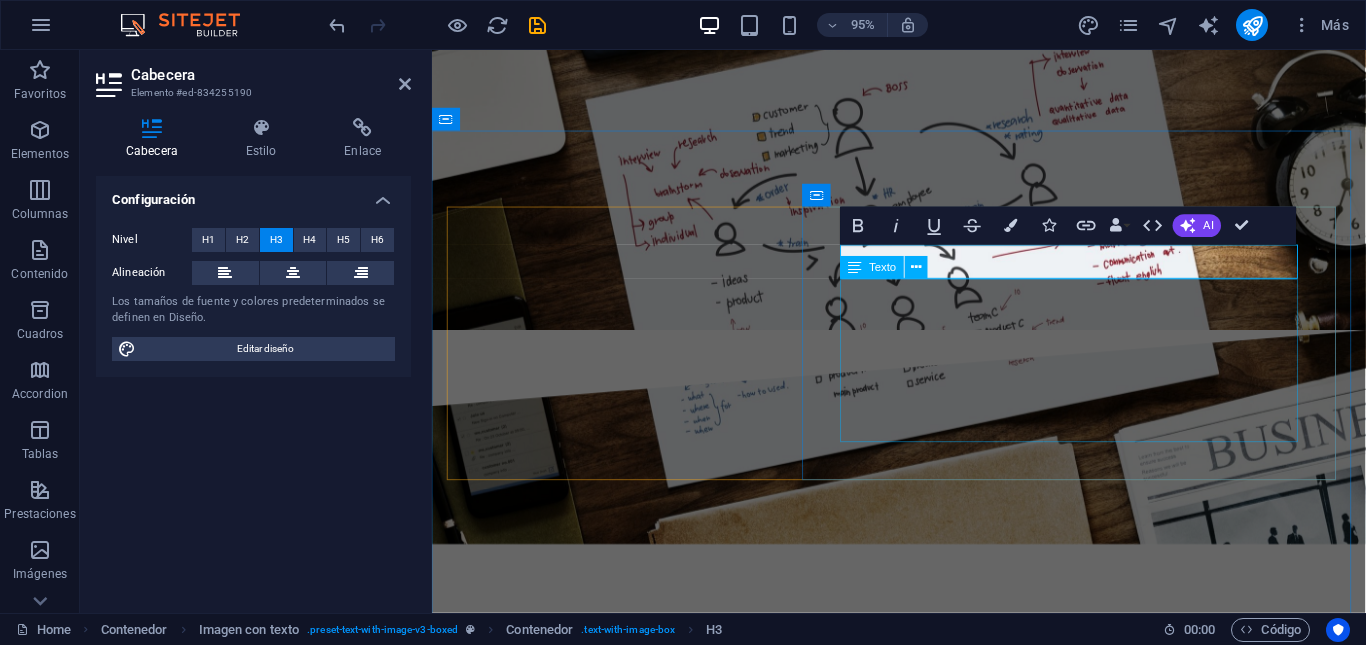 click on "Lorem ipsum dolor sit amet, consectetuer adipiscing elit. Aenean commodo ligula eget dolor. Lorem ipsum dolor sit amet, consectetuer adipiscing elit leget dolor. Lorem ipsum dolor sit amet, consectetuer adipiscing elit. Aenean commodo ligula eget dolor. Lorem ipsum dolor sit amet, consectetuer adipiscing elit dolor consectetuer adipiscing elit leget dolor. Lorem elit saget ipsum dolor sit amet, consectetuer." at bounding box center [924, 2890] 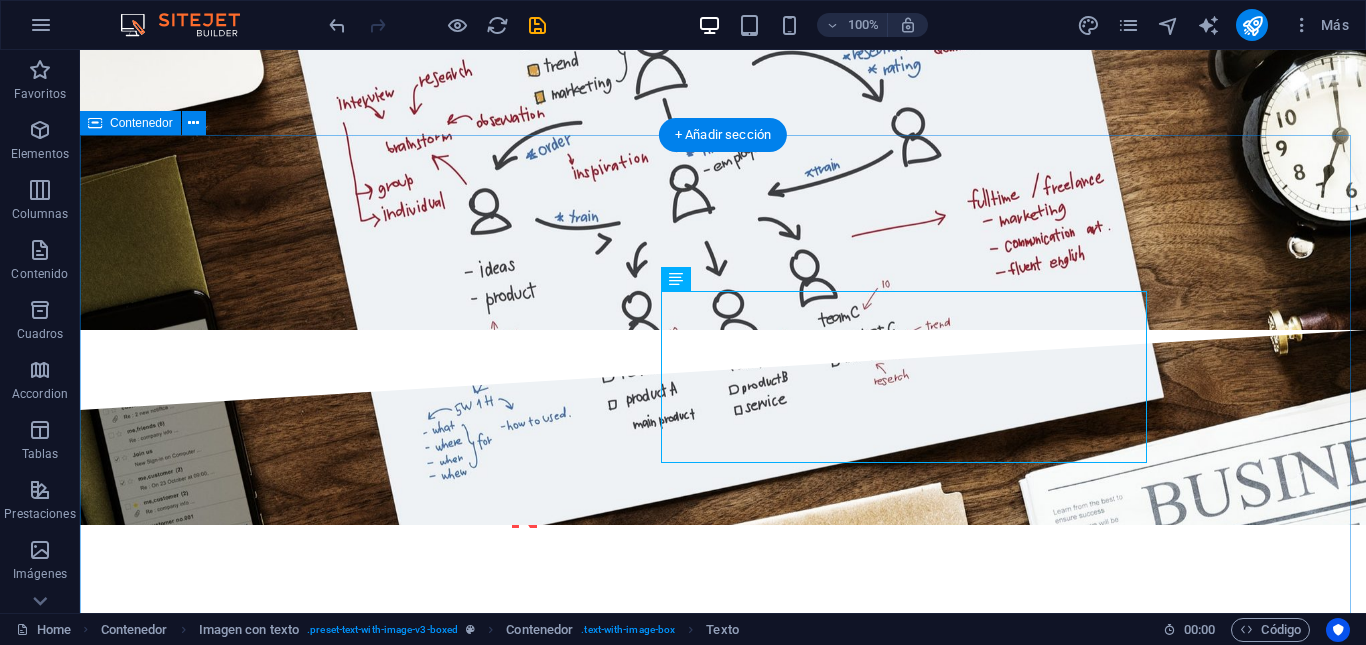 click on "w ellnes empresarial Lorem ipsum dolor sit amet, consectetuer adipiscing elit. Aenean commodo ligula eget dolor. Lorem ipsum dolor sit amet, consectetuer adipiscing elit leget dolor. Lorem ipsum dolor sit amet, consectetuer adipiscing elit. Aenean commodo ligula eget dolor. Lorem ipsum dolor sit amet, consectetuer adipiscing elit dolor consectetuer adipiscing elit leget dolor. Lorem elit saget ipsum dolor sit amet, consectetuer. L atest Project Lorem ipsum dolor sit amet, consectetuer adipiscing elit. Aenean commodo ligula eget dolor. Lorem ipsum dolor sit amet, consectetuer adipiscing elit leget dolor. Lorem ipsum dolor sit amet, consectetuer adipiscing elit. Aenean commodo ligula eget dolor. Lorem ipsum dolor sit amet, consectetuer adipiscing elit dolor consectetuer adipiscing elit leget dolor. Lorem elit saget ipsum dolor sit amet, consectetuer. L atest Project L atest Project" at bounding box center [723, 3418] 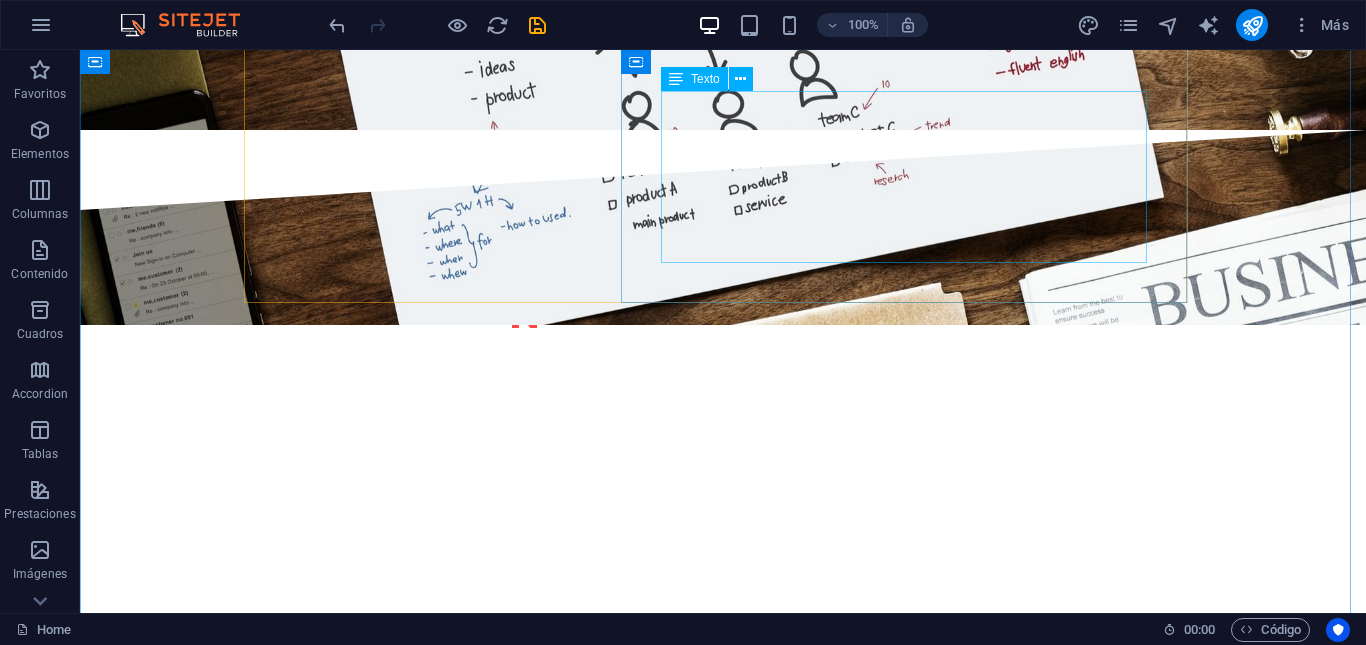 scroll, scrollTop: 2300, scrollLeft: 0, axis: vertical 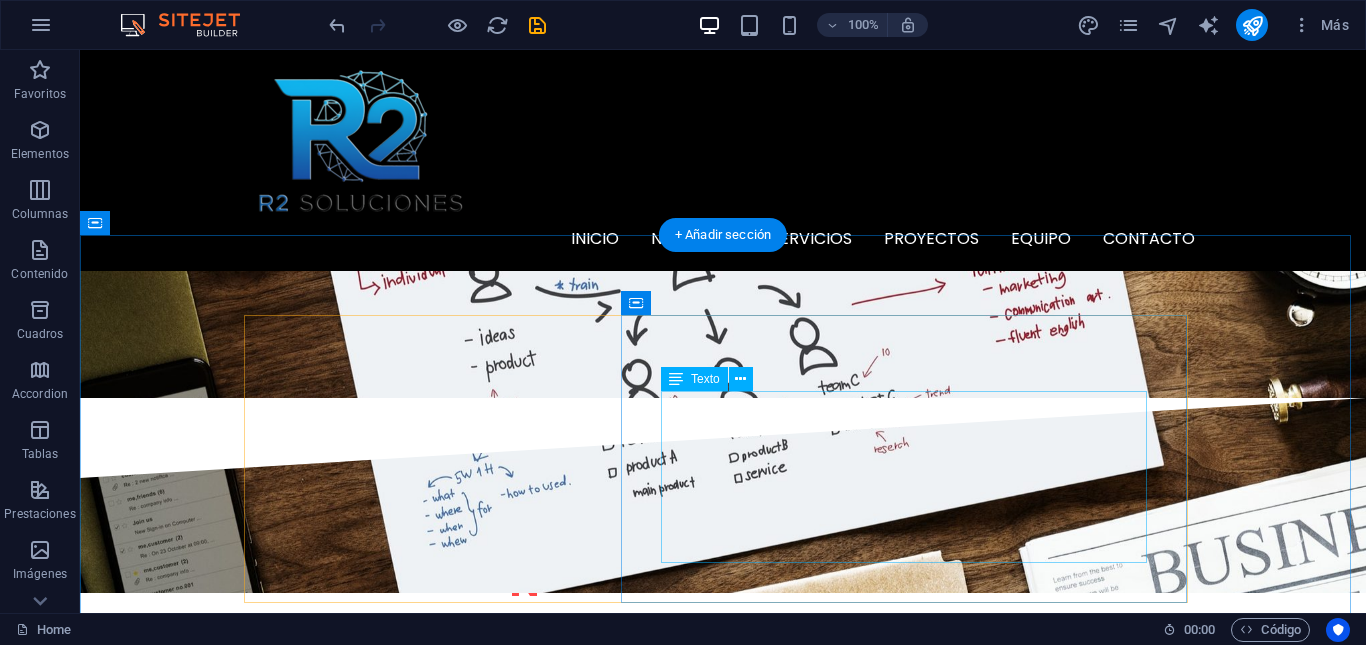 click on "Lorem ipsum dolor sit amet, consectetuer adipiscing elit. Aenean commodo ligula eget dolor. Lorem ipsum dolor sit amet, consectetuer adipiscing elit leget dolor. Lorem ipsum dolor sit amet, consectetuer adipiscing elit. Aenean commodo ligula eget dolor. Lorem ipsum dolor sit amet, consectetuer adipiscing elit dolor consectetuer adipiscing elit leget dolor. Lorem elit saget ipsum dolor sit amet, consectetuer." at bounding box center (723, 2943) 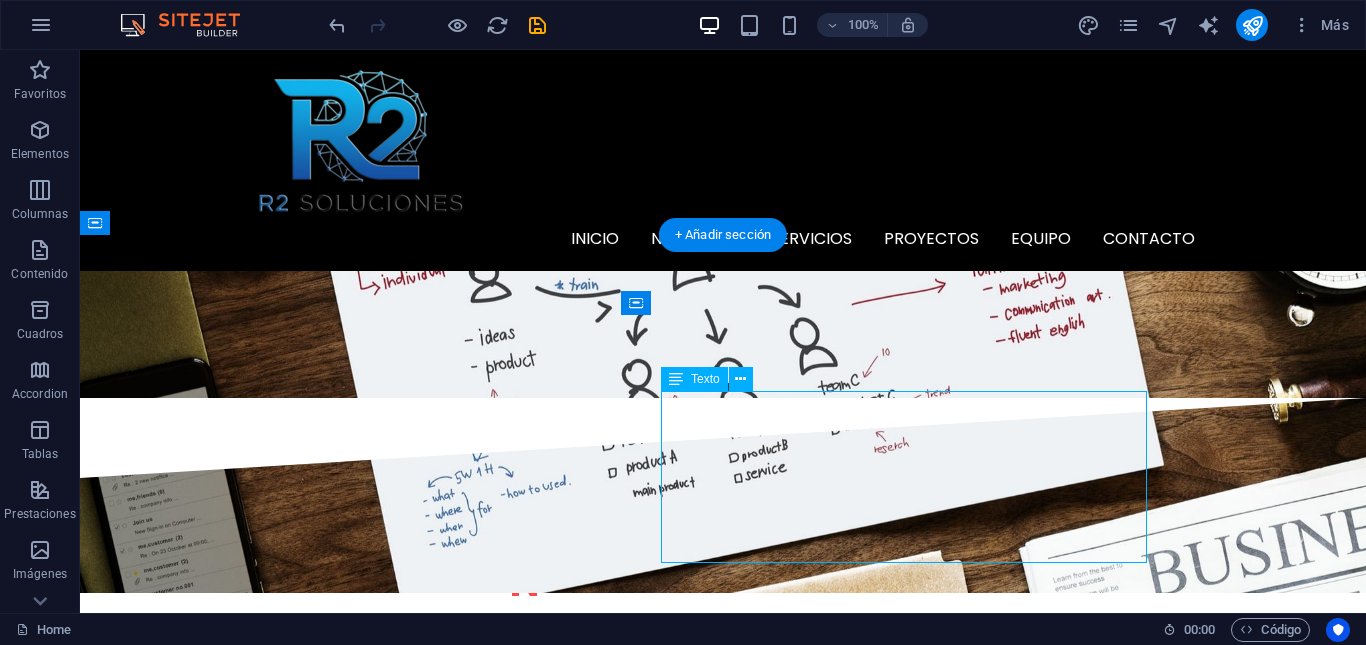 click on "Lorem ipsum dolor sit amet, consectetuer adipiscing elit. Aenean commodo ligula eget dolor. Lorem ipsum dolor sit amet, consectetuer adipiscing elit leget dolor. Lorem ipsum dolor sit amet, consectetuer adipiscing elit. Aenean commodo ligula eget dolor. Lorem ipsum dolor sit amet, consectetuer adipiscing elit dolor consectetuer adipiscing elit leget dolor. Lorem elit saget ipsum dolor sit amet, consectetuer." at bounding box center [723, 2943] 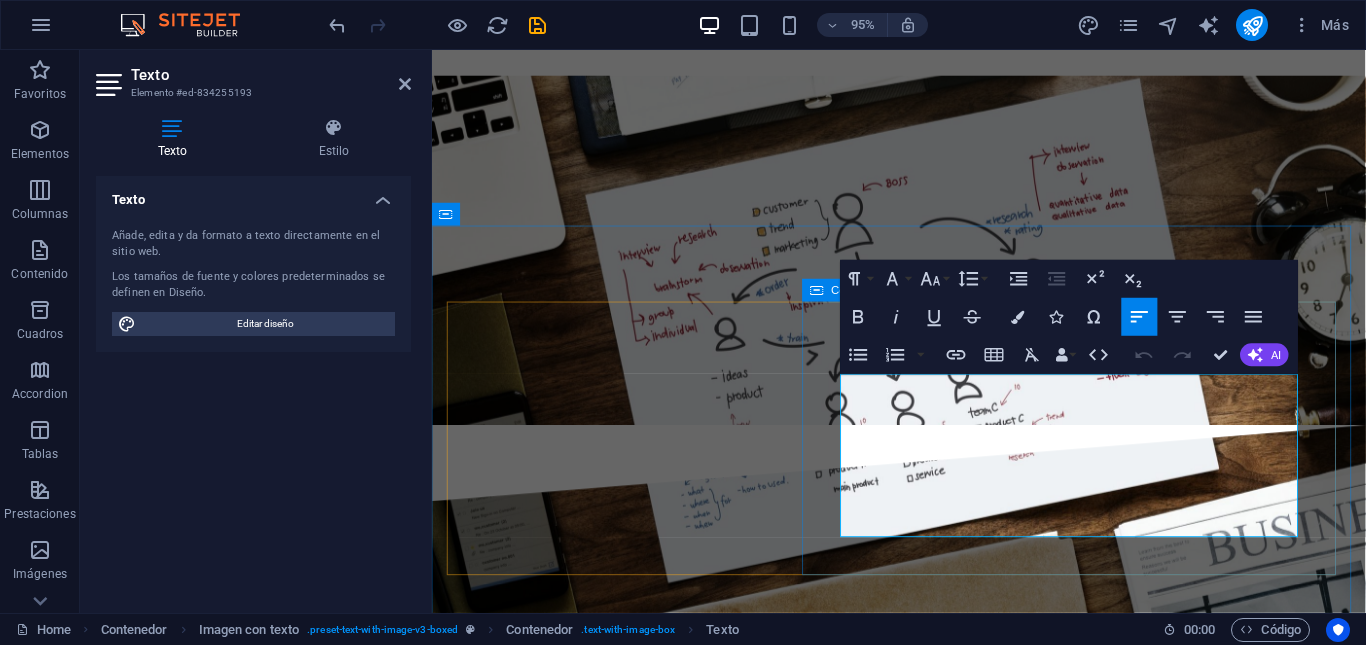 drag, startPoint x: 1242, startPoint y: 546, endPoint x: 850, endPoint y: 402, distance: 417.61227 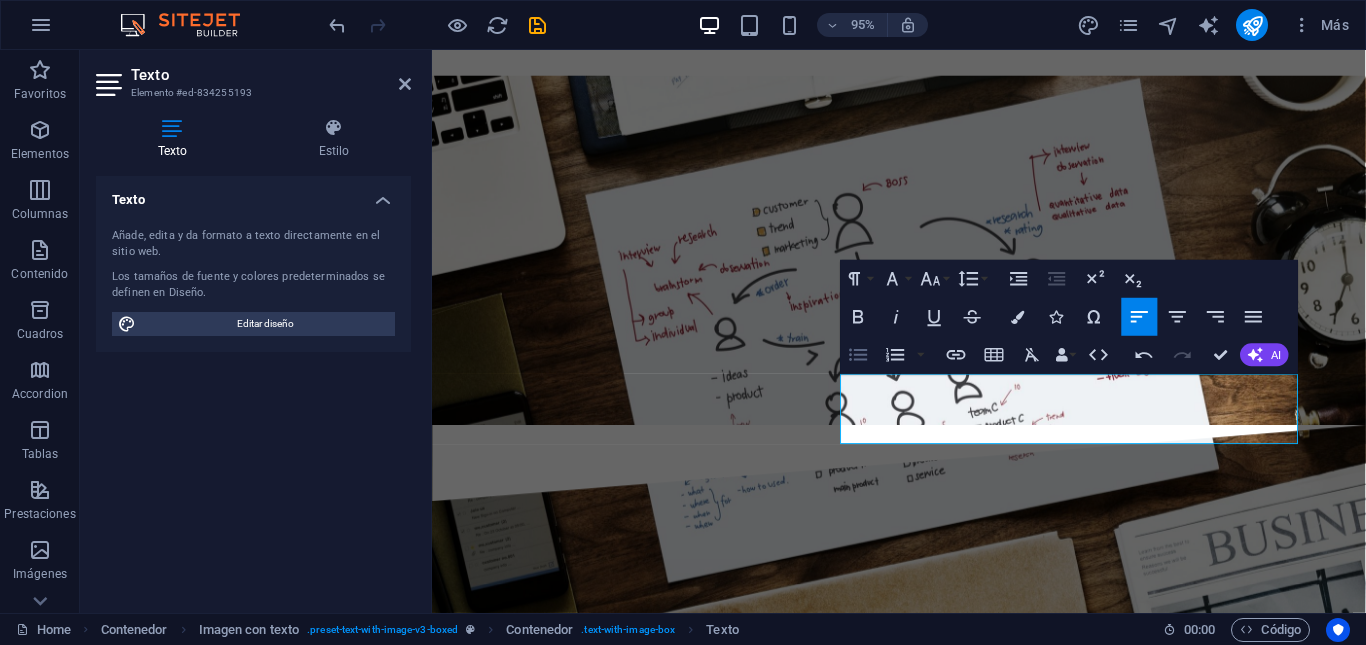 scroll, scrollTop: 202, scrollLeft: 1, axis: both 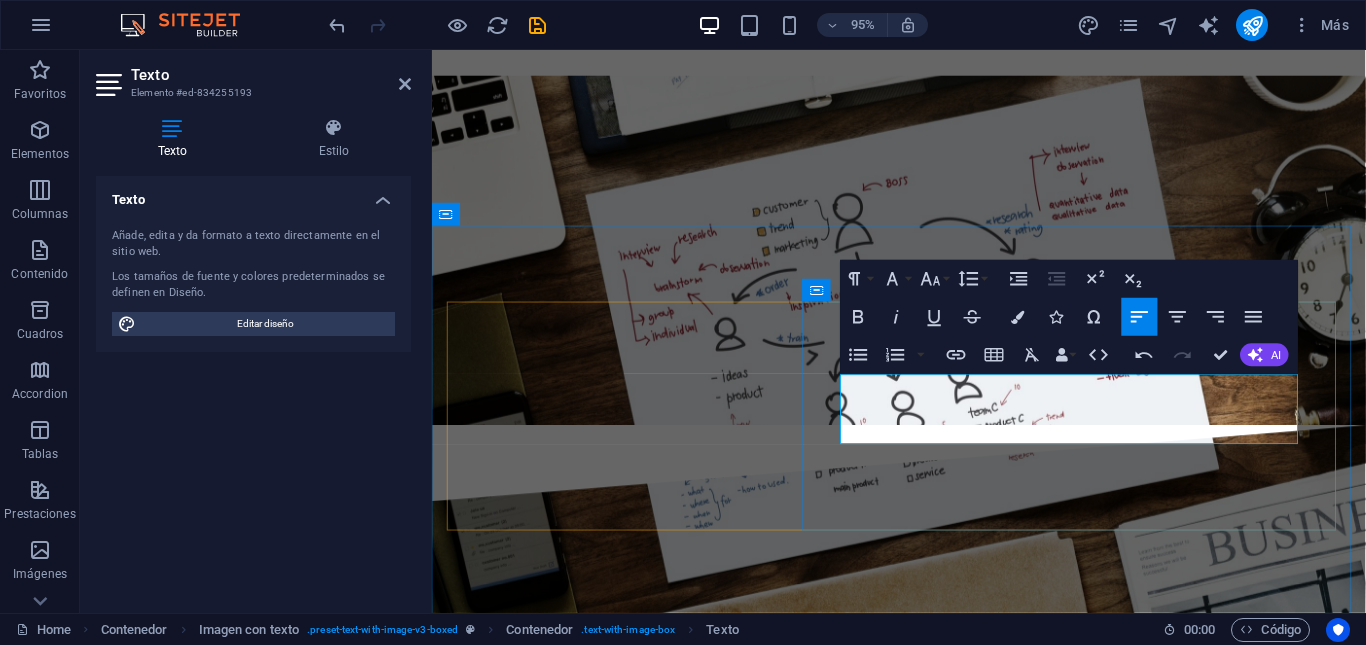 click on "Servicios" at bounding box center (924, 2953) 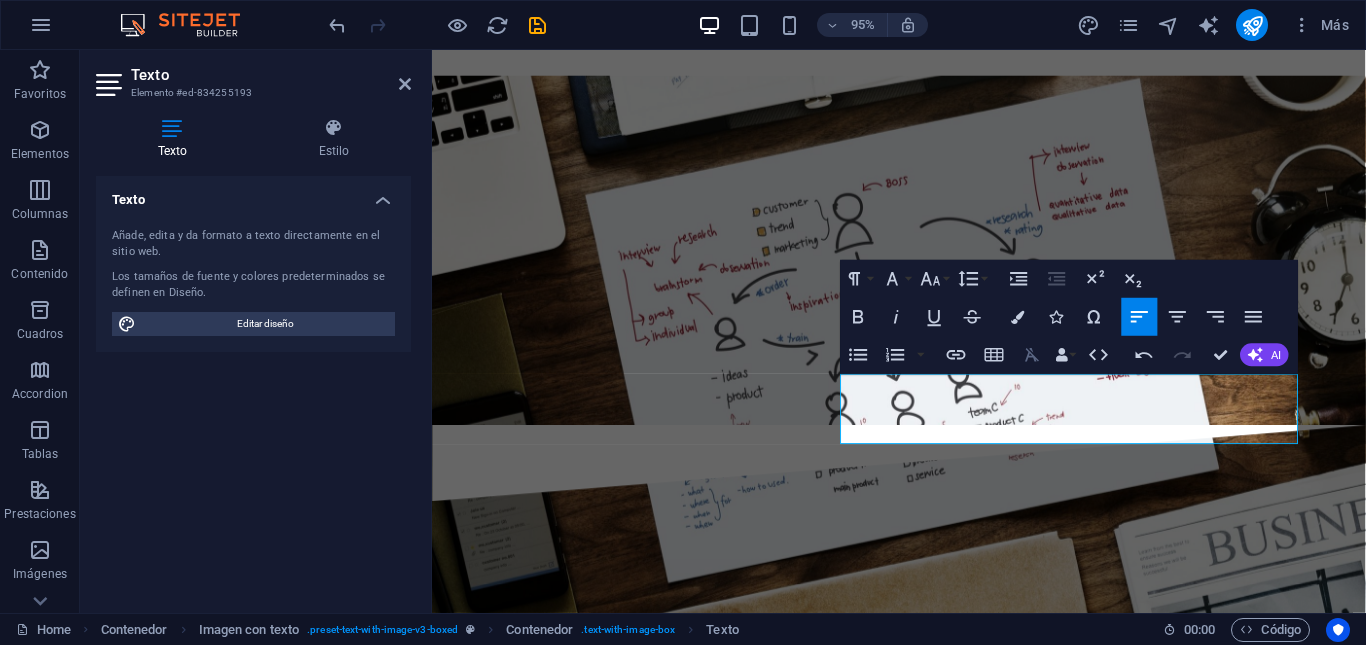 type 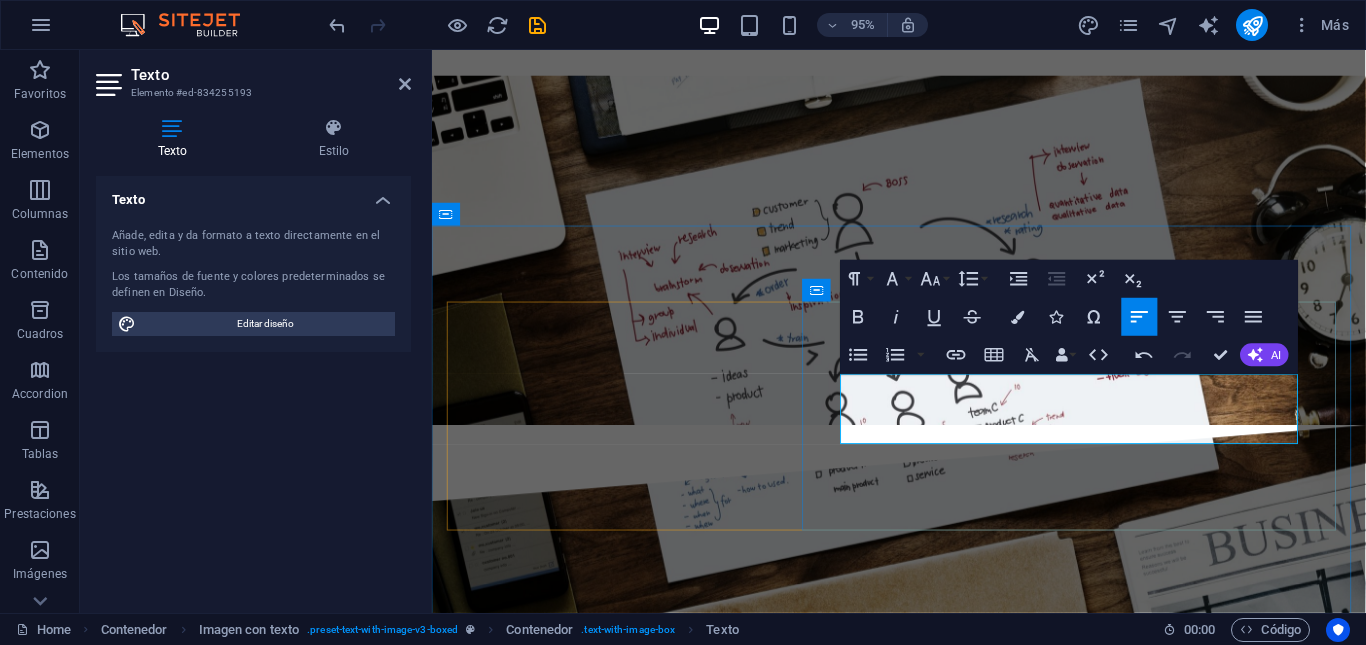 click on "Salud y Bienestar." at bounding box center [924, 2977] 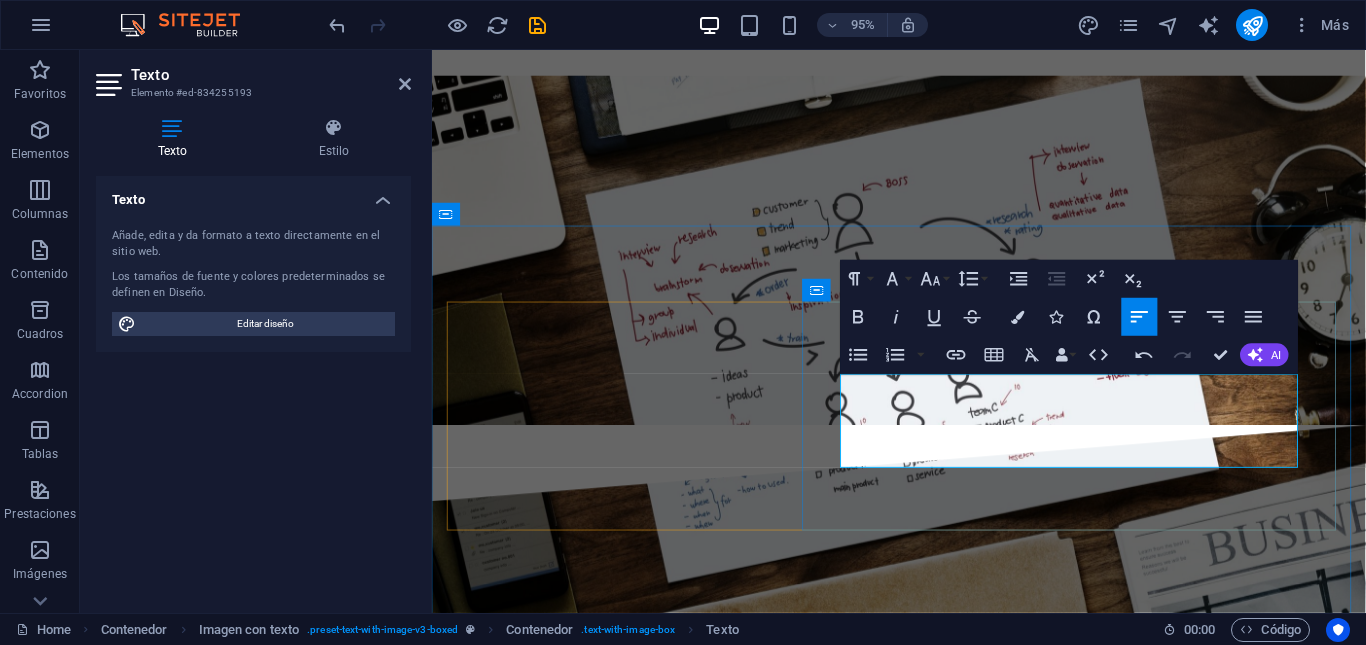 click on "Desarrollo de Sitio Web y aplicación de Gestión de Salud" at bounding box center [924, 3026] 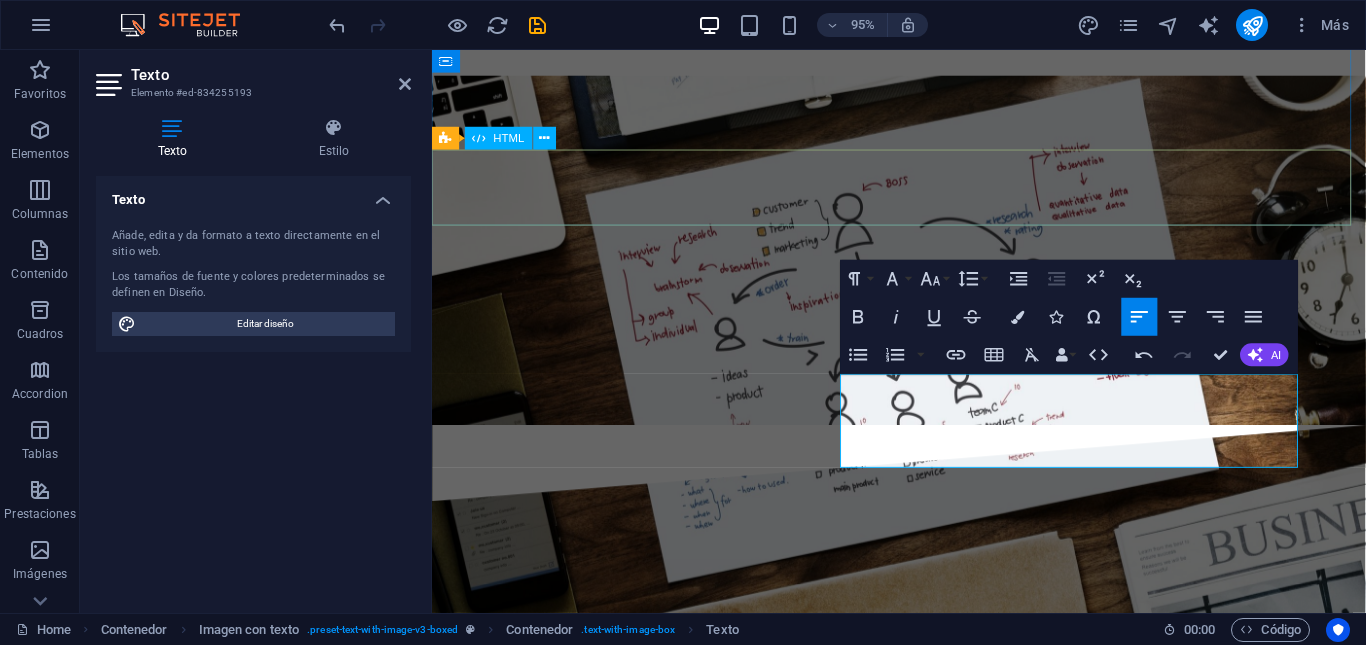 click at bounding box center [923, 2562] 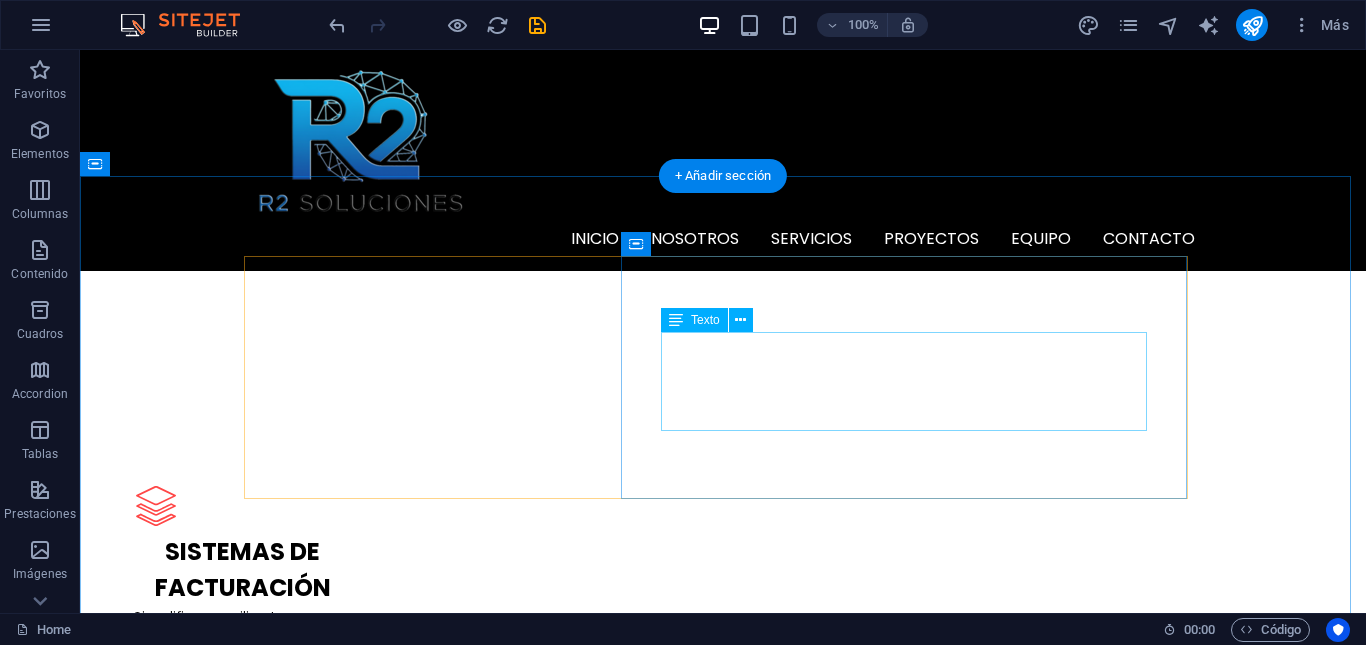 scroll, scrollTop: 2300, scrollLeft: 0, axis: vertical 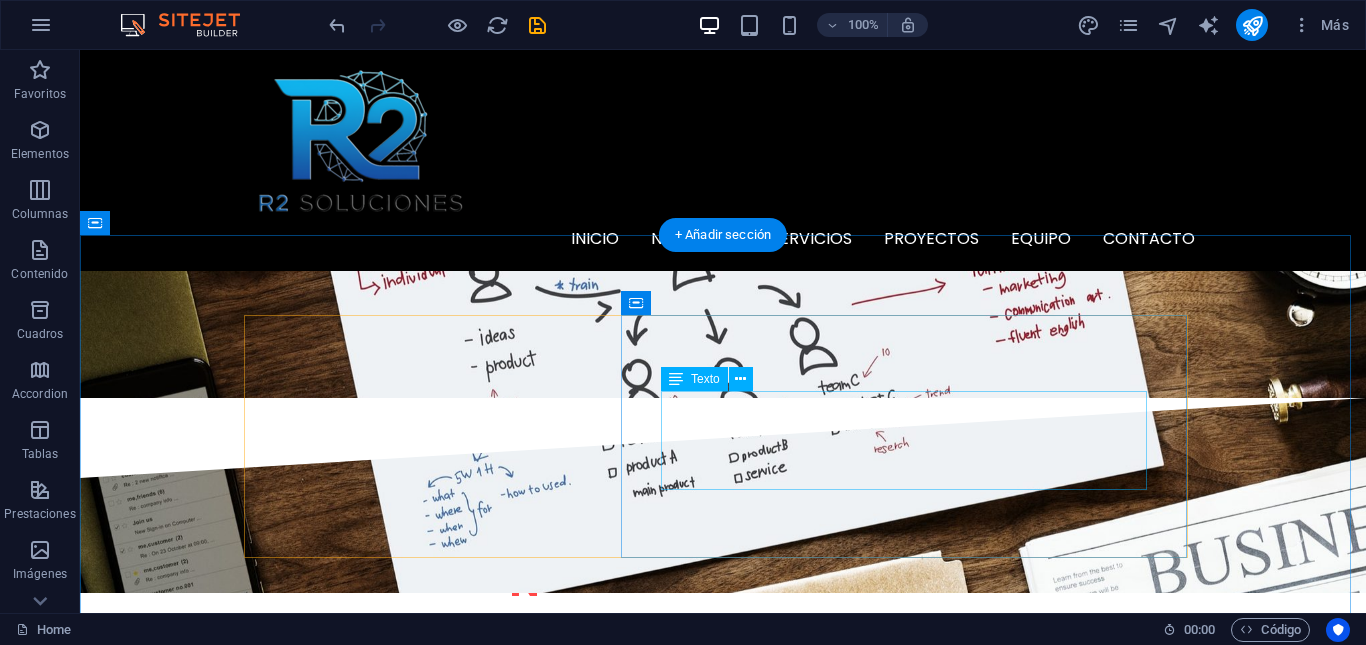 click on "Empresa dedicada a brindar servicios deportivos de Salud y Bienestar para trabajadores de empresas. Desarrollo de Sitio Web y aplicación de Gestión de Salud." at bounding box center [723, 2943] 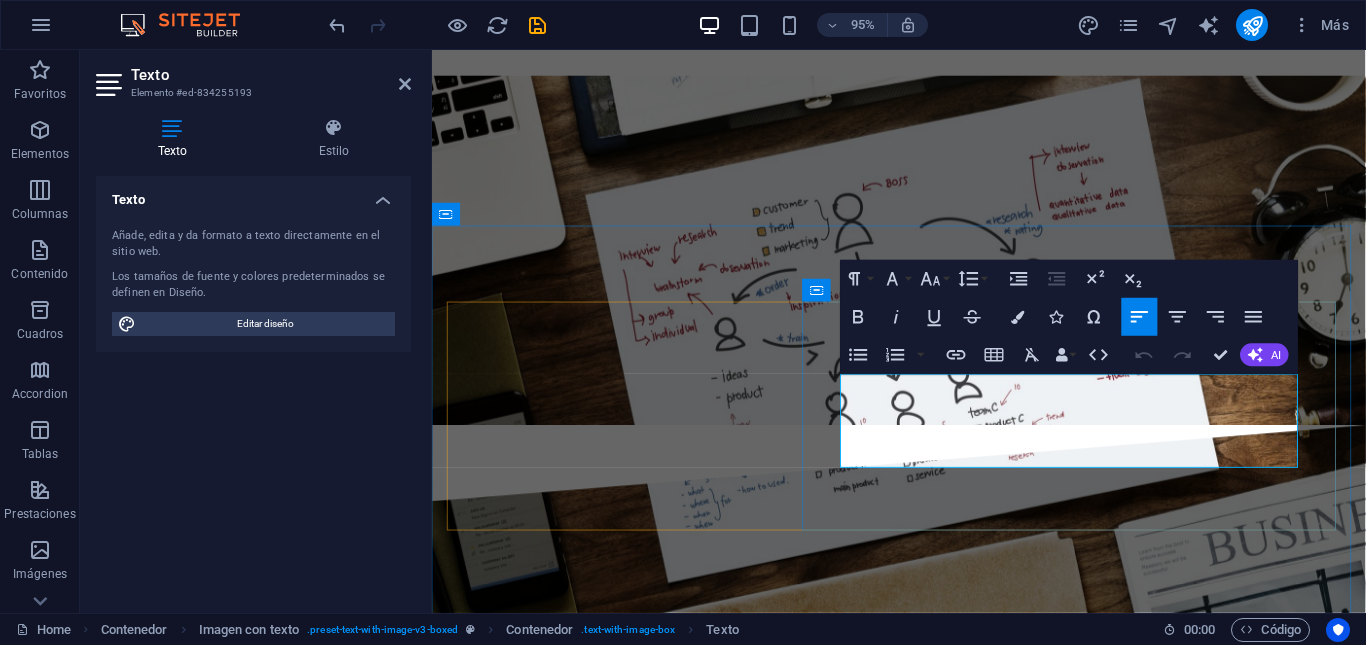 click on "Desarrollo de Sitio Web y aplicación de Gestión de Salud." at bounding box center (924, 3026) 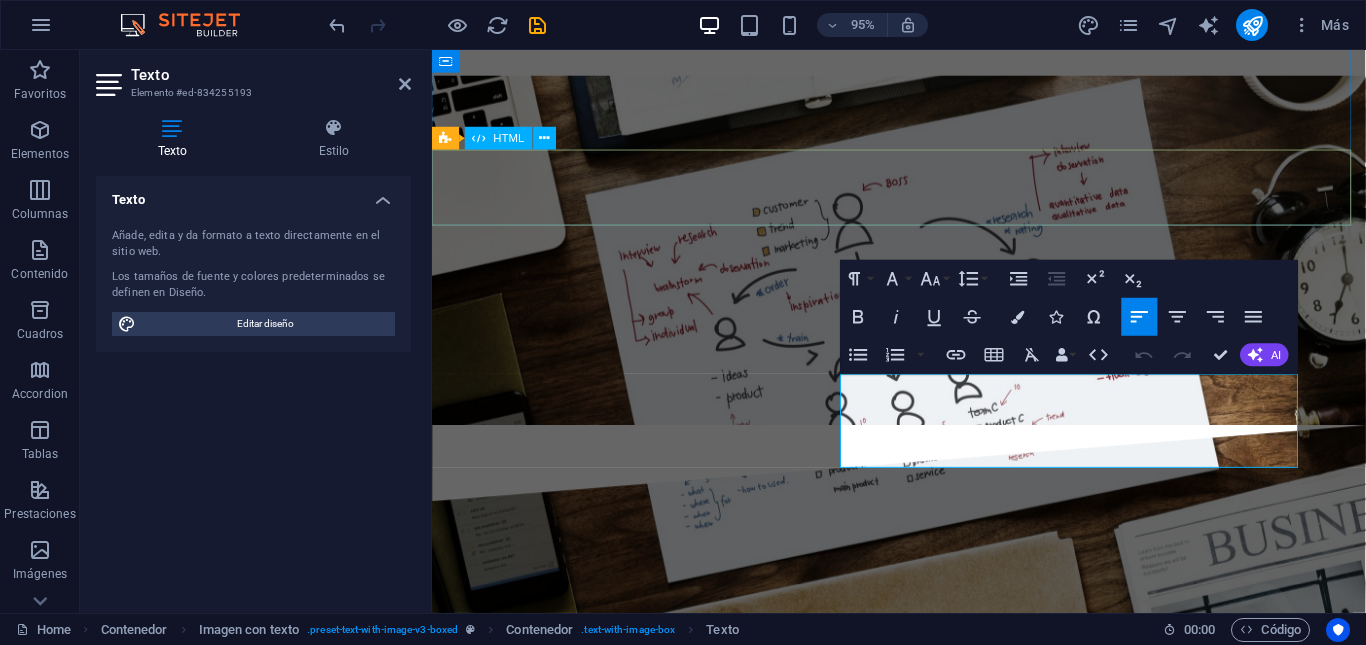 click at bounding box center [923, 2562] 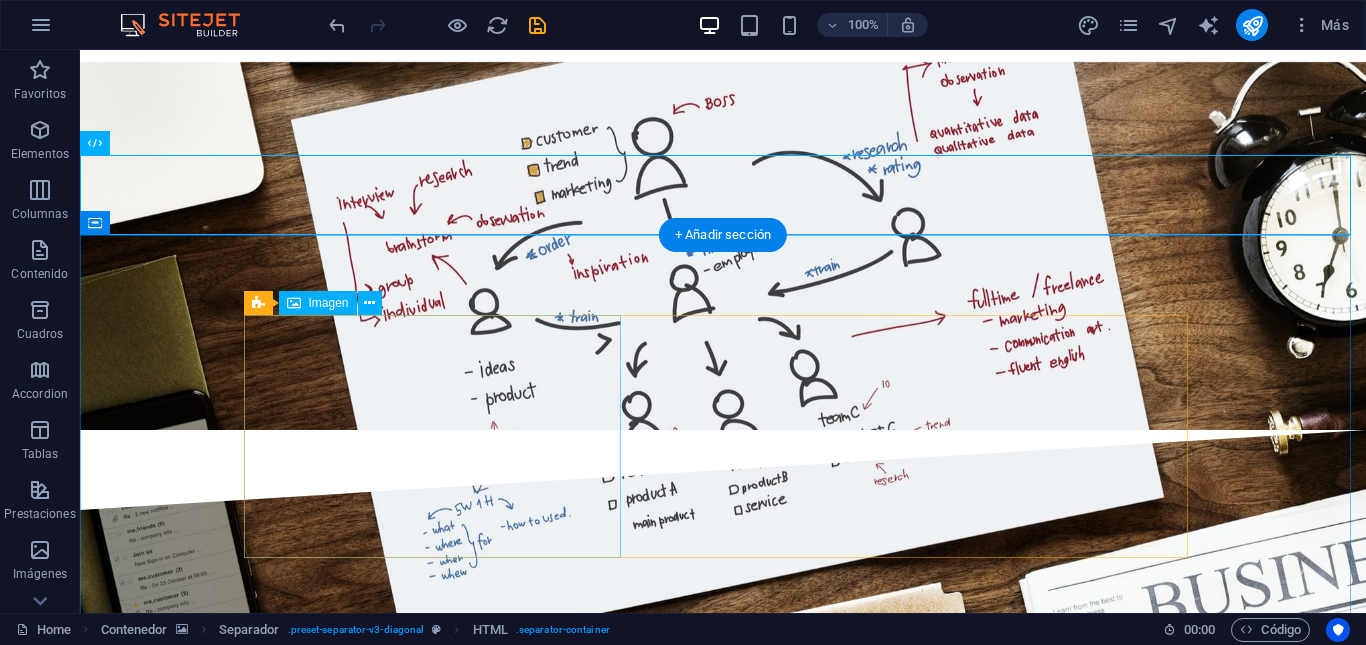 click at bounding box center (392, 2758) 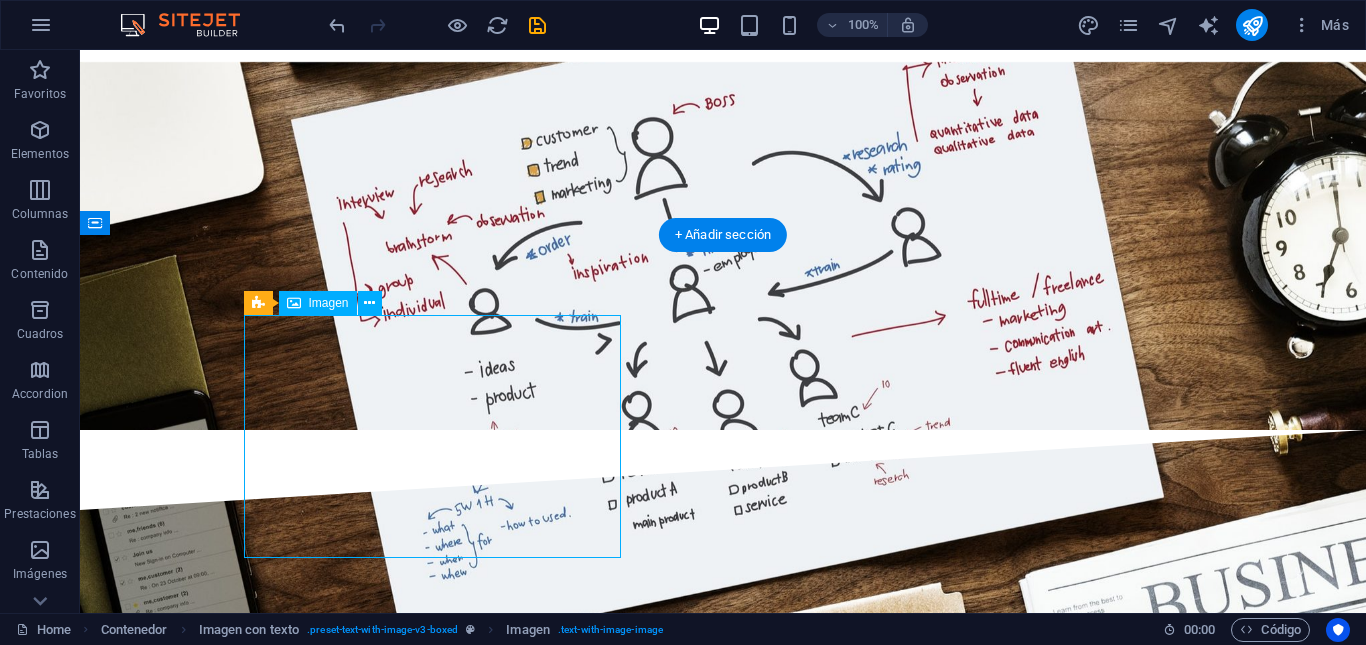 click at bounding box center (392, 2758) 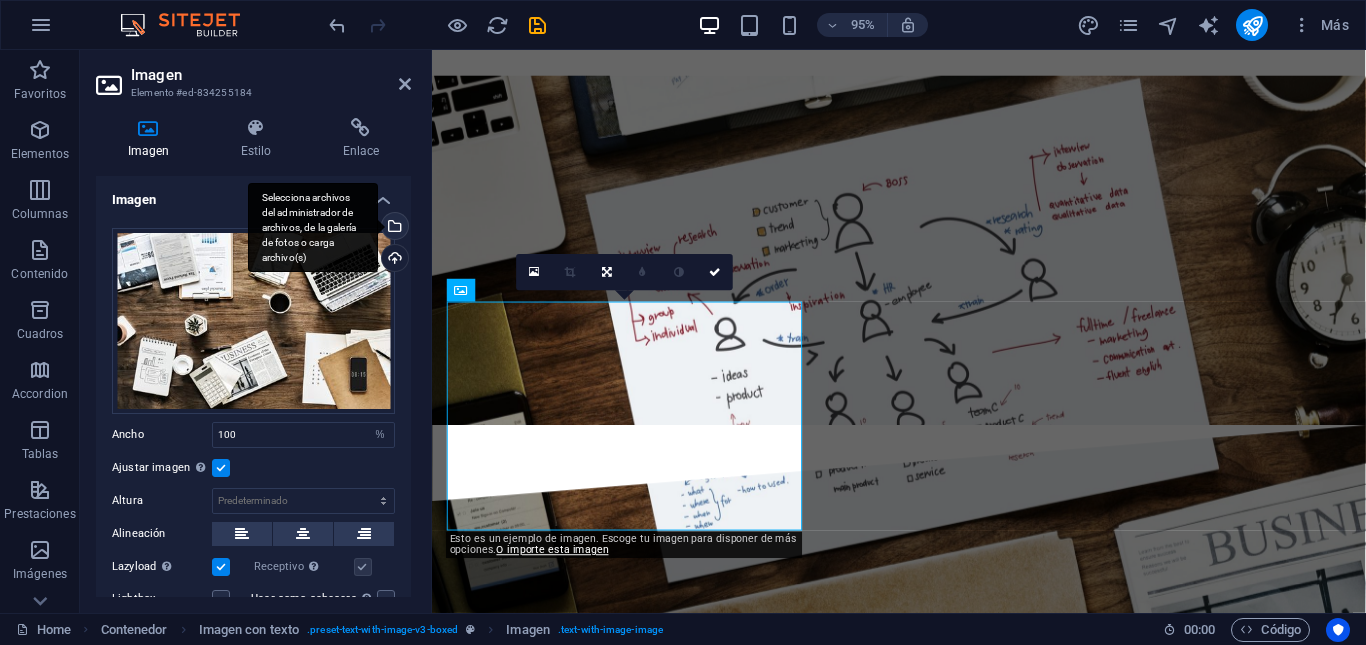 click on "Selecciona archivos del administrador de archivos, de la galería de fotos o carga archivo(s)" at bounding box center [313, 228] 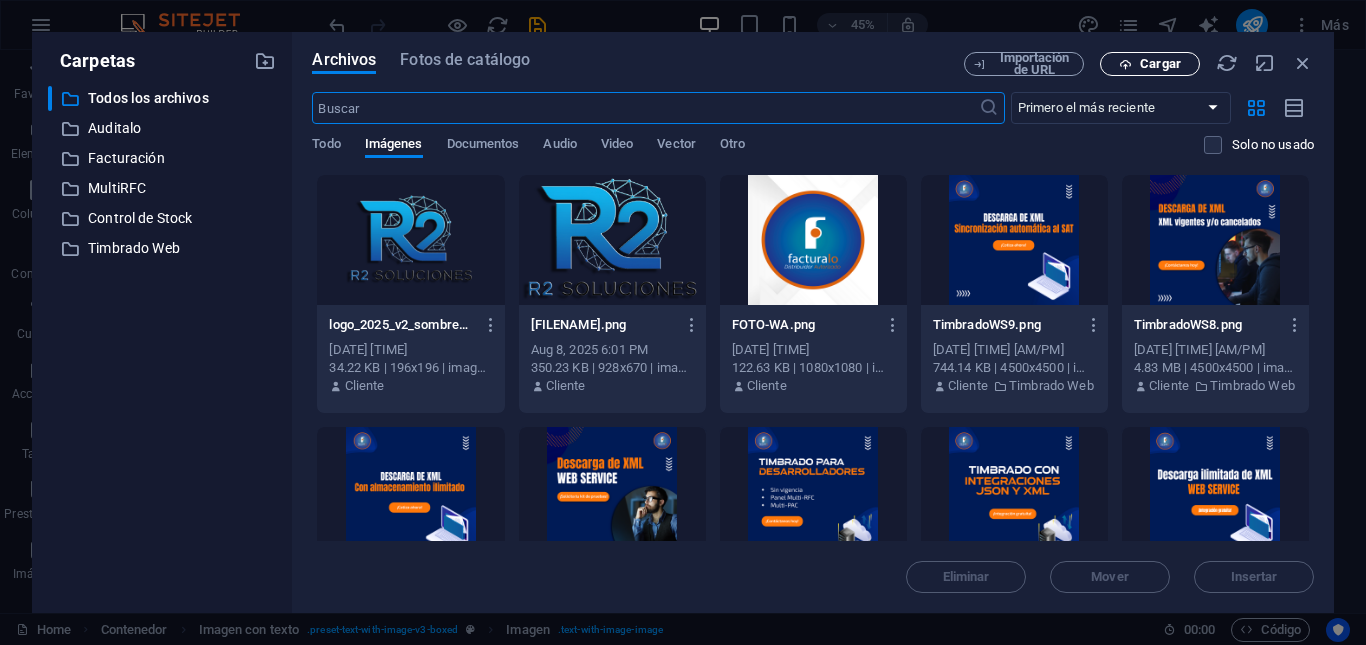 click on "Cargar" at bounding box center [1160, 64] 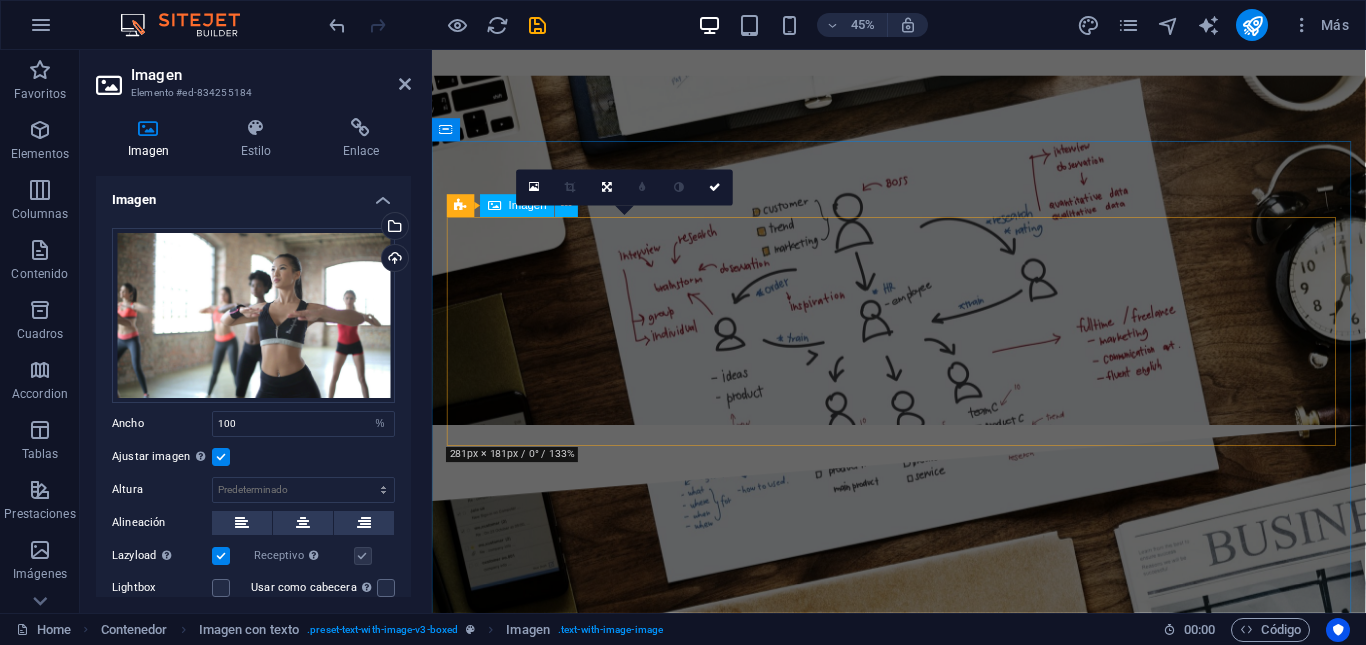 scroll, scrollTop: 2389, scrollLeft: 0, axis: vertical 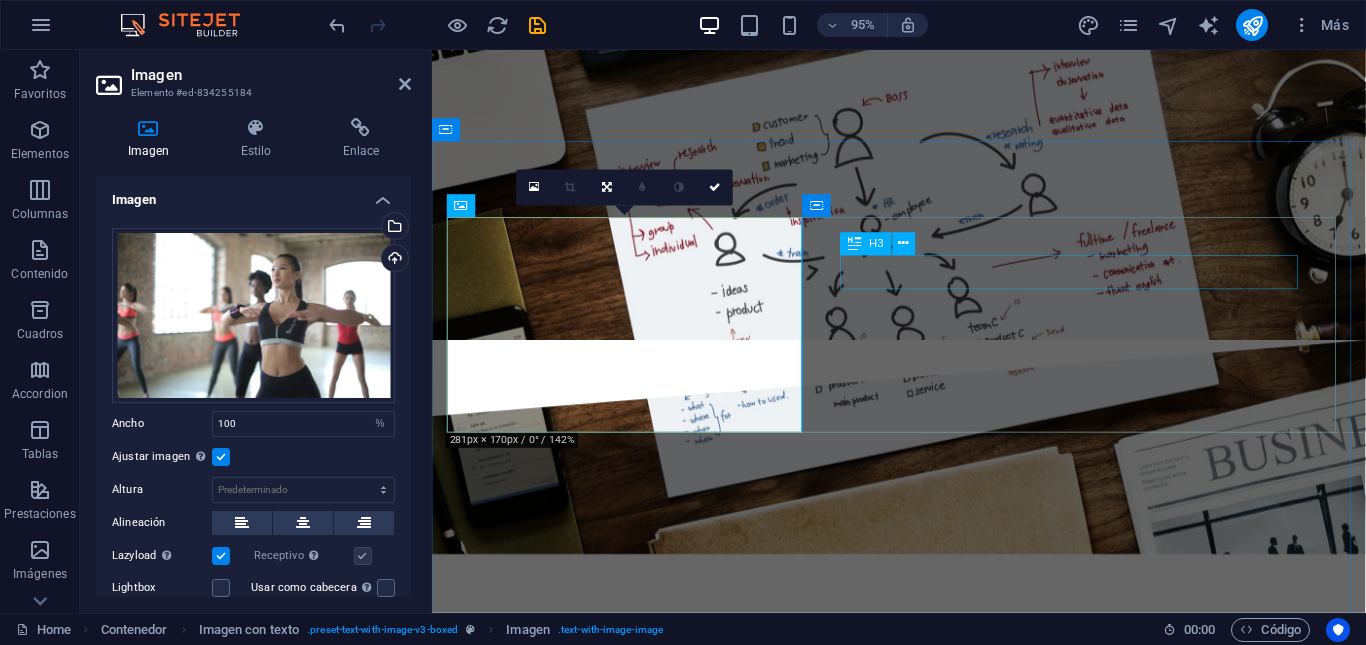 click on "w ellnes empresarial" at bounding box center (924, 2823) 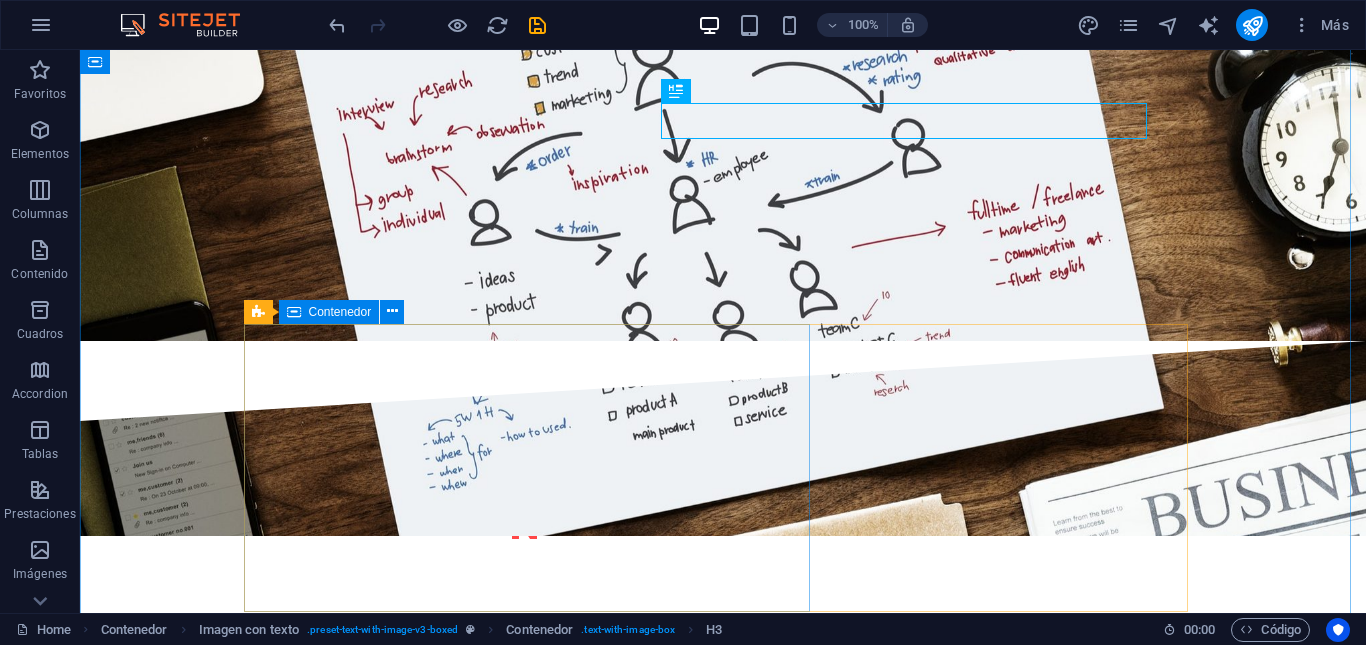 scroll, scrollTop: 2589, scrollLeft: 0, axis: vertical 